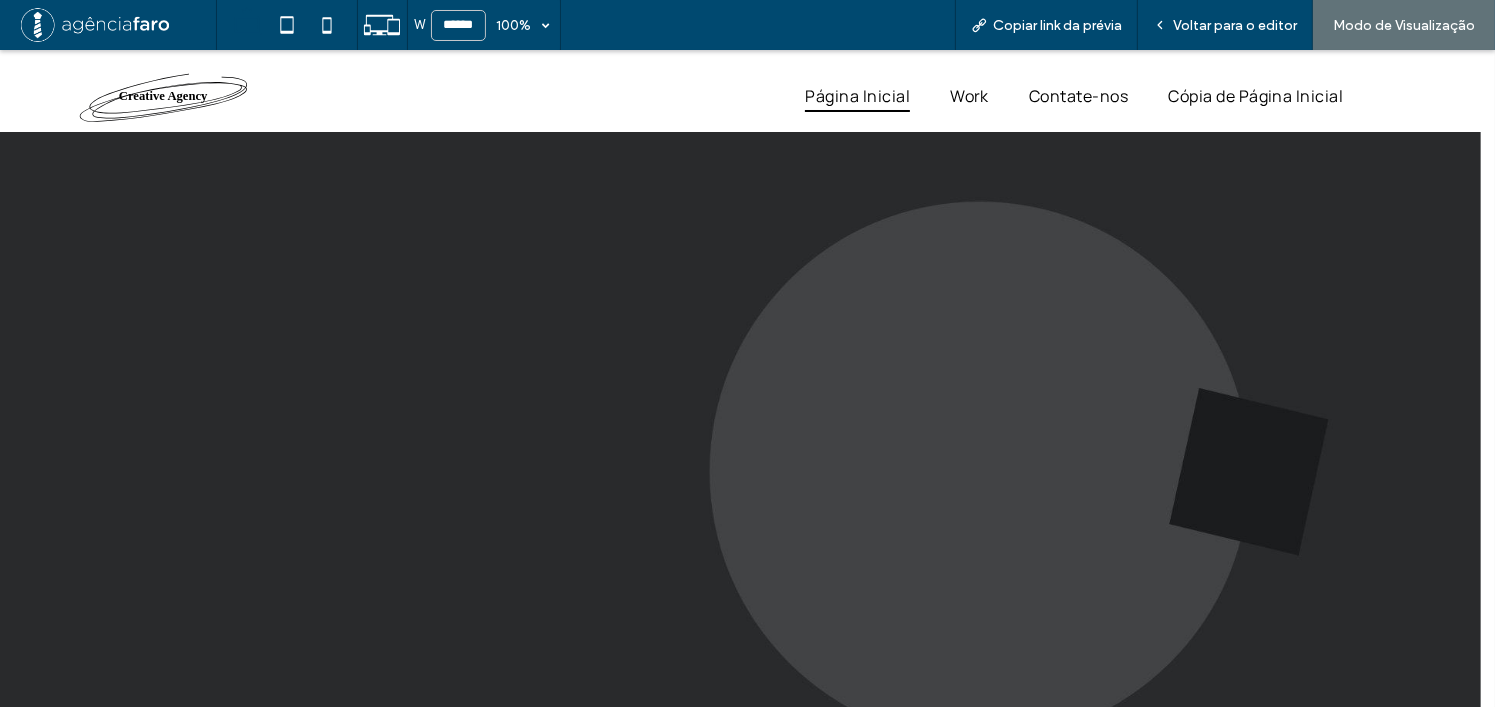 scroll, scrollTop: 6998, scrollLeft: 0, axis: vertical 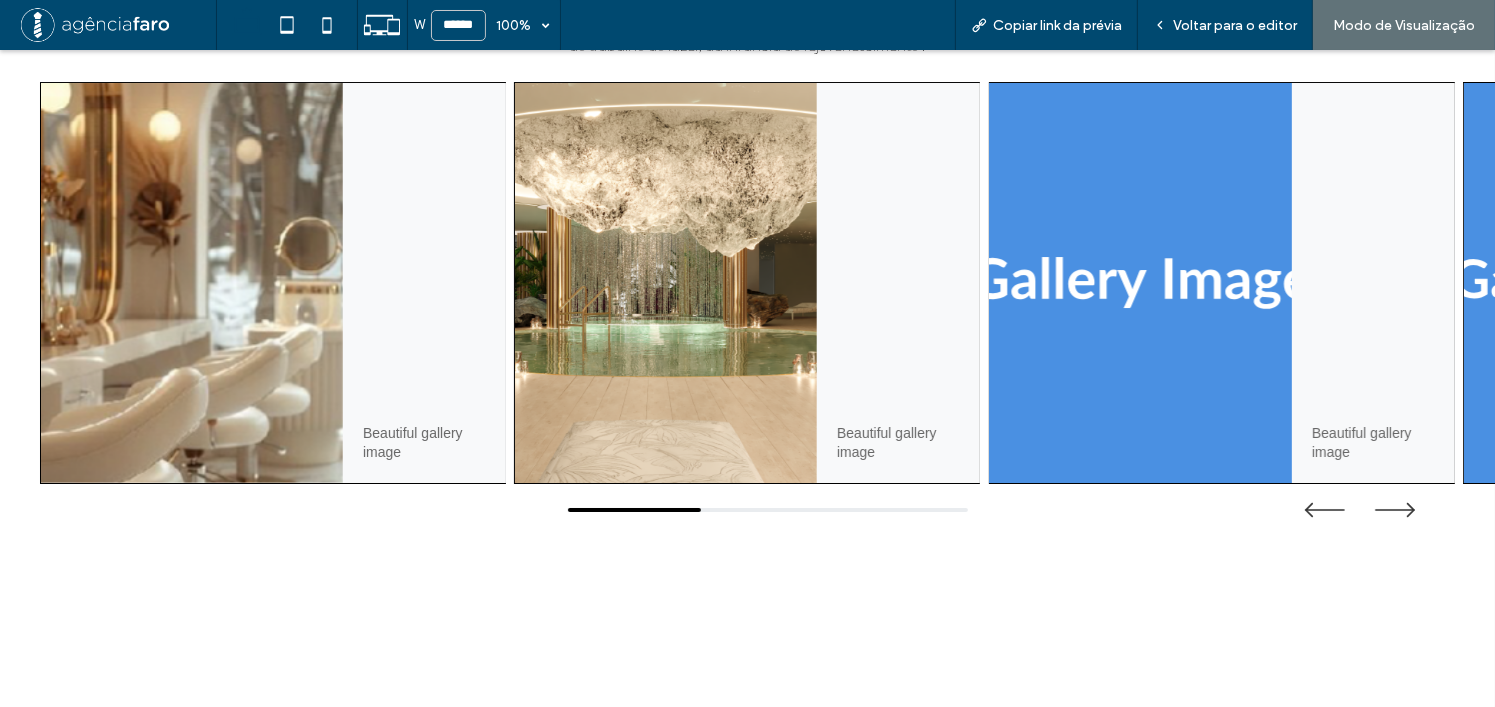 click at bounding box center [1141, 283] 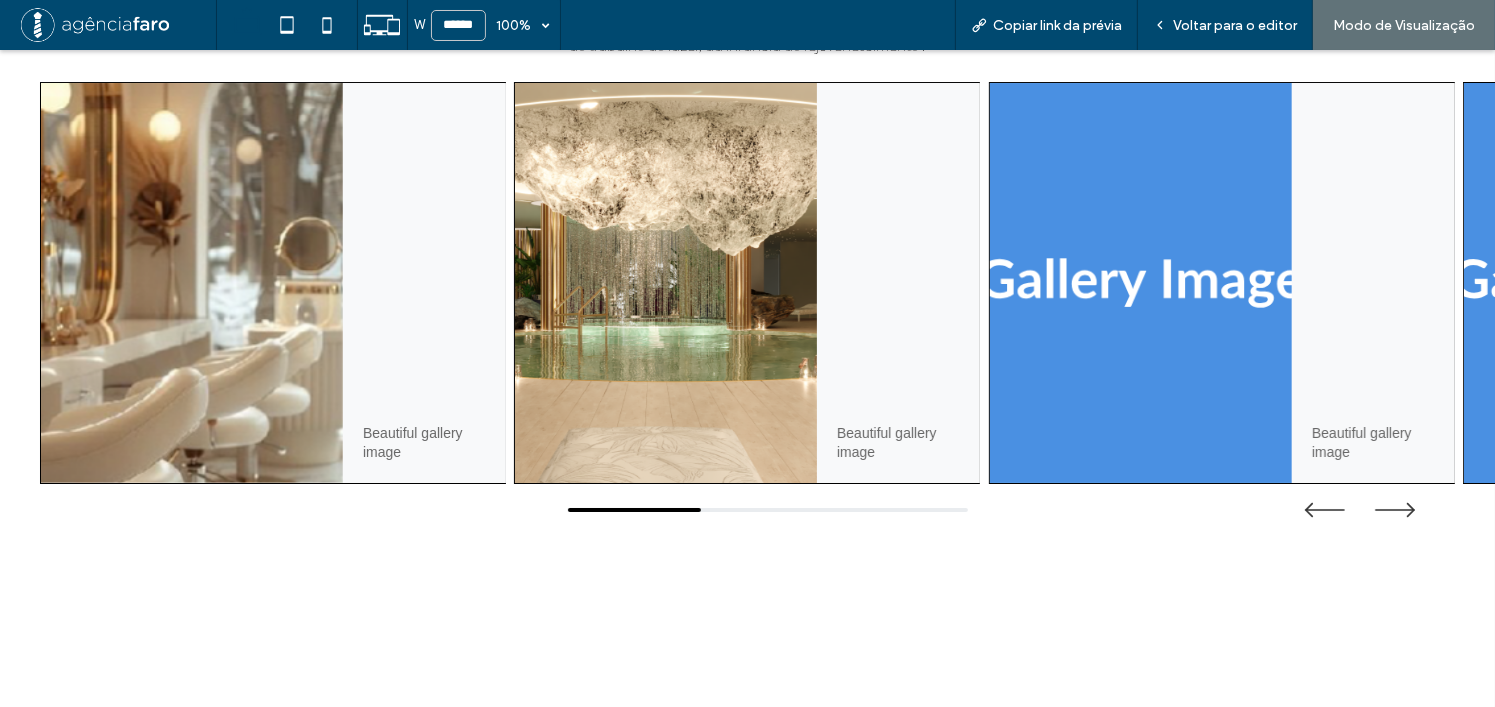 click at bounding box center (666, 283) 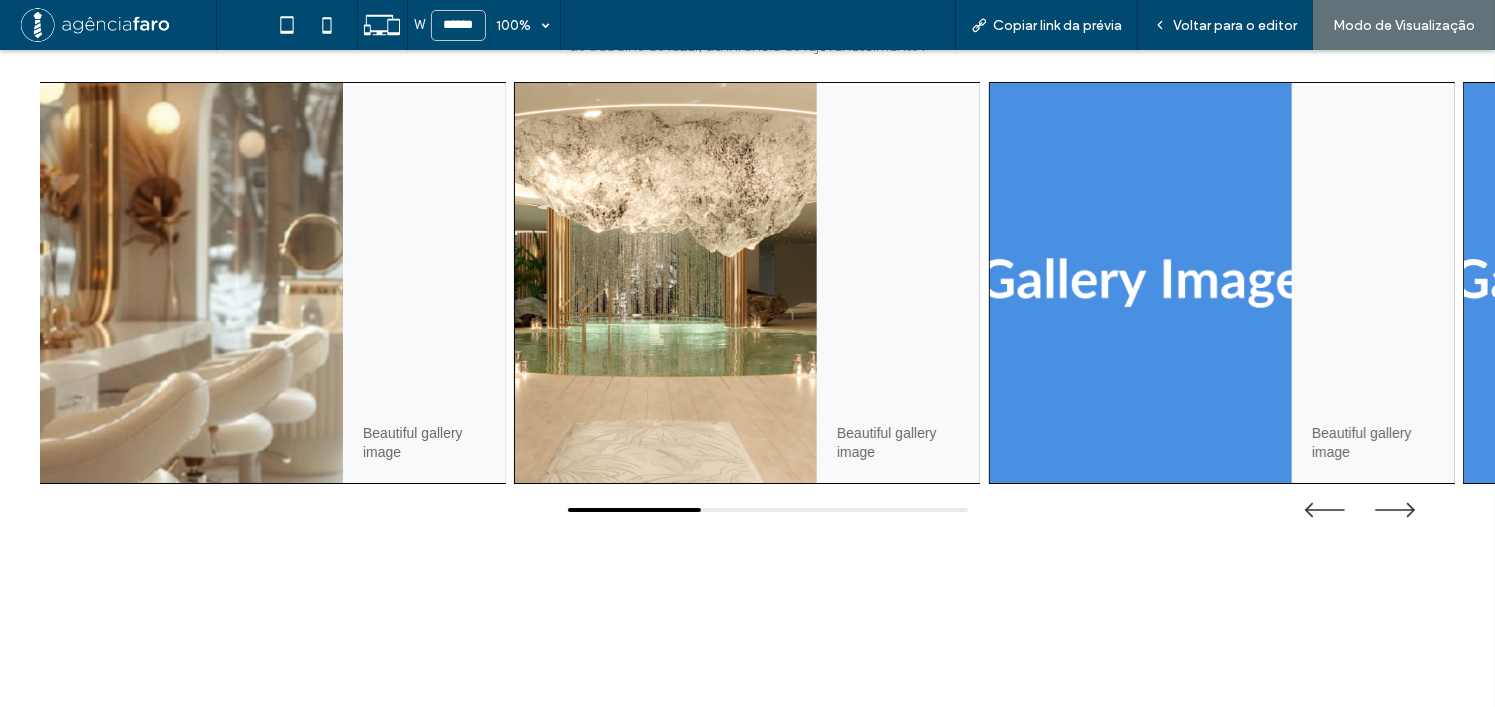 click at bounding box center (192, 283) 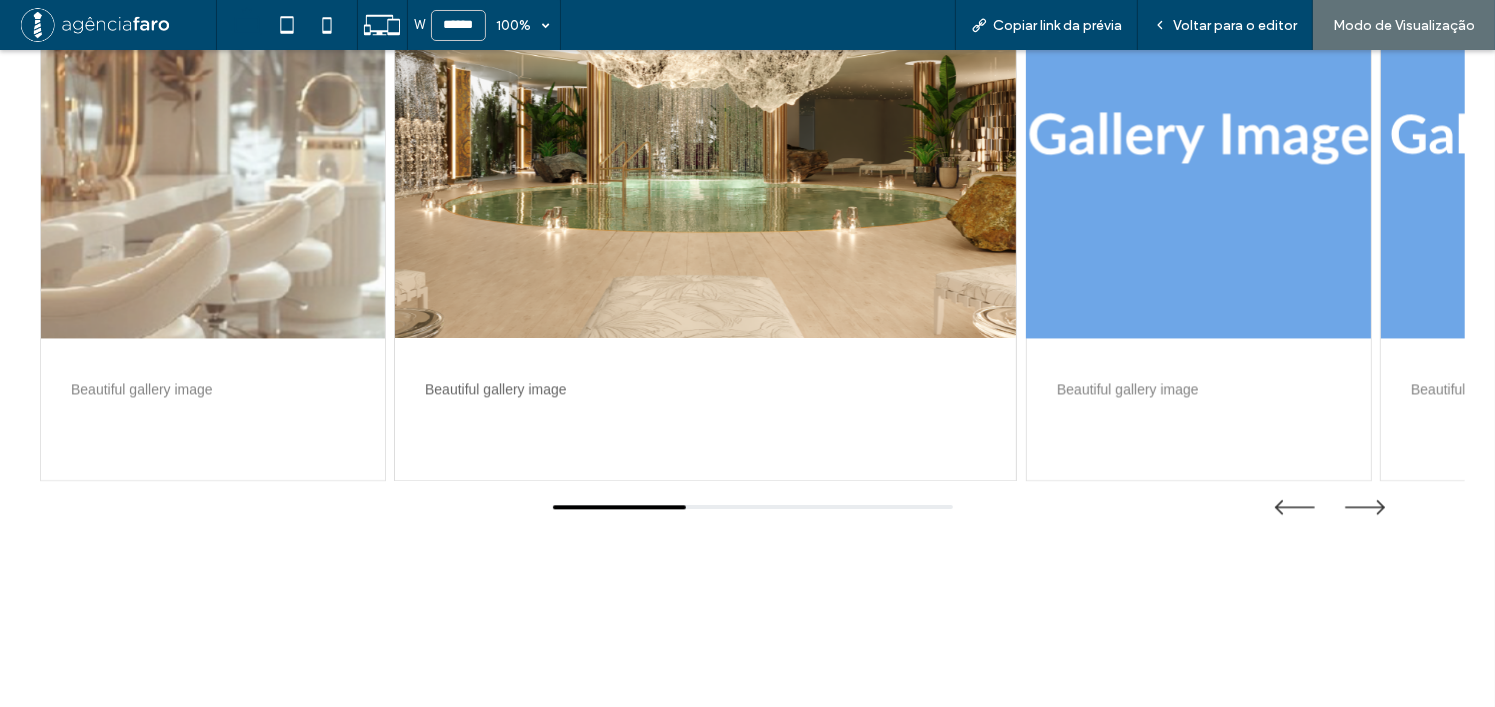 scroll, scrollTop: 4398, scrollLeft: 0, axis: vertical 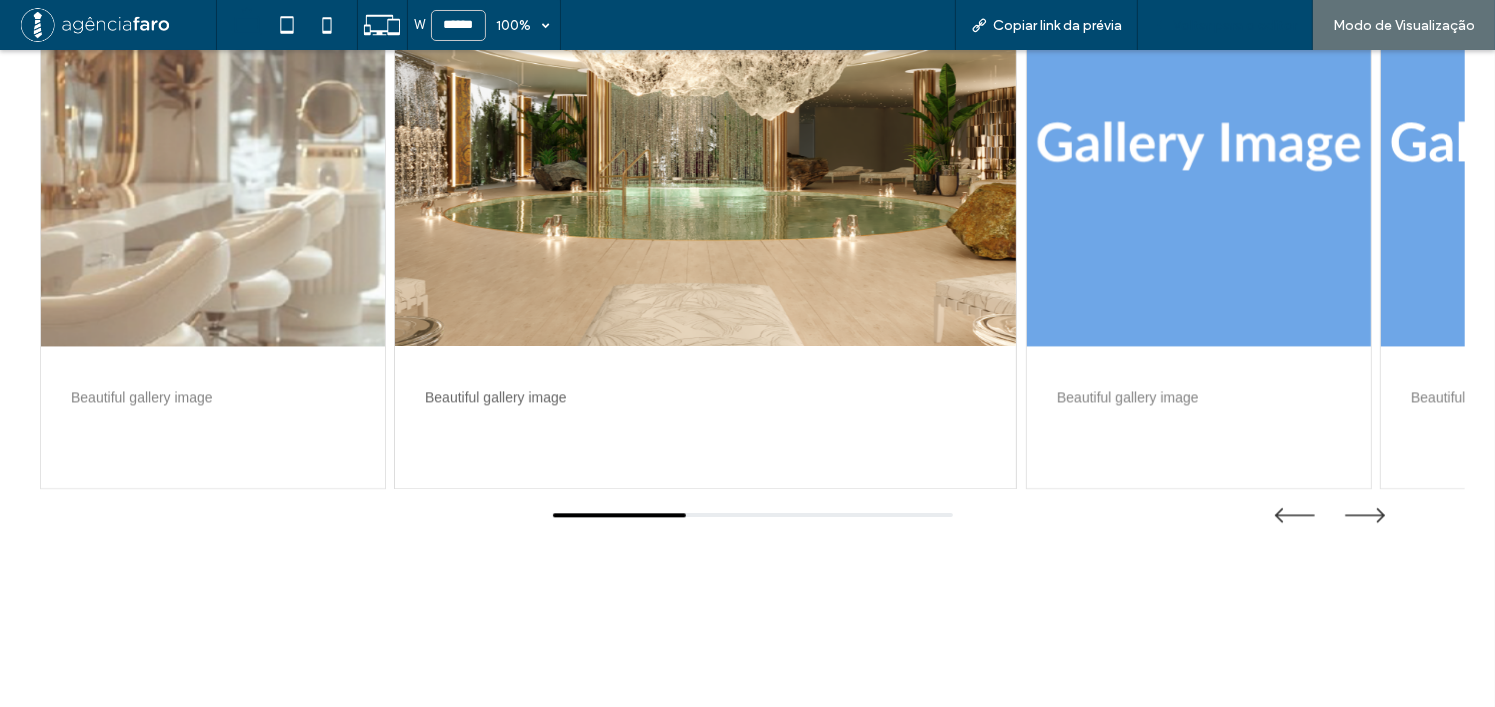 click on "Voltar para o editor" at bounding box center (1225, 25) 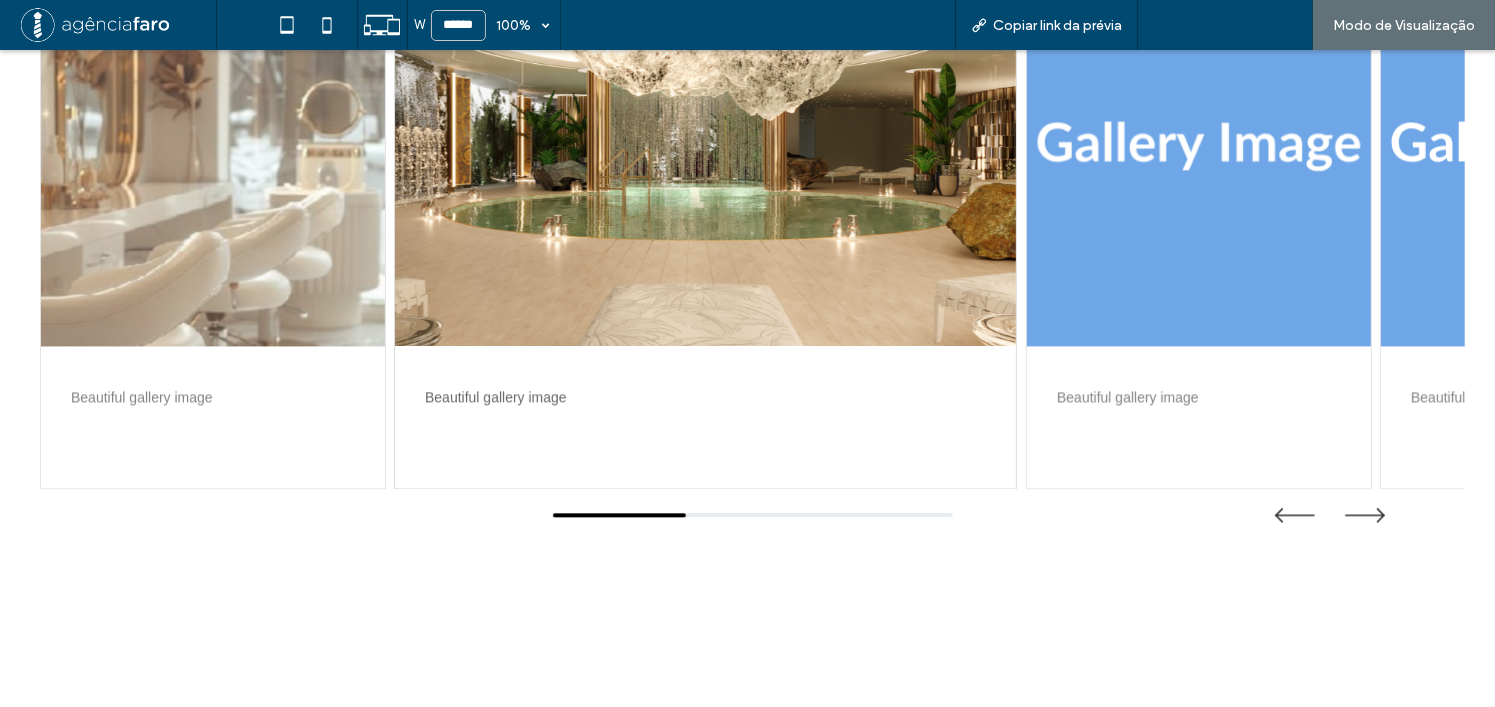 click on "Voltar para o editor" at bounding box center [1225, 25] 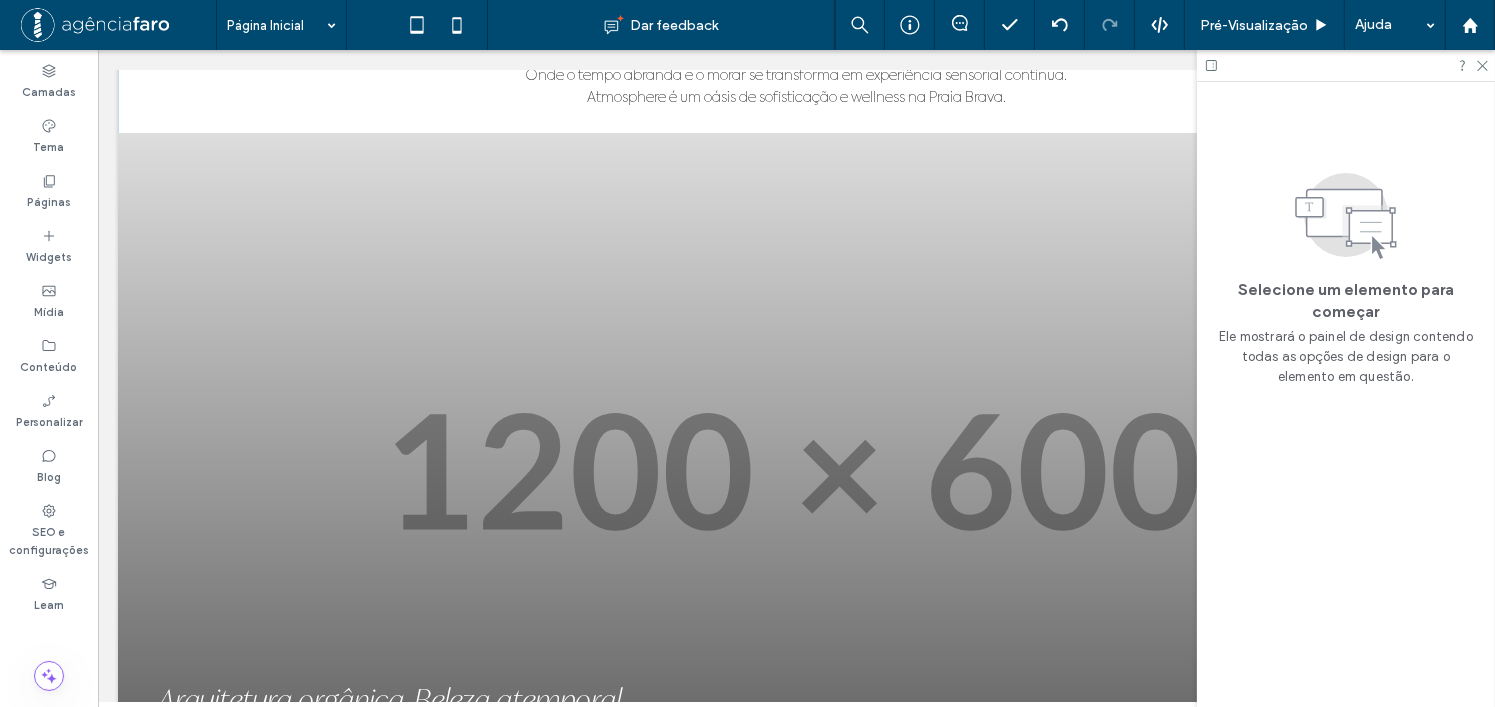 scroll, scrollTop: 1200, scrollLeft: 0, axis: vertical 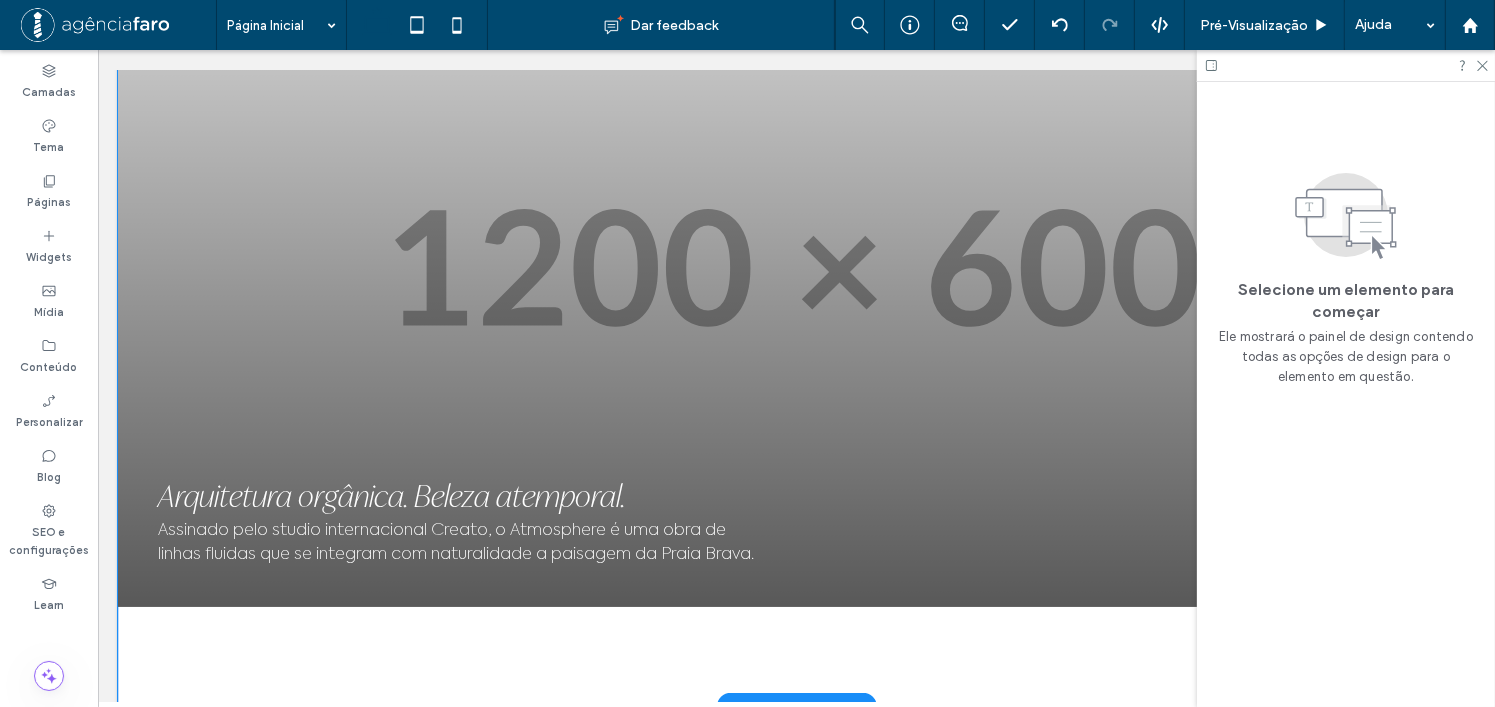 click at bounding box center (795, 268) 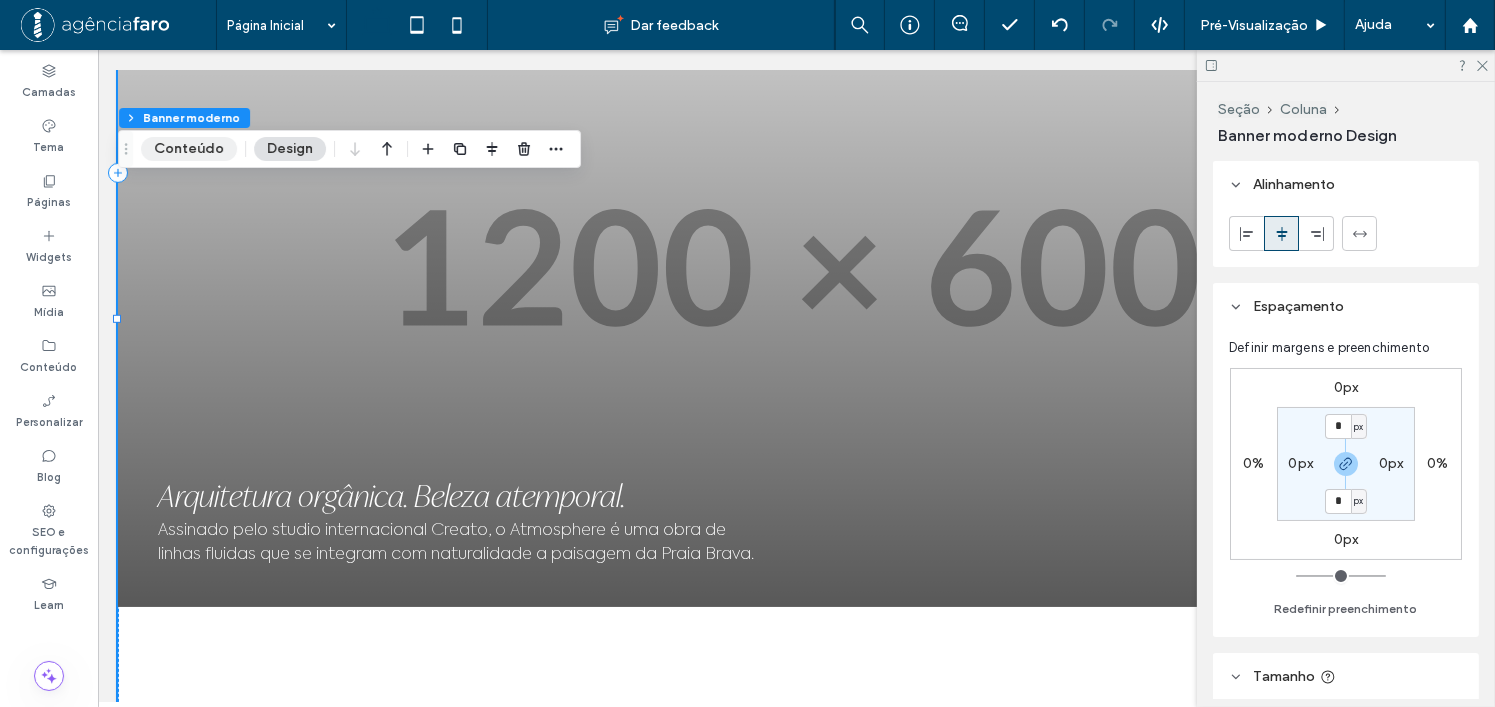 click on "Seção Coluna Banner moderno Conteúdo Design" at bounding box center [349, 149] 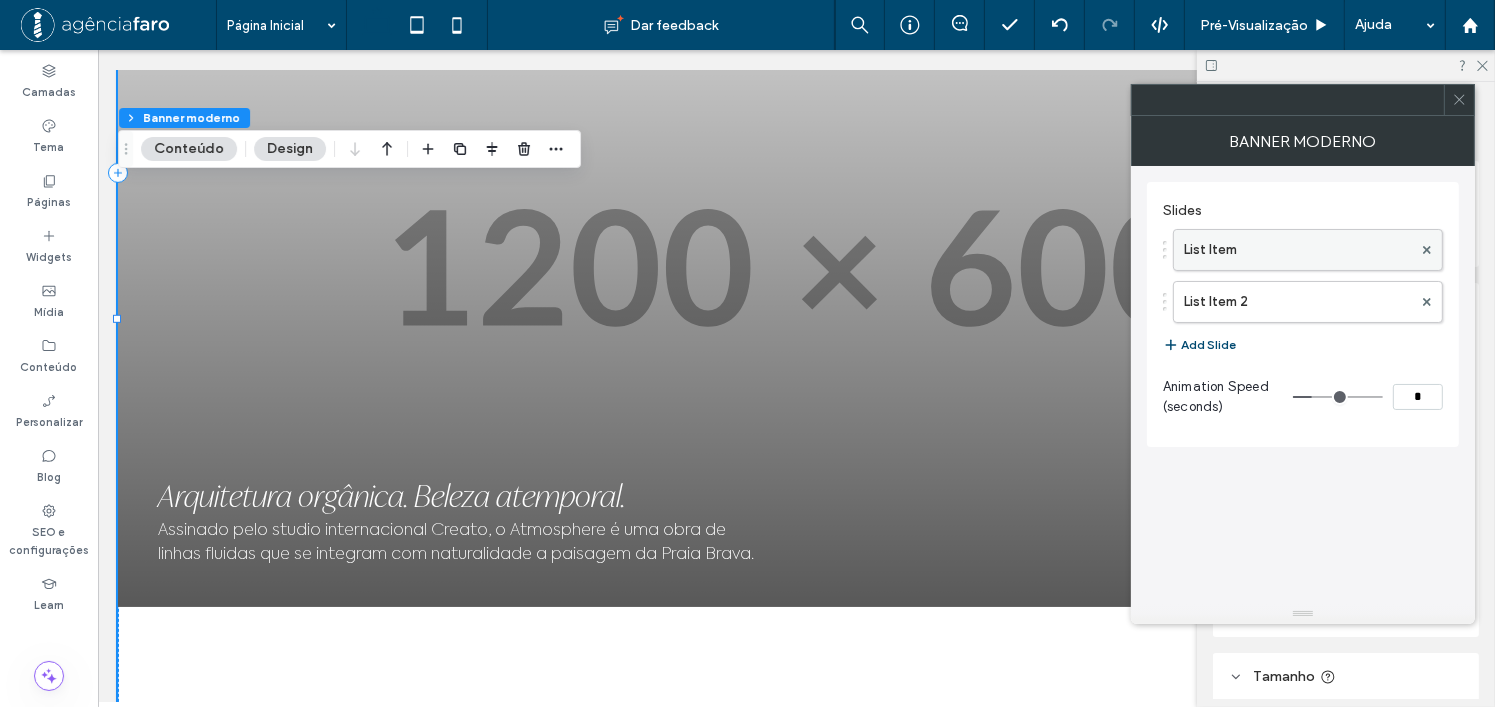 click on "List Item" at bounding box center [1298, 250] 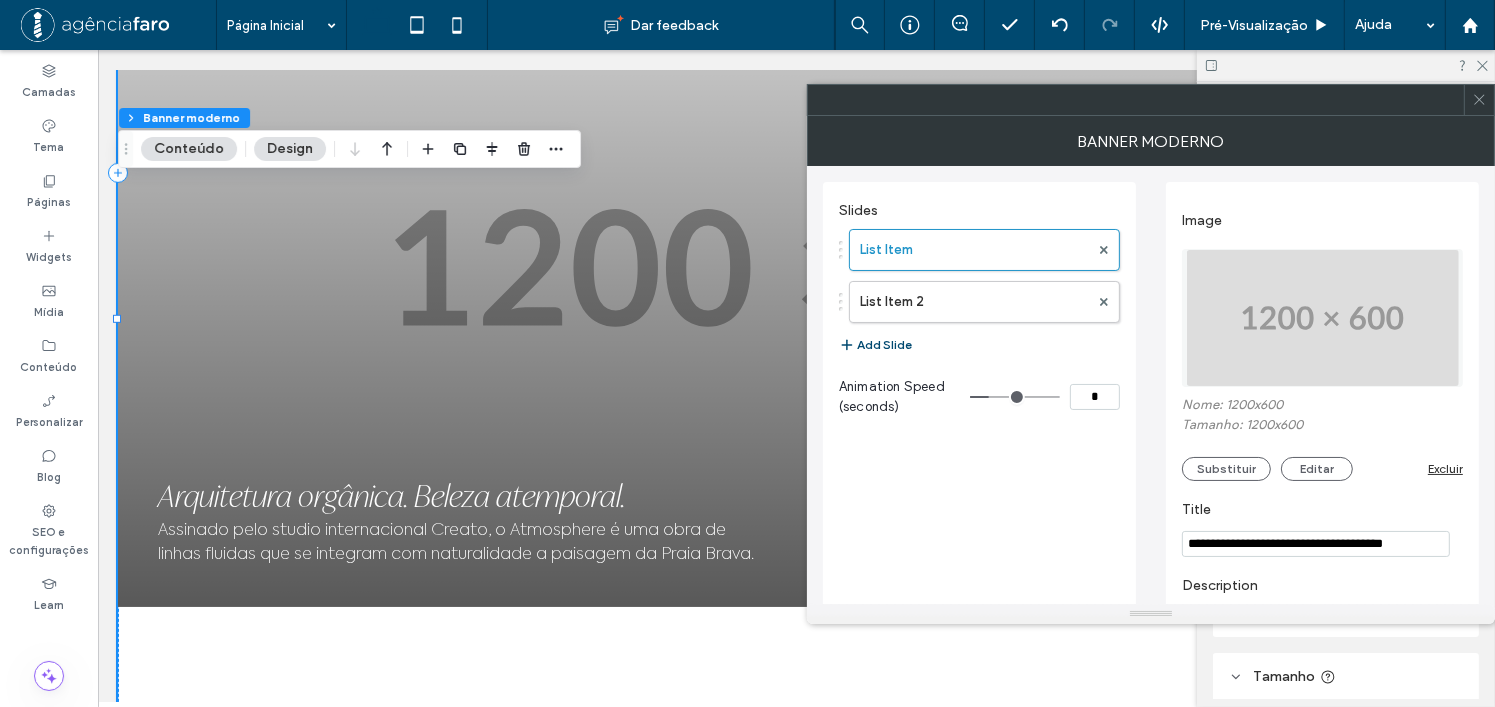 click at bounding box center (1323, 318) 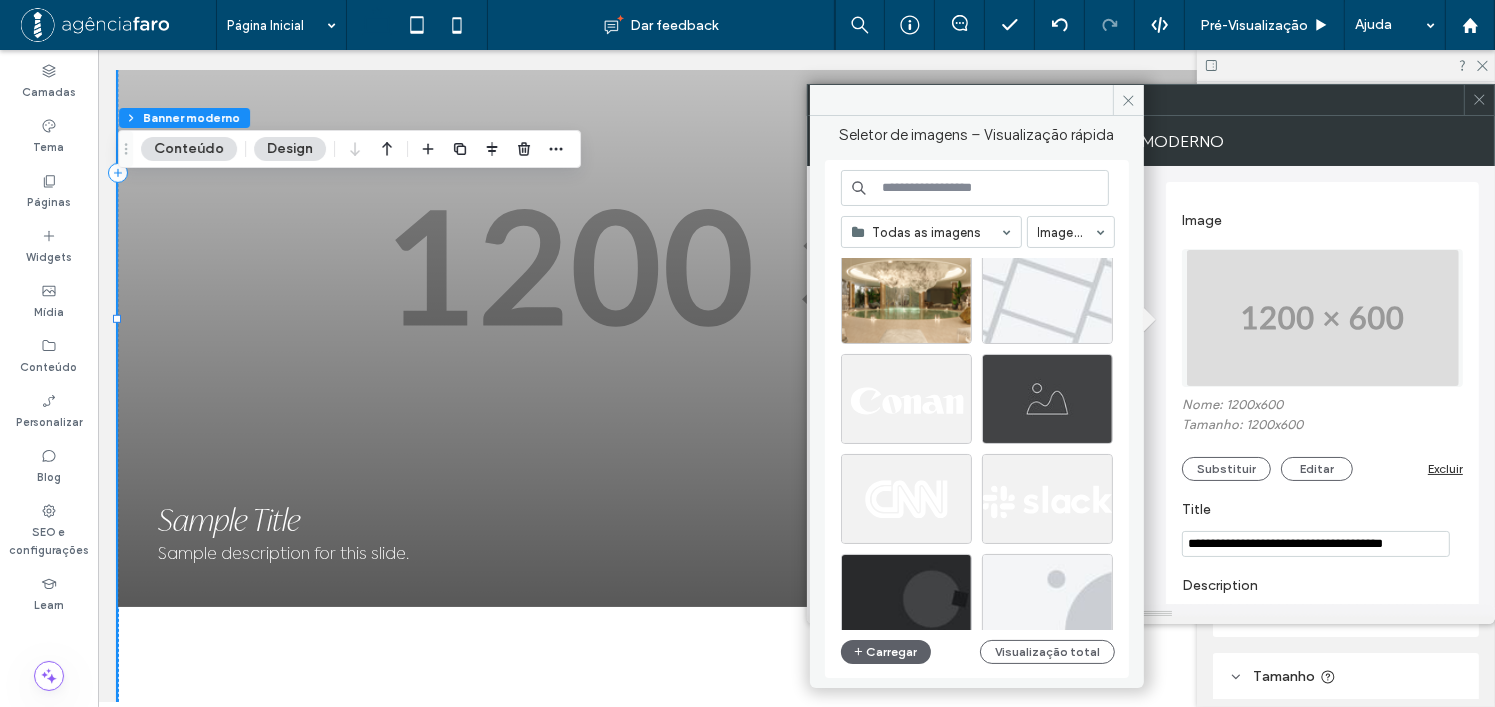 scroll, scrollTop: 300, scrollLeft: 0, axis: vertical 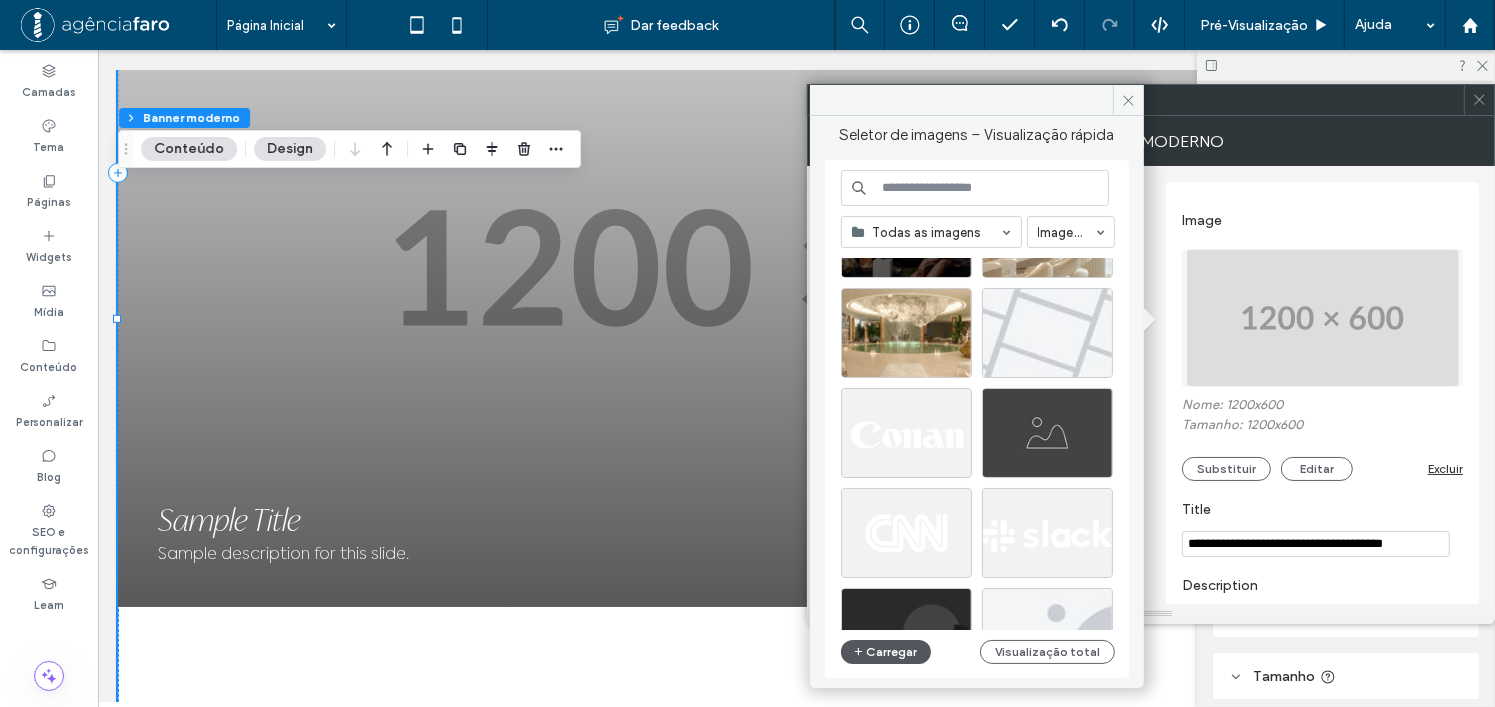 click on "Carregar" at bounding box center (886, 652) 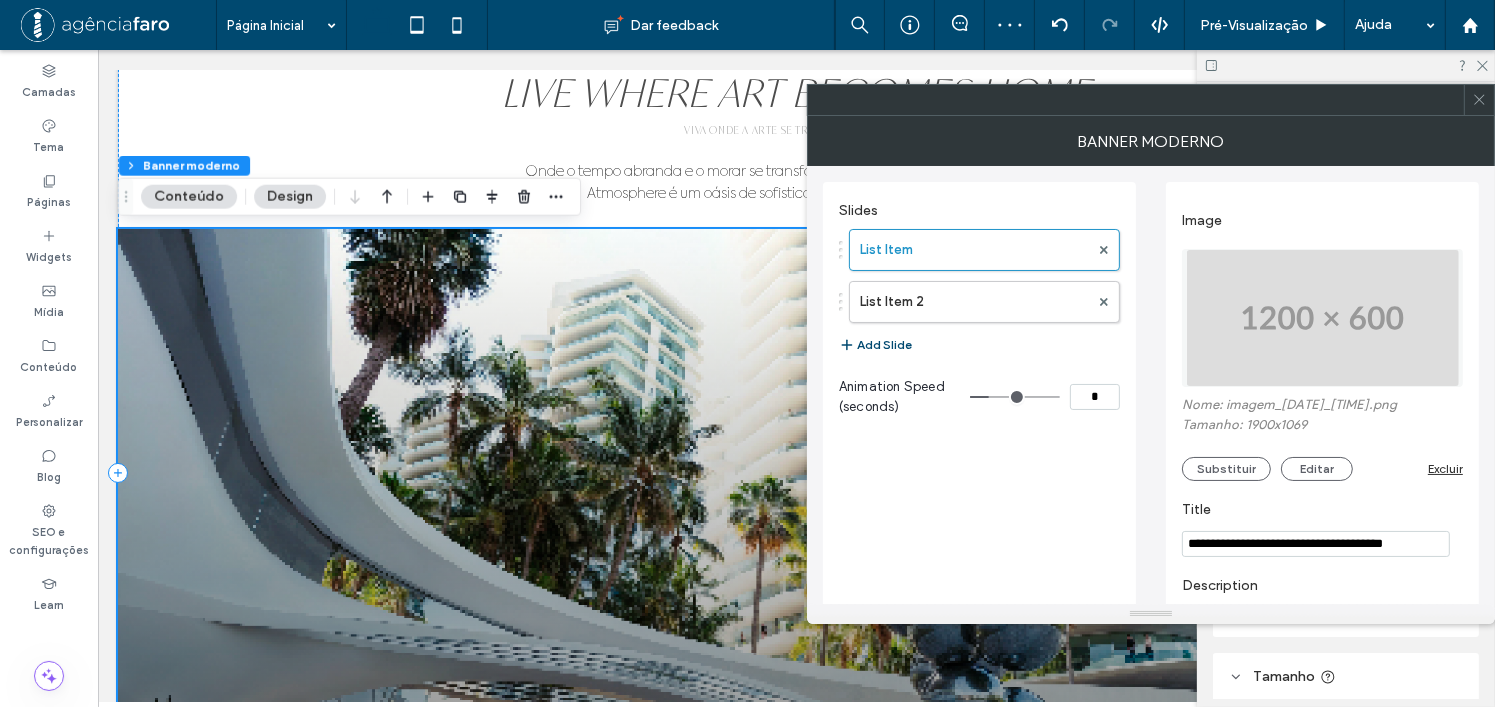 scroll, scrollTop: 1100, scrollLeft: 0, axis: vertical 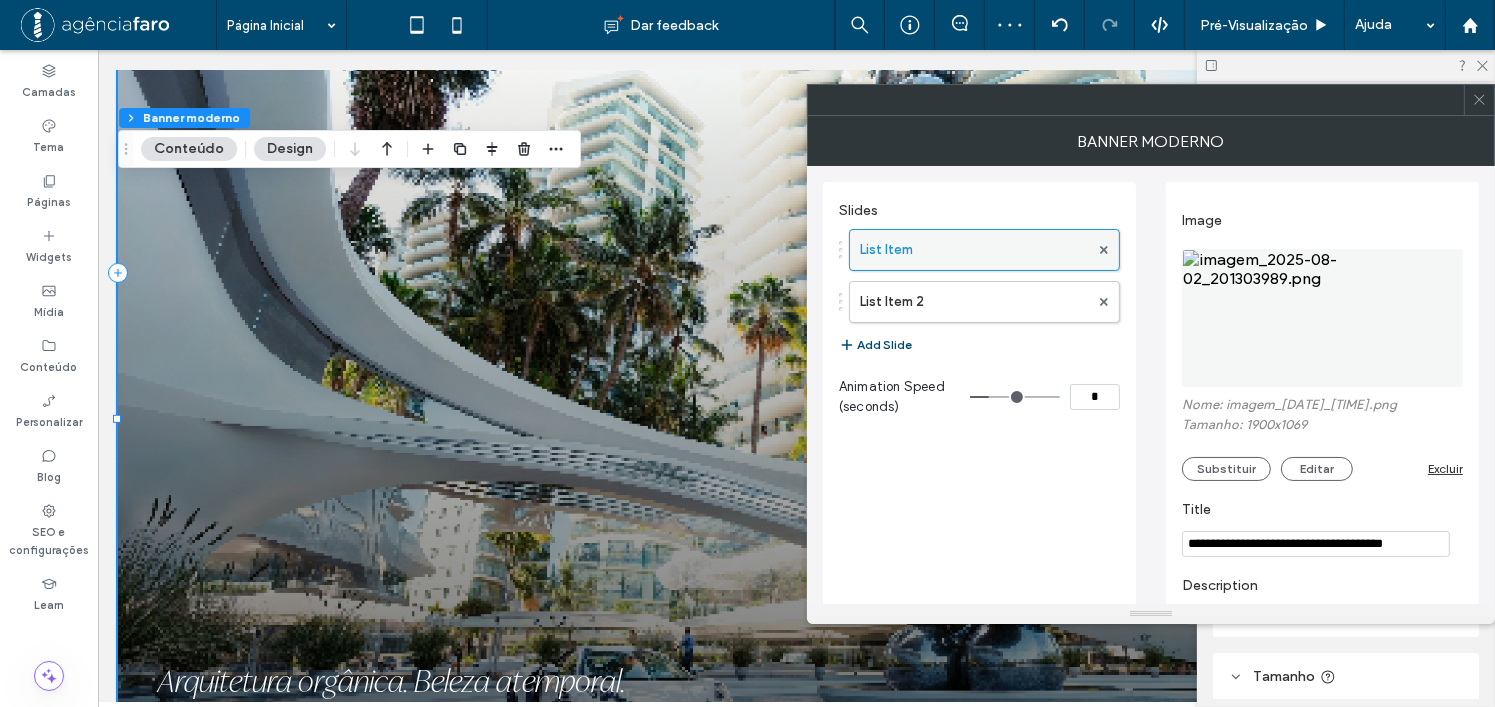 click on "List Item" at bounding box center [974, 250] 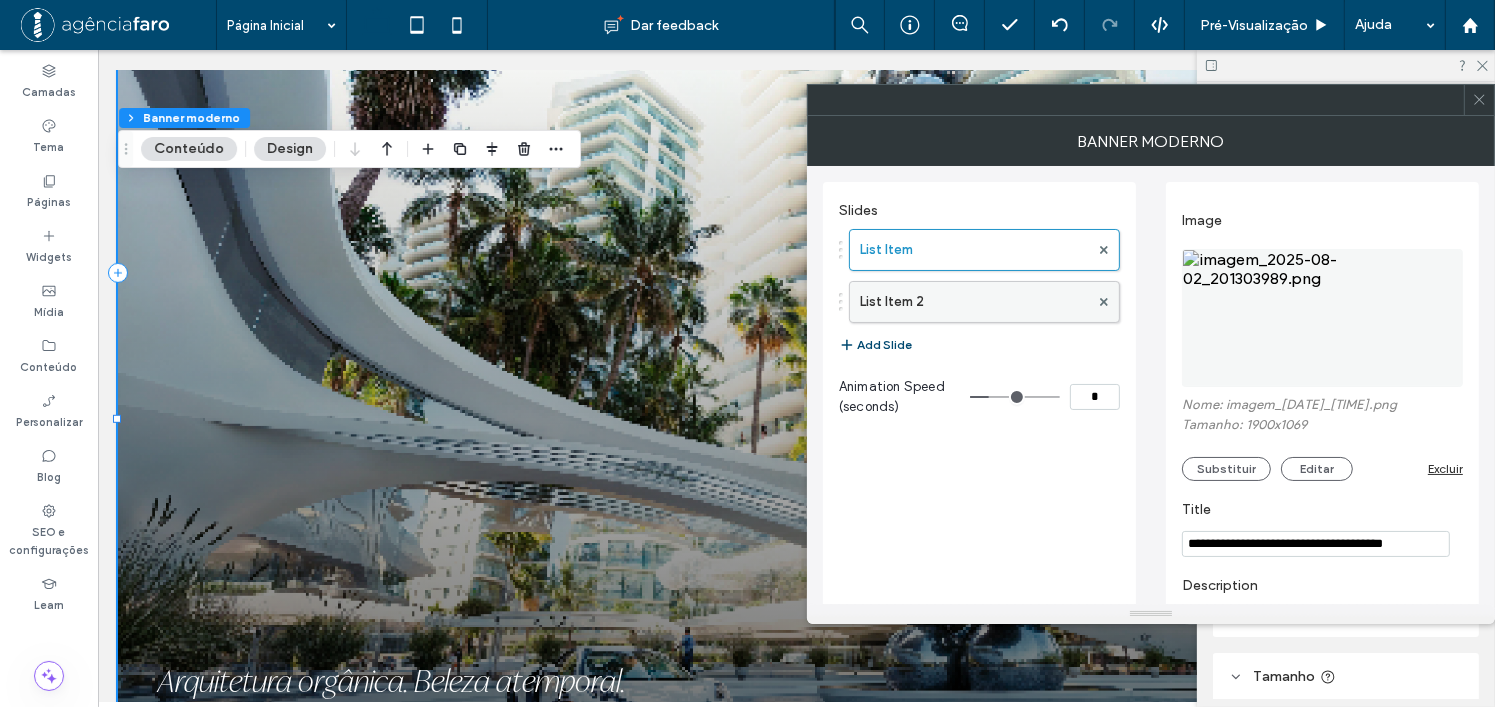 click on "List Item 2" at bounding box center (974, 302) 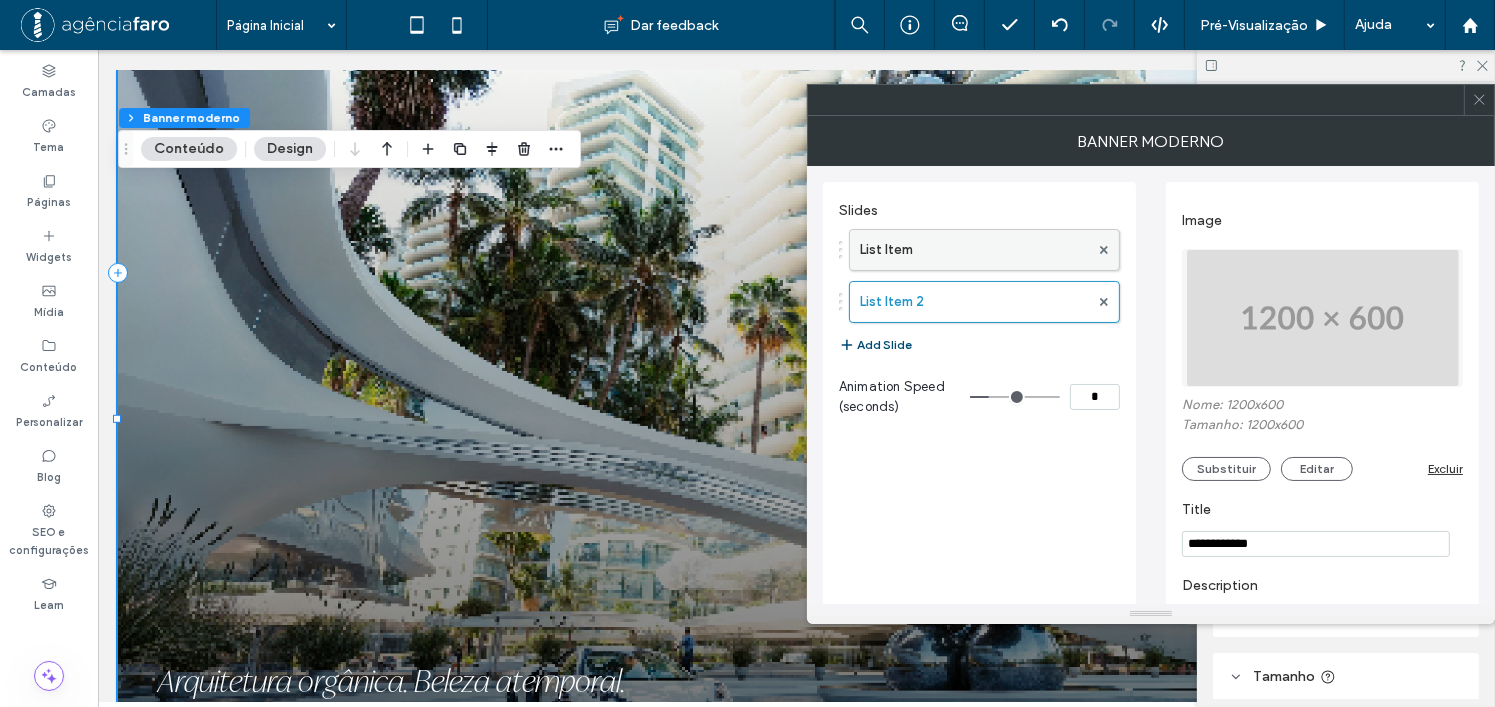 click on "List Item" at bounding box center [974, 250] 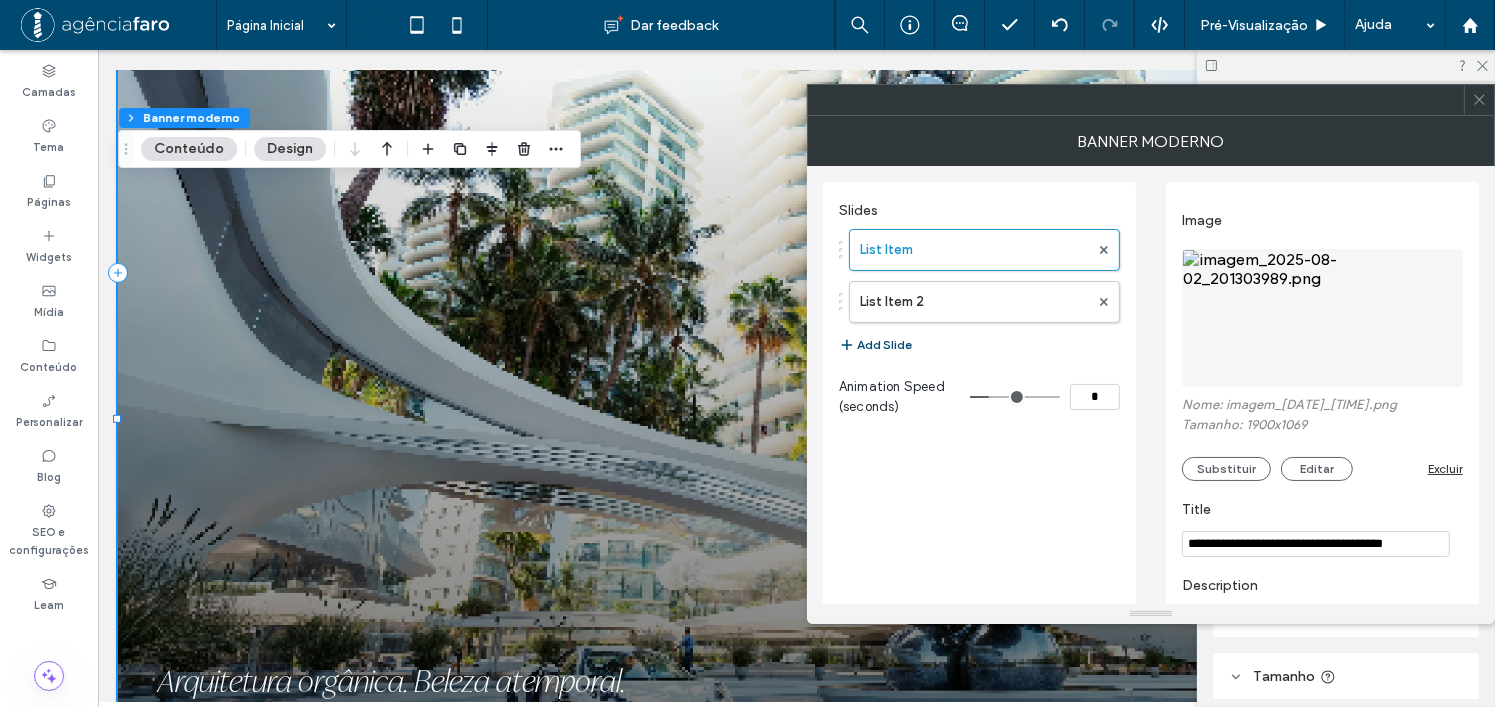 click at bounding box center [1479, 100] 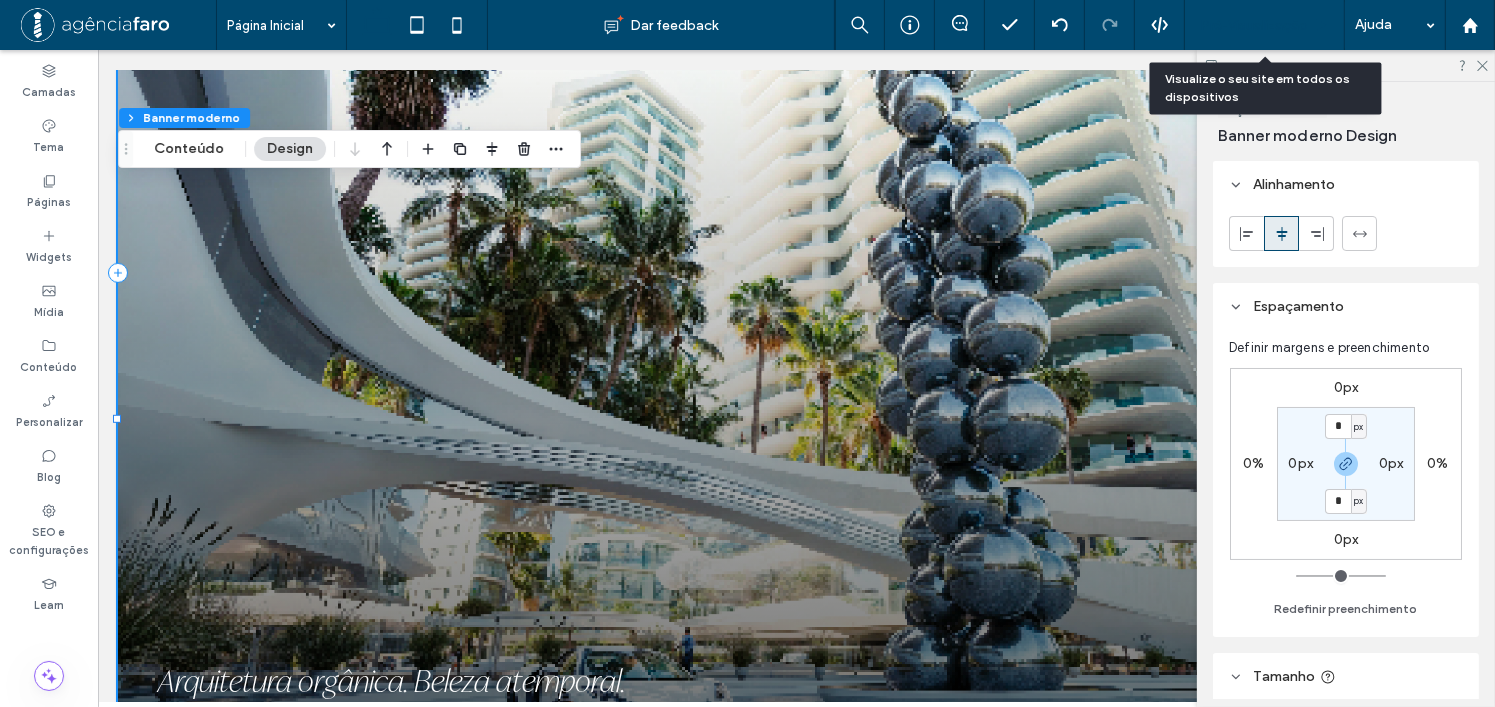 click on "Pré-Visualizaçāo" at bounding box center [1265, 25] 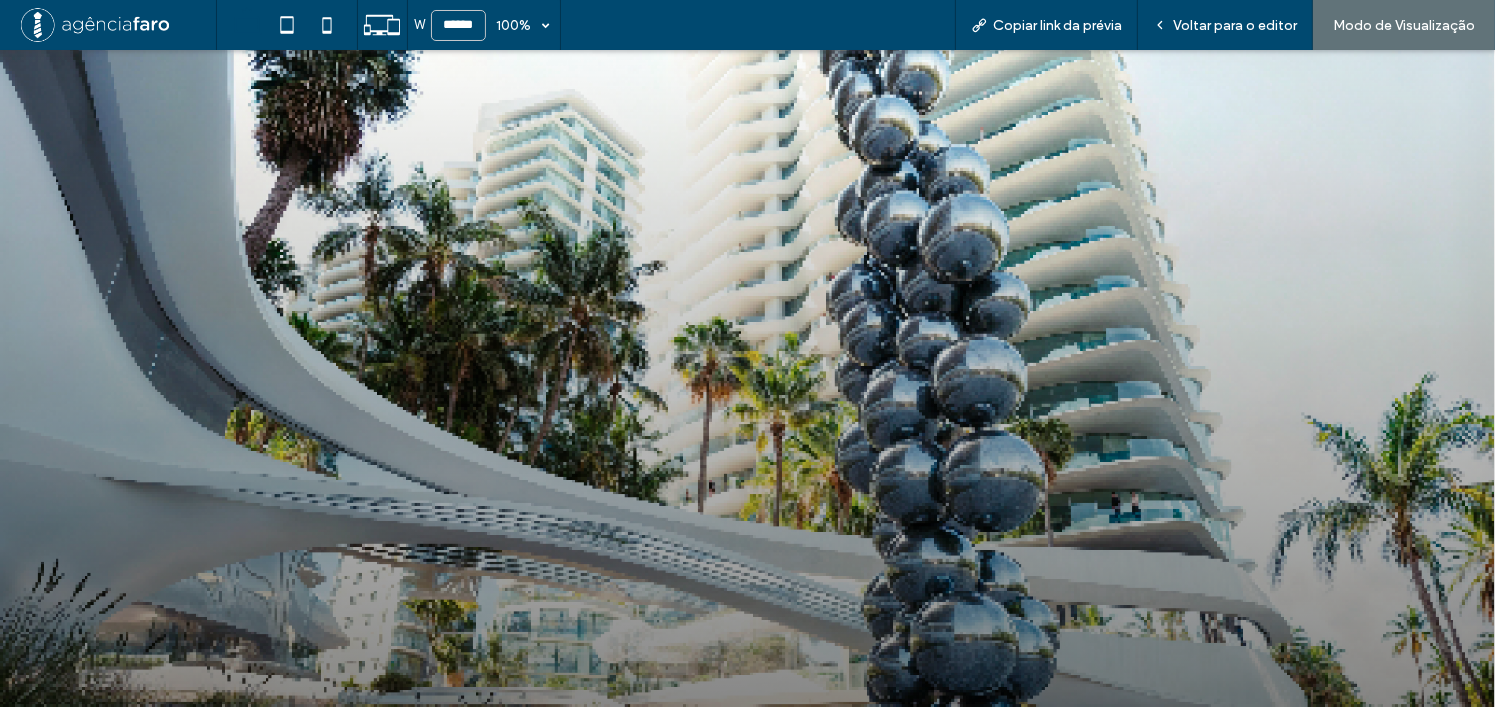 scroll, scrollTop: 1100, scrollLeft: 0, axis: vertical 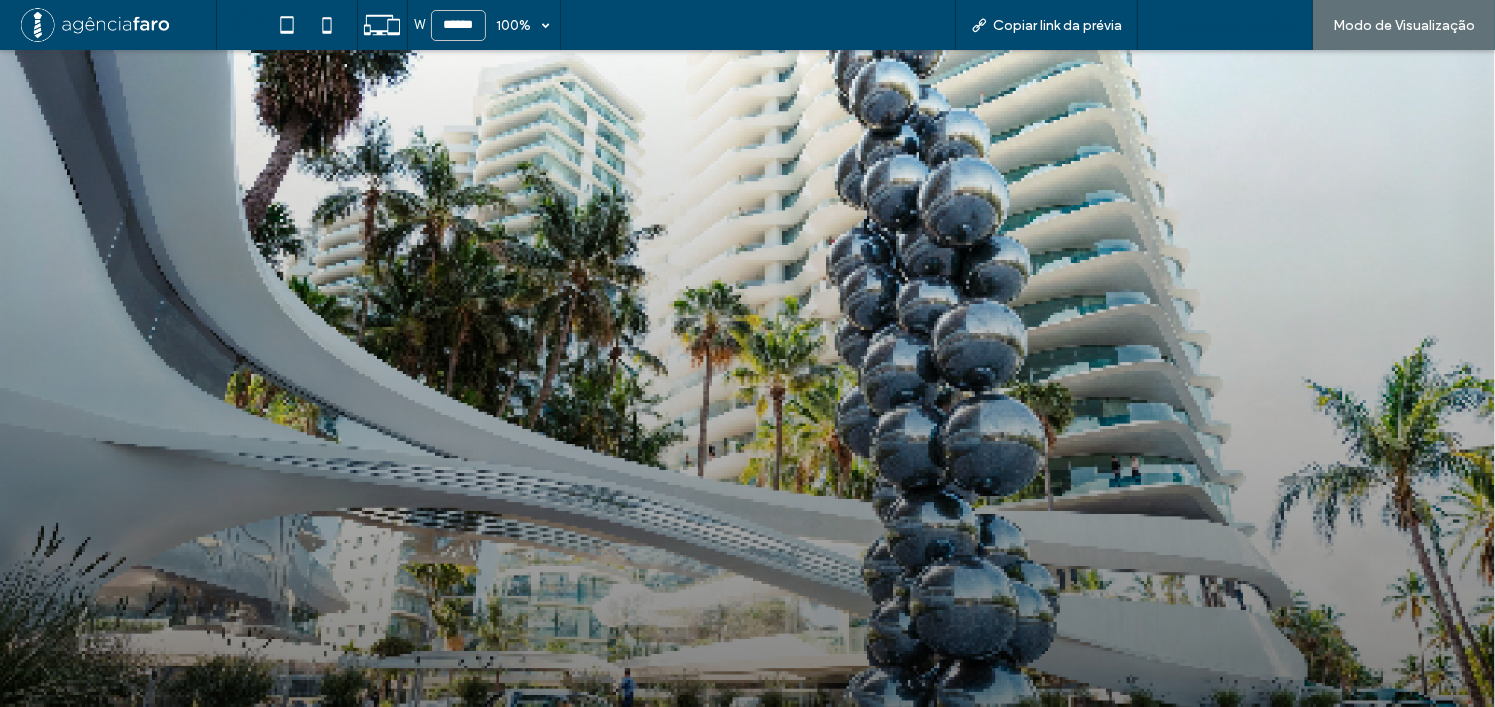 click on "Voltar para o editor" at bounding box center (1235, 25) 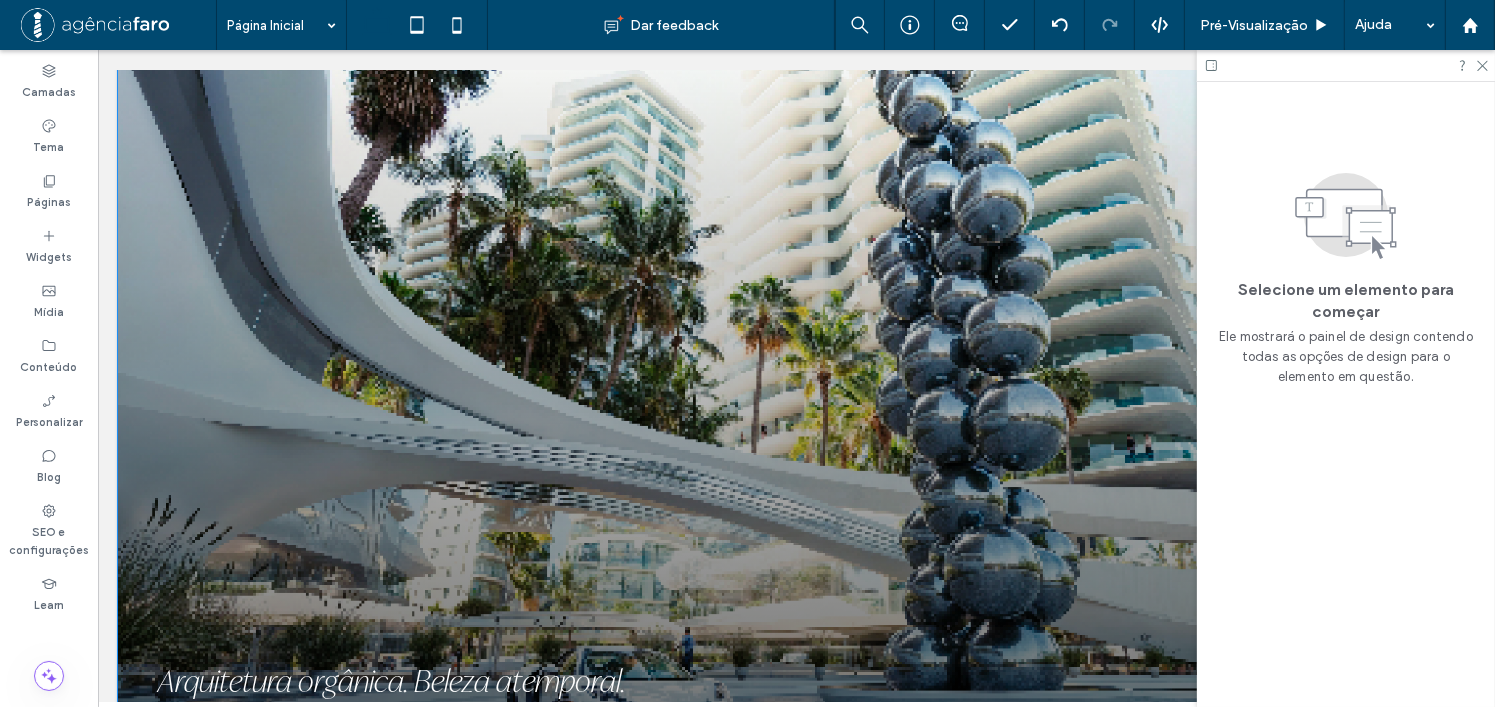 click at bounding box center (795, 410) 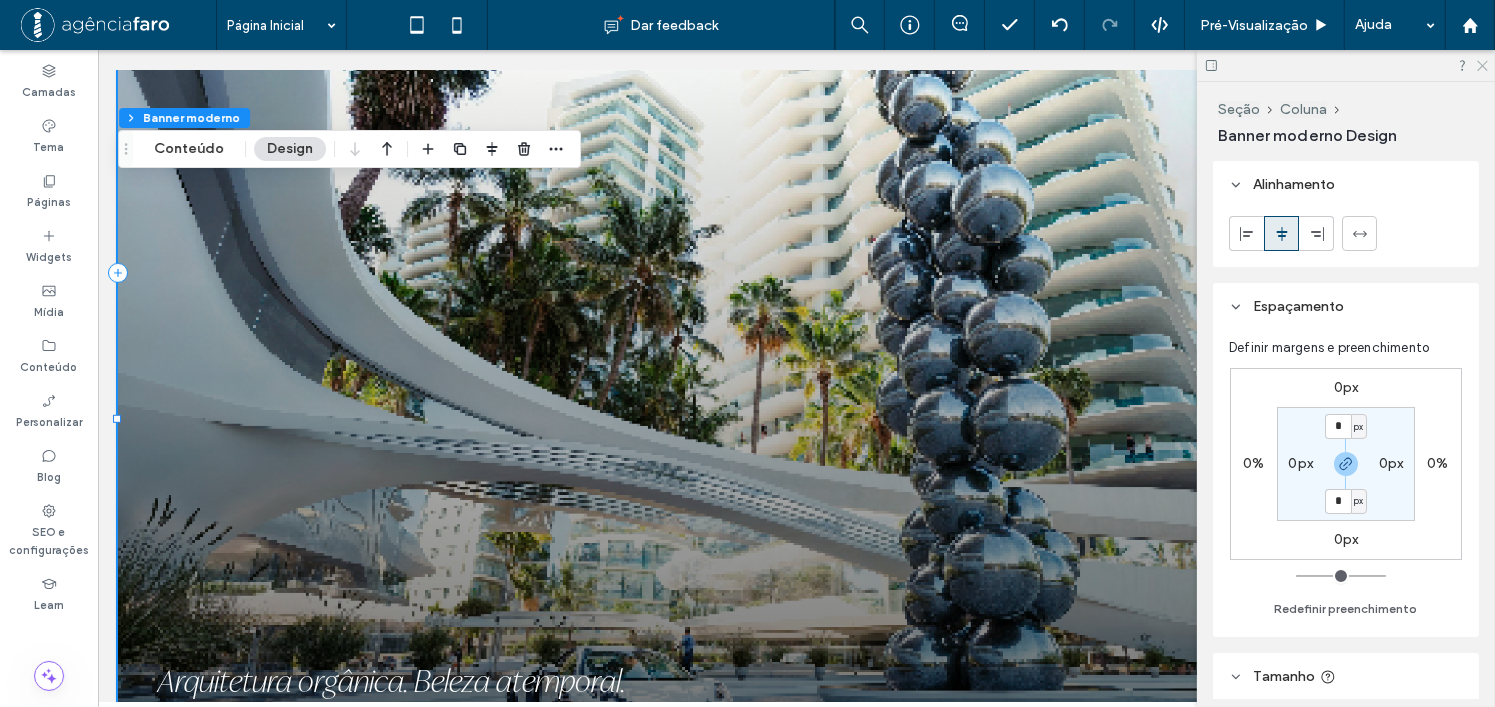 click 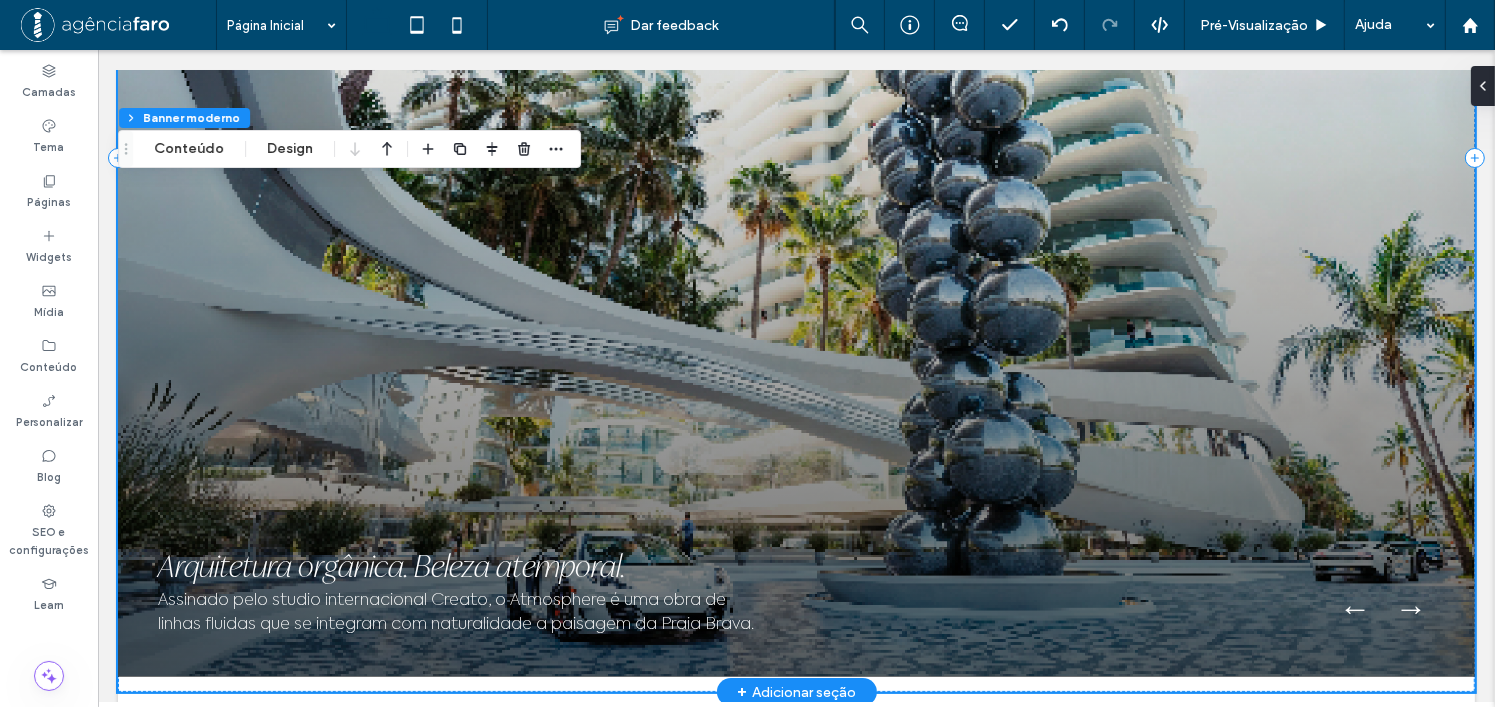 scroll, scrollTop: 1300, scrollLeft: 0, axis: vertical 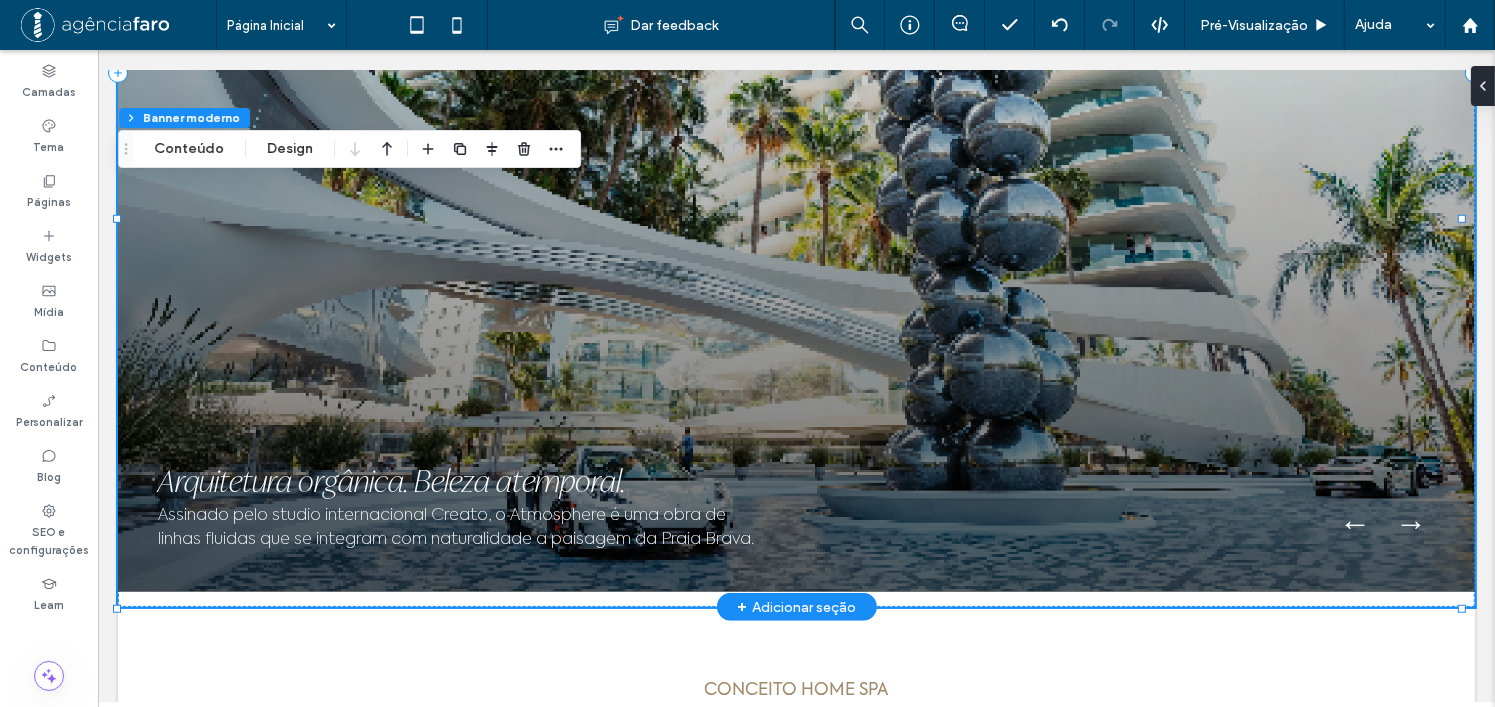 click at bounding box center (795, 210) 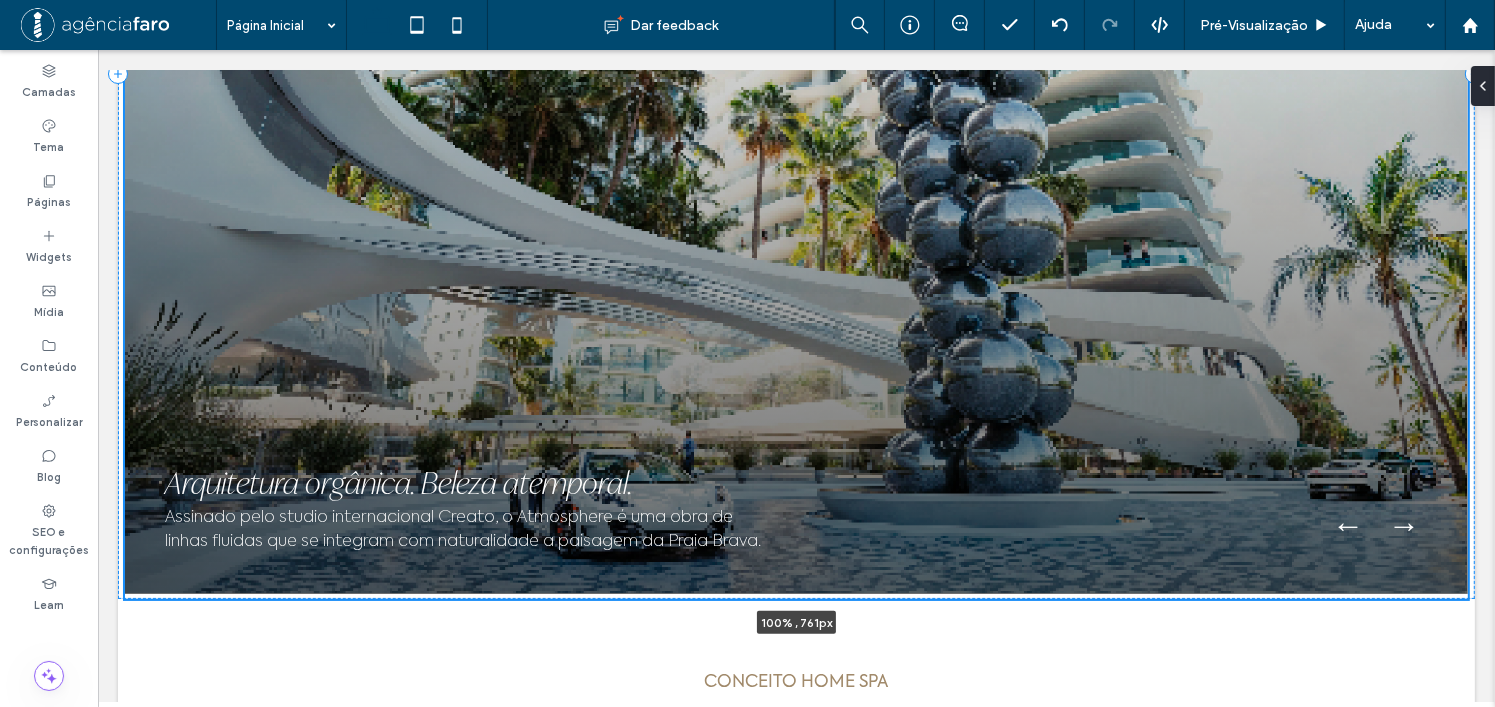 drag, startPoint x: 1462, startPoint y: 608, endPoint x: 1480, endPoint y: 591, distance: 24.758837 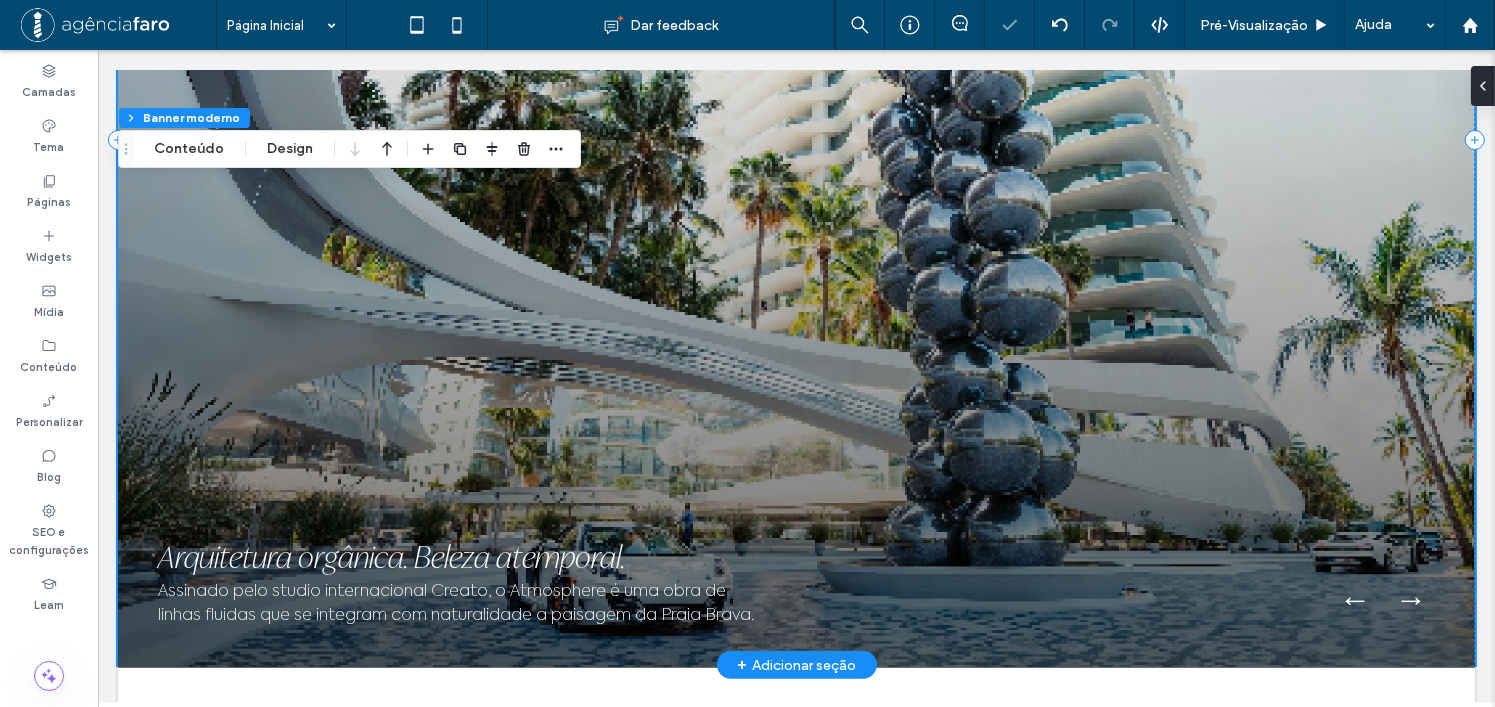 scroll, scrollTop: 1191, scrollLeft: 0, axis: vertical 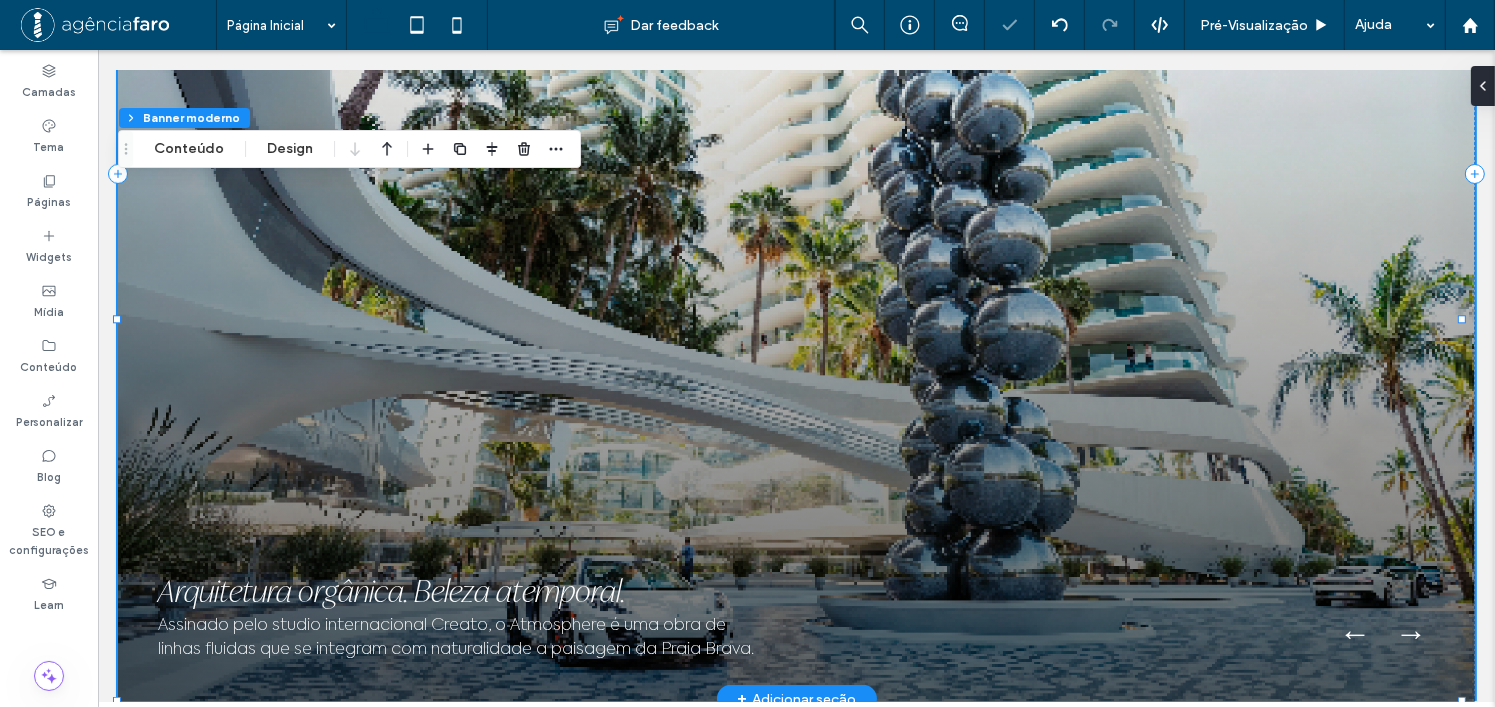 click at bounding box center [795, 319] 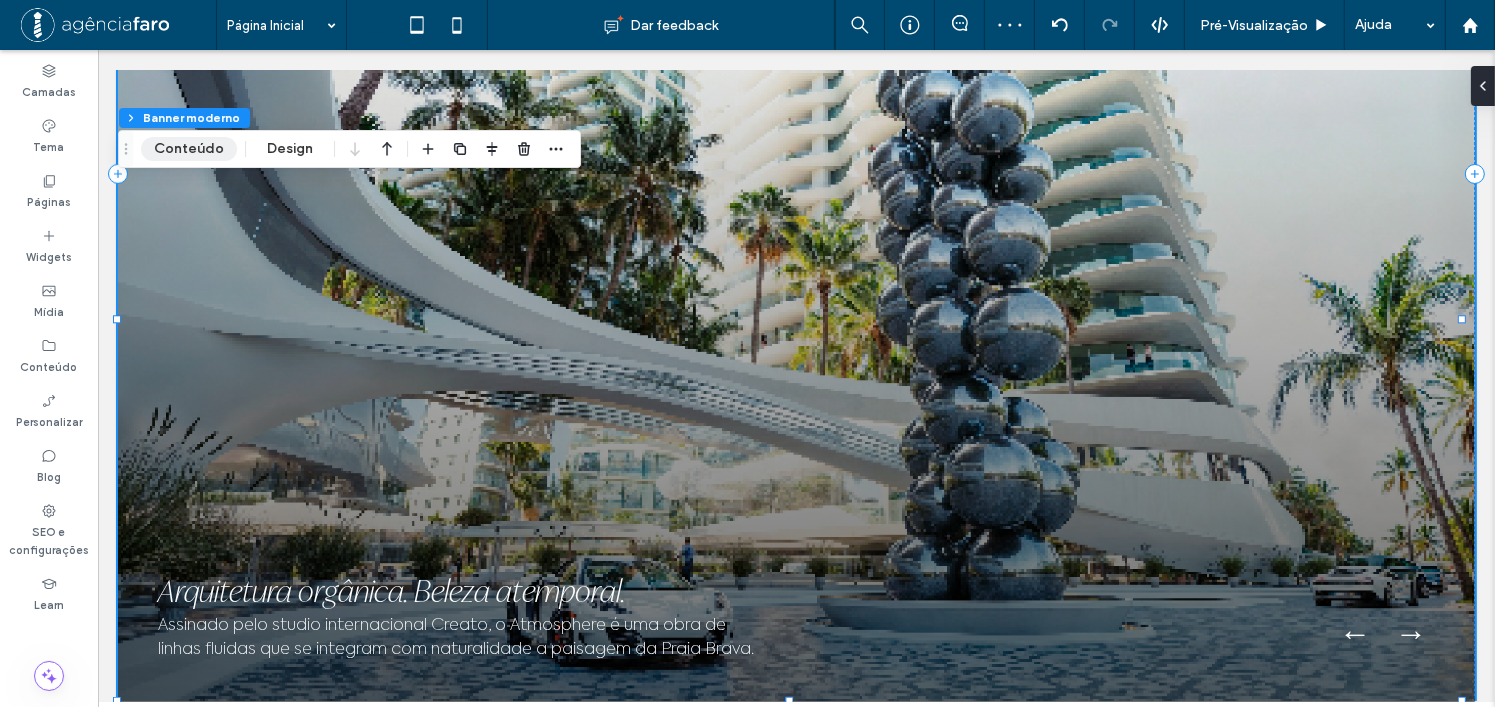 click on "Conteúdo" at bounding box center [189, 149] 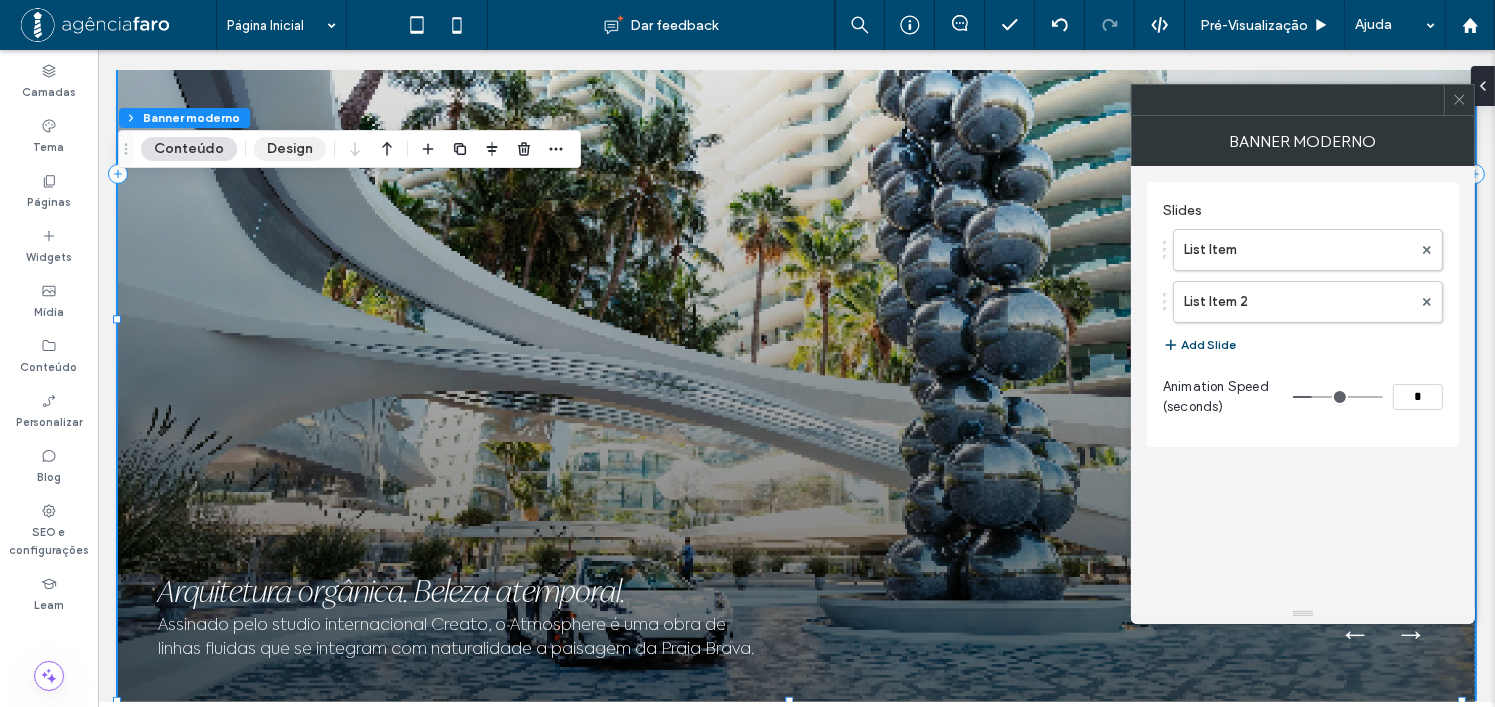 click on "Design" at bounding box center (290, 149) 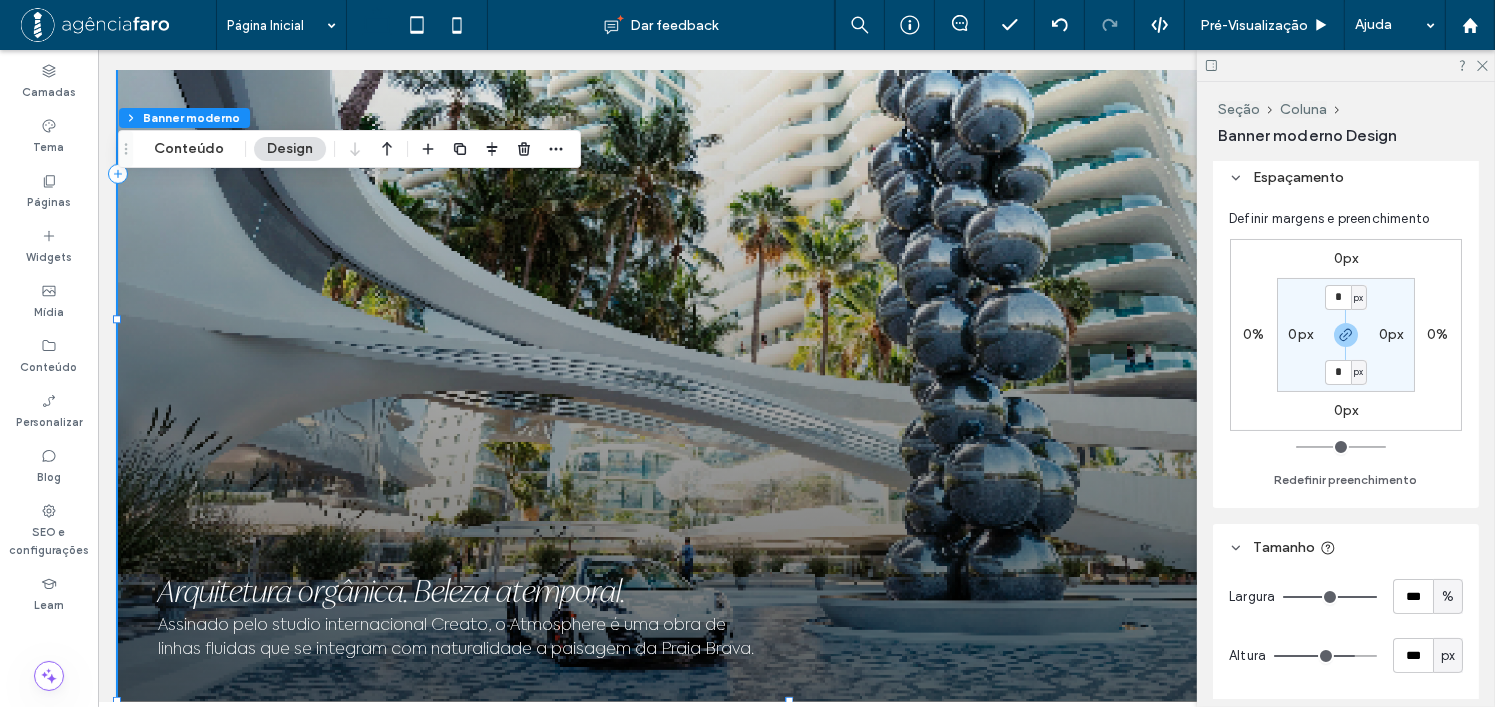 scroll, scrollTop: 200, scrollLeft: 0, axis: vertical 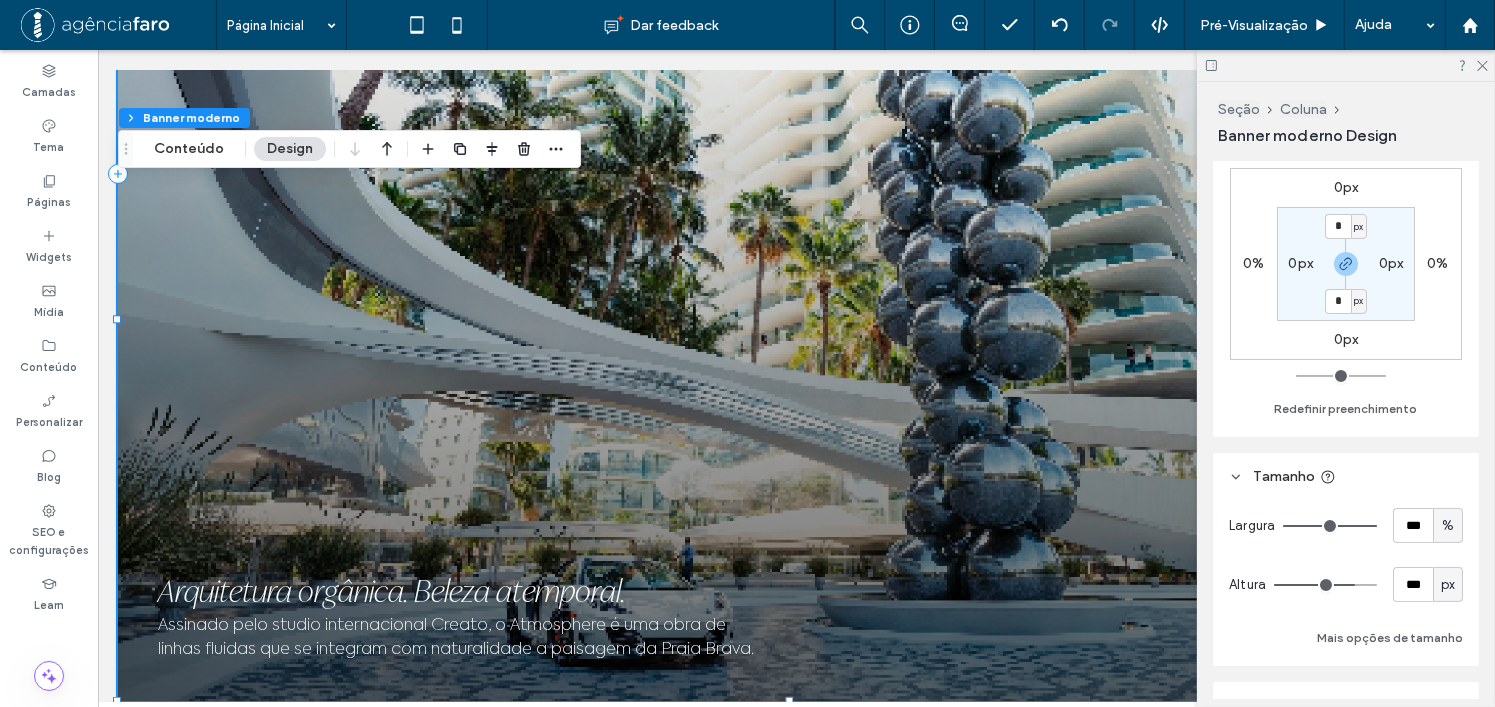 type on "***" 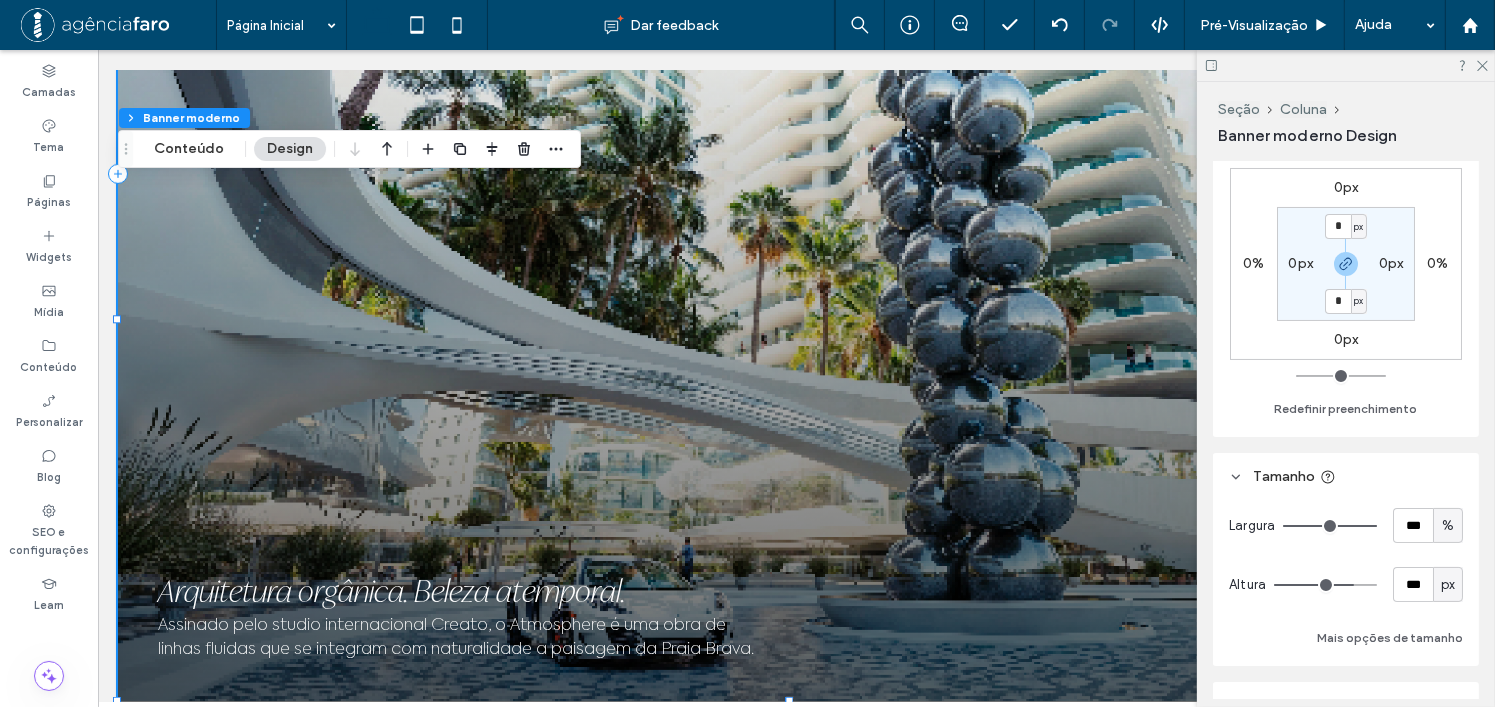 type on "***" 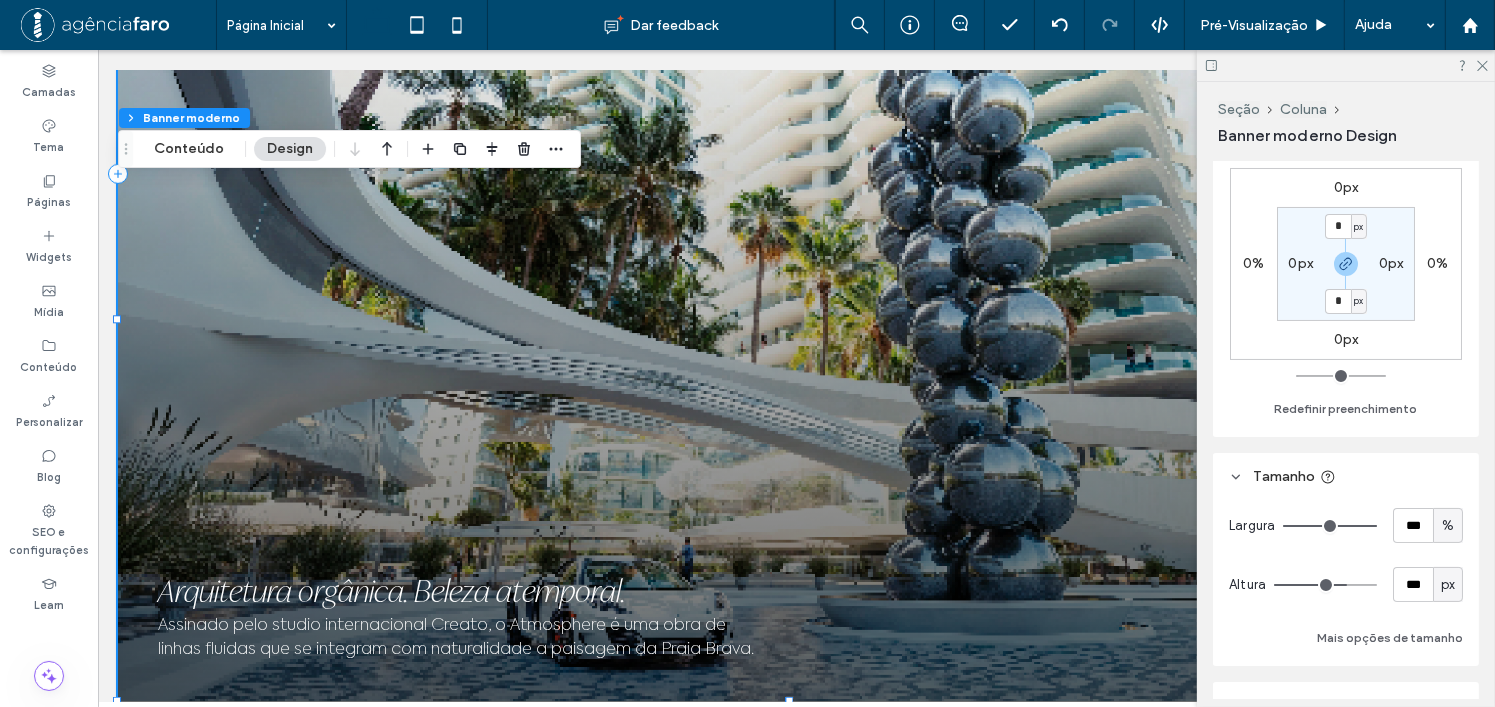 type on "***" 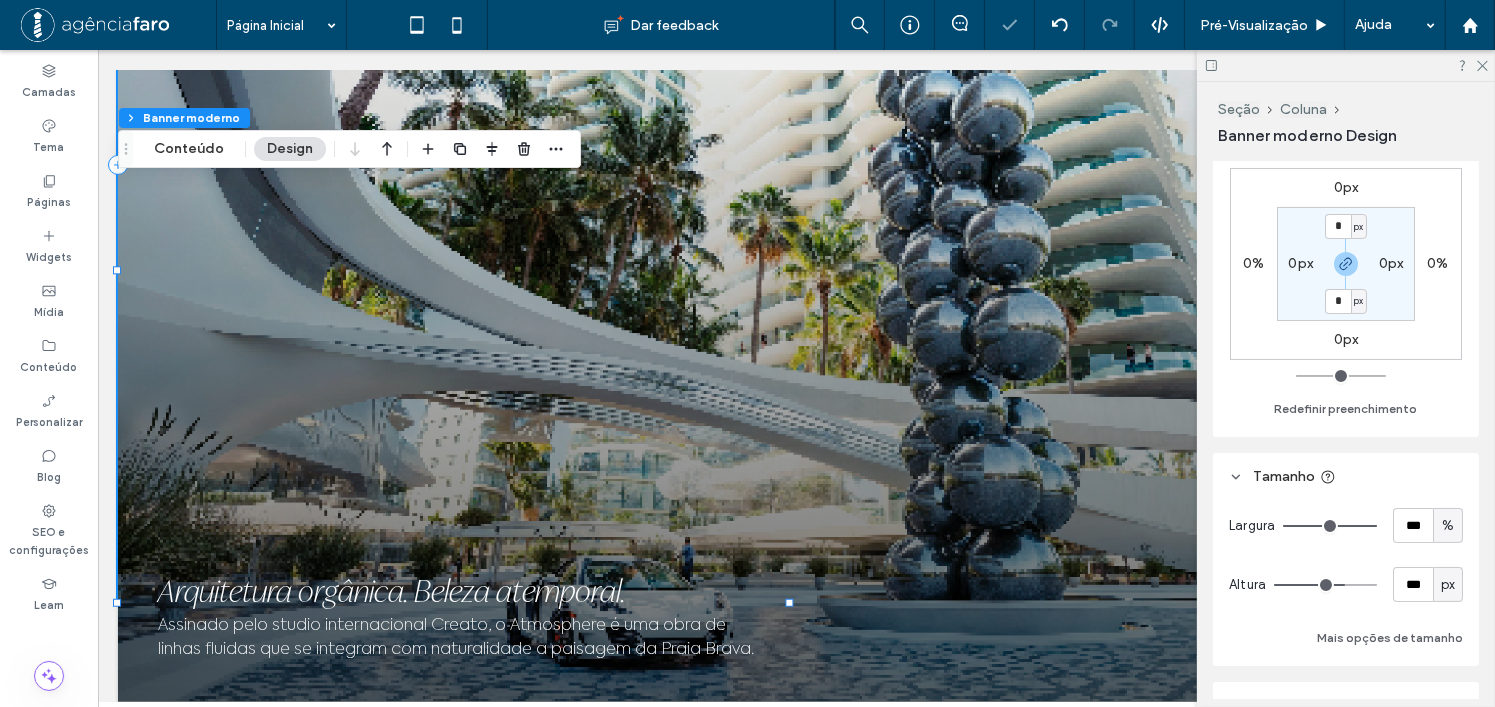 type on "***" 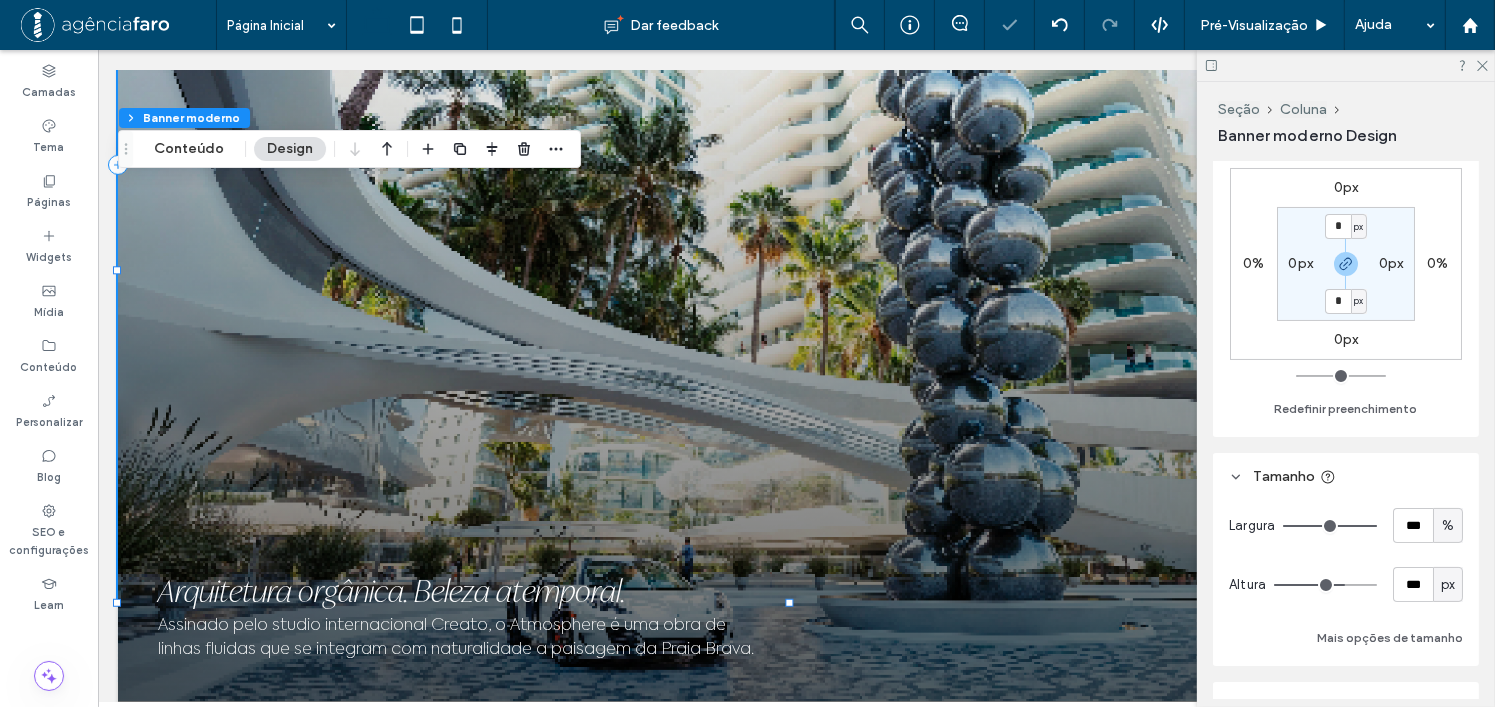 type on "***" 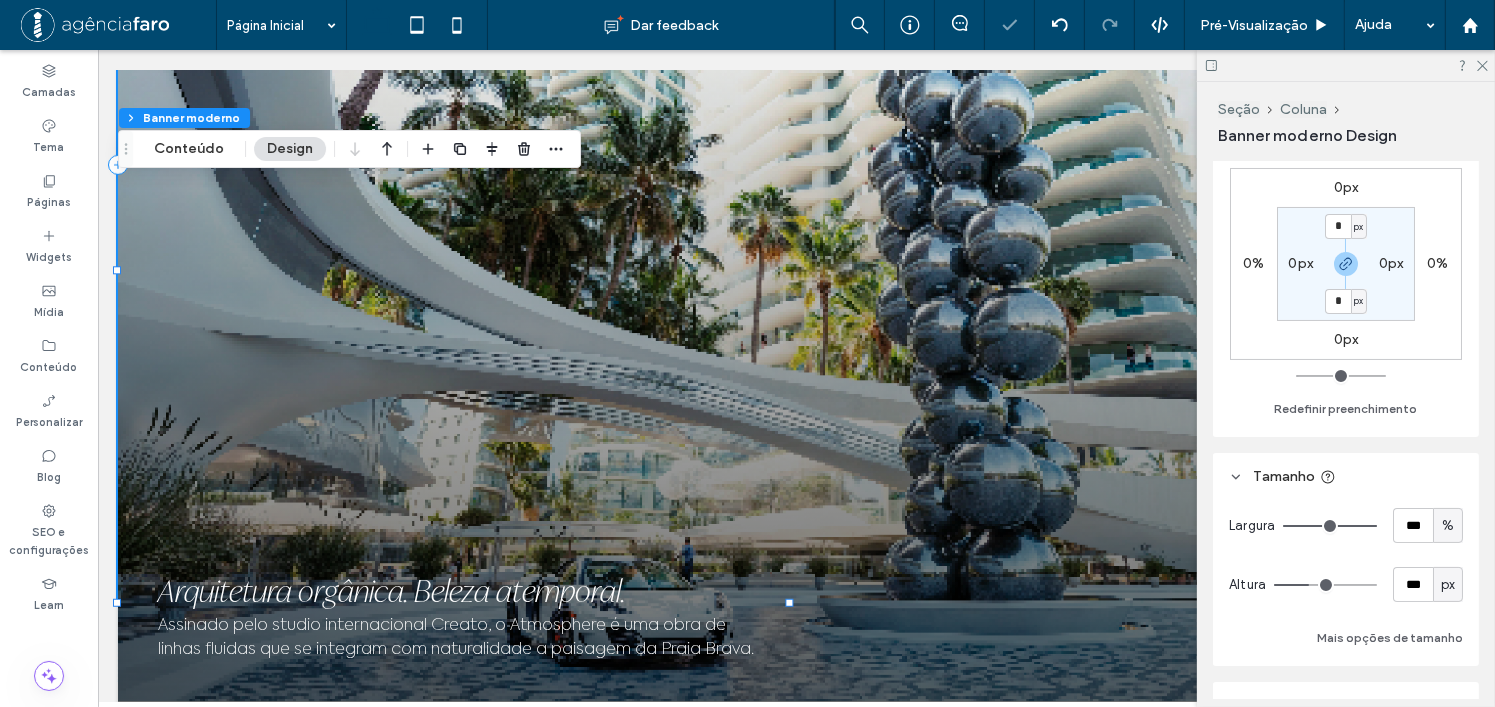 drag, startPoint x: 1333, startPoint y: 586, endPoint x: 1307, endPoint y: 583, distance: 26.172504 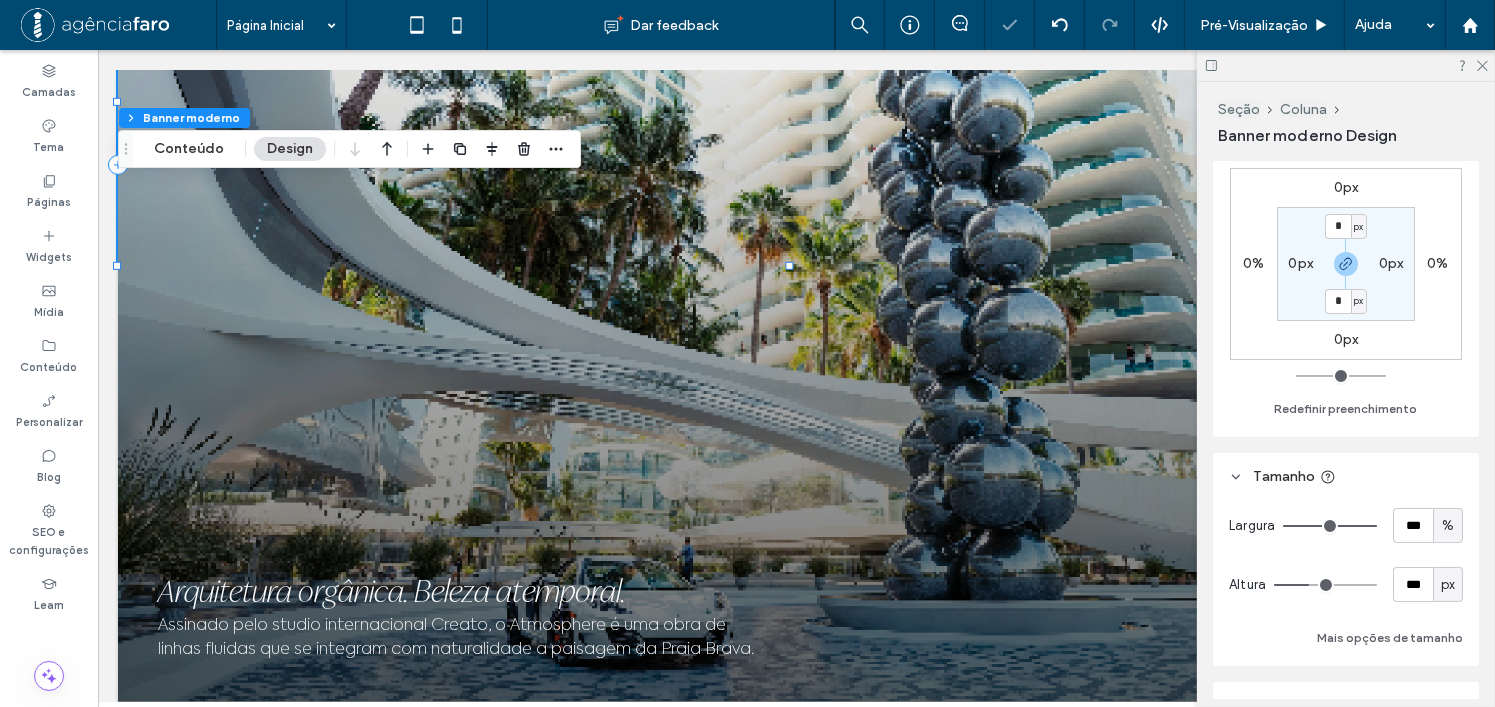 type on "***" 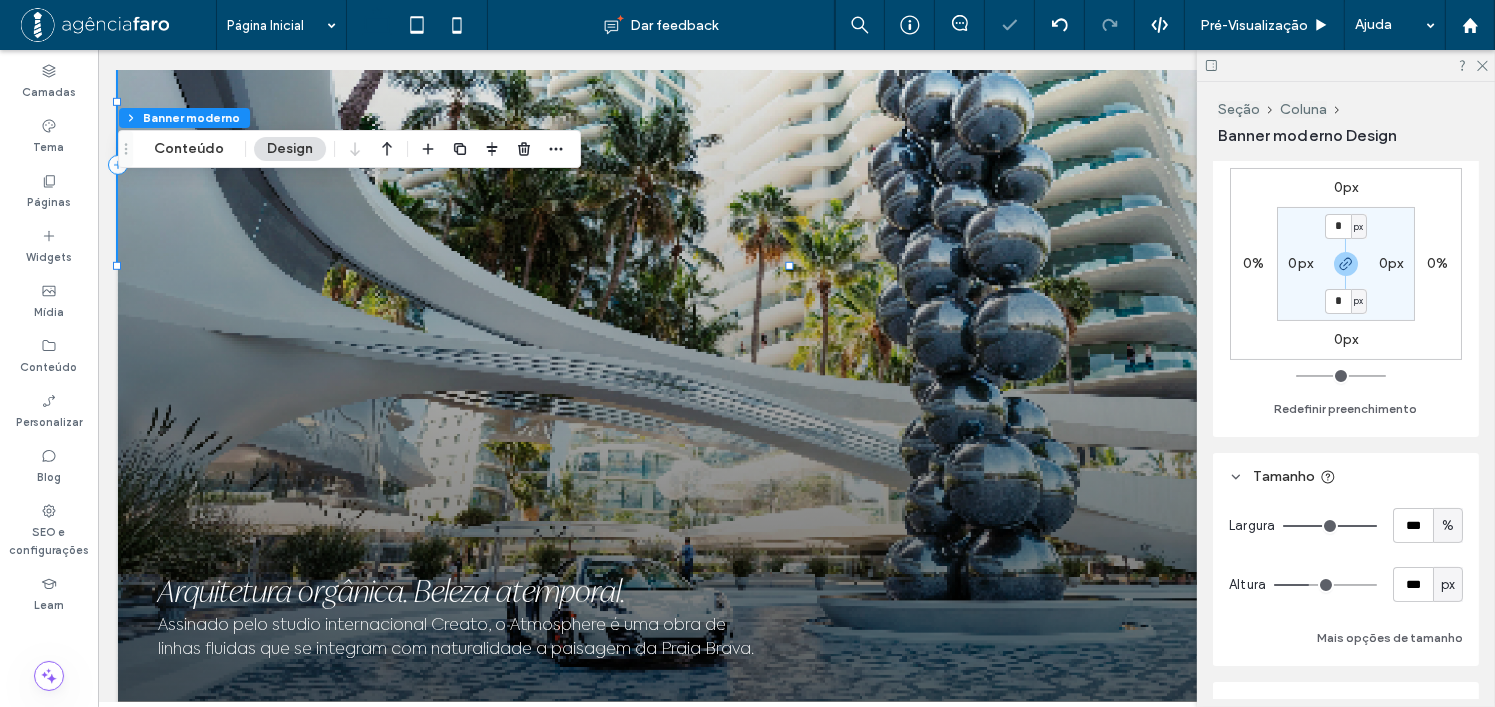 type on "***" 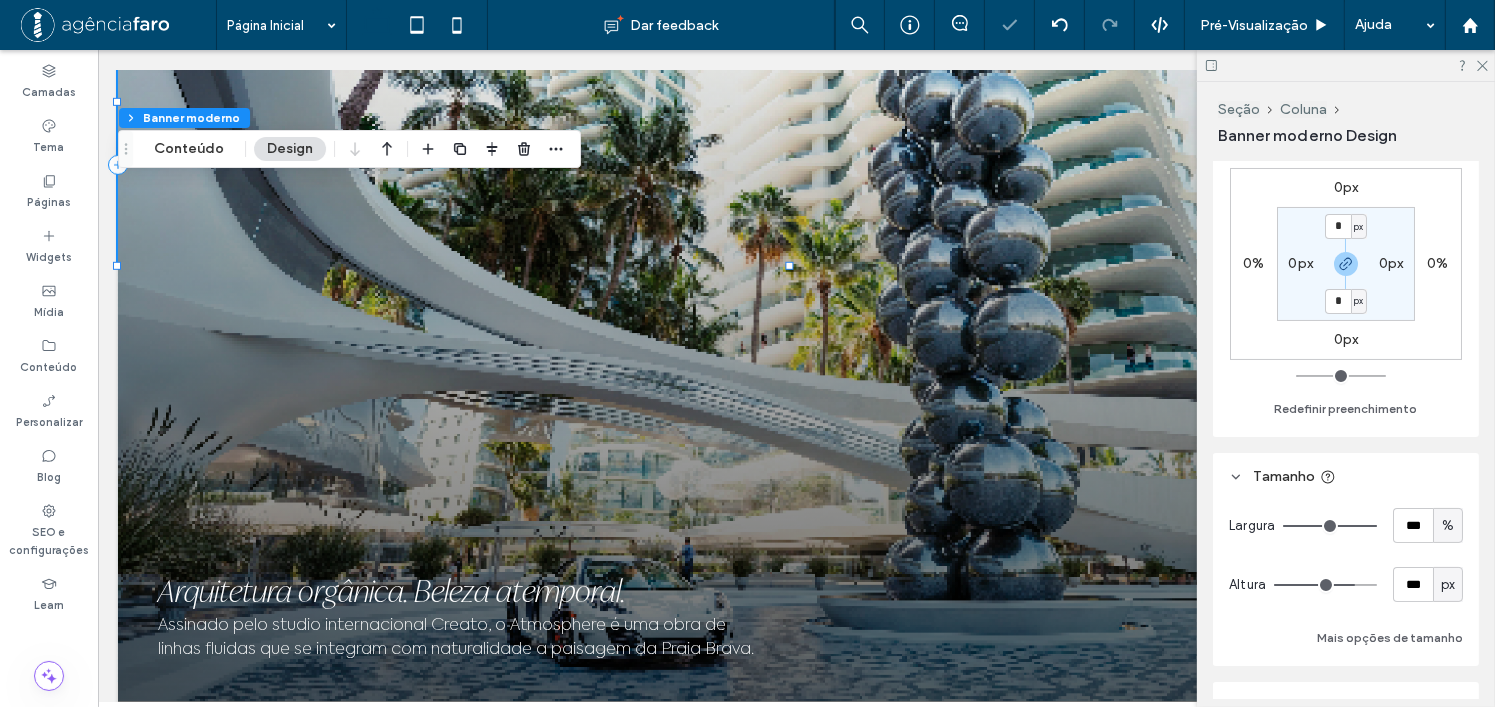 type on "***" 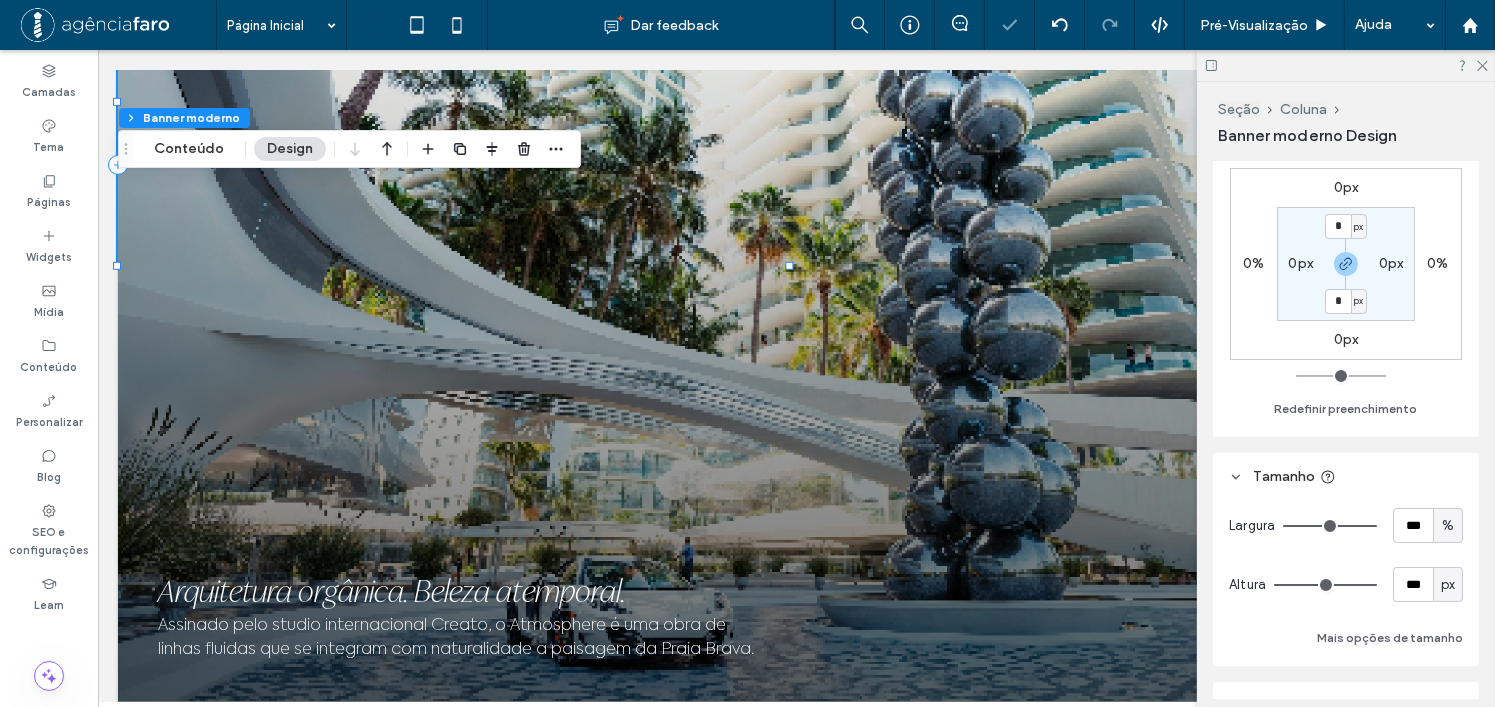 drag, startPoint x: 1343, startPoint y: 577, endPoint x: 1371, endPoint y: 574, distance: 28.160255 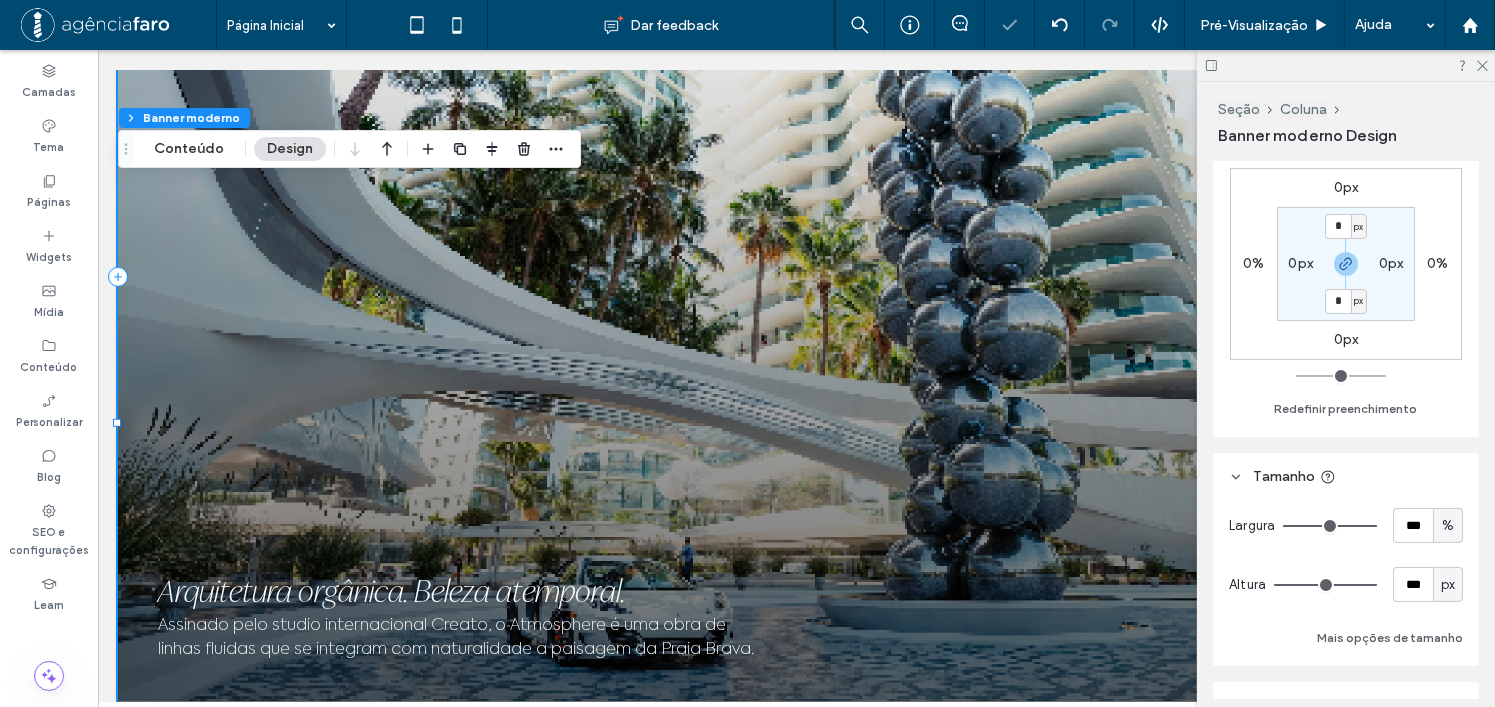 drag, startPoint x: 1361, startPoint y: 587, endPoint x: 1392, endPoint y: 581, distance: 31.575306 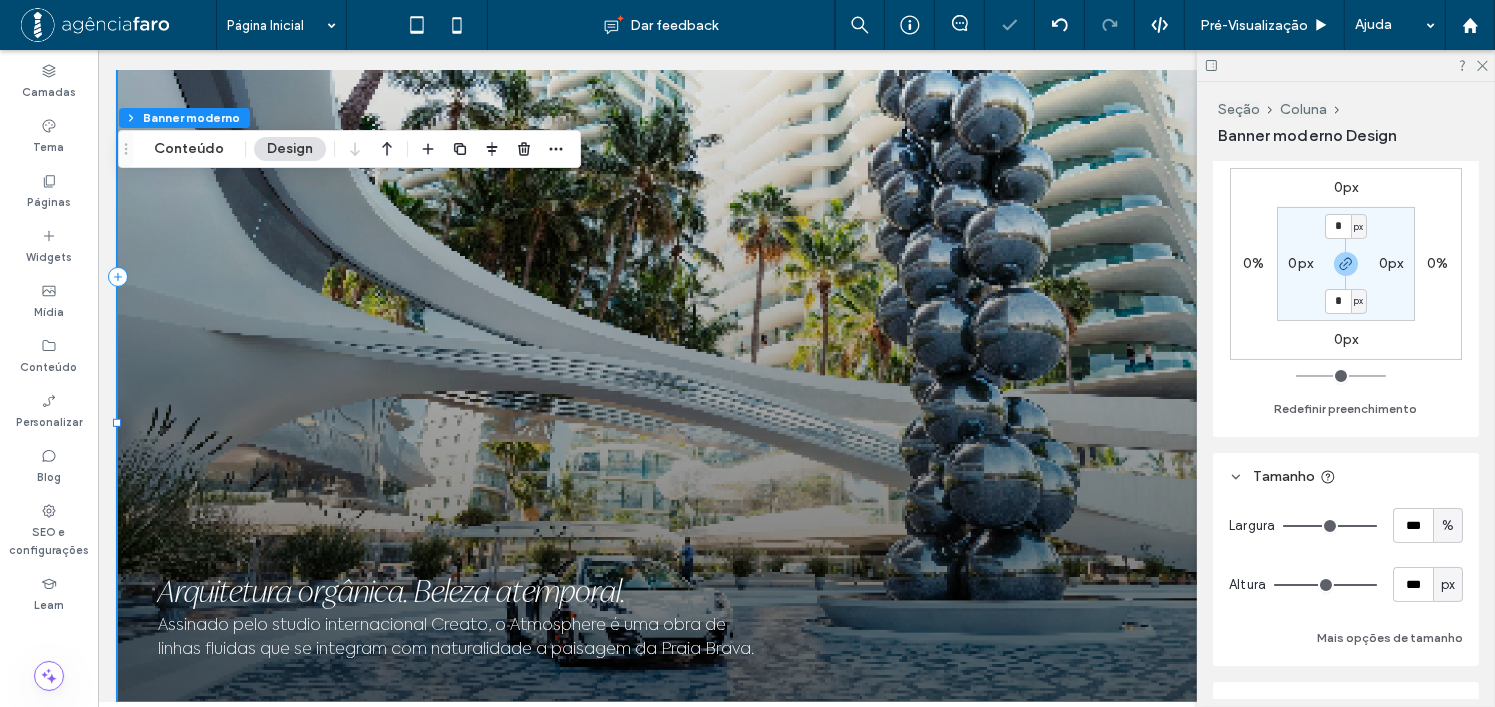 click at bounding box center [1325, 585] 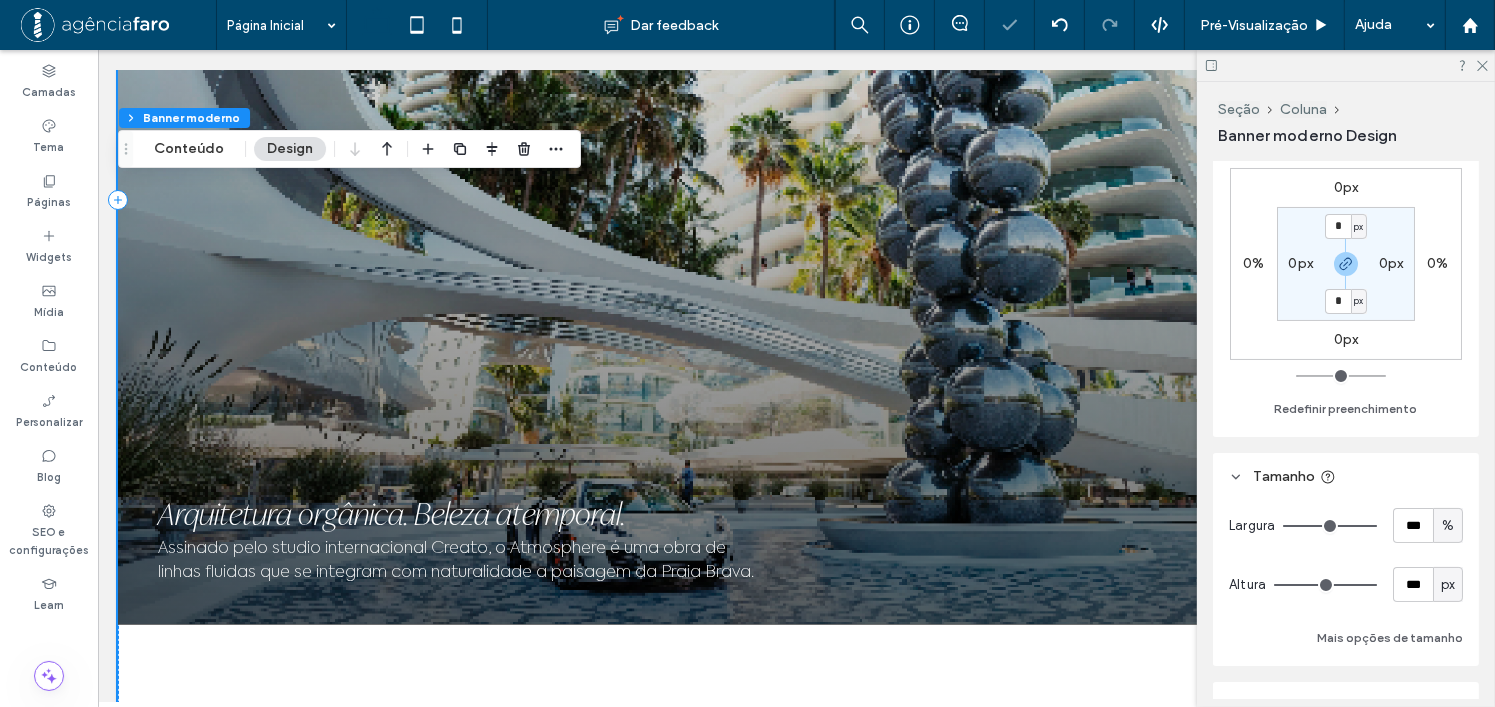 scroll, scrollTop: 1391, scrollLeft: 0, axis: vertical 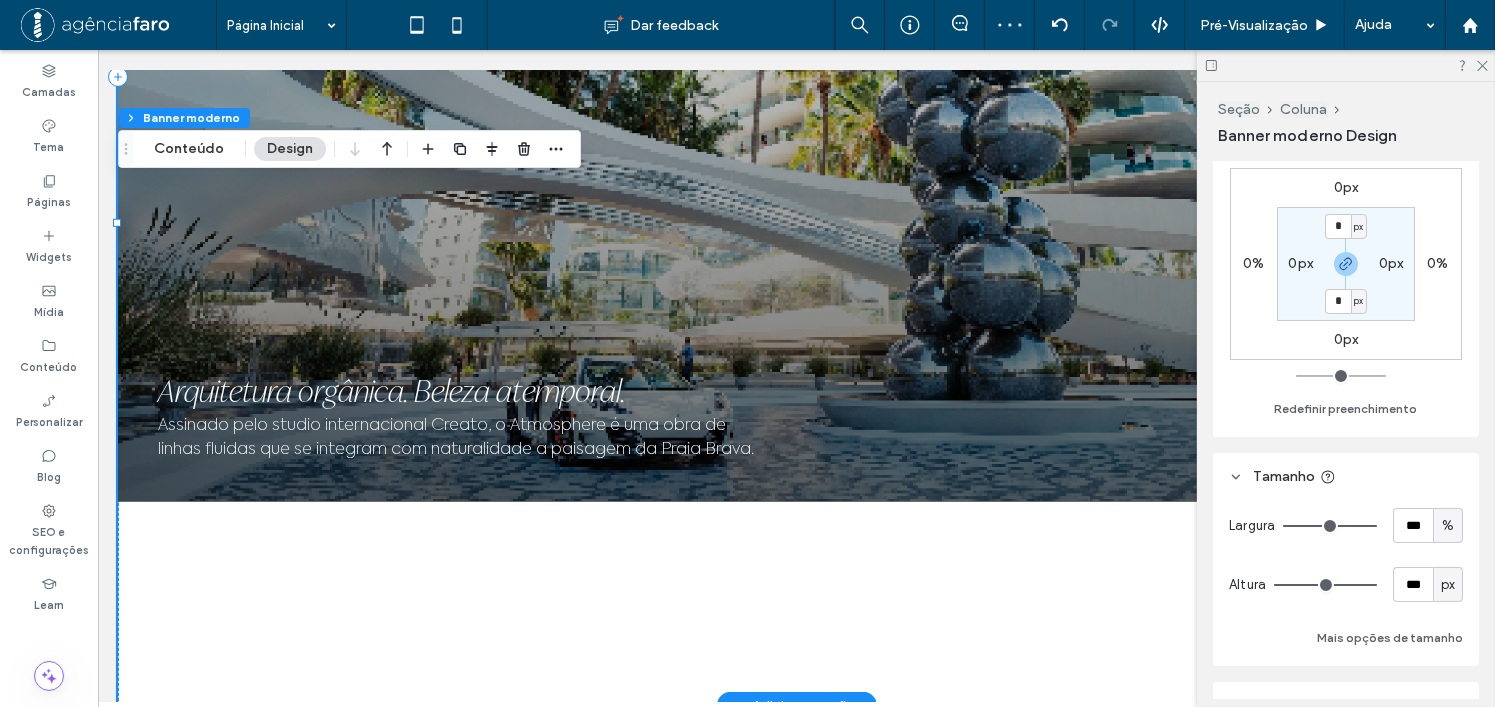 click at bounding box center (795, 119) 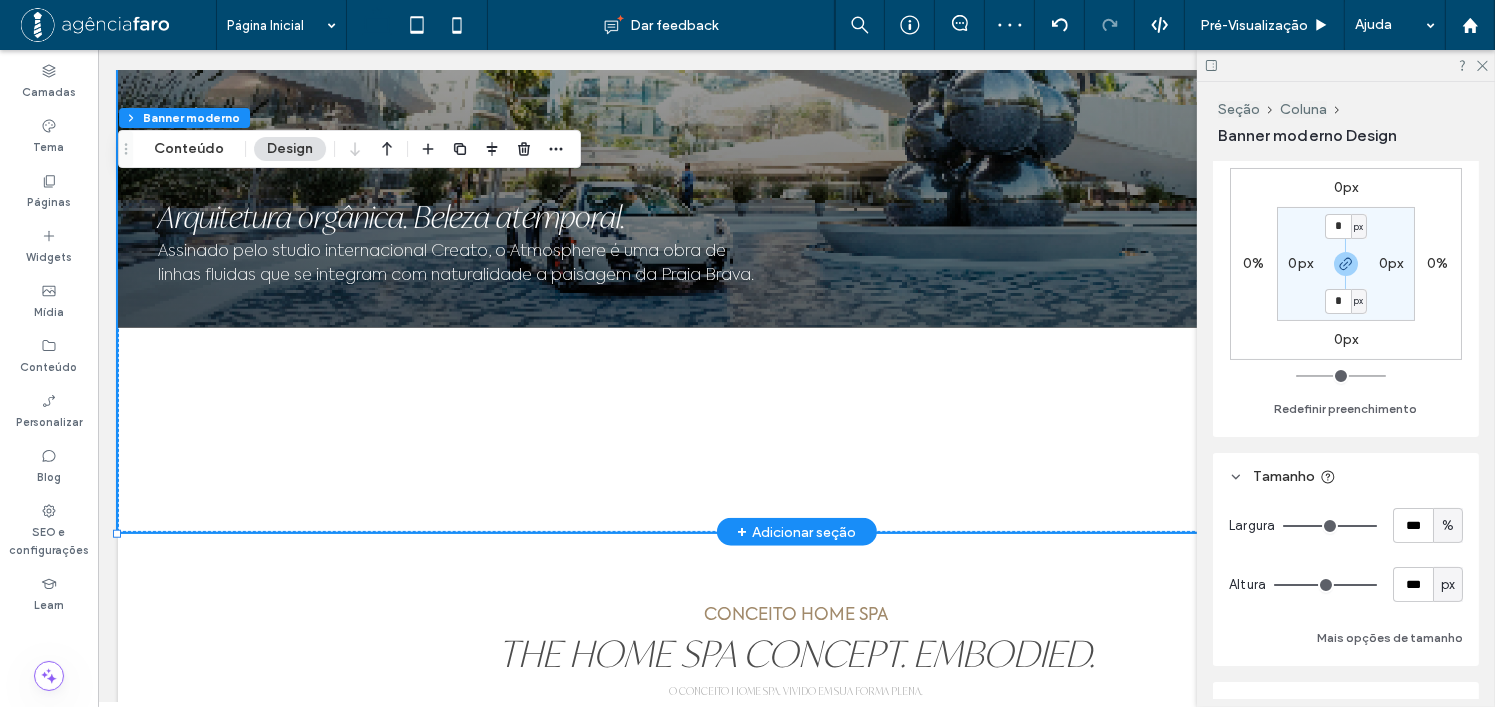 scroll, scrollTop: 1691, scrollLeft: 0, axis: vertical 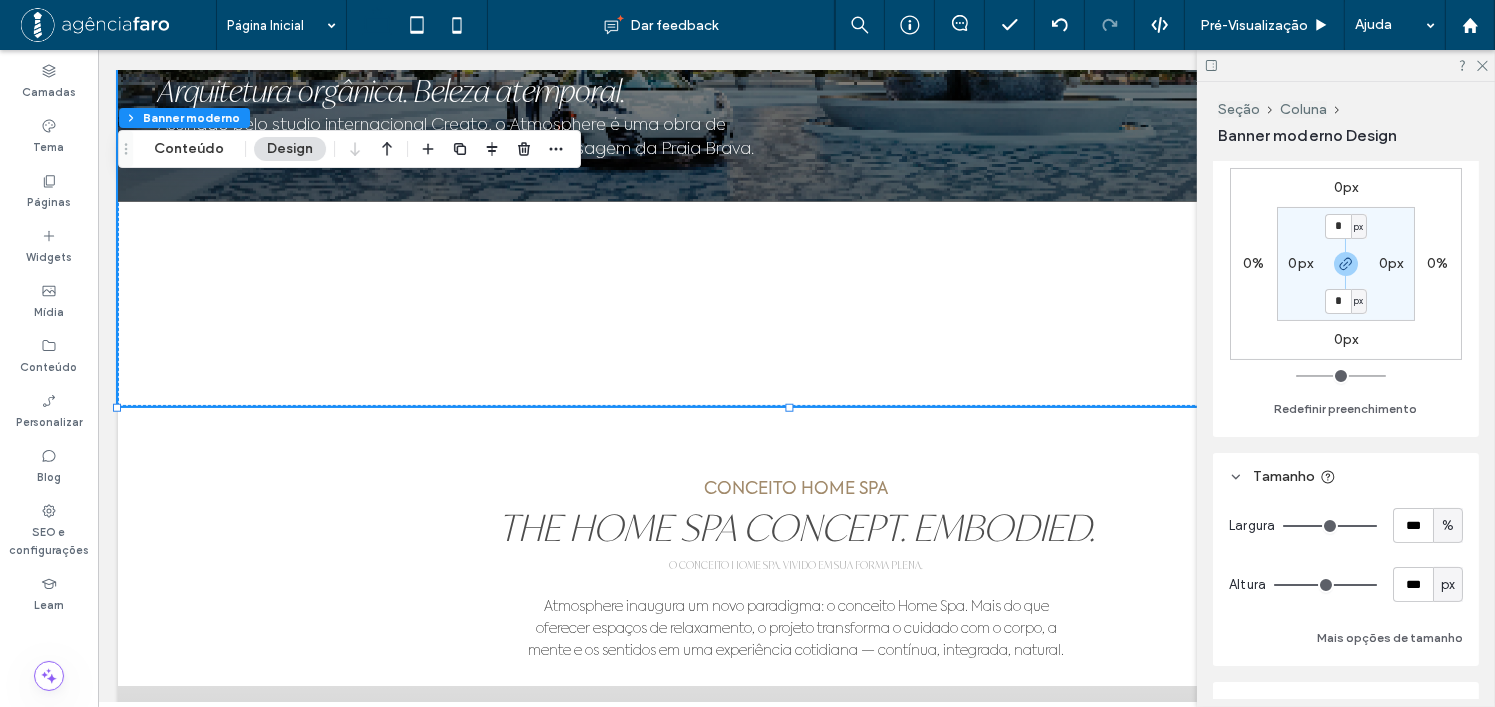 type on "***" 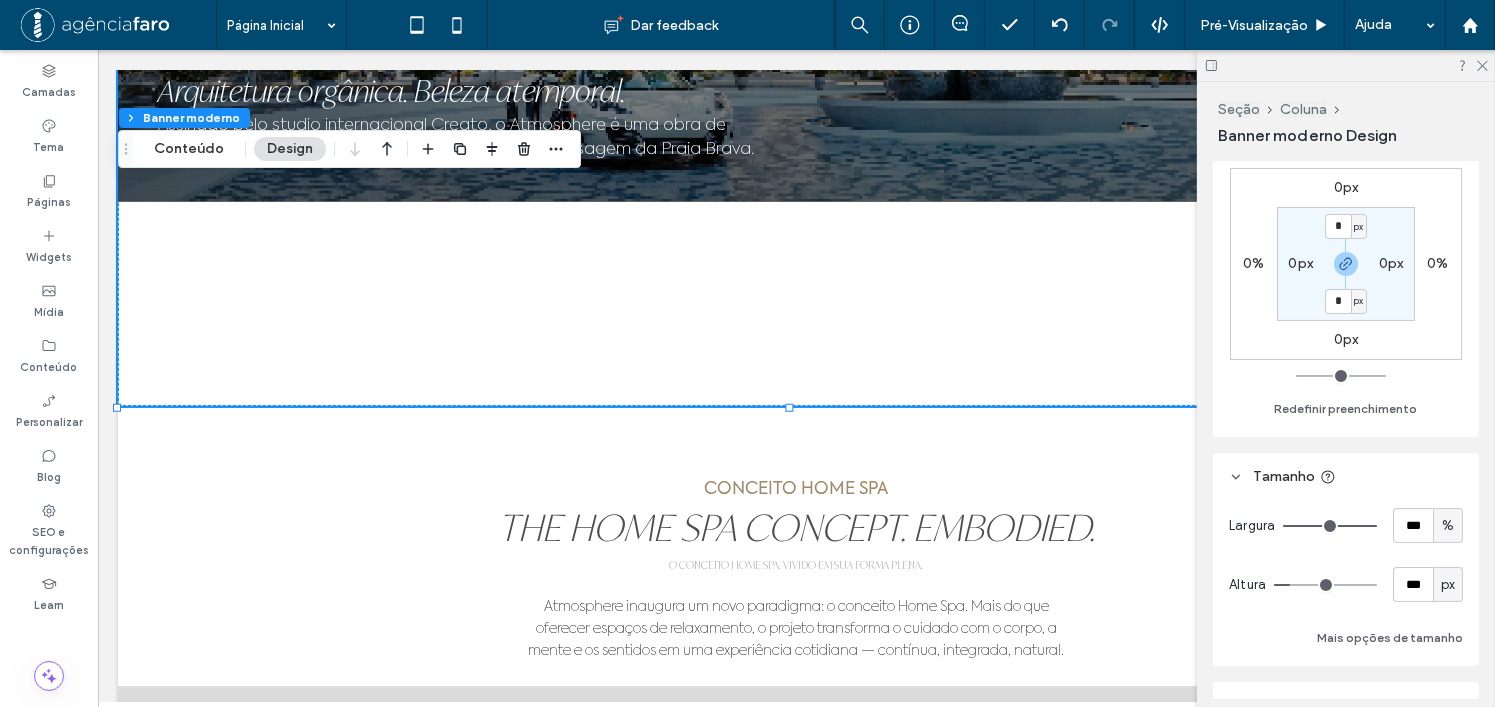 type on "***" 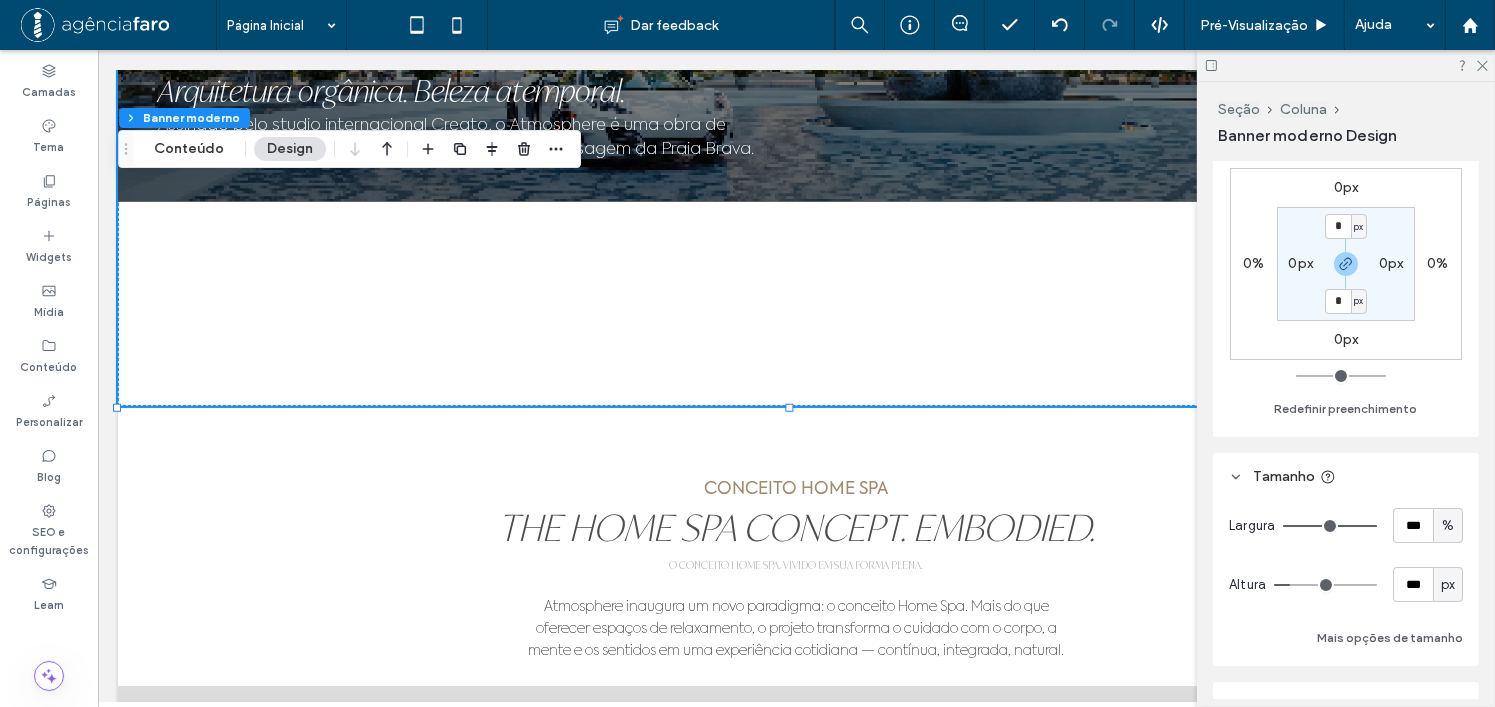 drag, startPoint x: 1354, startPoint y: 581, endPoint x: 1292, endPoint y: 583, distance: 62.03225 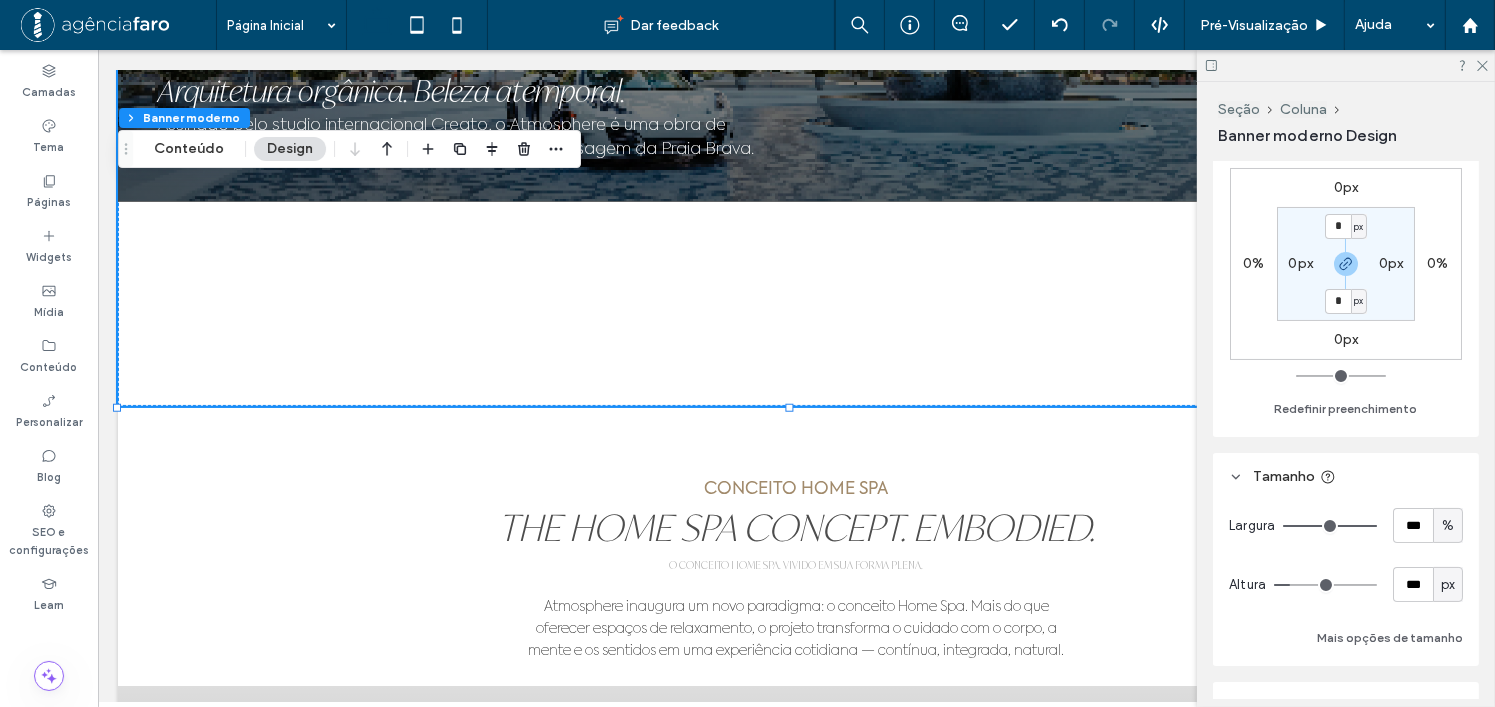 click at bounding box center (1325, 585) 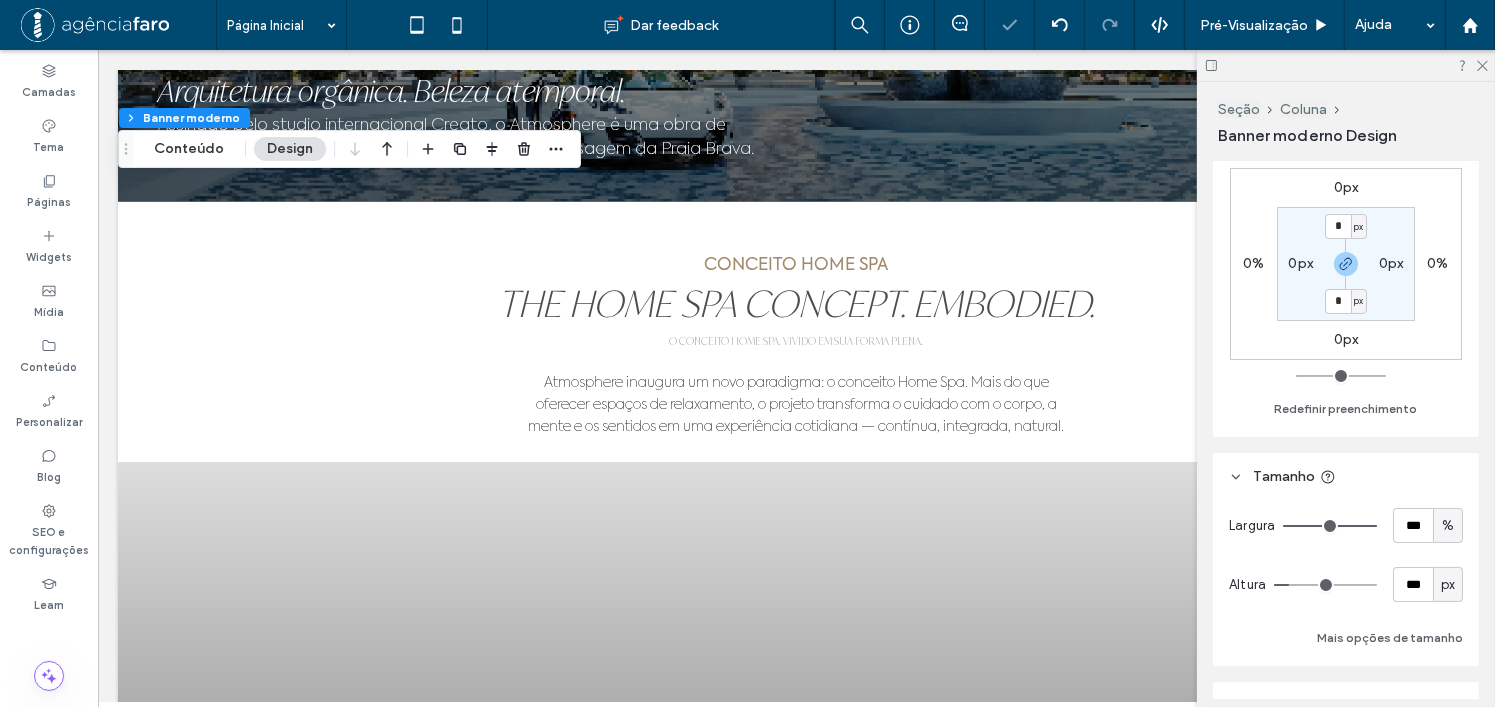type on "***" 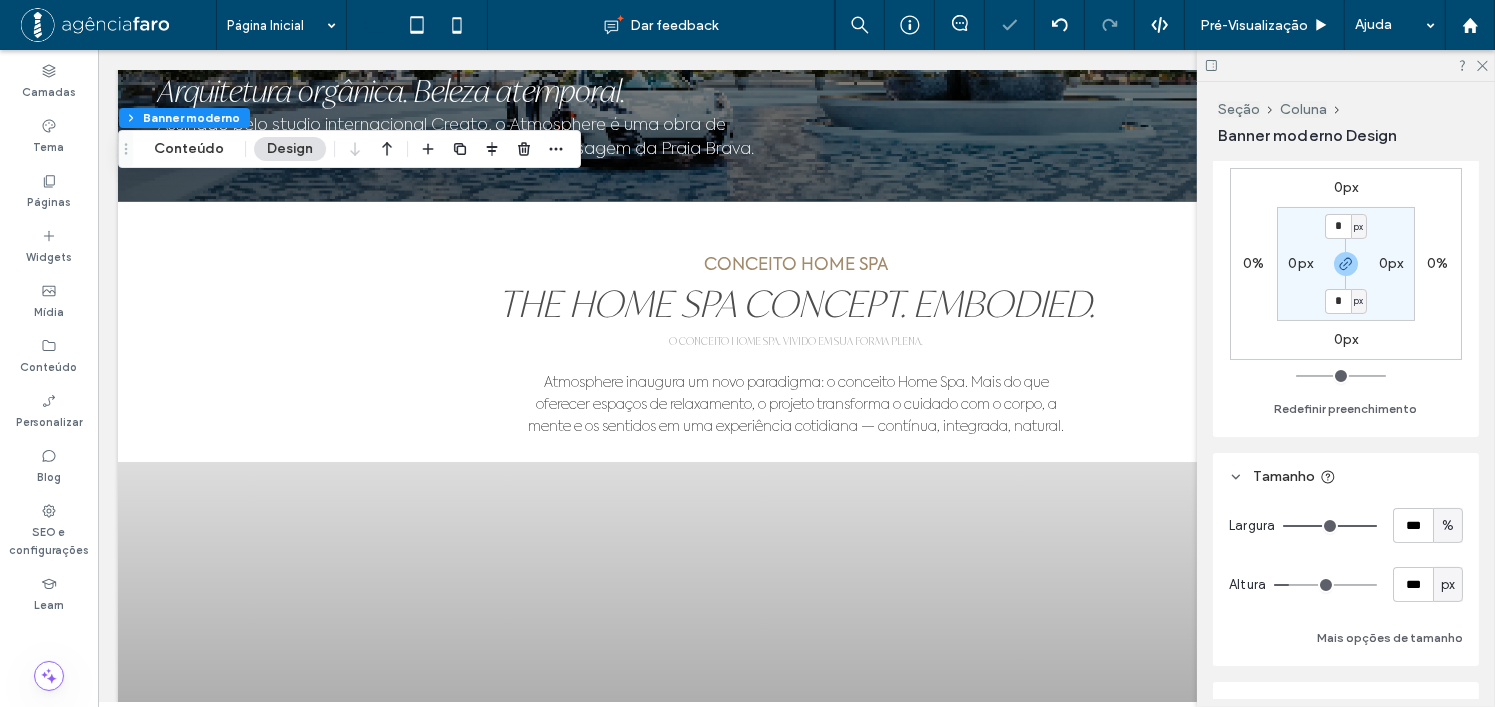 type on "***" 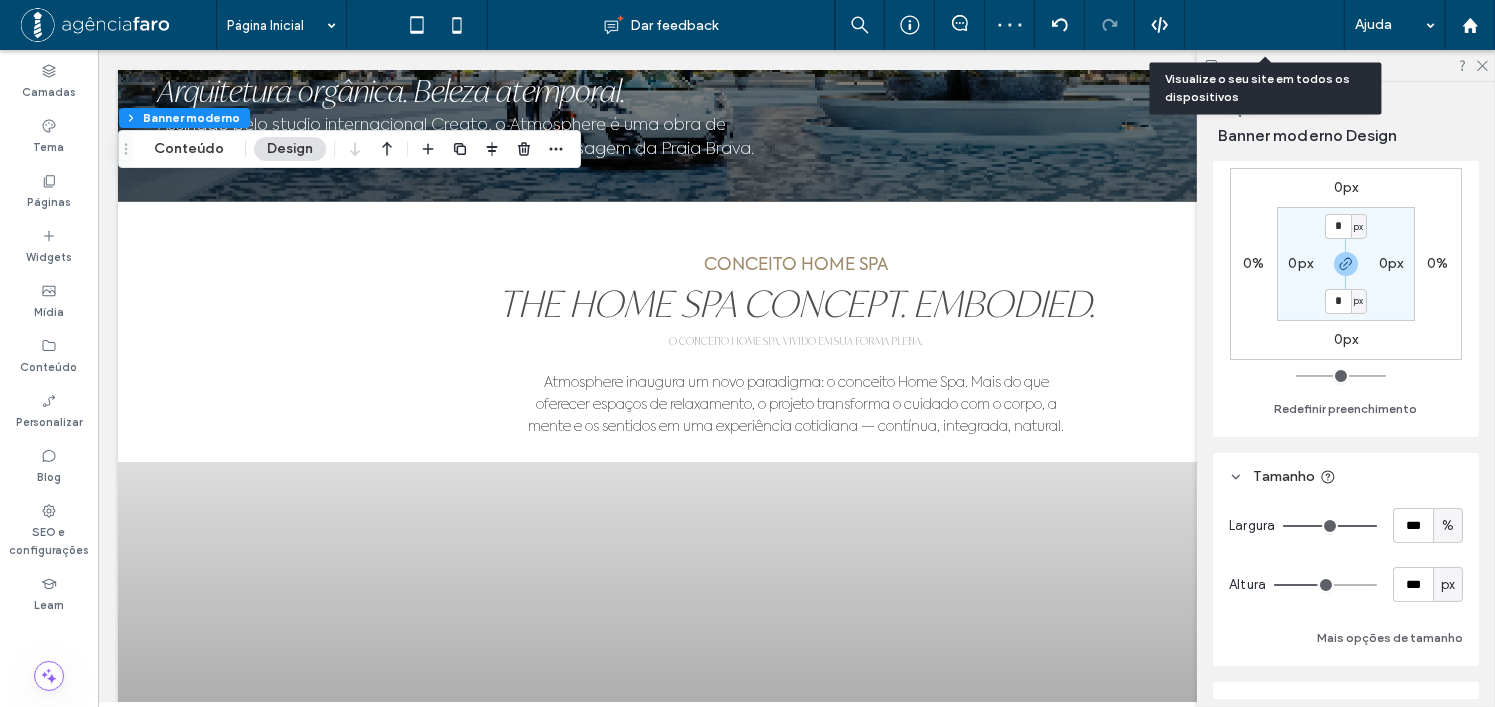 click on "Pré-Visualizaçāo" at bounding box center [1254, 25] 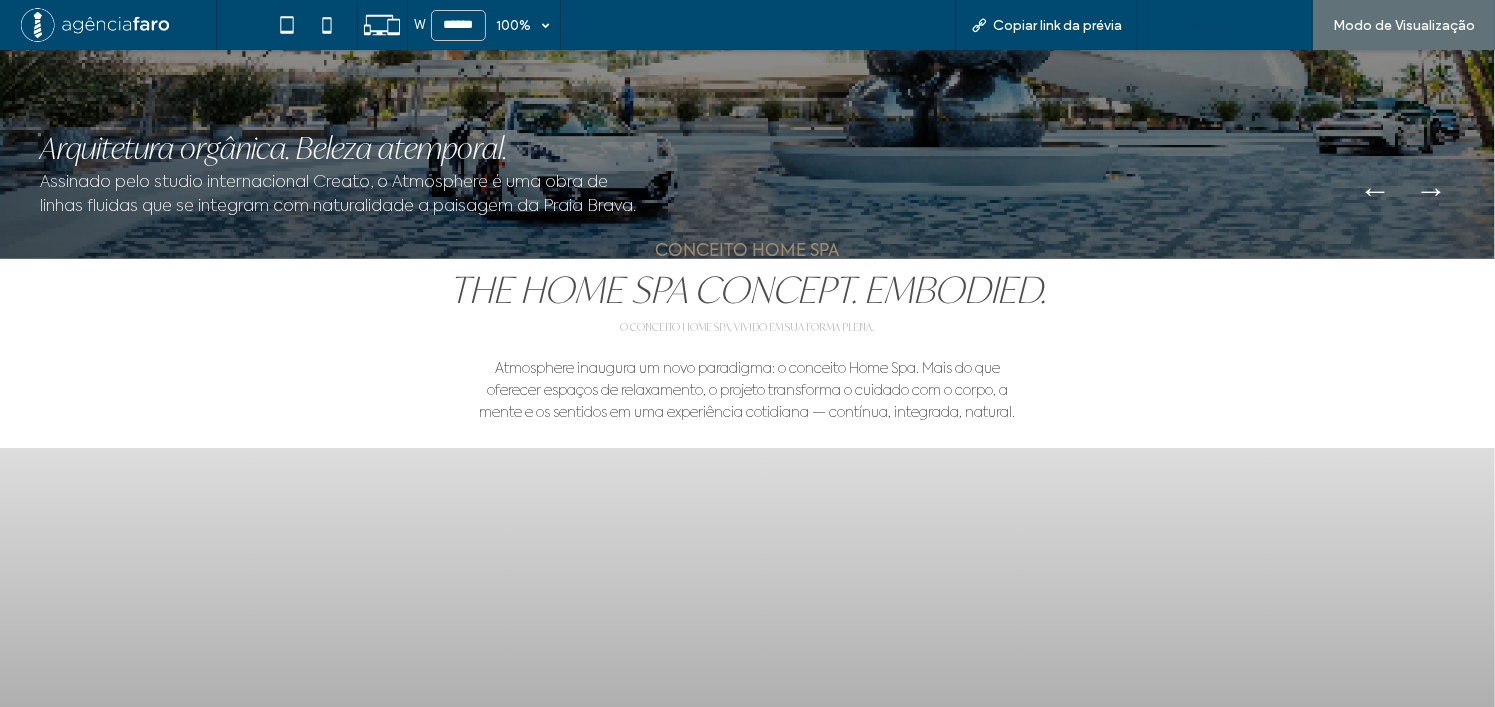 click on "Voltar para o editor" at bounding box center [1235, 25] 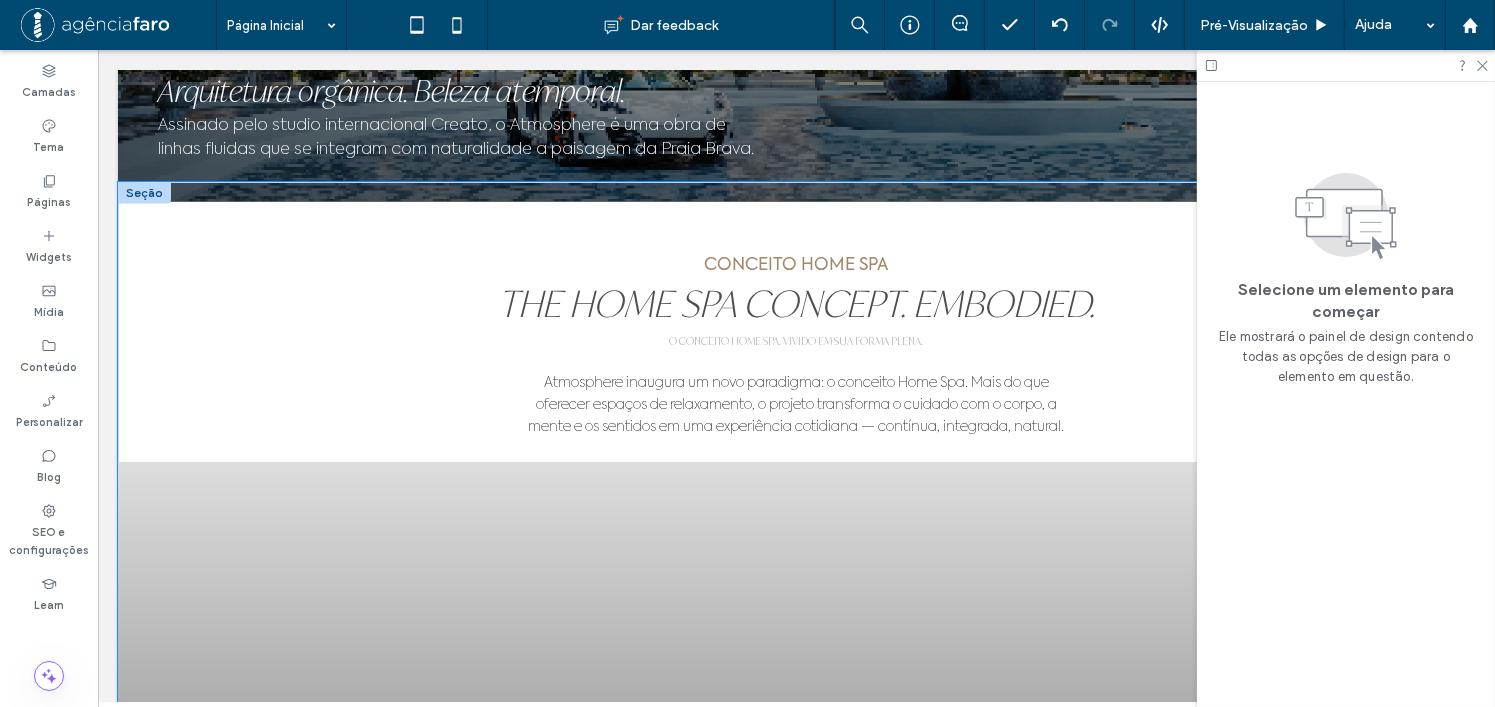 click on "CONCEITO HOME SPA
THE HOME SPA CONCEPT. EMBODIED.
O CONCEITO HOME SPA. VIVIDO EM SUA FORMA PLENA.
Atmosphere inaugura um novo paradigma: o conceito Home Spa. Mais do que oferecer espaços de relaxamento, o projeto transforma o cuidado com o corpo, a mente e os sentidos em uma experiência cotidiana — contínua, integrada, natural.
Design imersivo para restauração
Um santuário de regeneração. Spa, fitness e beleza integrados em uma arquitetura que acolhe e inspira presença.
Sample Title
Sample description for this slide.
←
→" at bounding box center (795, 658) 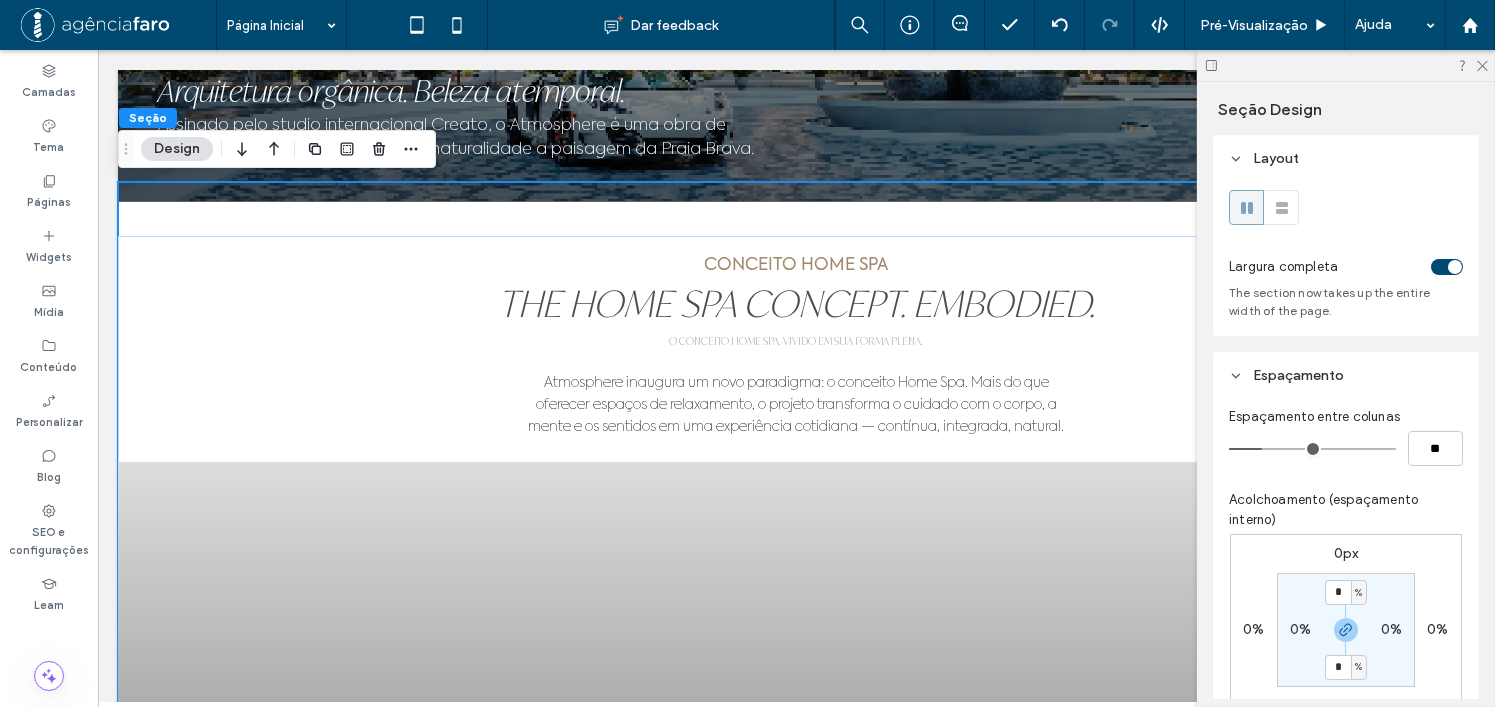 click on "CONCEITO HOME SPA
THE HOME SPA CONCEPT. EMBODIED.
O CONCEITO HOME SPA. VIVIDO EM SUA FORMA PLENA.
Atmosphere inaugura um novo paradigma: o conceito Home Spa. Mais do que oferecer espaços de relaxamento, o projeto transforma o cuidado com o corpo, a mente e os sentidos em uma experiência cotidiana — contínua, integrada, natural.
Design imersivo para restauração
Um santuário de regeneração. Spa, fitness e beleza integrados em uma arquitetura que acolhe e inspira presença.
Sample Title
Sample description for this slide.
←
→" at bounding box center [795, 658] 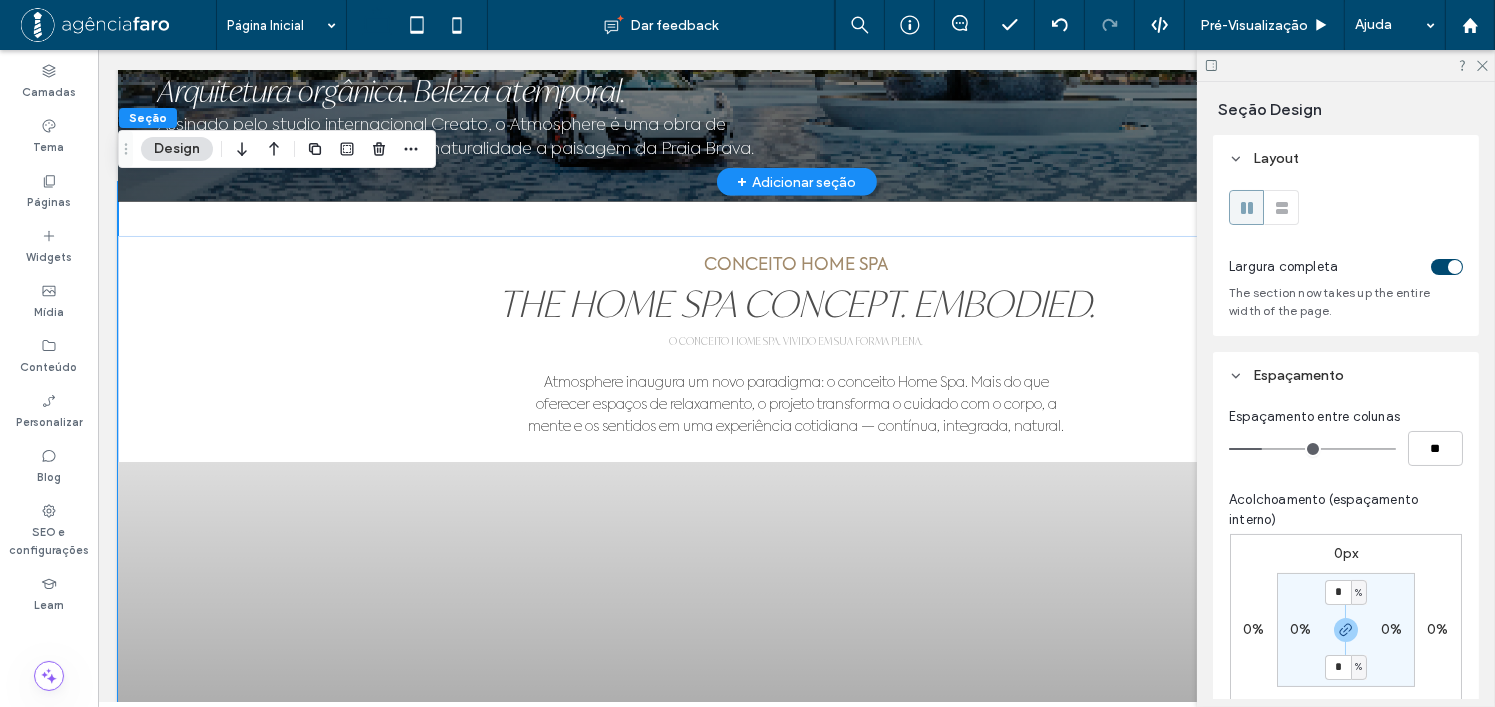 click at bounding box center [795, -181] 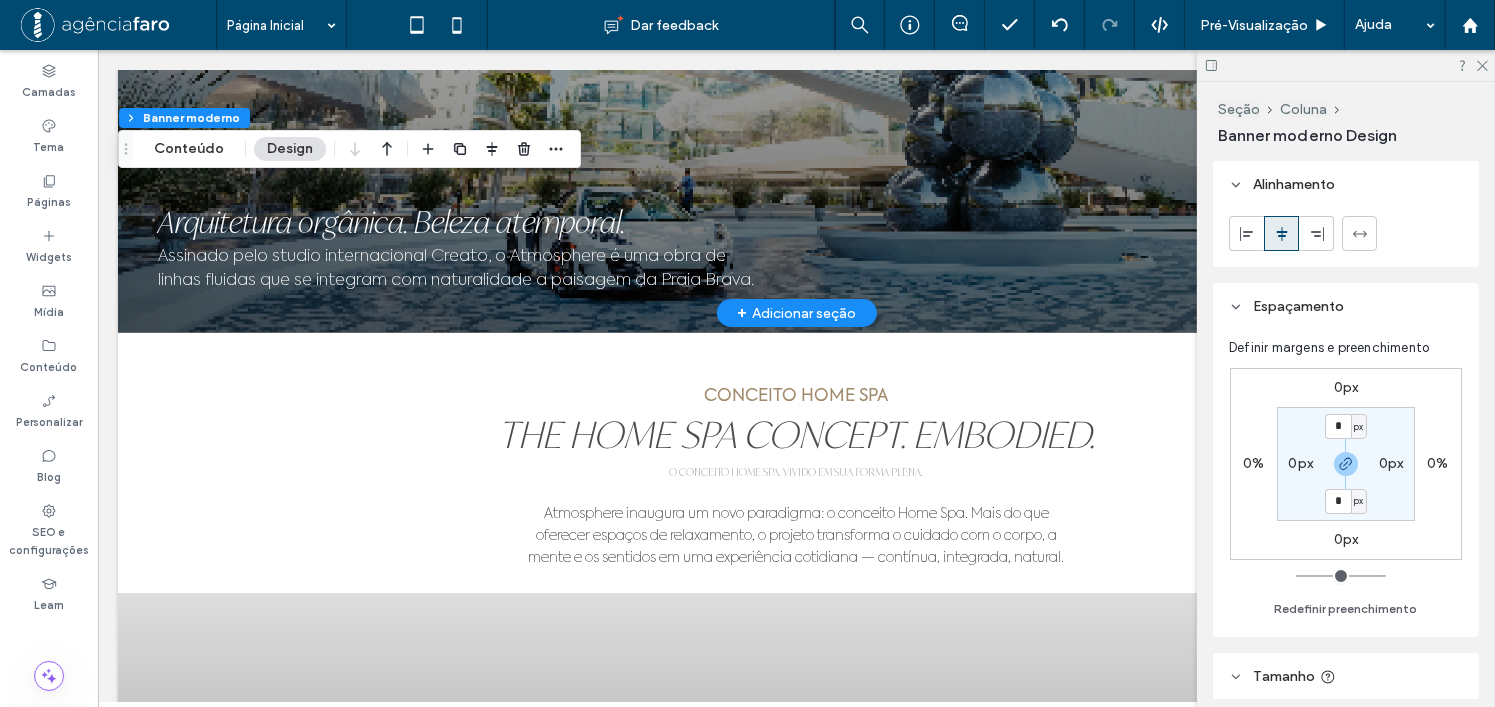 scroll, scrollTop: 1563, scrollLeft: 0, axis: vertical 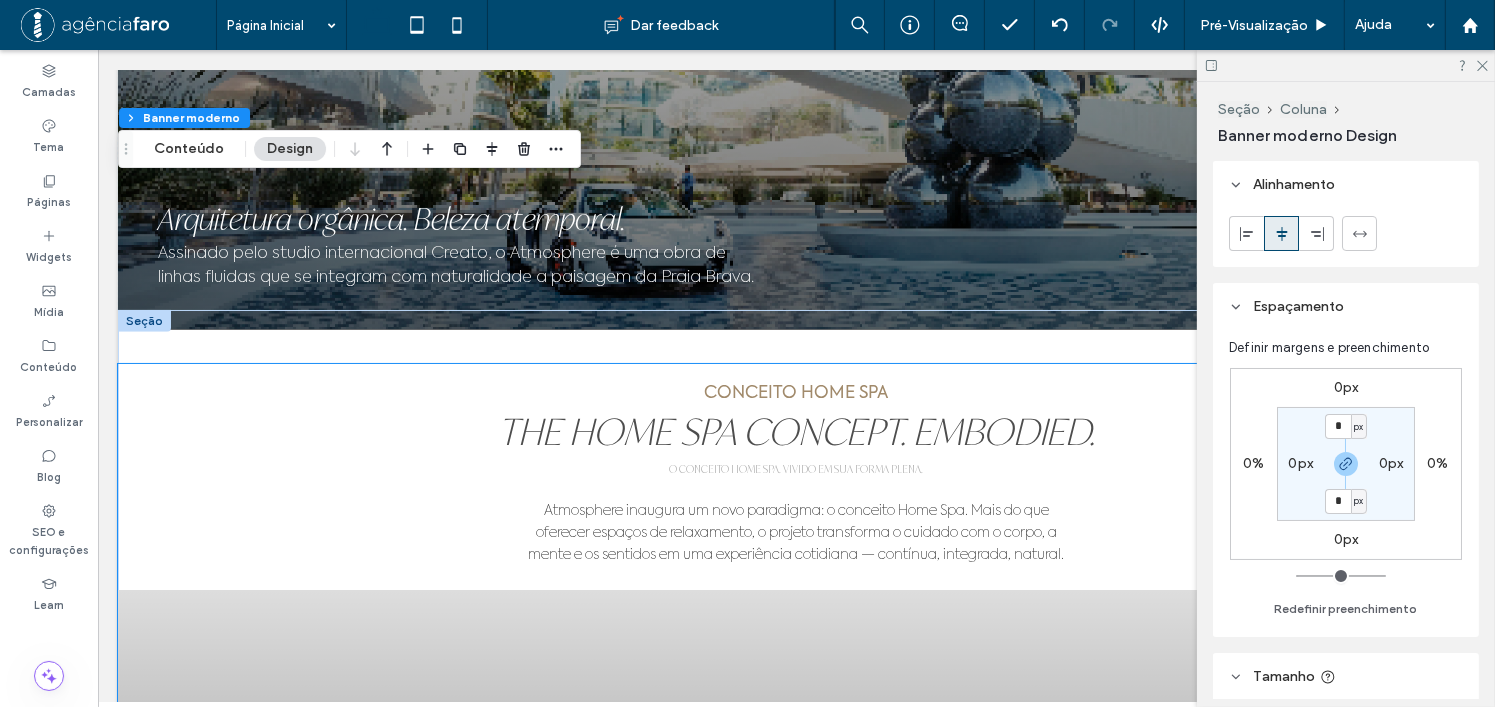 click on "CONCEITO HOME SPA
THE HOME SPA CONCEPT. EMBODIED.
O CONCEITO HOME SPA. VIVIDO EM SUA FORMA PLENA.
Atmosphere inaugura um novo paradigma: o conceito Home Spa. Mais do que oferecer espaços de relaxamento, o projeto transforma o cuidado com o corpo, a mente e os sentidos em uma experiência cotidiana — contínua, integrada, natural.
Design imersivo para restauração
Um santuário de regeneração. Spa, fitness e beleza integrados em uma arquitetura que acolhe e inspira presença.
Sample Title
Sample description for this slide.
←
→" at bounding box center [795, 785] 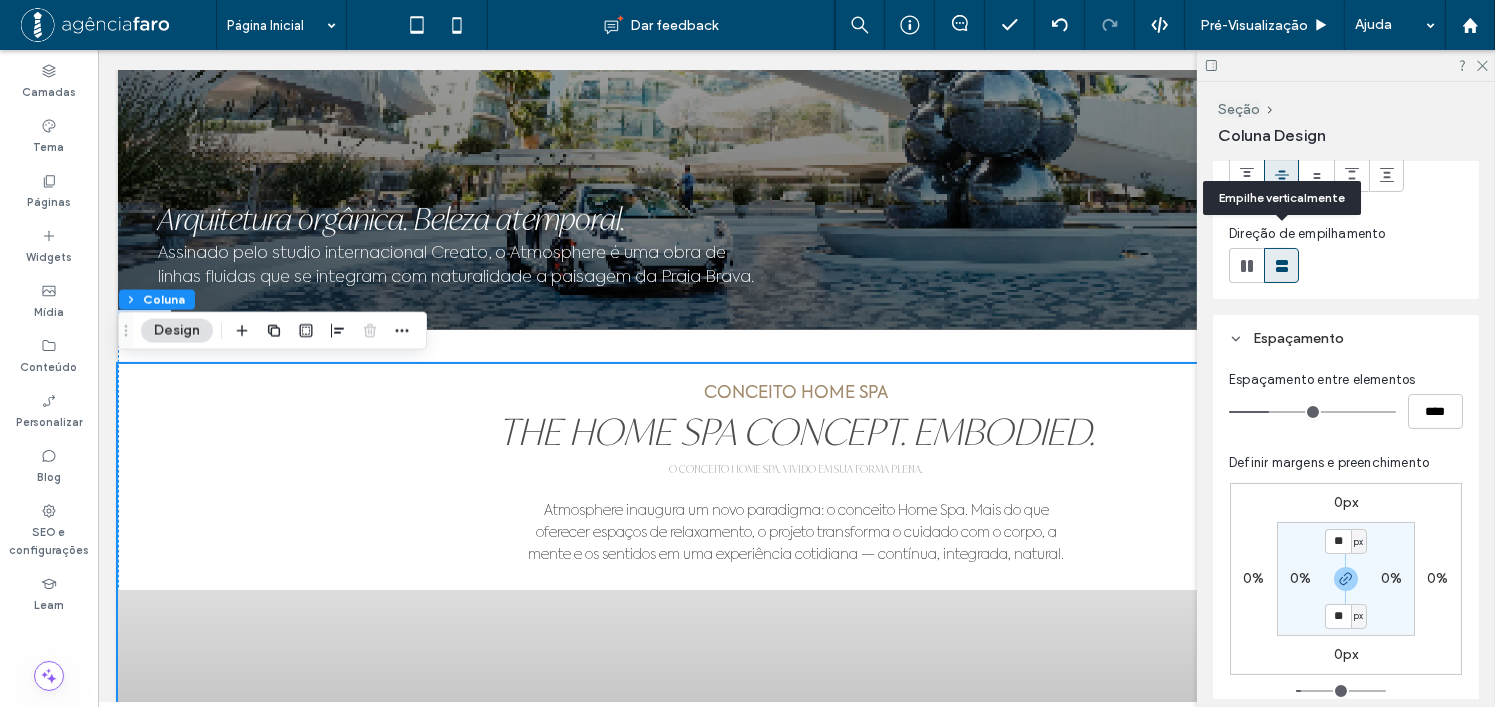 scroll, scrollTop: 200, scrollLeft: 0, axis: vertical 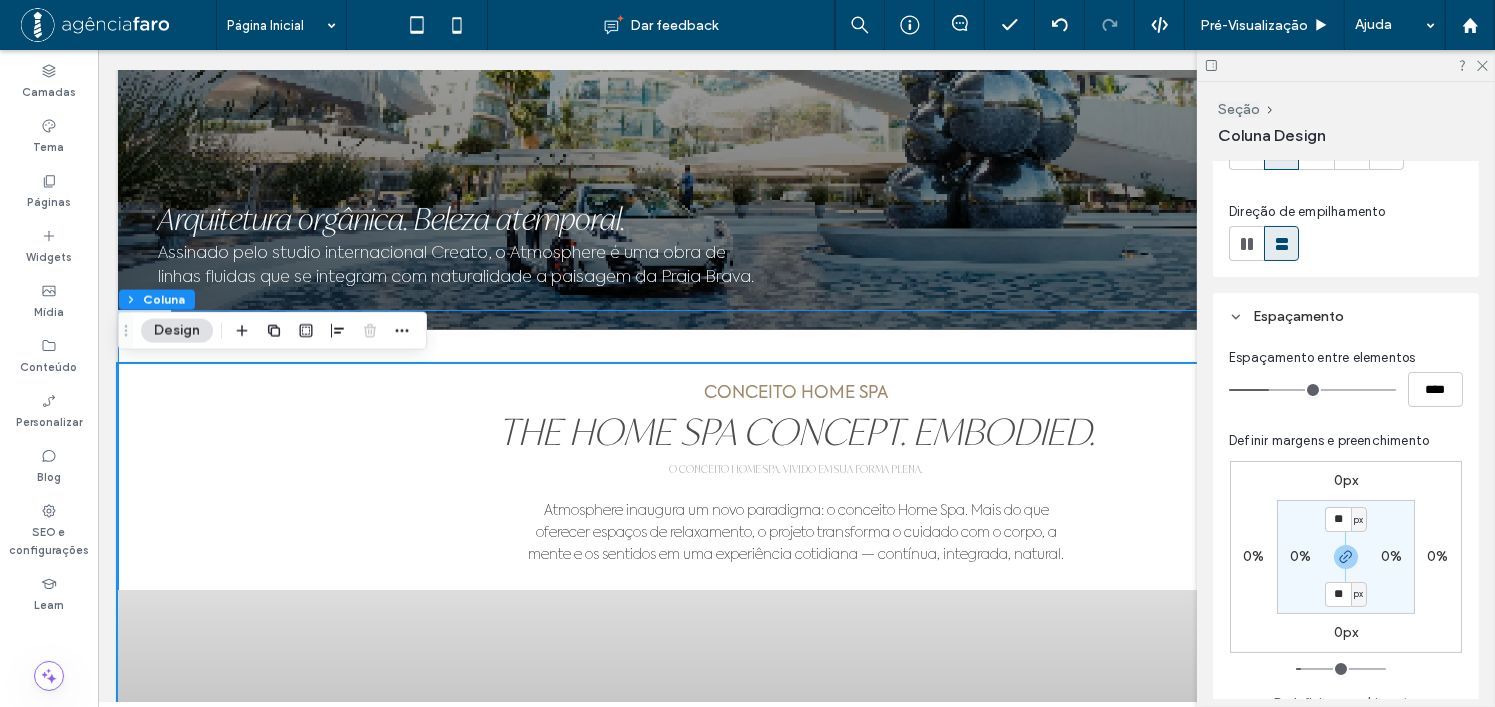 click on "CONCEITO HOME SPA
THE HOME SPA CONCEPT. EMBODIED.
O CONCEITO HOME SPA. VIVIDO EM SUA FORMA PLENA.
Atmosphere inaugura um novo paradigma: o conceito Home Spa. Mais do que oferecer espaços de relaxamento, o projeto transforma o cuidado com o corpo, a mente e os sentidos em uma experiência cotidiana — contínua, integrada, natural.
Design imersivo para restauração
Um santuário de regeneração. Spa, fitness e beleza integrados em uma arquitetura que acolhe e inspira presença.
Sample Title
Sample description for this slide.
←
→" at bounding box center (795, 786) 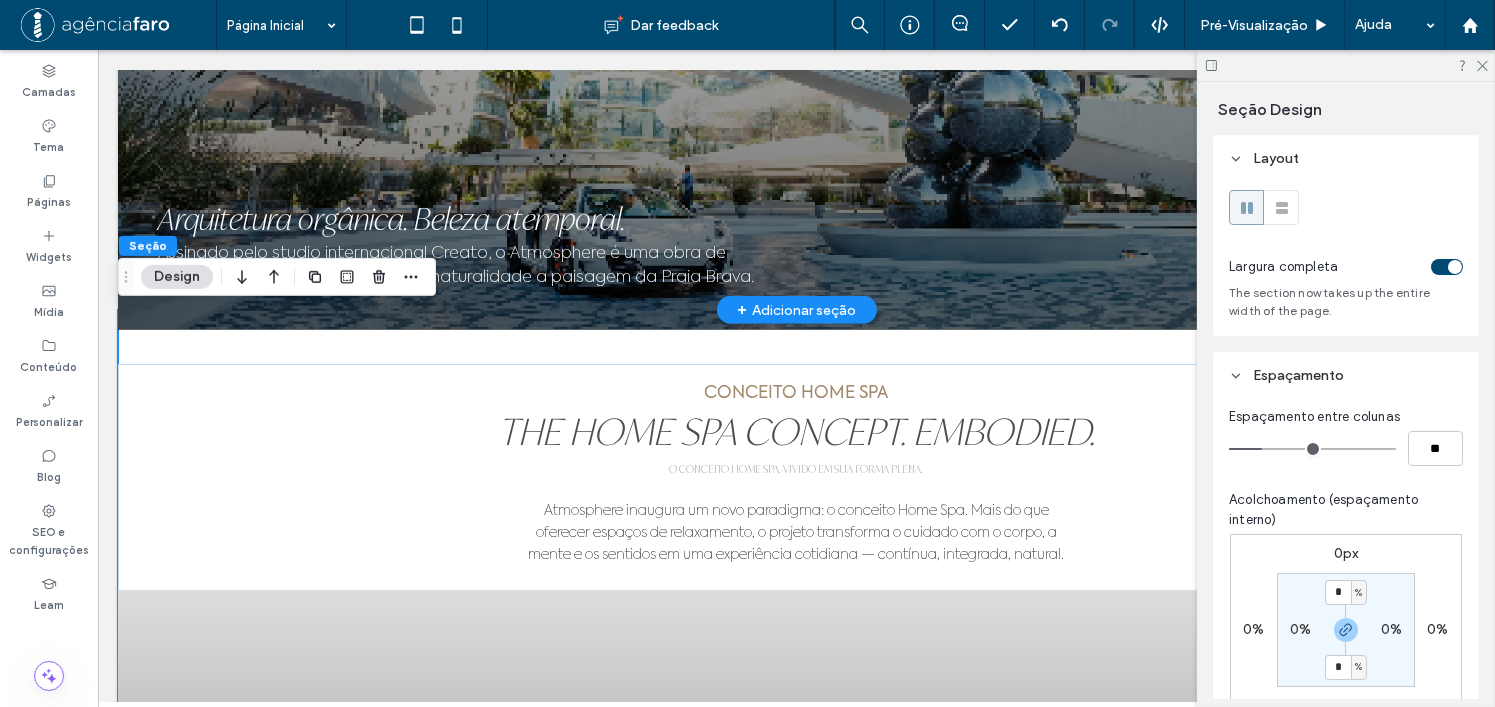 click at bounding box center [795, -53] 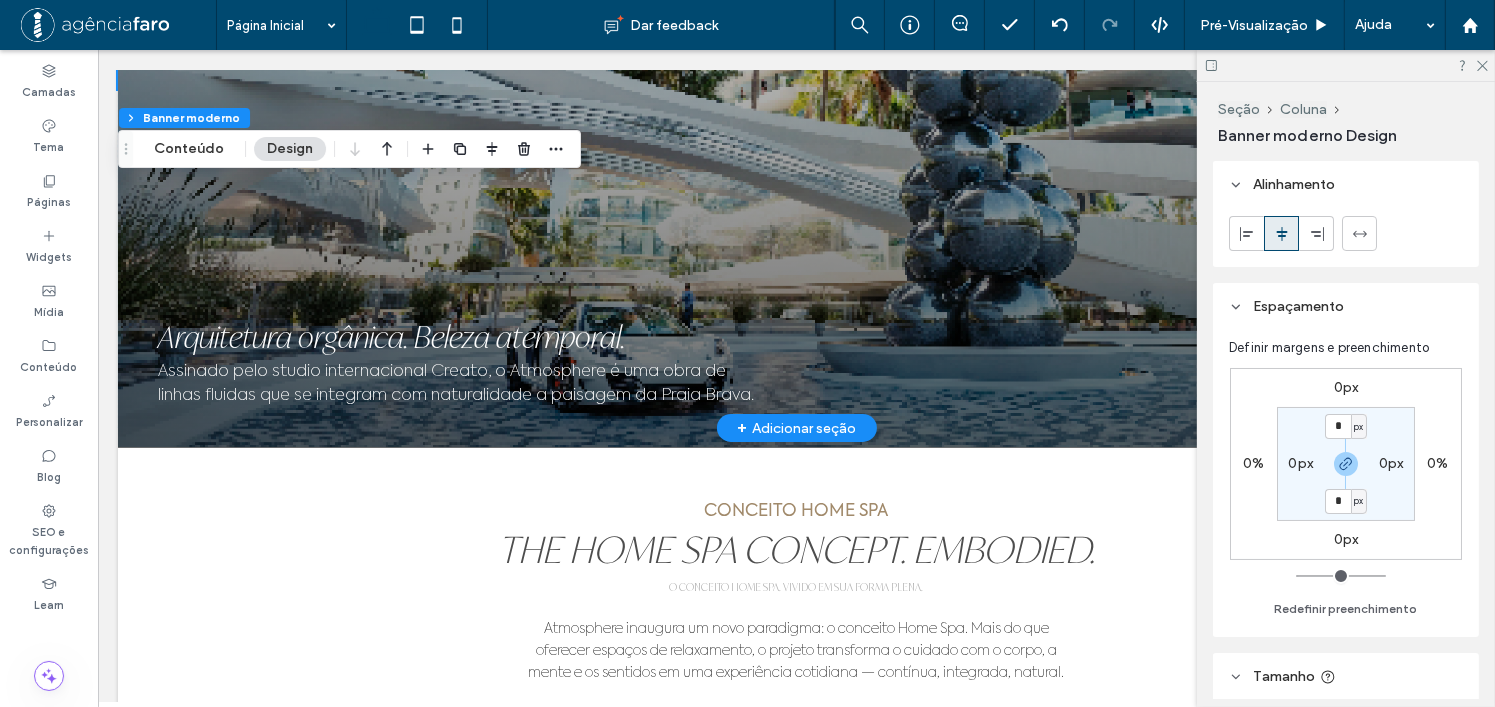 scroll, scrollTop: 1463, scrollLeft: 0, axis: vertical 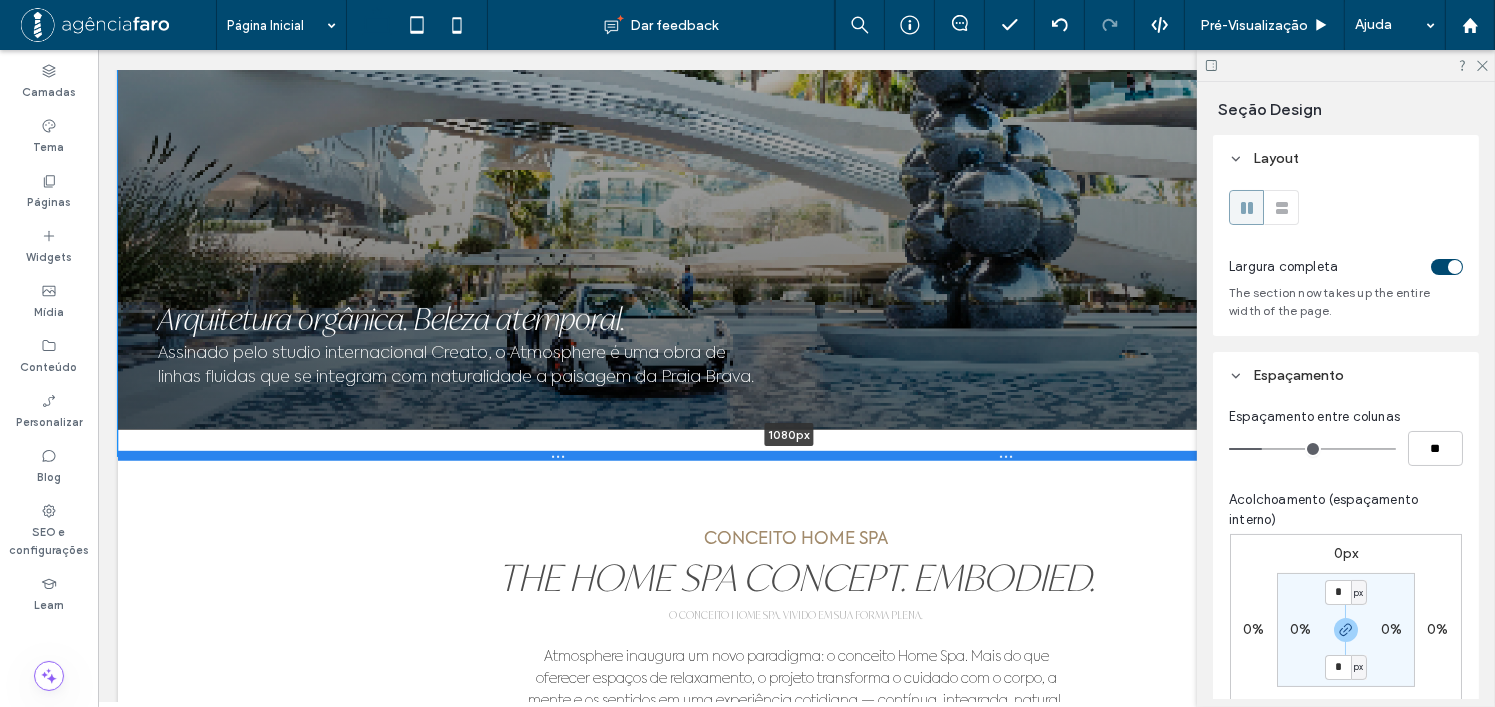 drag, startPoint x: 972, startPoint y: 408, endPoint x: 967, endPoint y: 453, distance: 45.276924 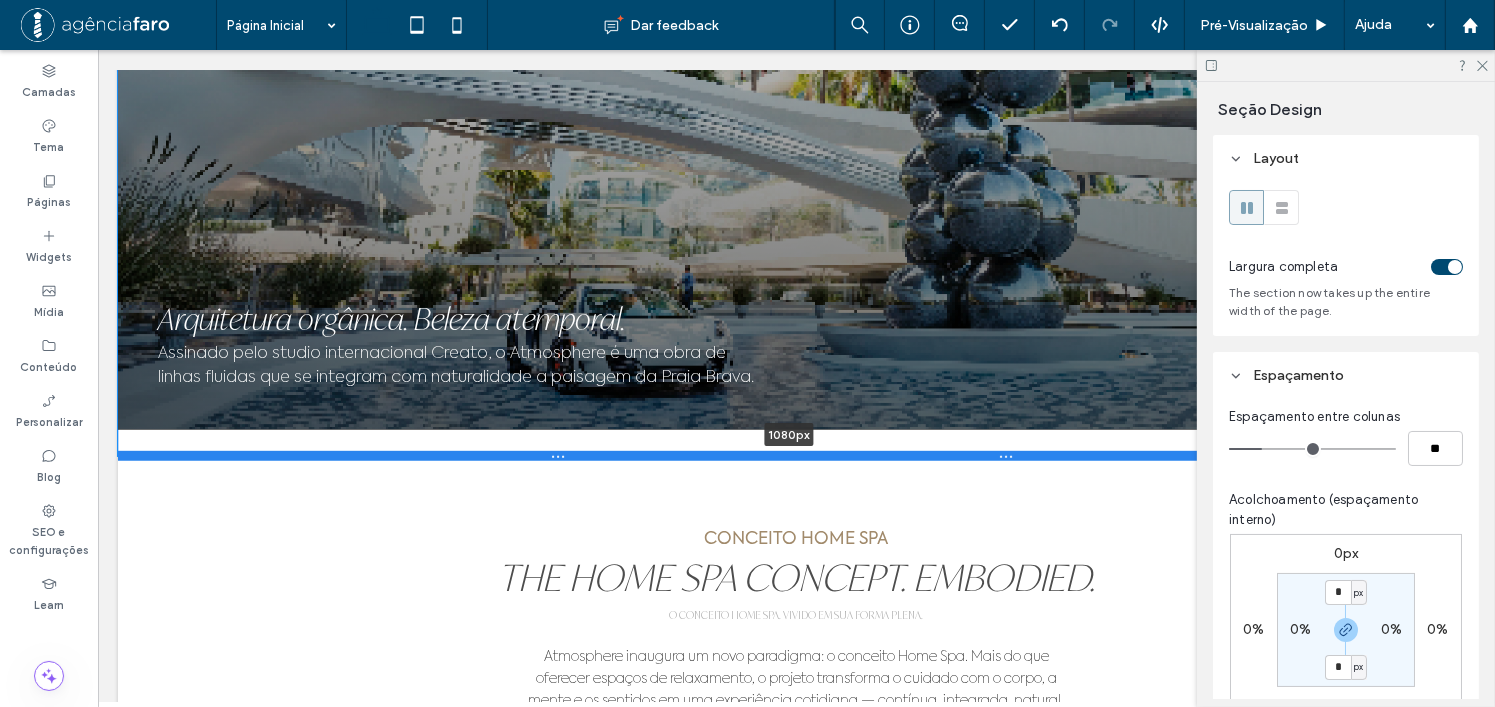 click at bounding box center (788, 456) 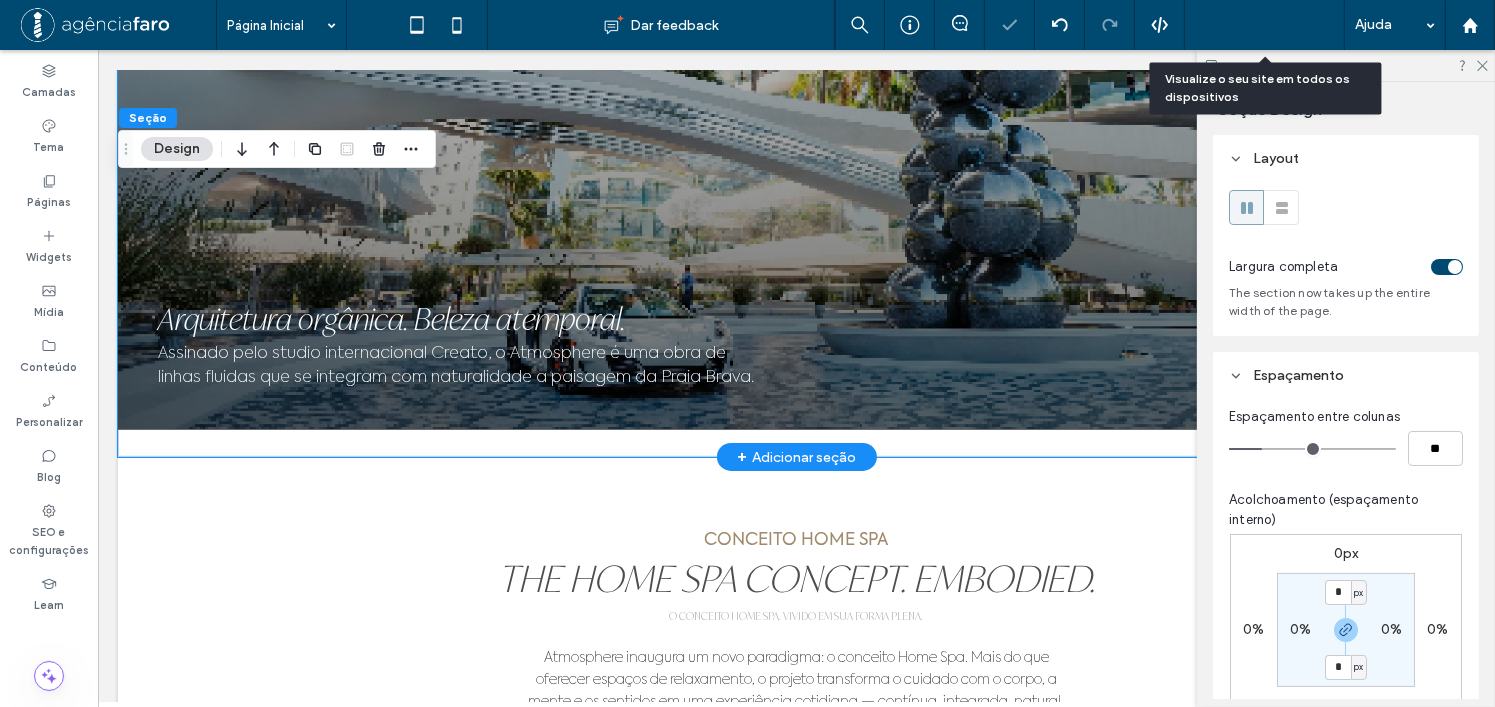 click on "Pré-Visualizaçāo" at bounding box center (1265, 25) 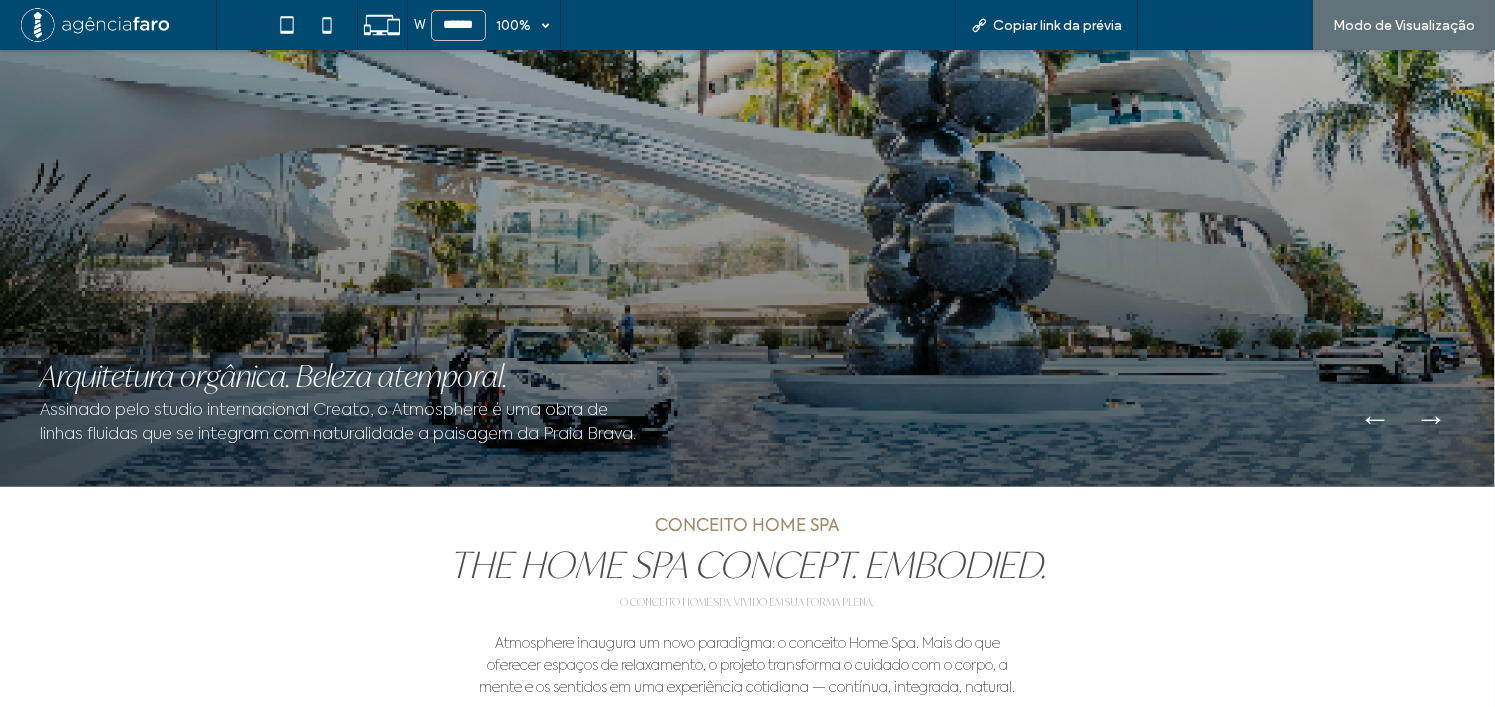 click on "Voltar para o editor" at bounding box center (1235, 25) 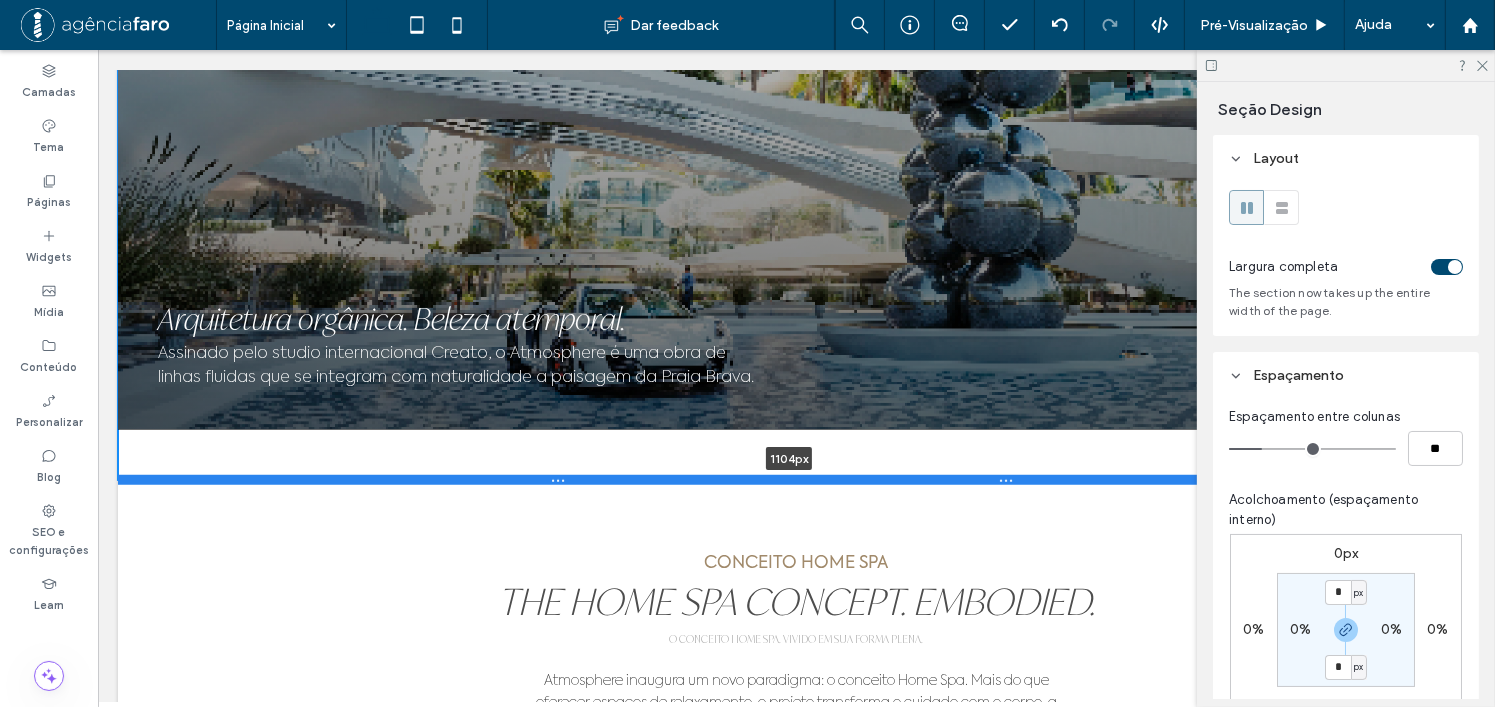 drag, startPoint x: 893, startPoint y: 455, endPoint x: 894, endPoint y: 485, distance: 30.016663 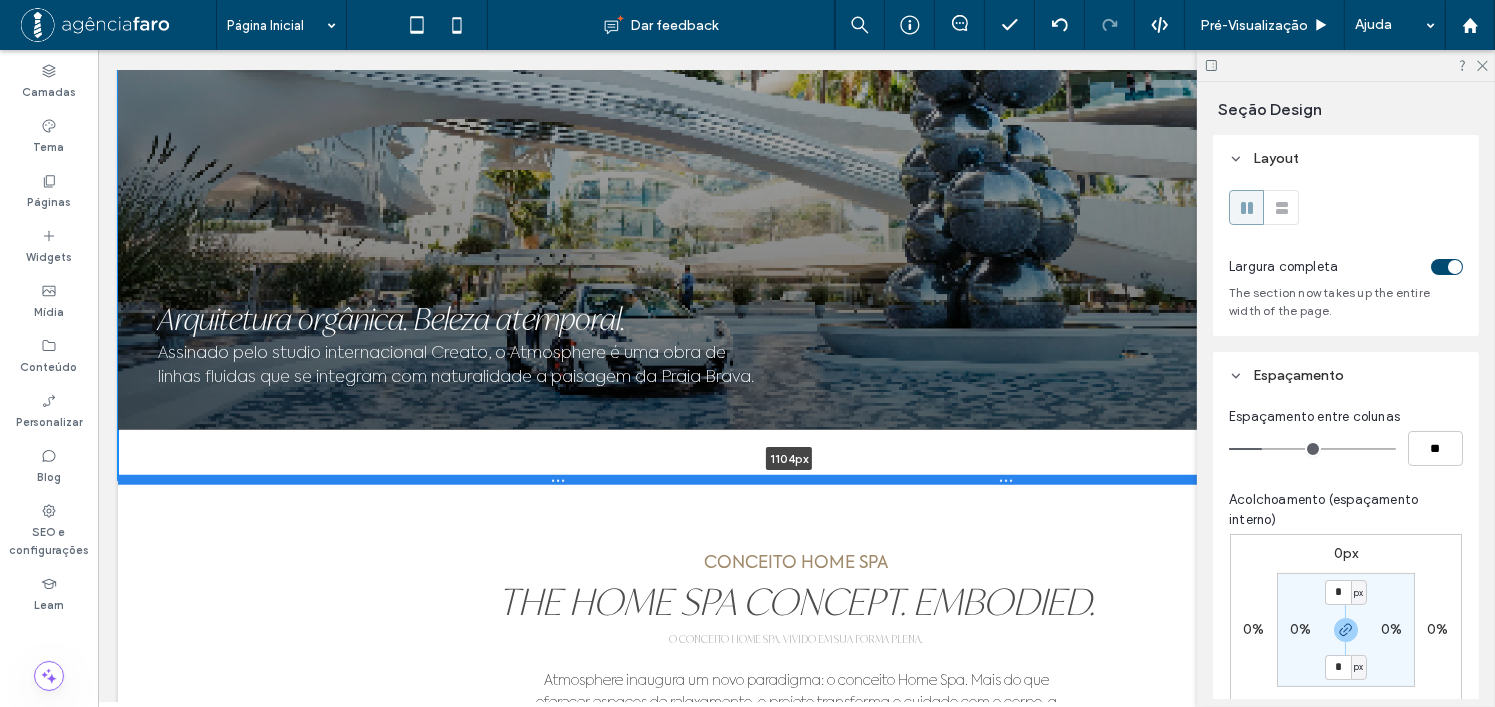 click at bounding box center [788, 480] 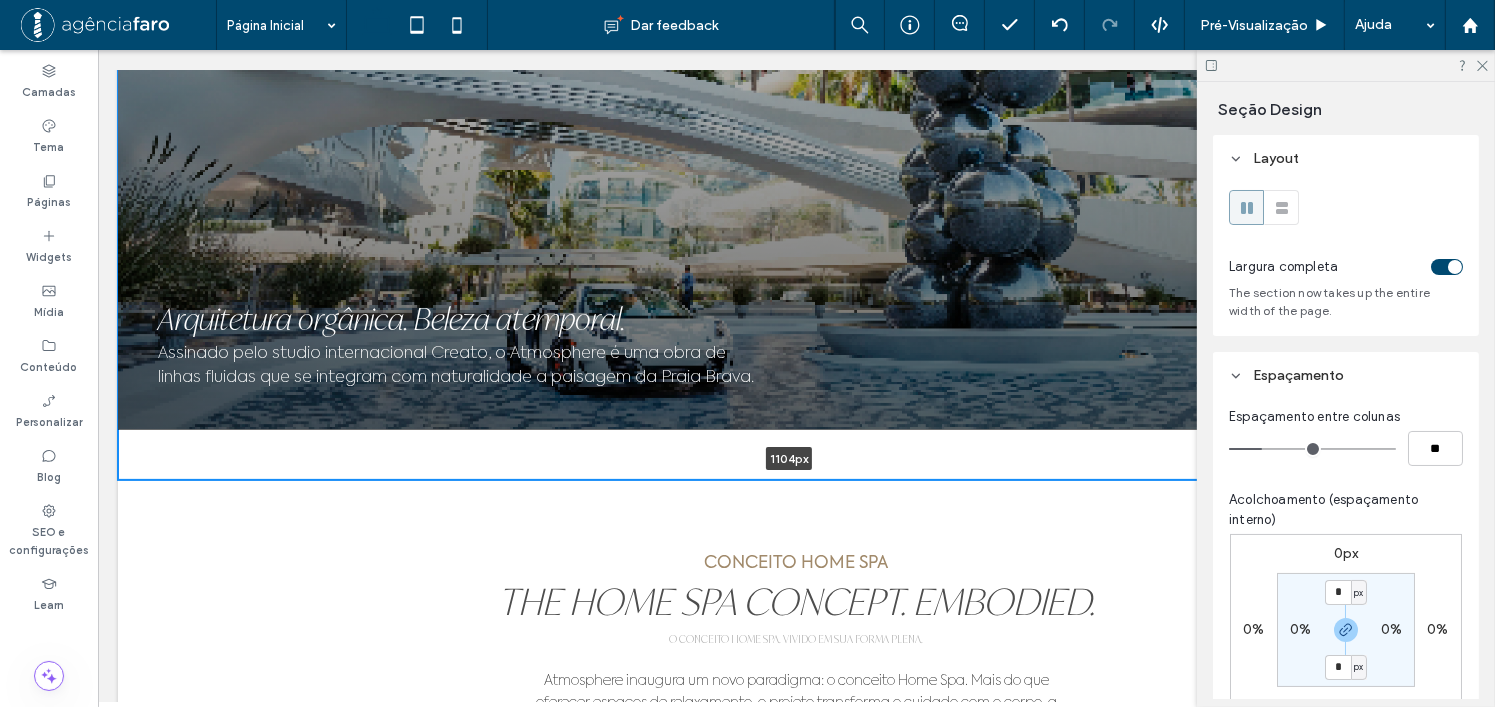 type on "****" 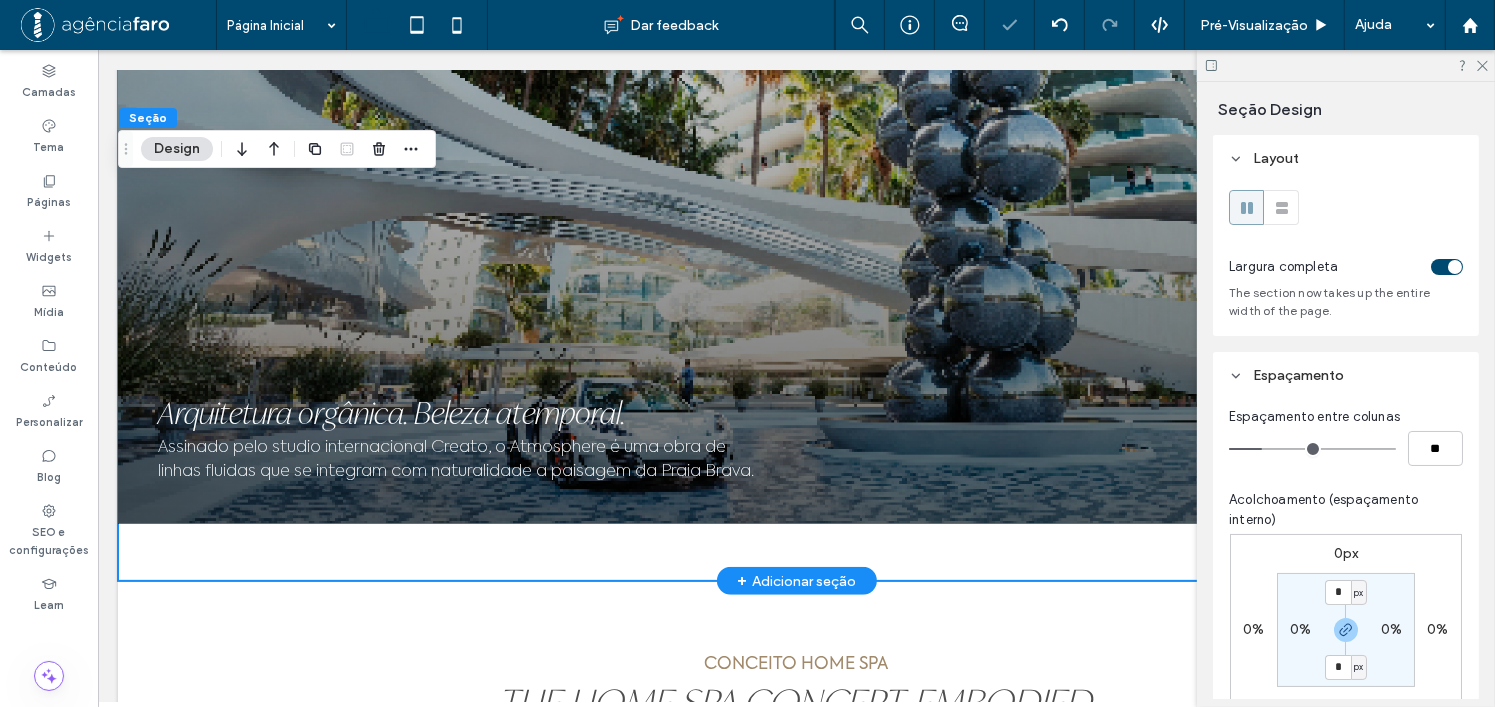 scroll, scrollTop: 1263, scrollLeft: 0, axis: vertical 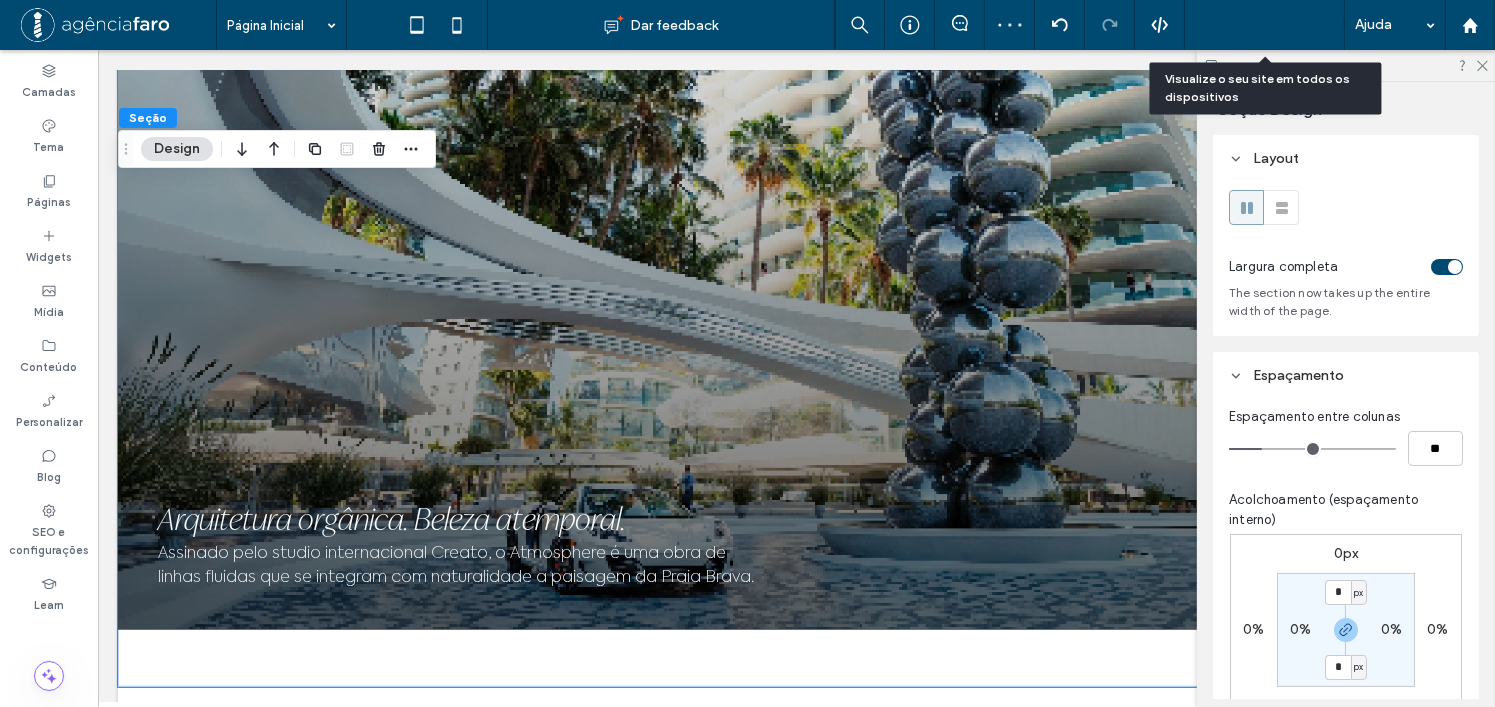 click on "Pré-Visualizaçāo" at bounding box center [1254, 25] 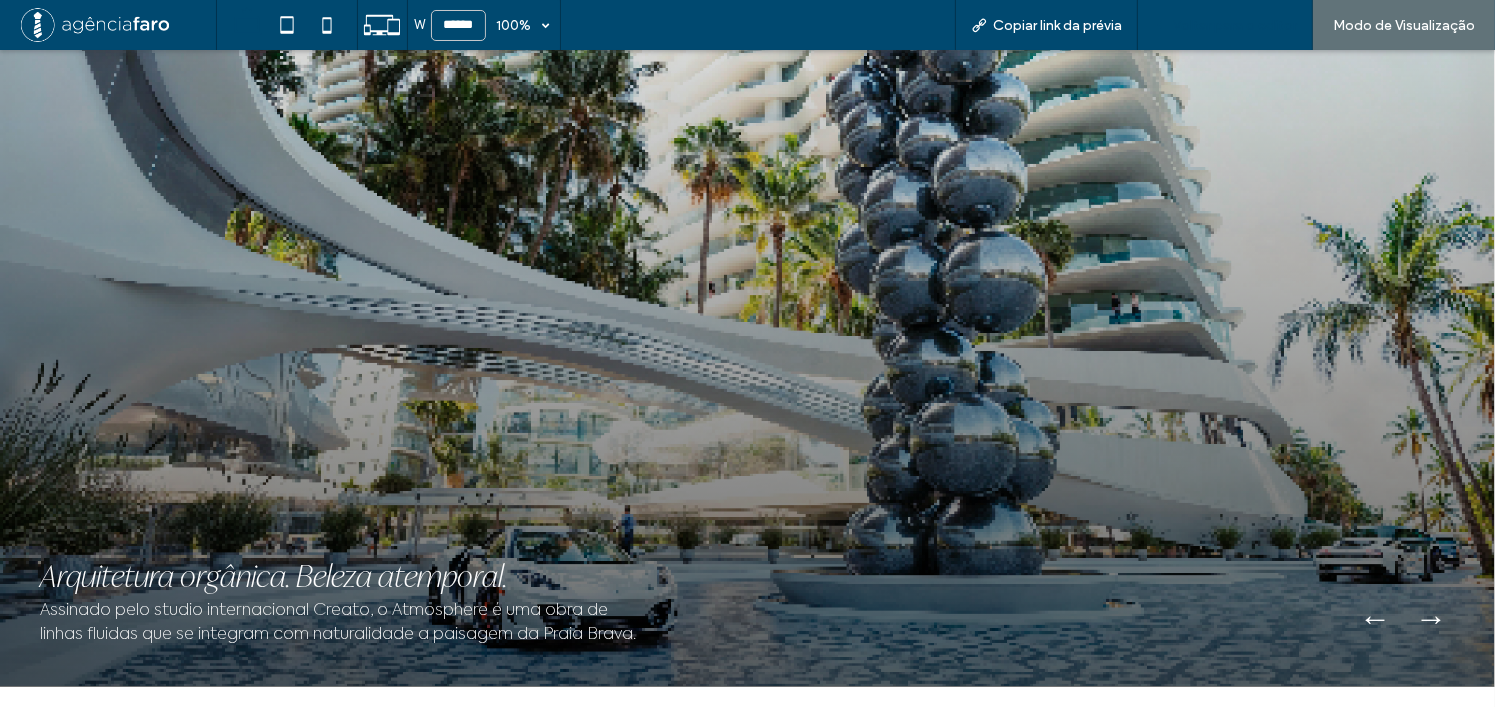 click on "Voltar para o editor" at bounding box center (1235, 25) 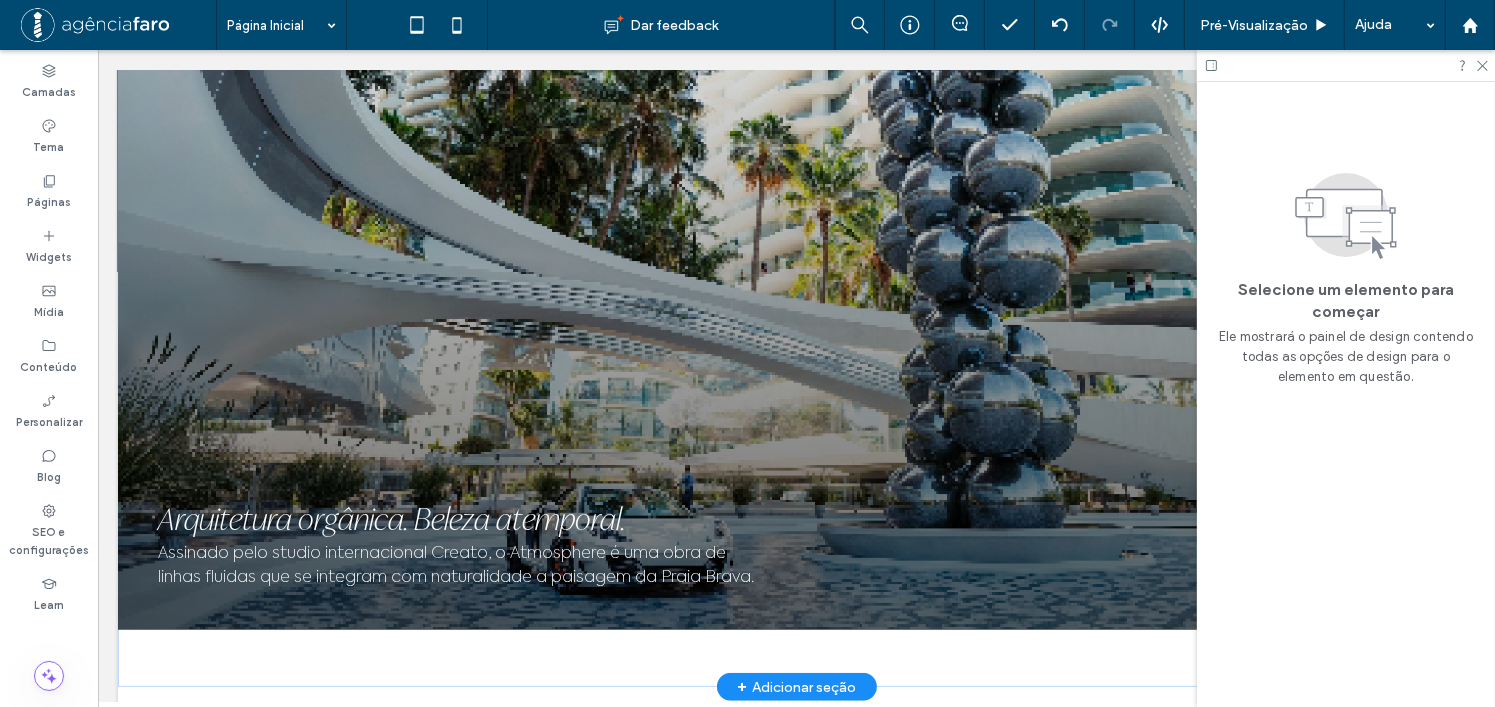 click at bounding box center (795, 247) 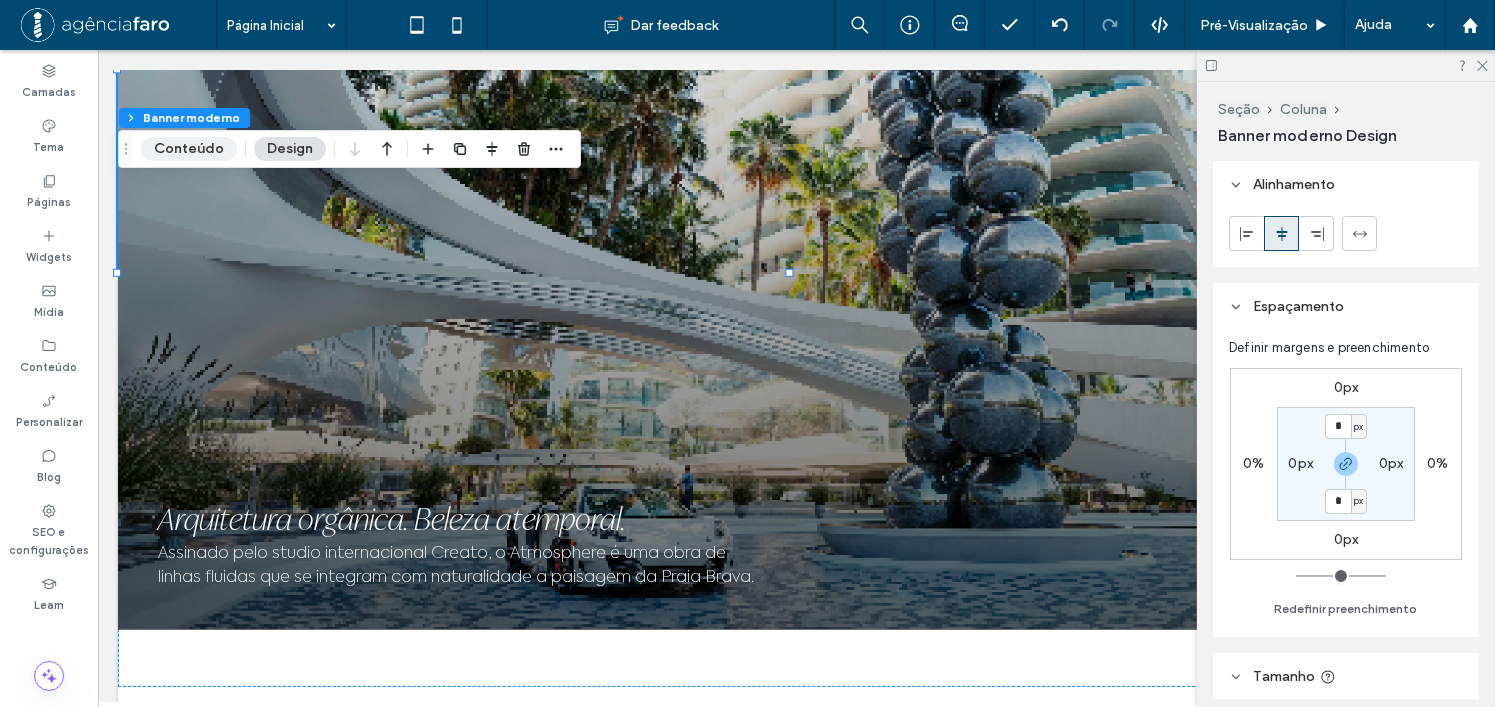 click on "Conteúdo" at bounding box center [189, 149] 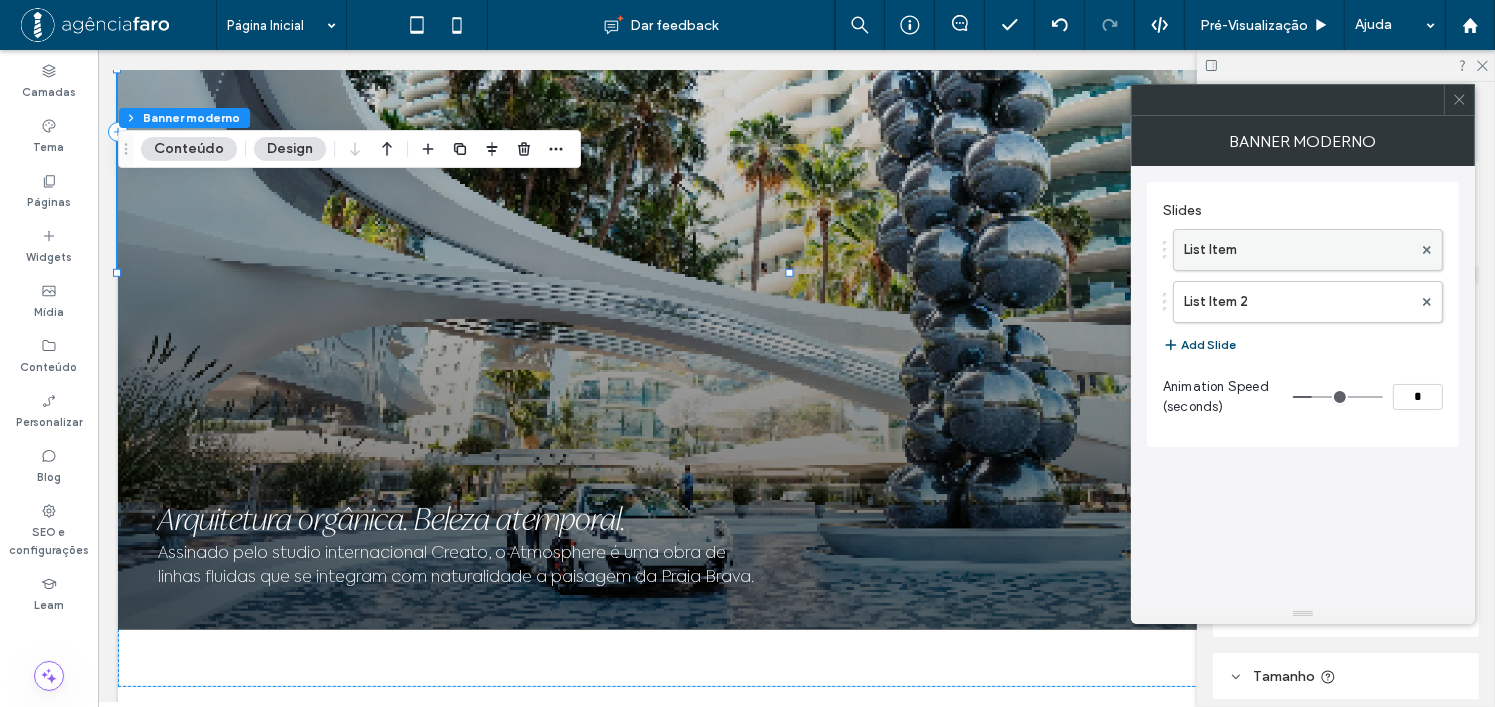 click on "List Item" at bounding box center [1298, 250] 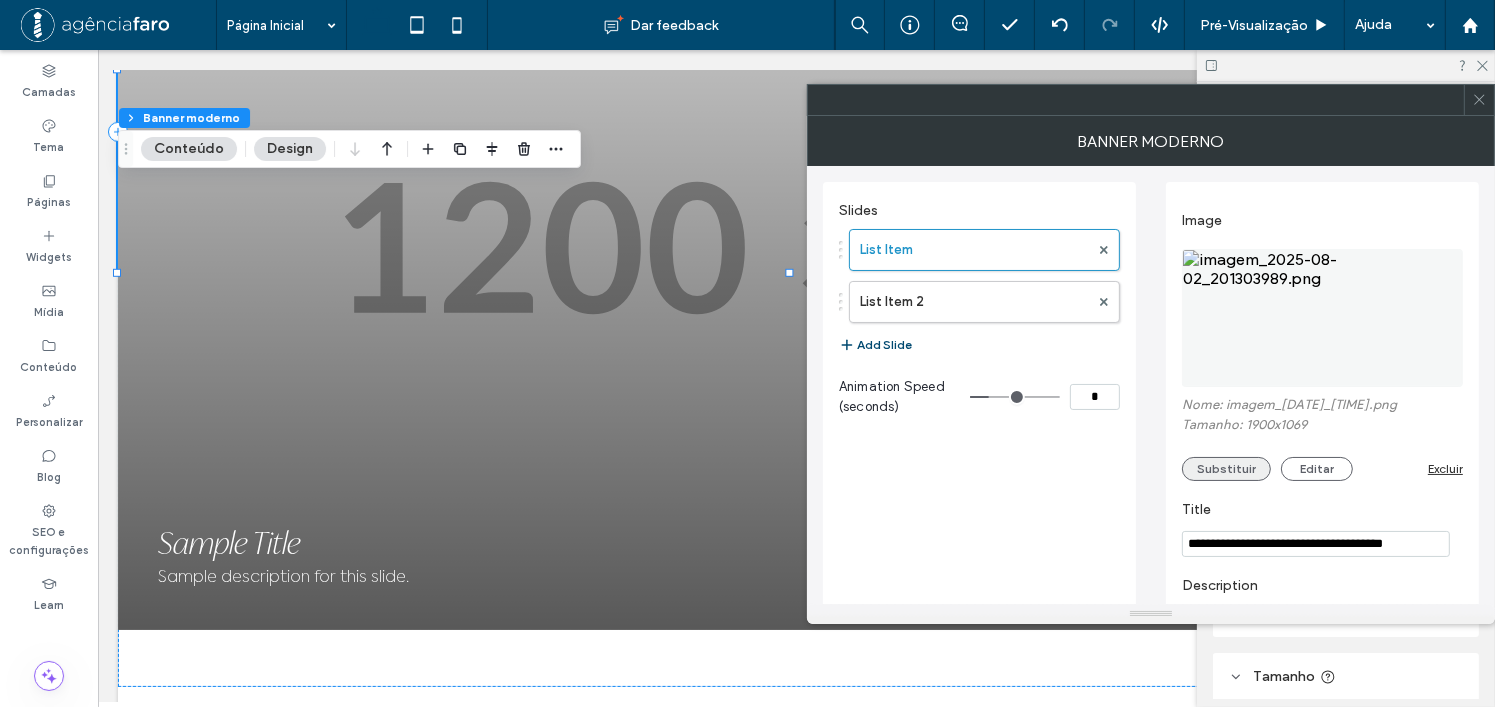 click on "Substituir" at bounding box center [1226, 469] 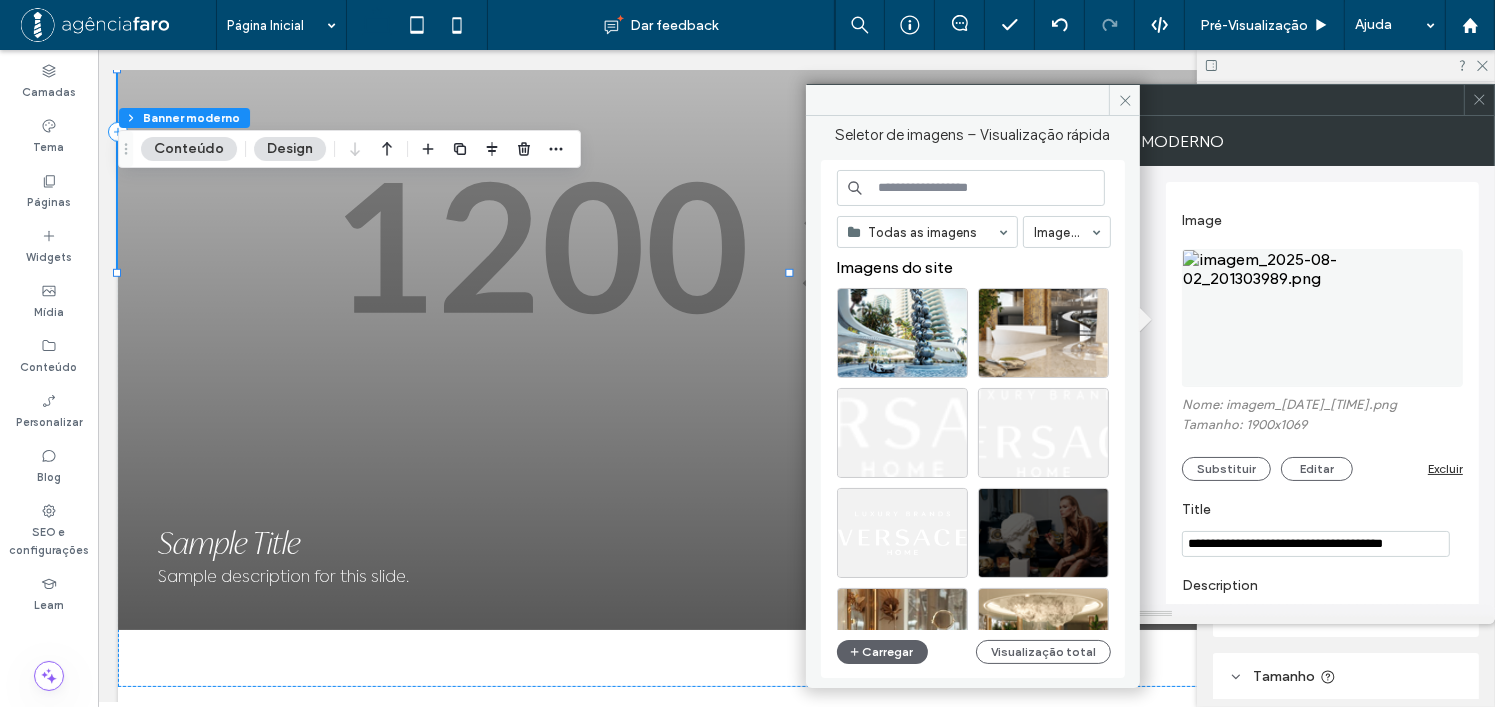 drag, startPoint x: 893, startPoint y: 645, endPoint x: 895, endPoint y: 664, distance: 19.104973 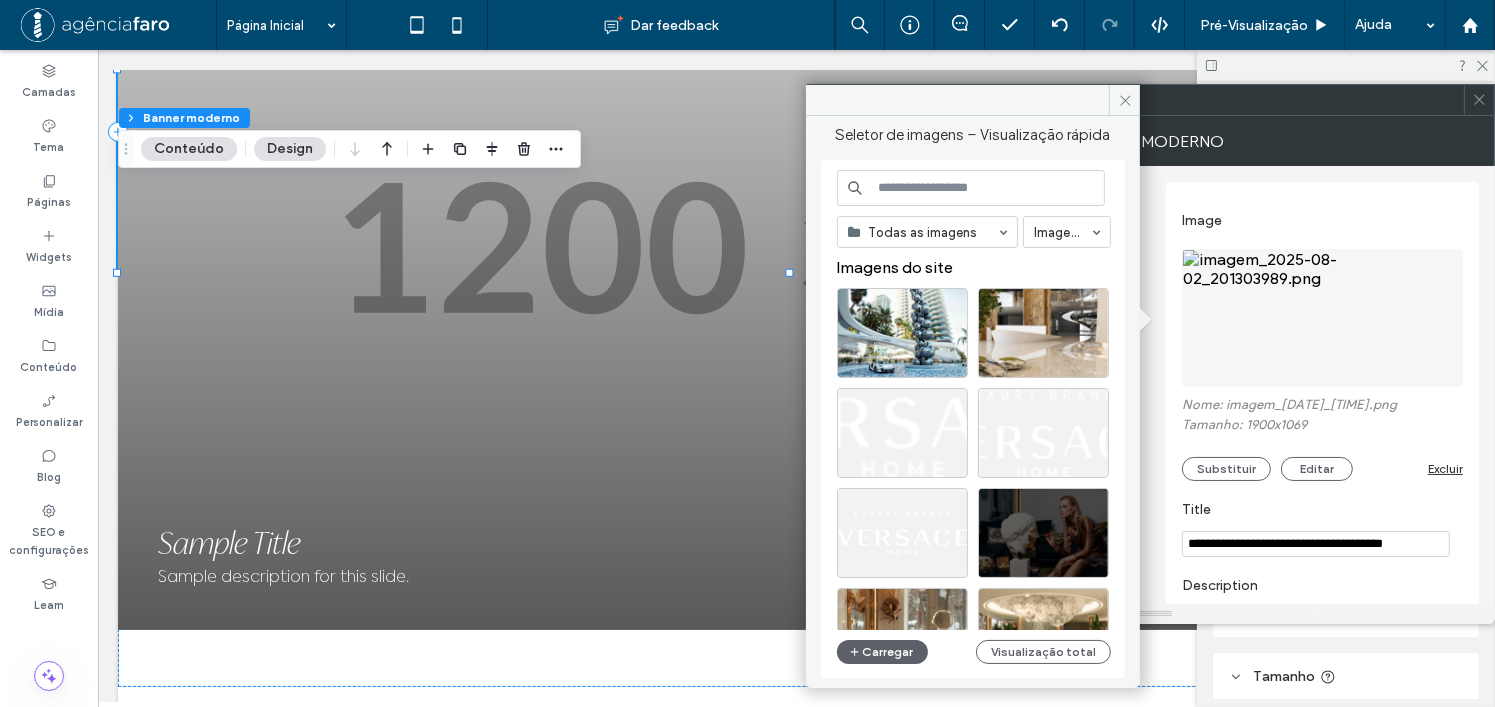 click on "Carregar" at bounding box center [882, 652] 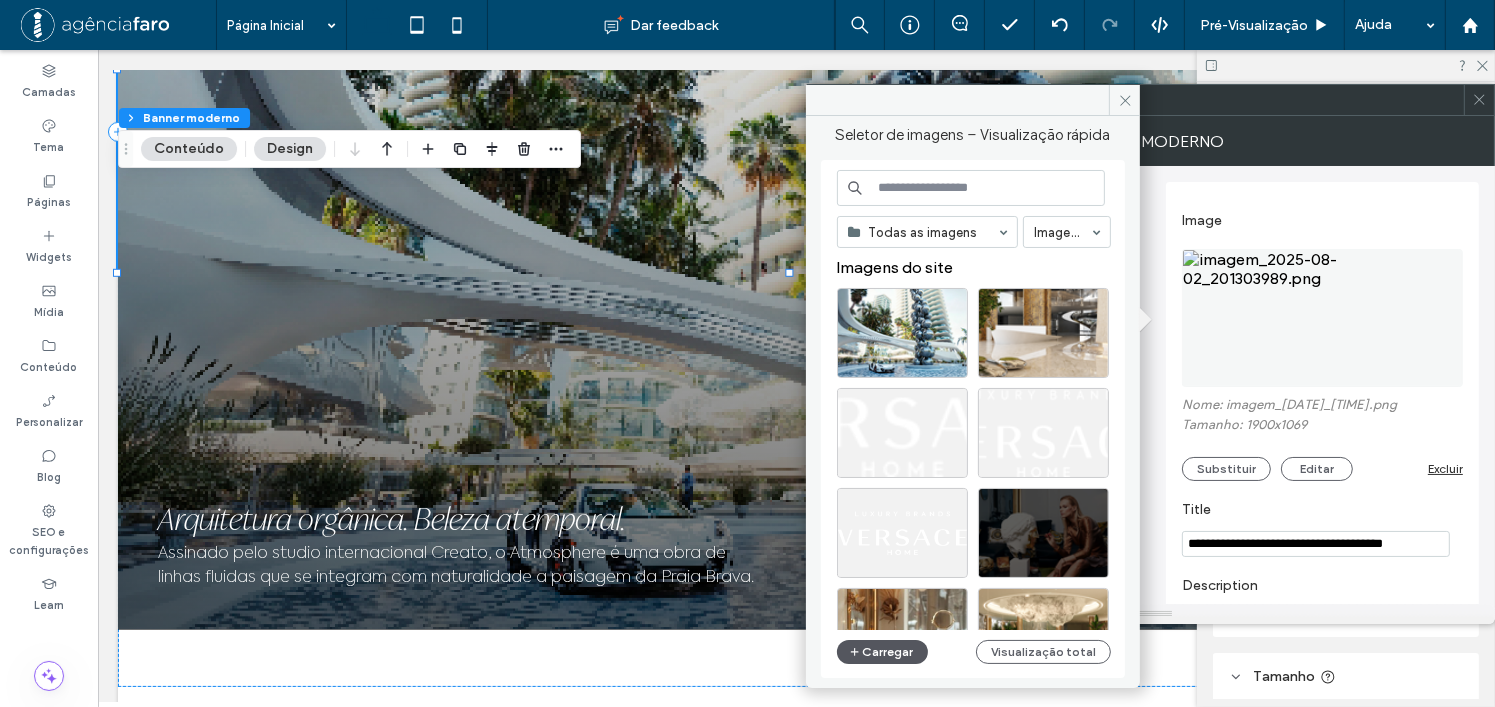 click on "Carregar" at bounding box center [882, 652] 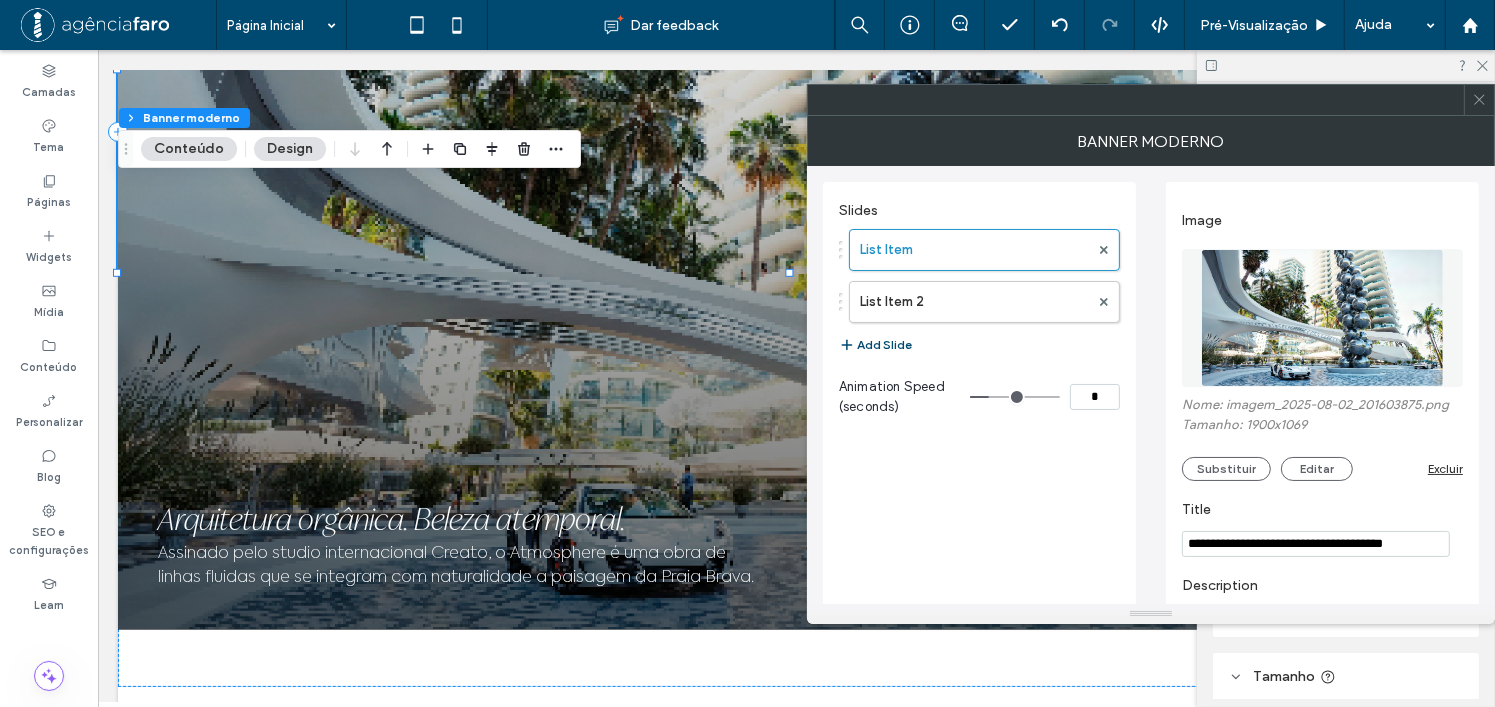 click on "Nome: imagem_2025-08-02_201603875.png Tamanho: 1900x1069 Substituir Editar Excluir" at bounding box center [1322, 439] 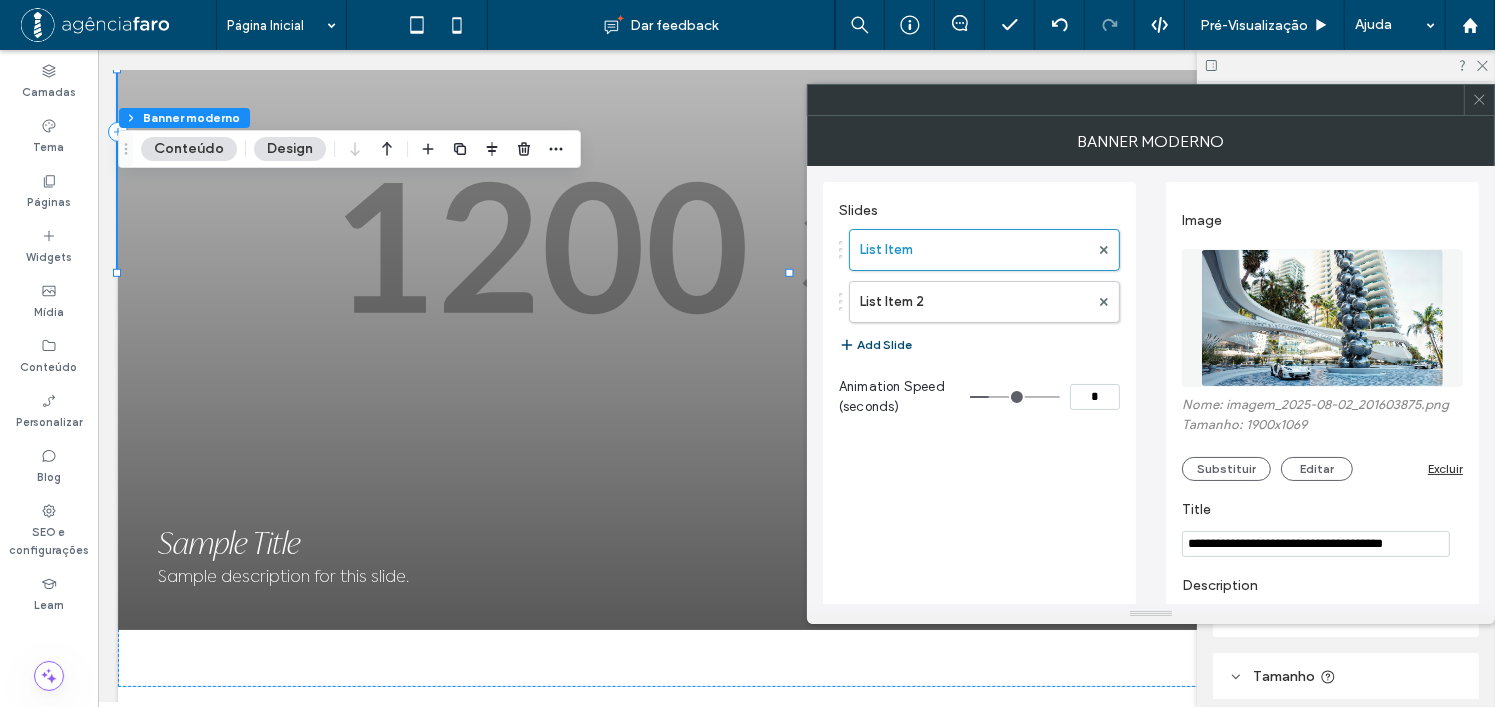 click on "Nome: imagem_2025-08-02_201603875.png Tamanho: 1900x1069 Substituir Editar Excluir" at bounding box center (1322, 439) 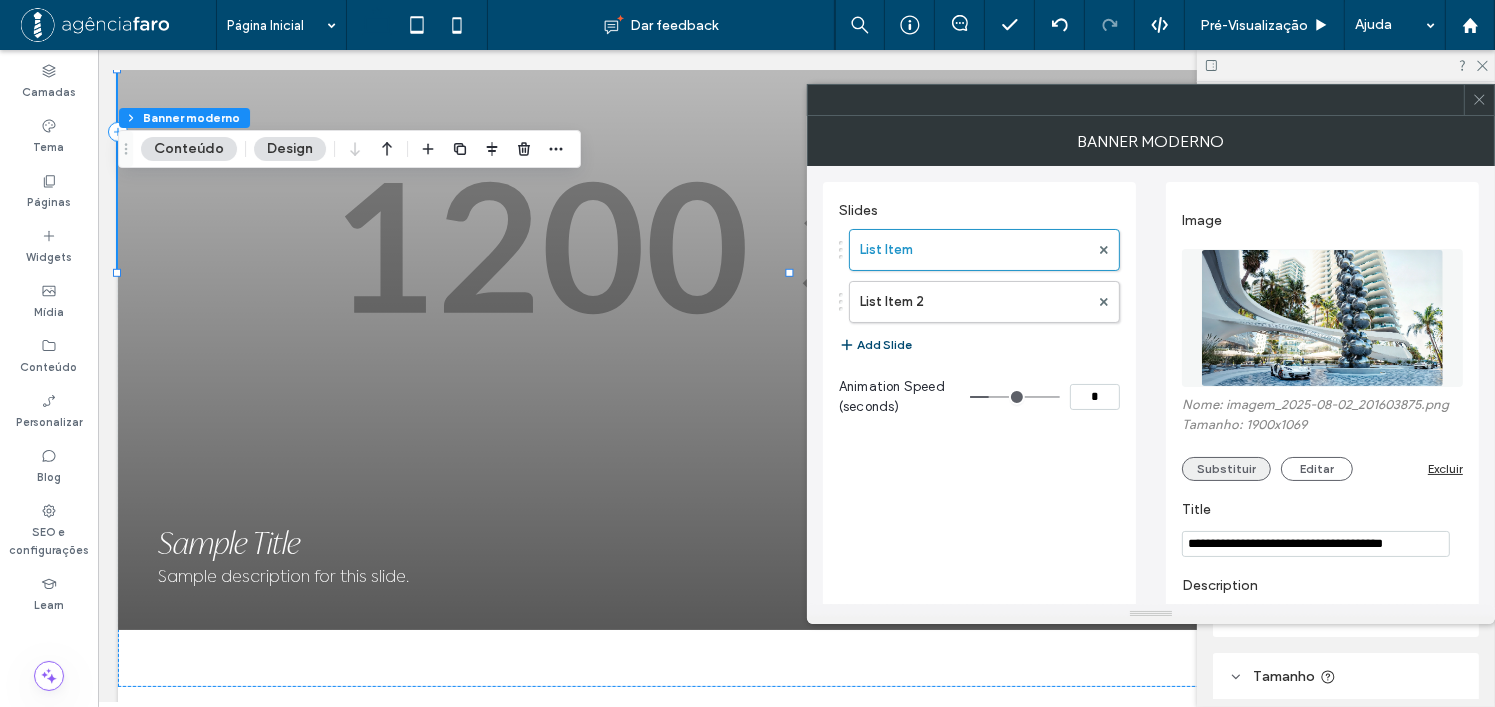 click on "Substituir" at bounding box center (1226, 469) 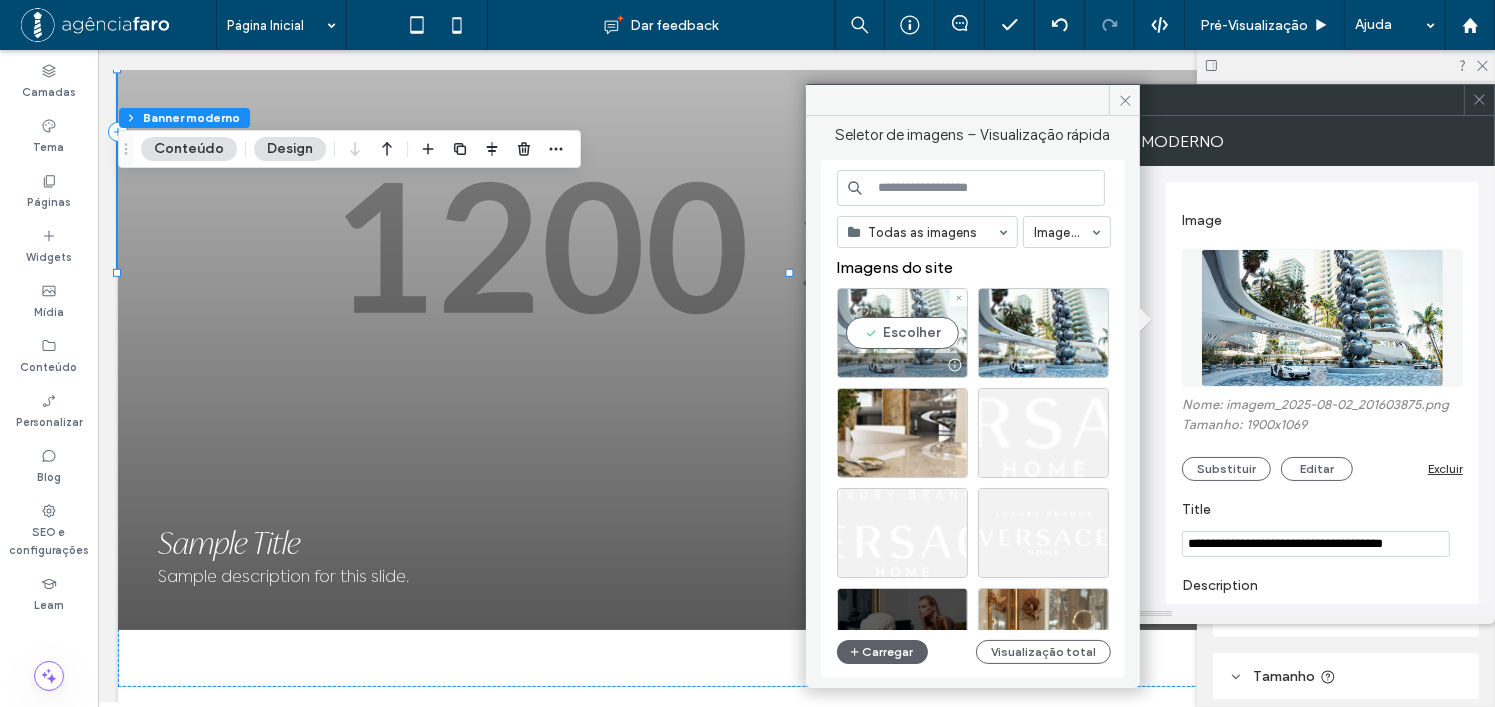 click on "Escolher" at bounding box center (902, 333) 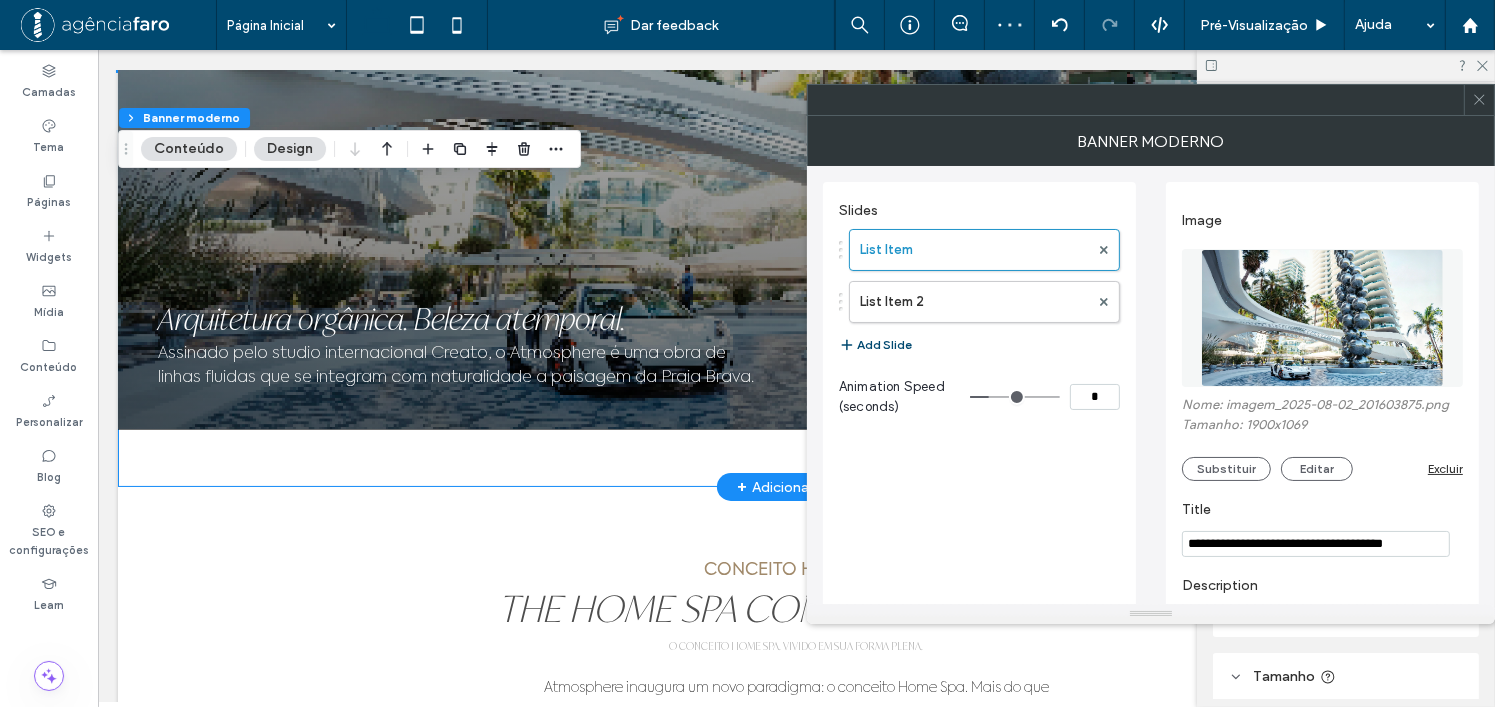 scroll, scrollTop: 1163, scrollLeft: 0, axis: vertical 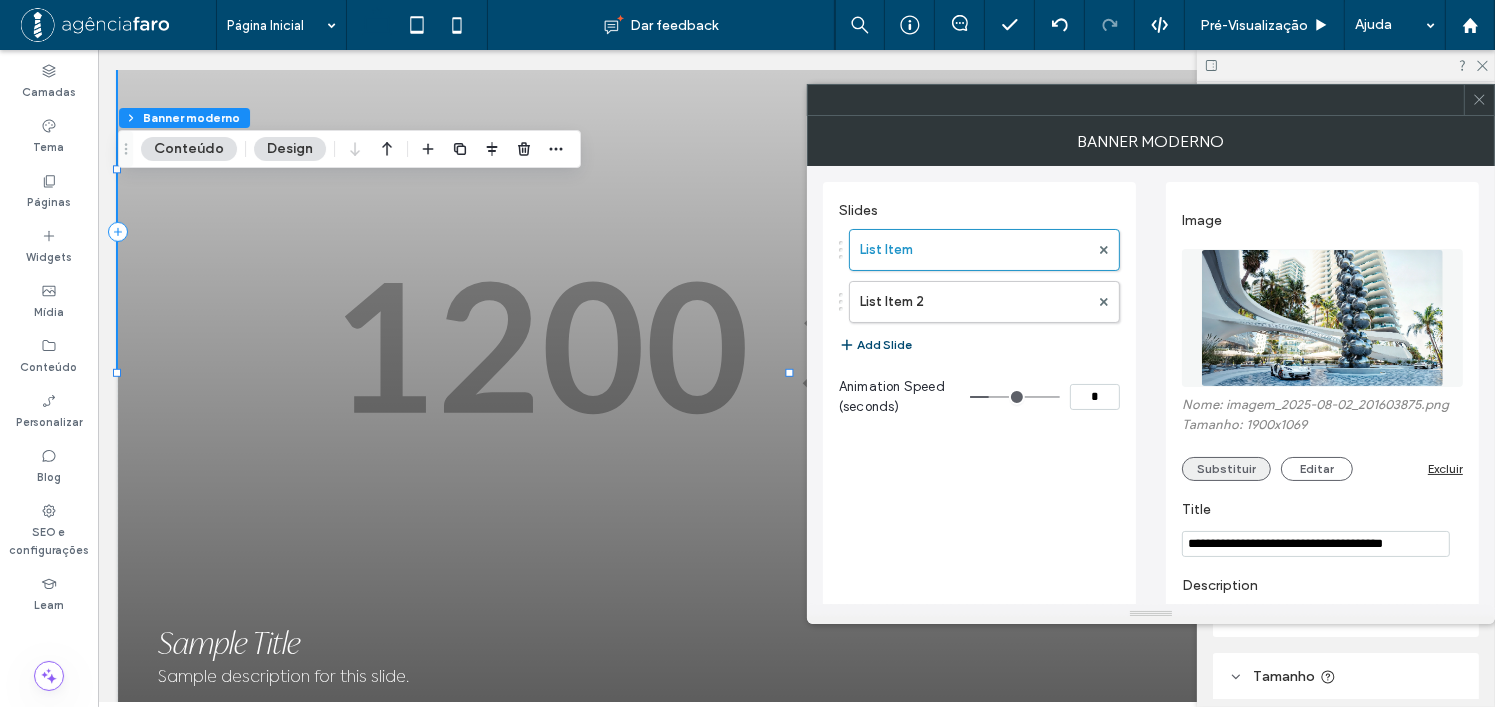 click on "Substituir" at bounding box center (1226, 469) 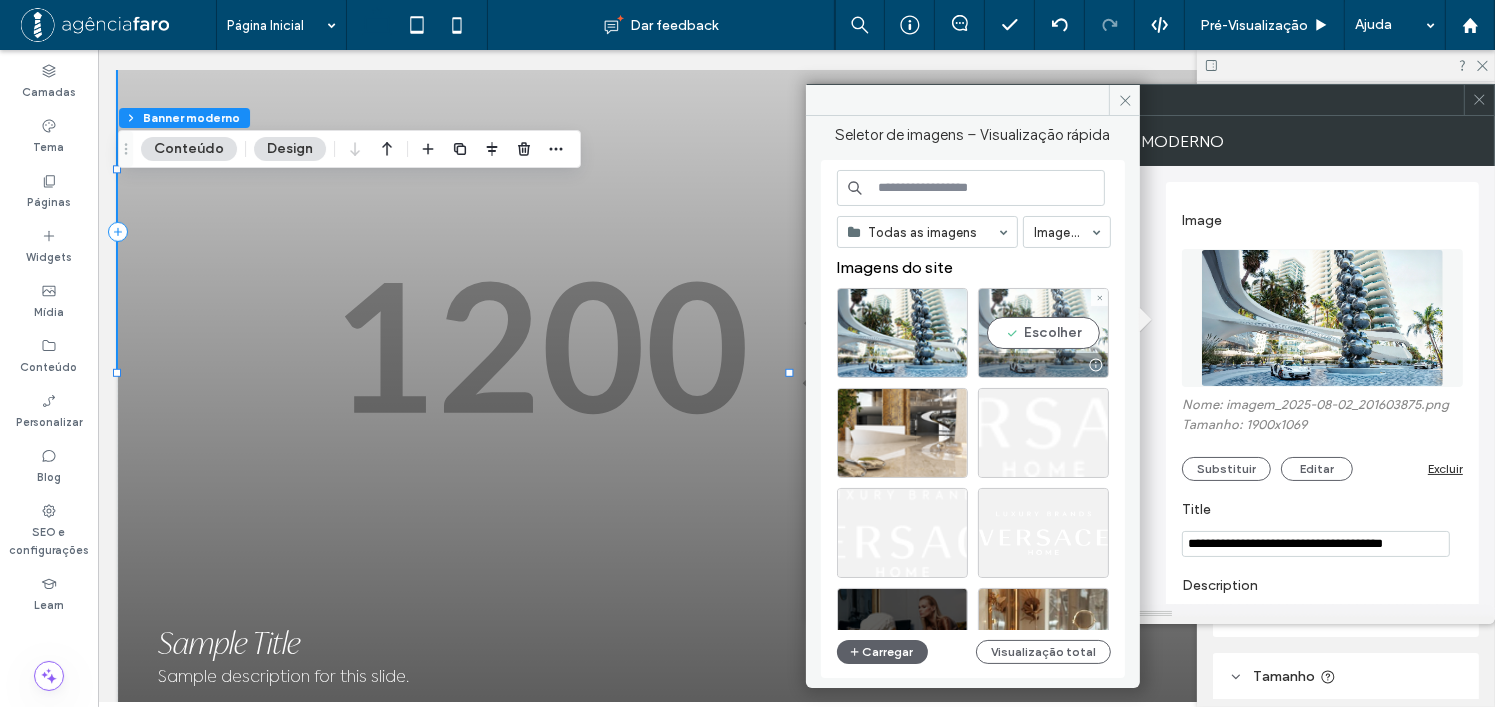 click at bounding box center [1099, 297] 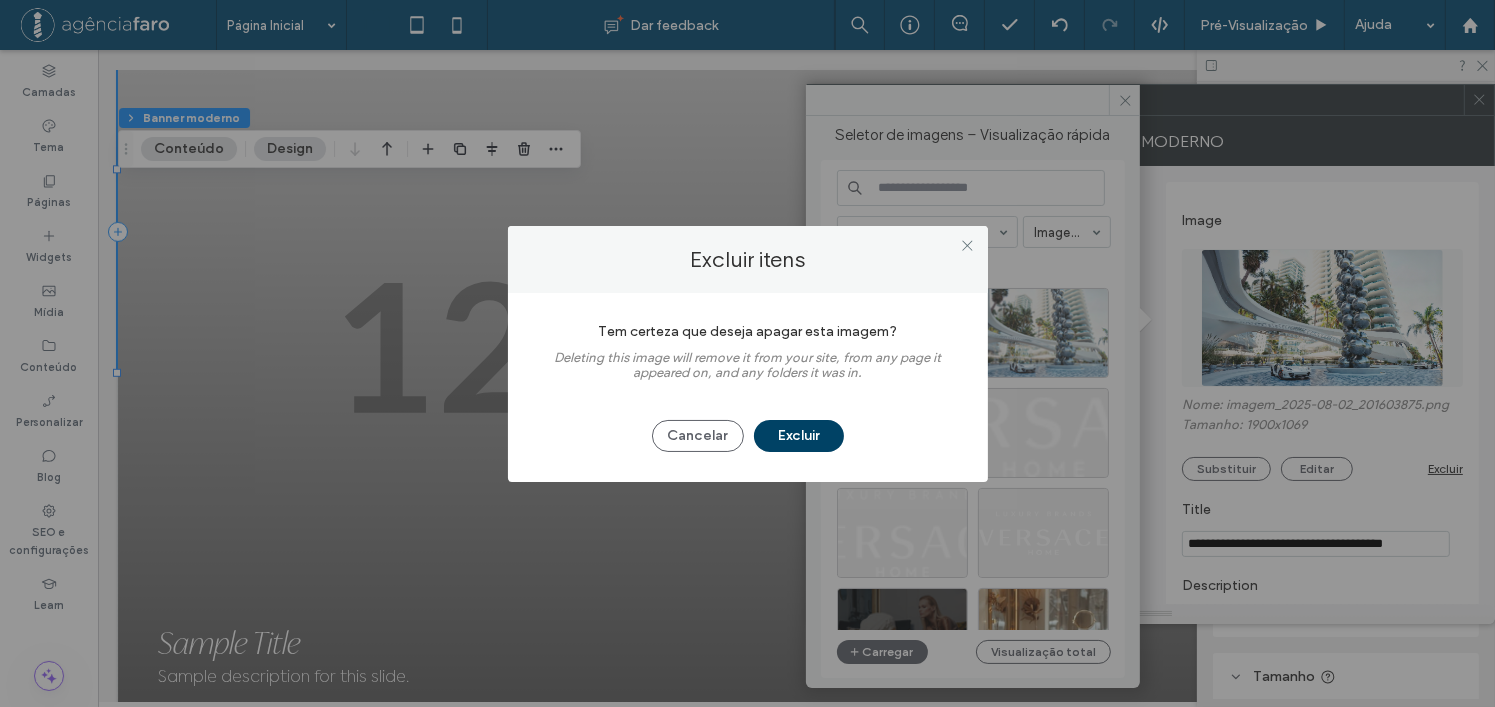 click on "Excluir" at bounding box center [799, 436] 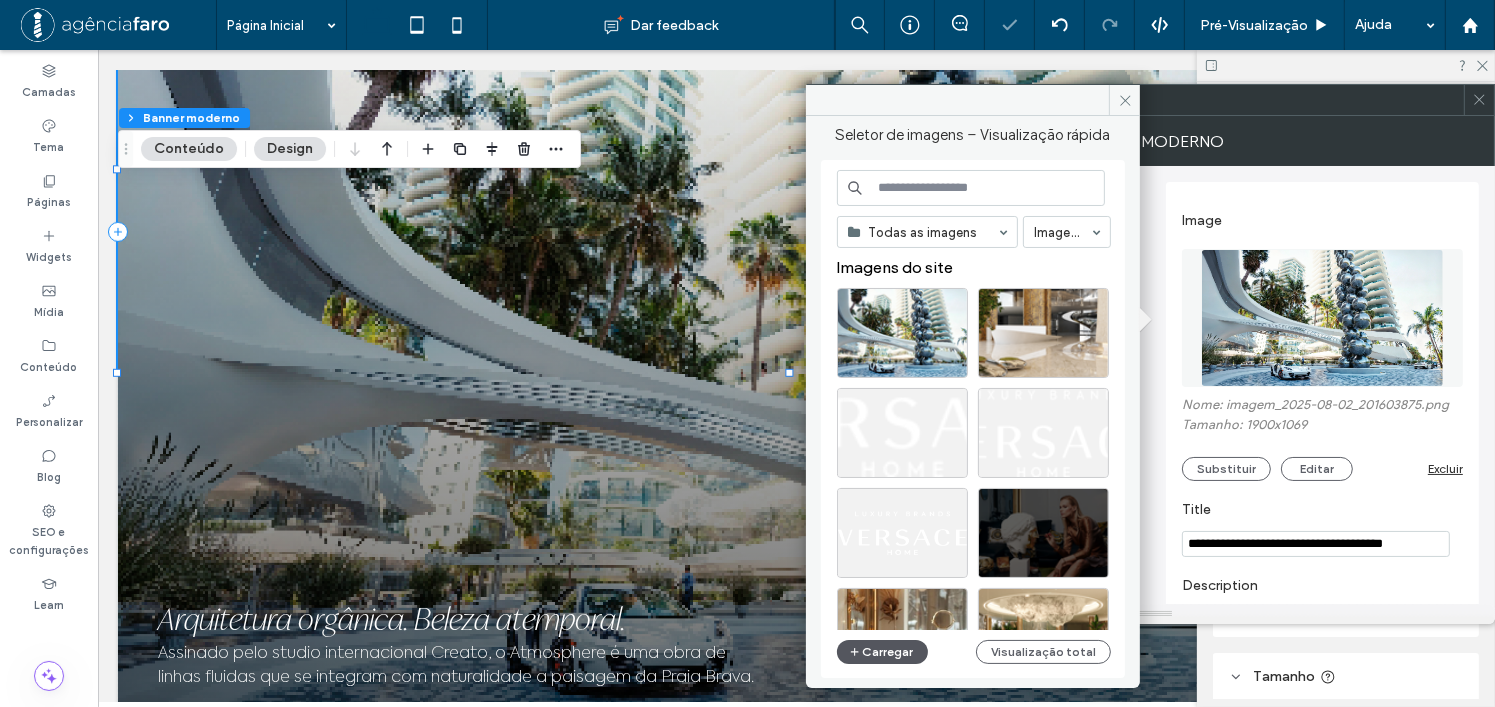 click 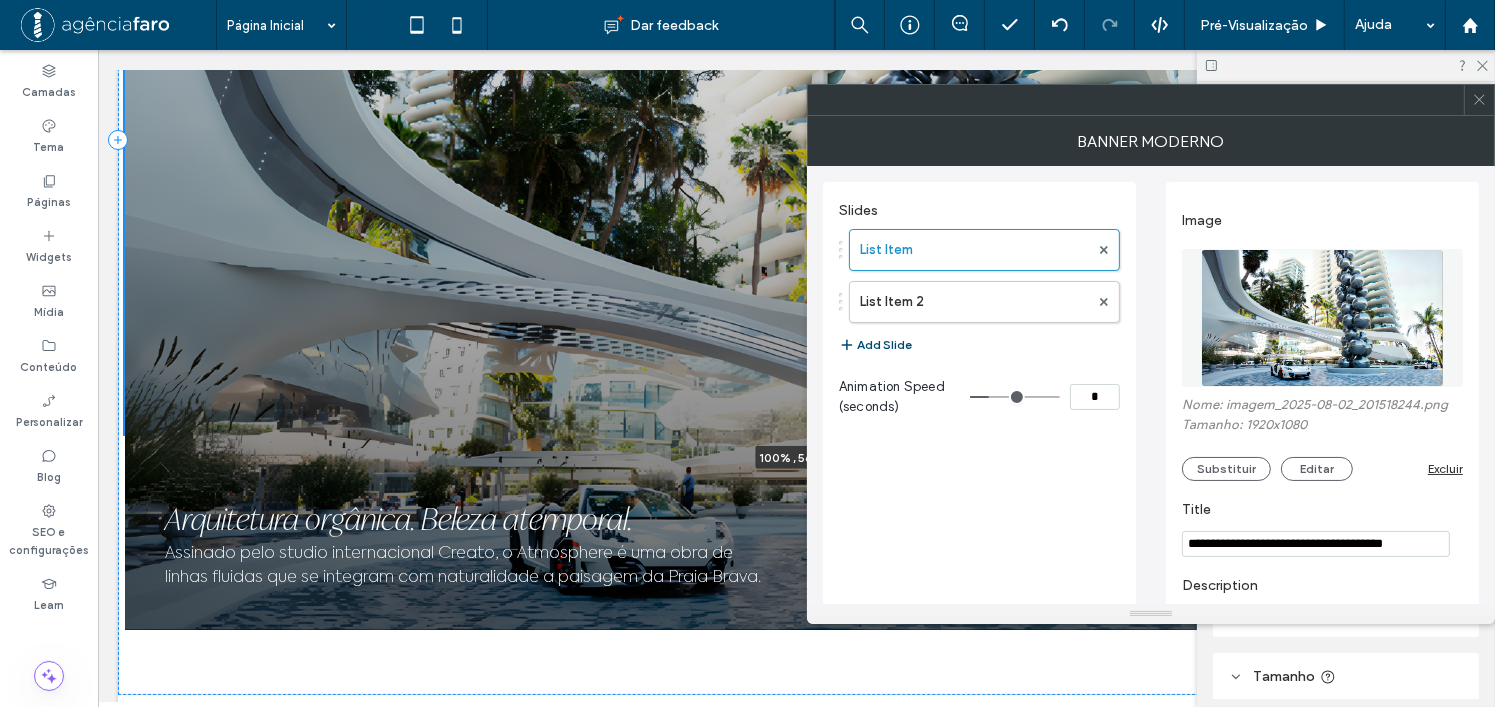 scroll, scrollTop: 1363, scrollLeft: 0, axis: vertical 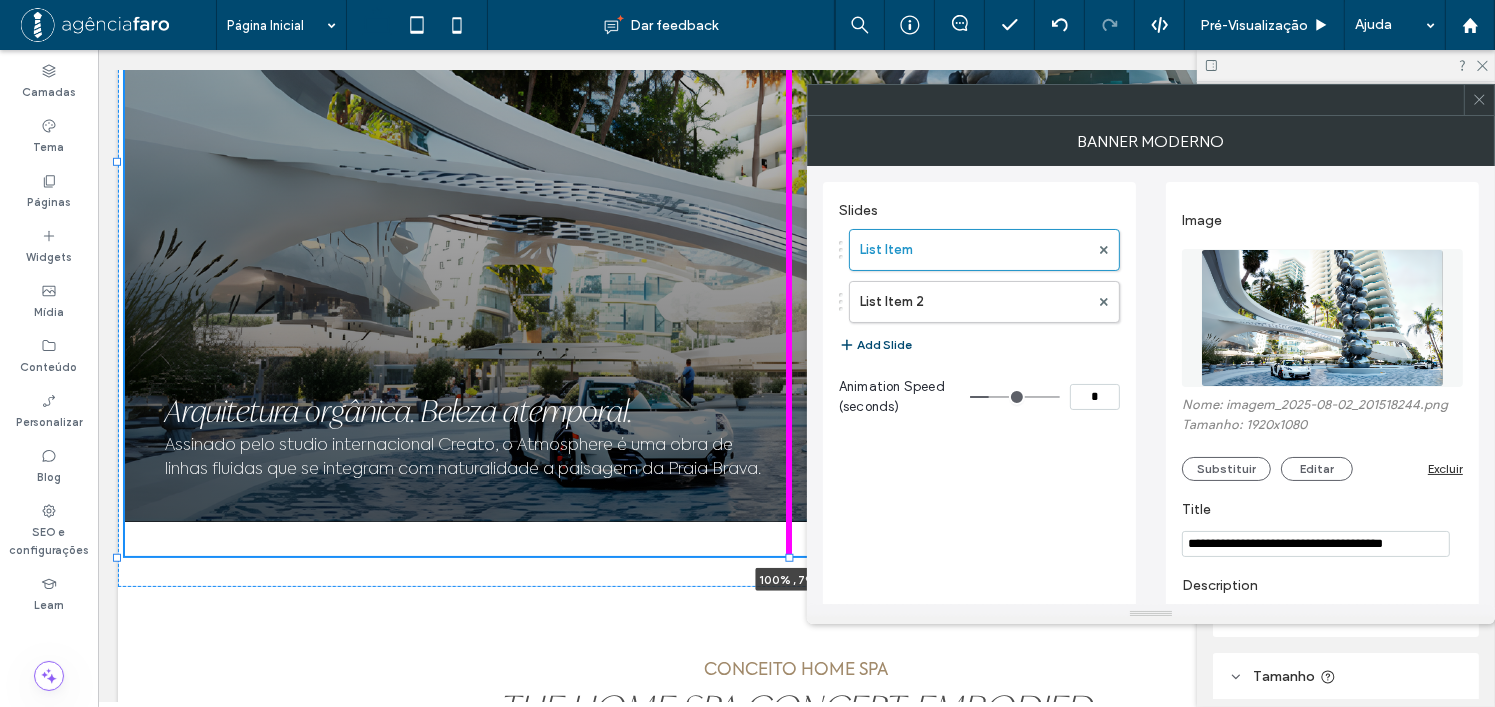 drag, startPoint x: 786, startPoint y: 369, endPoint x: 702, endPoint y: 754, distance: 394.0571 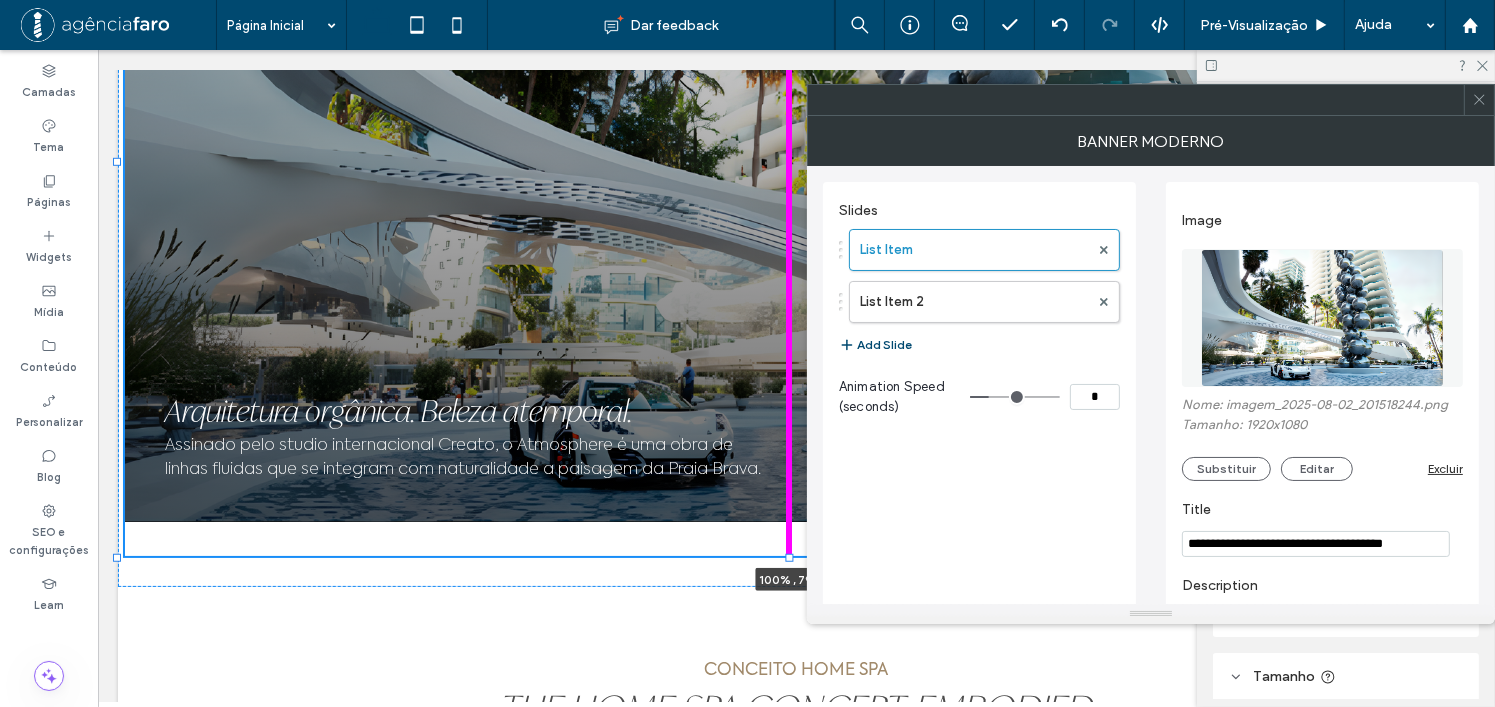 click on "Página Inicial
Work
Contate-nos
Cópia de Página Inicial
Seção
Cabeçalho básico
Seção
Página Inicial
Work
Contate-nos
Cópia de Página Inicial
Entre em Contato
555-555-5555
meuemail@email.com.br
Seção
CARDÁPIO
1 2
Seção + Adicionar seção
SOBRE O EMPREENDIMENTO
Live Where Art Becomes Home
VIVA ONDE A ARTE SE TRANSFORMA EM LAR." at bounding box center [795, 2774] 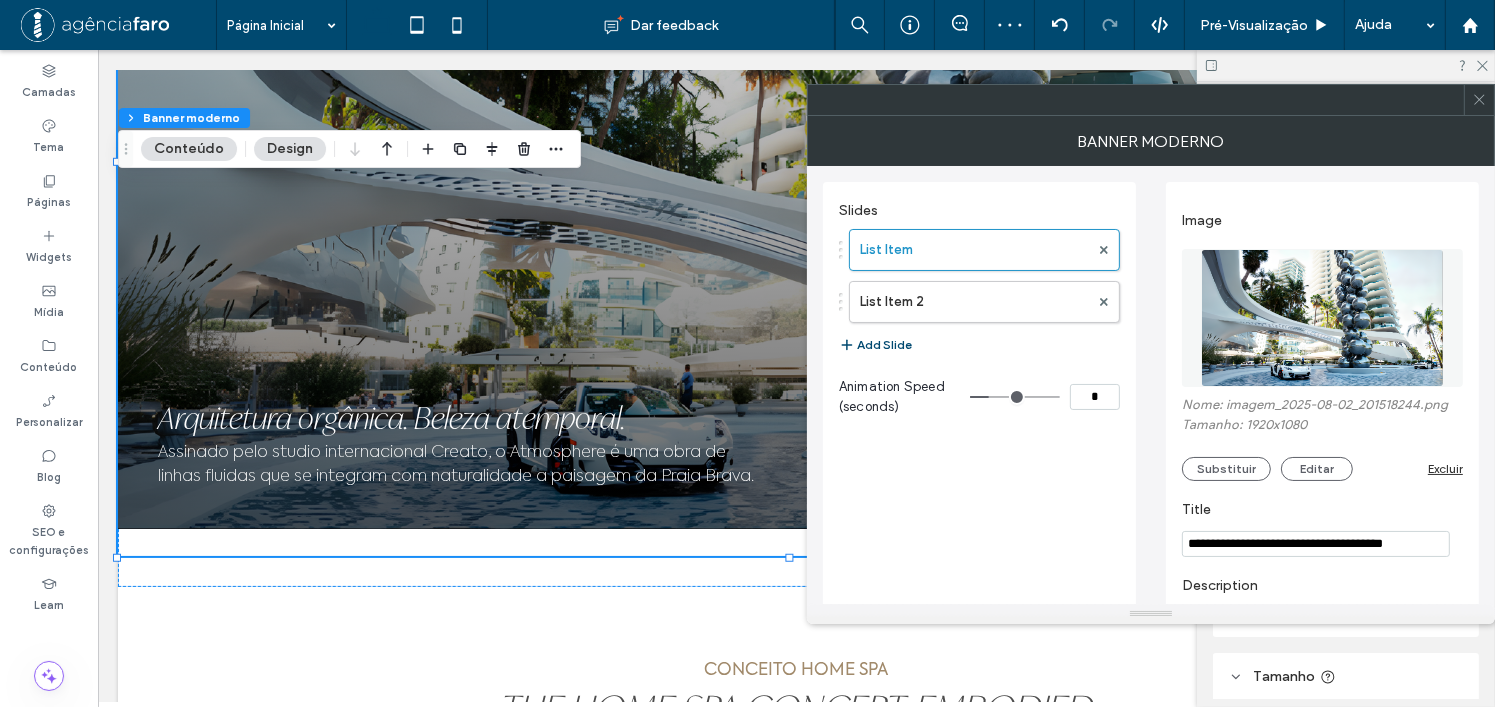 click 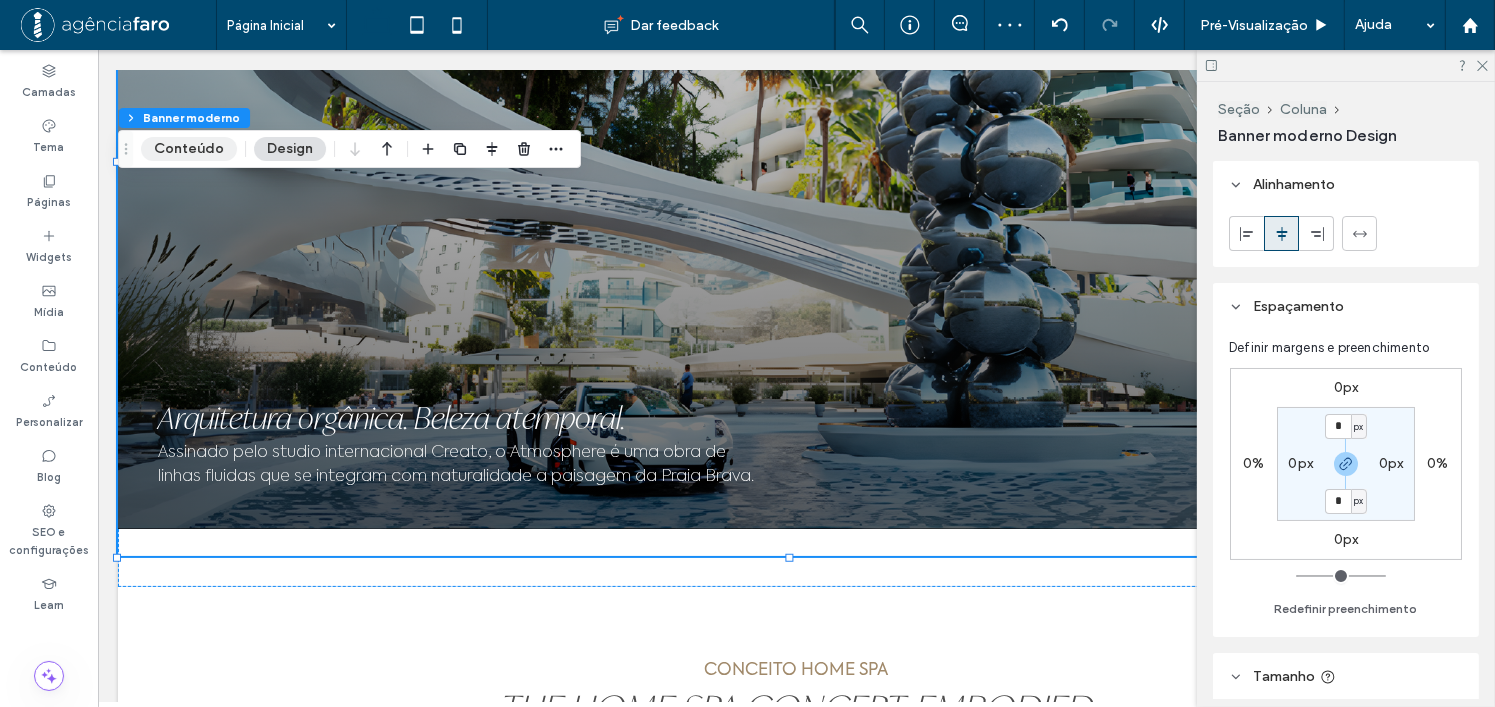 click on "Conteúdo" at bounding box center [189, 149] 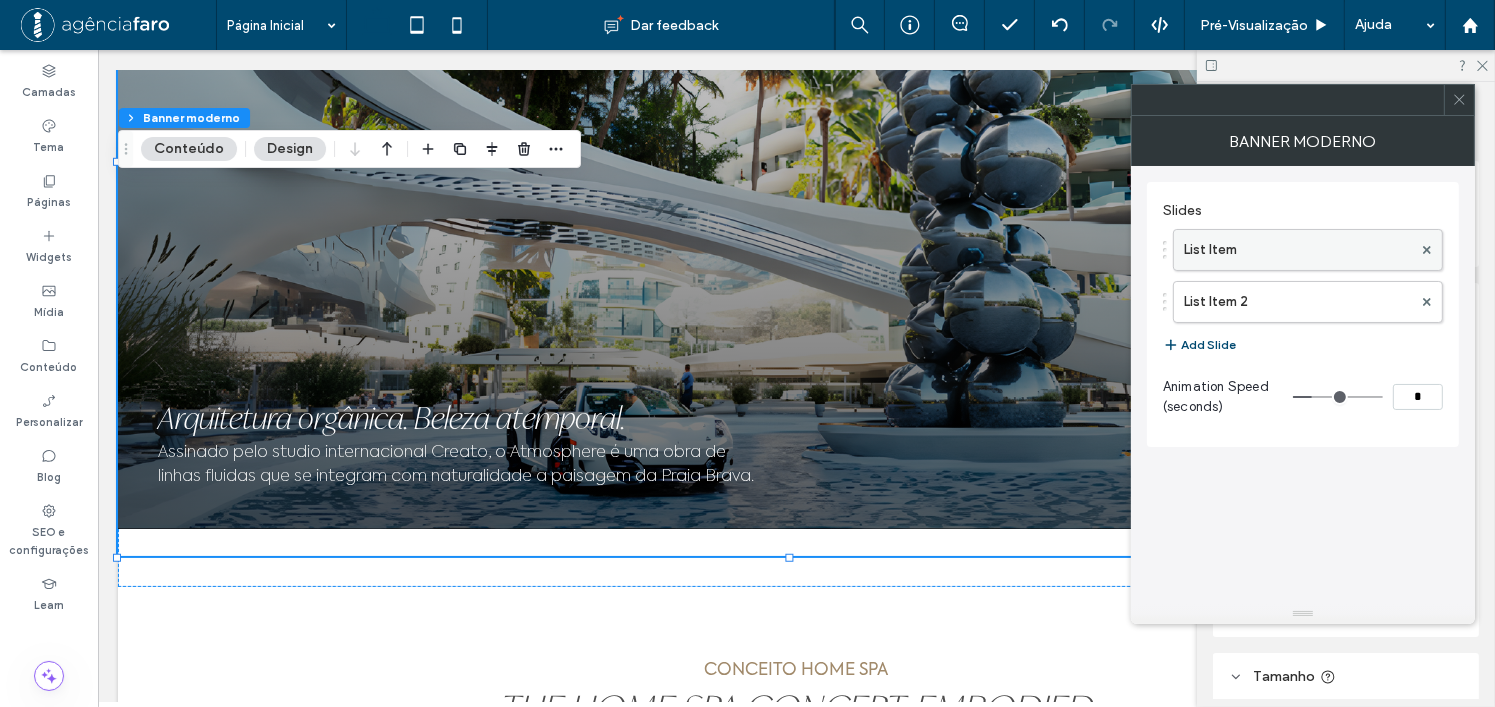 click on "List Item" at bounding box center (1298, 250) 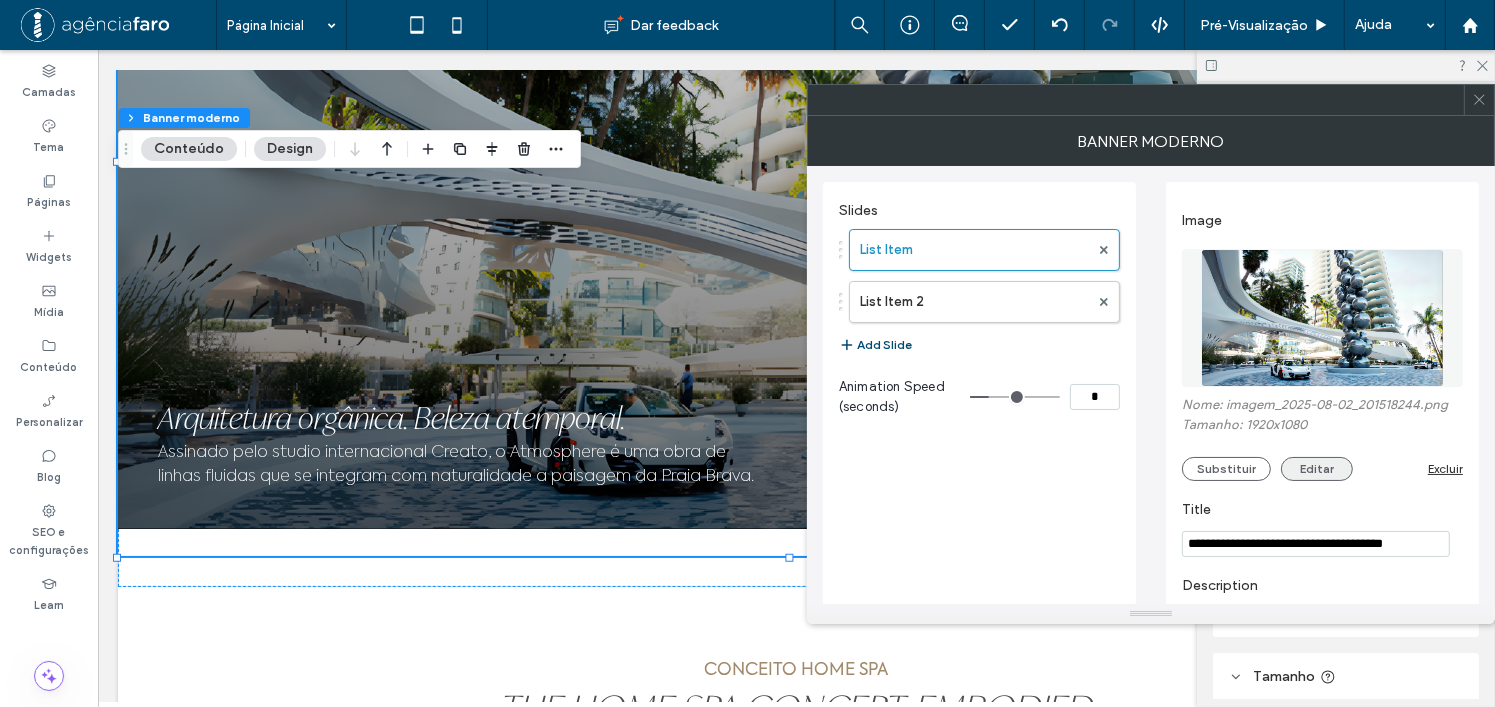 click on "Editar" at bounding box center [1317, 469] 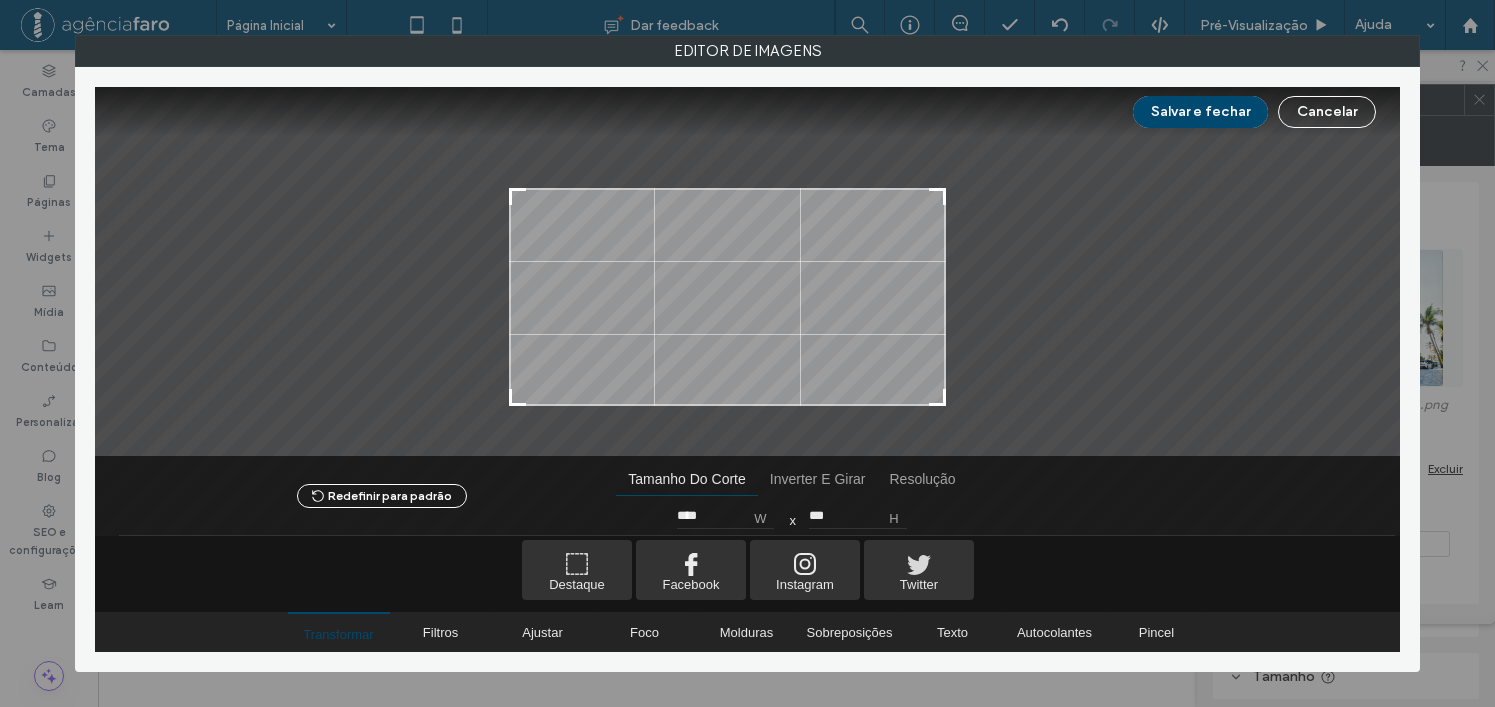 type on "****" 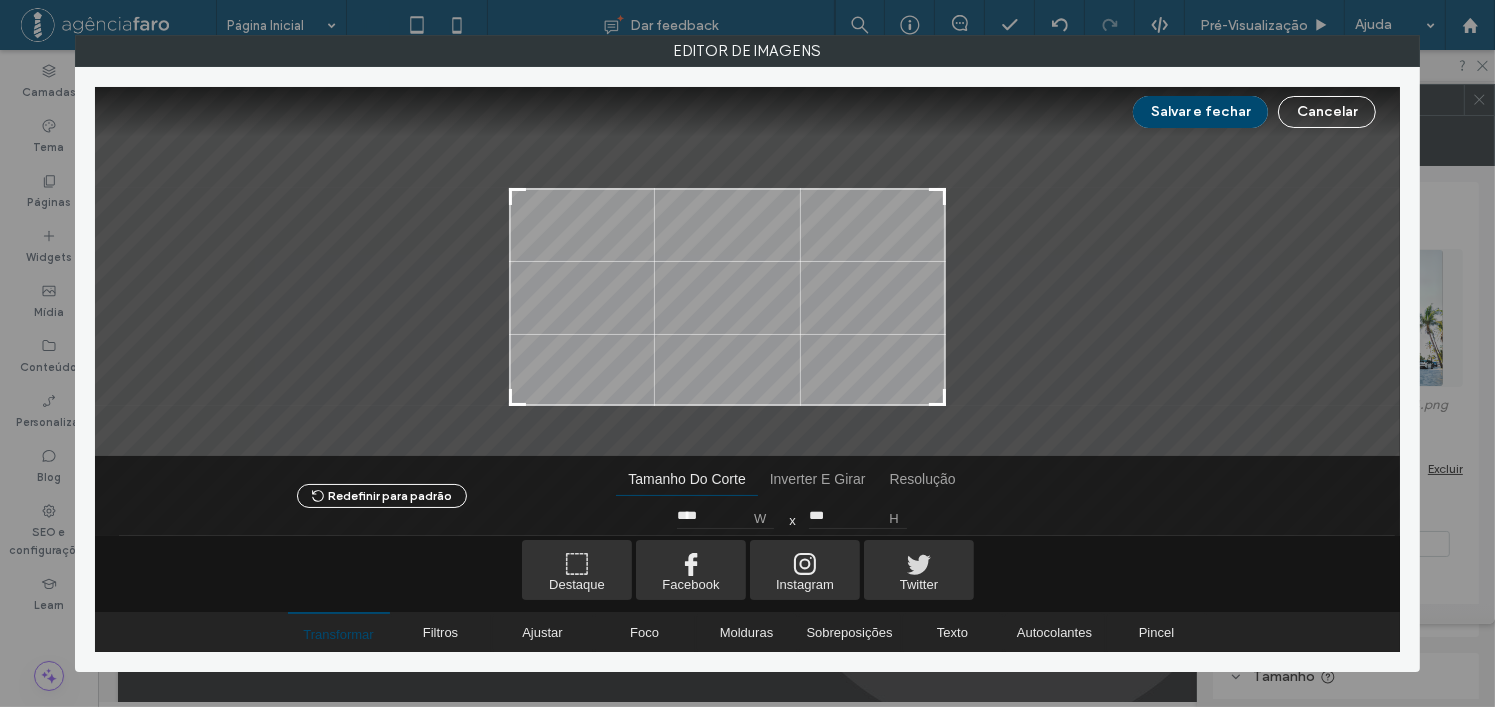 type on "****" 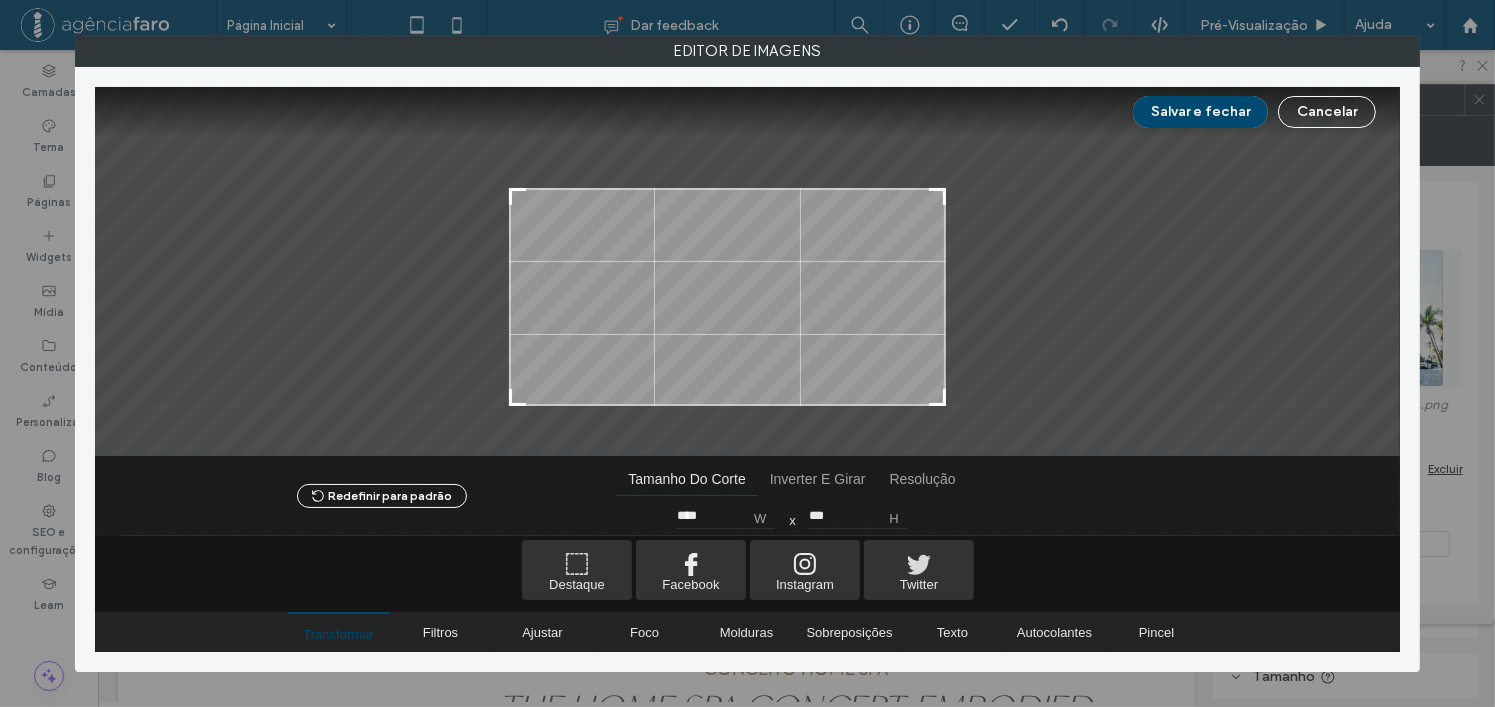 scroll, scrollTop: 0, scrollLeft: 0, axis: both 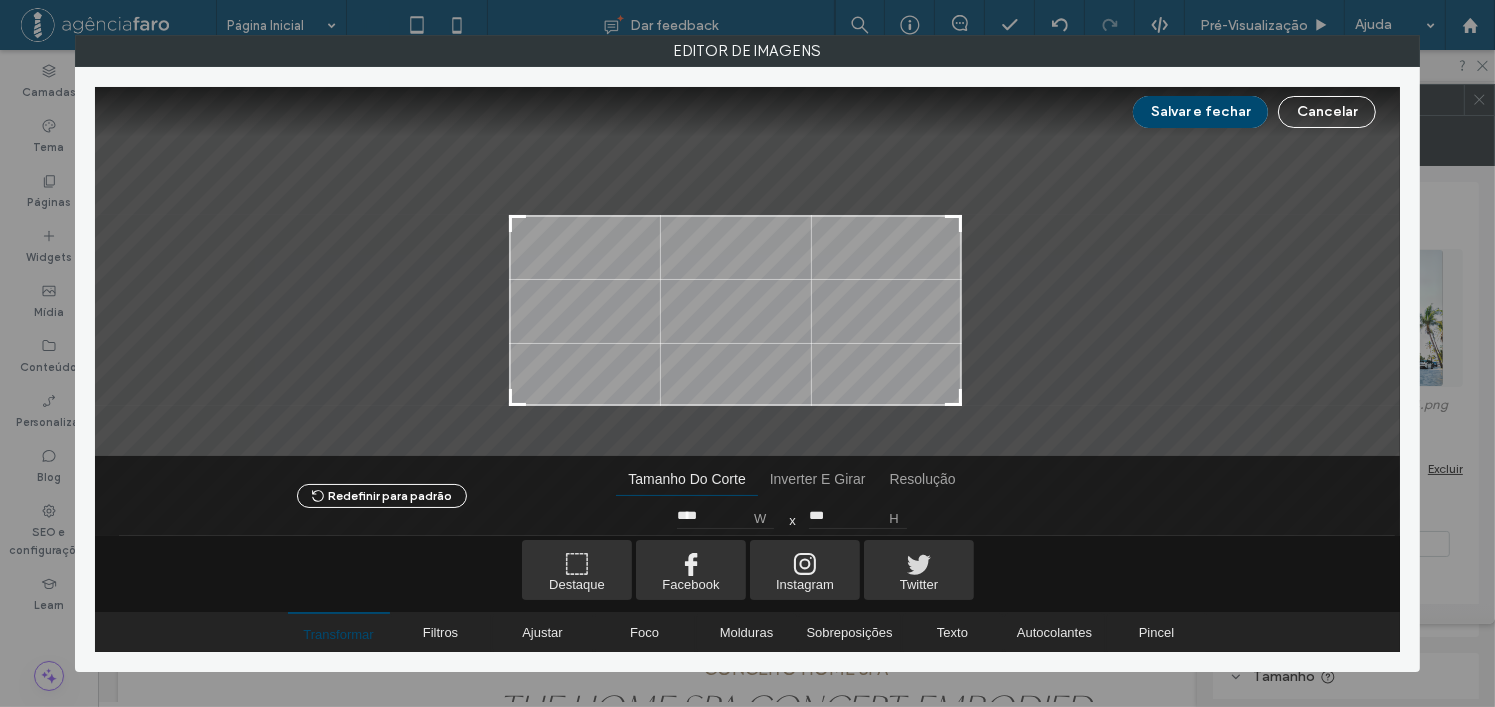 type on "****" 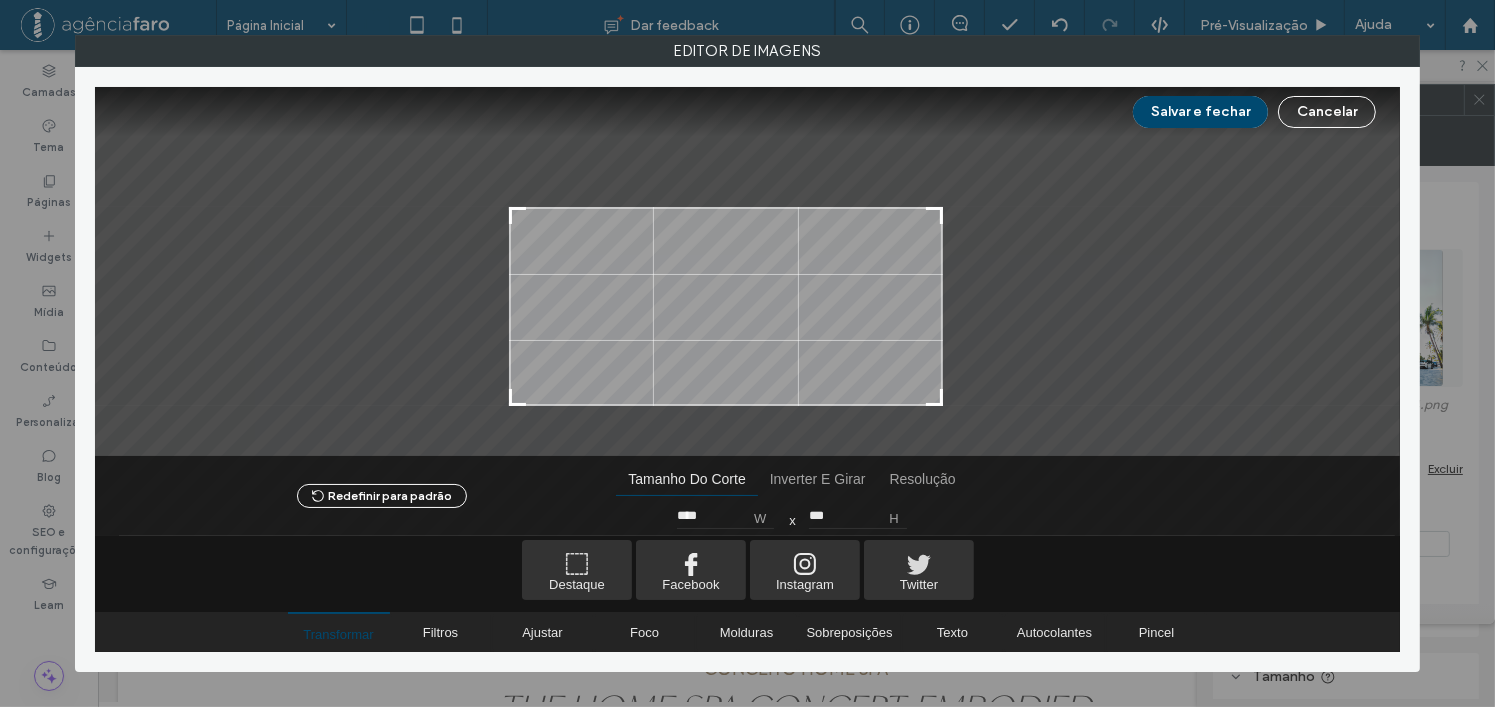 type on "****" 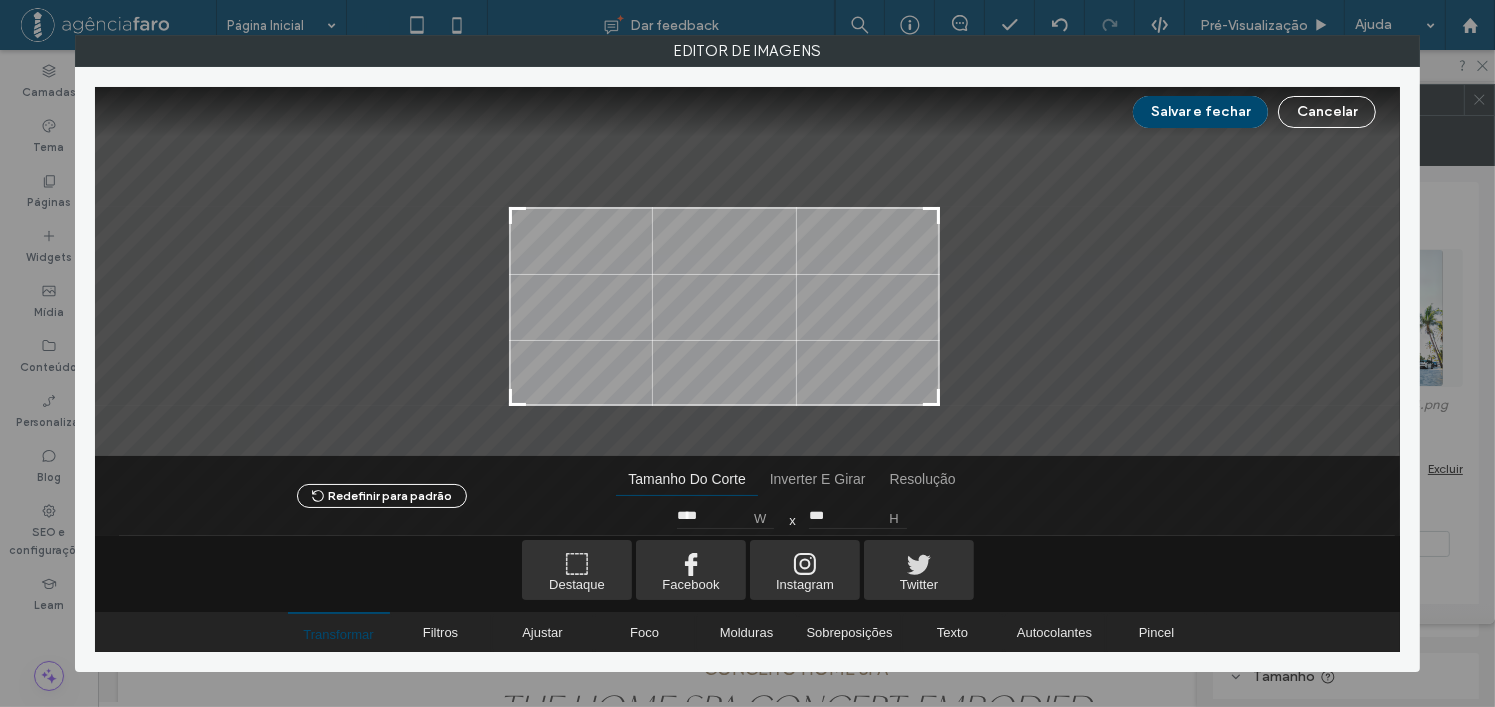 type on "****" 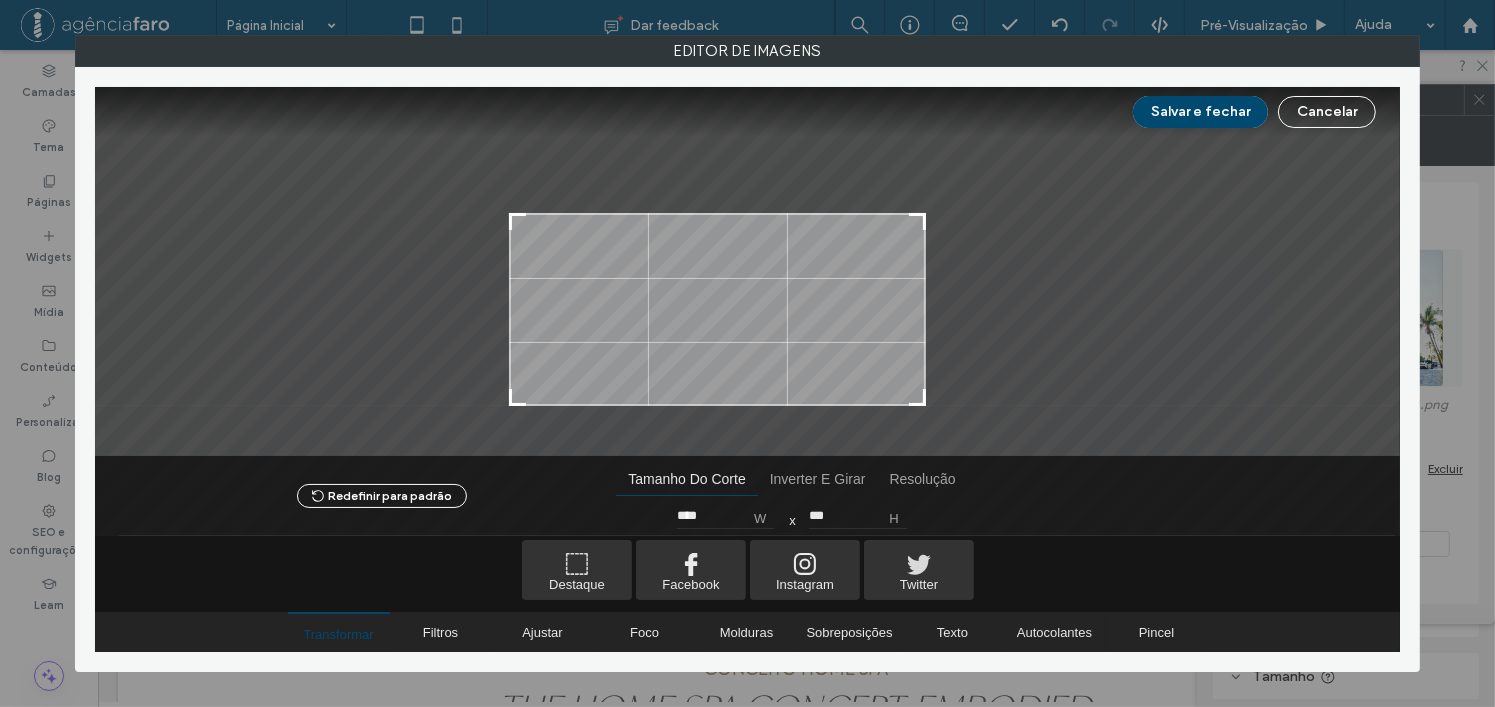 type on "****" 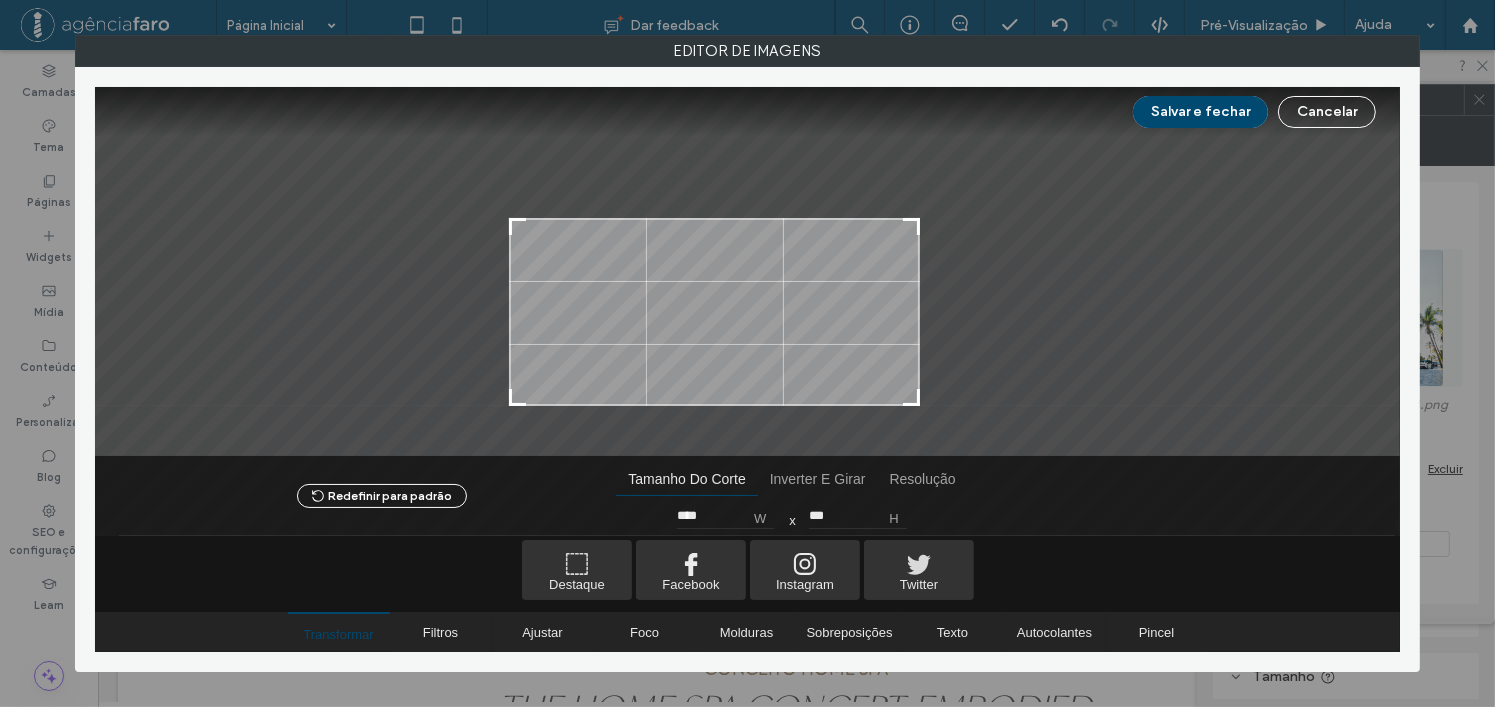 click at bounding box center (911, 227) 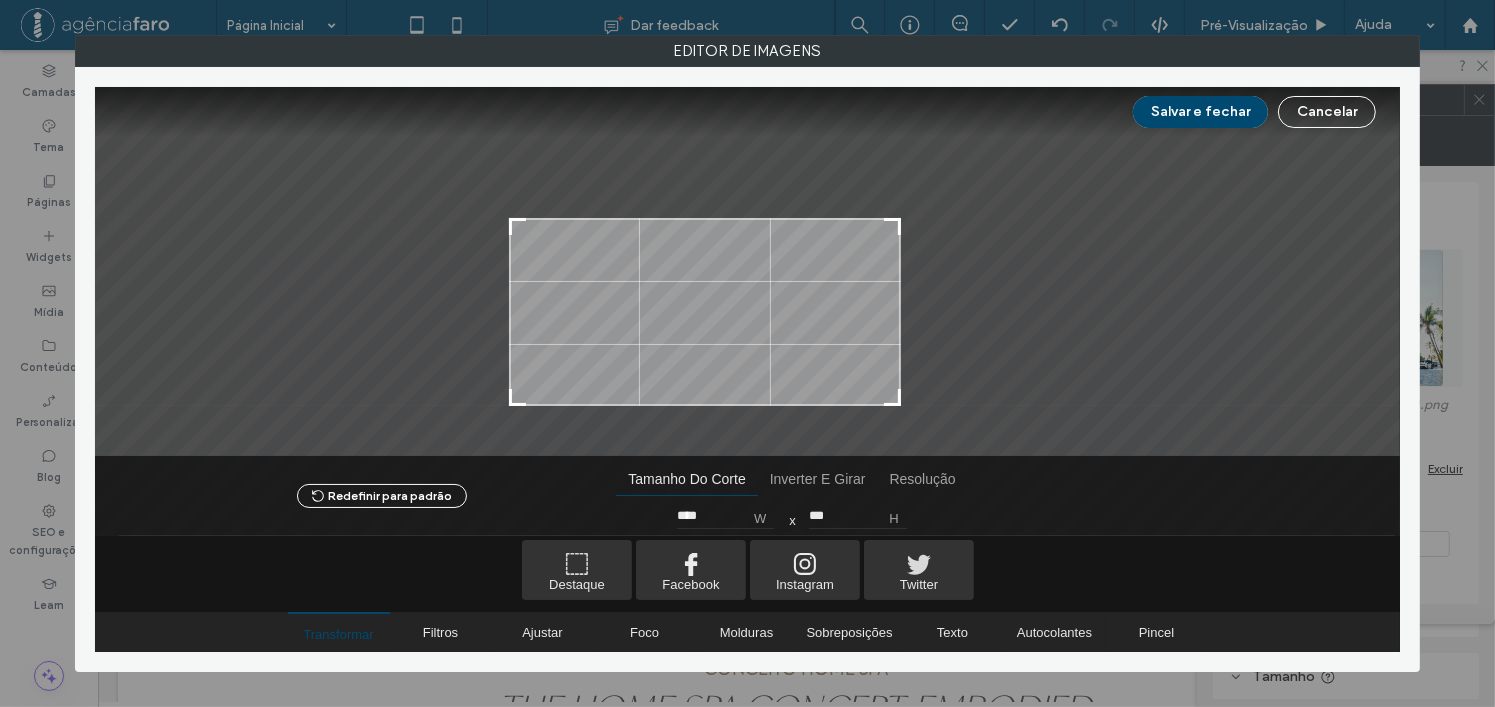 type on "****" 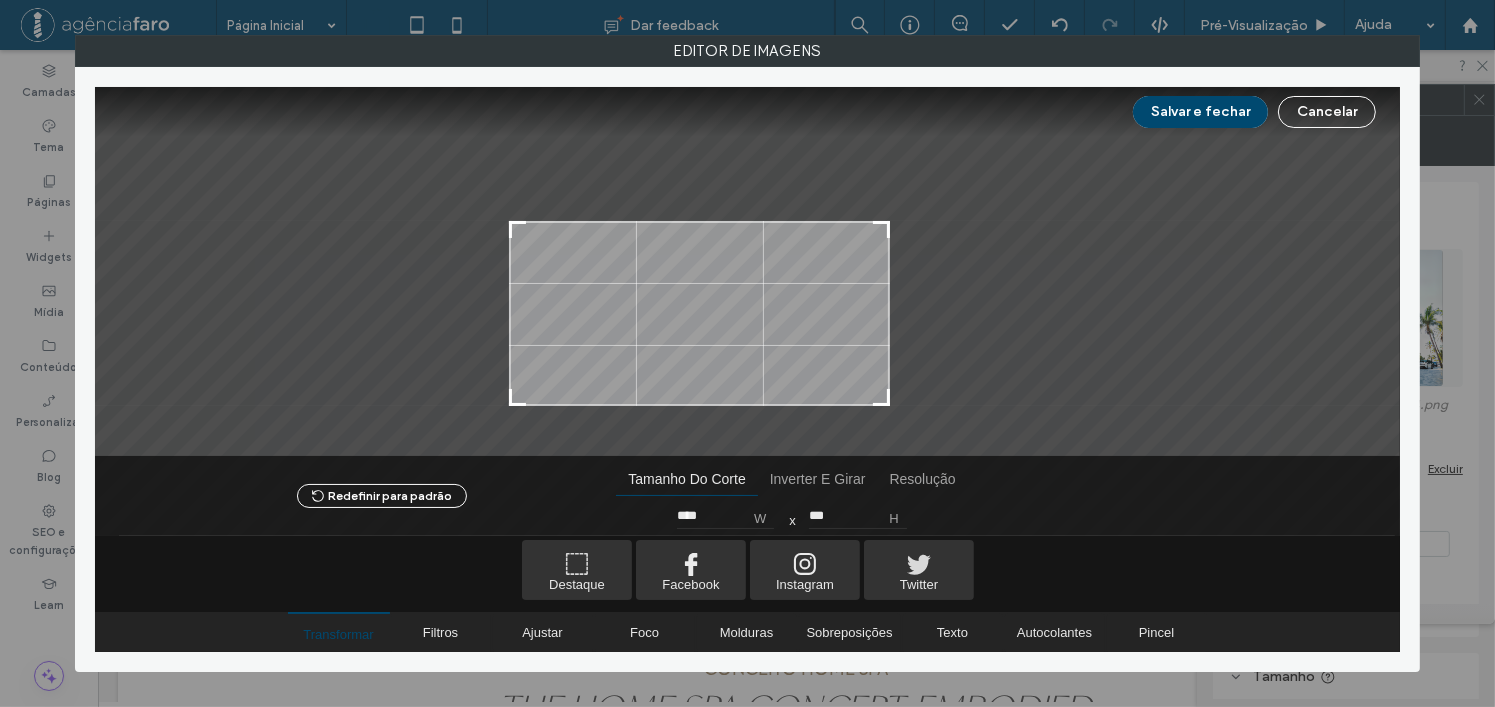 type on "****" 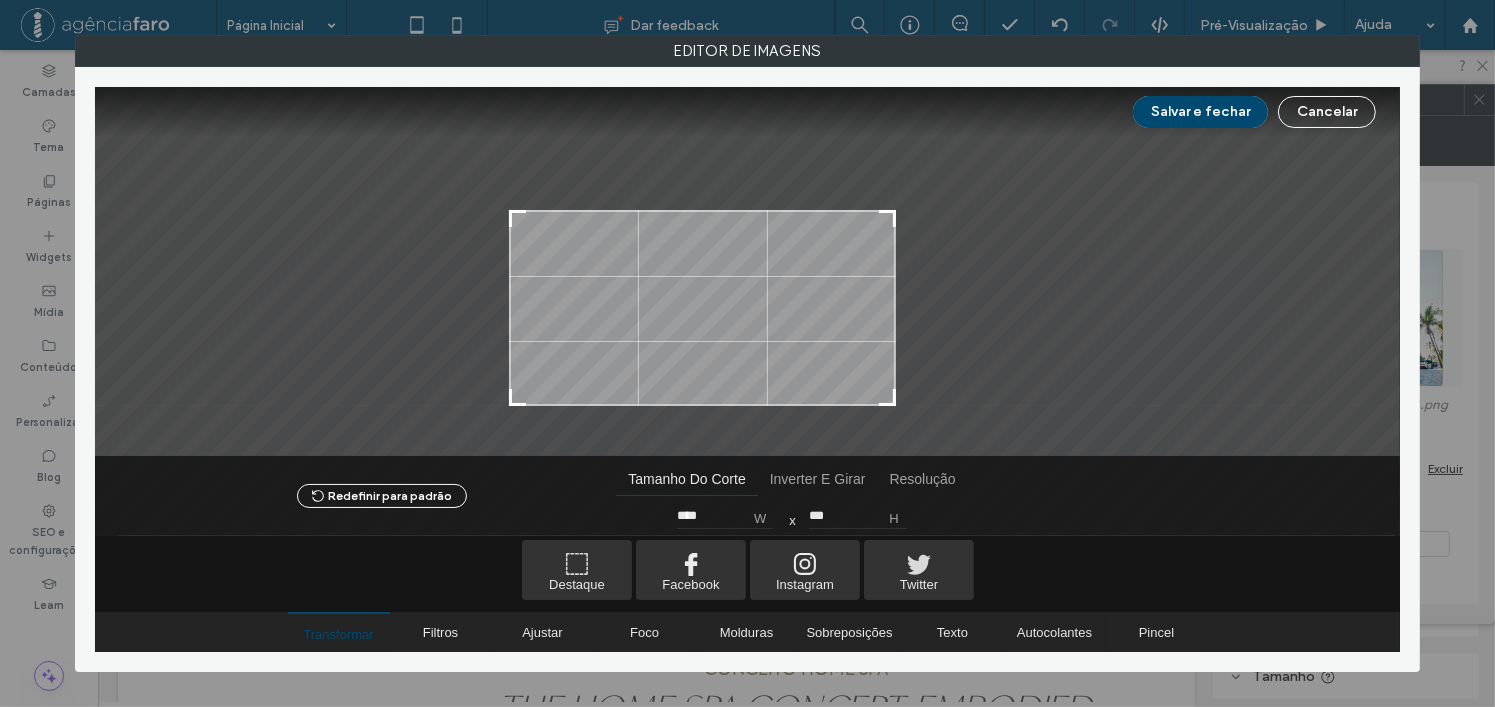 type on "***" 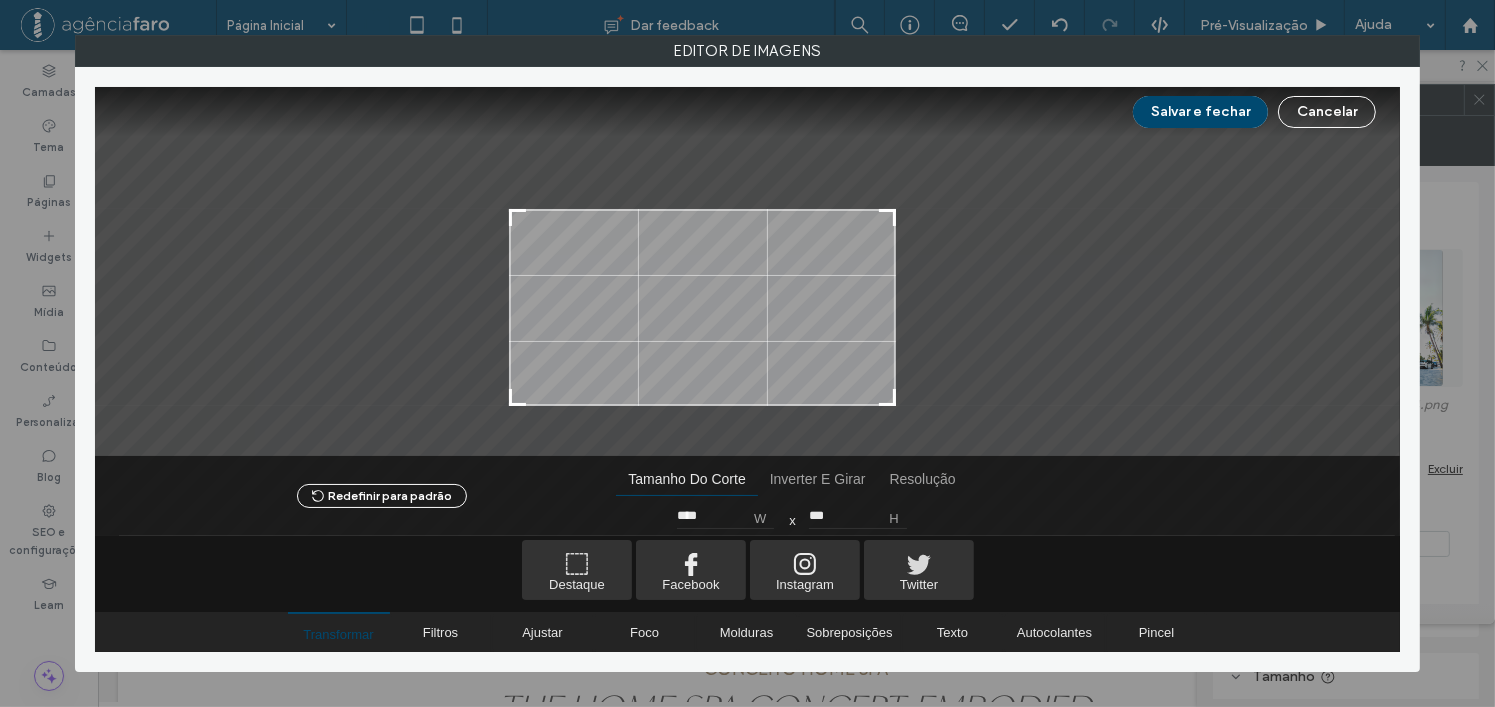 drag, startPoint x: 915, startPoint y: 227, endPoint x: 891, endPoint y: 218, distance: 25.632011 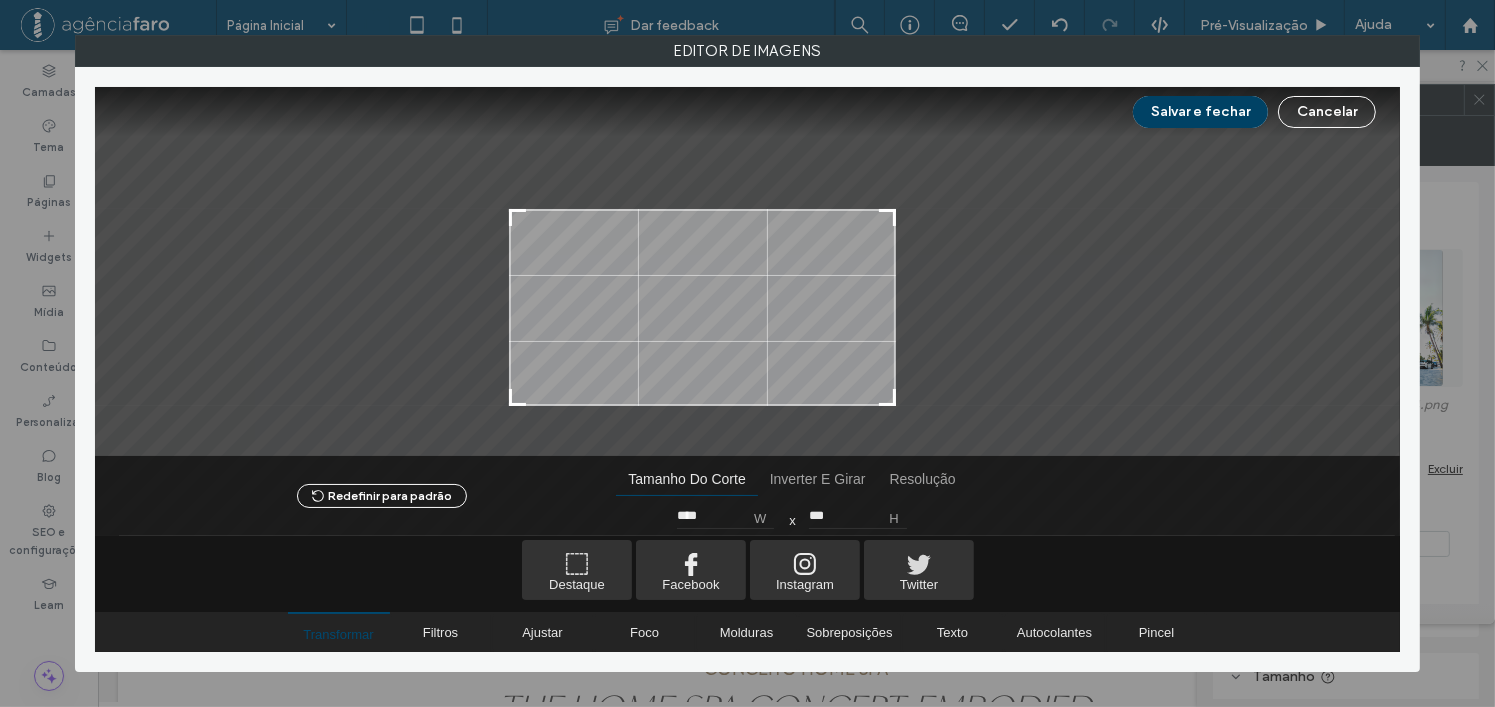 click on "Salvar e fechar" at bounding box center (1200, 112) 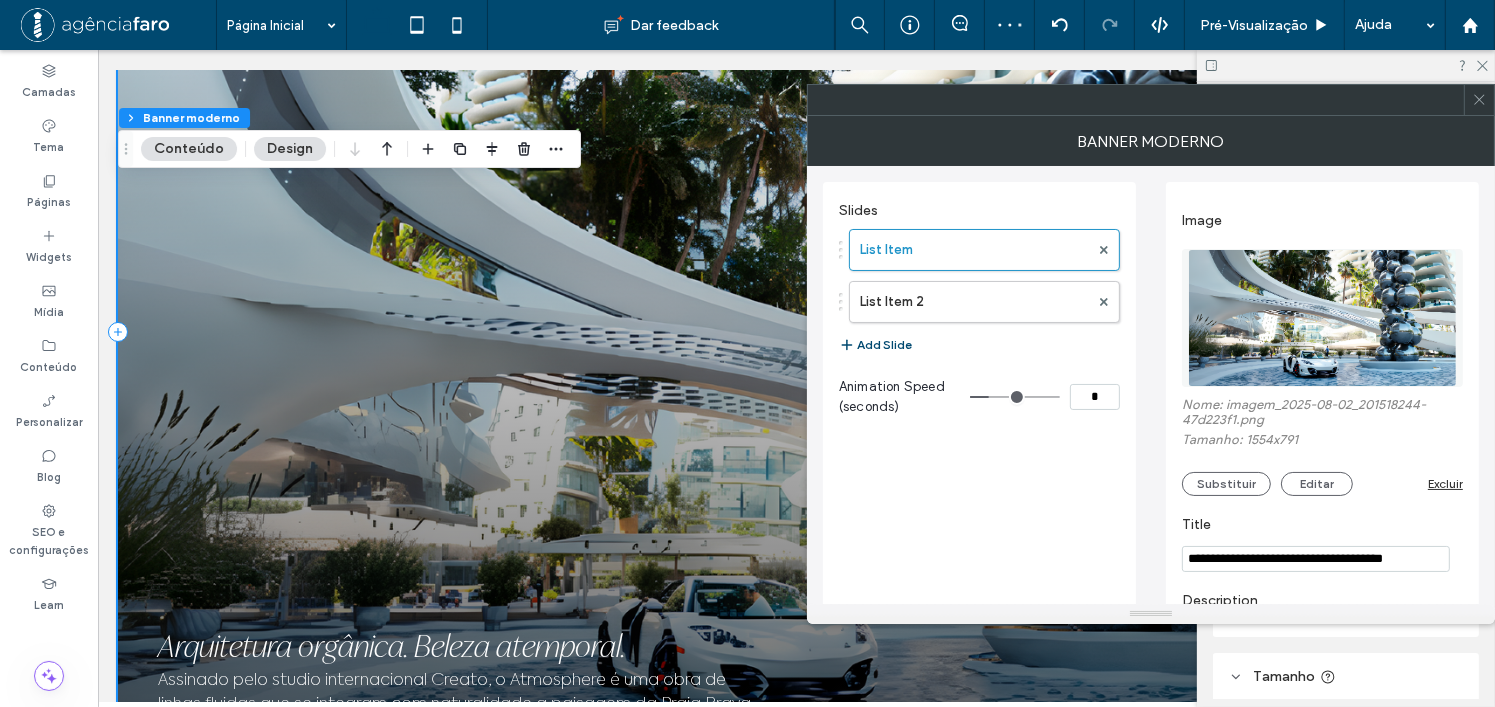 scroll, scrollTop: 1163, scrollLeft: 0, axis: vertical 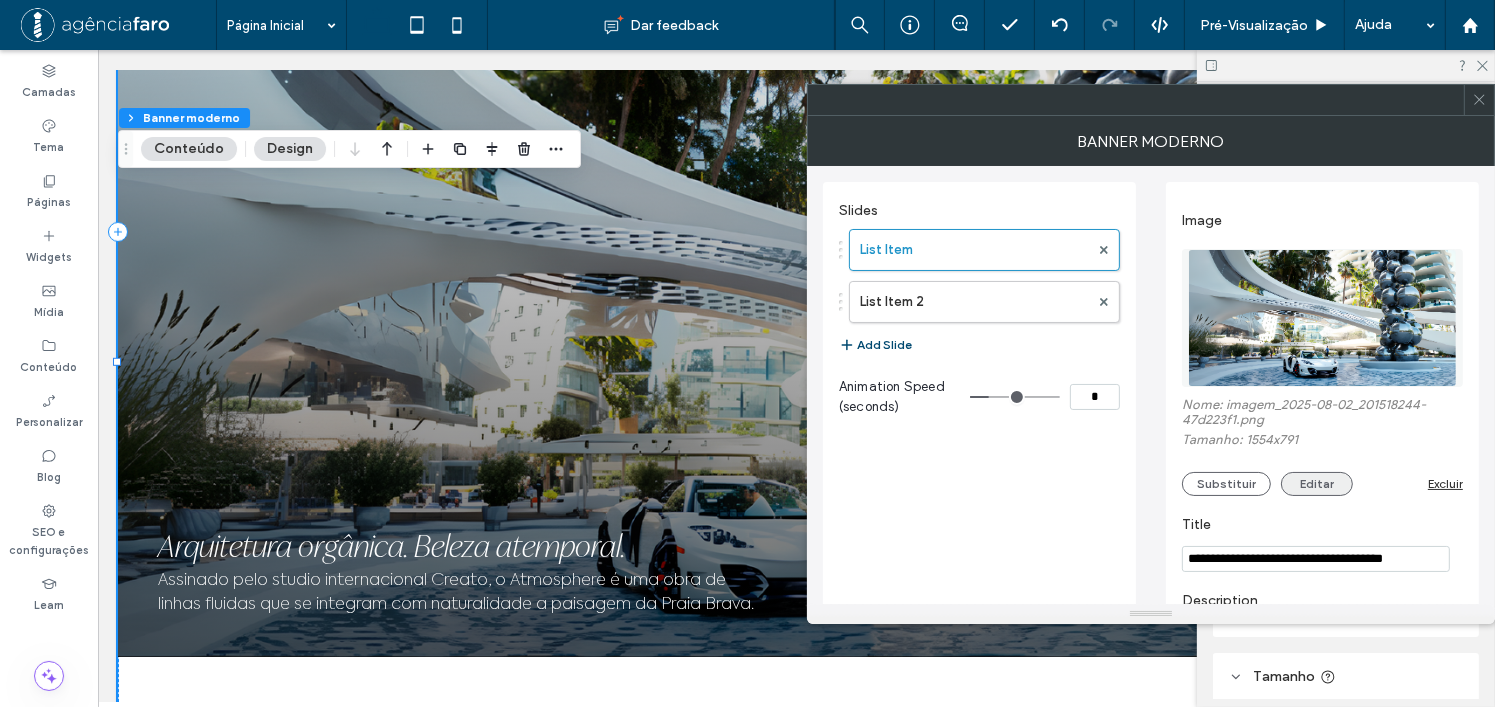 click on "Editar" at bounding box center [1317, 484] 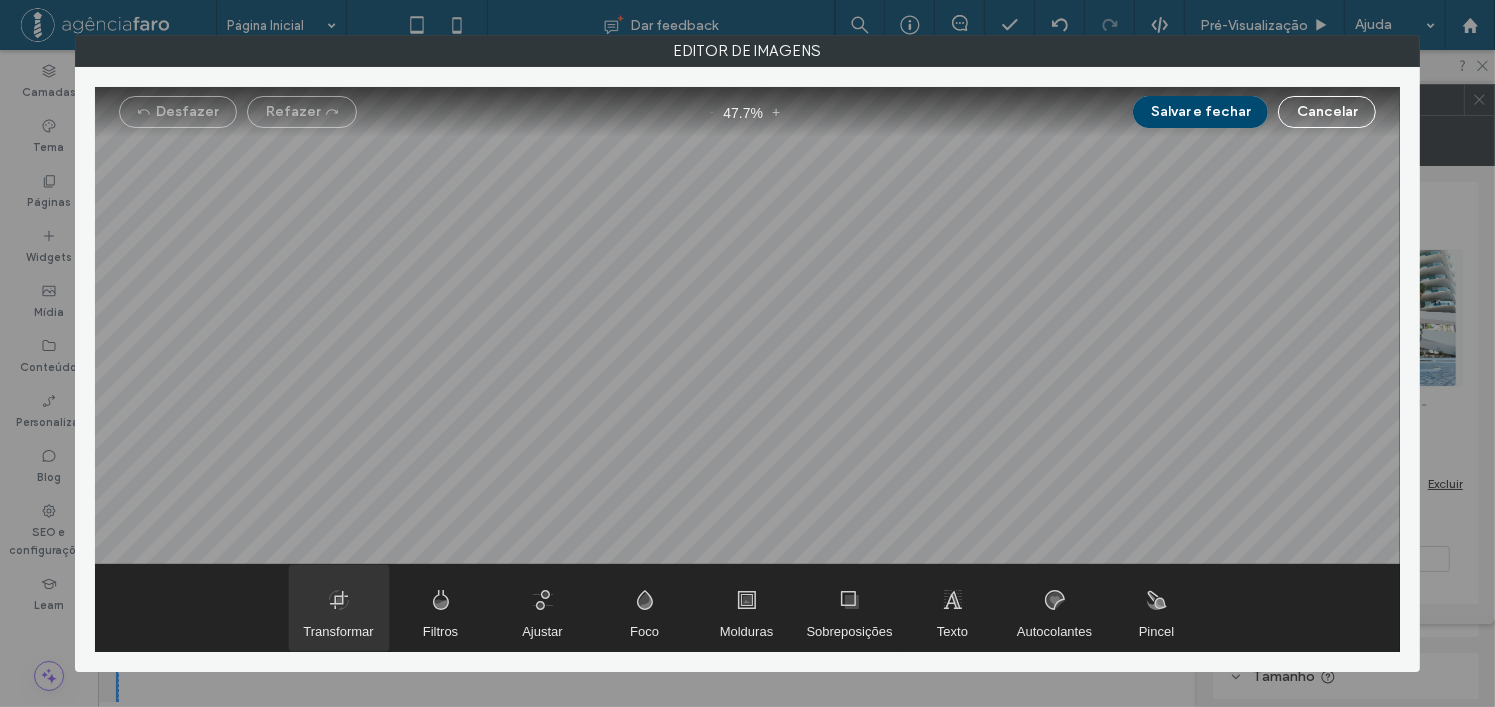 click at bounding box center [339, 608] 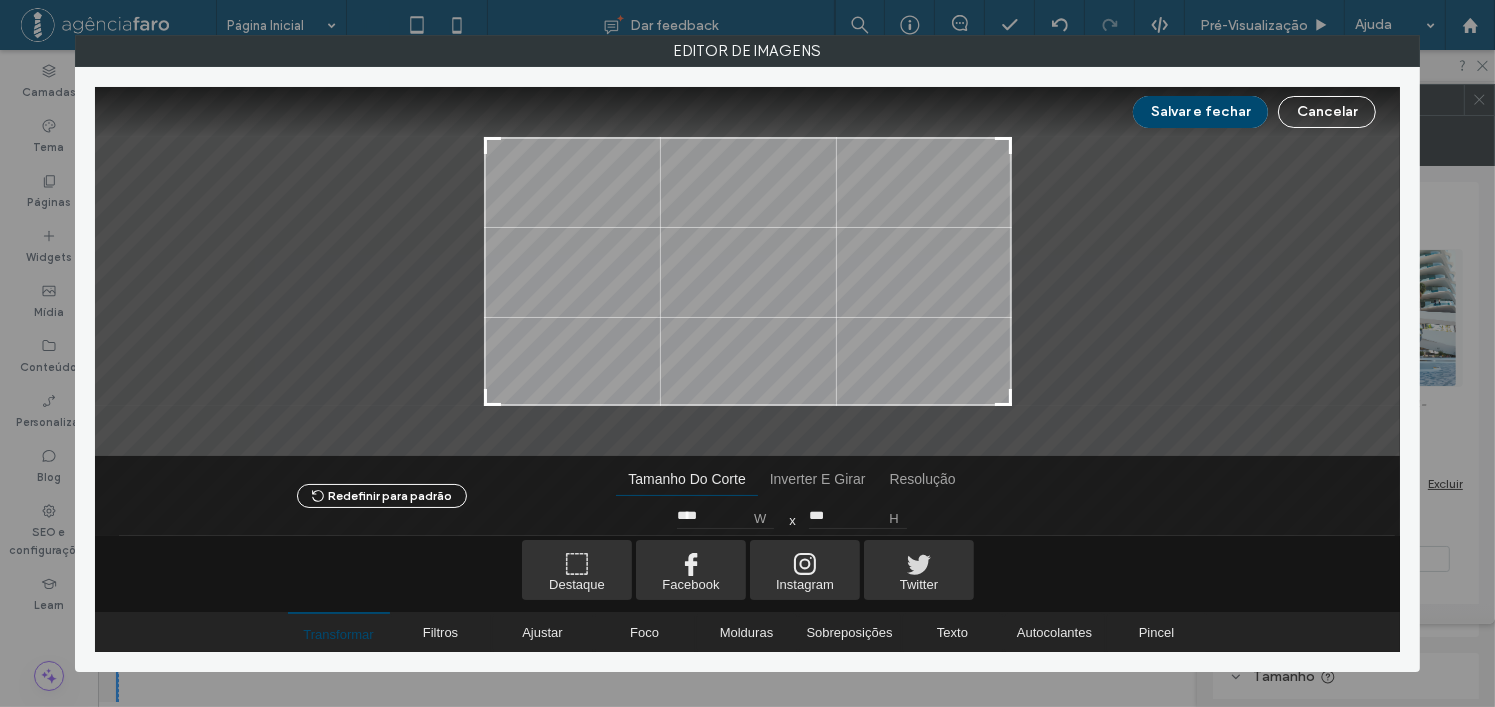 type on "****" 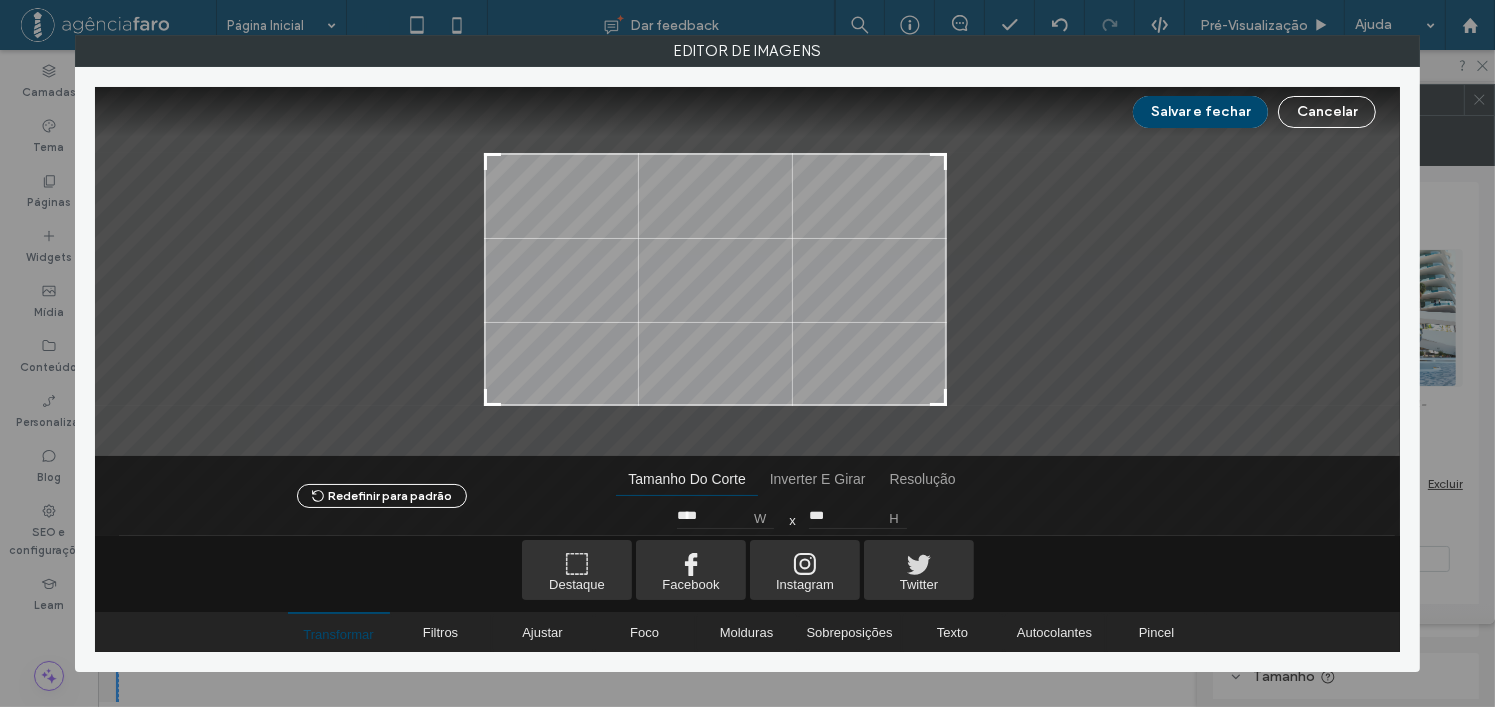 type on "****" 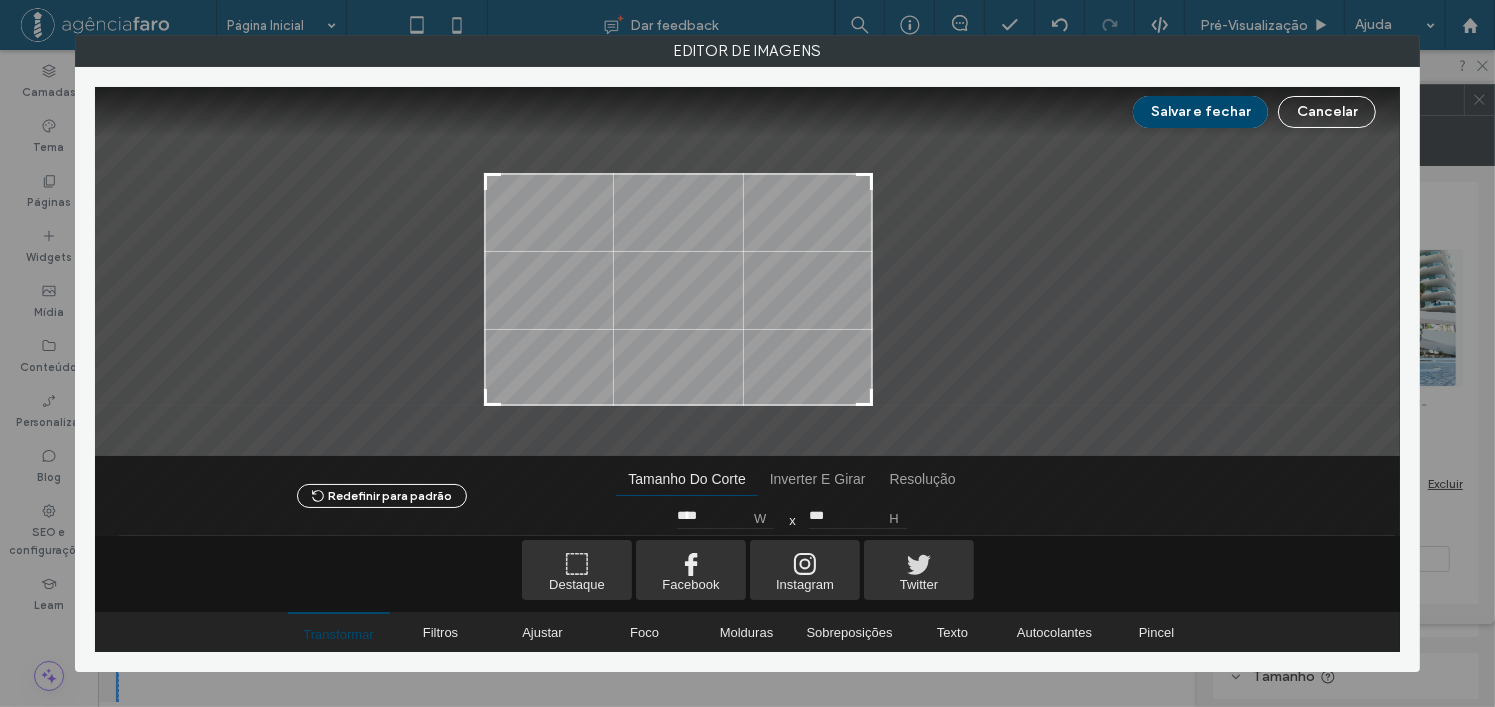 type on "****" 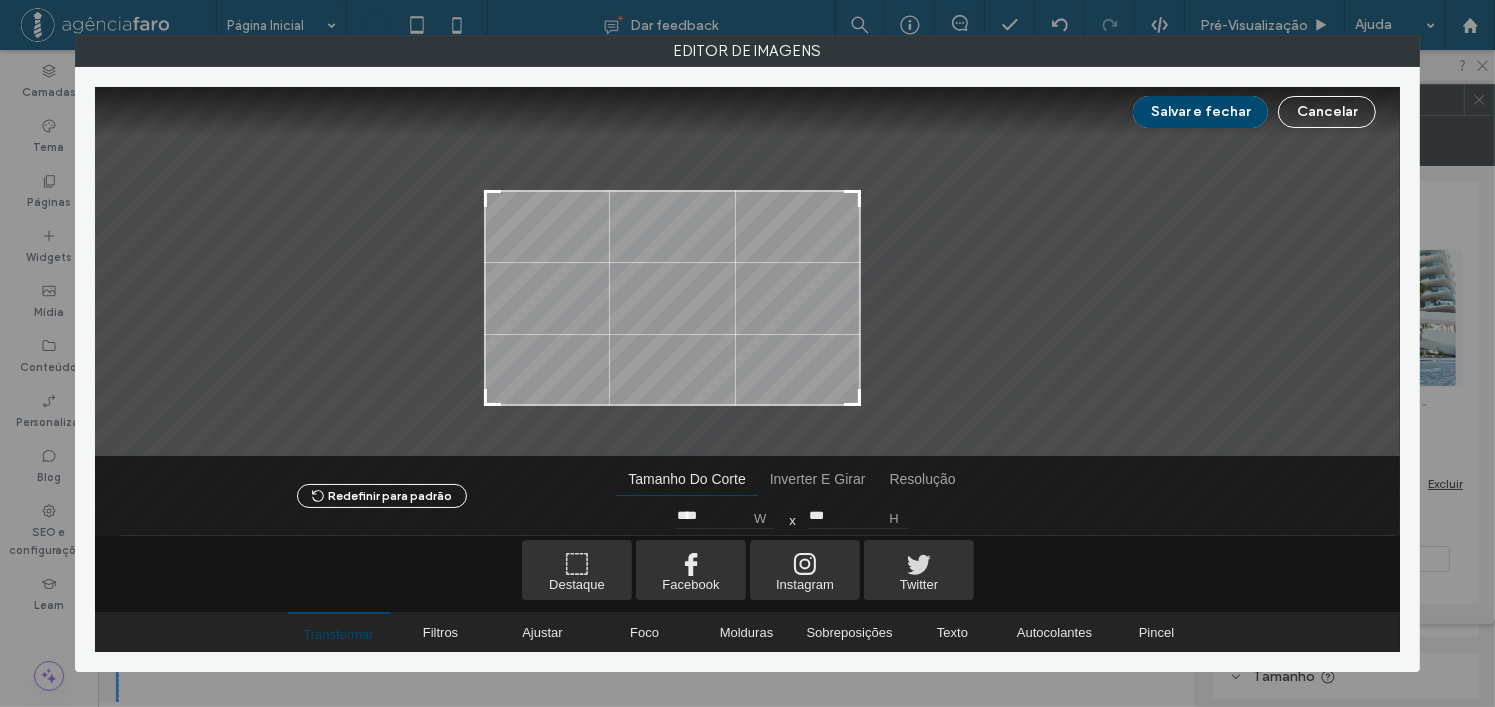 type on "****" 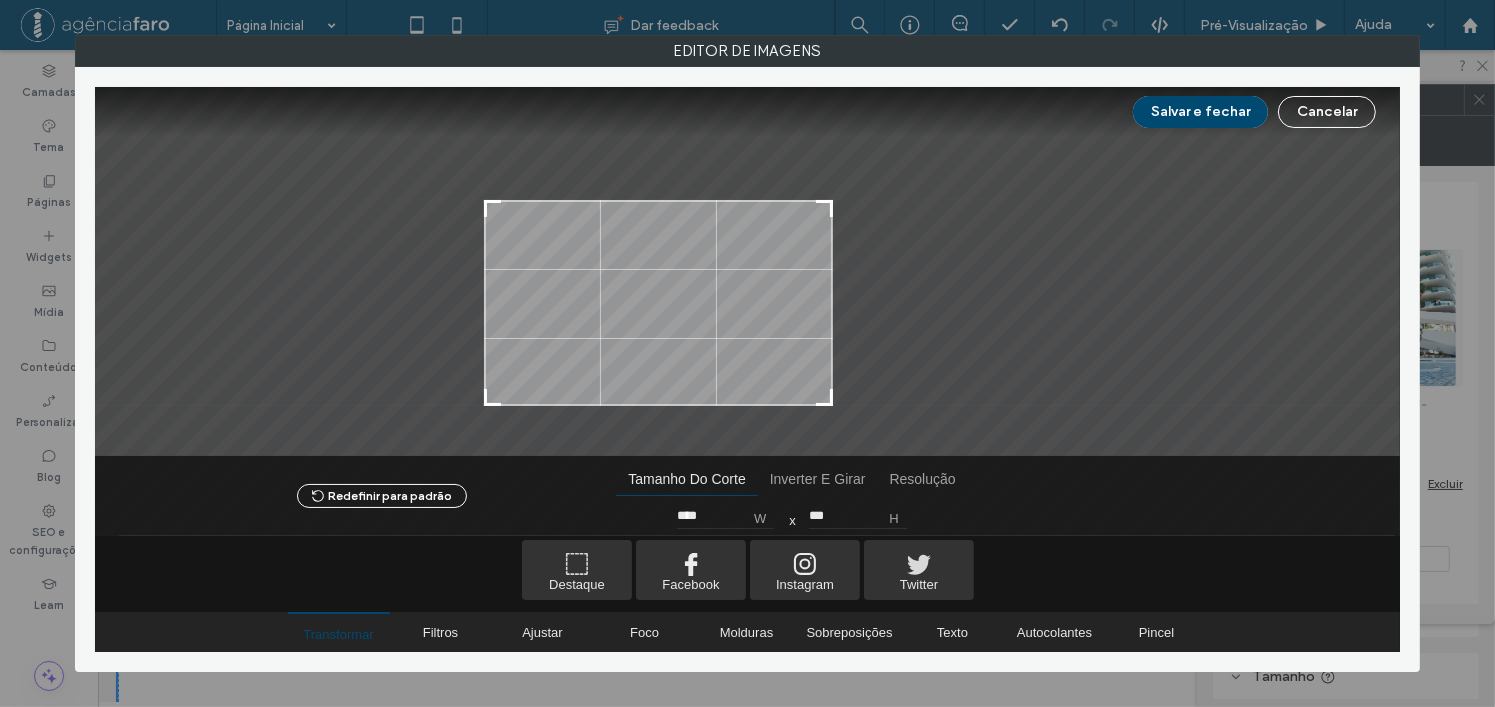 type on "***" 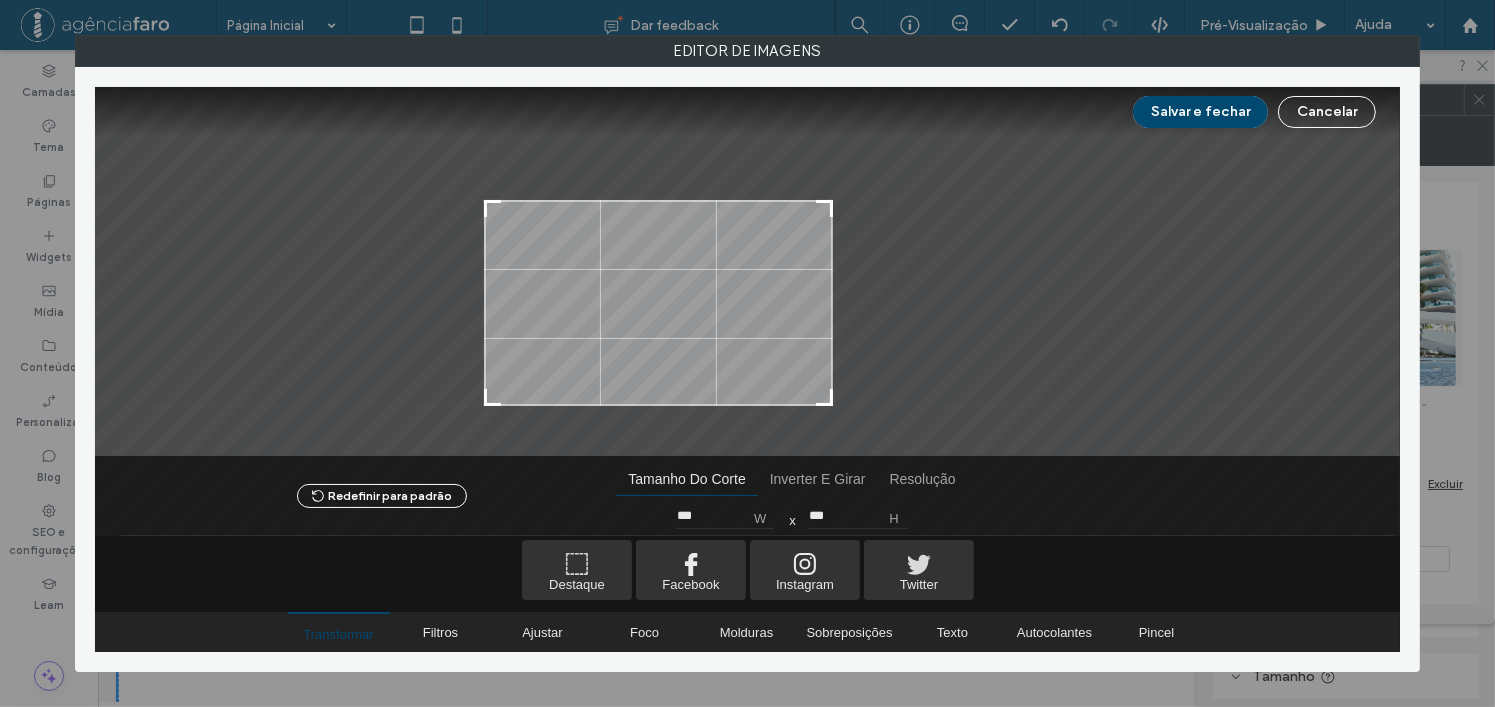type on "***" 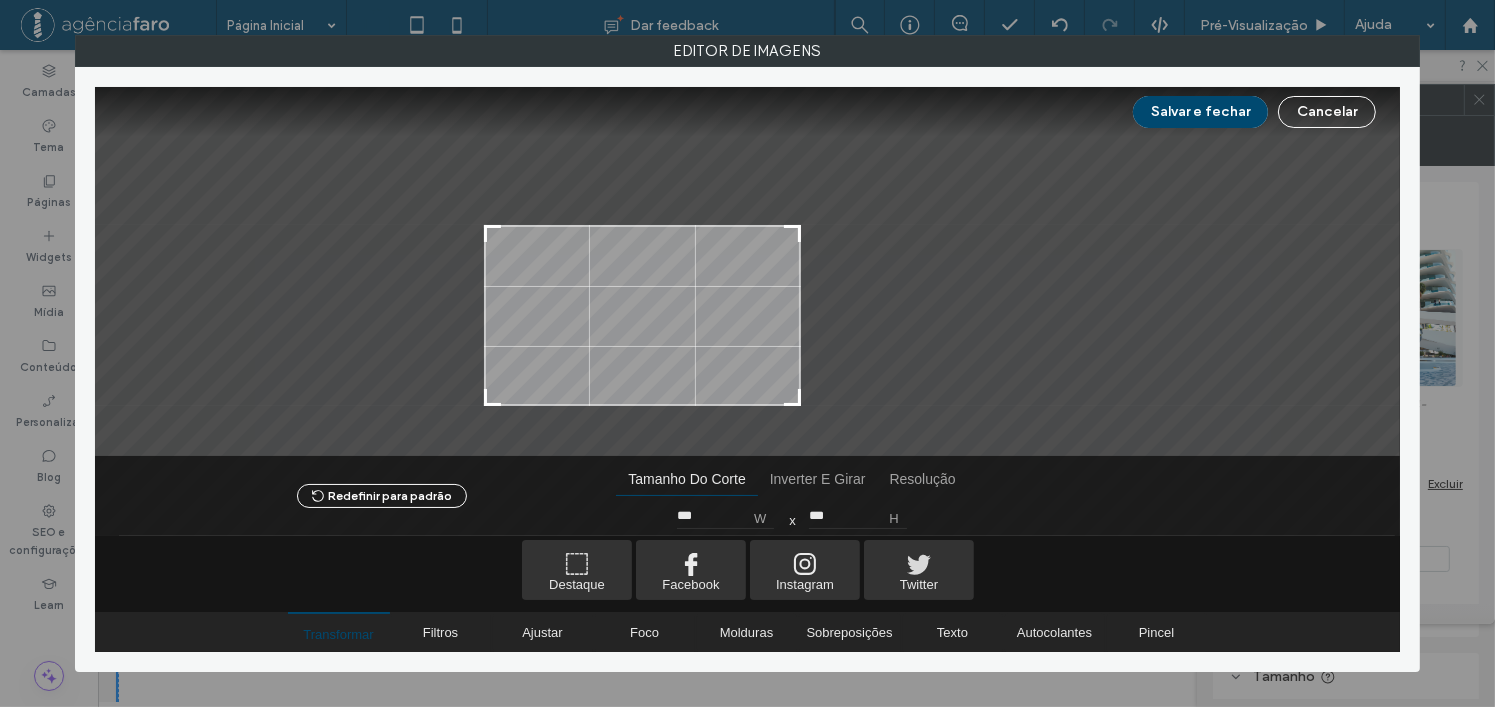 type on "***" 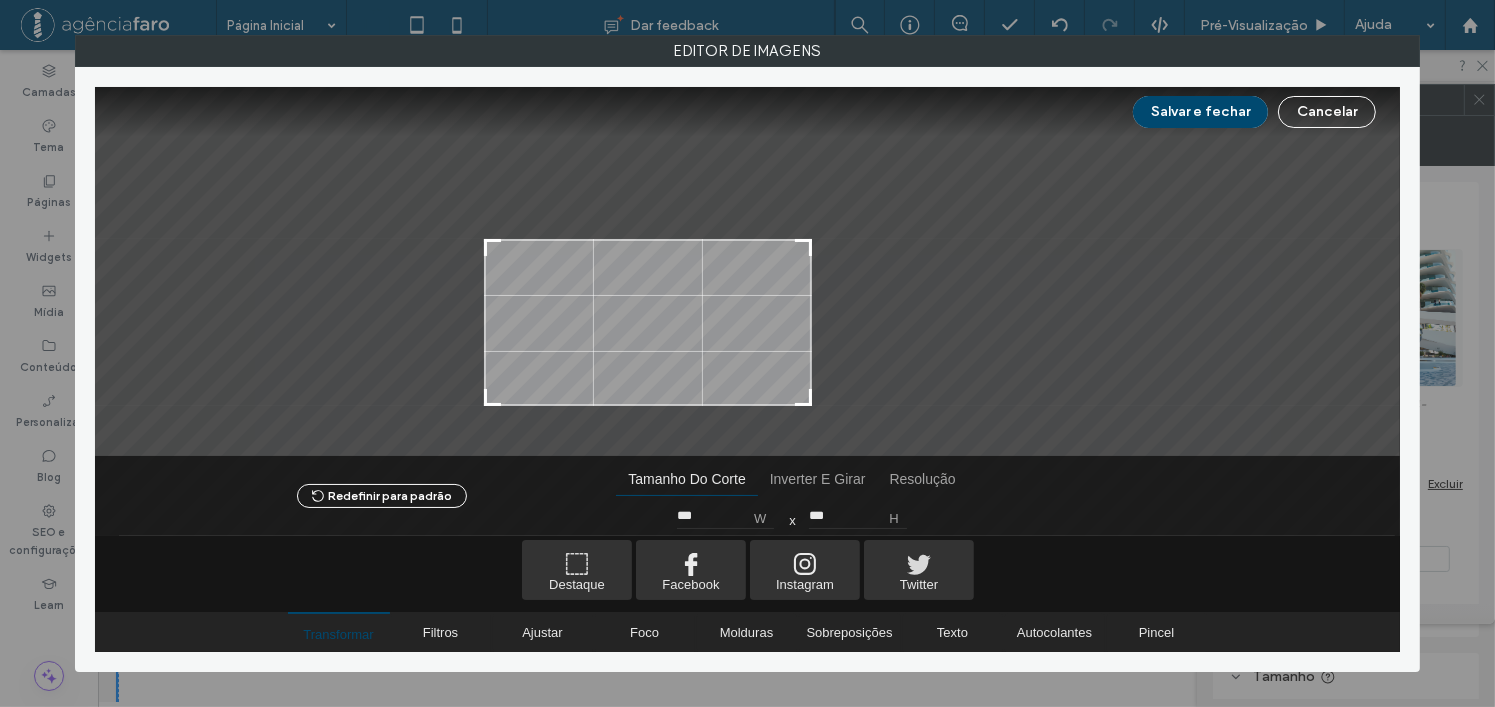 type on "***" 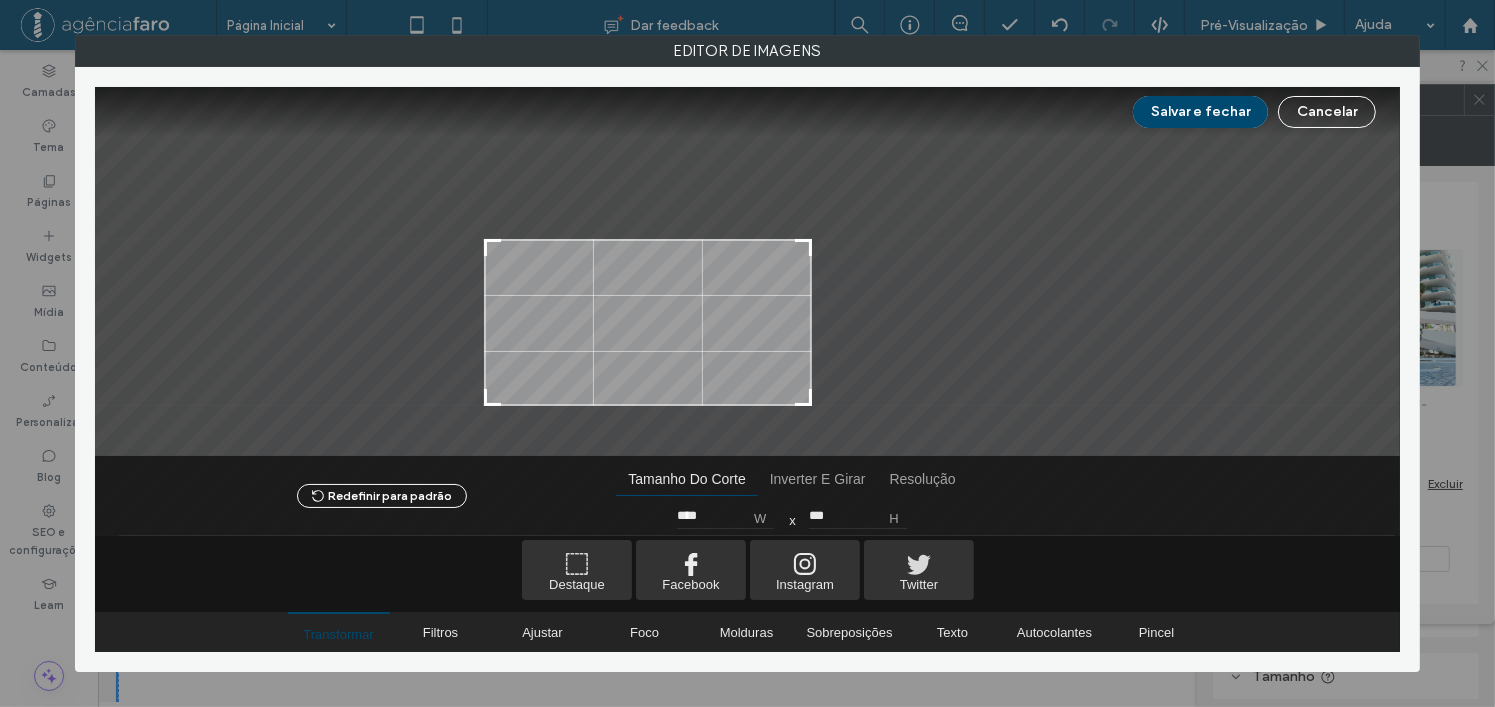 type on "****" 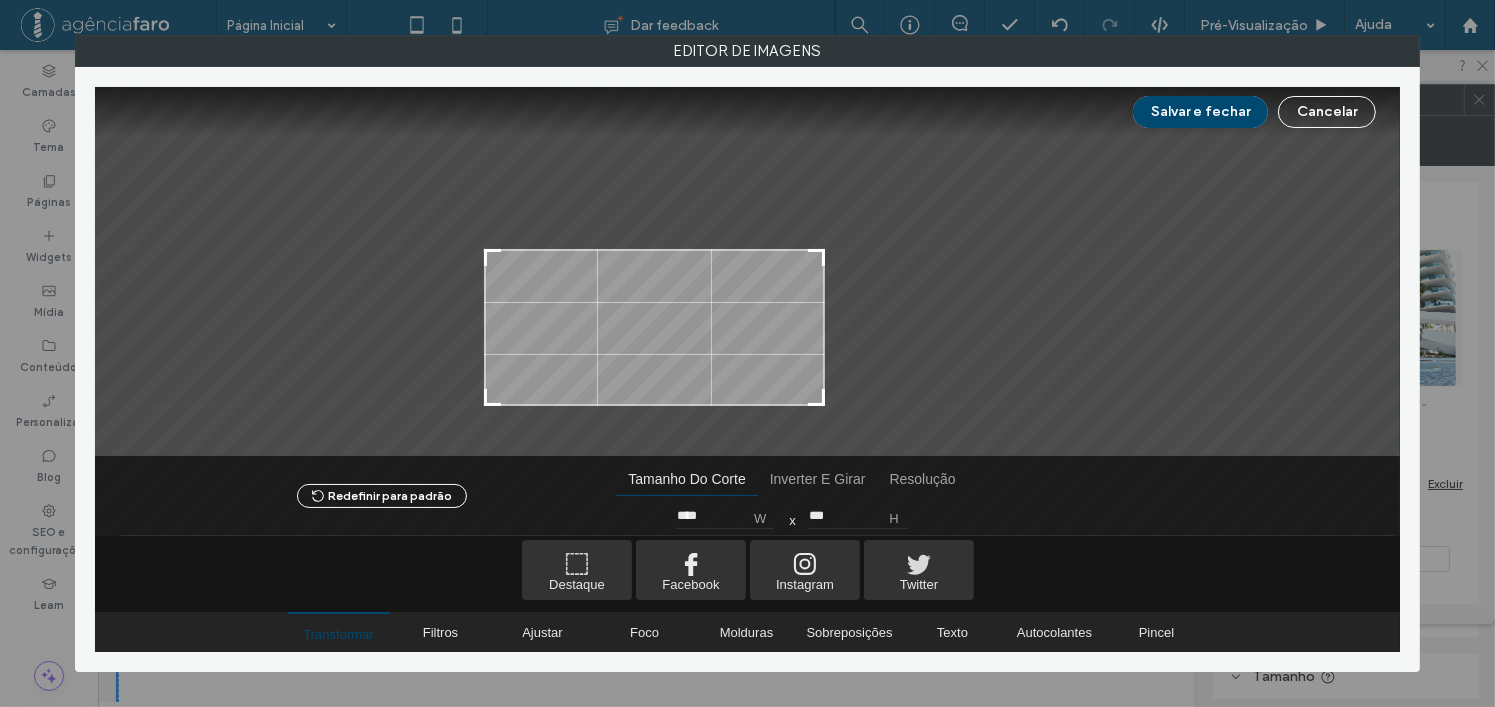 type on "***" 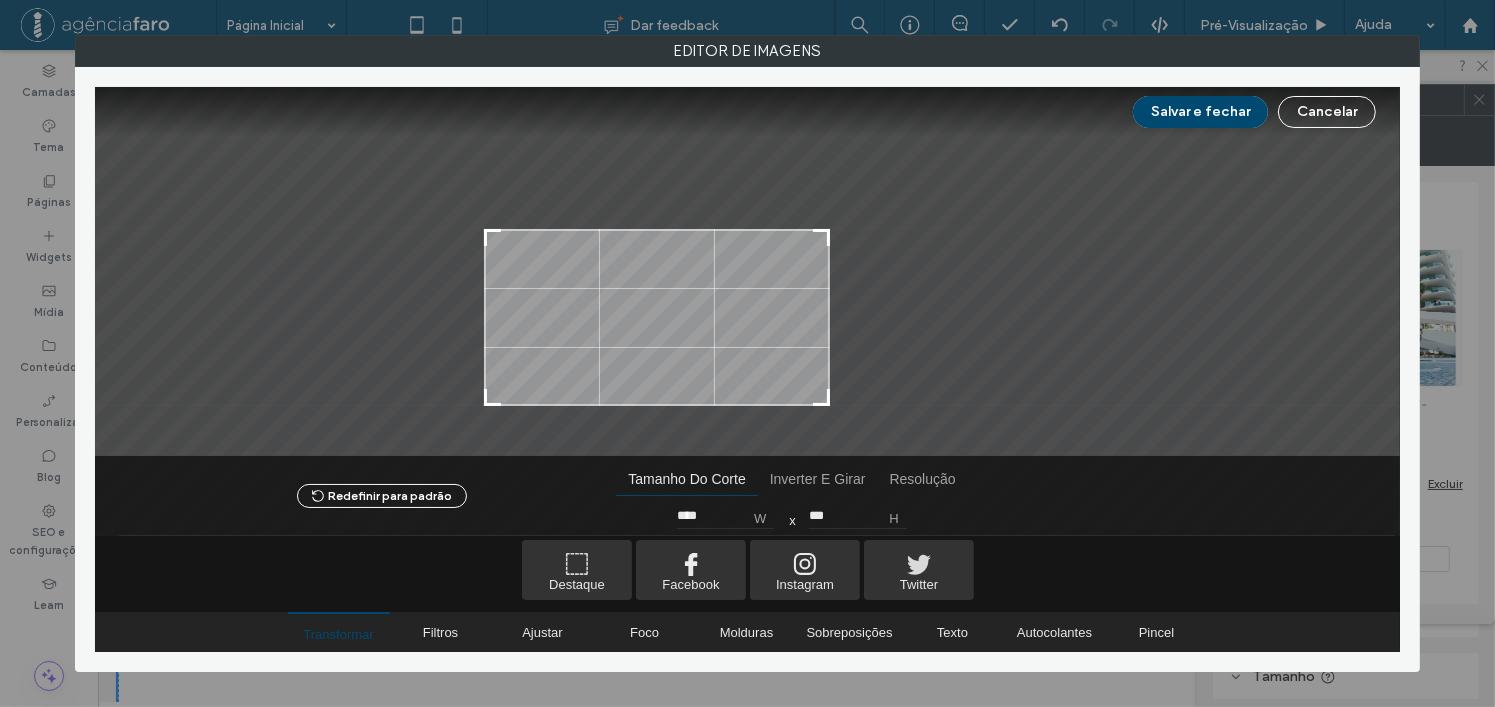 type on "****" 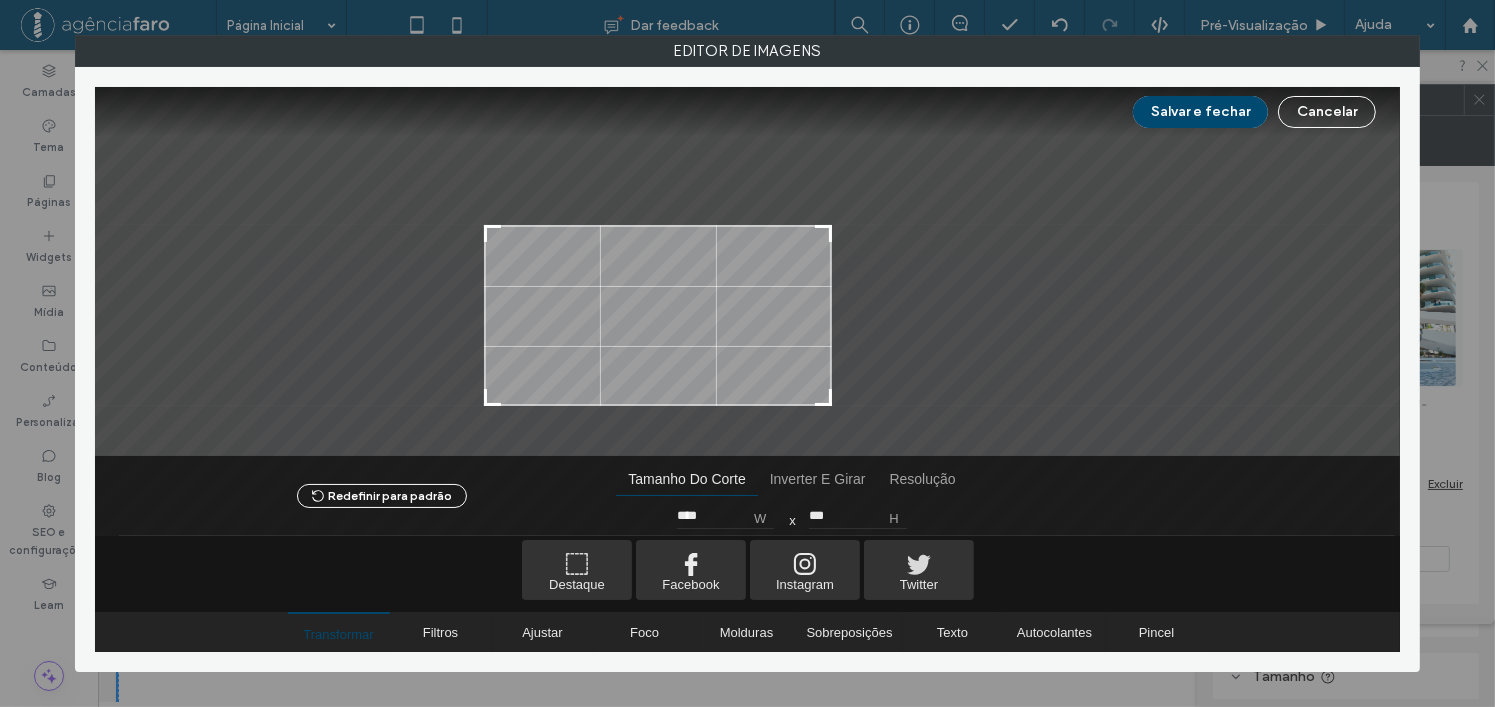 type on "****" 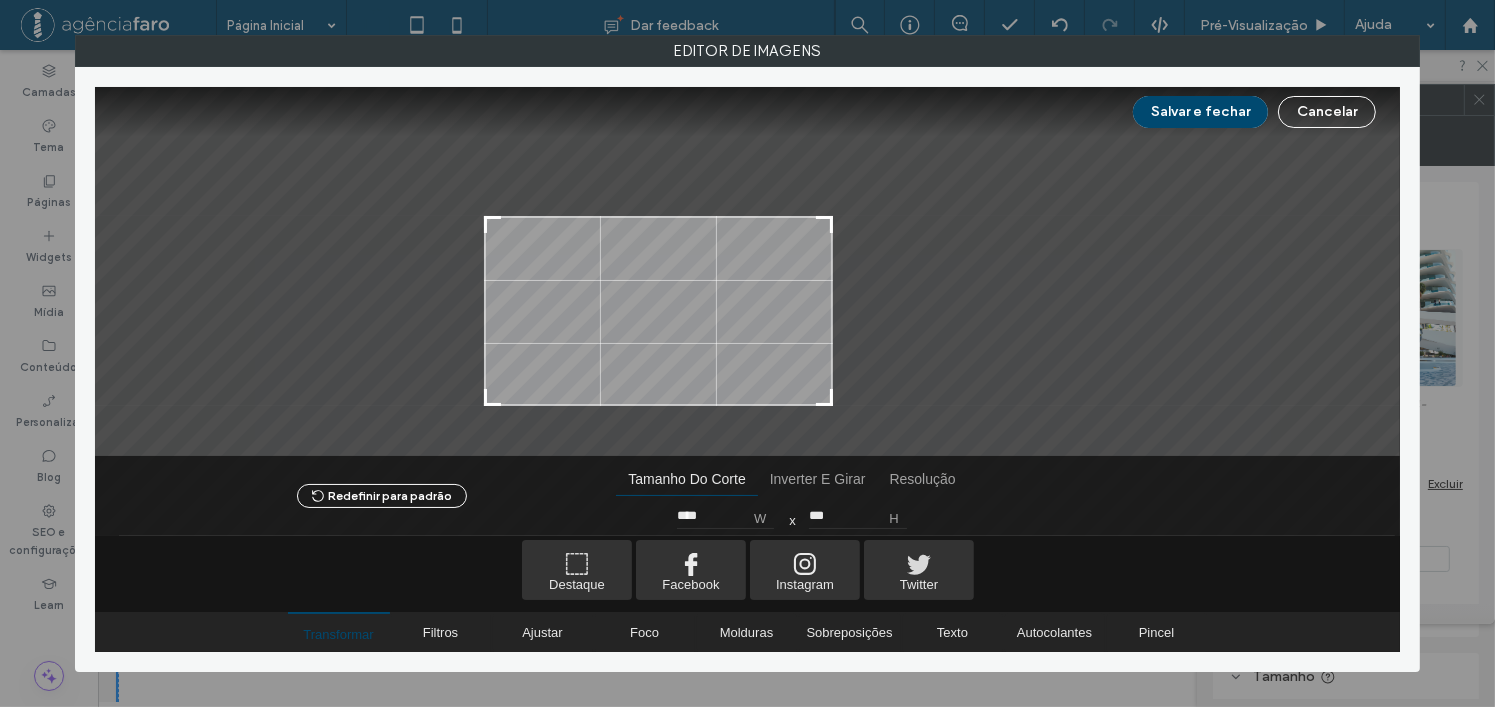 drag, startPoint x: 1006, startPoint y: 148, endPoint x: 827, endPoint y: 226, distance: 195.25624 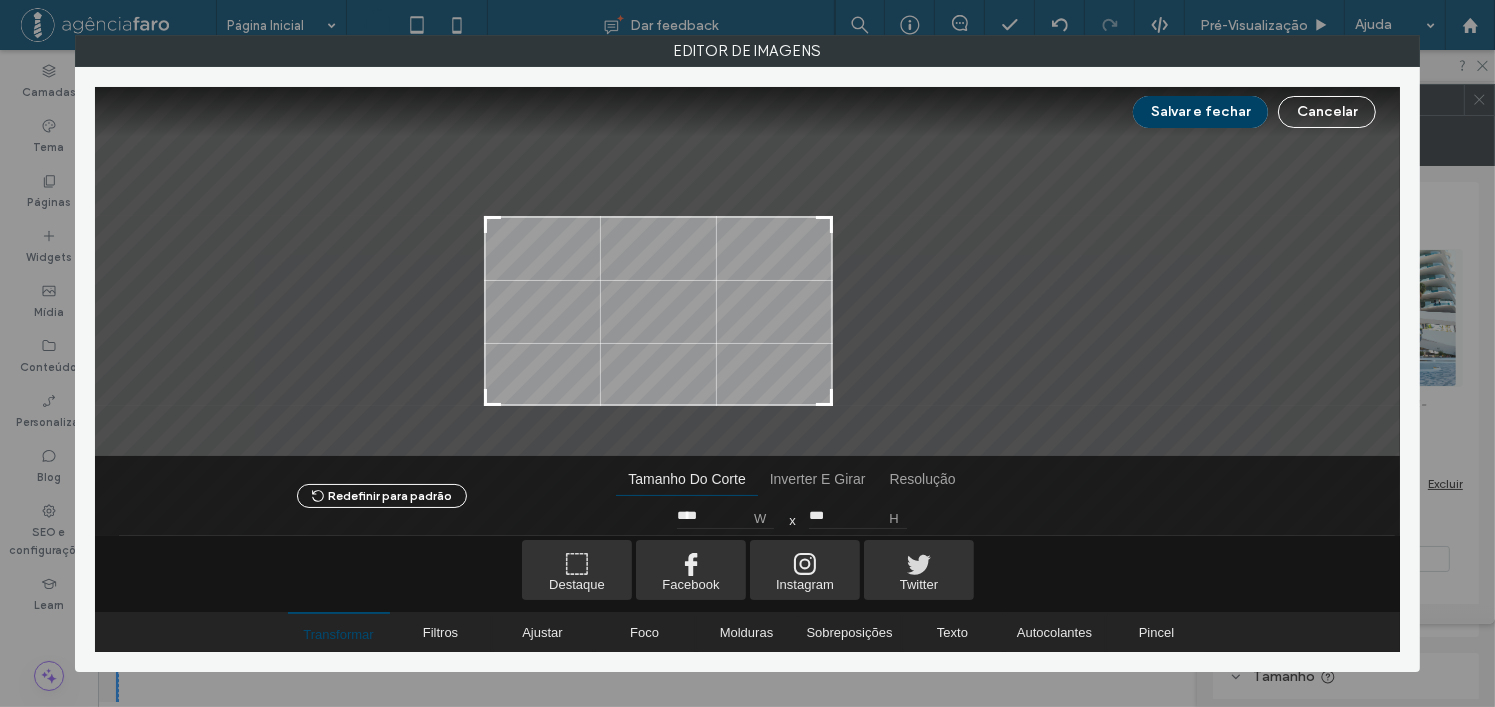 click on "Salvar e fechar" at bounding box center (1200, 112) 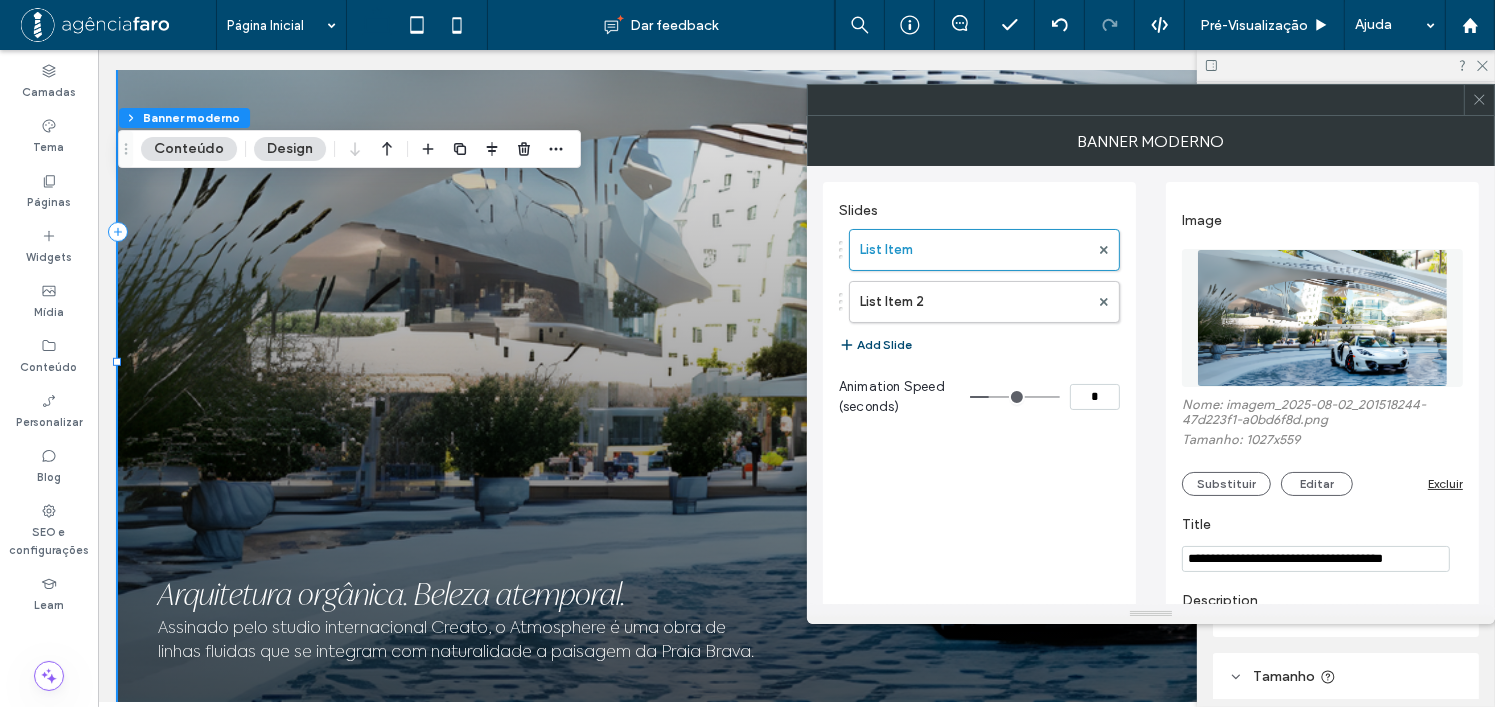 drag, startPoint x: 324, startPoint y: 57, endPoint x: 166, endPoint y: 133, distance: 175.32826 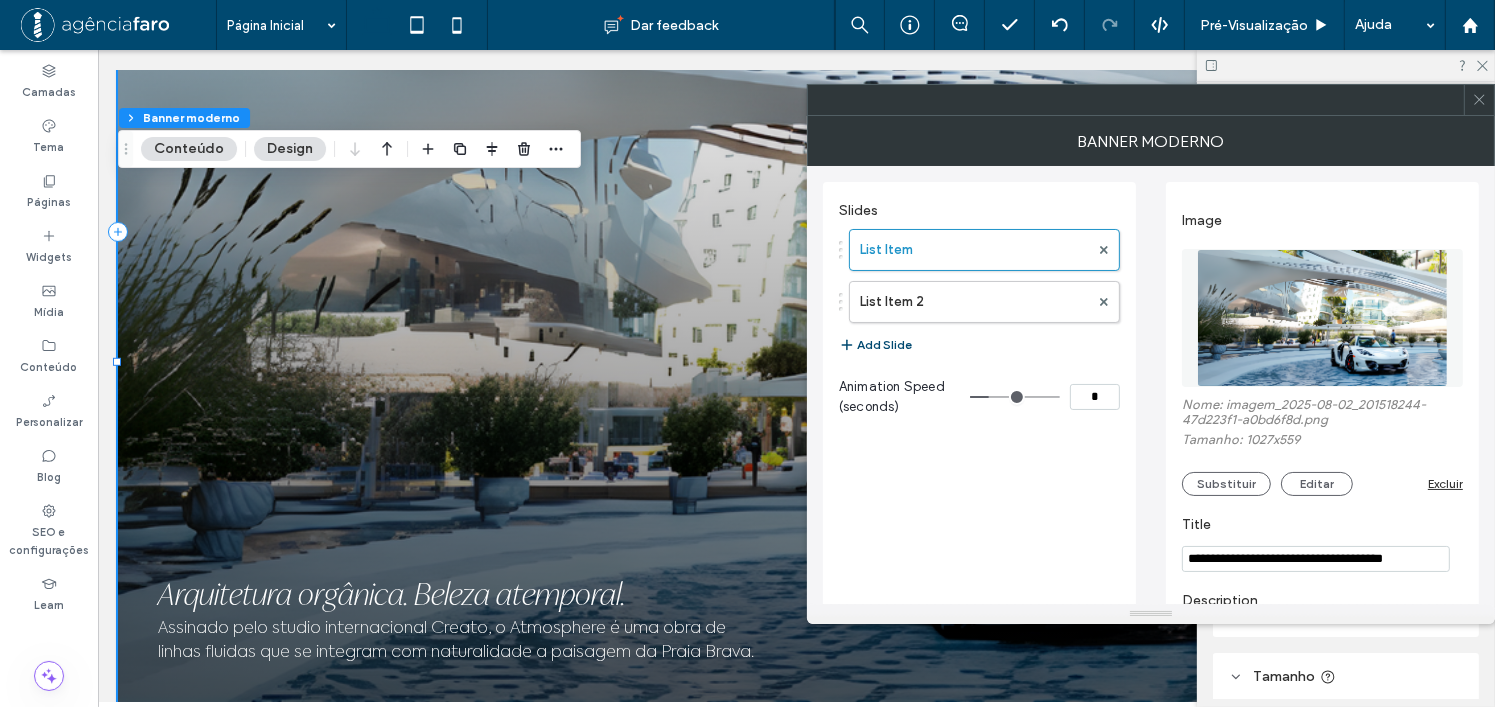 click on "Página Inicial
Work
Contate-nos
Cópia de Página Inicial
Seção
Cabeçalho básico
Seção
Página Inicial
Work
Contate-nos
Cópia de Página Inicial
Entre em Contato
555-555-5555
meuemail@email.com.br
Seção
CARDÁPIO
1 2
Seção + Adicionar seção
SOBRE O EMPREENDIMENTO
Live Where Art Becomes Home
VIVA ONDE A ARTE SE TRANSFORMA EM LAR.
Arquitetura orgânica. Beleza atemporal." at bounding box center [795, 2972] 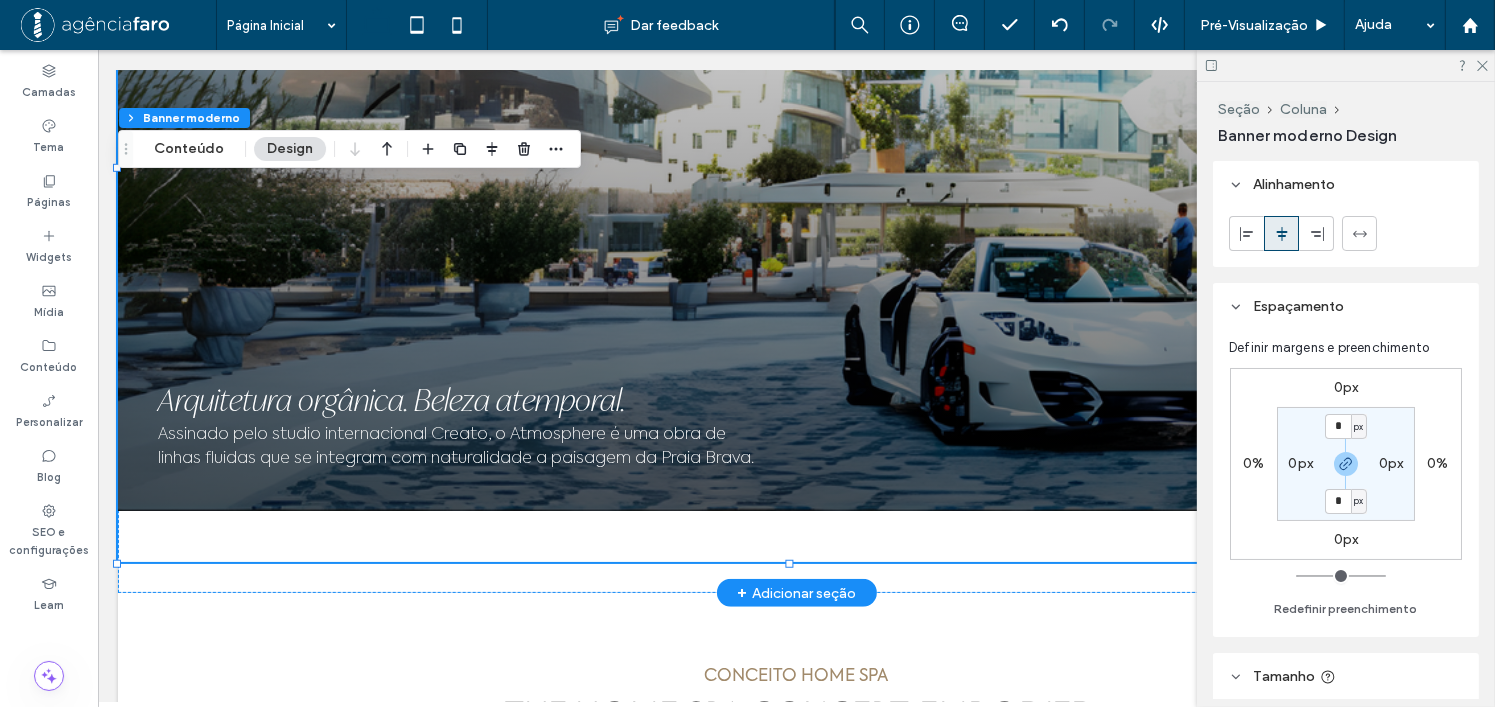 scroll, scrollTop: 1163, scrollLeft: 0, axis: vertical 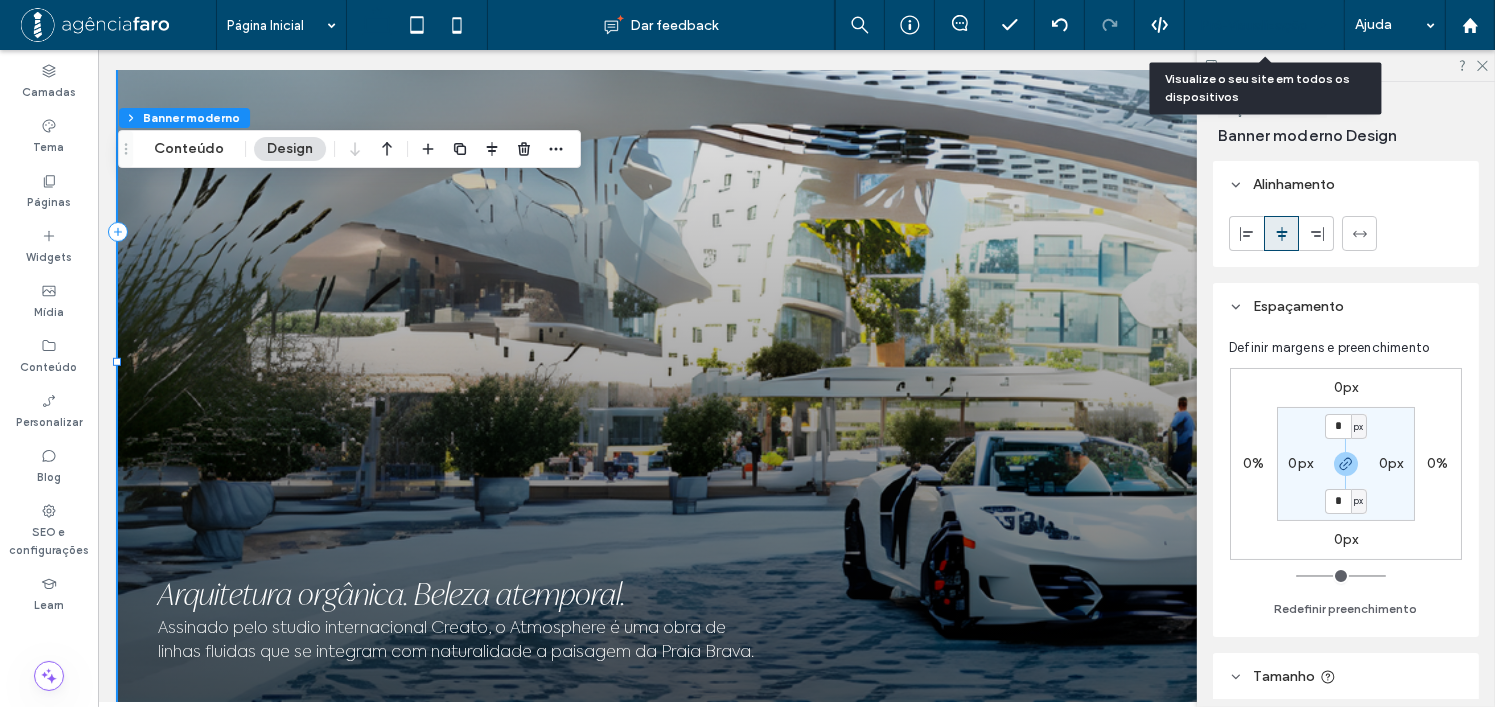 click on "Pré-Visualizaçāo" at bounding box center [1265, 25] 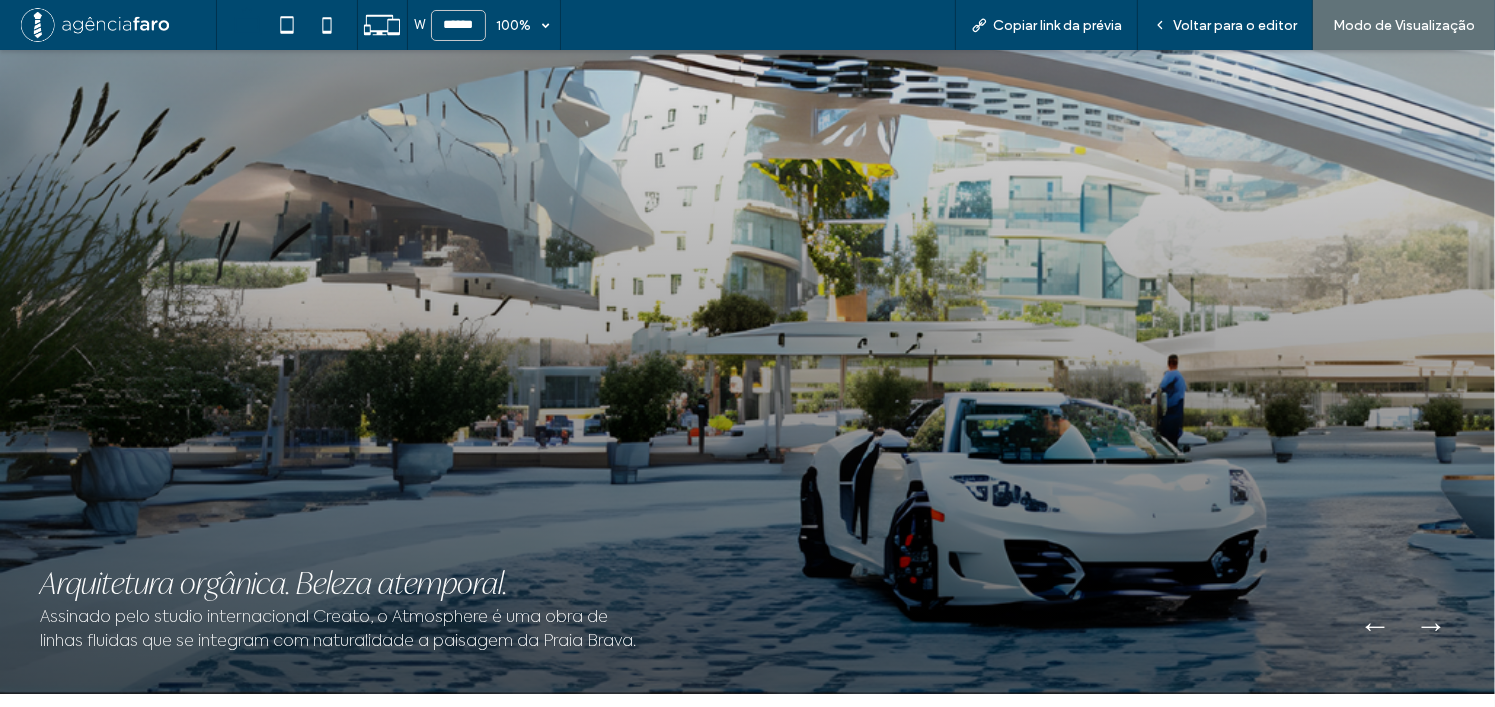 scroll, scrollTop: 1263, scrollLeft: 0, axis: vertical 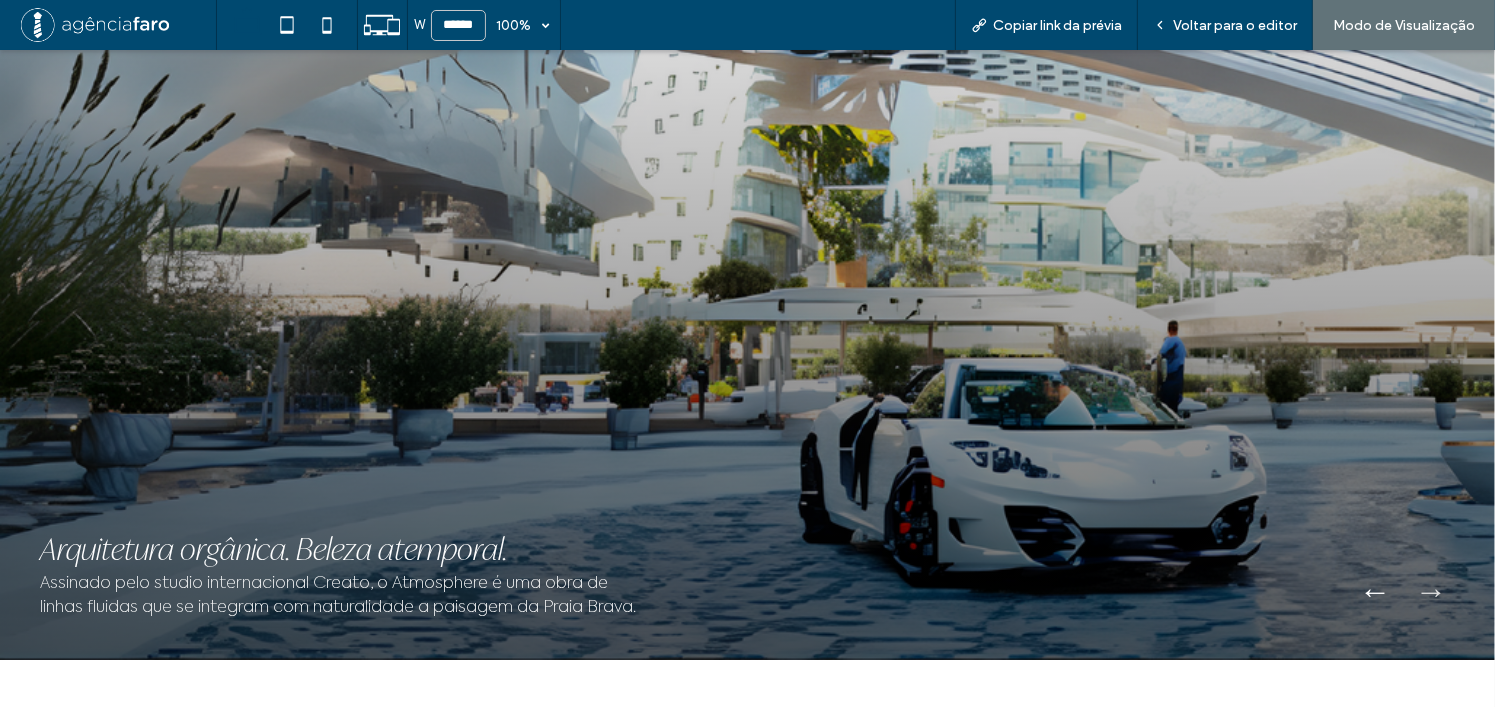click on "→" at bounding box center (1431, 590) 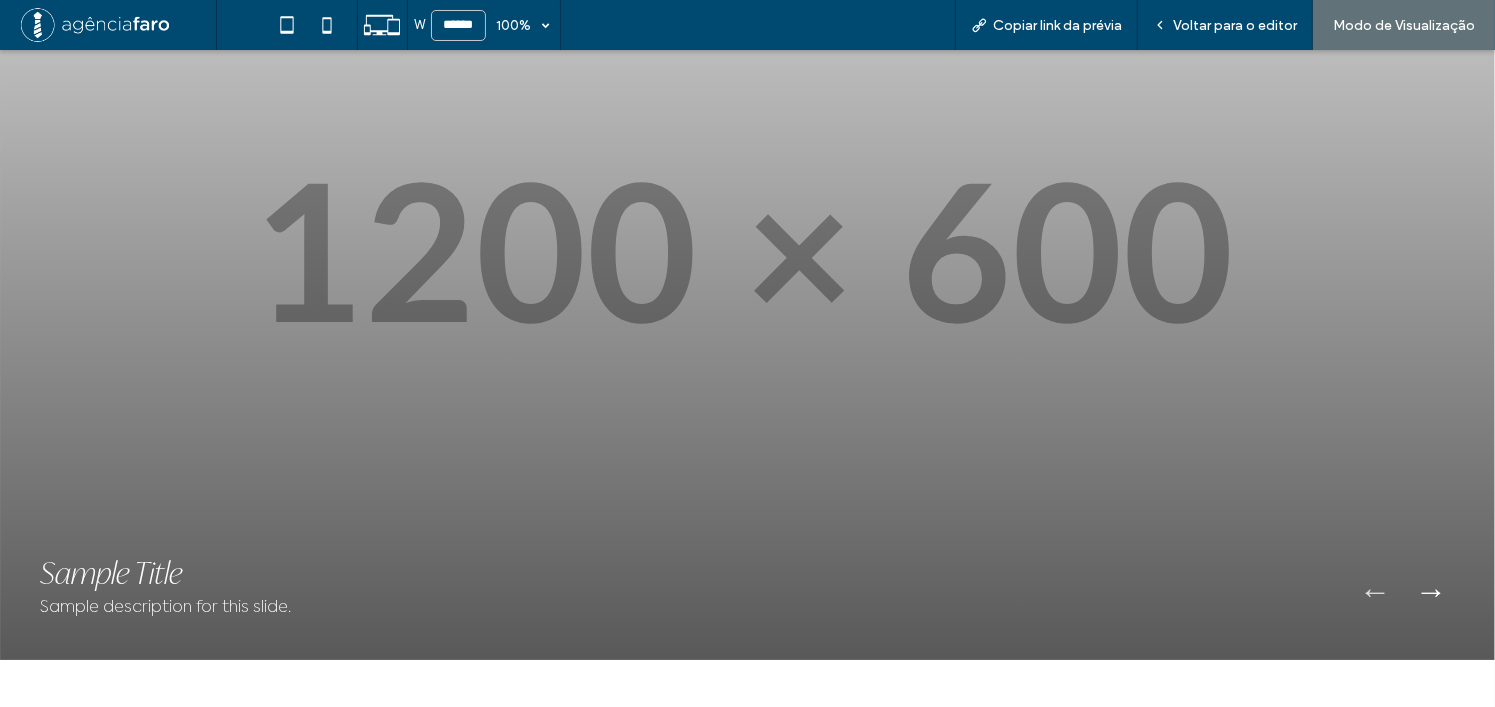 click on "←" at bounding box center (1375, 590) 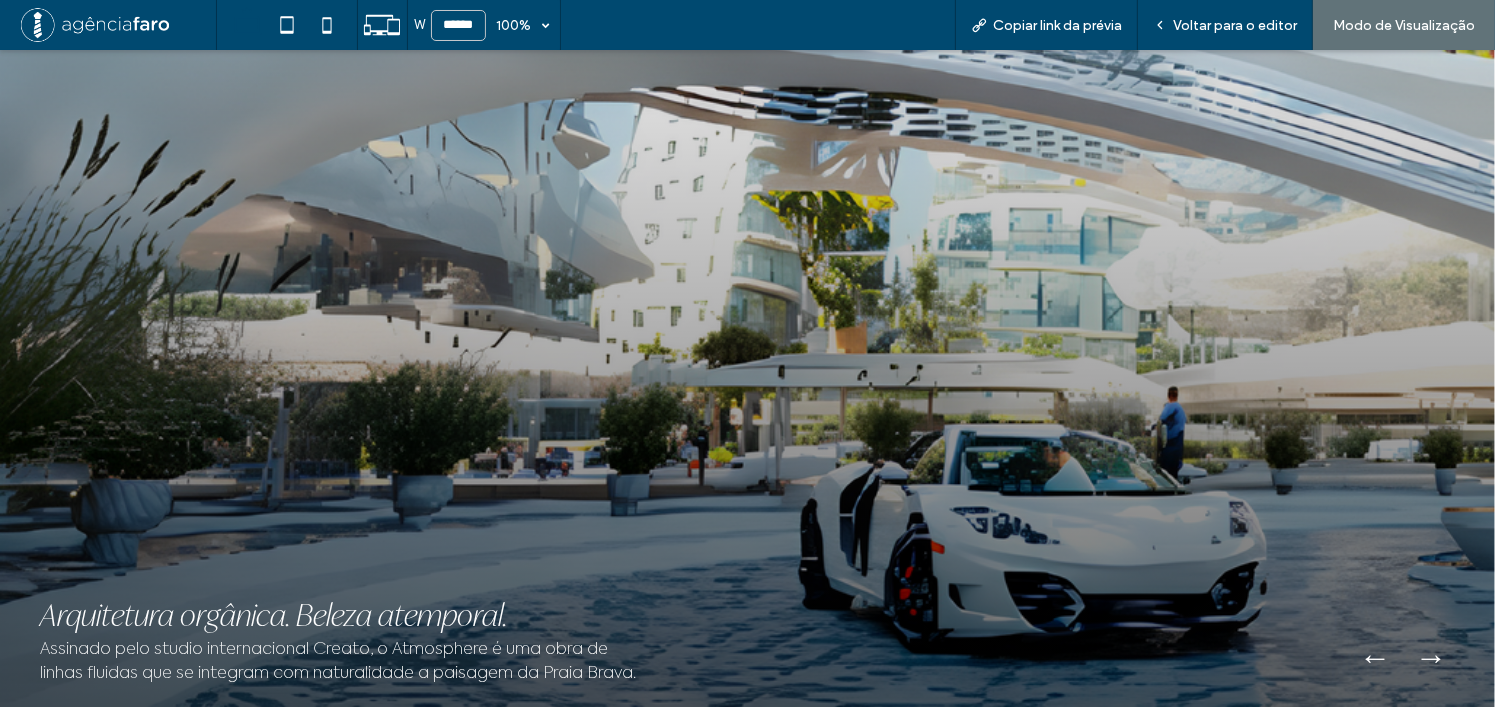 scroll, scrollTop: 1163, scrollLeft: 0, axis: vertical 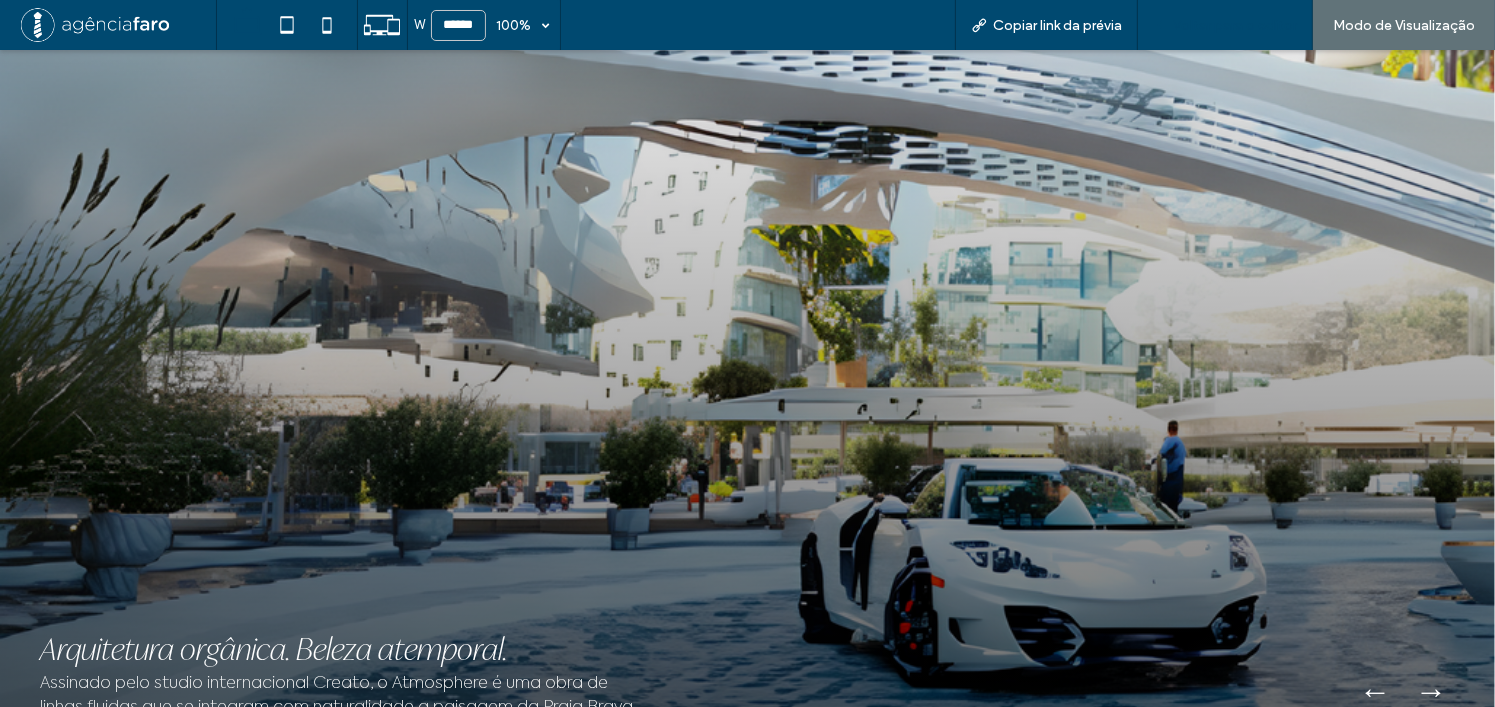 click on "Voltar para o editor" at bounding box center (1235, 25) 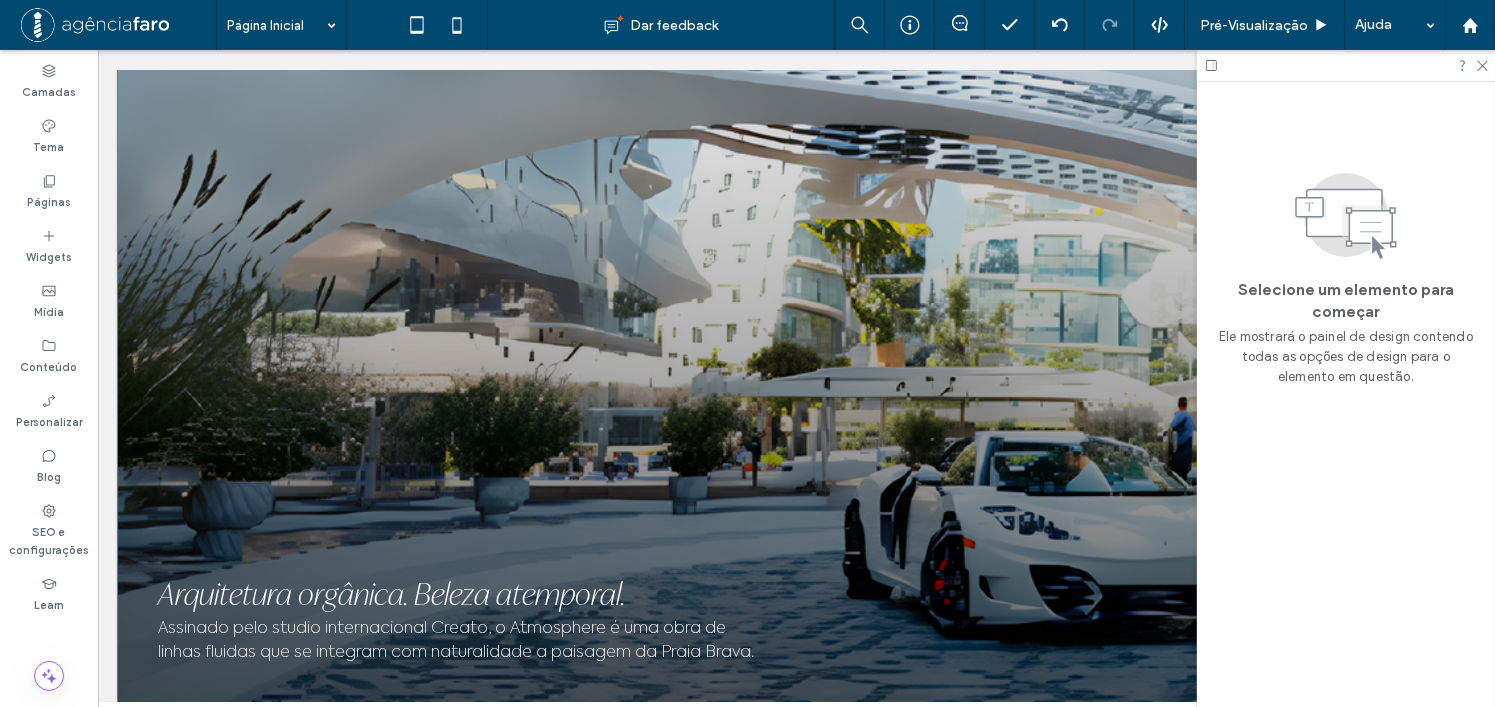 click at bounding box center [795, 335] 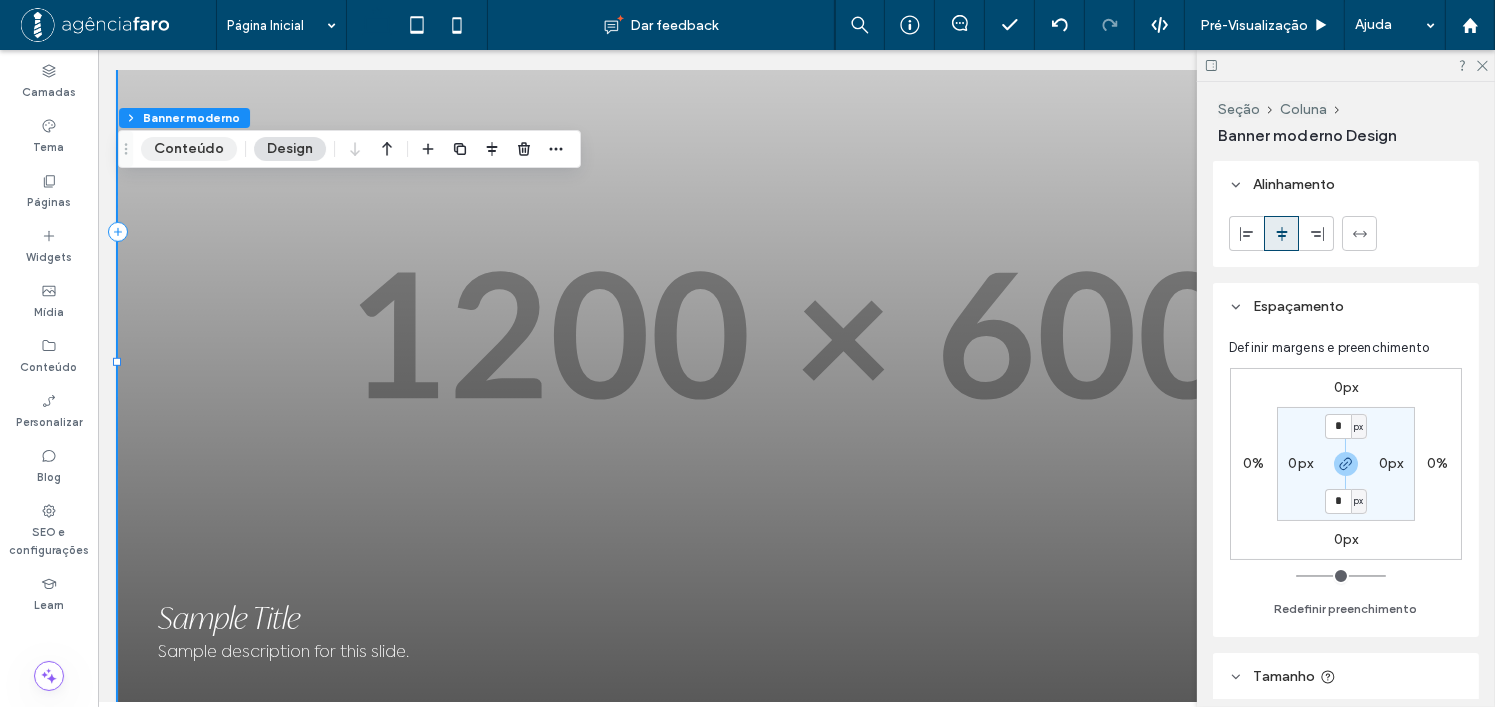 click on "Conteúdo" at bounding box center [189, 149] 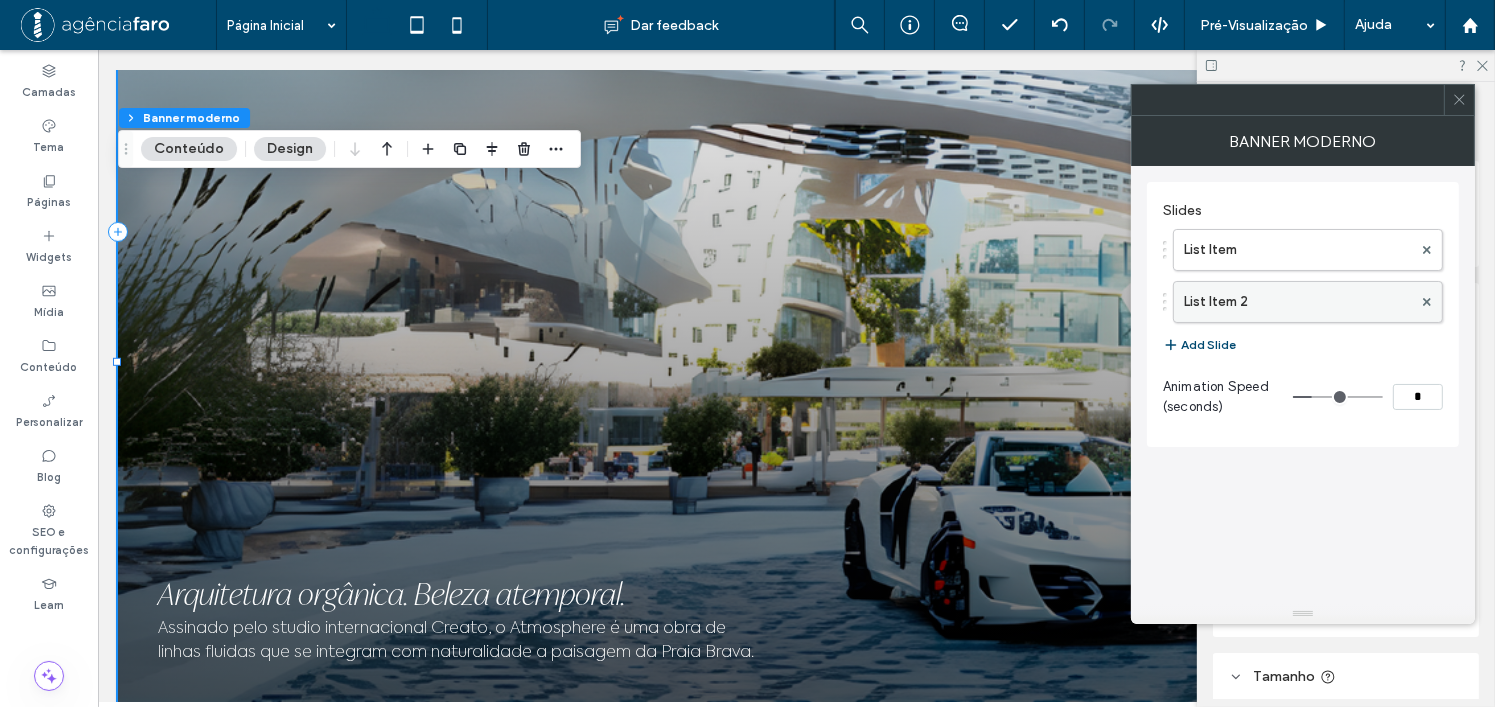 click on "List Item 2" at bounding box center [1298, 302] 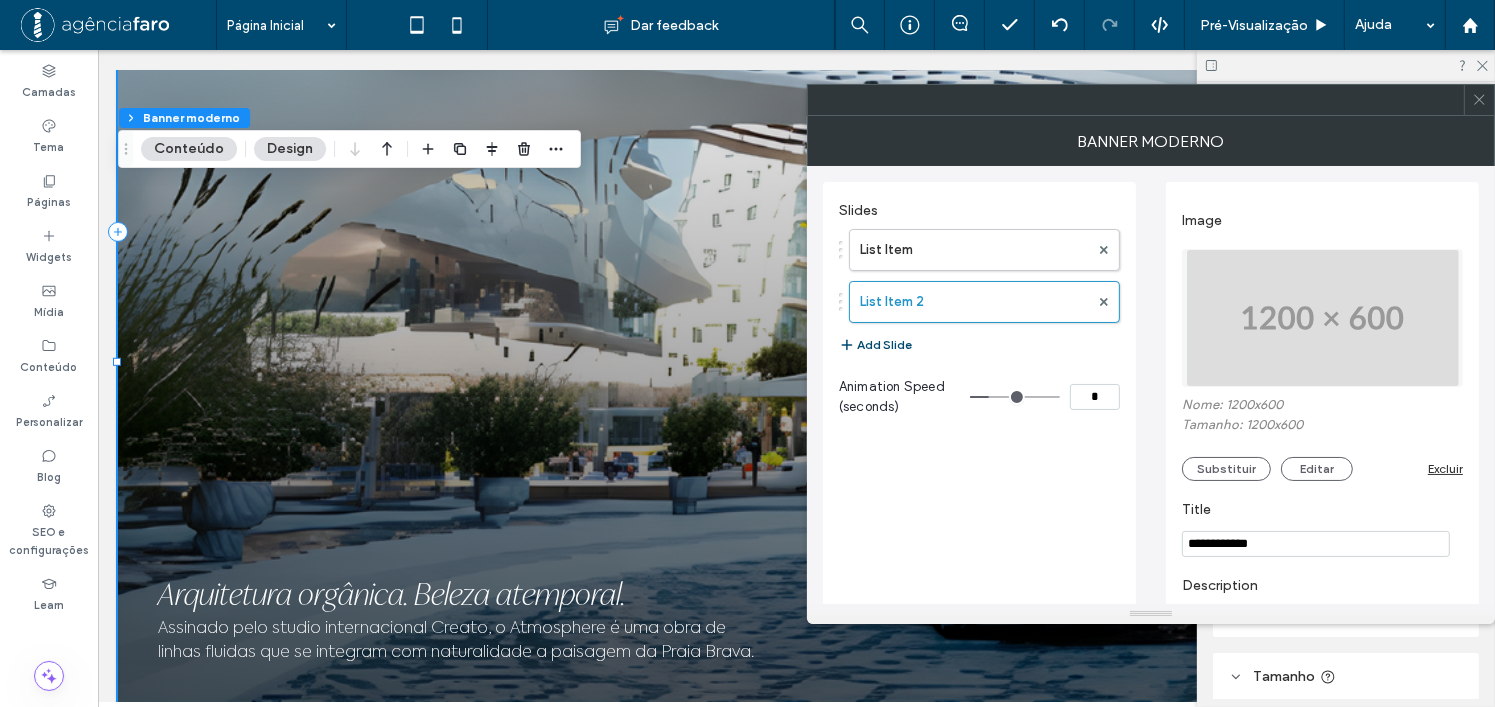 click at bounding box center (1323, 318) 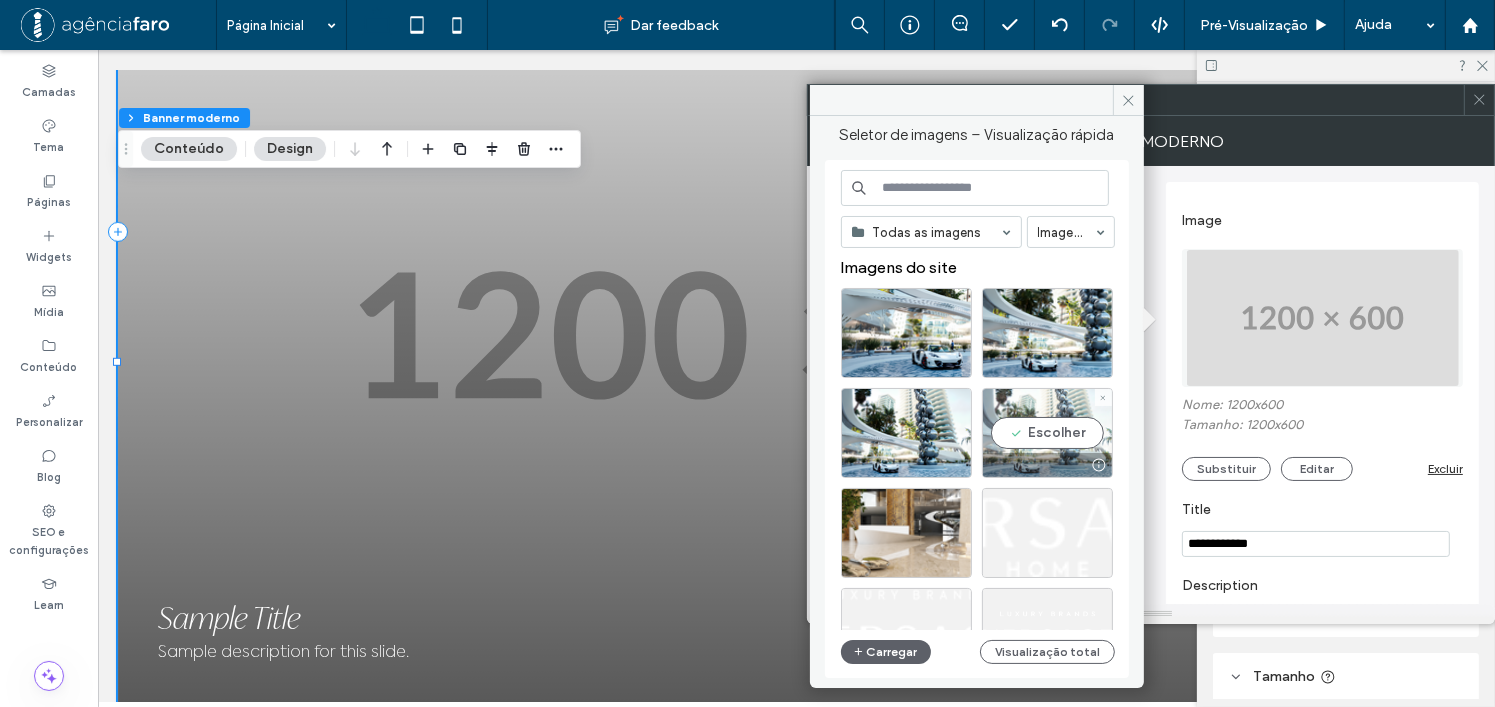 click on "Escolher" at bounding box center [1047, 433] 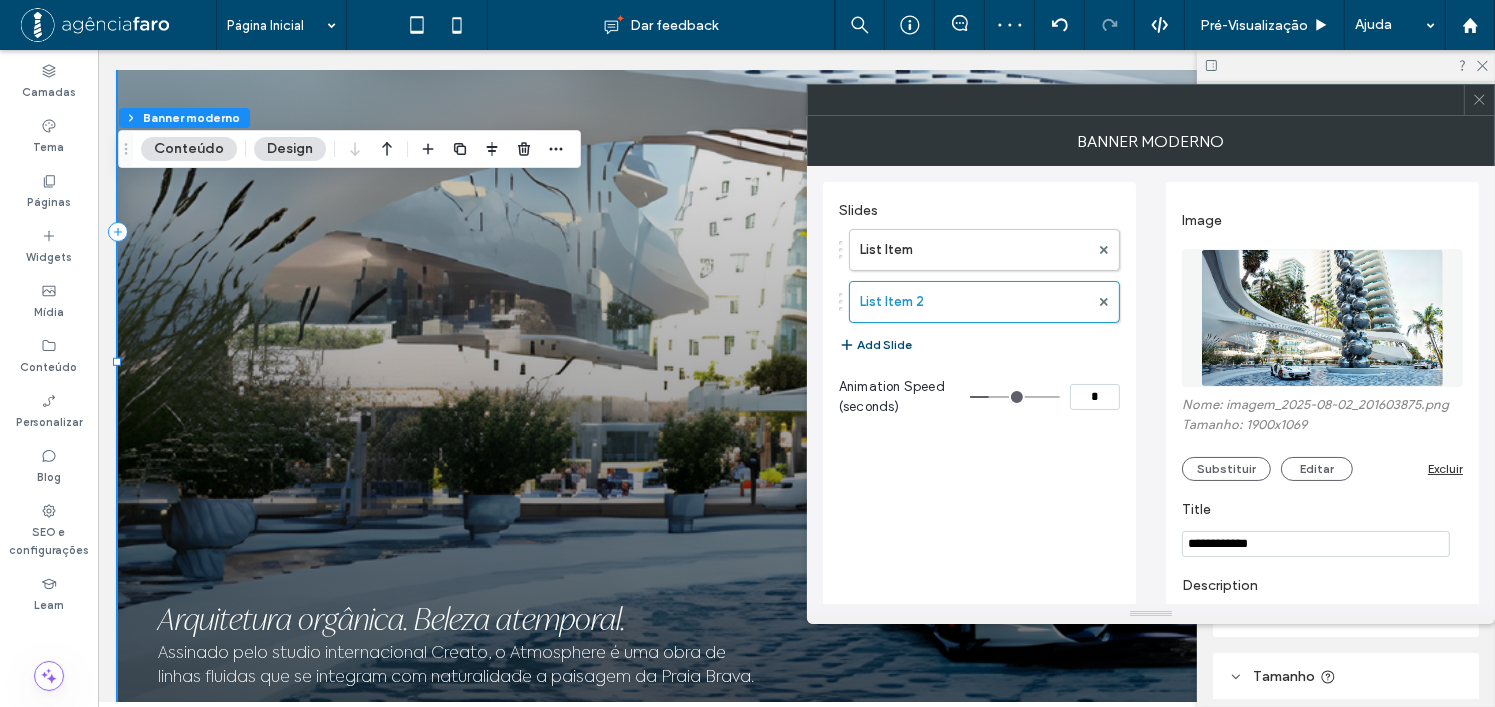click 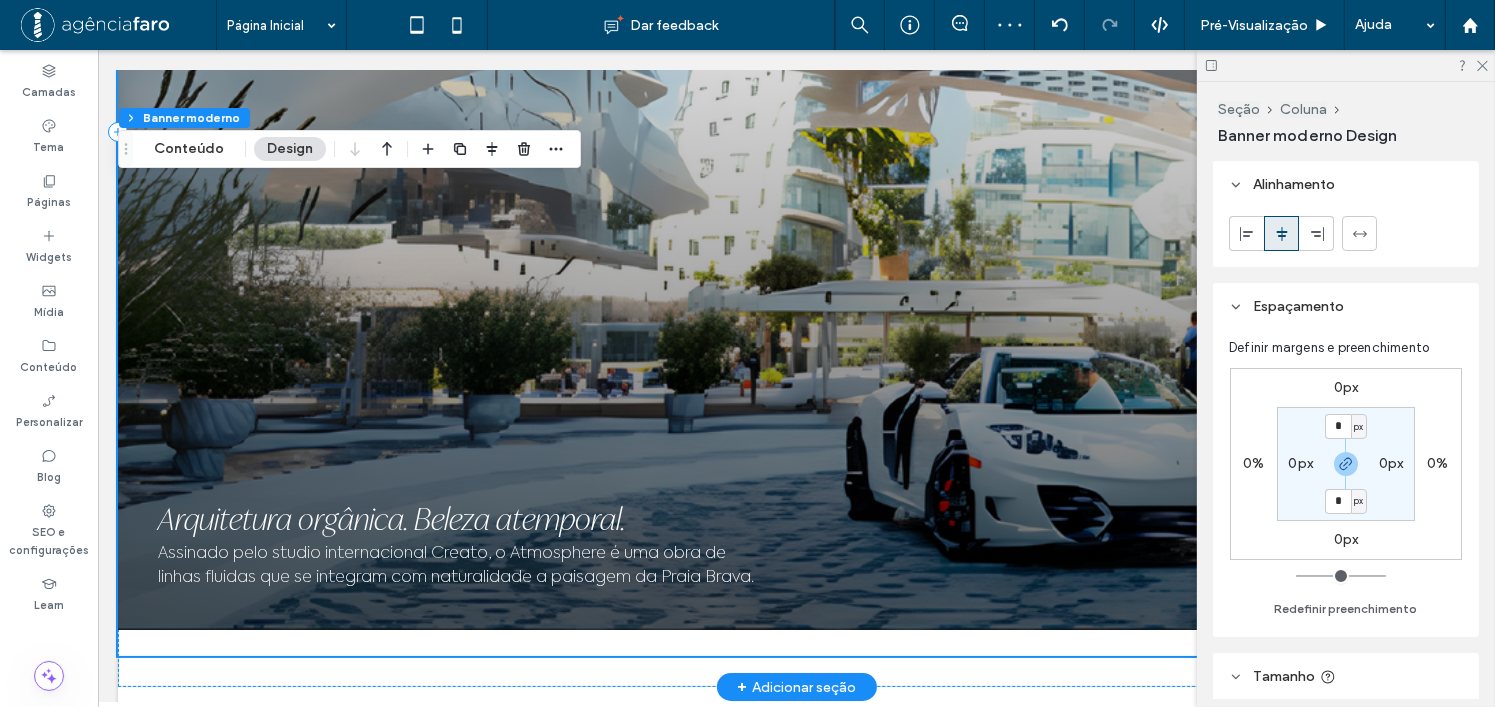 scroll, scrollTop: 1363, scrollLeft: 0, axis: vertical 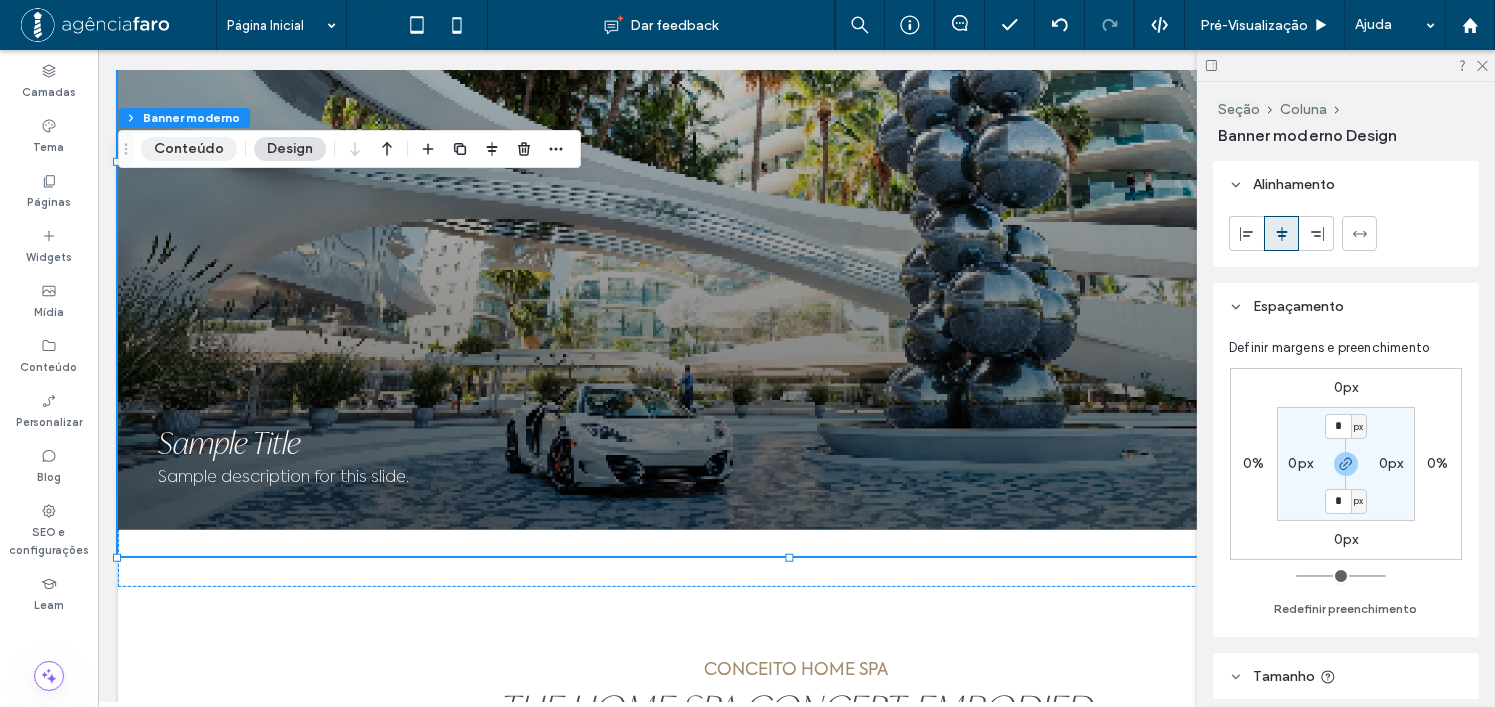 click on "Conteúdo" at bounding box center [189, 149] 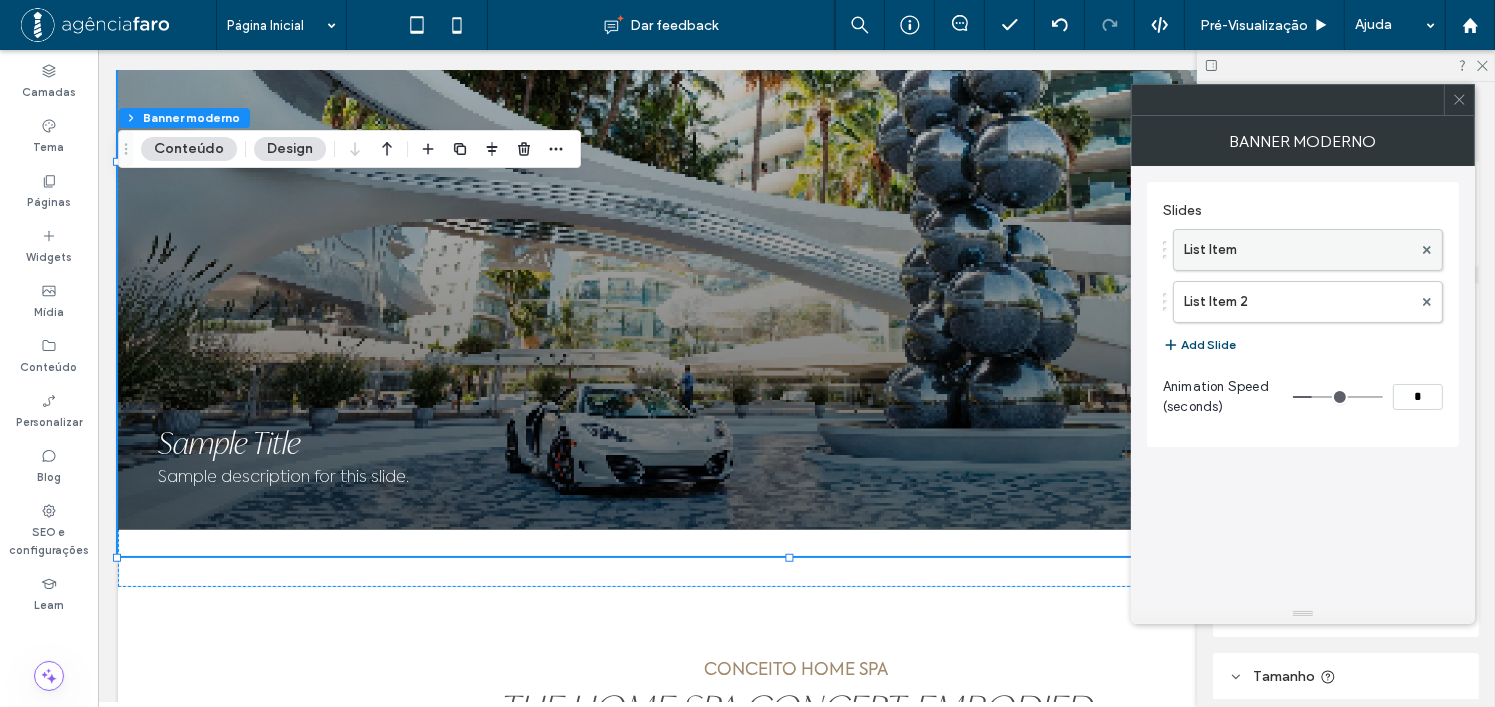 click on "List Item" at bounding box center [1298, 250] 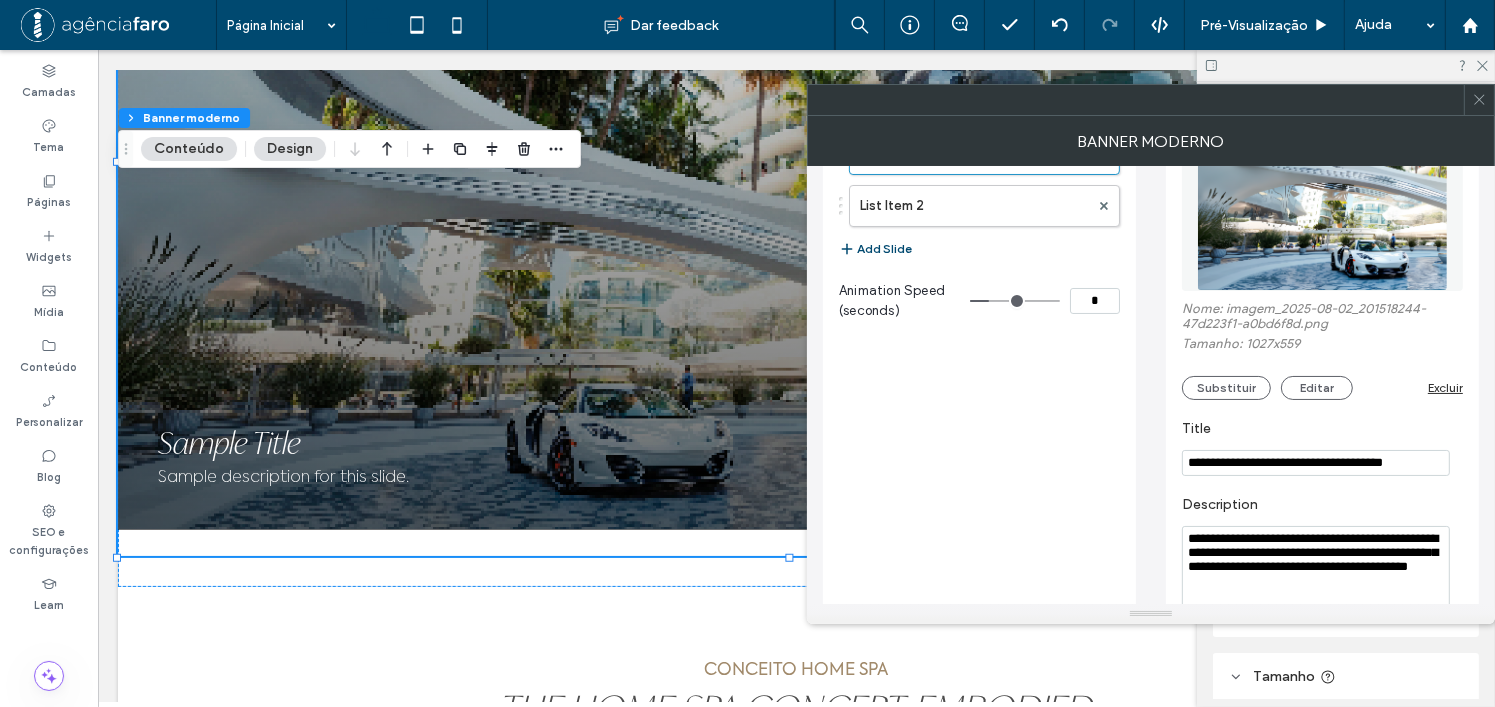 scroll, scrollTop: 61, scrollLeft: 0, axis: vertical 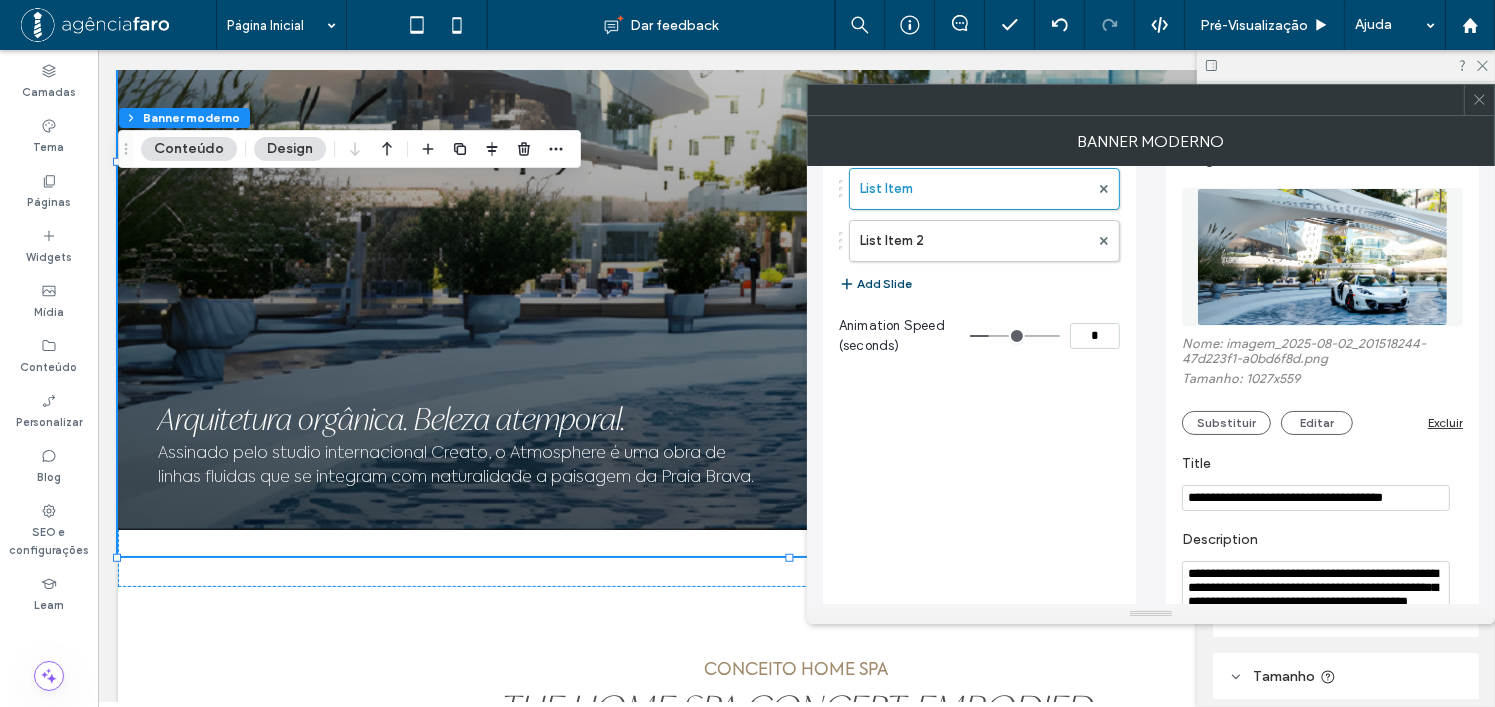 click on "**********" at bounding box center [1316, 611] 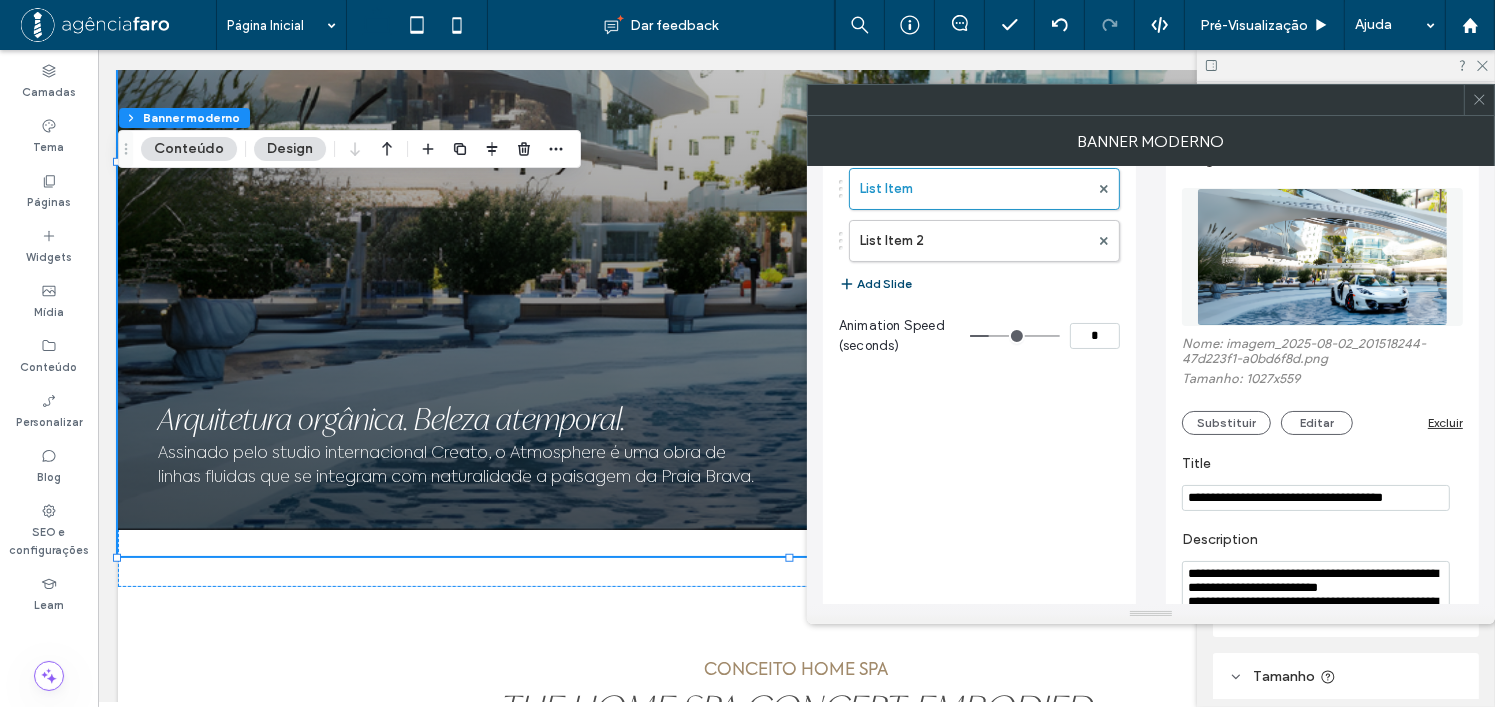 scroll, scrollTop: 92, scrollLeft: 0, axis: vertical 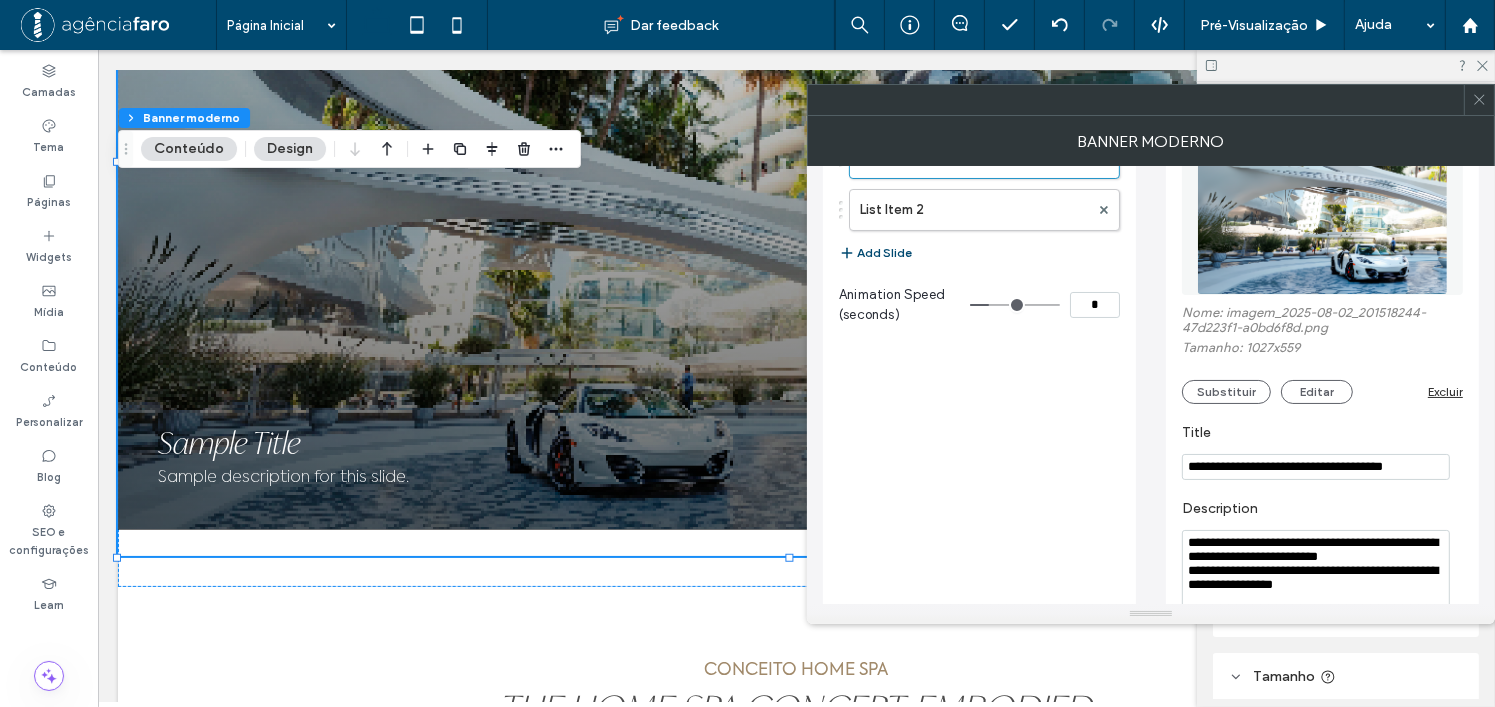 click on "**********" at bounding box center [1316, 580] 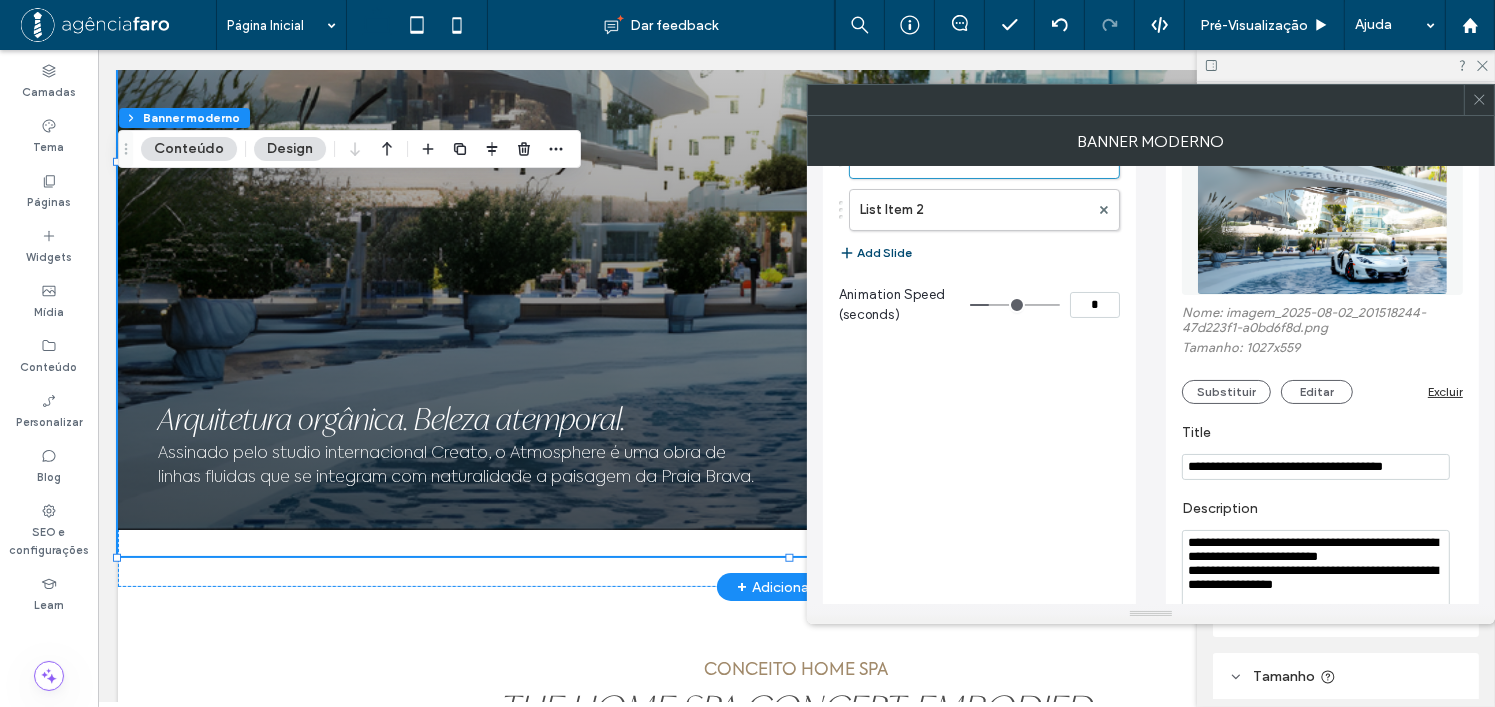 type on "**********" 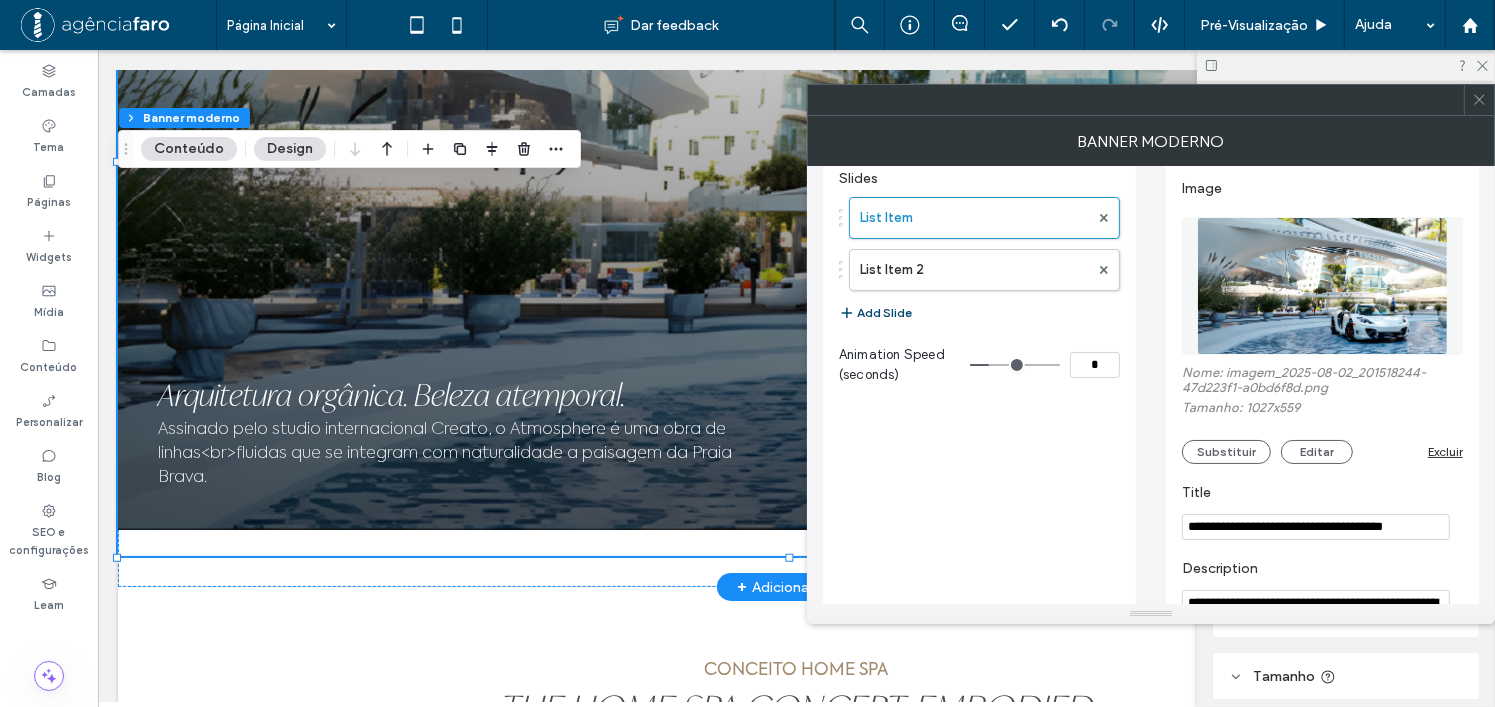 scroll, scrollTop: 0, scrollLeft: 0, axis: both 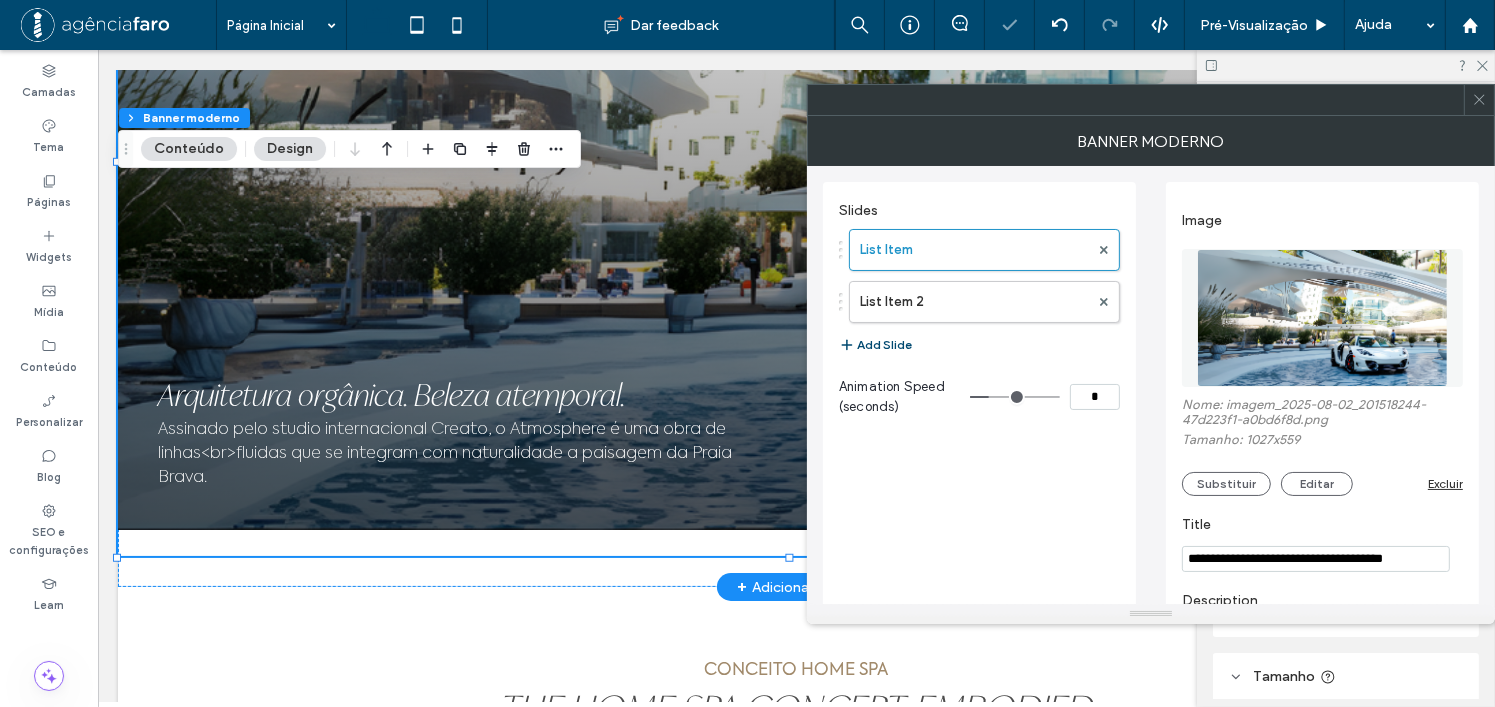 drag, startPoint x: 1485, startPoint y: 105, endPoint x: 1015, endPoint y: 103, distance: 470.00424 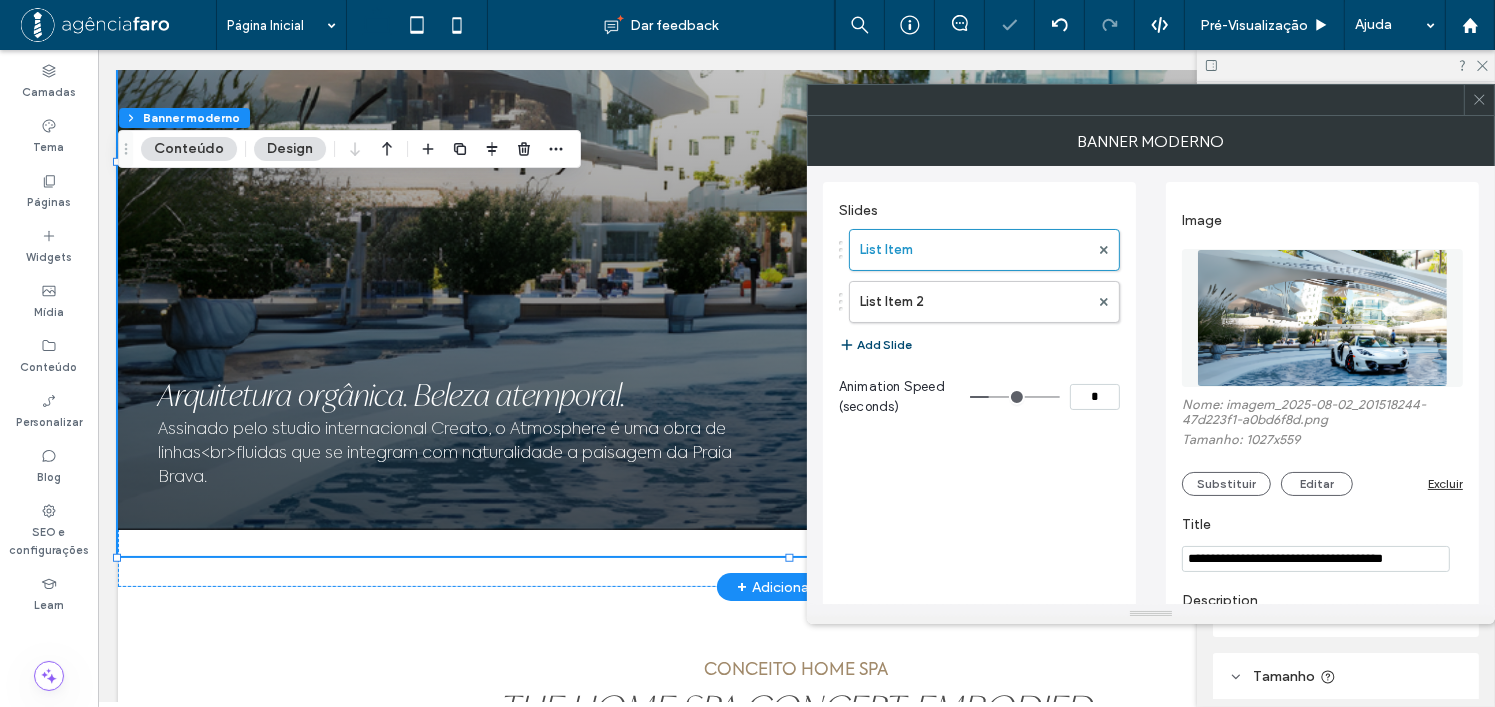 click 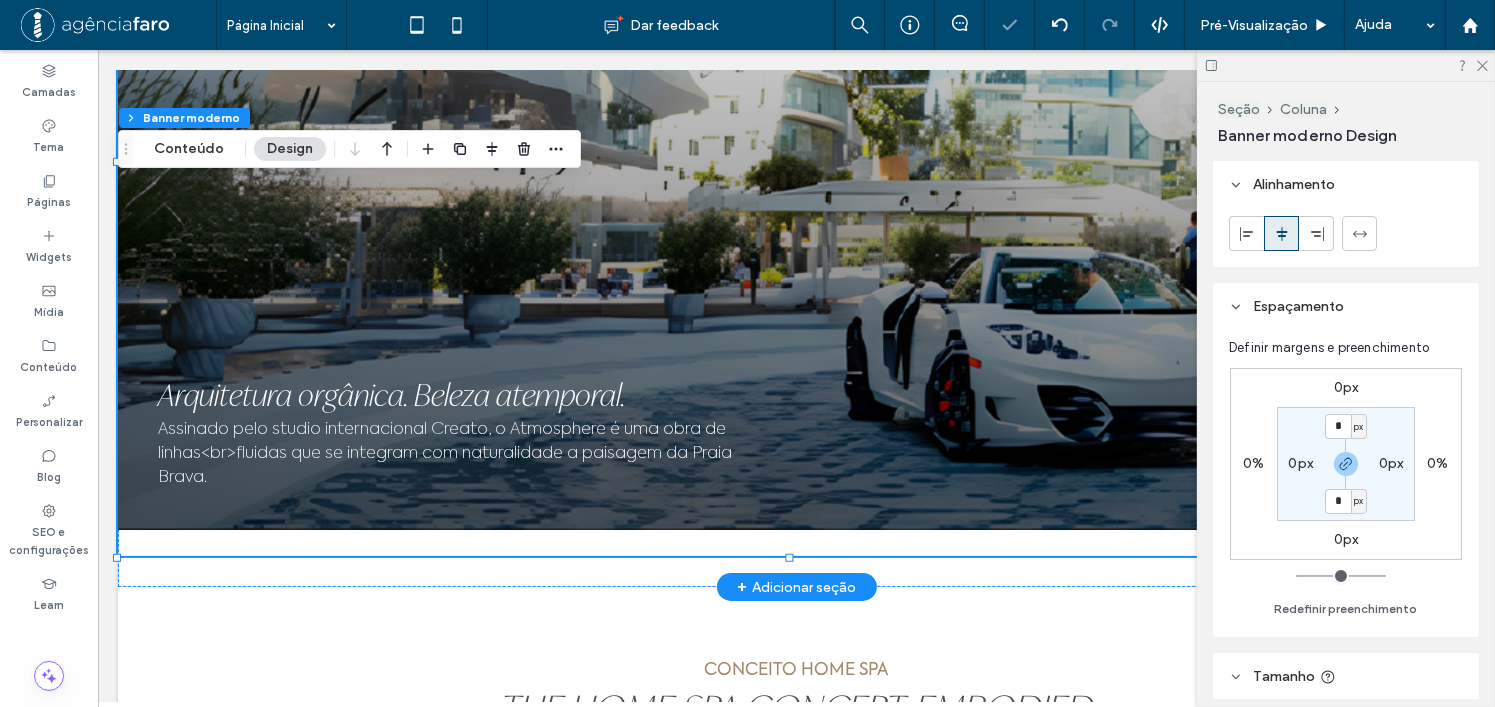 click on "Design" at bounding box center [290, 149] 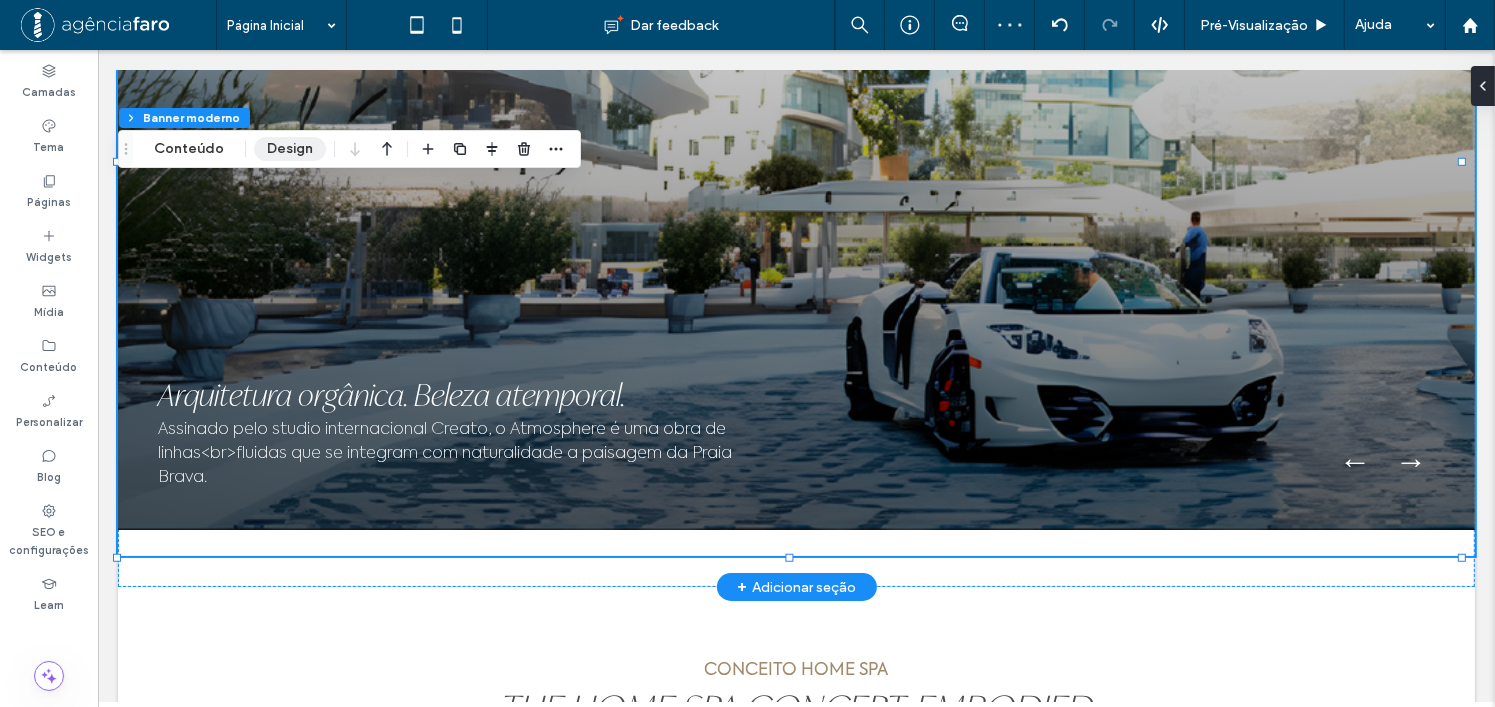 click on "Design" at bounding box center (290, 149) 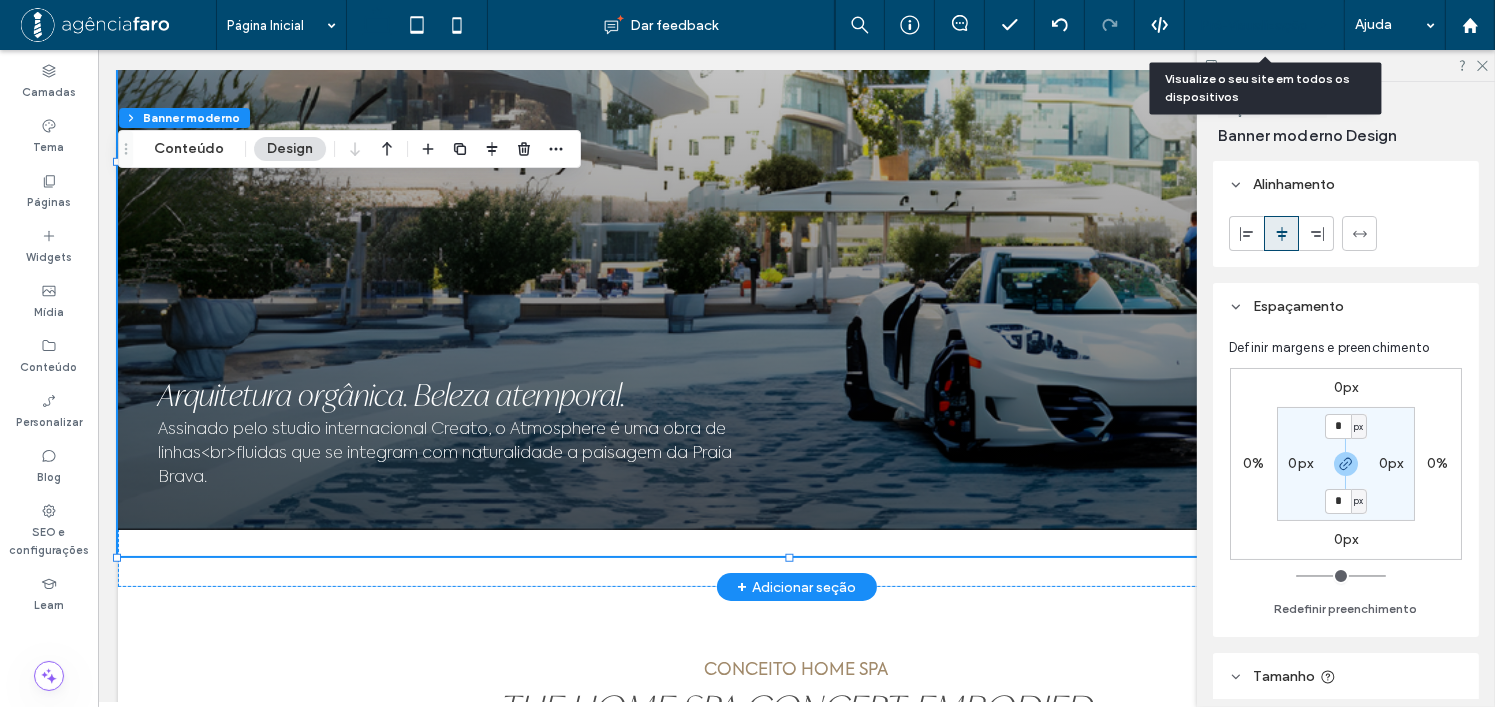 click on "Pré-Visualizaçāo" at bounding box center (1254, 25) 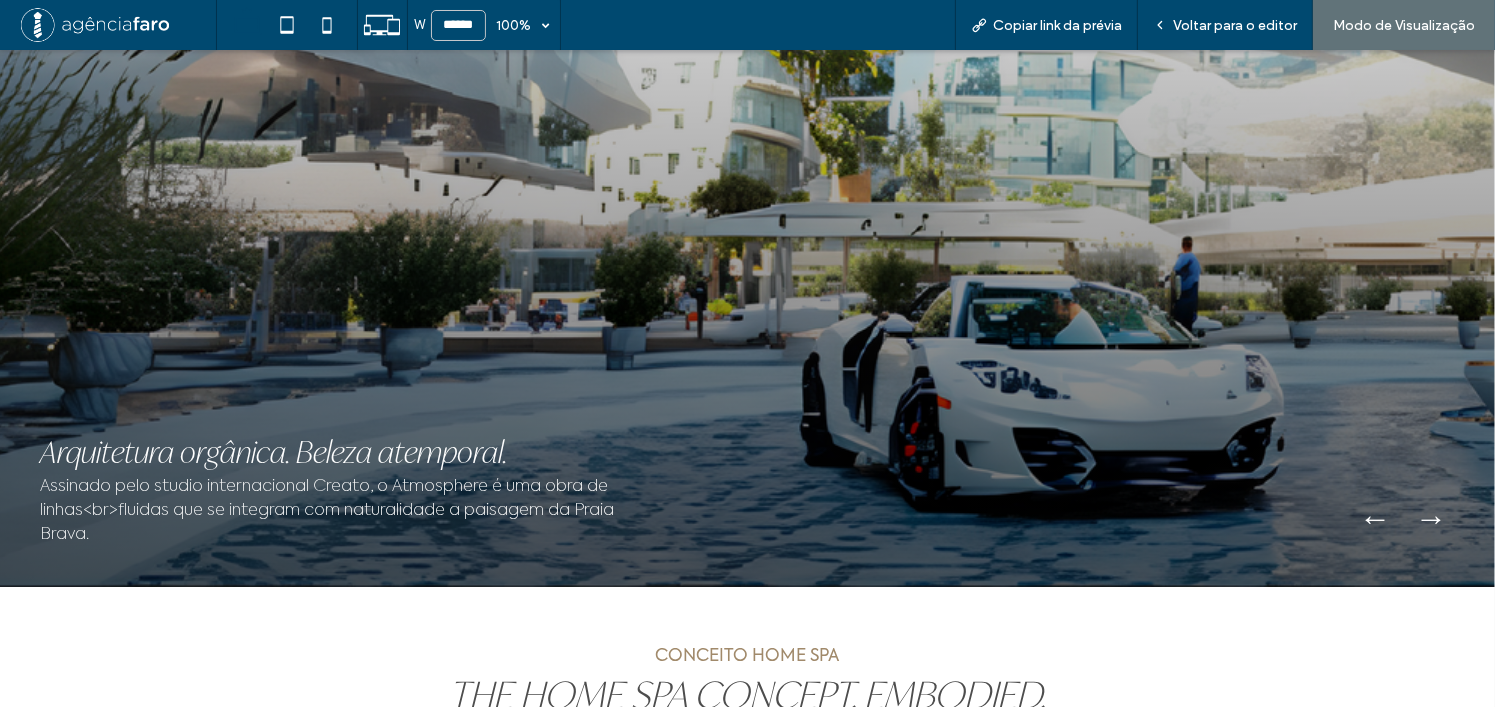 click on "Voltar para o editor" at bounding box center [1235, 25] 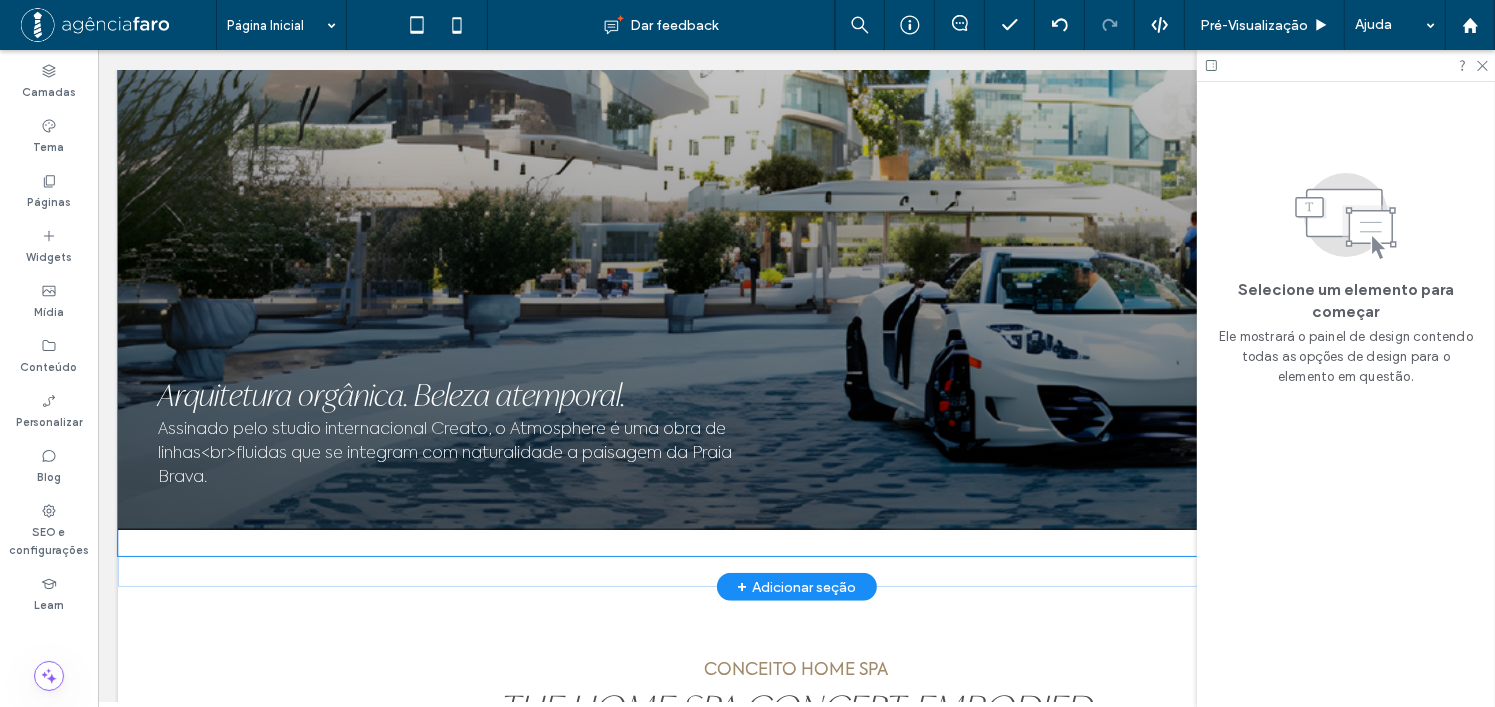 click at bounding box center [795, 147] 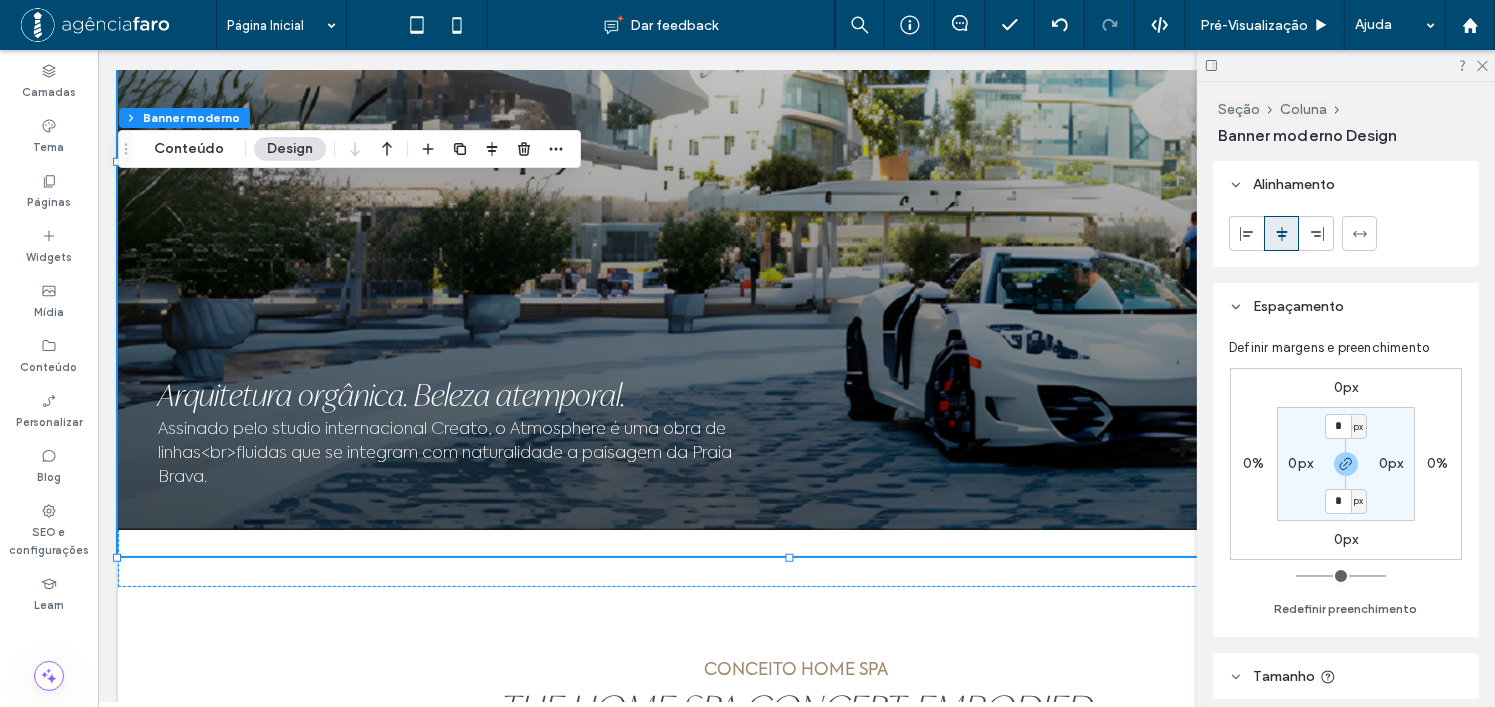 click on "Seção Coluna Banner moderno Conteúdo Design" at bounding box center [349, 149] 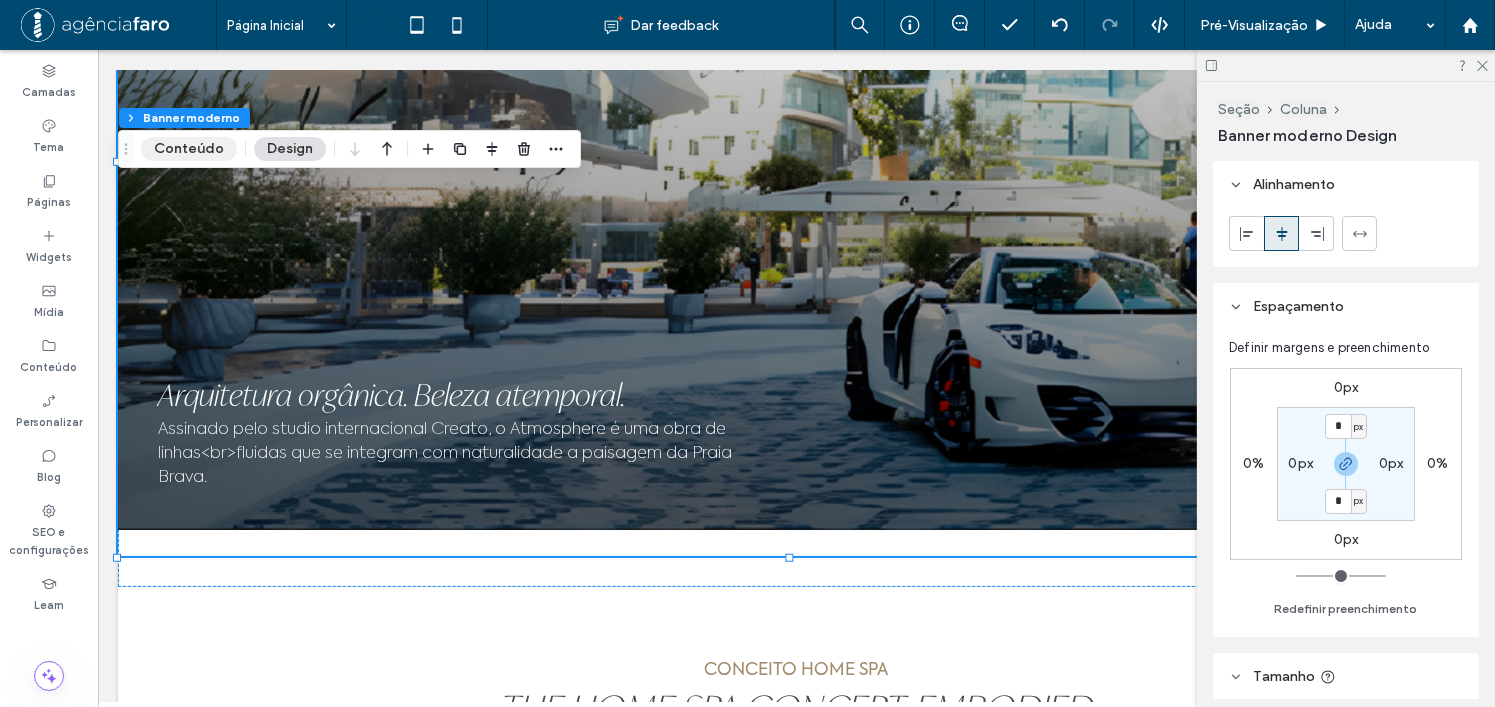 click on "Conteúdo" at bounding box center [189, 149] 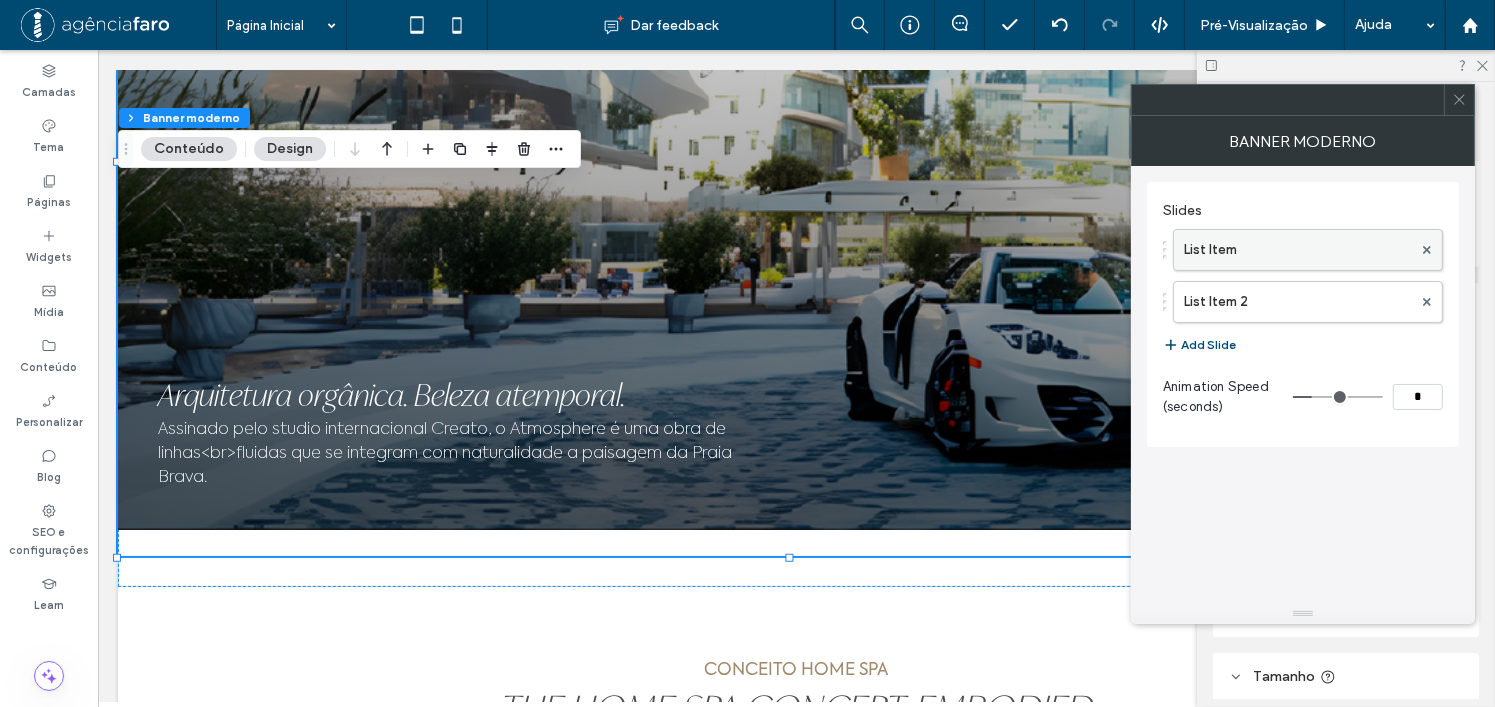 click on "List Item" at bounding box center [1298, 250] 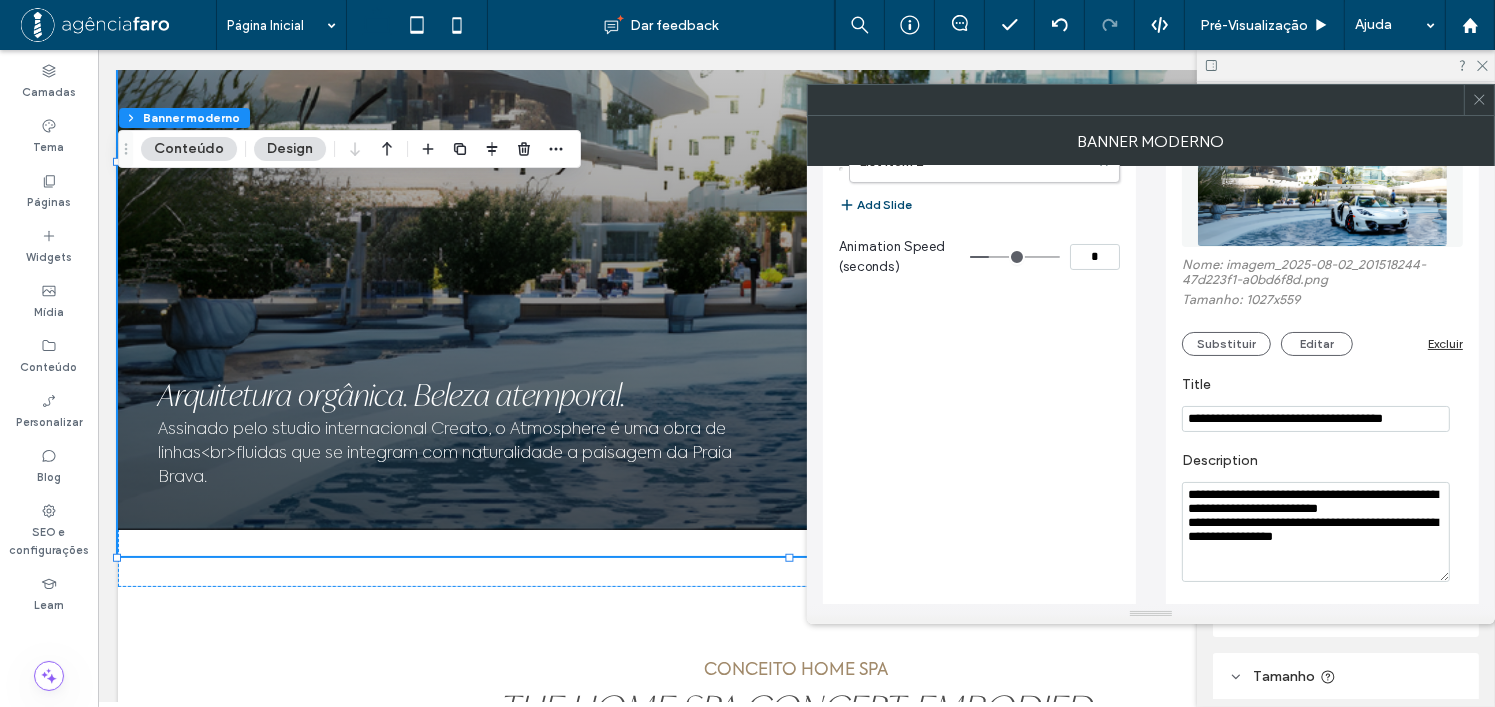 scroll, scrollTop: 161, scrollLeft: 0, axis: vertical 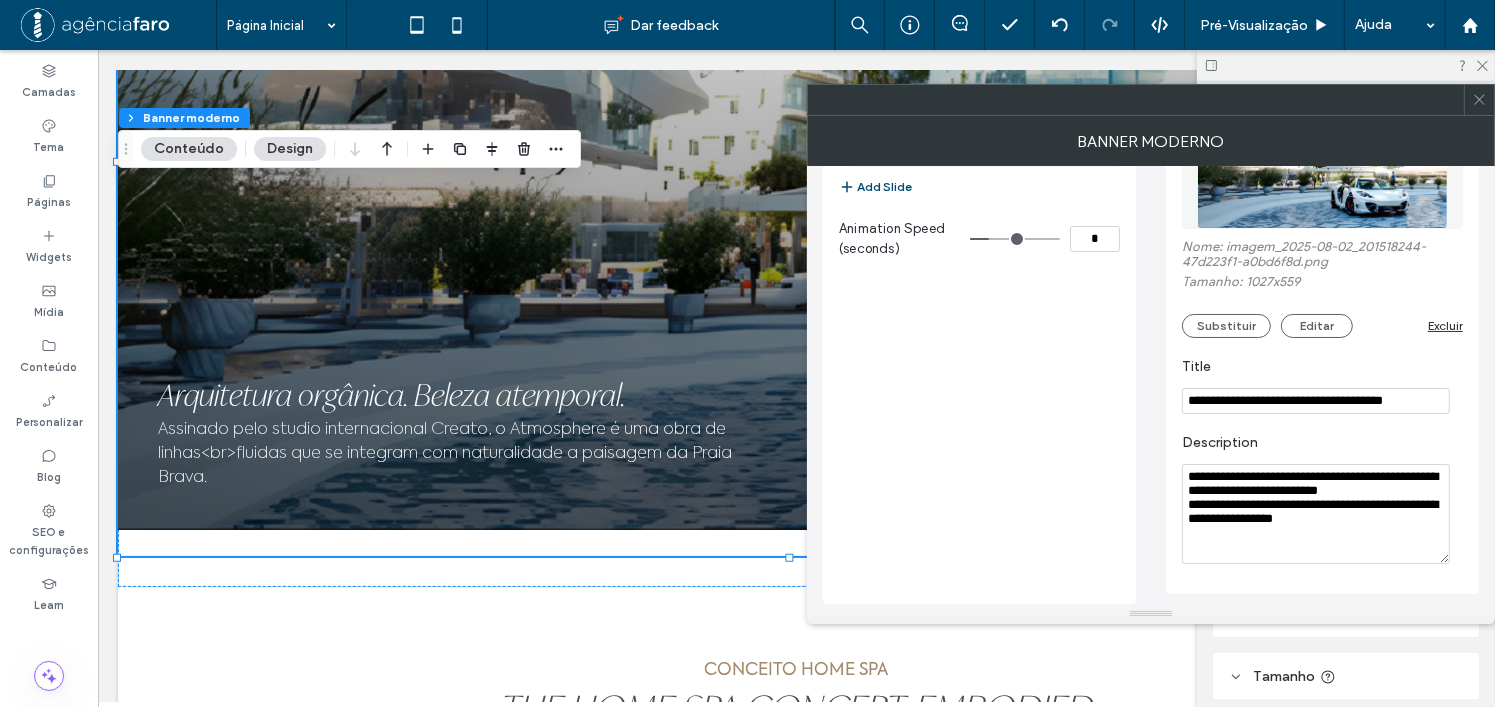 drag, startPoint x: 1189, startPoint y: 510, endPoint x: 1323, endPoint y: 546, distance: 138.75157 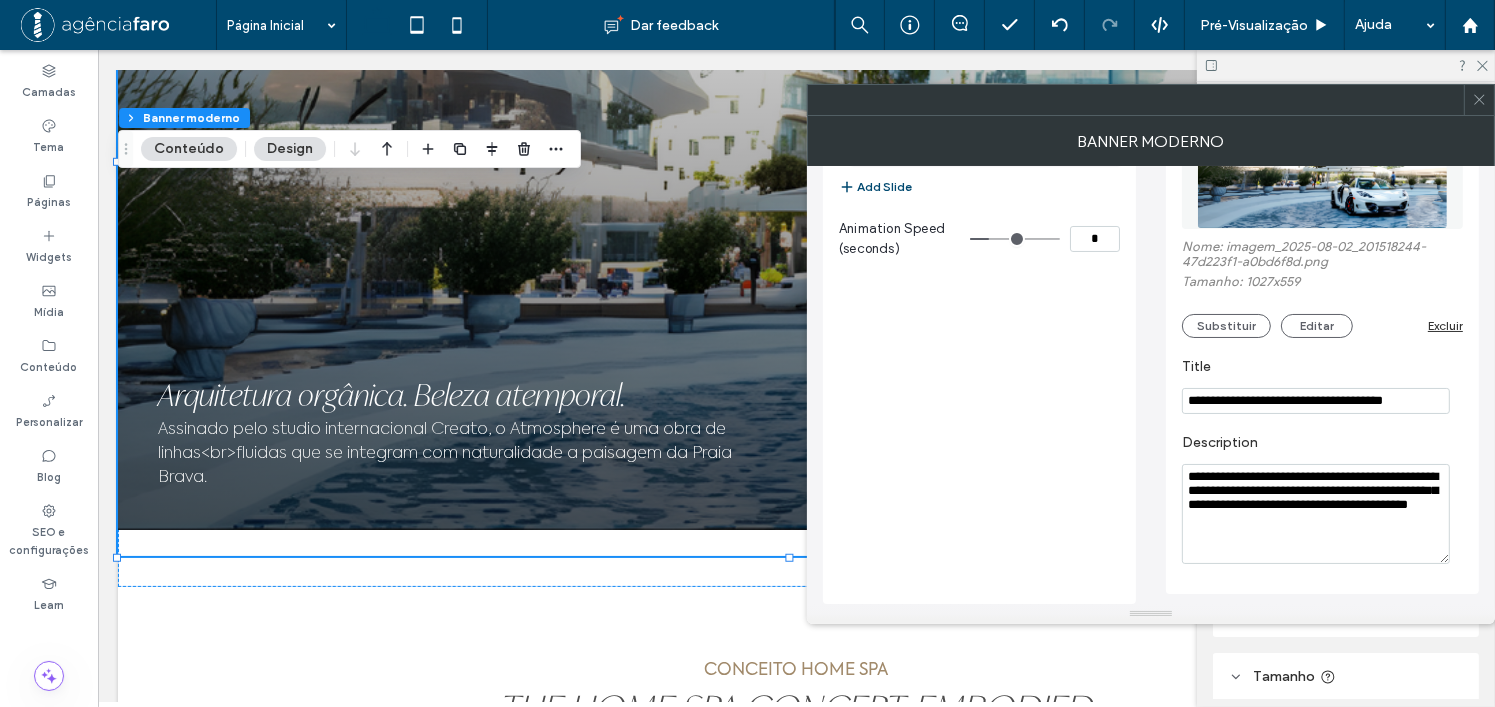 click on "**********" at bounding box center [1316, 514] 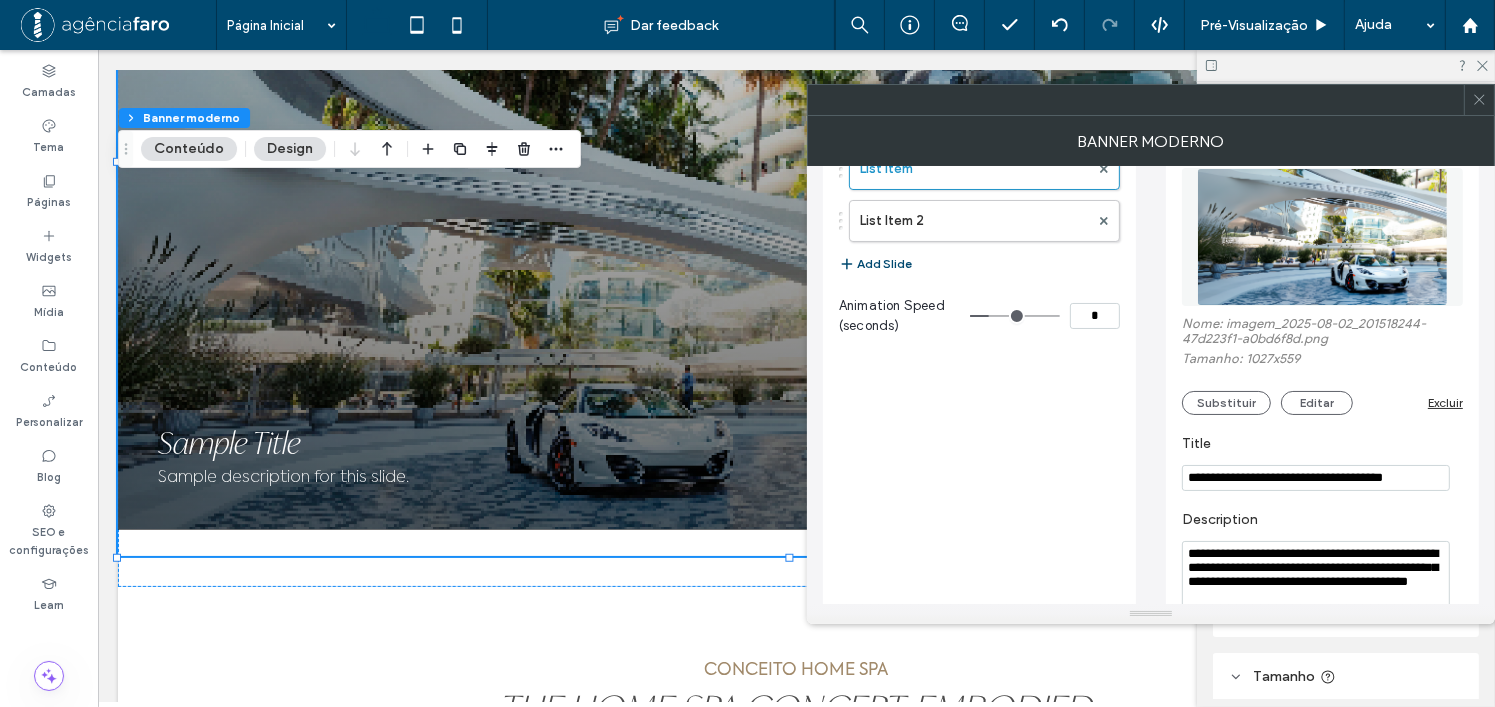 scroll, scrollTop: 0, scrollLeft: 0, axis: both 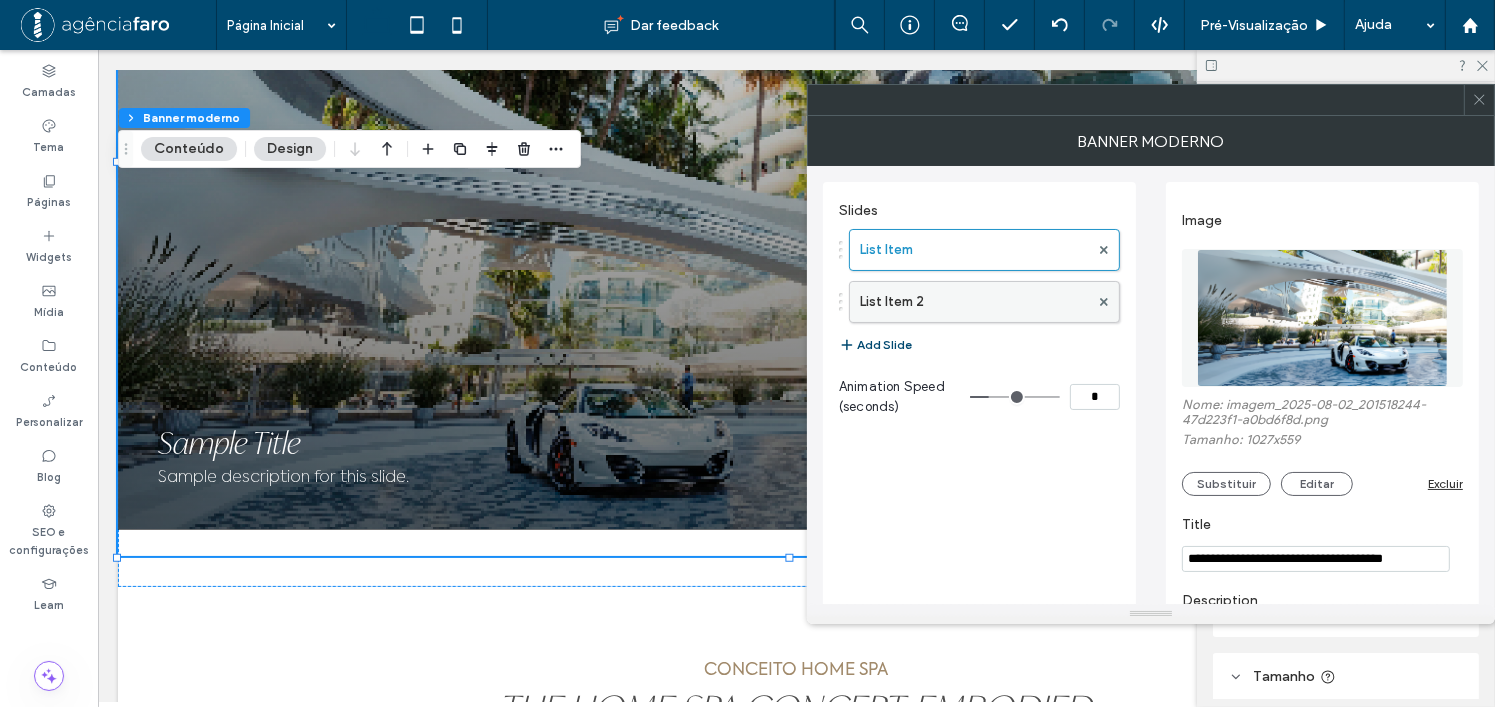 type on "**********" 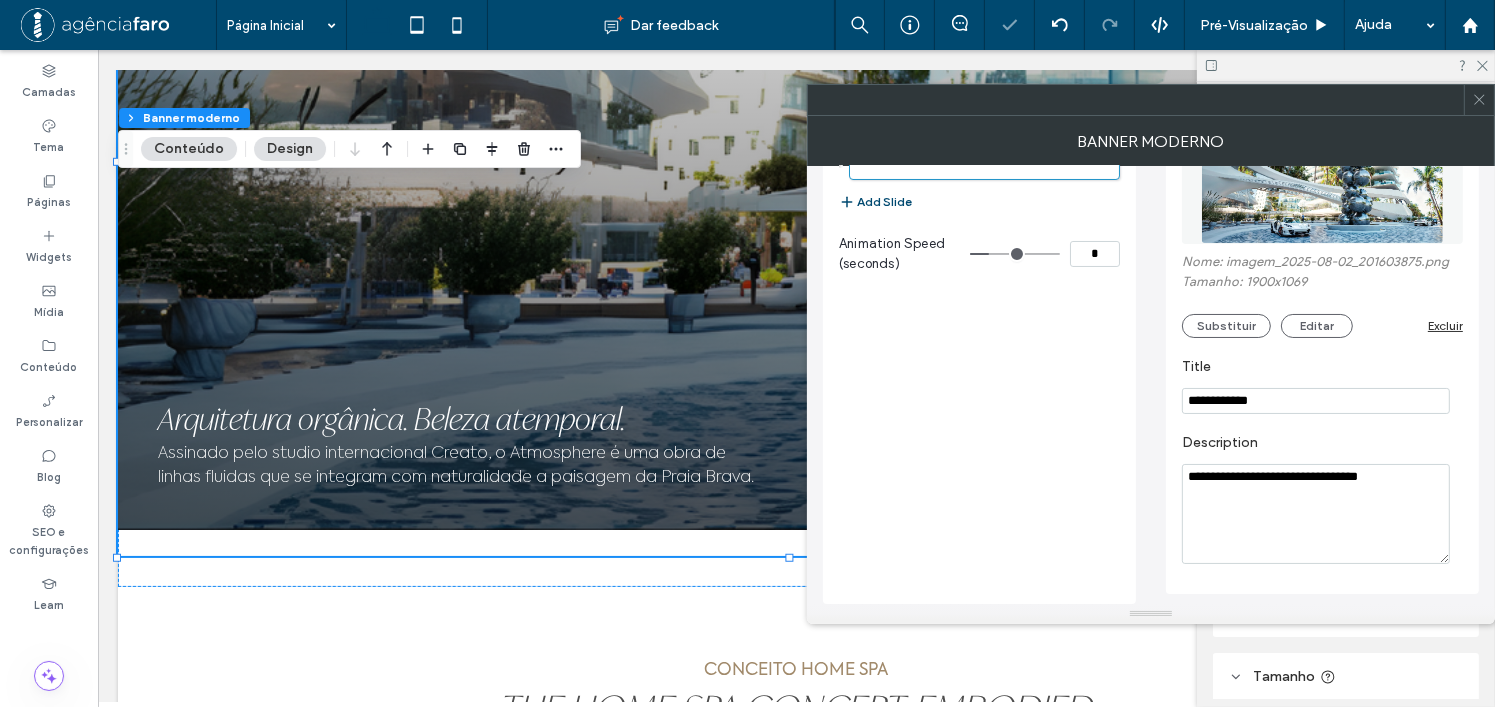 scroll, scrollTop: 0, scrollLeft: 0, axis: both 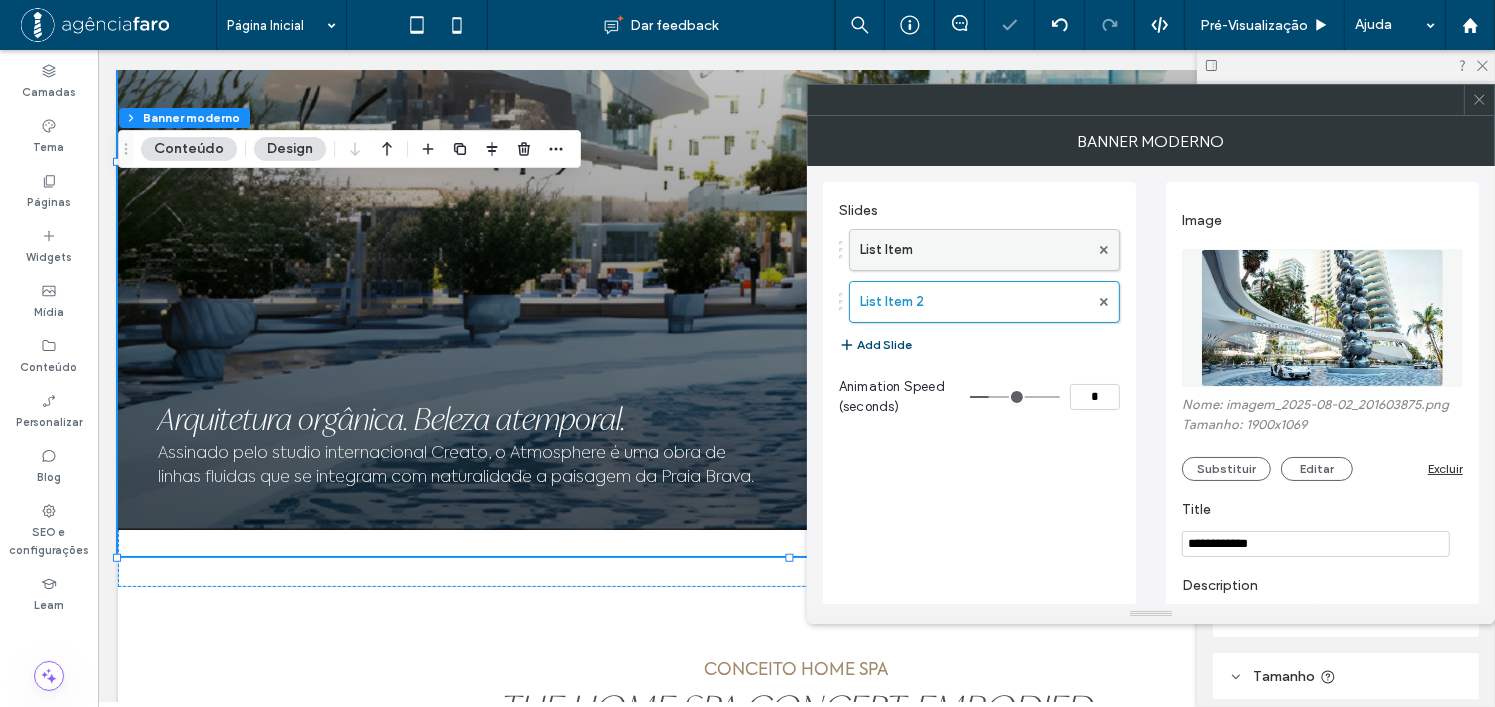 click on "List Item" at bounding box center (974, 250) 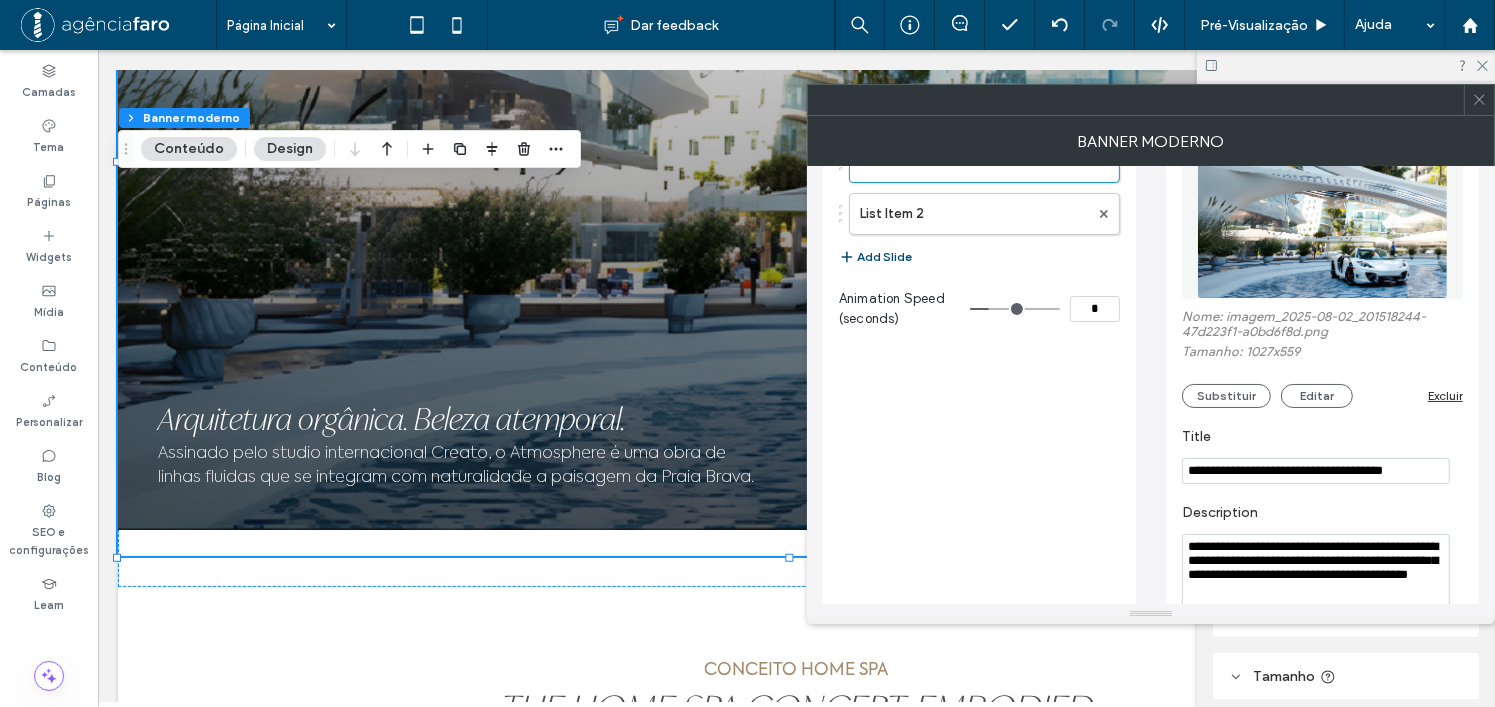 scroll, scrollTop: 0, scrollLeft: 0, axis: both 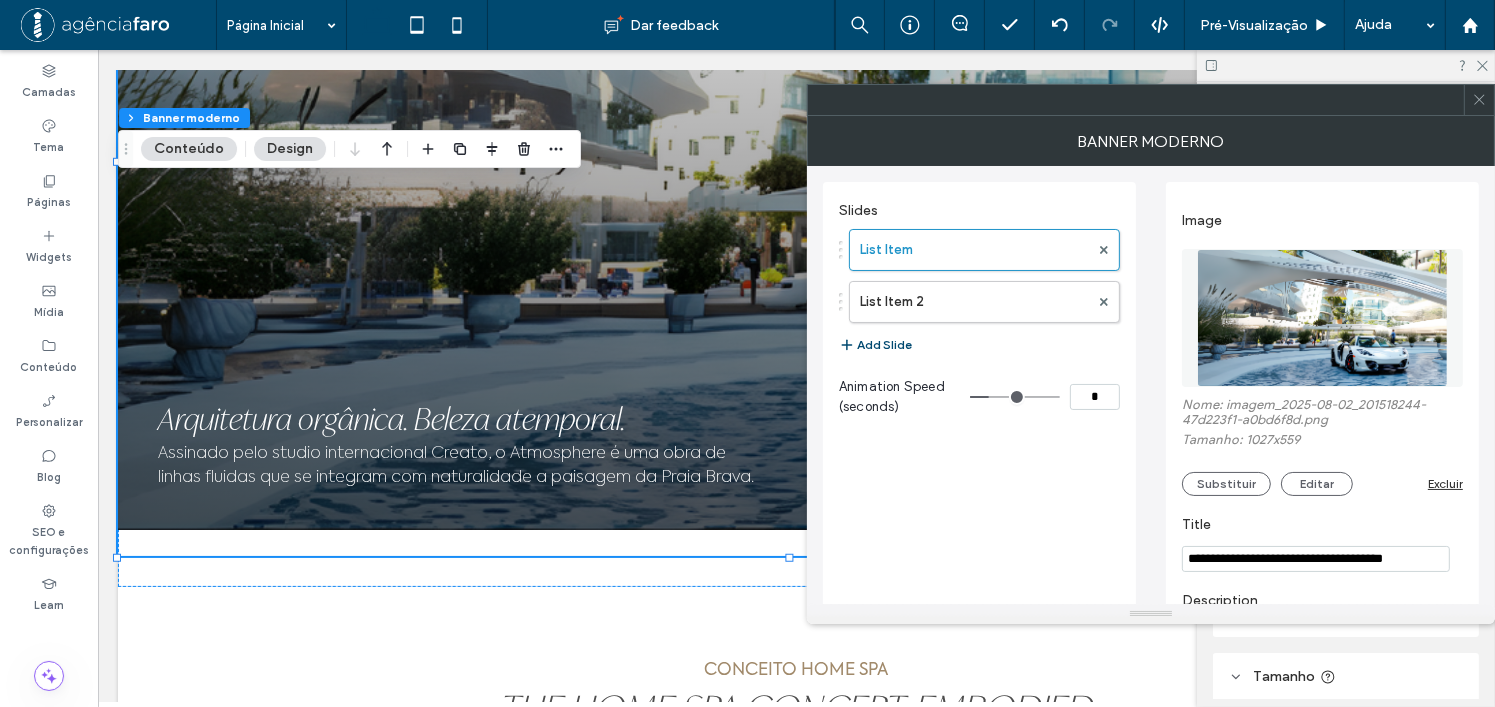 click on "Conteúdo" at bounding box center [189, 149] 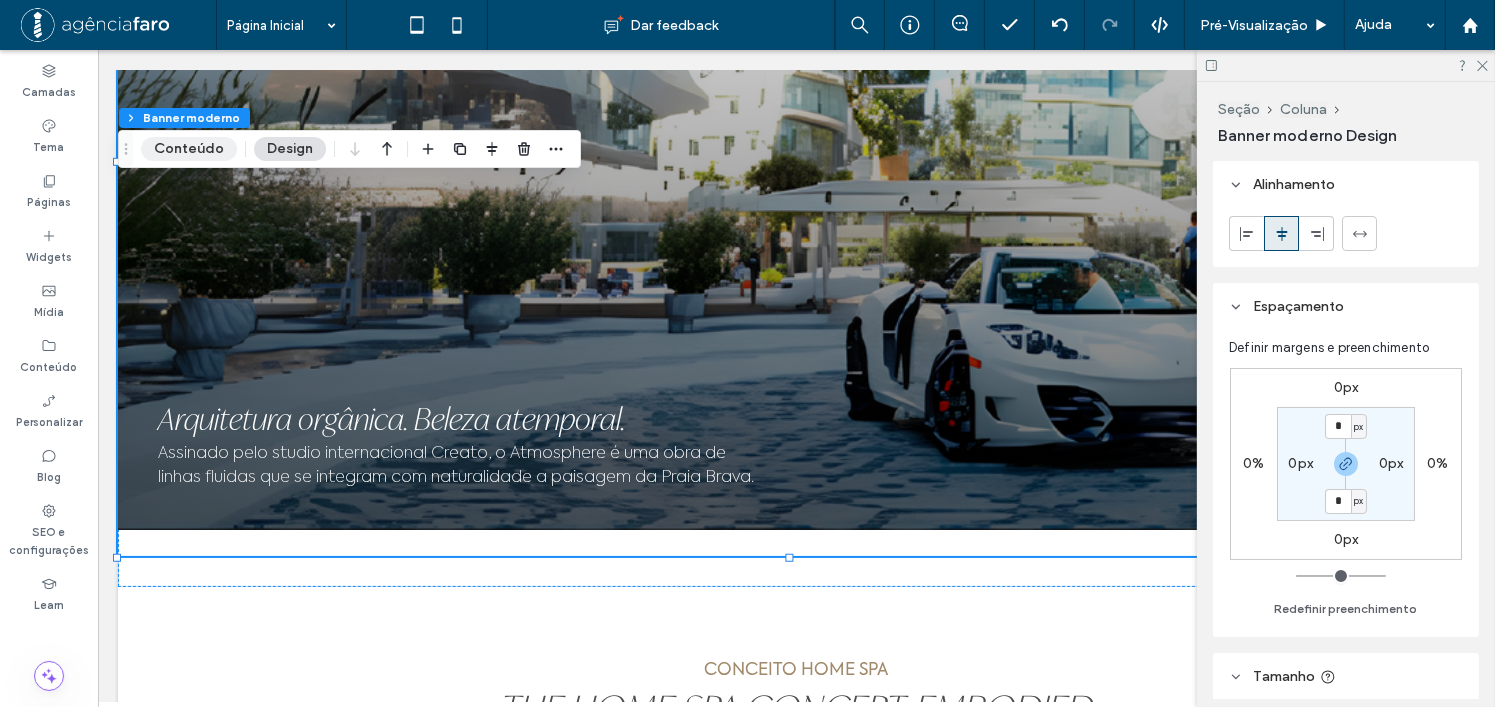 click on "Conteúdo" at bounding box center (189, 149) 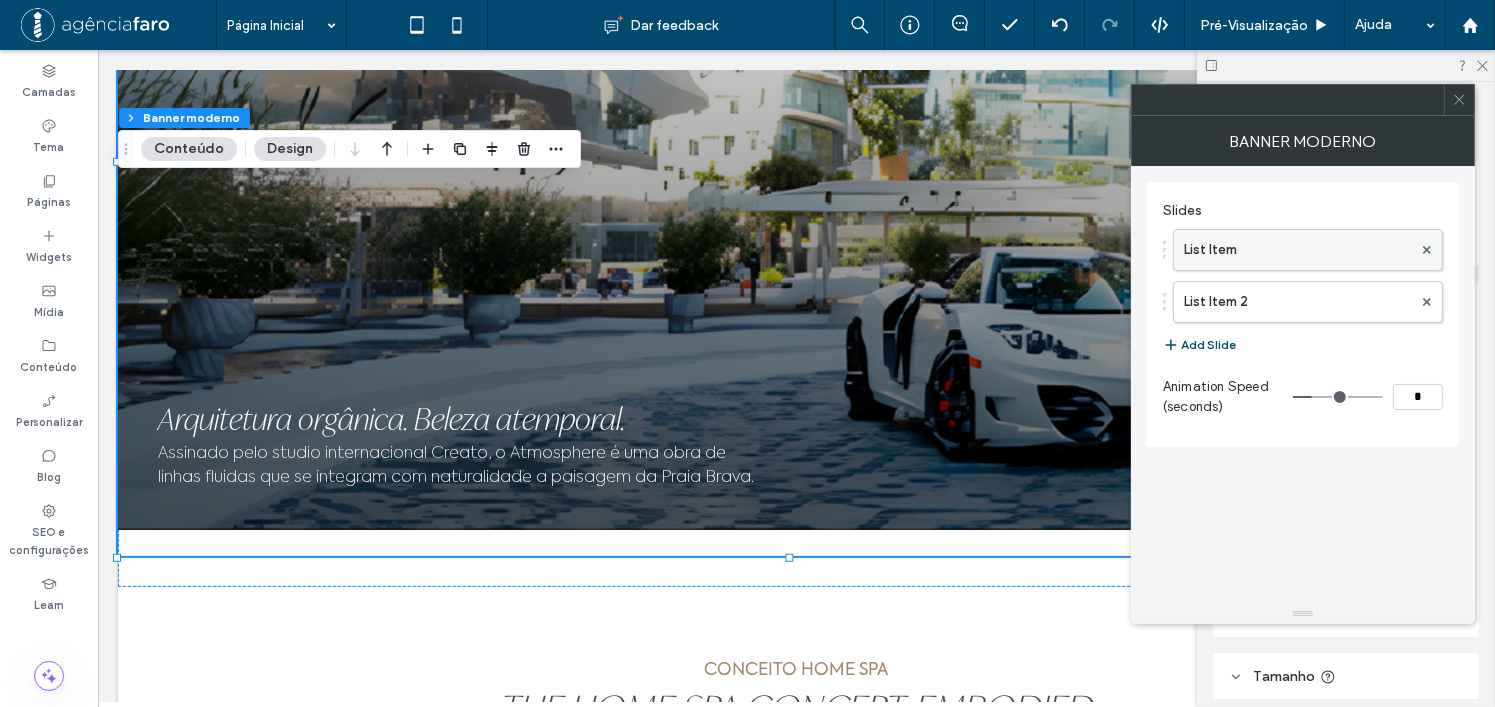 click on "List Item" at bounding box center [1298, 250] 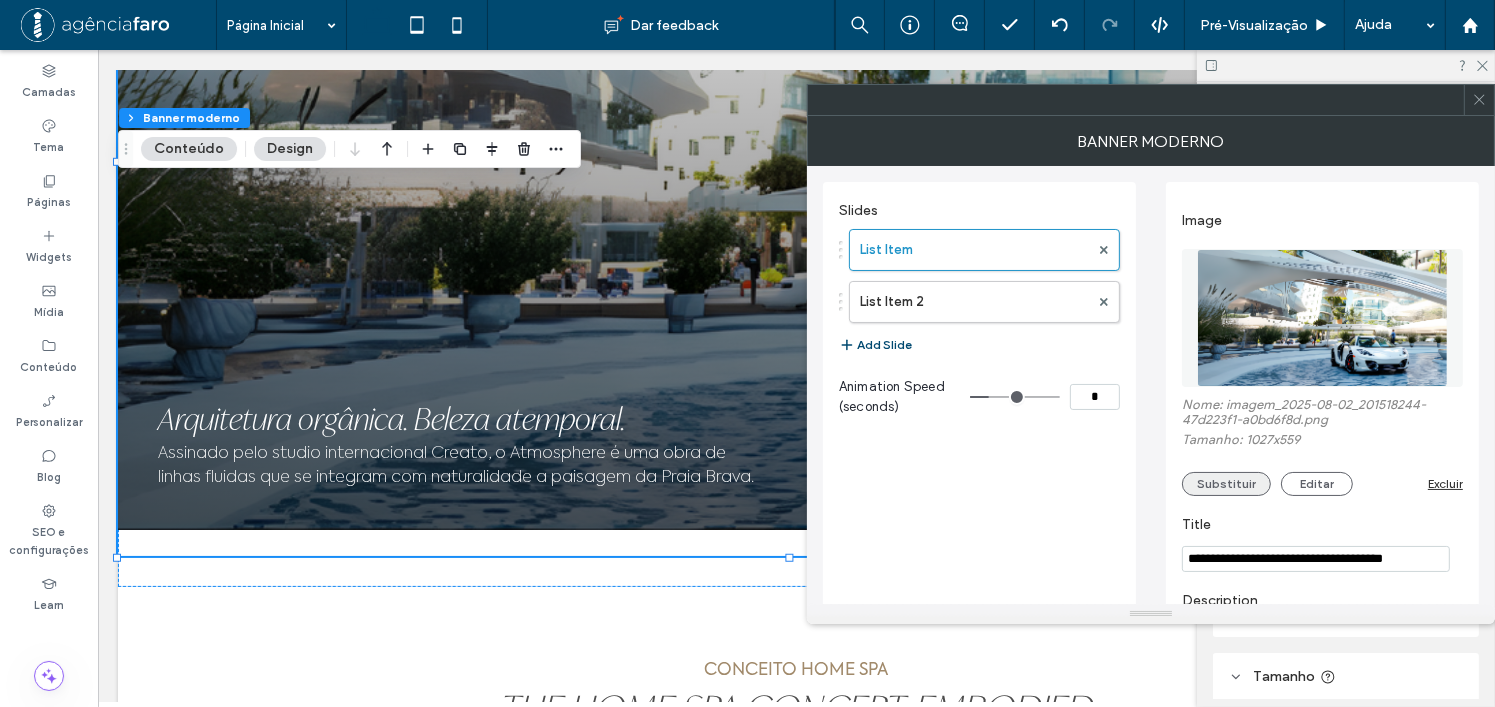 scroll, scrollTop: 100, scrollLeft: 0, axis: vertical 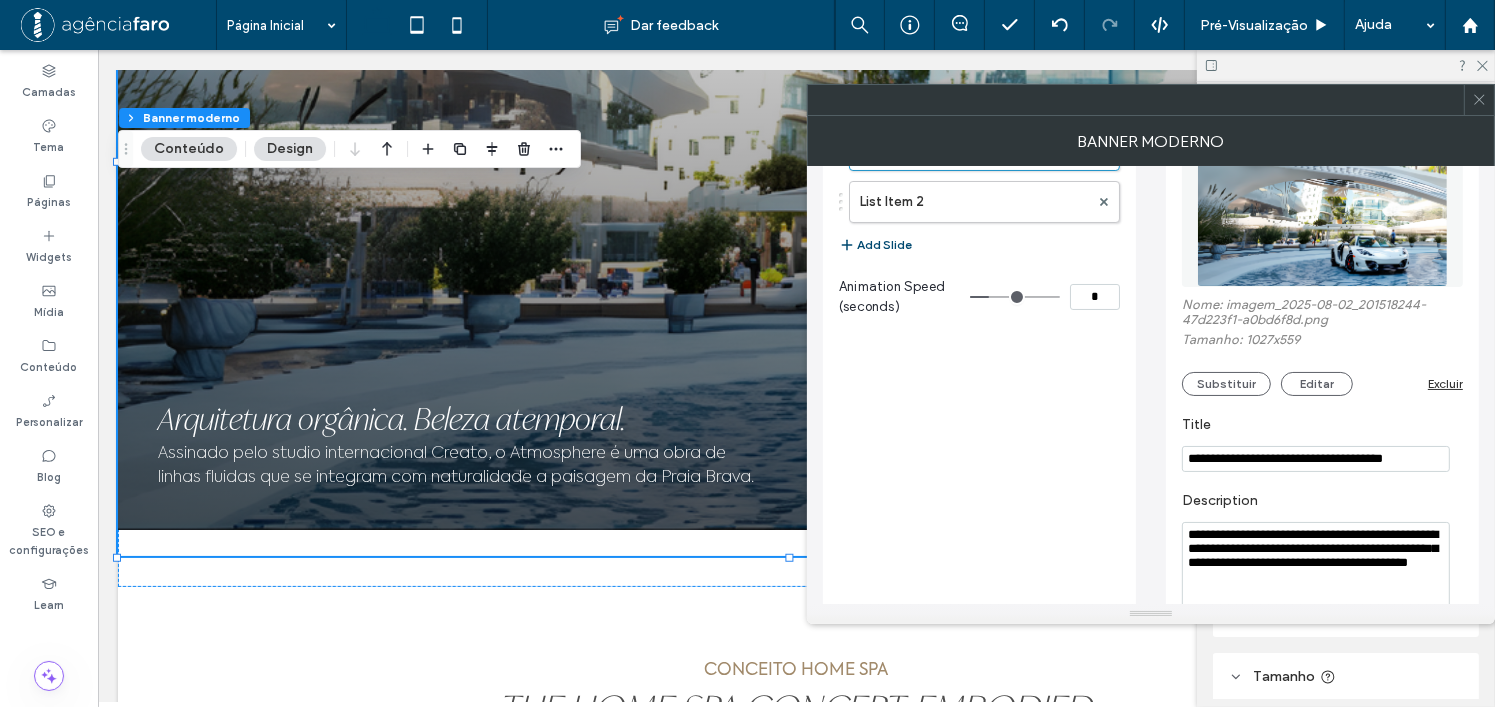 click on "Design" at bounding box center [290, 149] 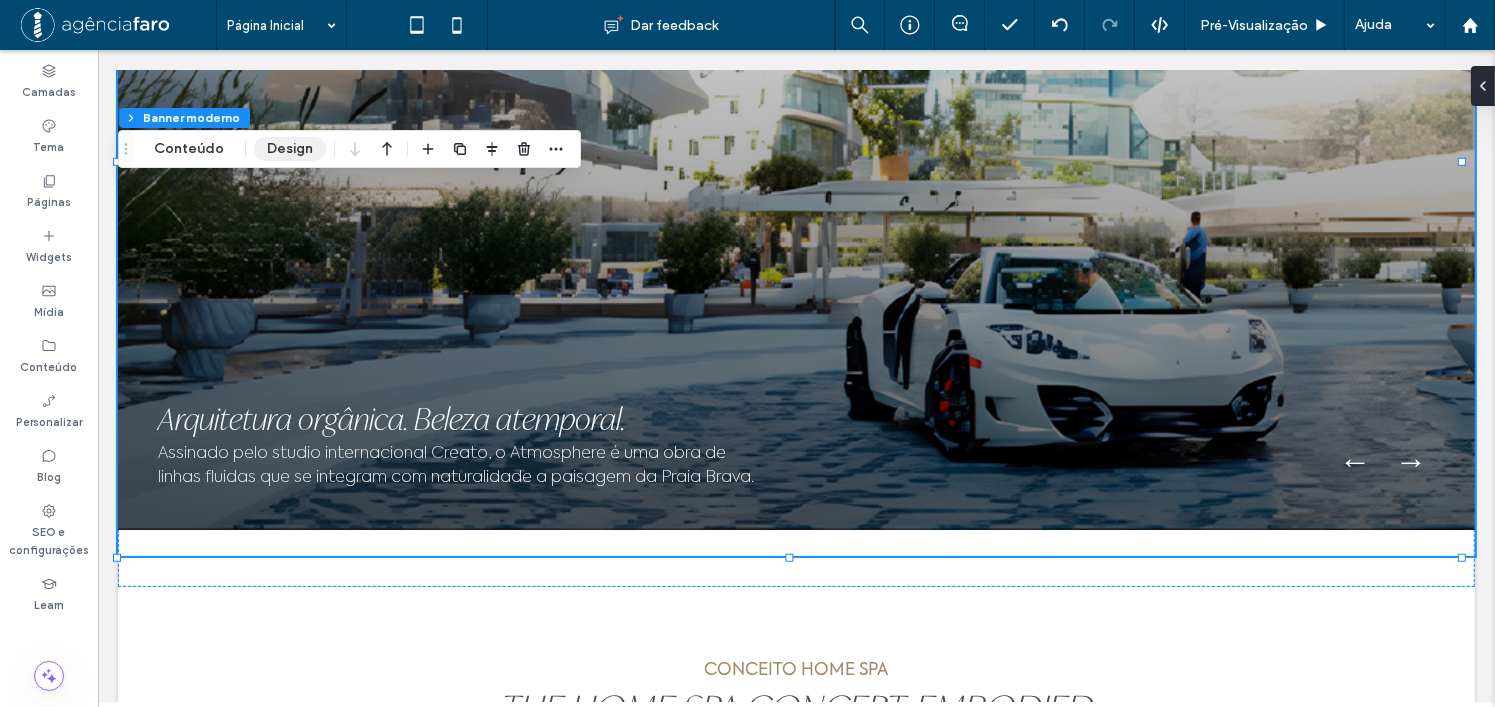 click on "Design" at bounding box center (290, 149) 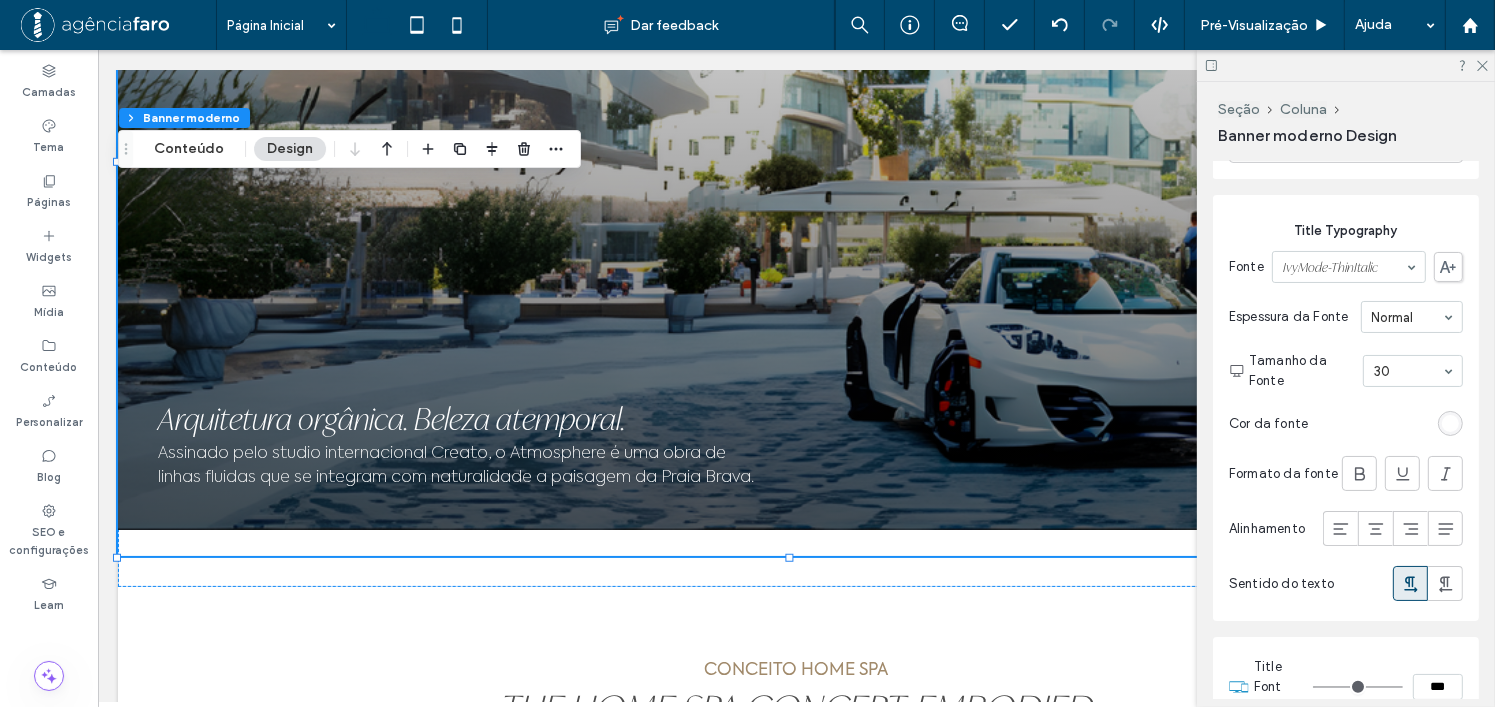 scroll, scrollTop: 900, scrollLeft: 0, axis: vertical 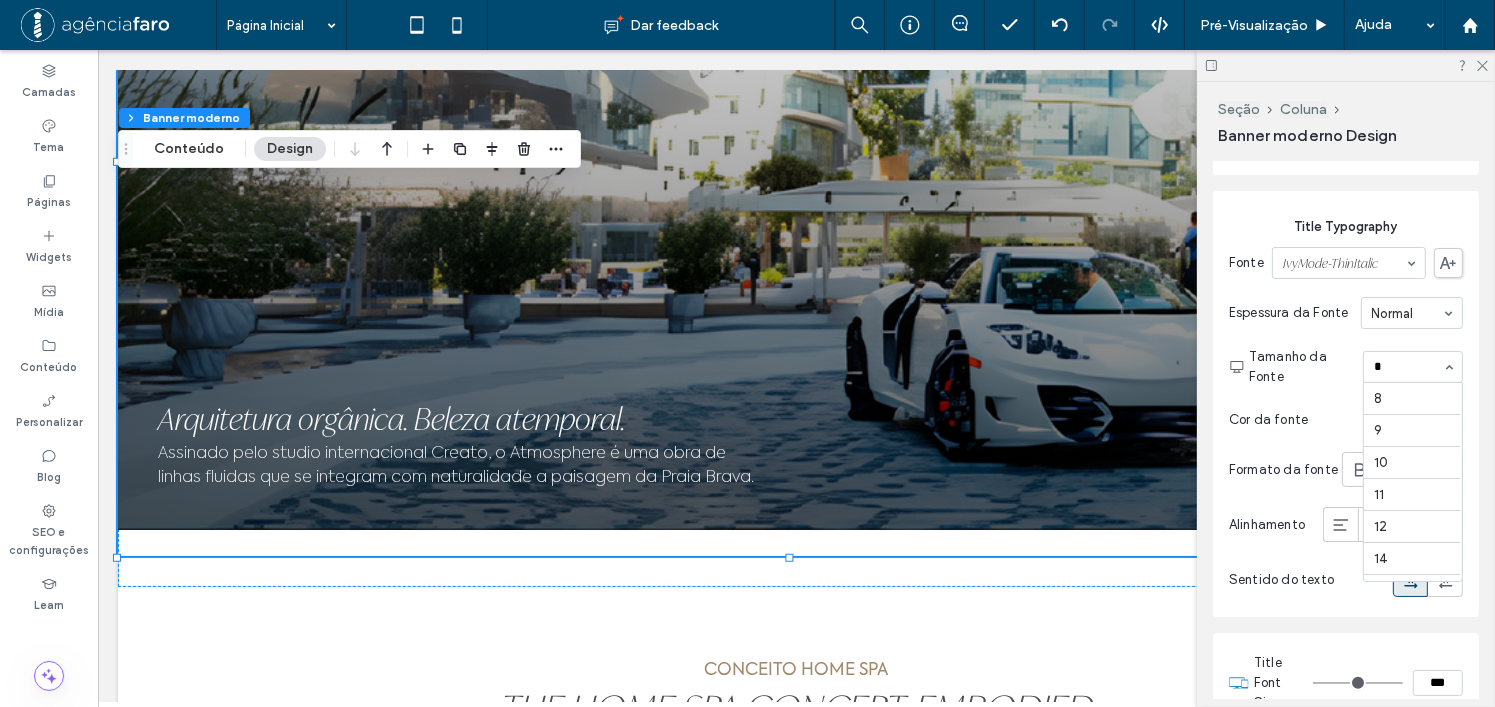 type on "**" 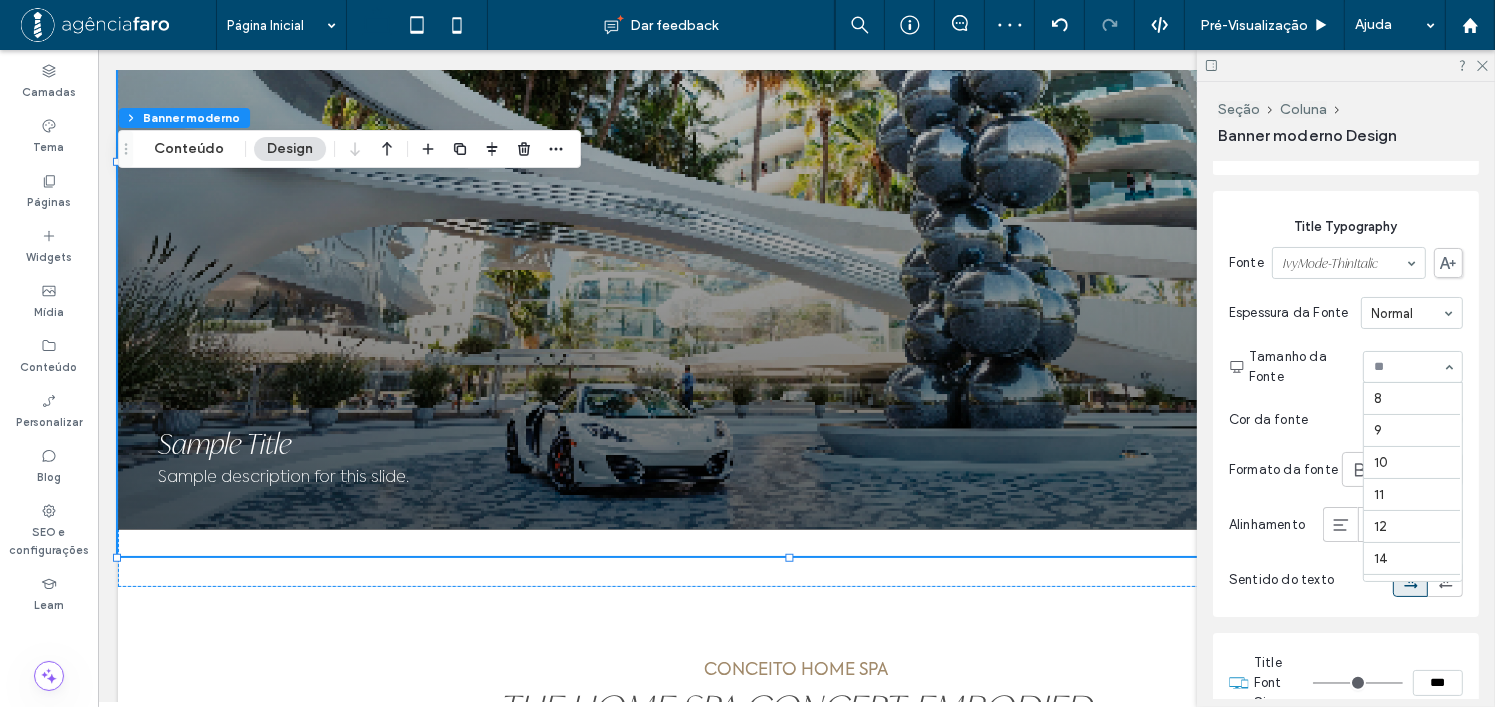 scroll, scrollTop: 295, scrollLeft: 0, axis: vertical 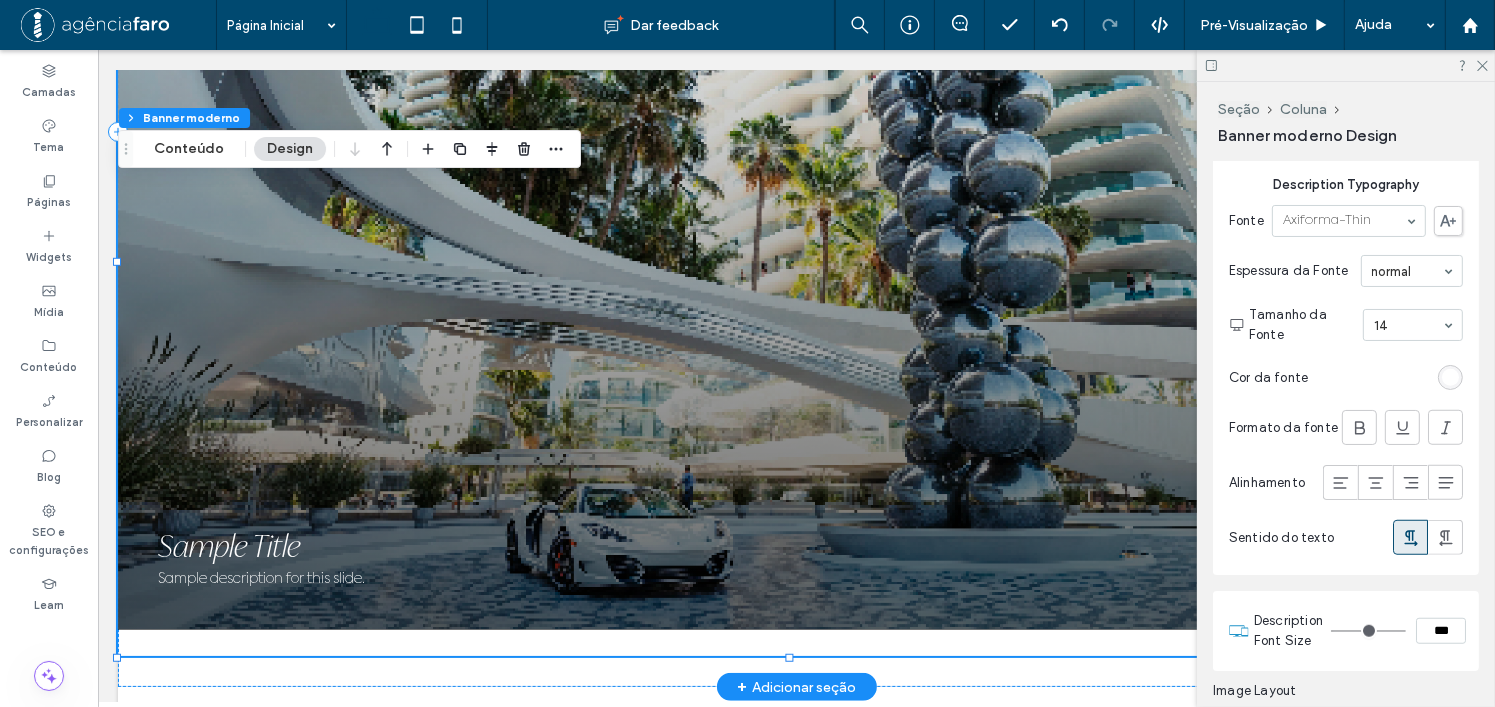 click at bounding box center (795, 247) 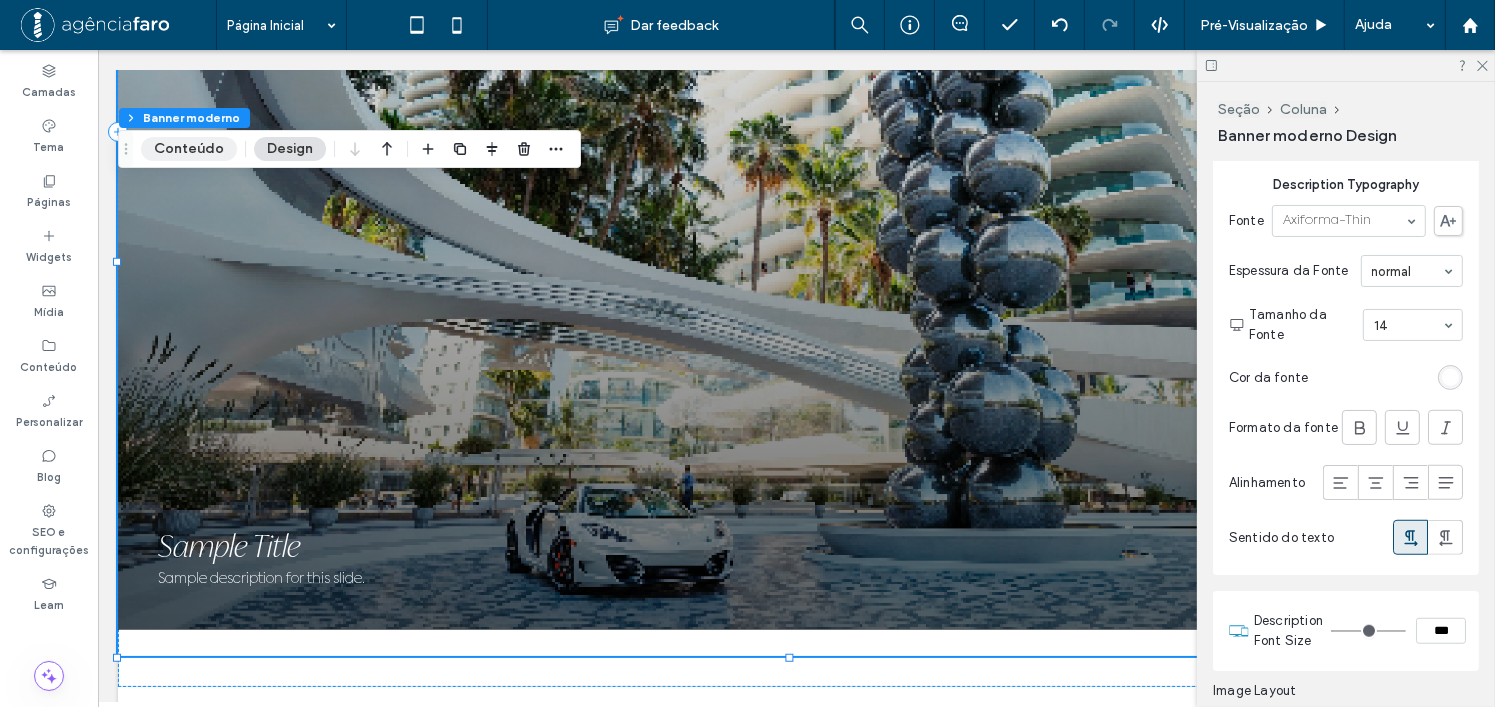 click on "Conteúdo" at bounding box center (189, 149) 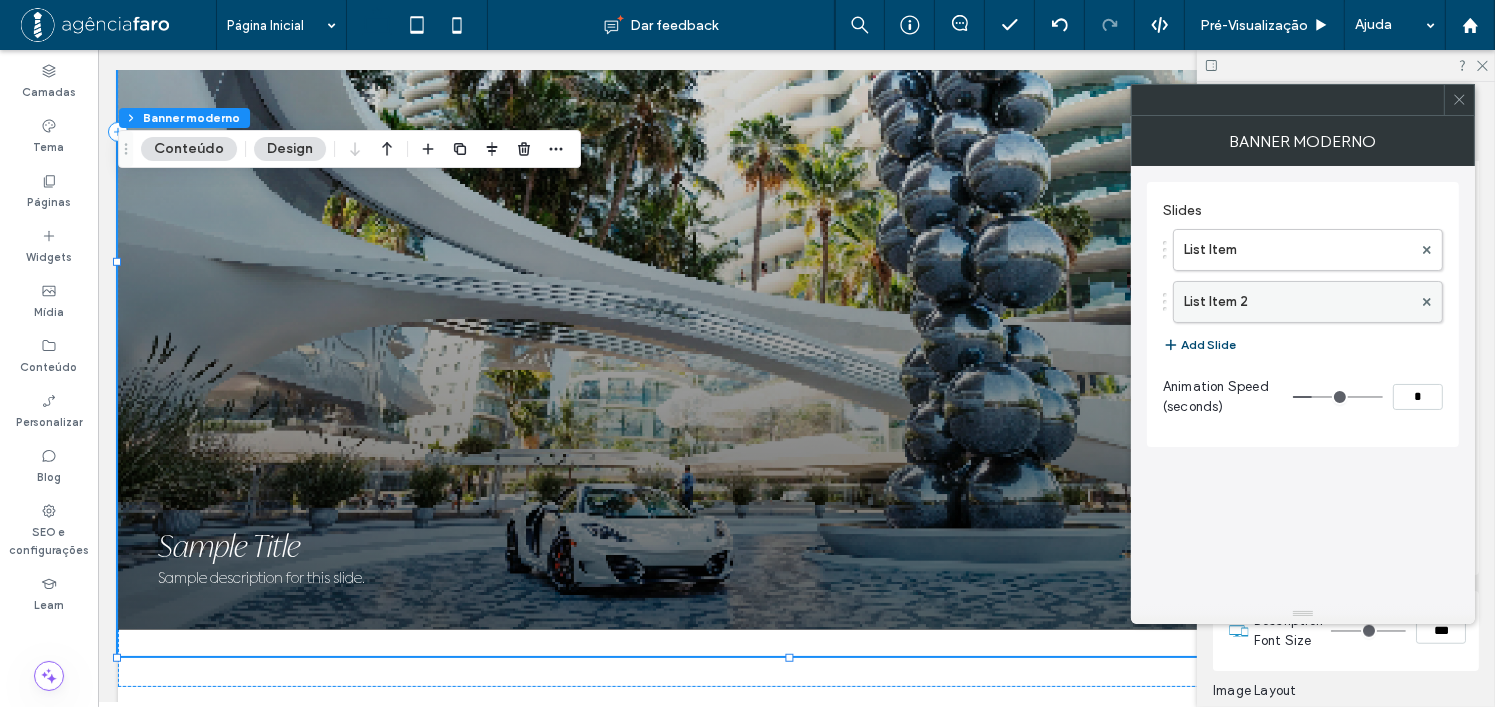 click on "List Item 2" at bounding box center [1298, 302] 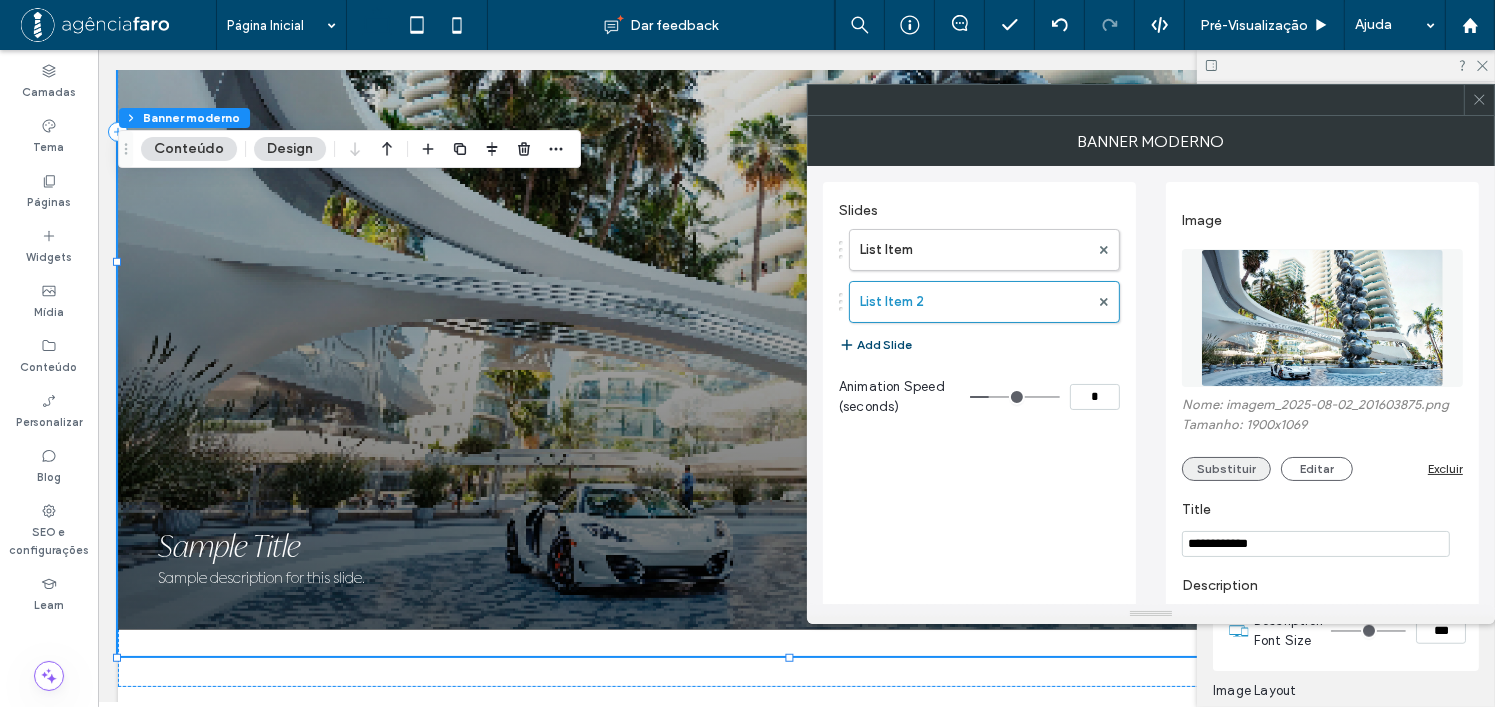 click on "Substituir" at bounding box center [1226, 469] 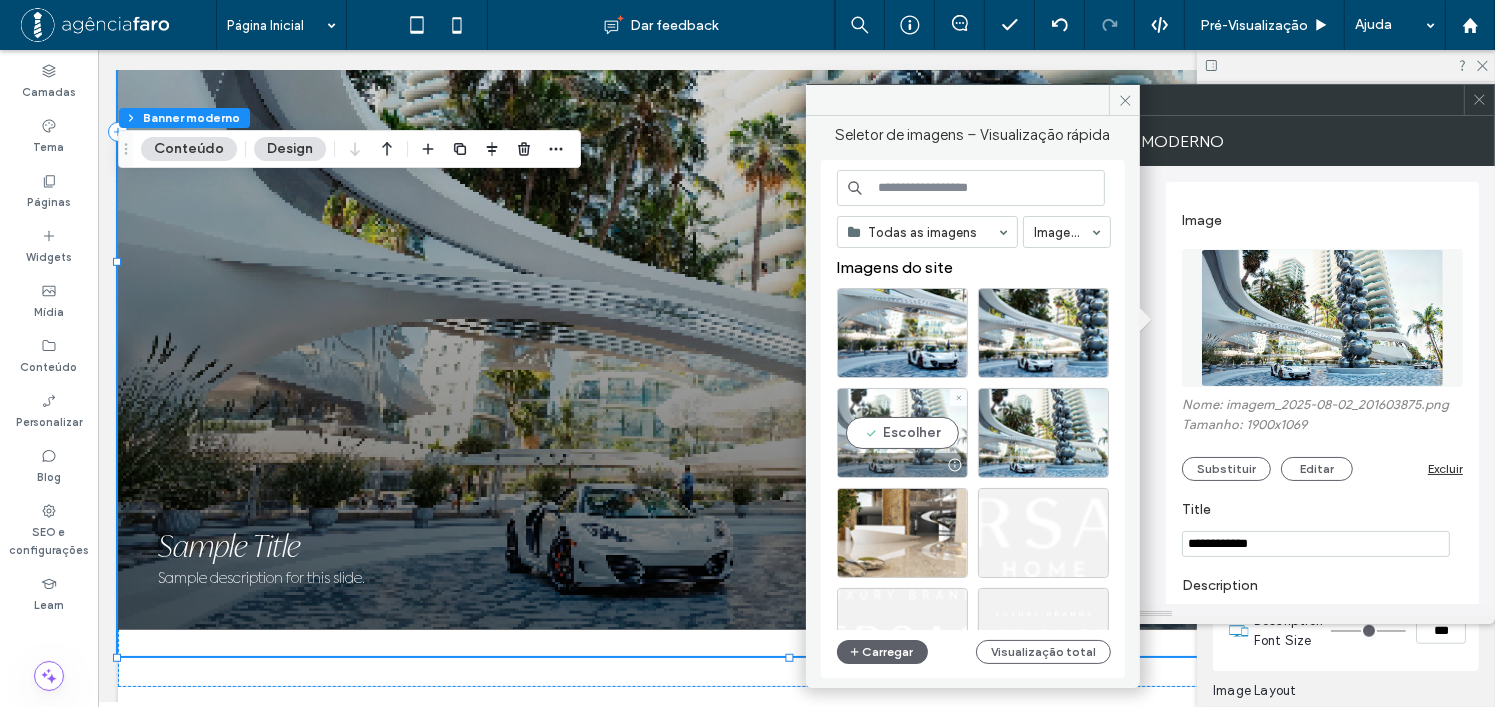click on "Escolher" at bounding box center (902, 433) 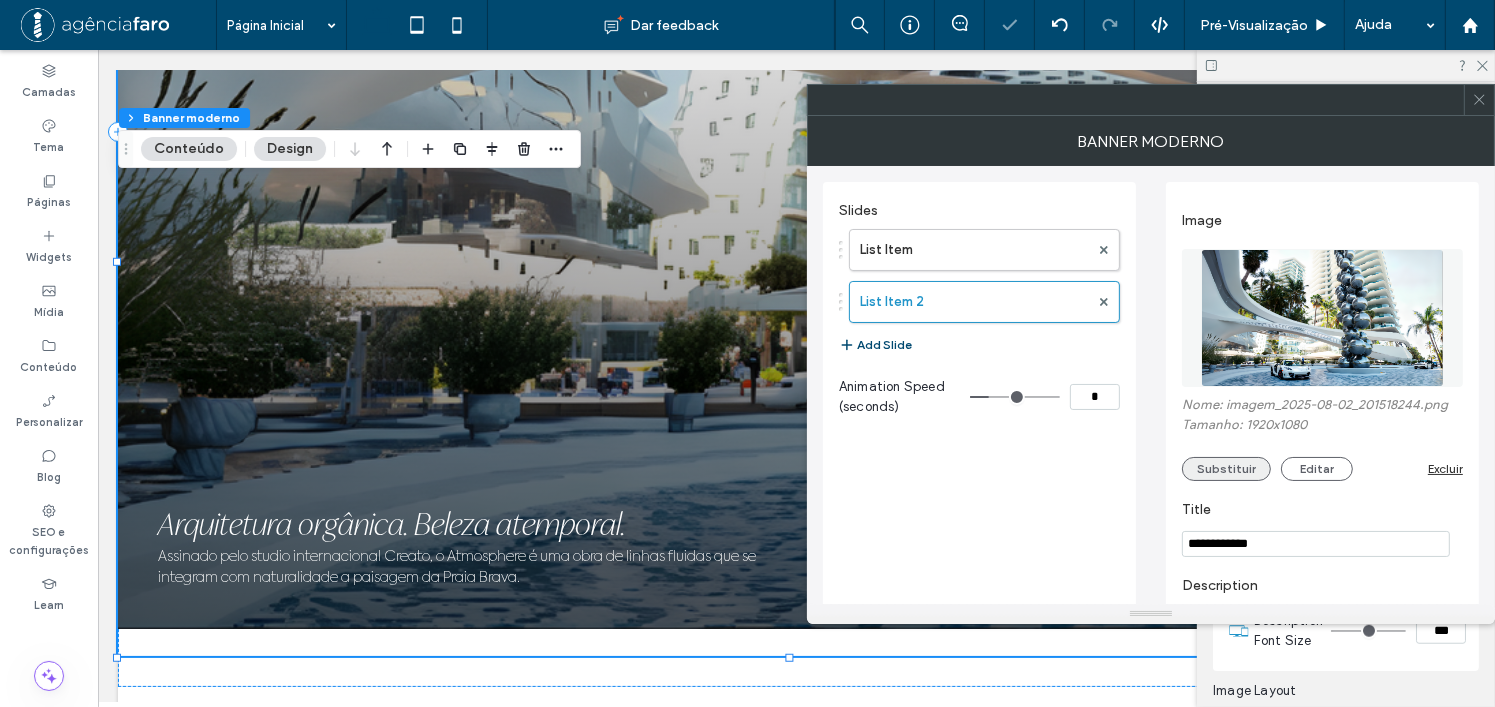 click on "Substituir" at bounding box center [1226, 469] 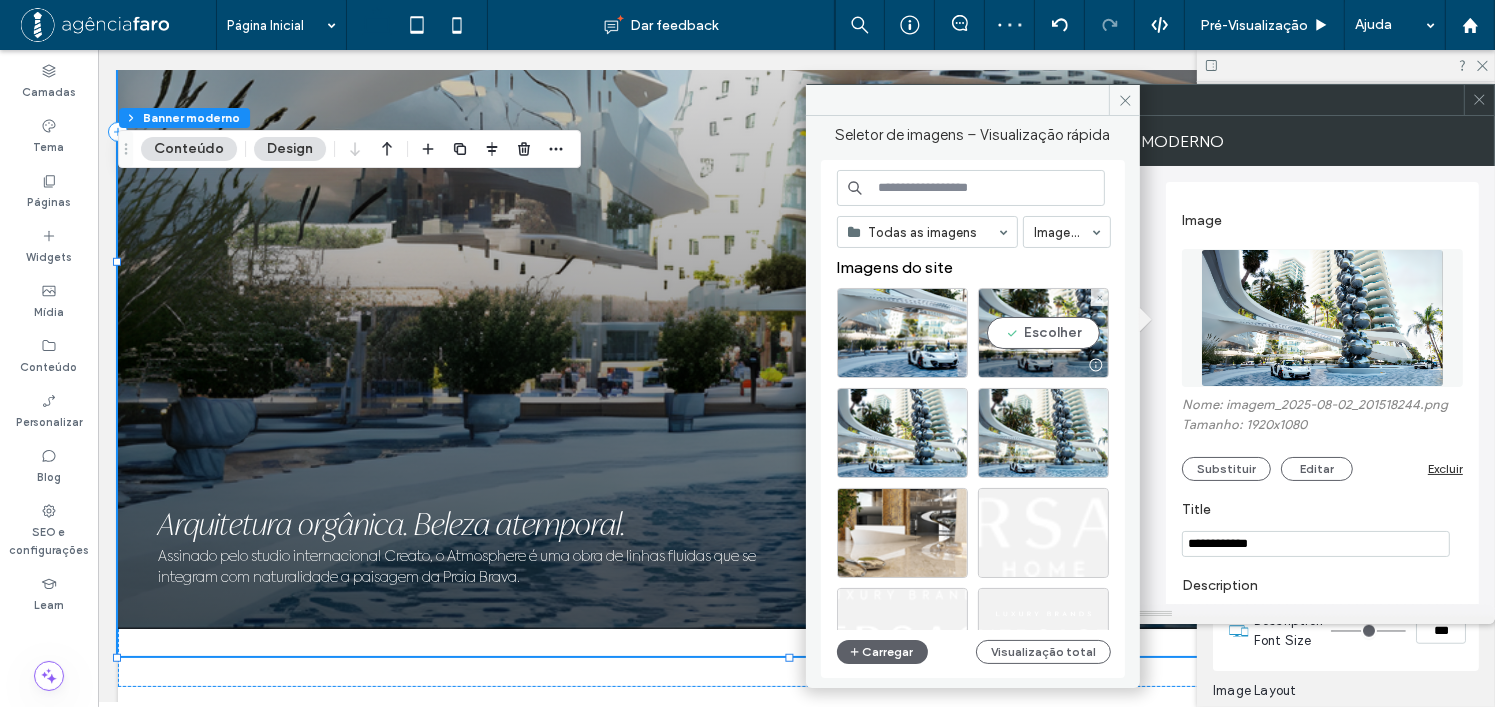 drag, startPoint x: 1044, startPoint y: 291, endPoint x: 1034, endPoint y: 310, distance: 21.470911 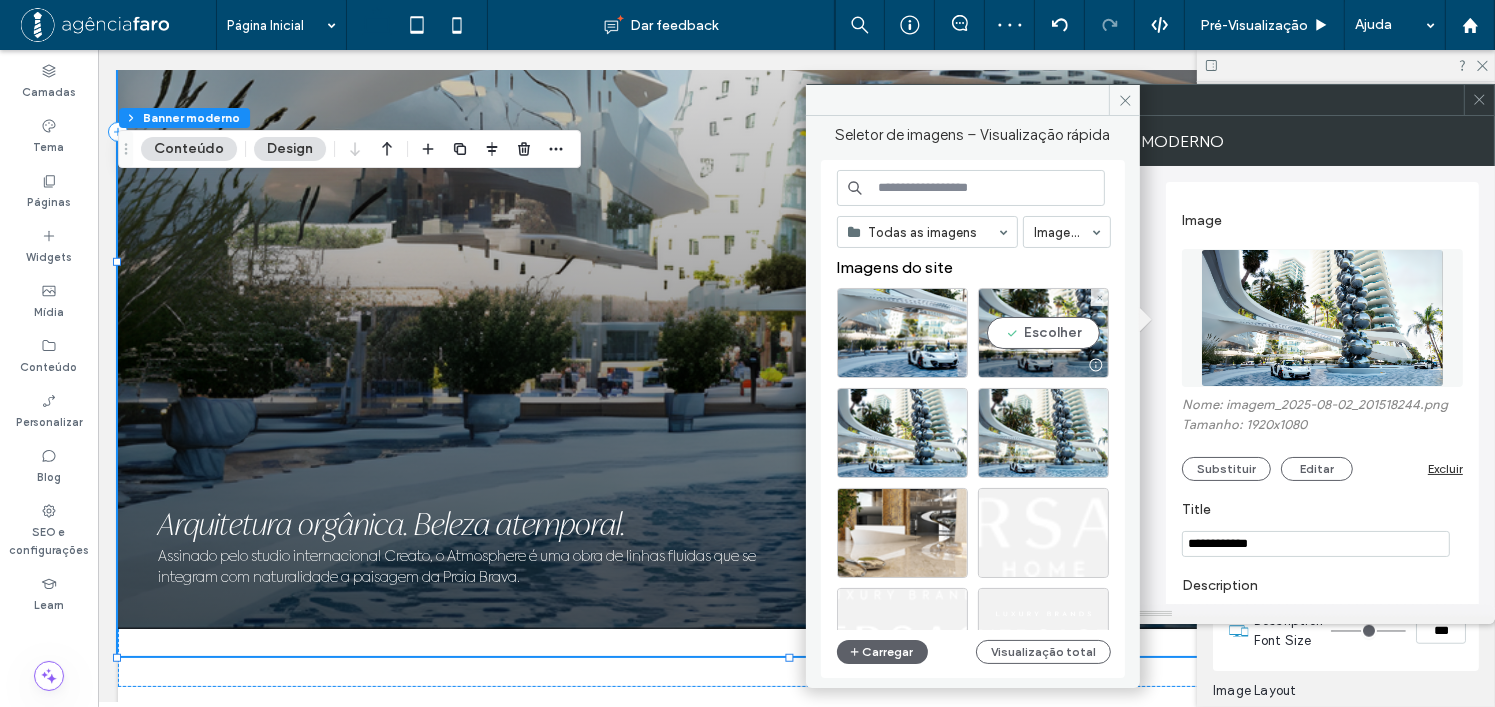 click on "Escolher" at bounding box center [1043, 333] 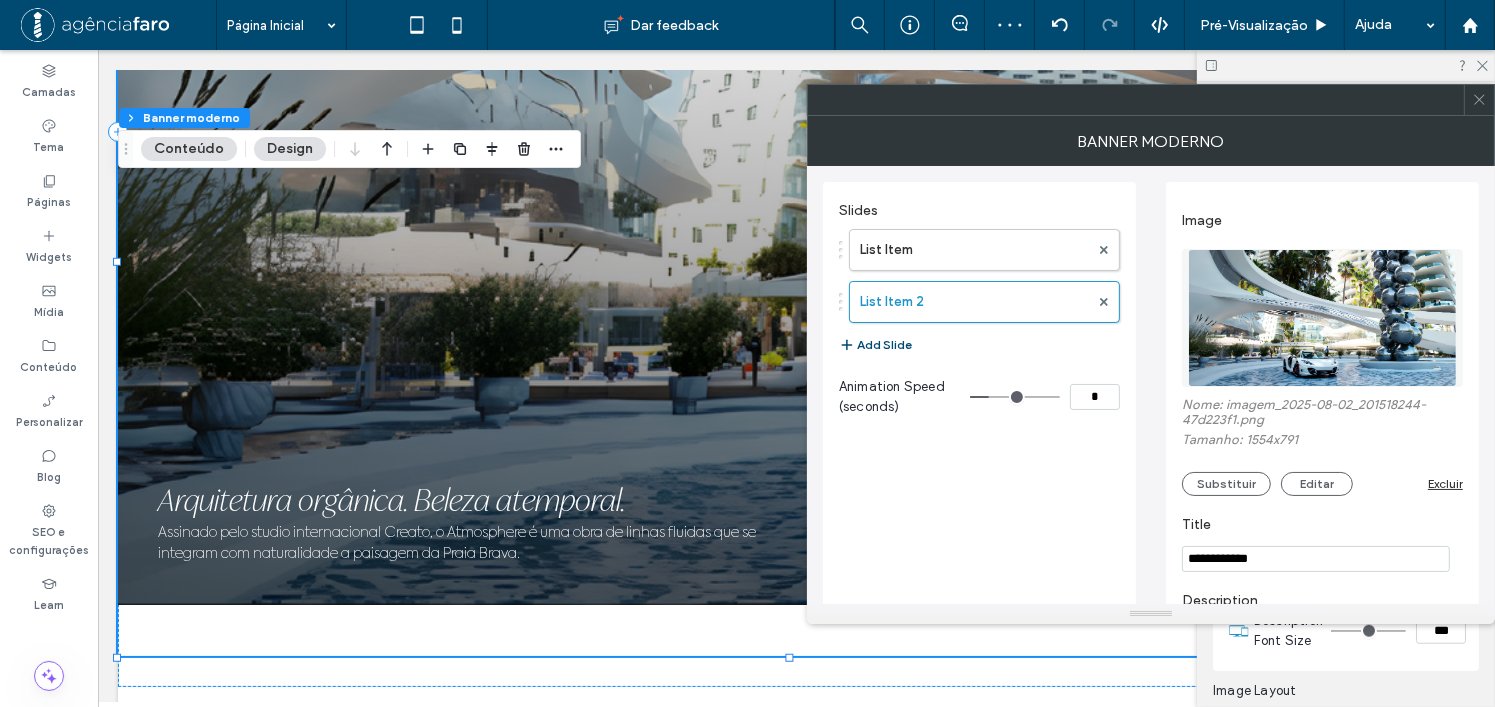 click 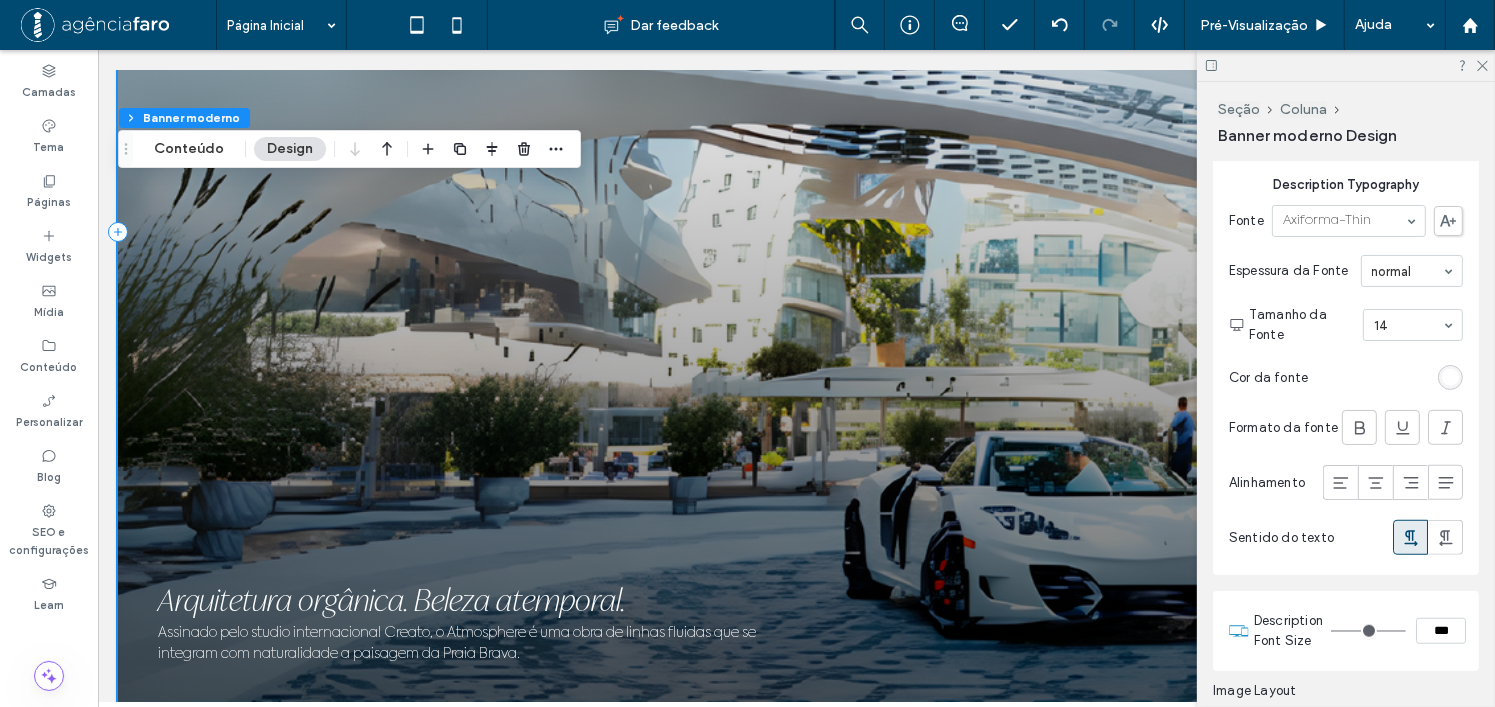 scroll, scrollTop: 1263, scrollLeft: 0, axis: vertical 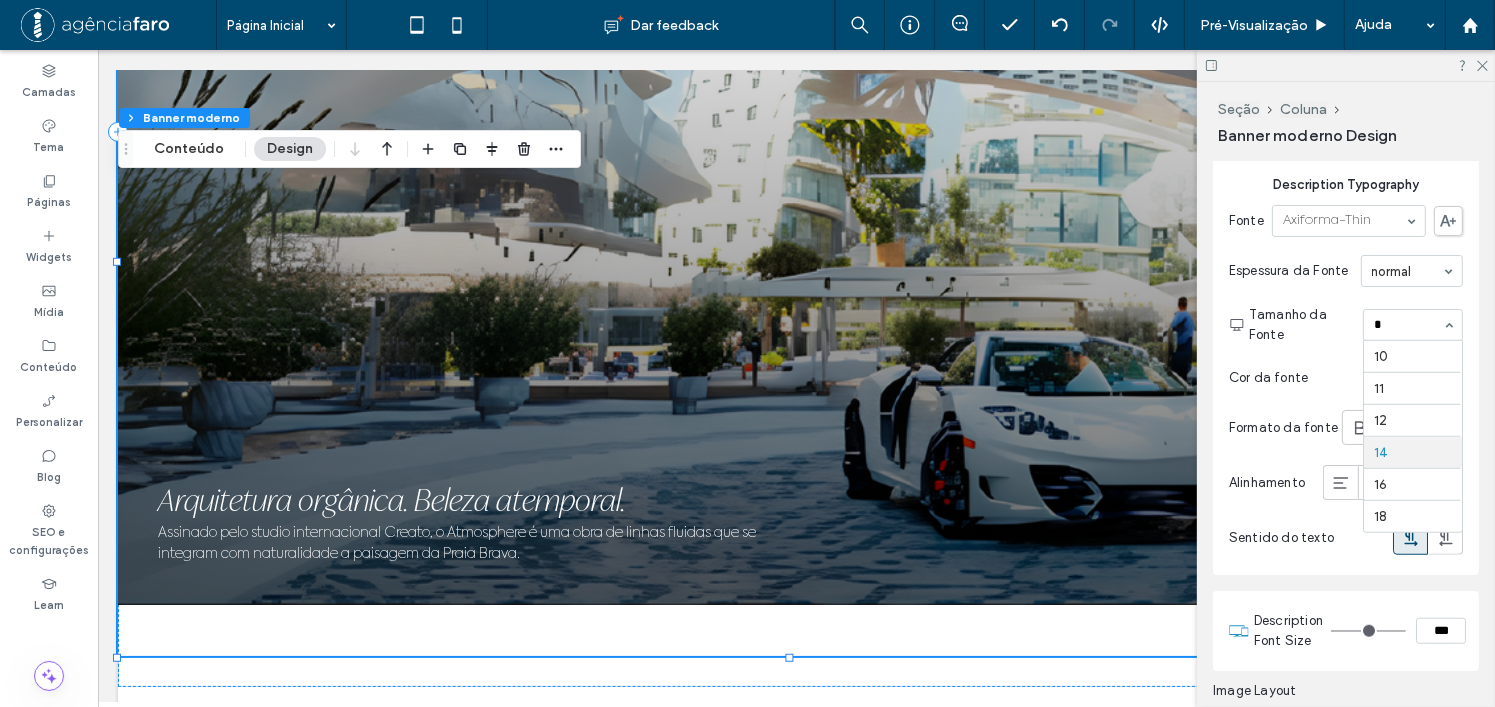 type on "**" 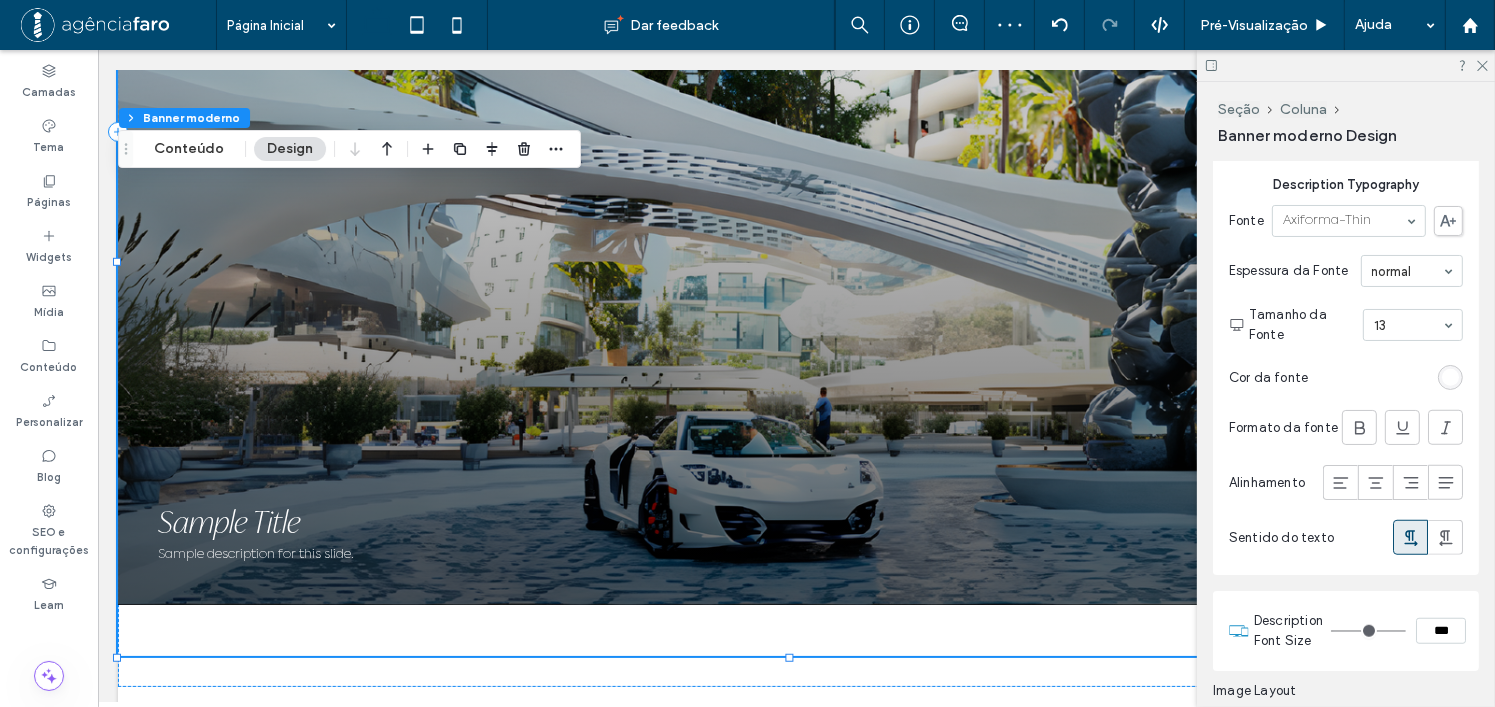 click at bounding box center [1408, 325] 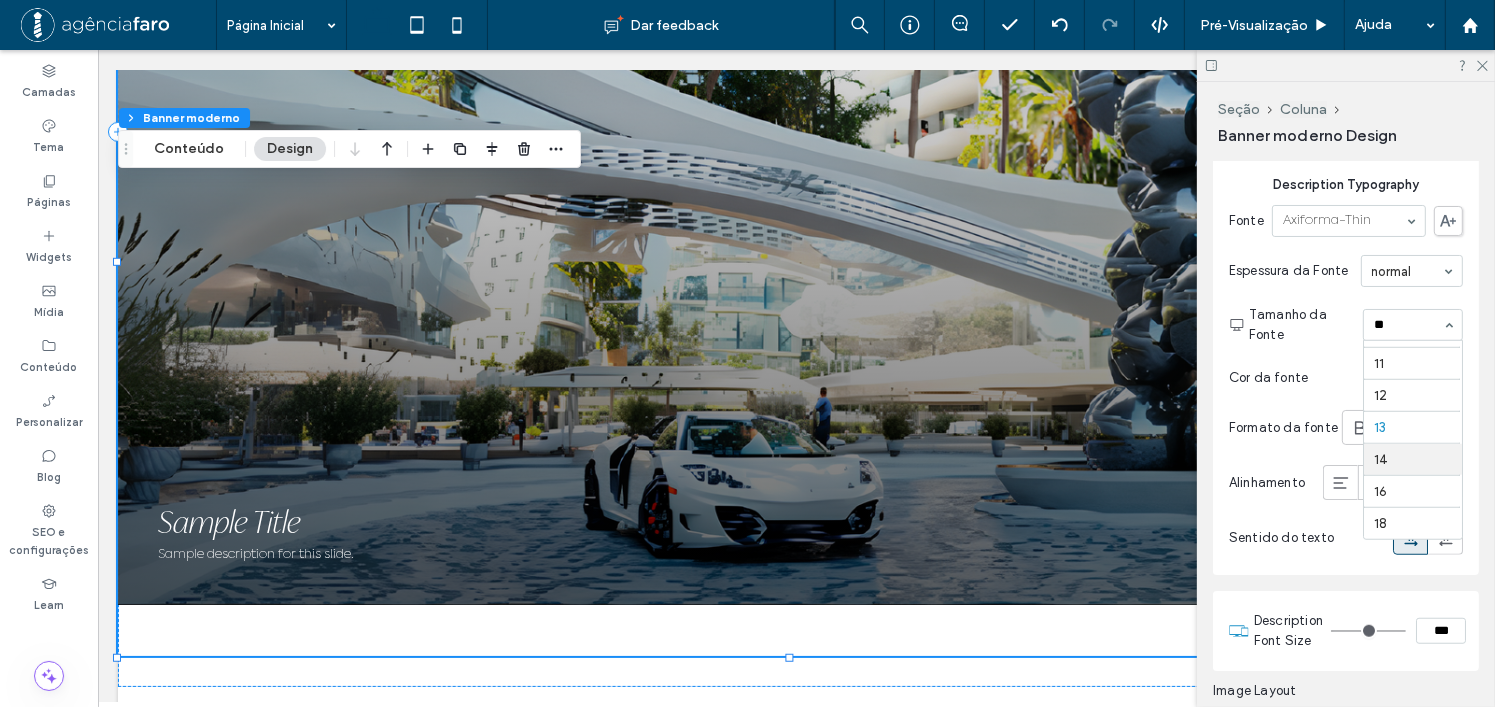 scroll, scrollTop: 0, scrollLeft: 0, axis: both 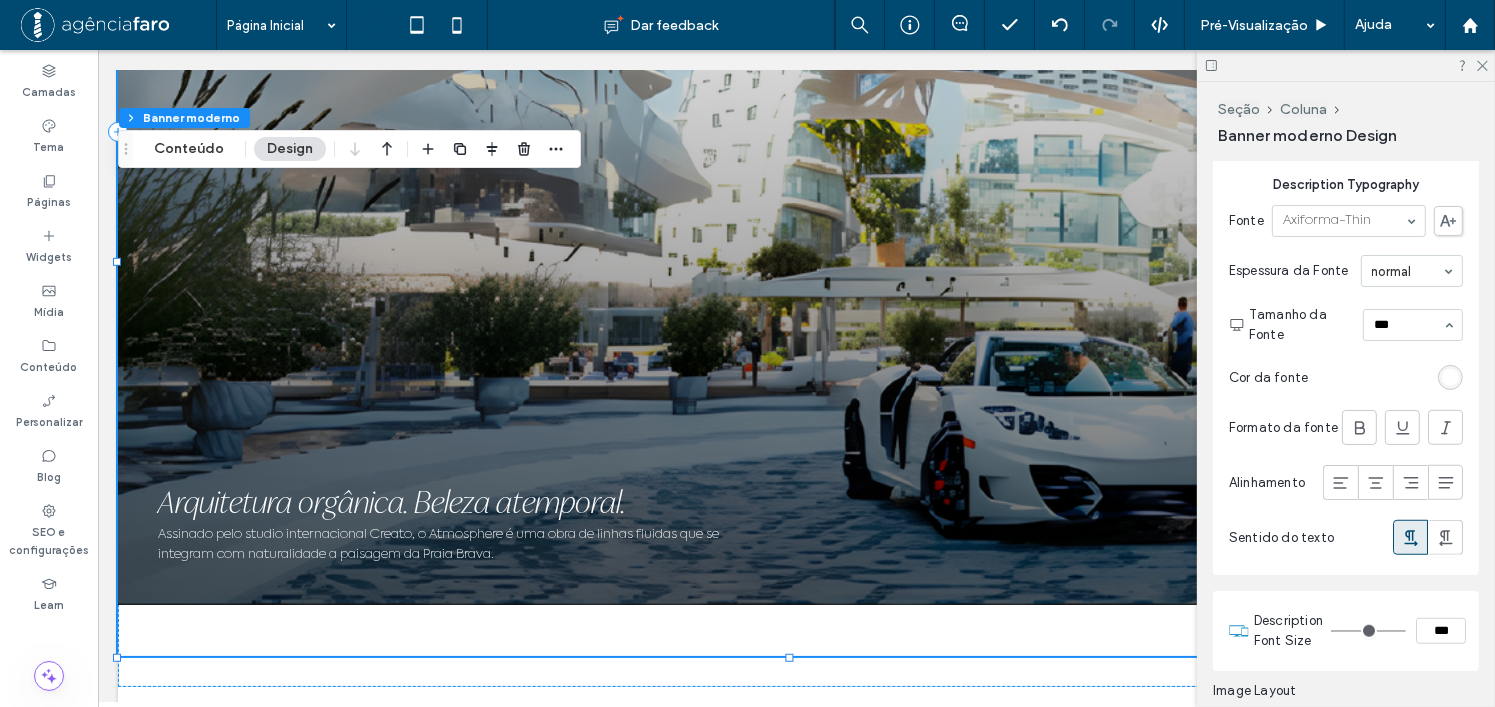 type on "****" 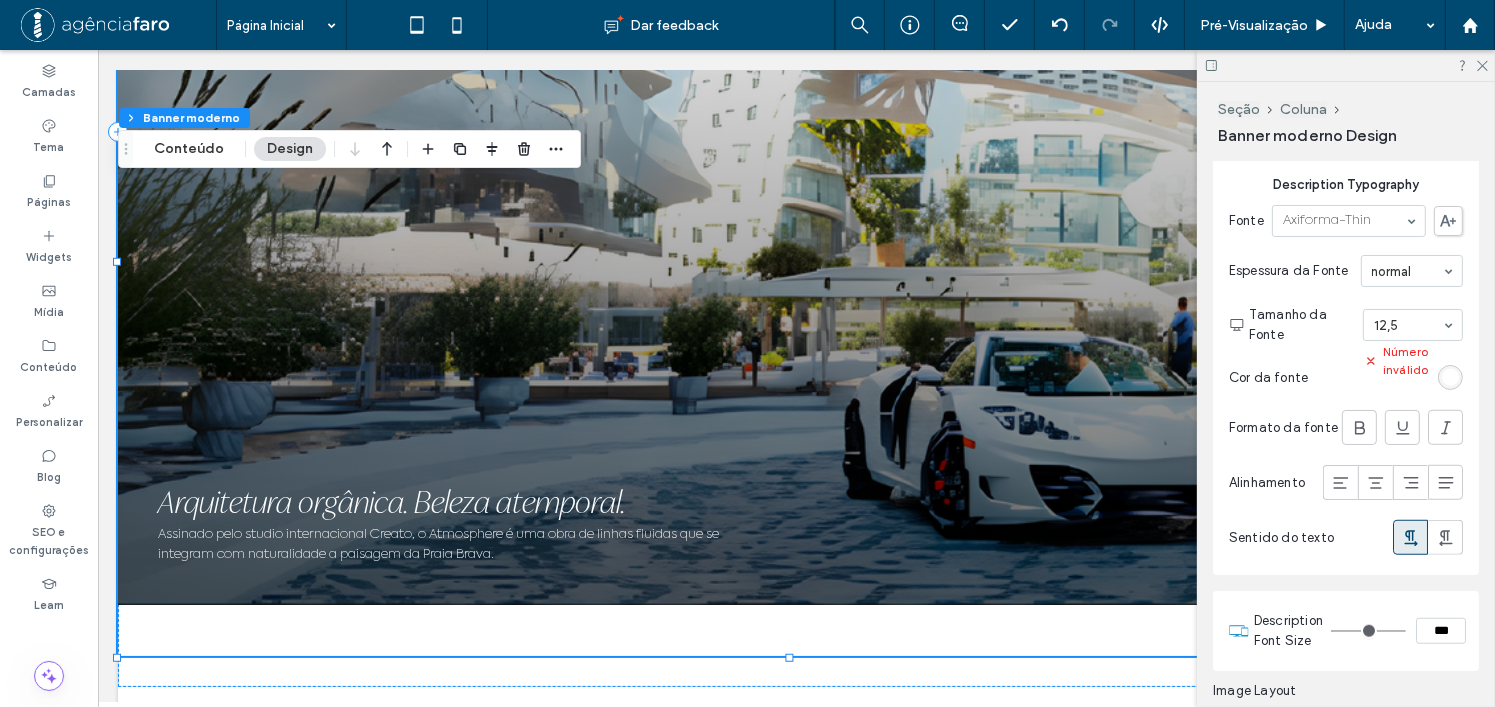 click at bounding box center [1408, 325] 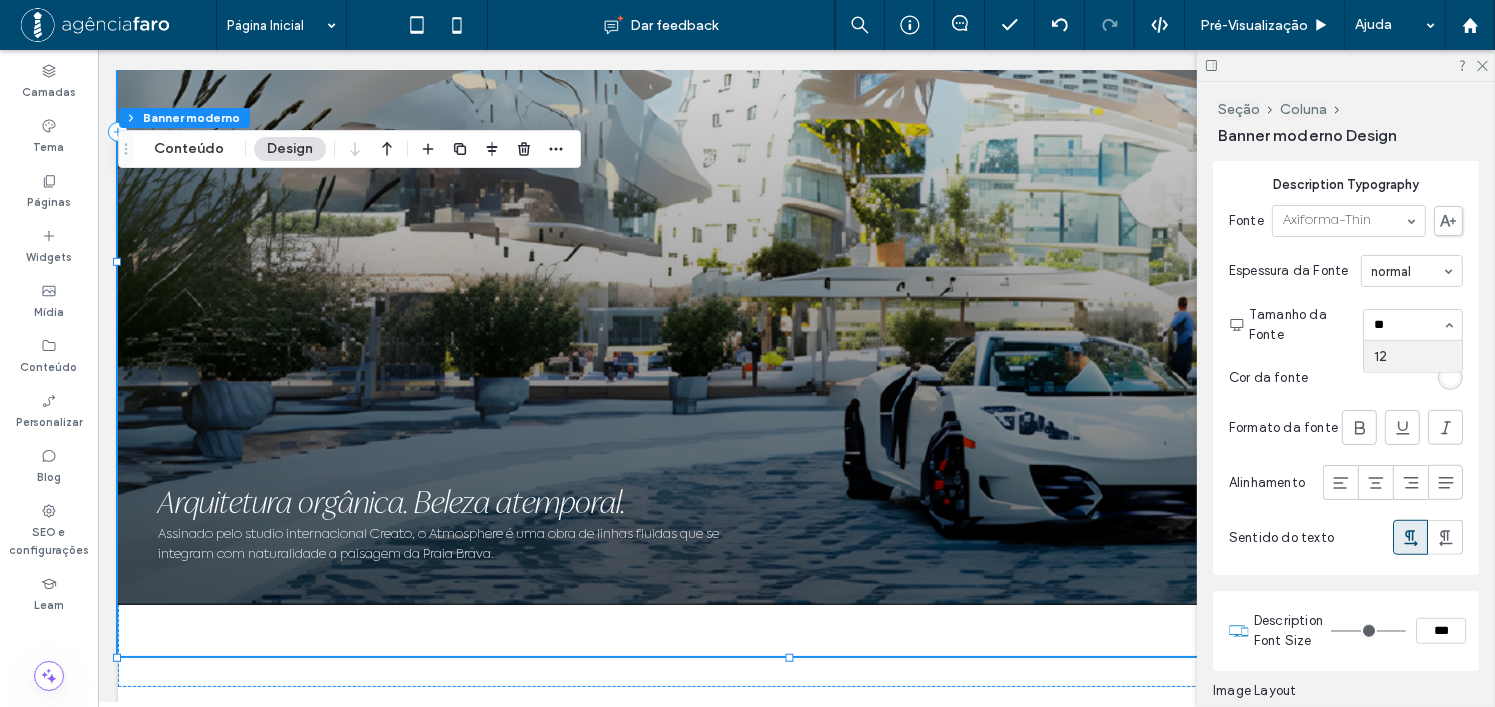scroll, scrollTop: 0, scrollLeft: 0, axis: both 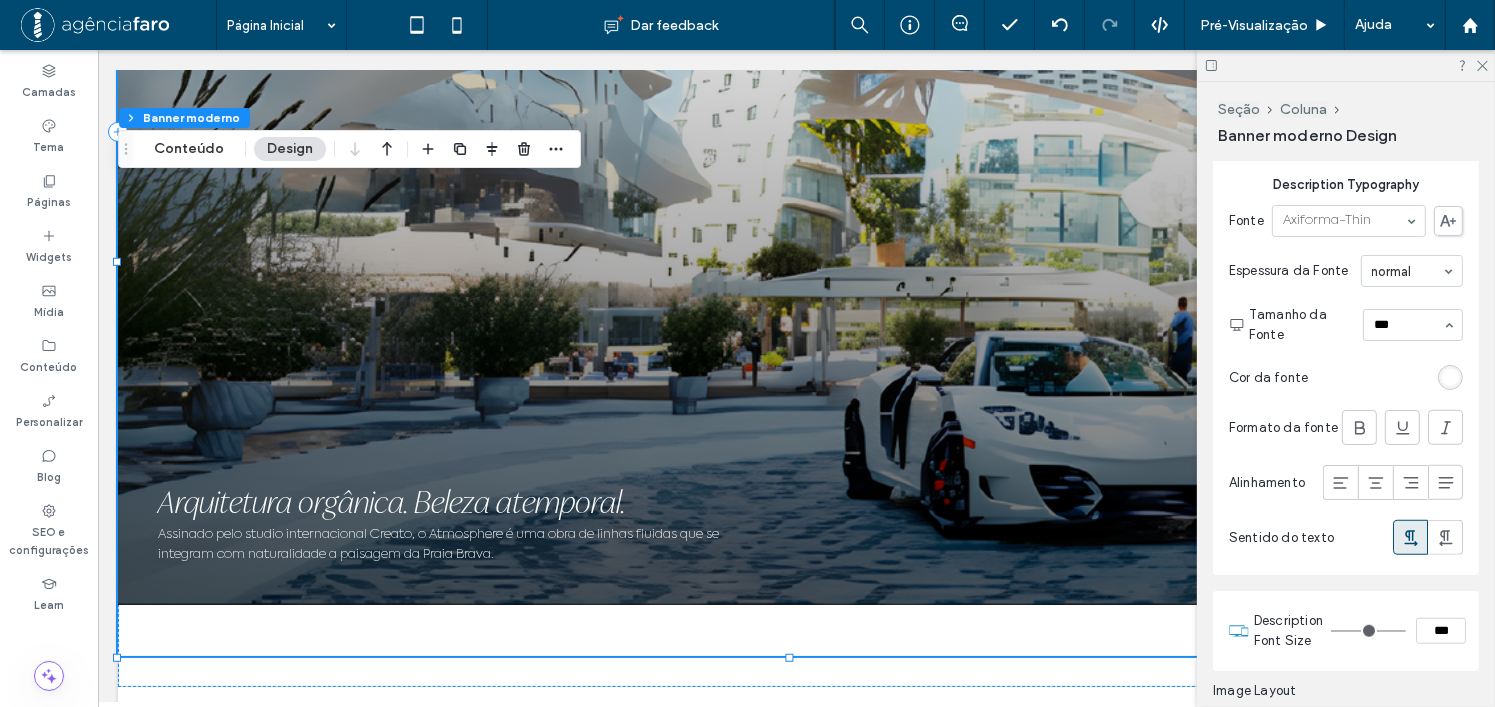 type on "****" 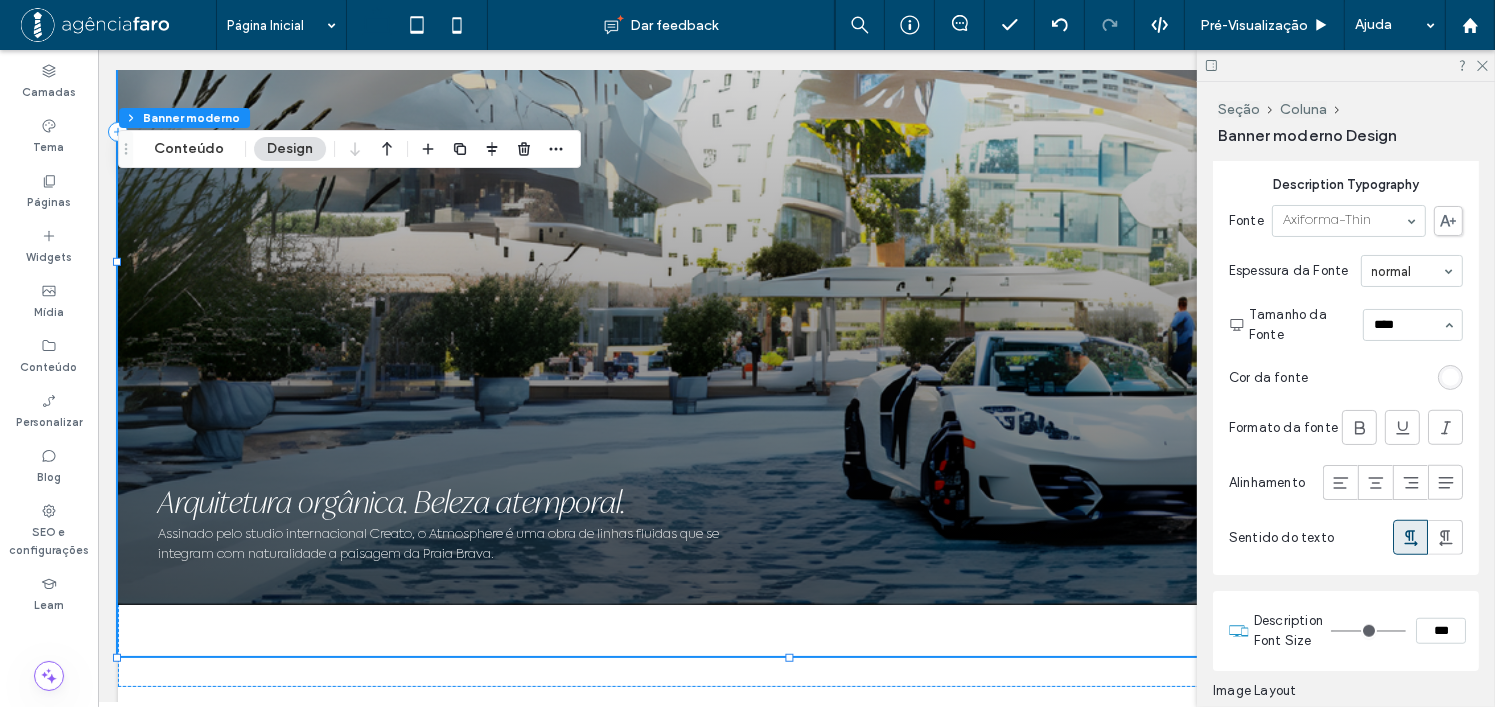 type 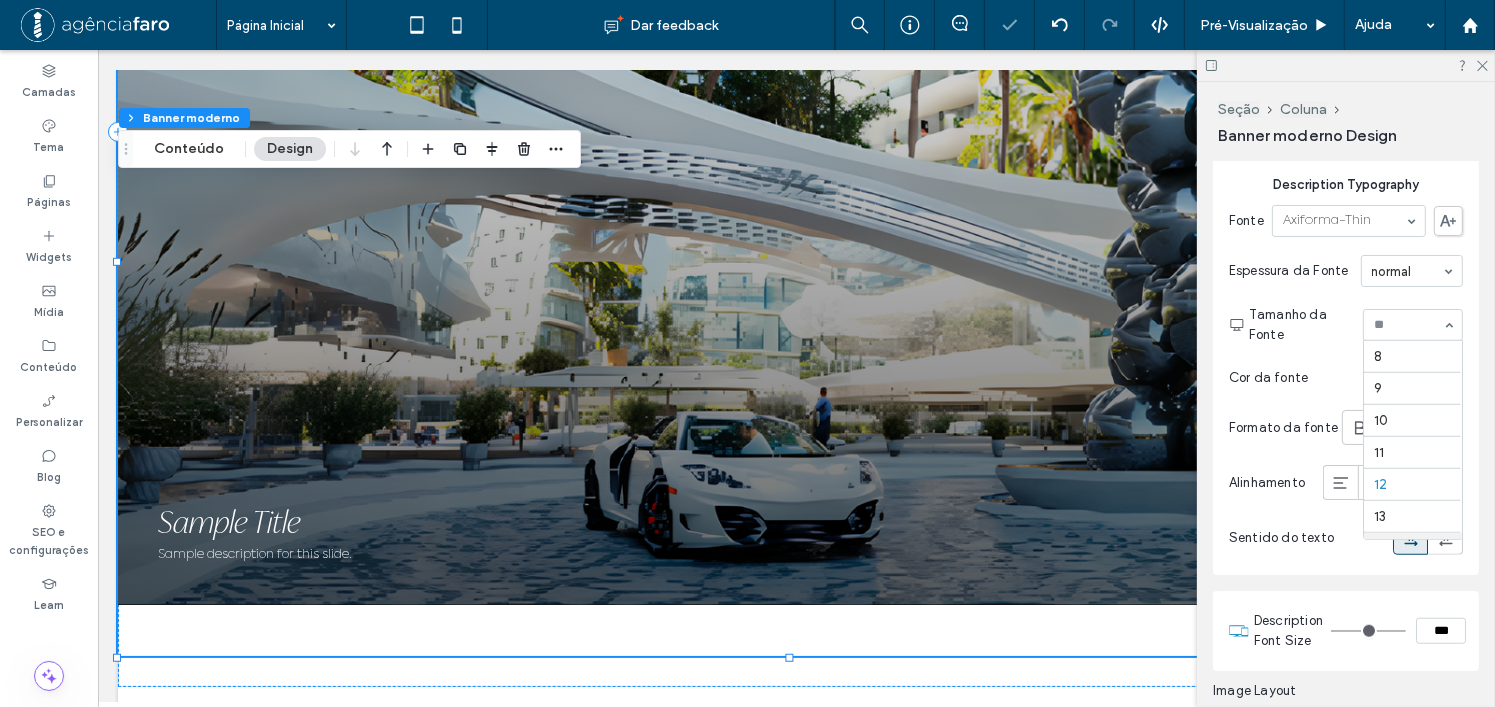 click at bounding box center [1408, 325] 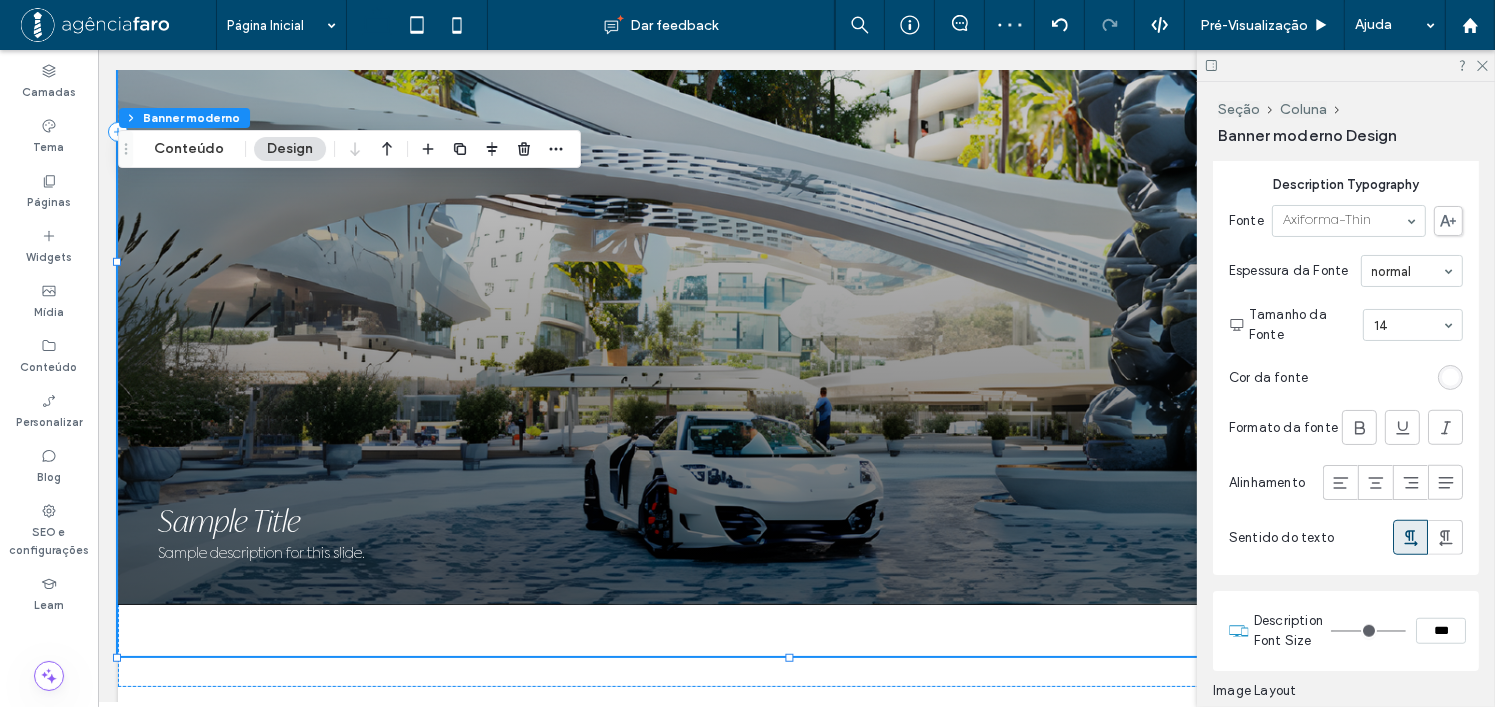 click on "Tamanho da Fonte 14" at bounding box center [1356, 325] 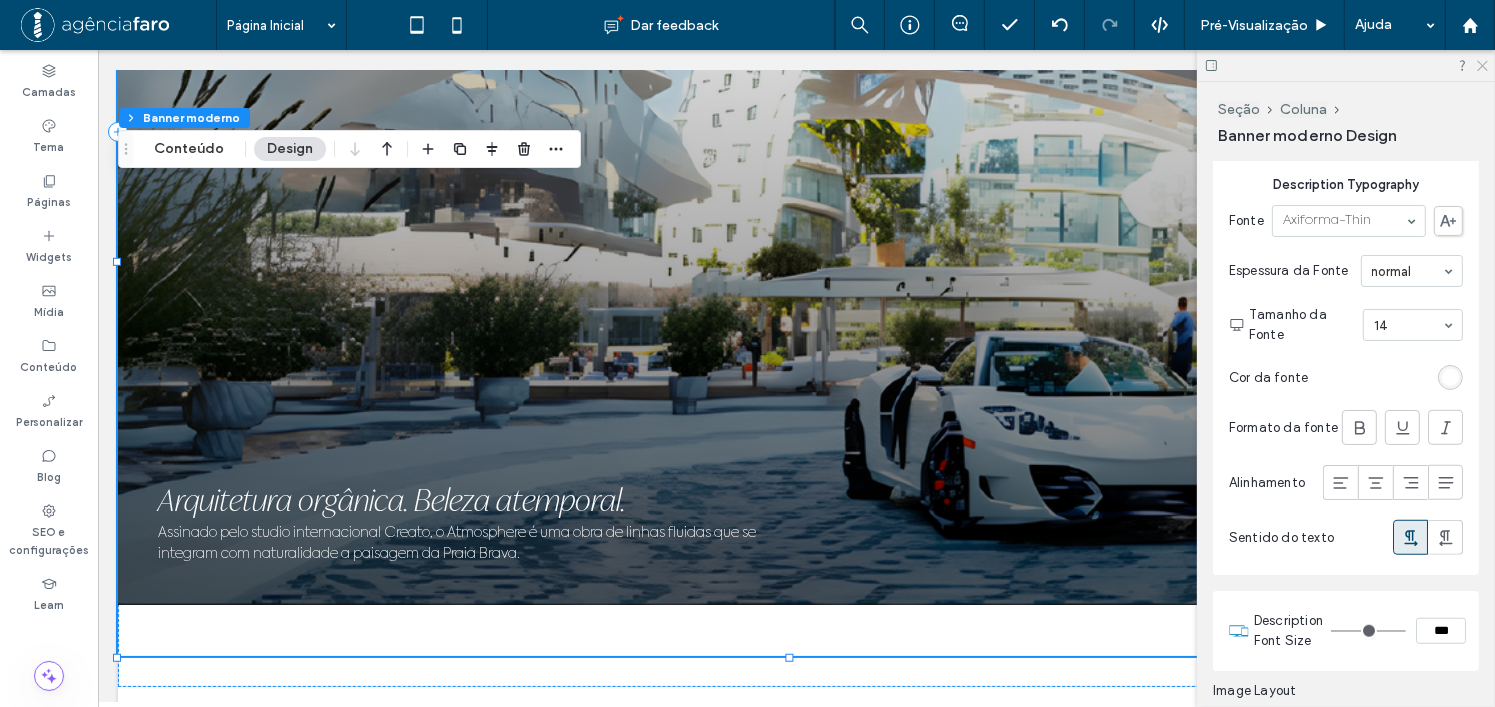 click 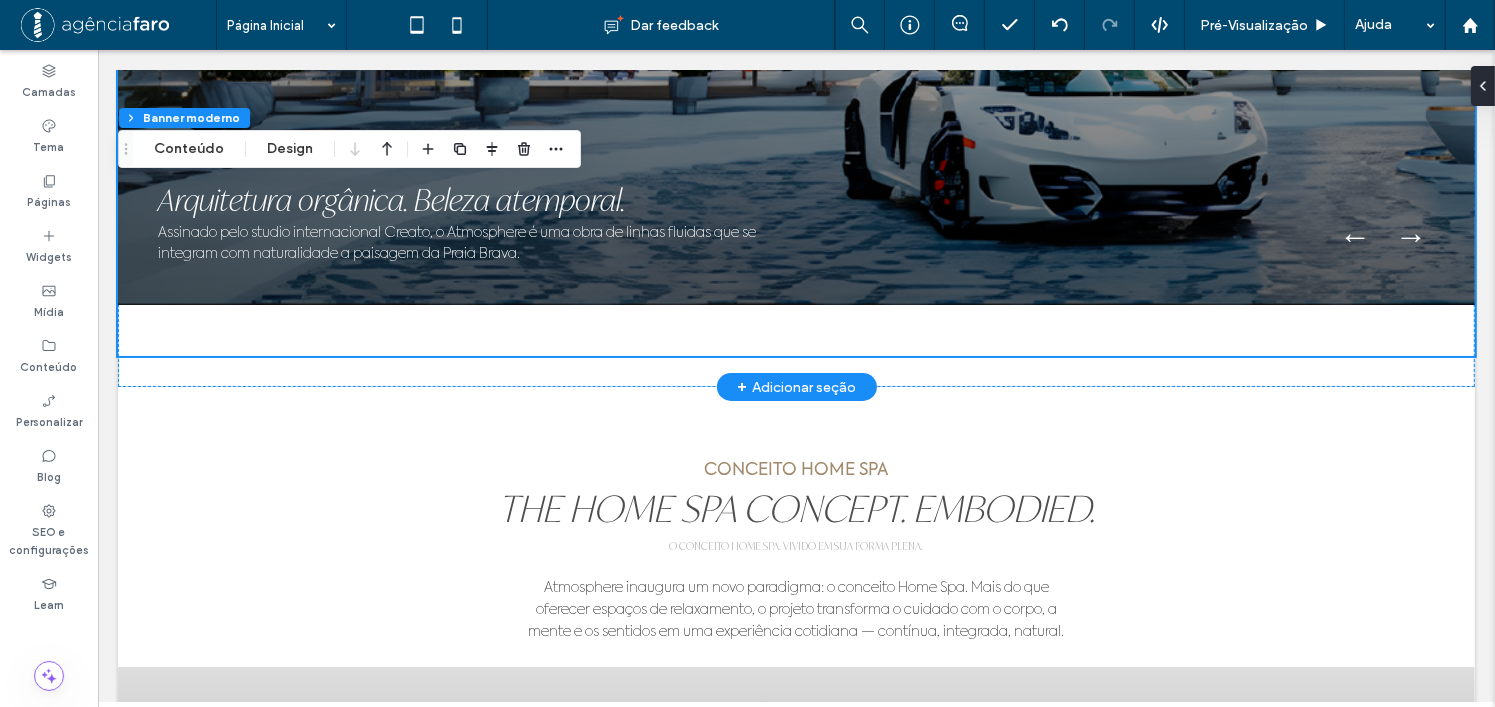scroll, scrollTop: 1463, scrollLeft: 0, axis: vertical 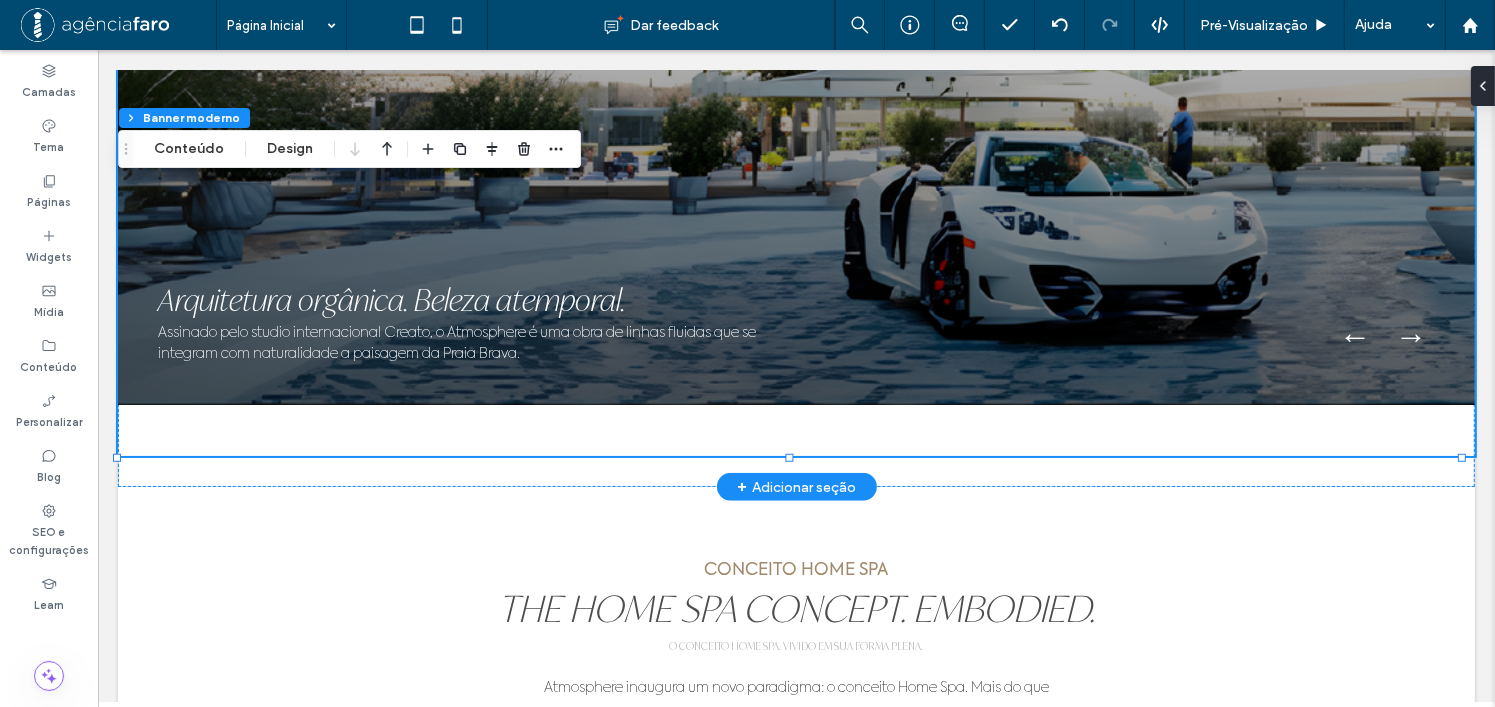 click on "Arquitetura orgânica. Beleza atemporal." at bounding box center [457, 300] 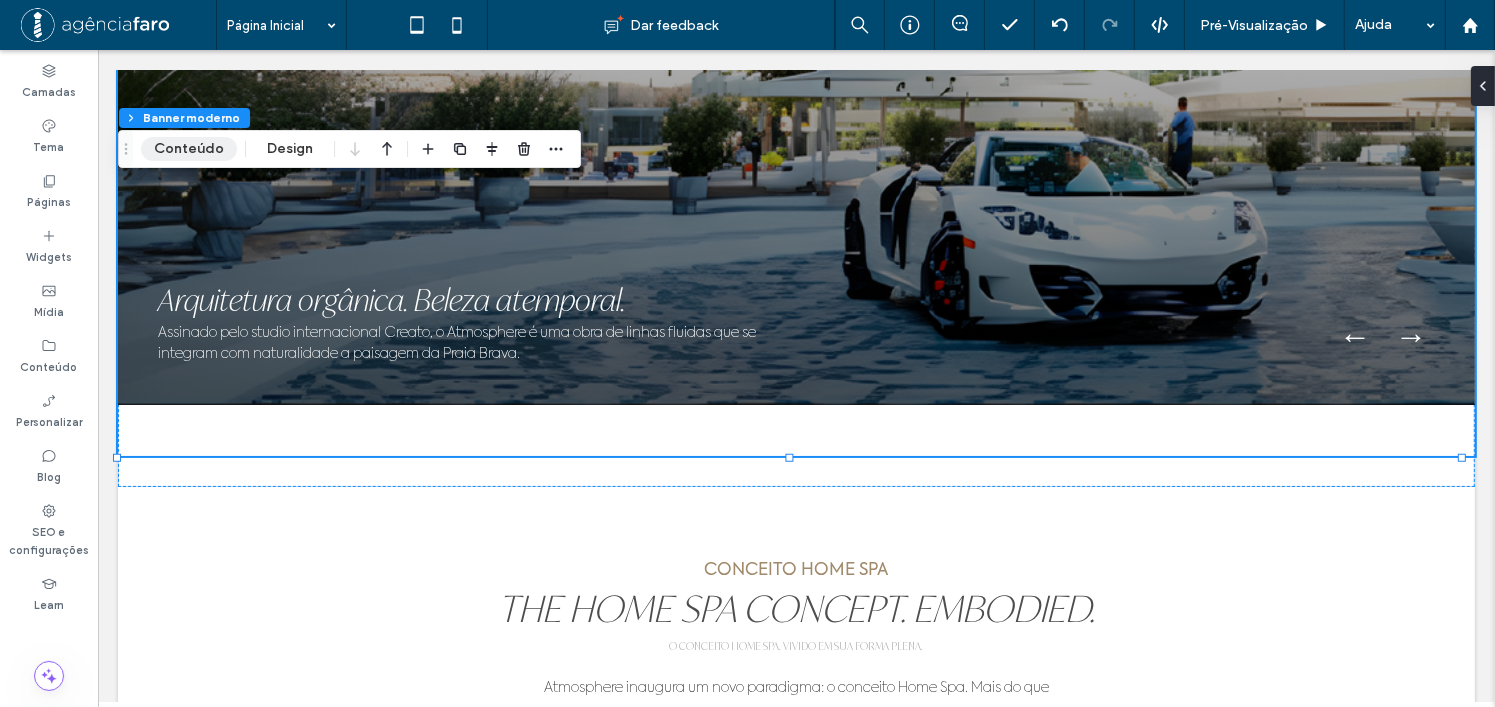 click on "Conteúdo" at bounding box center [189, 149] 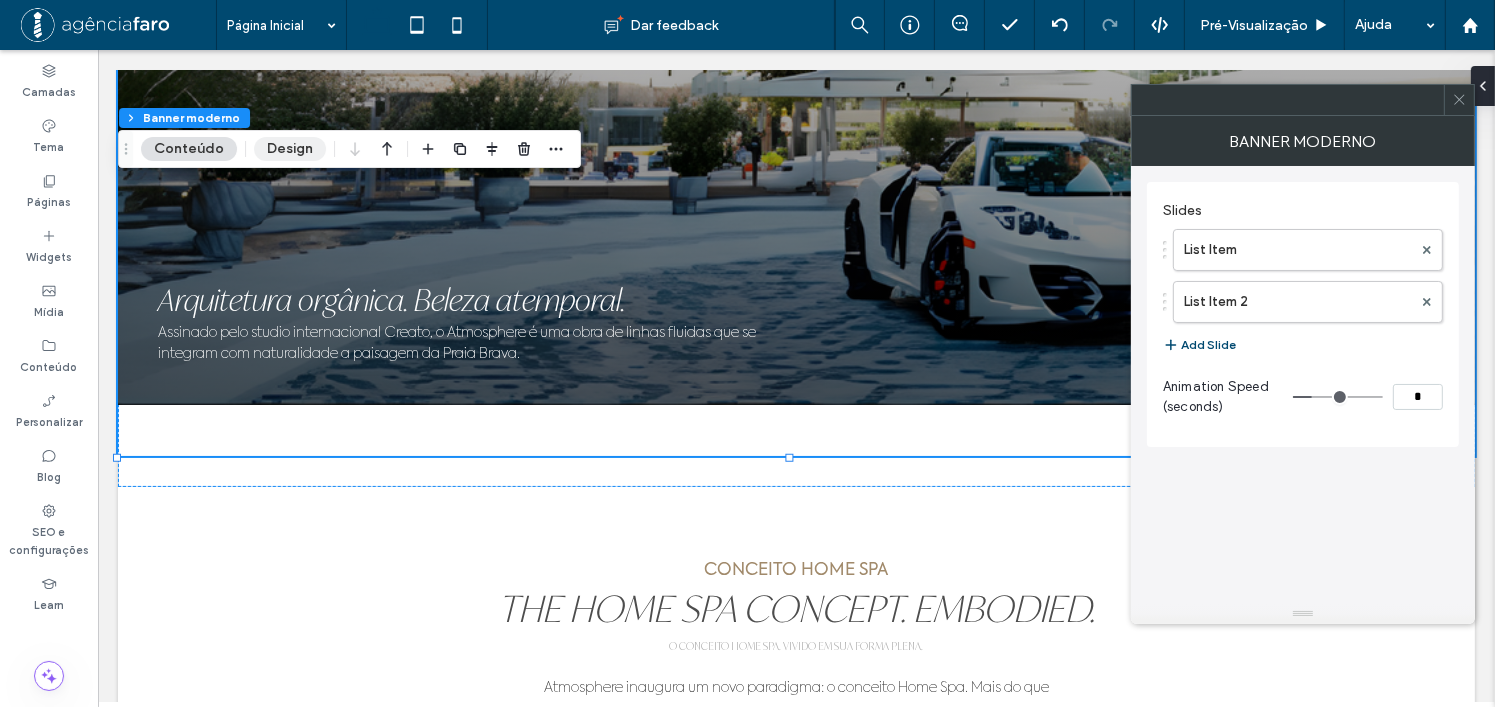 click on "Design" at bounding box center [290, 149] 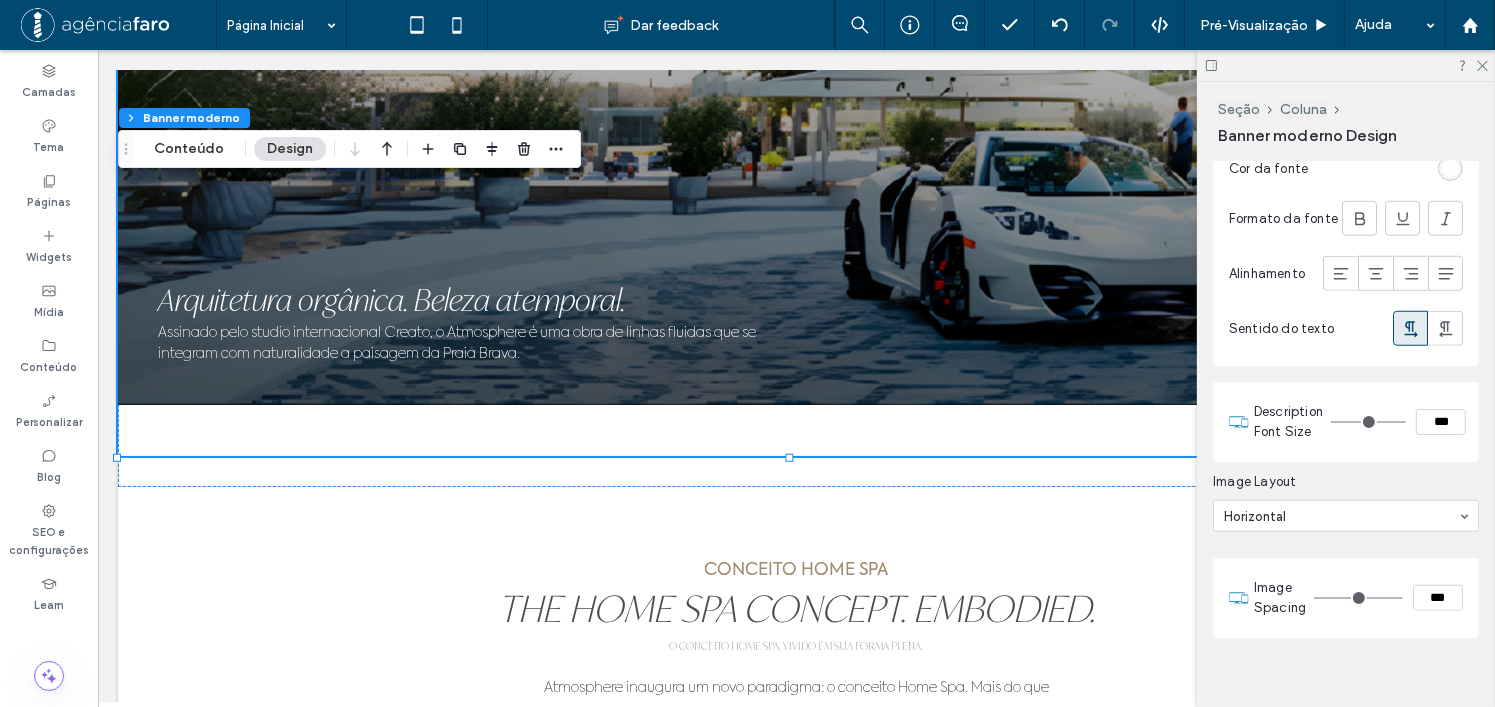 scroll, scrollTop: 1744, scrollLeft: 0, axis: vertical 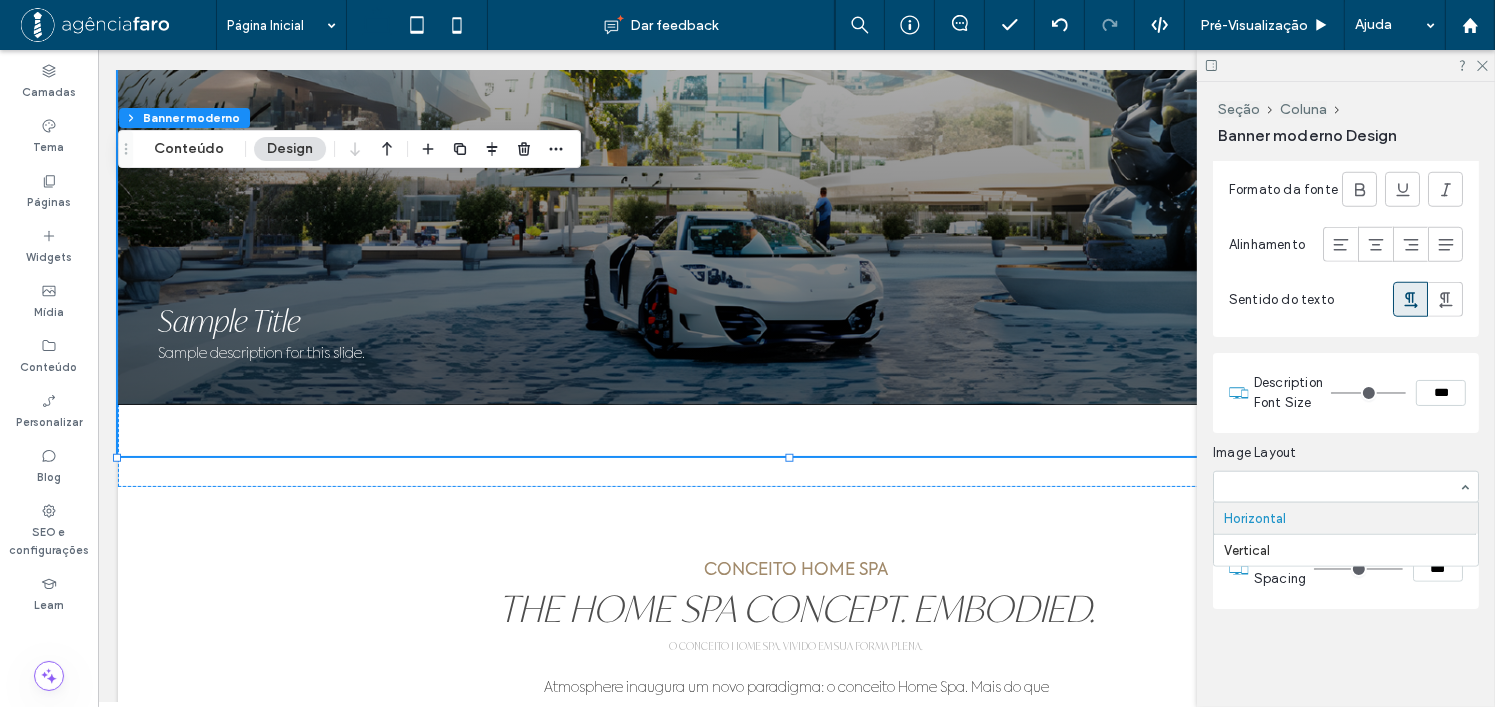 click on "Image Layout" at bounding box center (1342, 453) 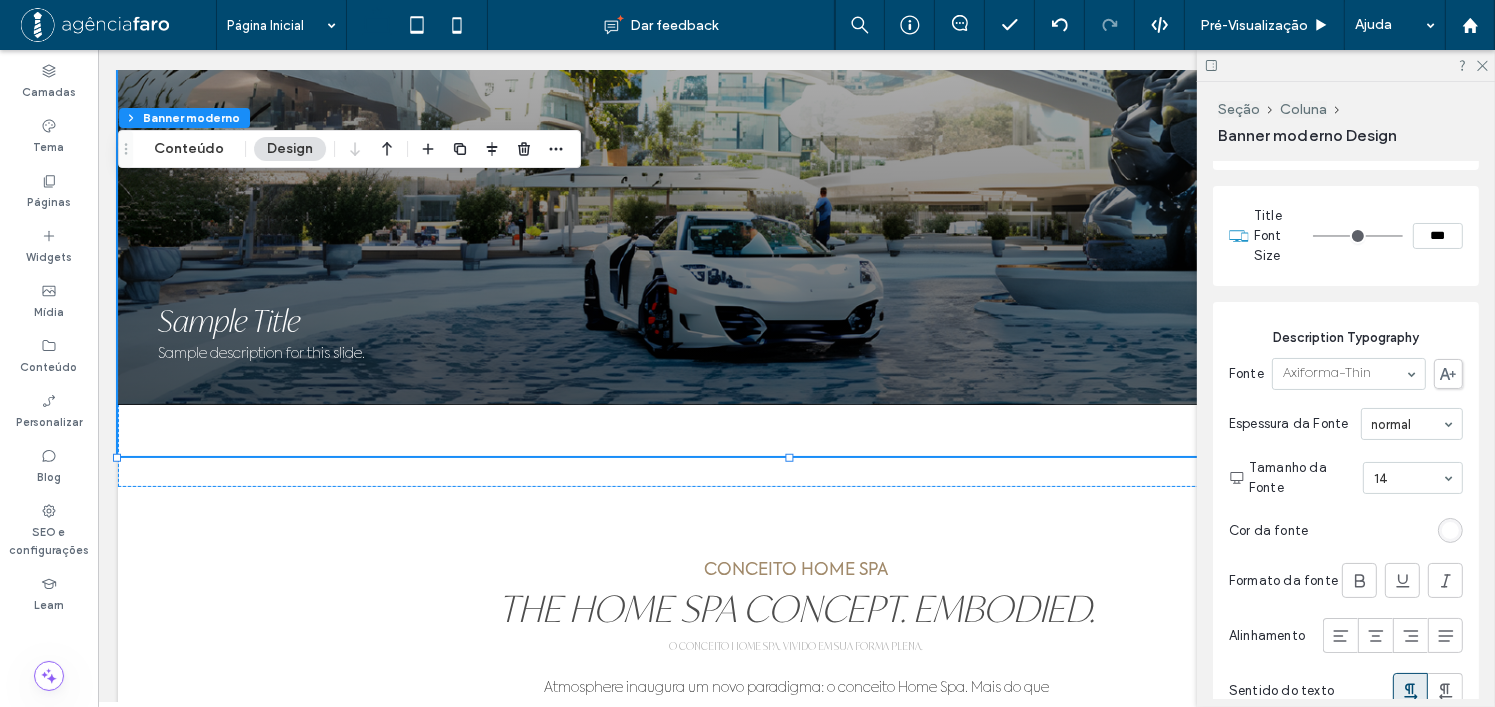 scroll, scrollTop: 1144, scrollLeft: 0, axis: vertical 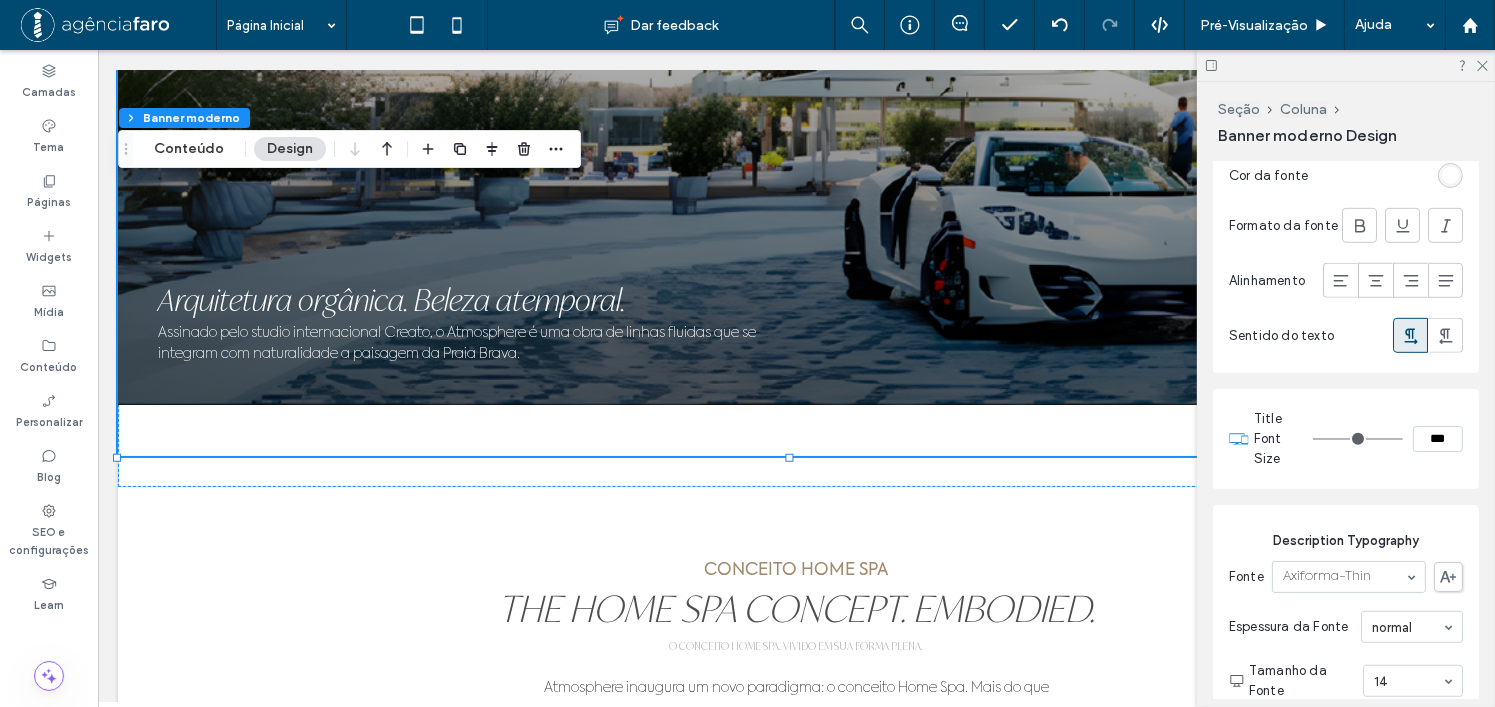 type on "**" 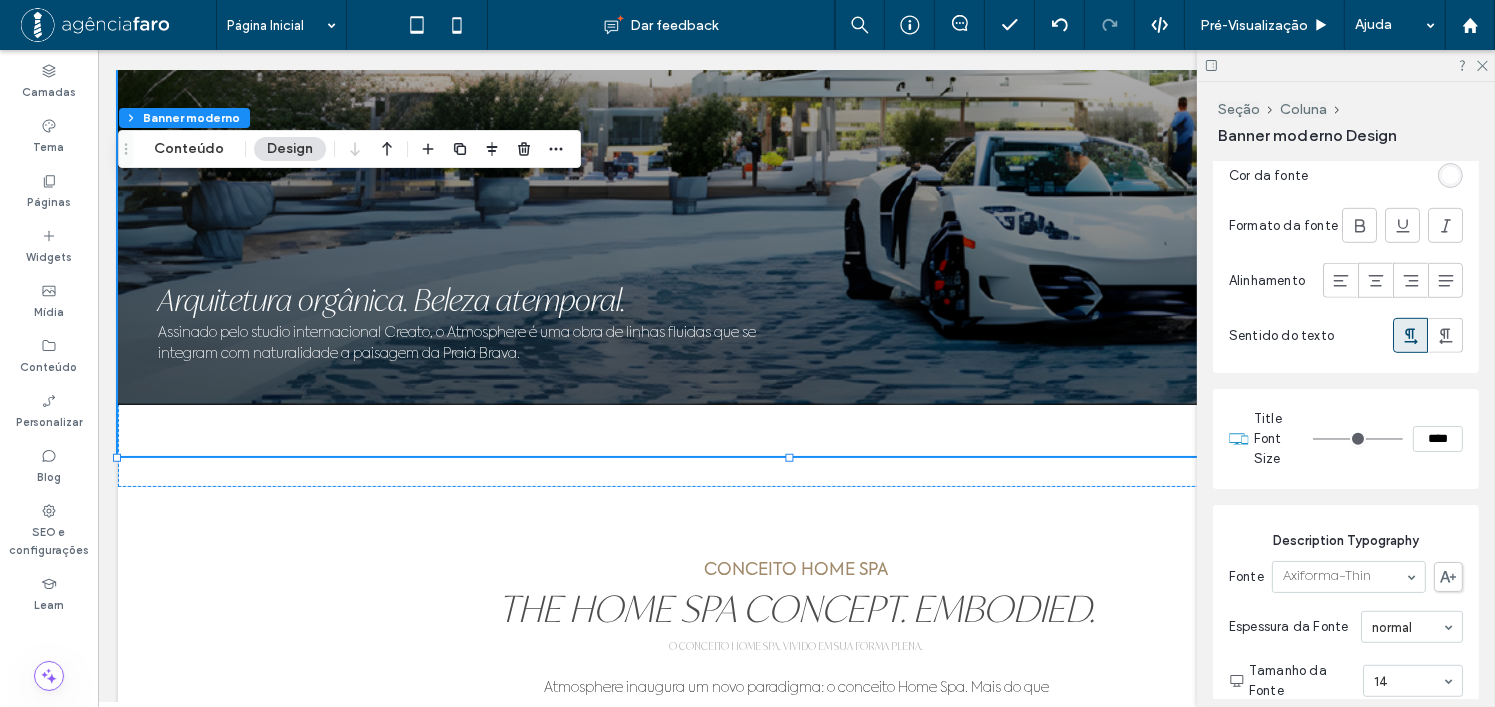 type on "**" 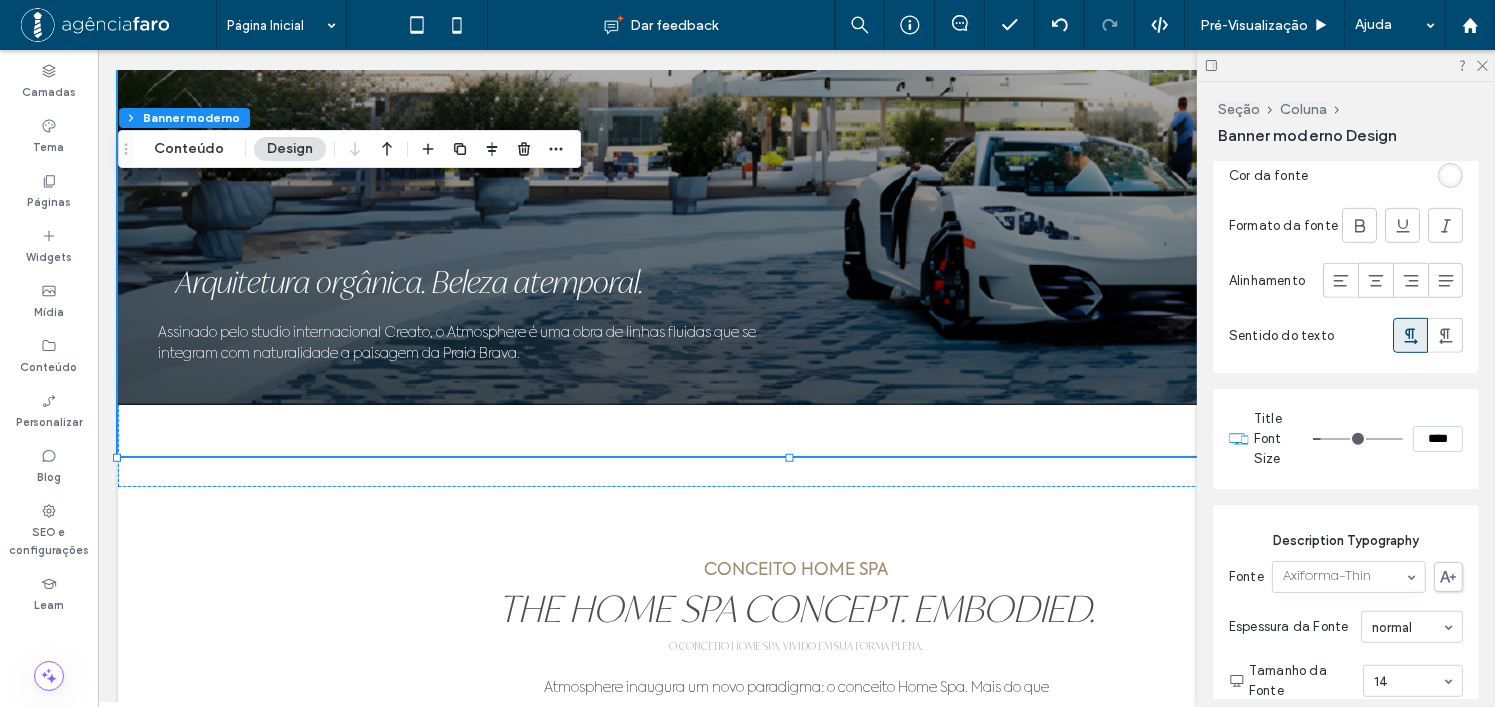 type on "**" 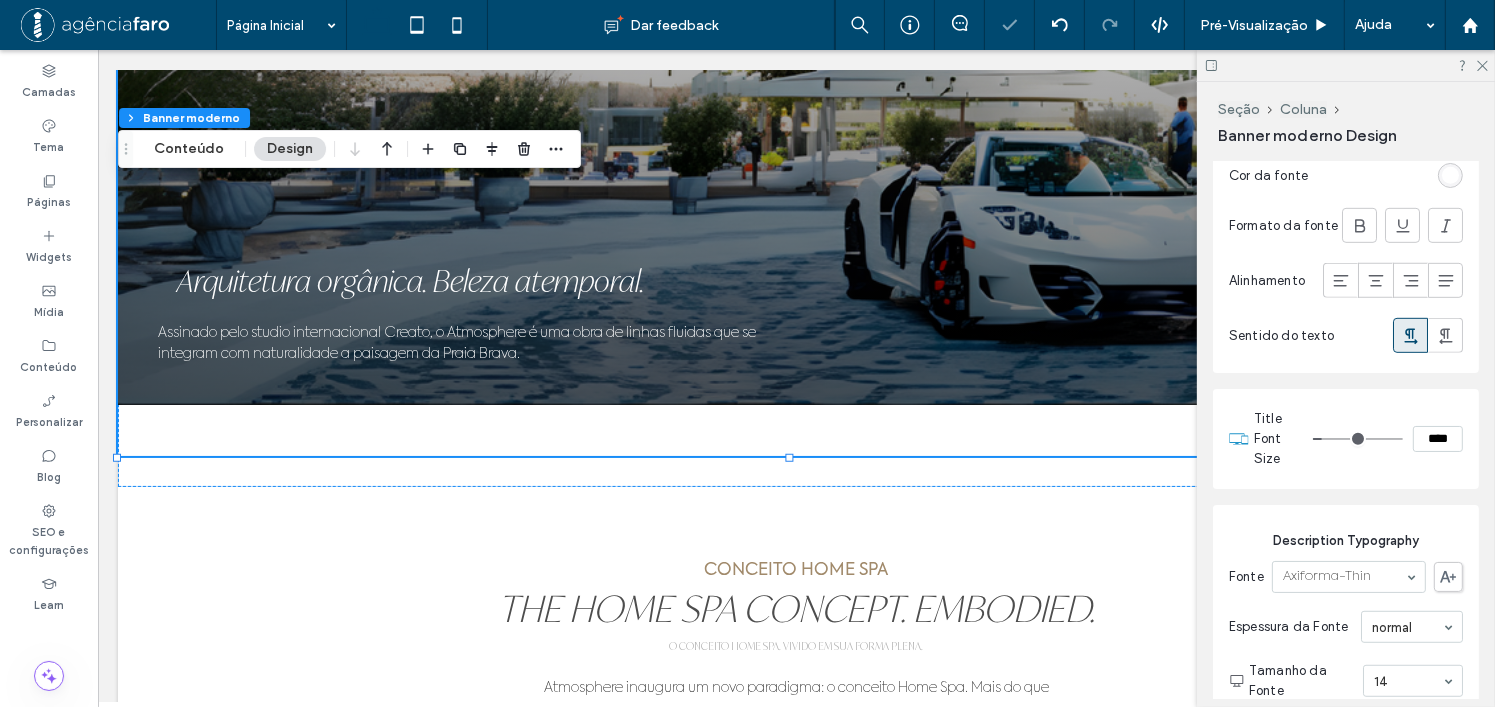 type on "**" 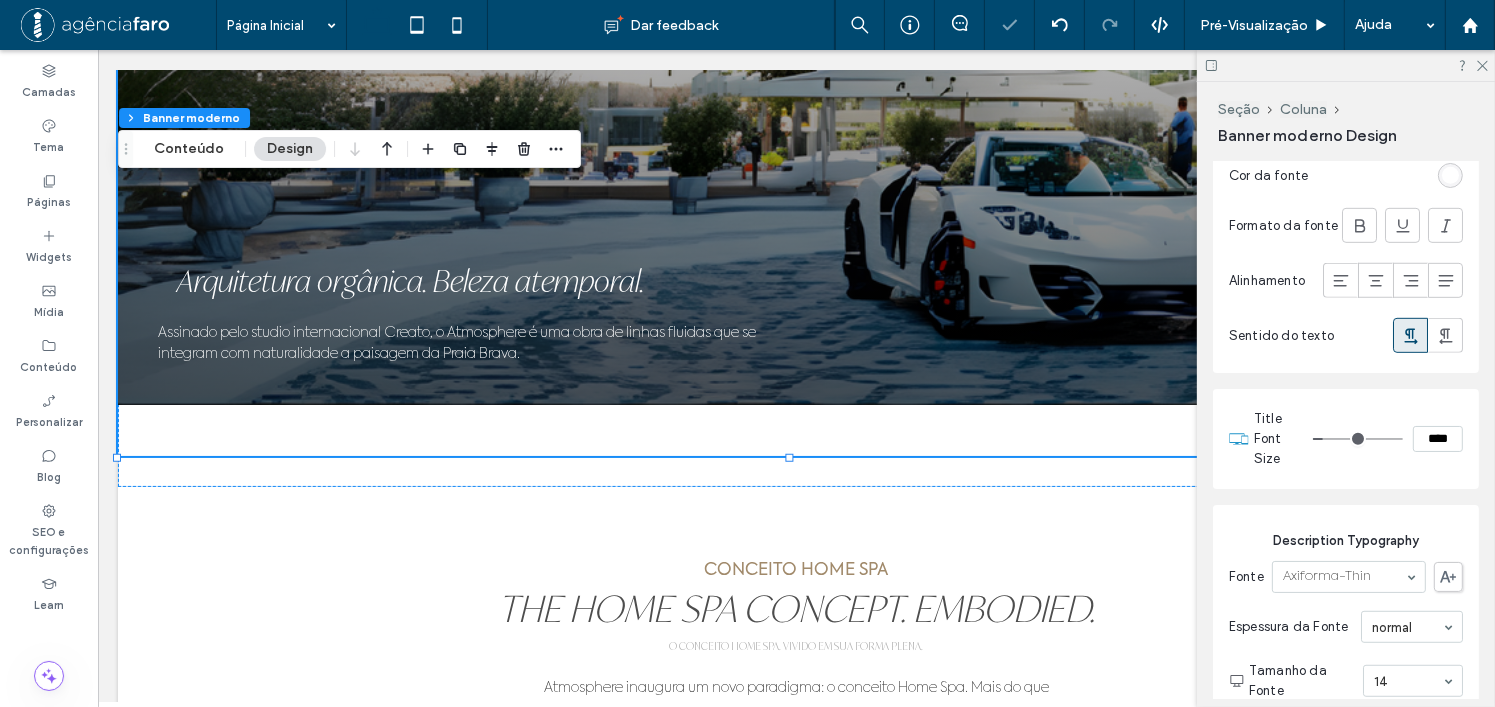 type on "**" 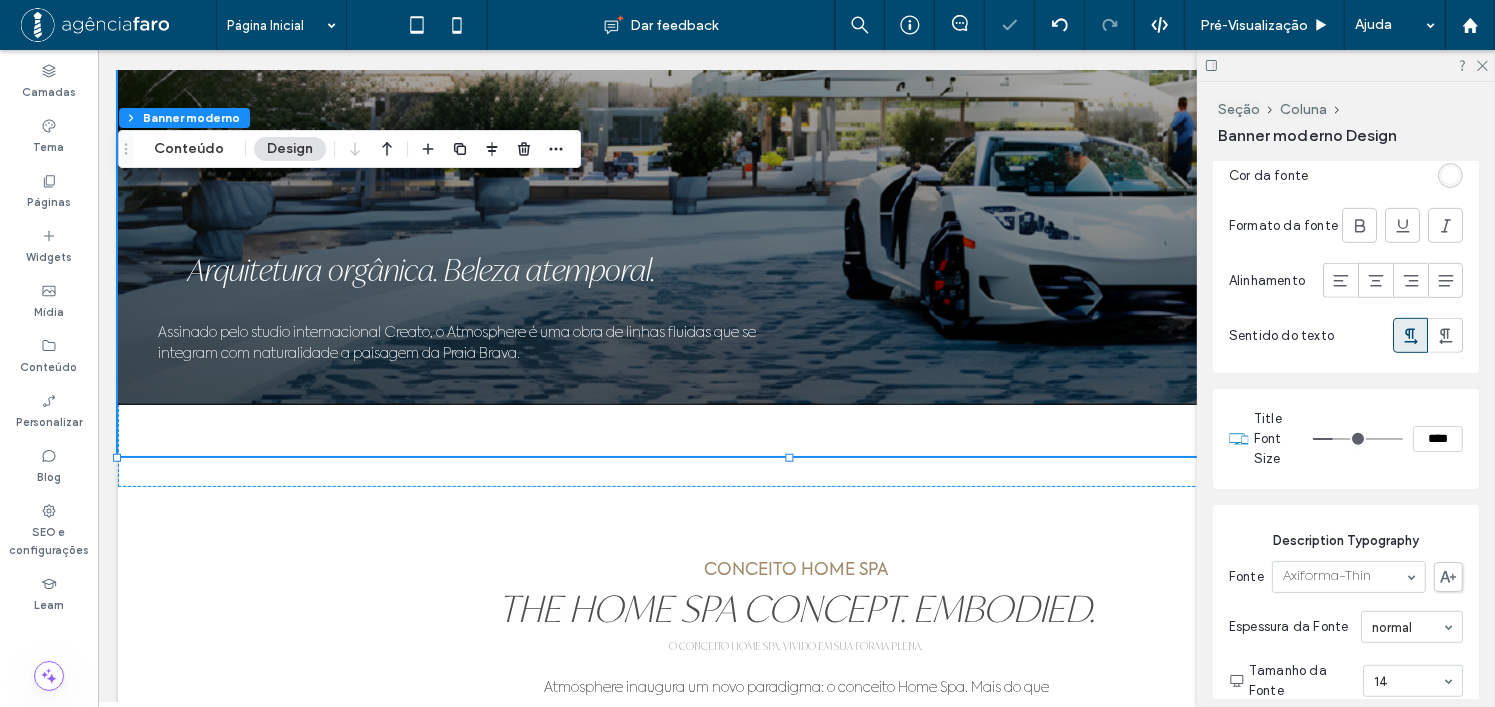 type on "**" 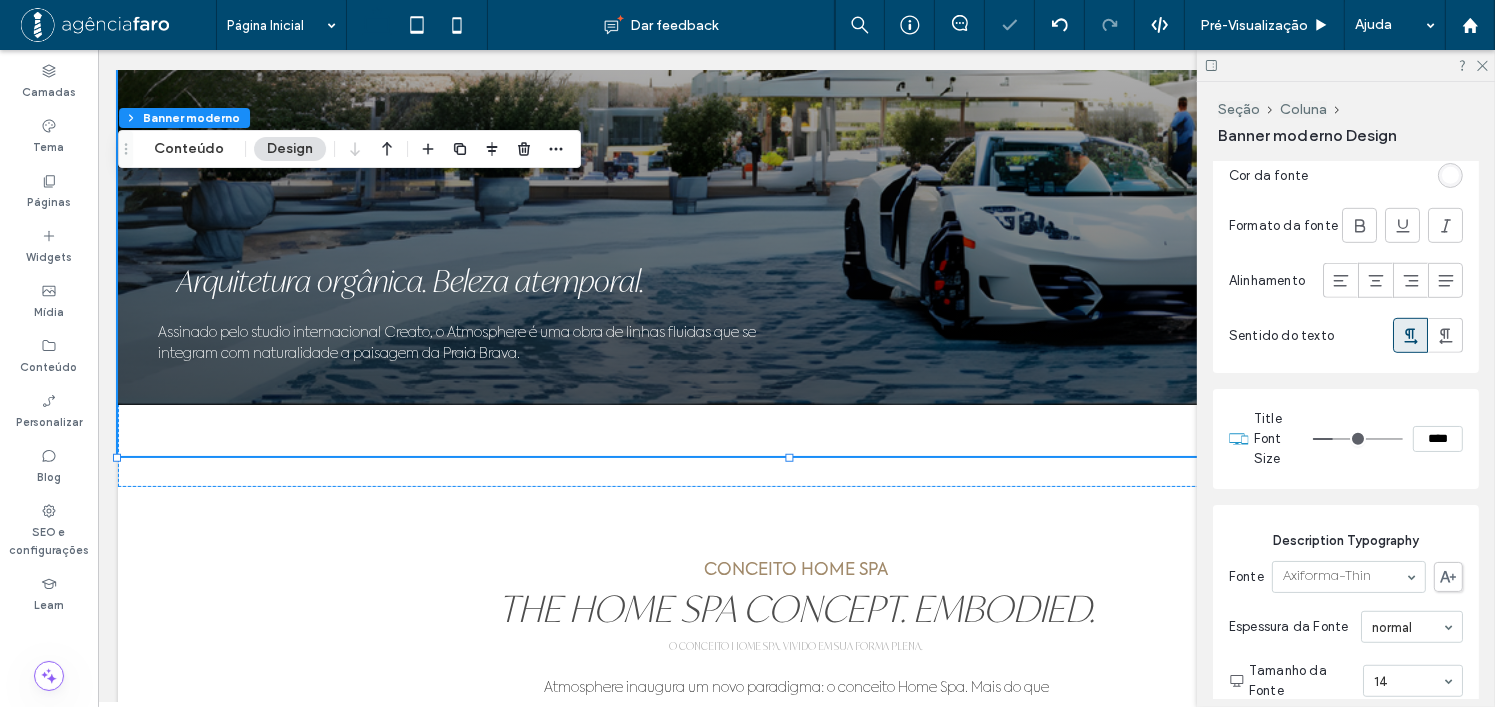 type on "**" 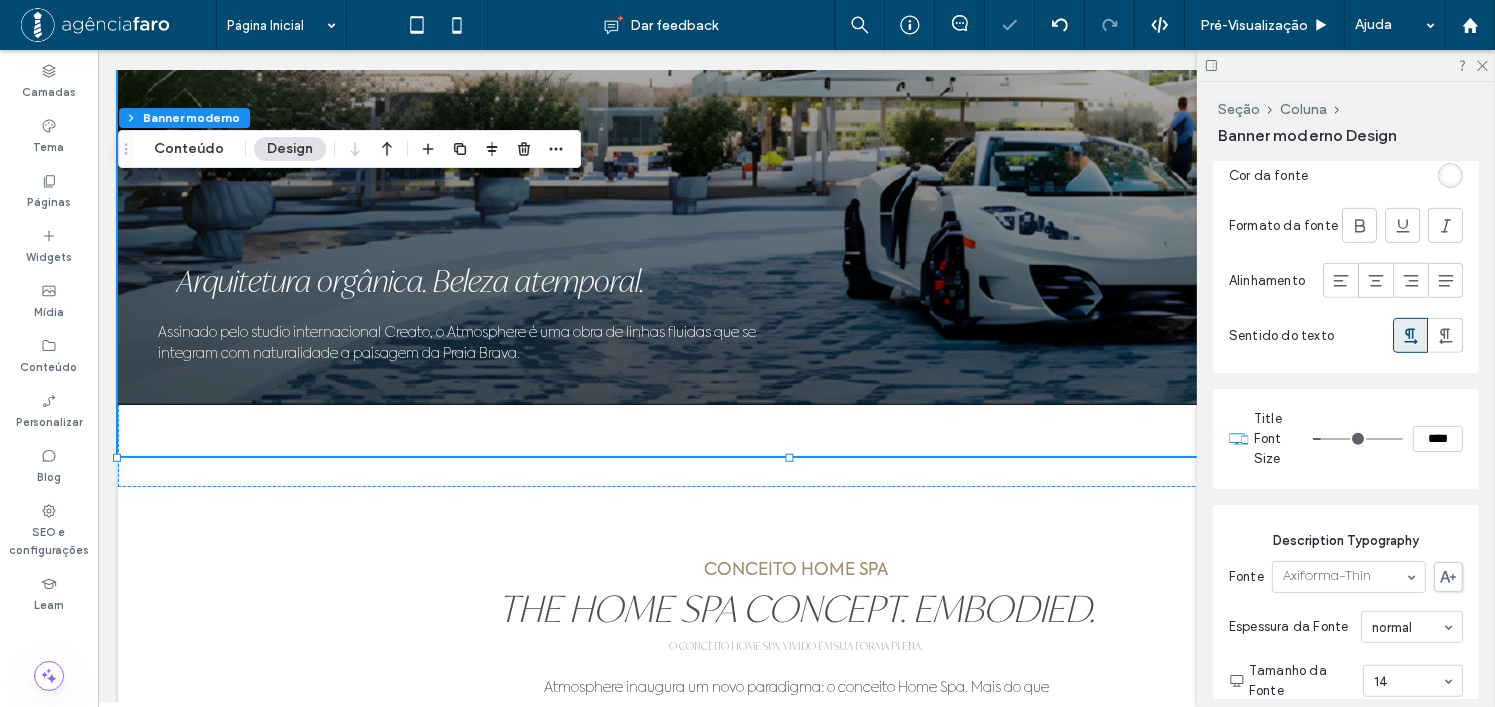 type on "**" 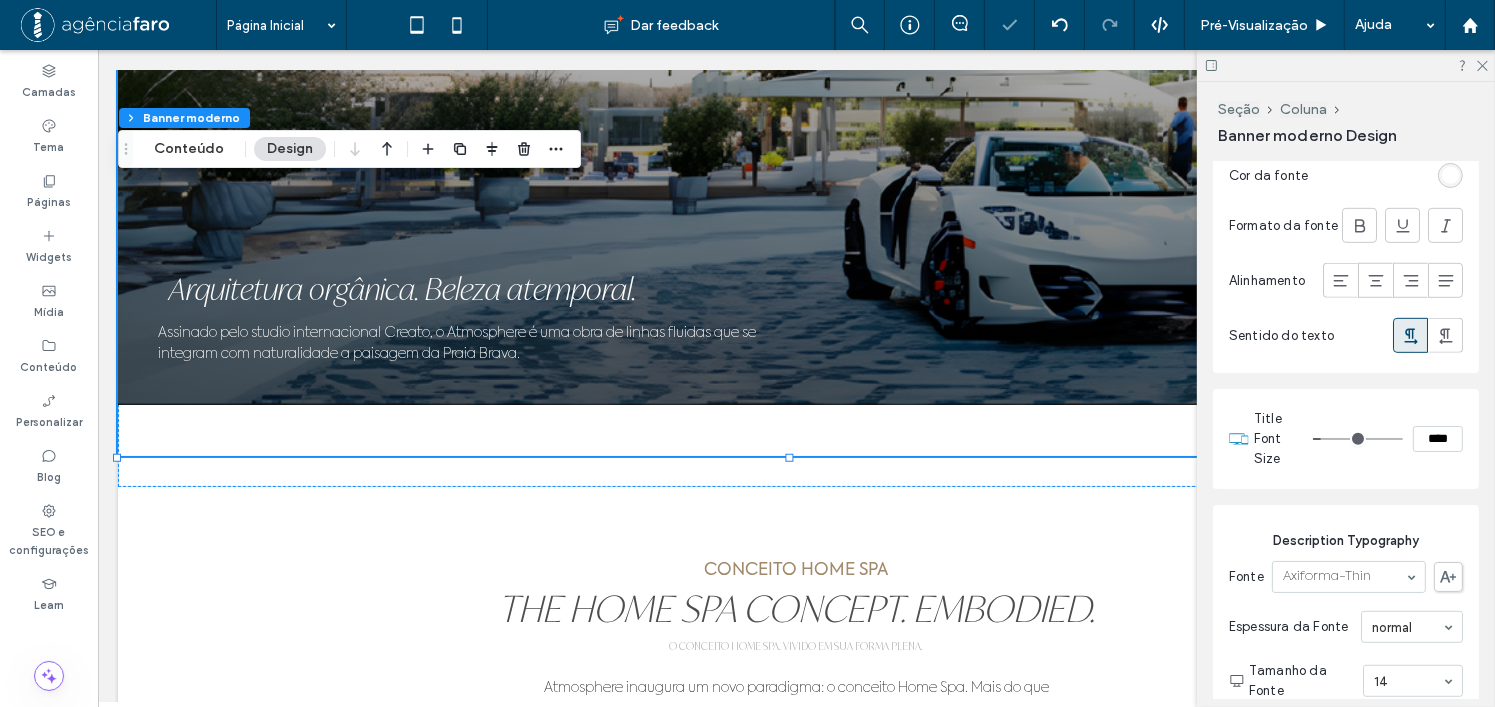 type on "**" 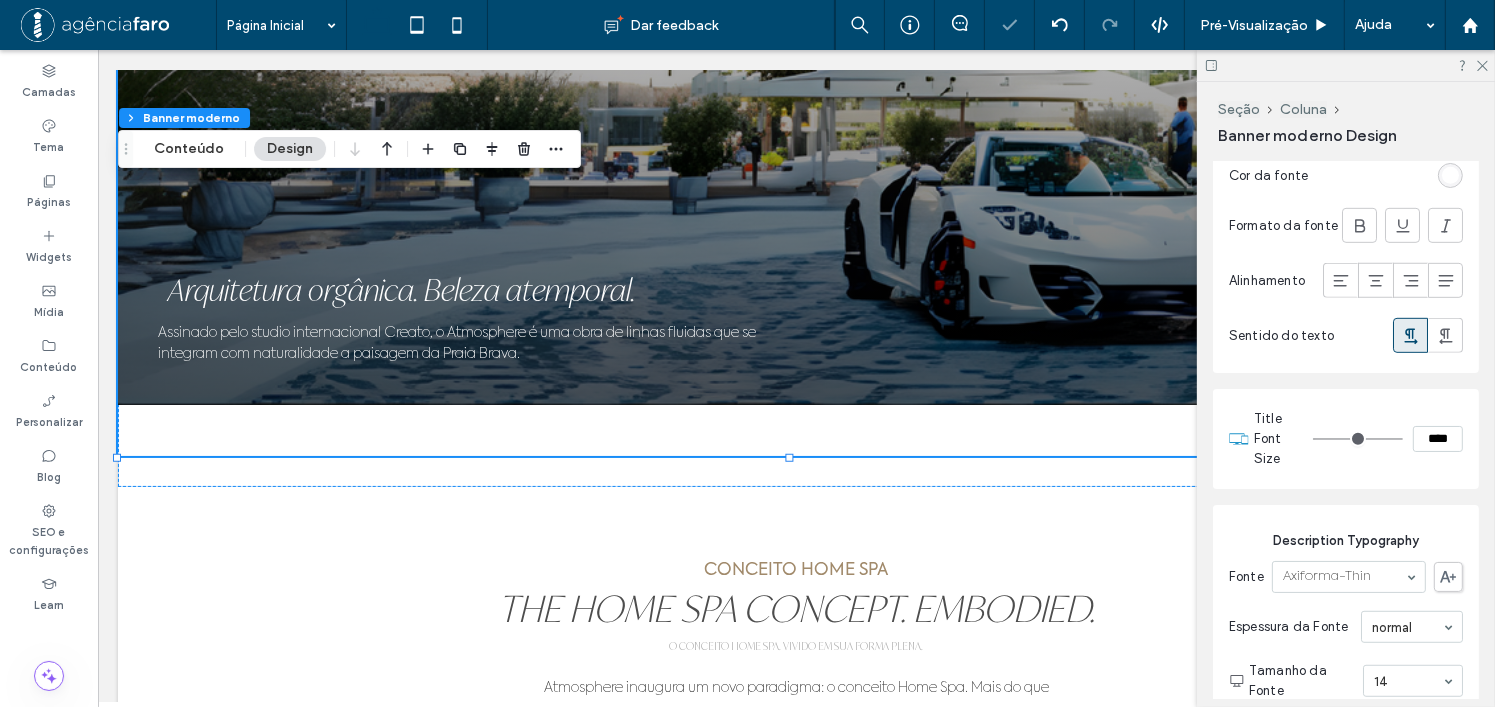 drag, startPoint x: 1322, startPoint y: 442, endPoint x: 1282, endPoint y: 451, distance: 41 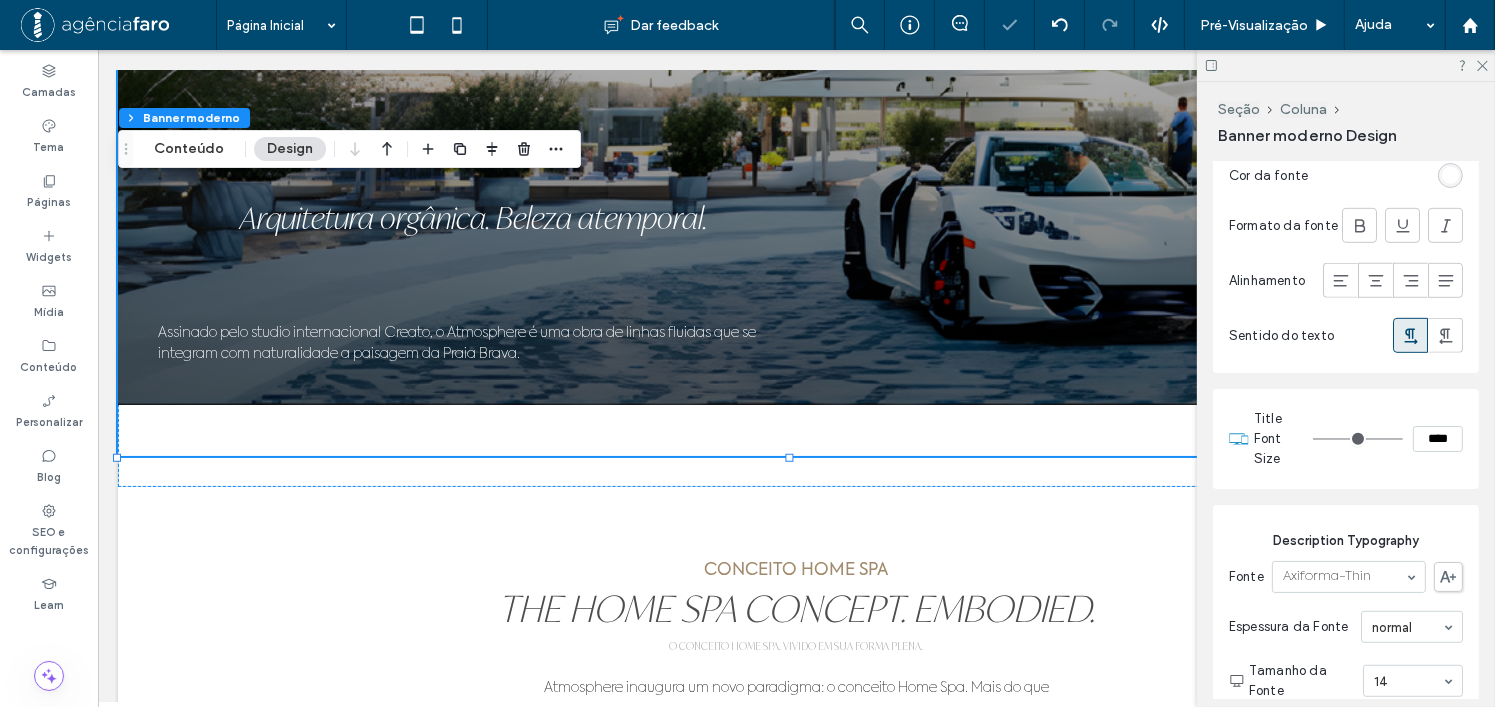 type on "**" 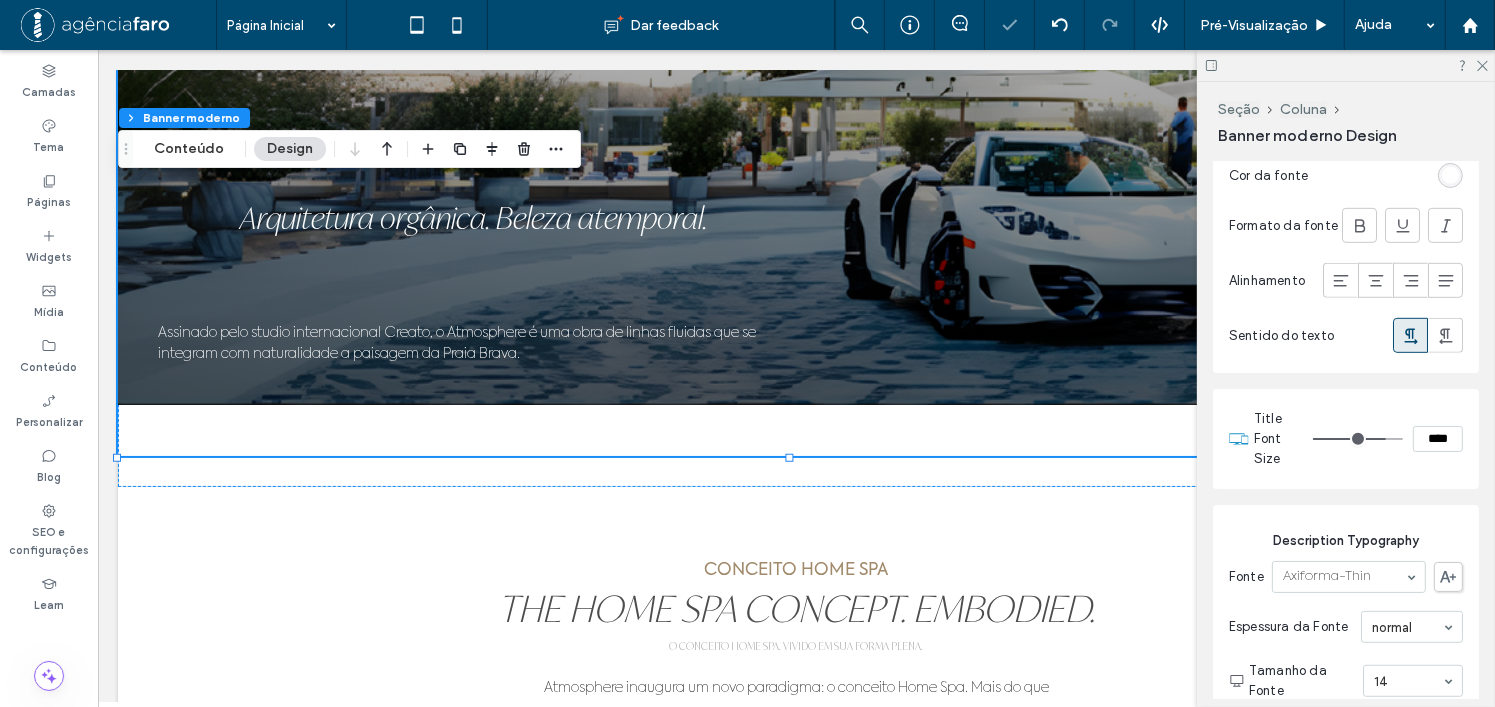 type on "**" 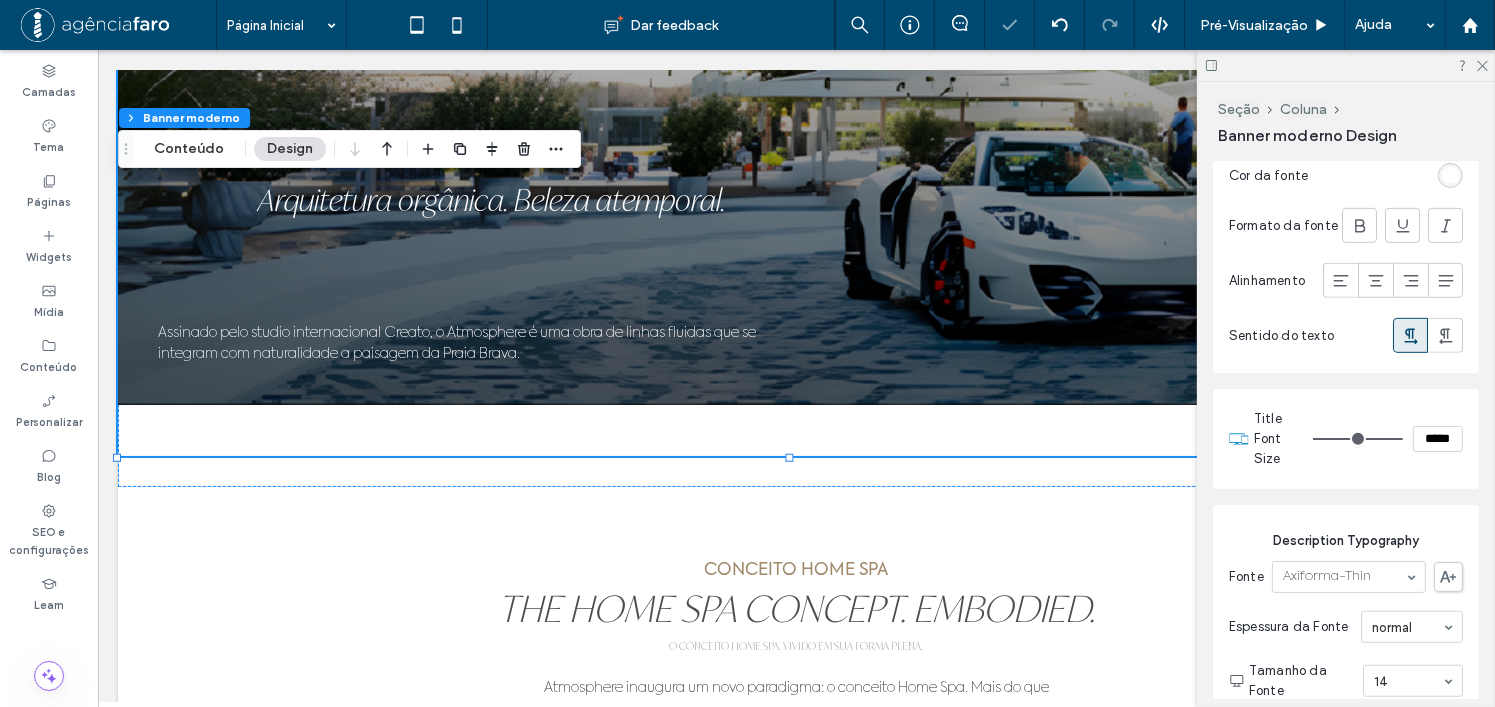type on "**" 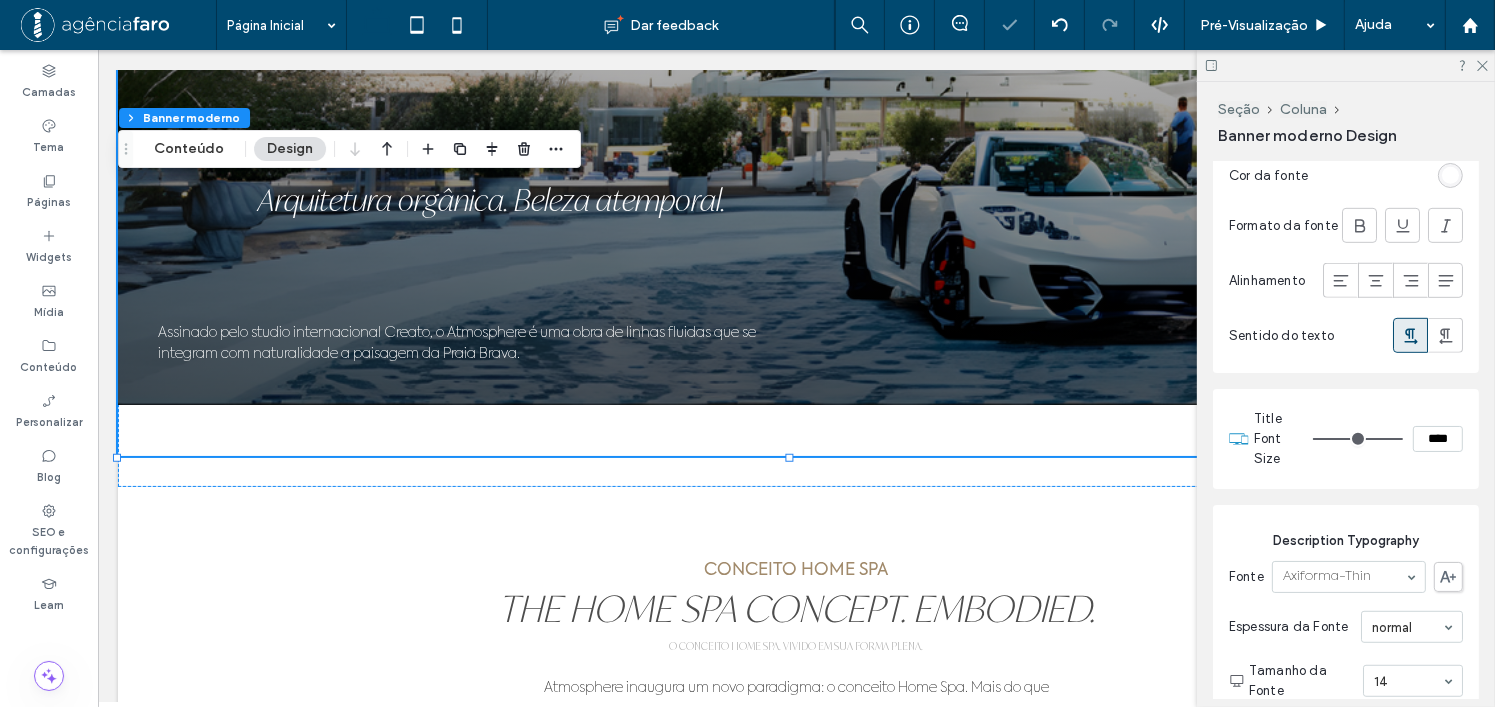type on "**" 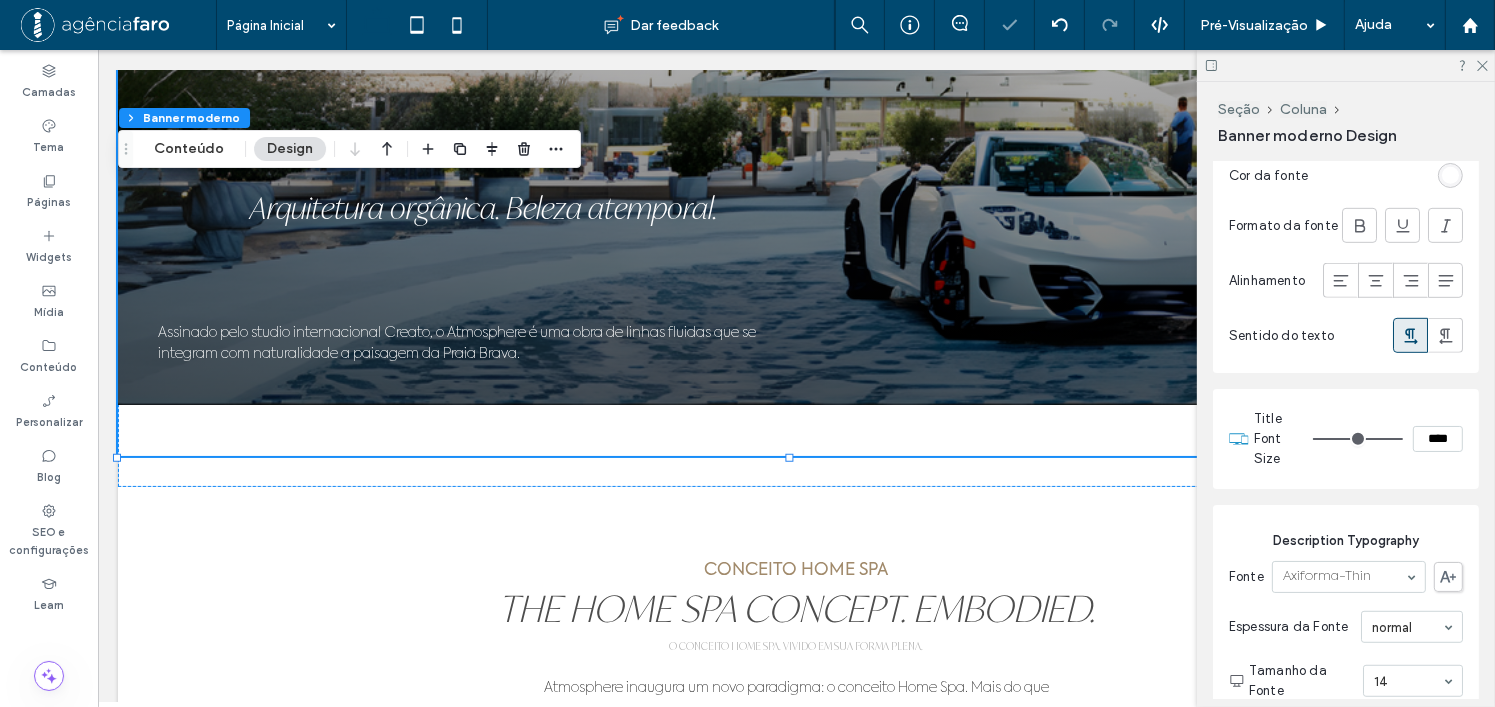 type on "**" 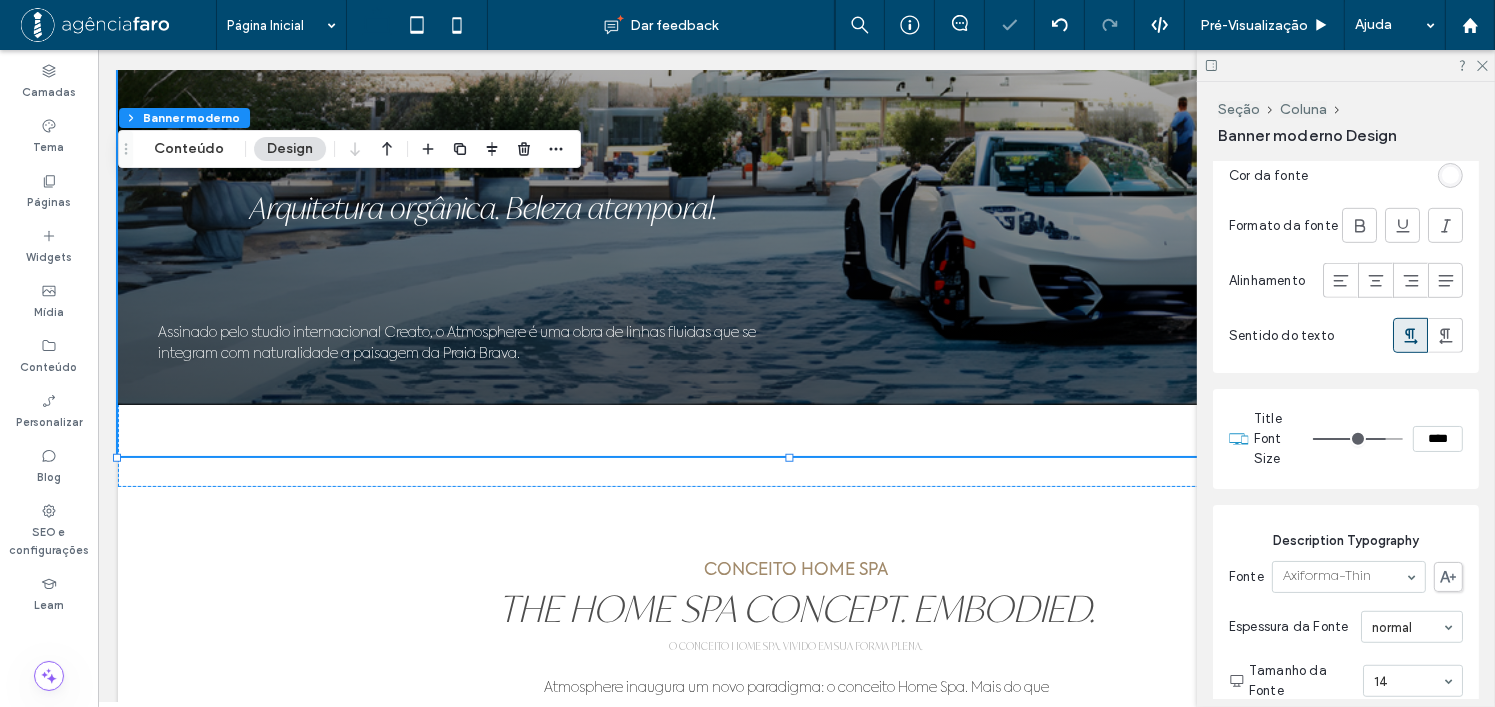 type on "**" 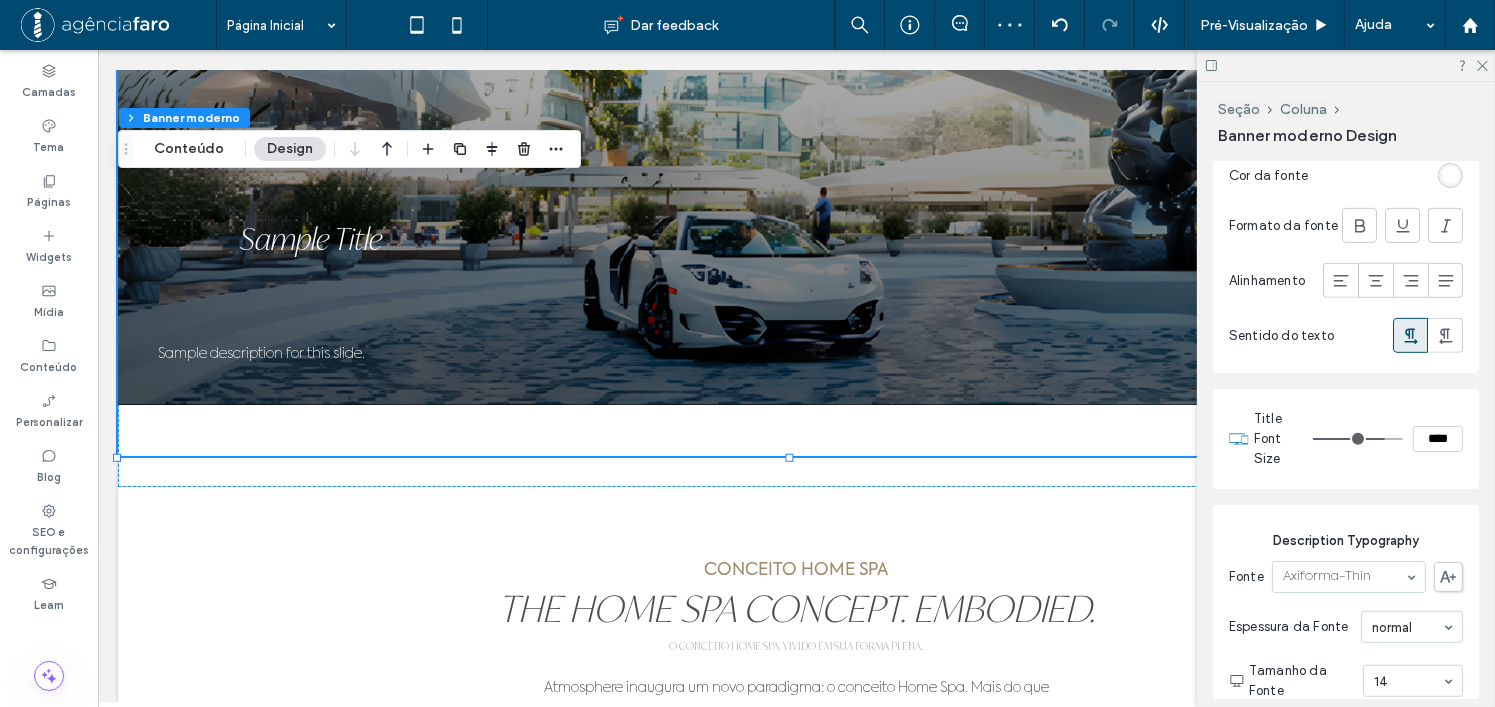 type on "**" 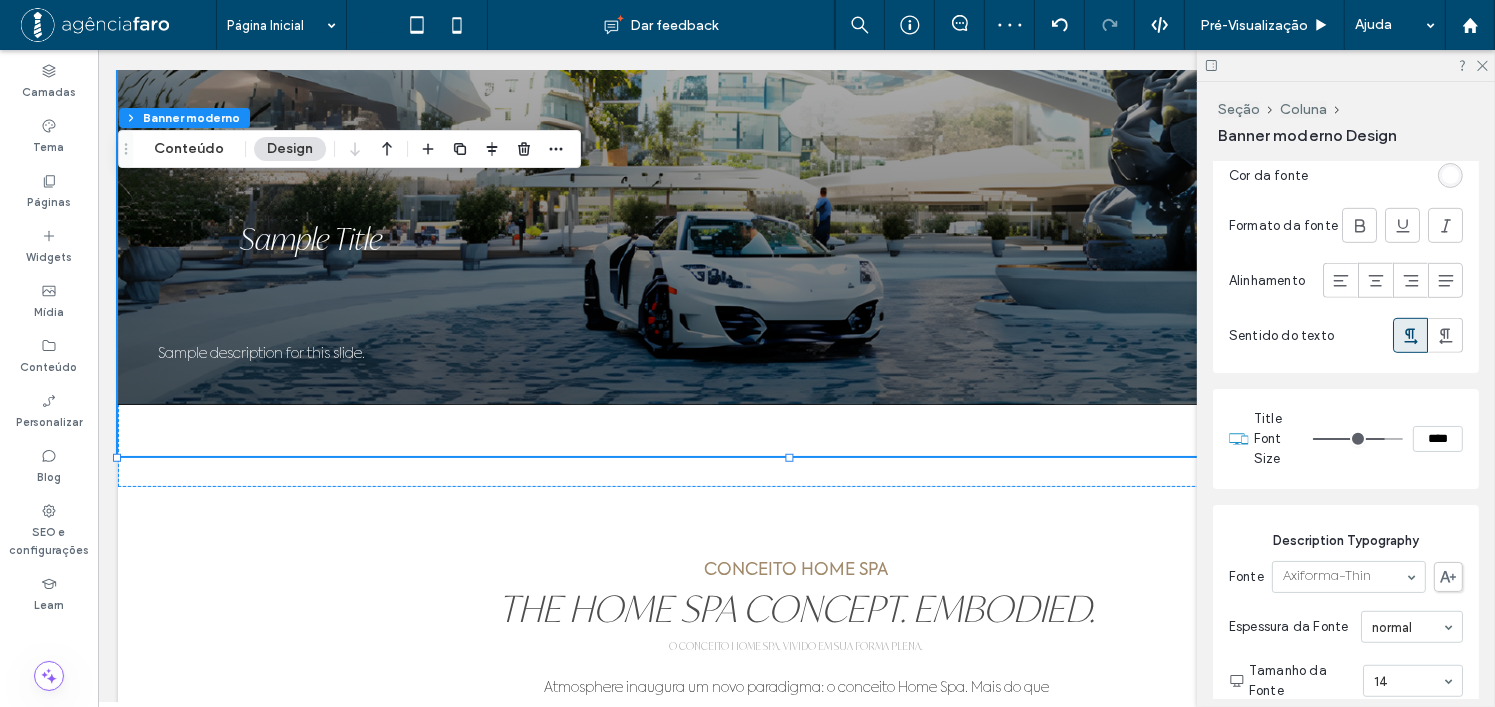 type 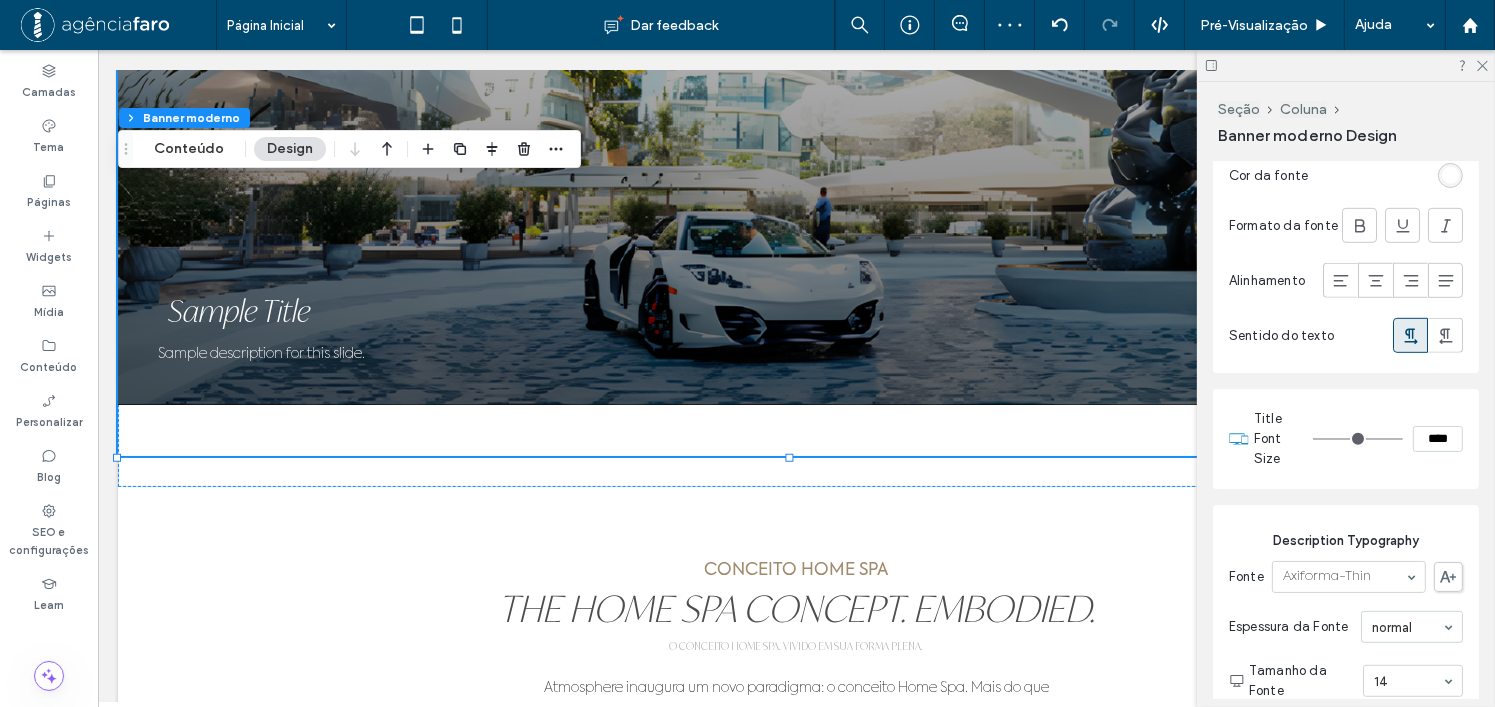 drag, startPoint x: 1355, startPoint y: 436, endPoint x: 1245, endPoint y: 437, distance: 110.00455 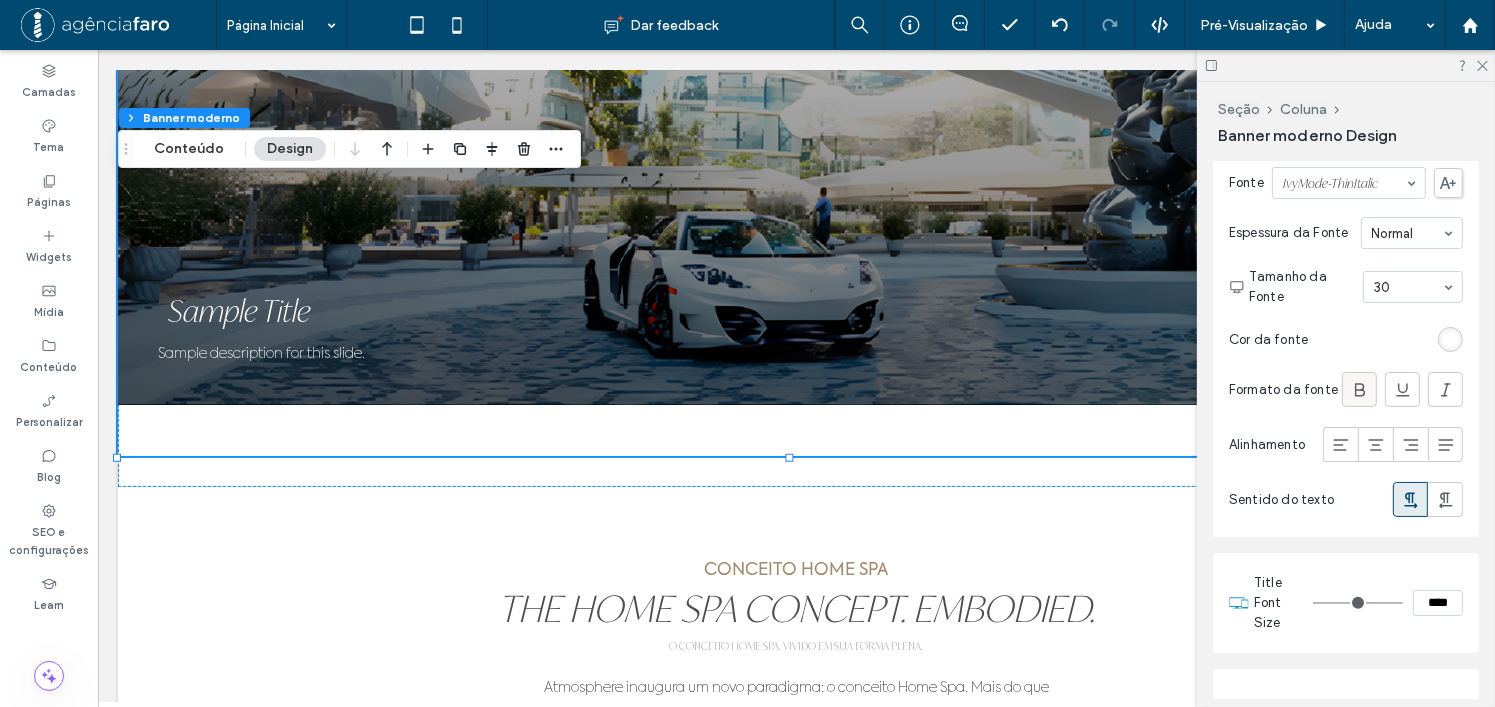 scroll, scrollTop: 944, scrollLeft: 0, axis: vertical 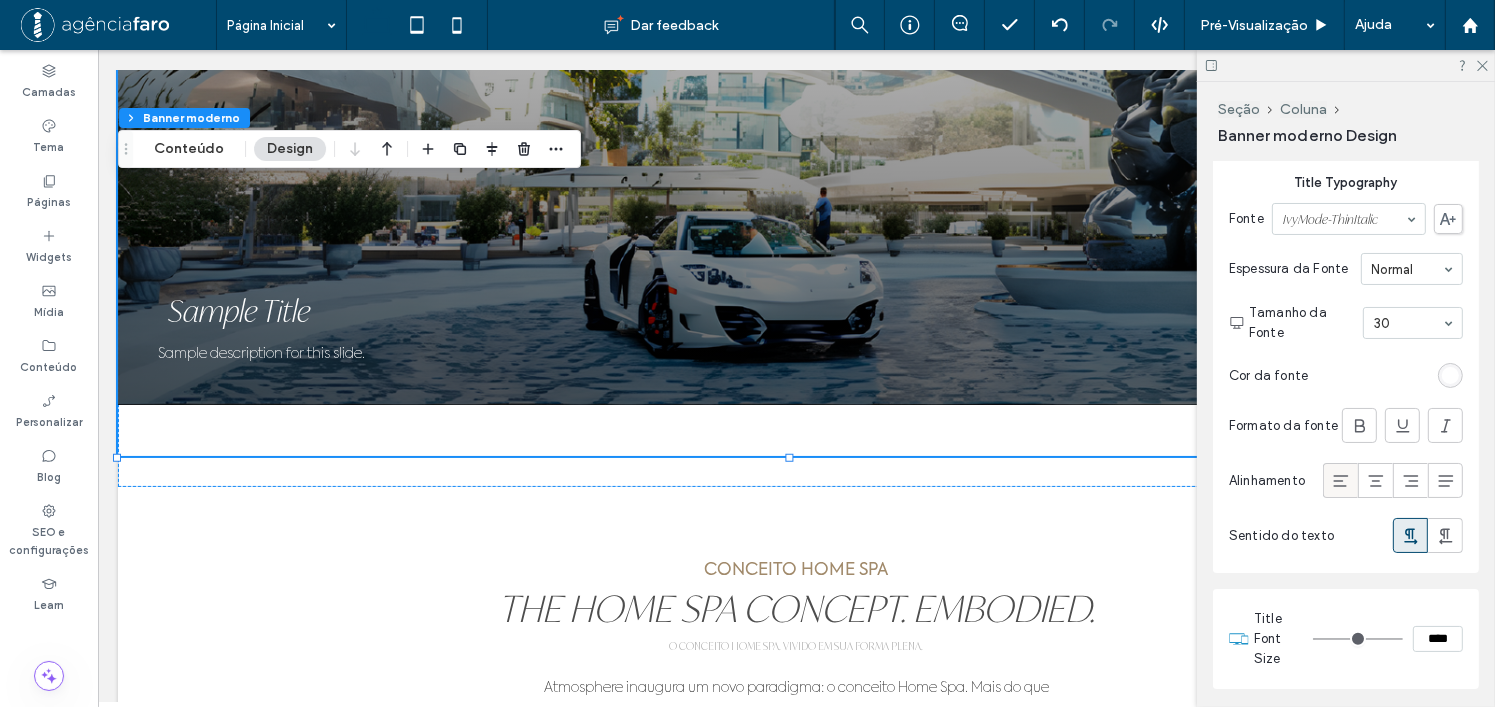 click 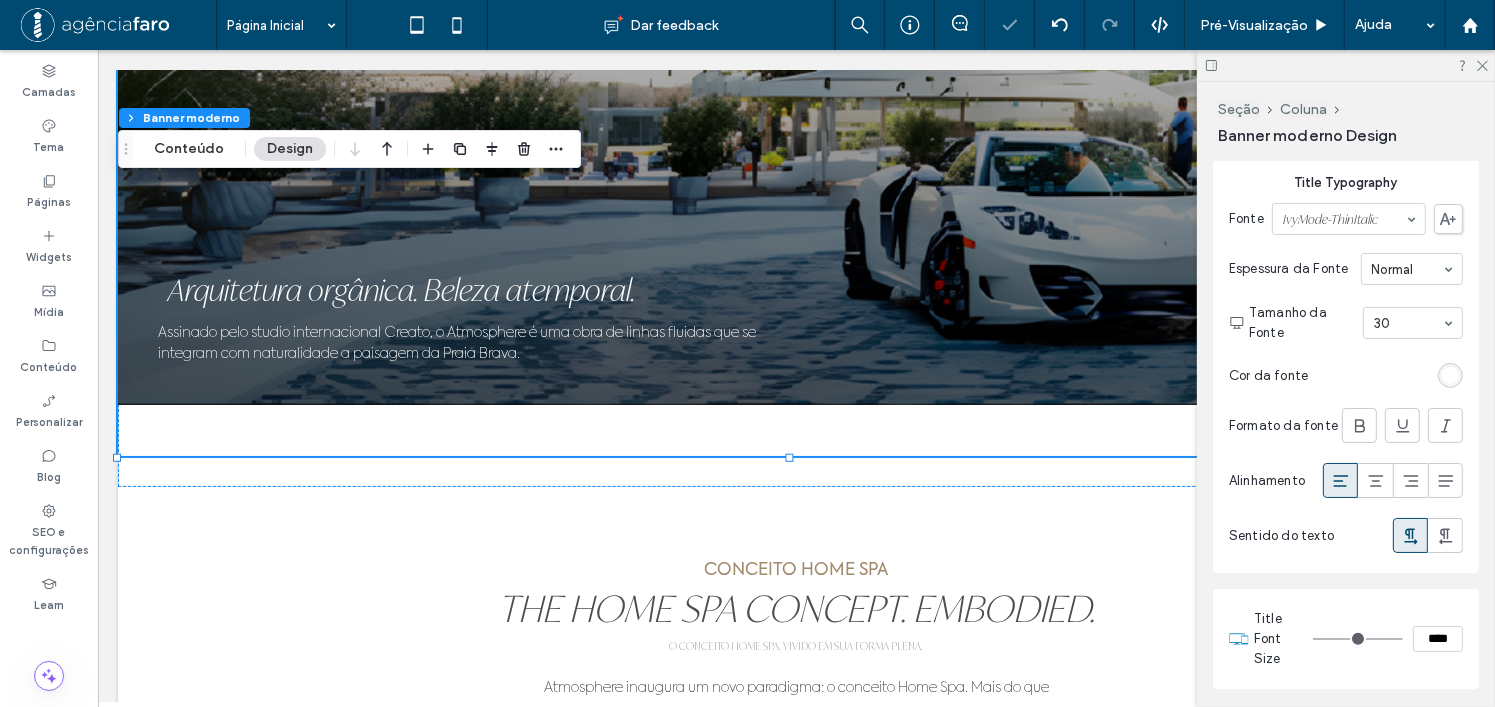 click 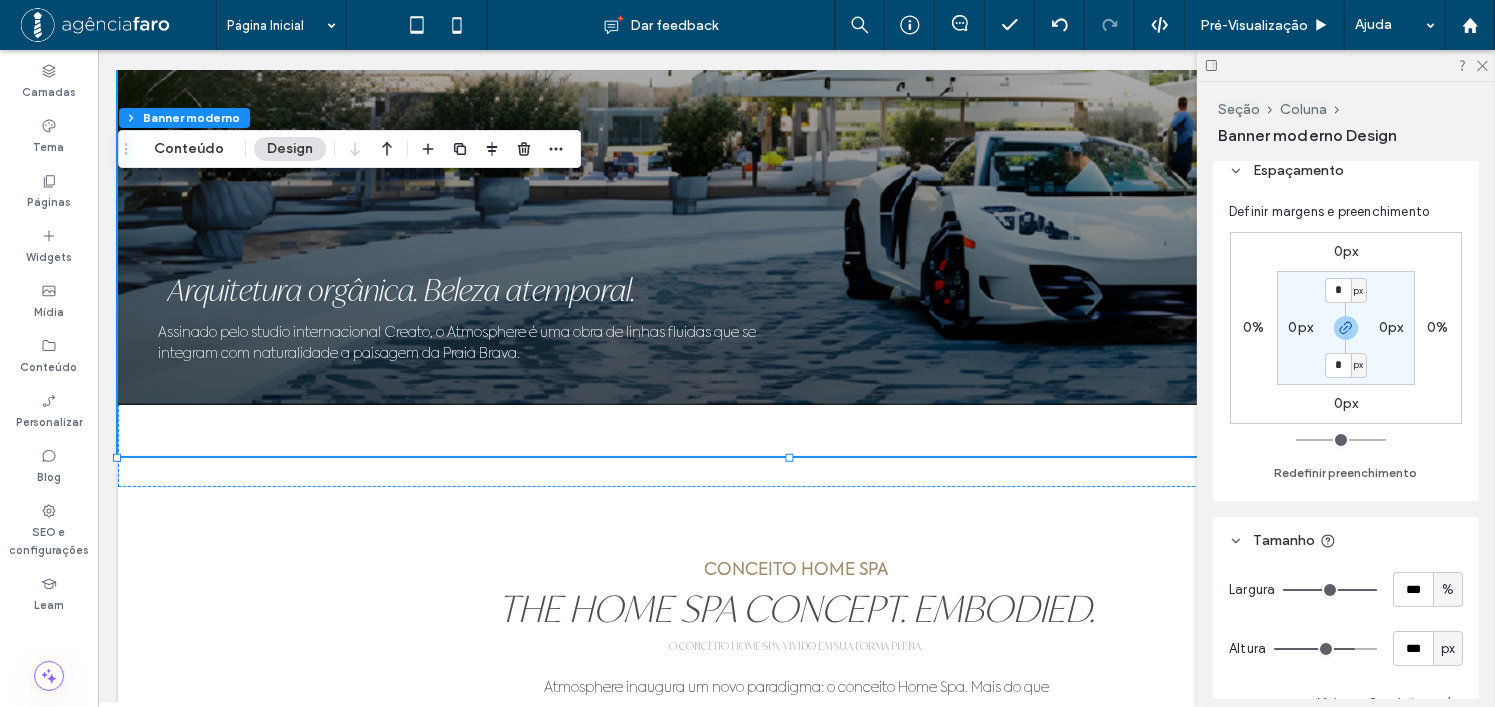 scroll, scrollTop: 244, scrollLeft: 0, axis: vertical 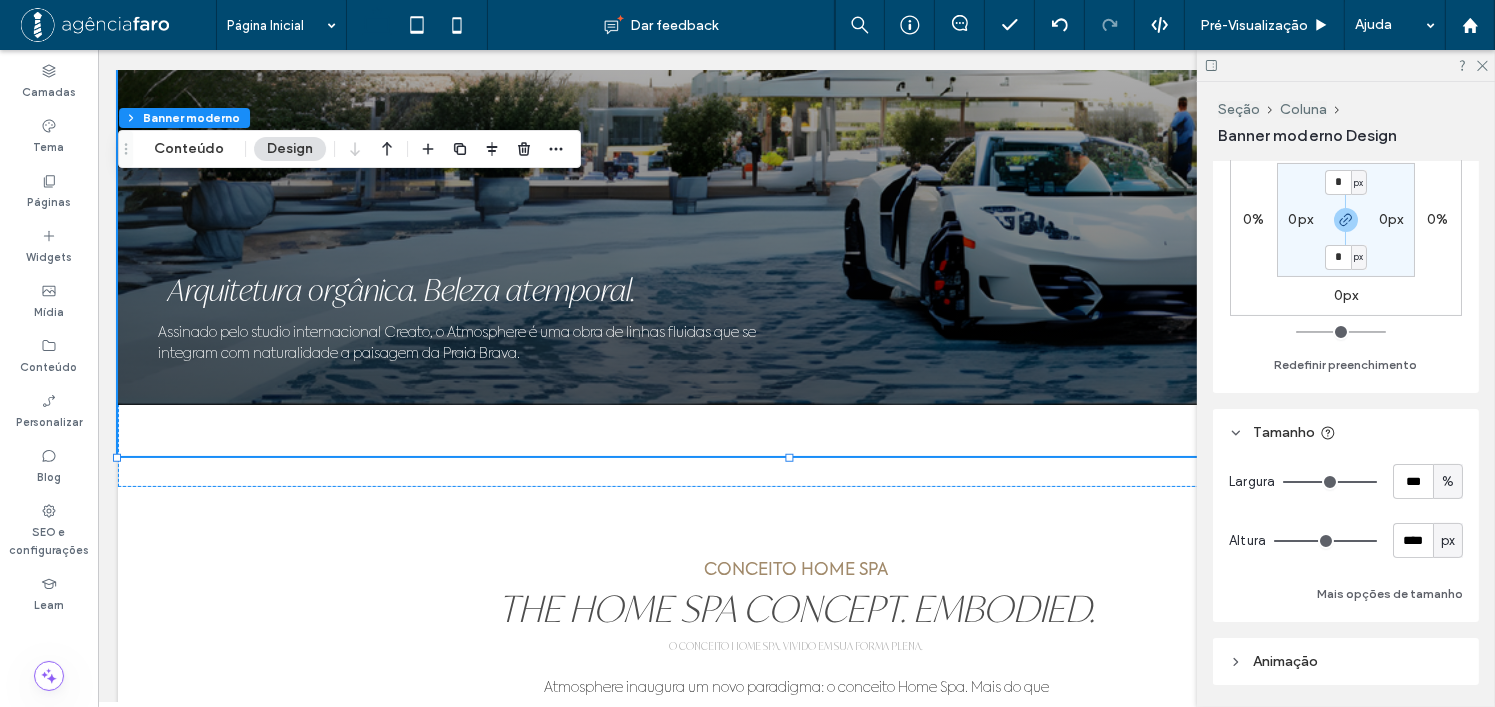 drag, startPoint x: 1347, startPoint y: 539, endPoint x: 1376, endPoint y: 533, distance: 29.614185 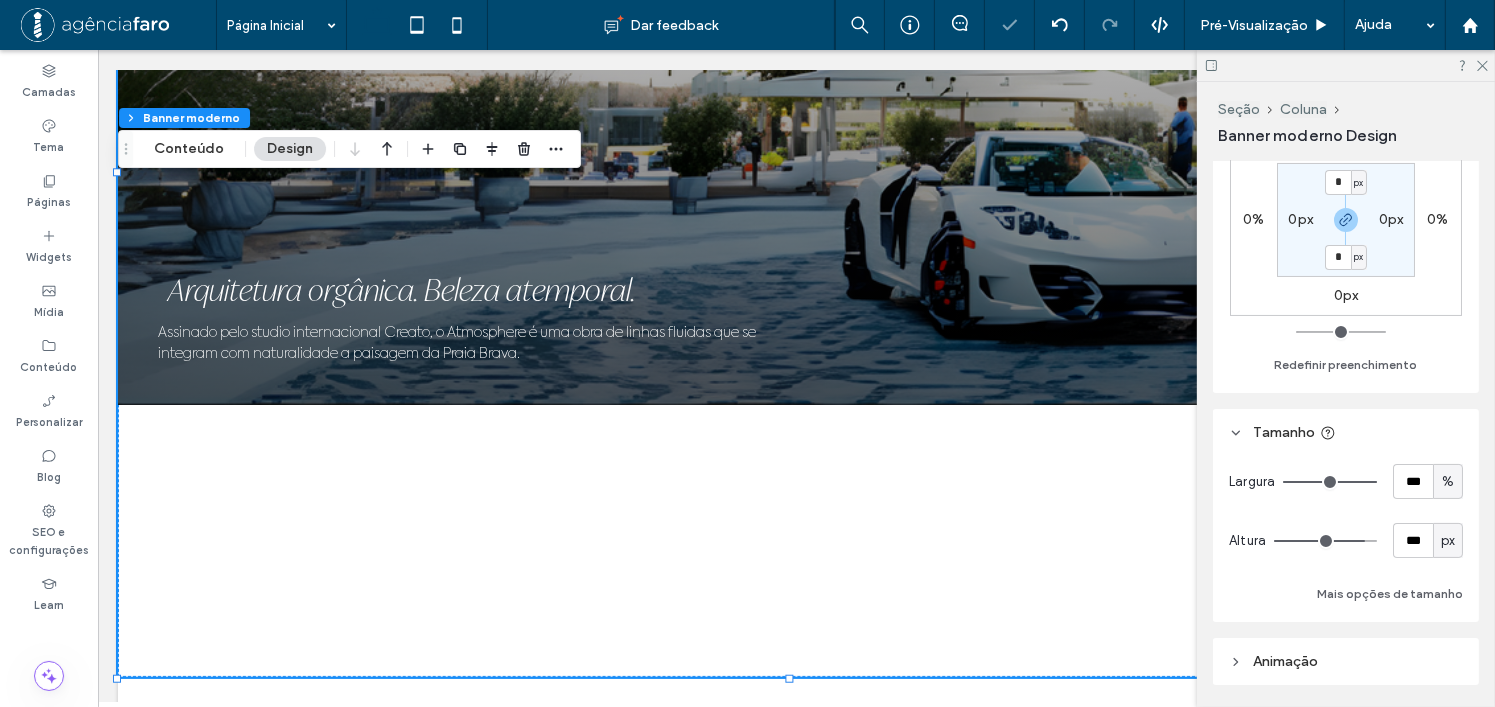drag, startPoint x: 1357, startPoint y: 537, endPoint x: 1343, endPoint y: 536, distance: 14.035668 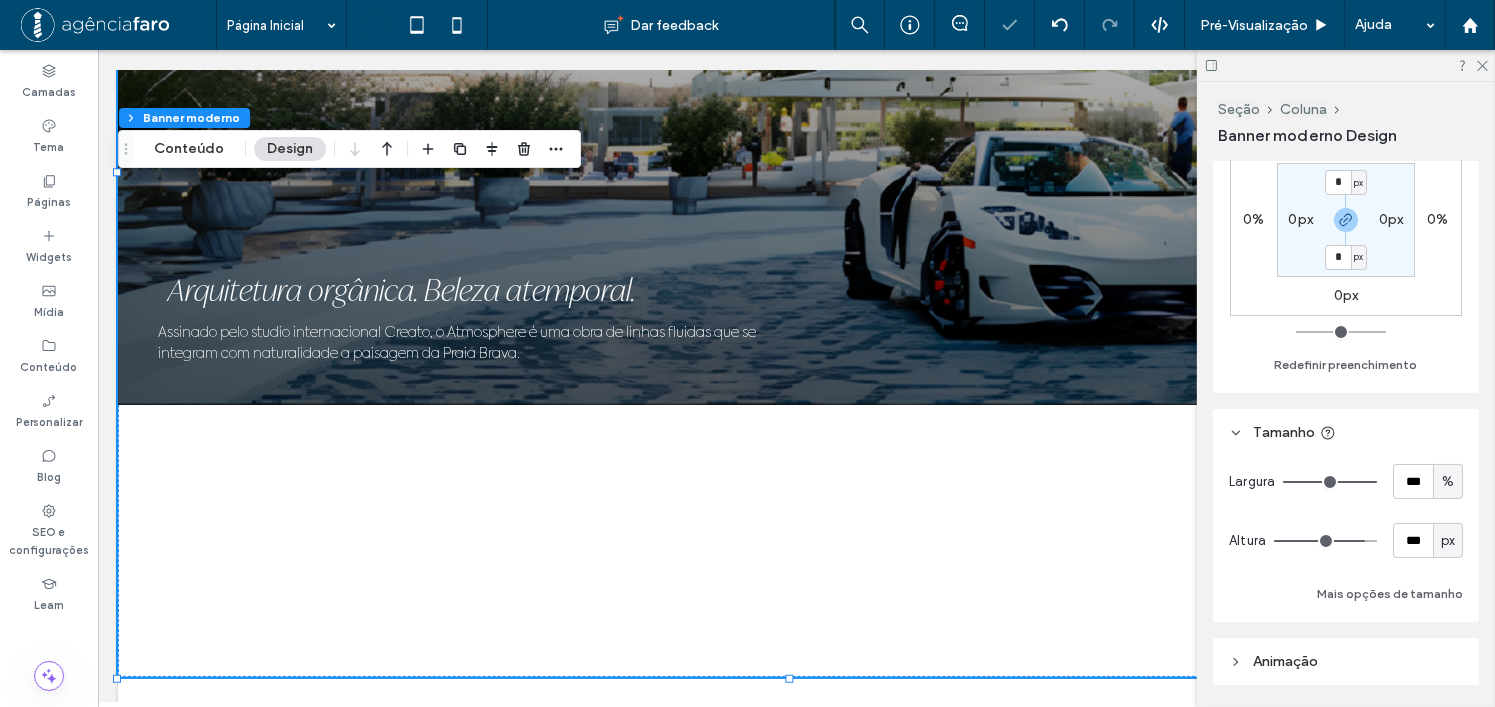 click at bounding box center (1325, 541) 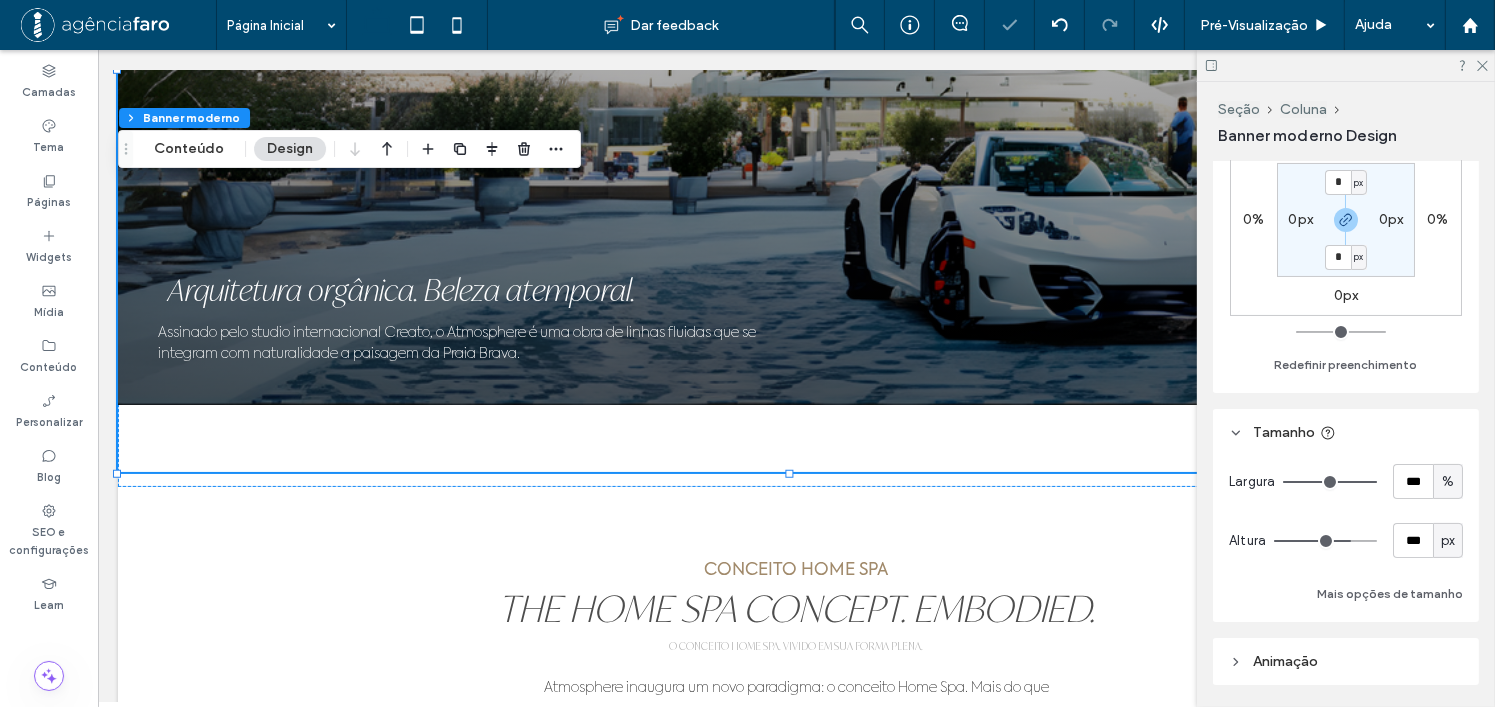 click at bounding box center [1325, 541] 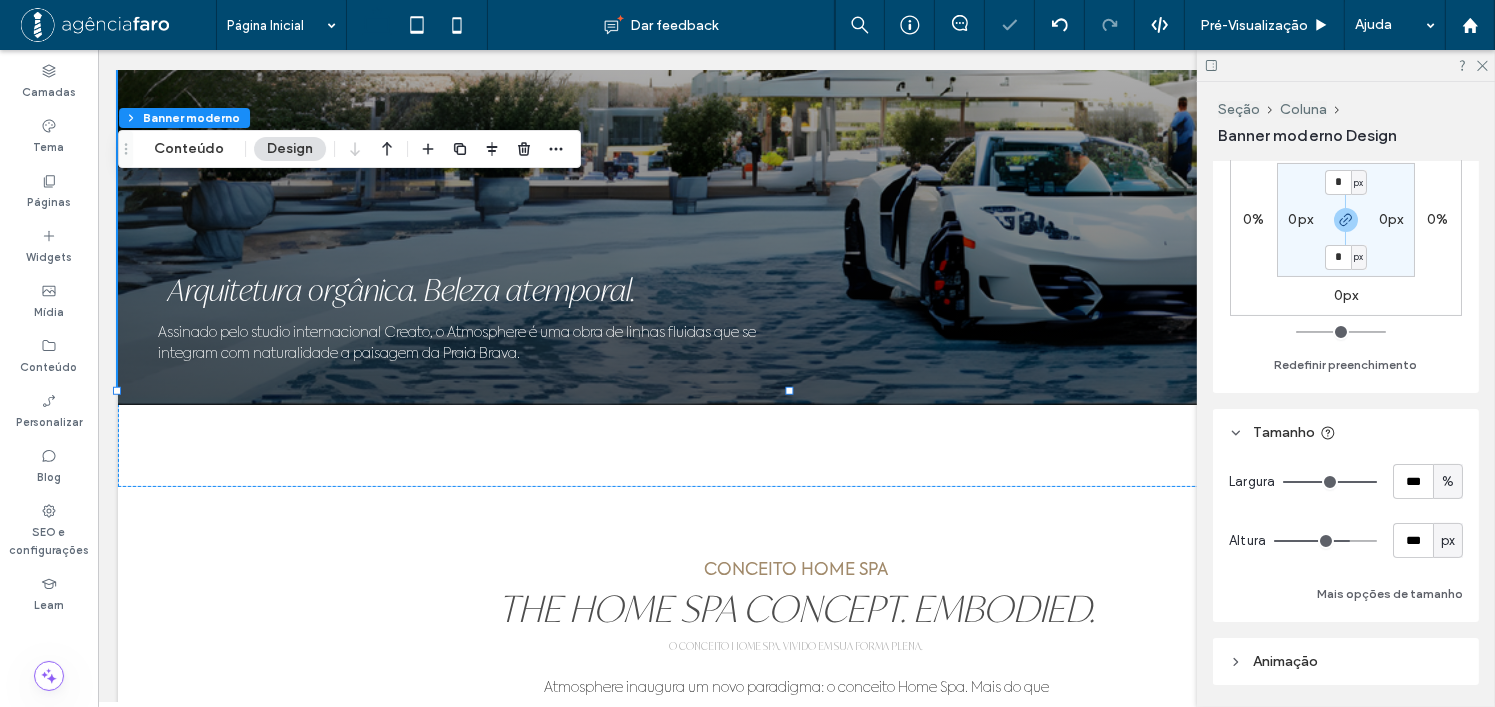 click at bounding box center [1325, 541] 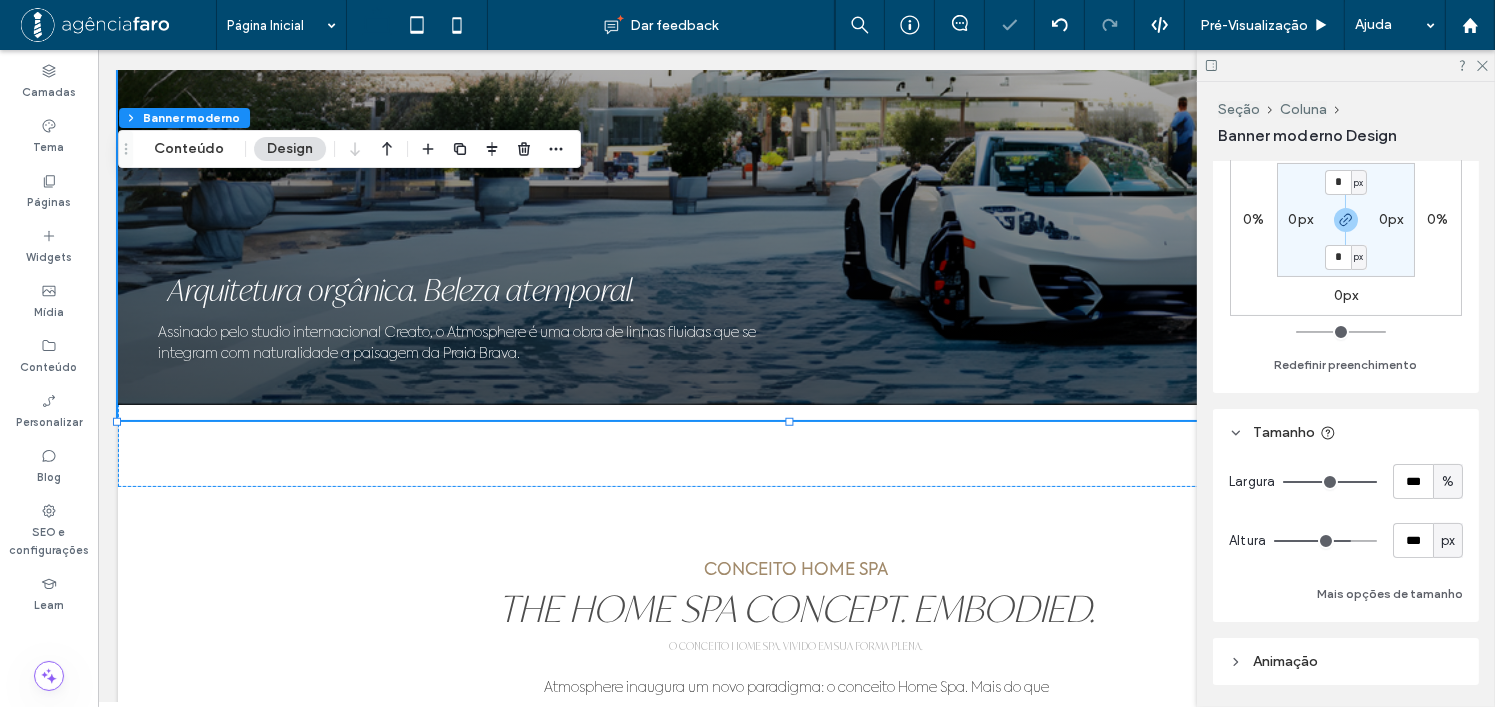 click on "Altura *** px" at bounding box center [1346, 540] 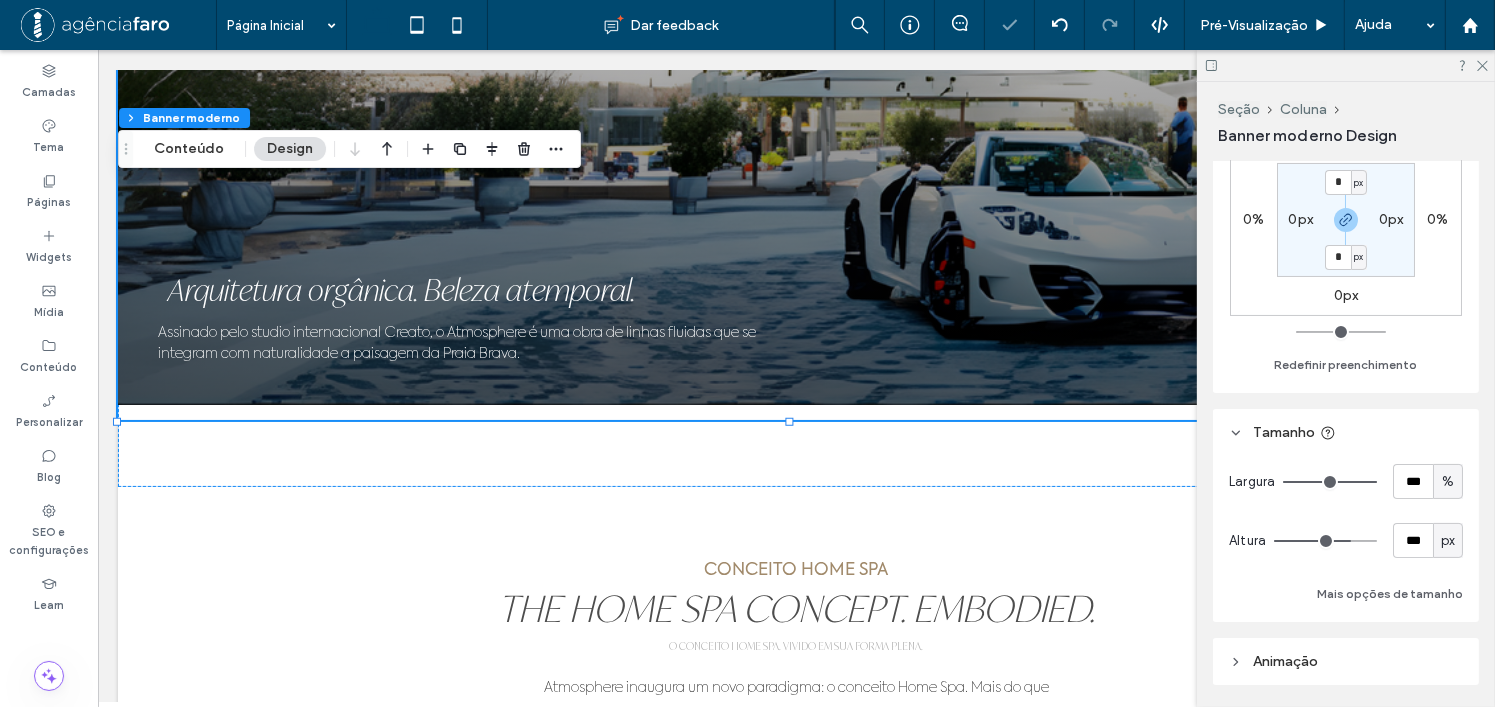 click on "Altura *** px" at bounding box center [1346, 540] 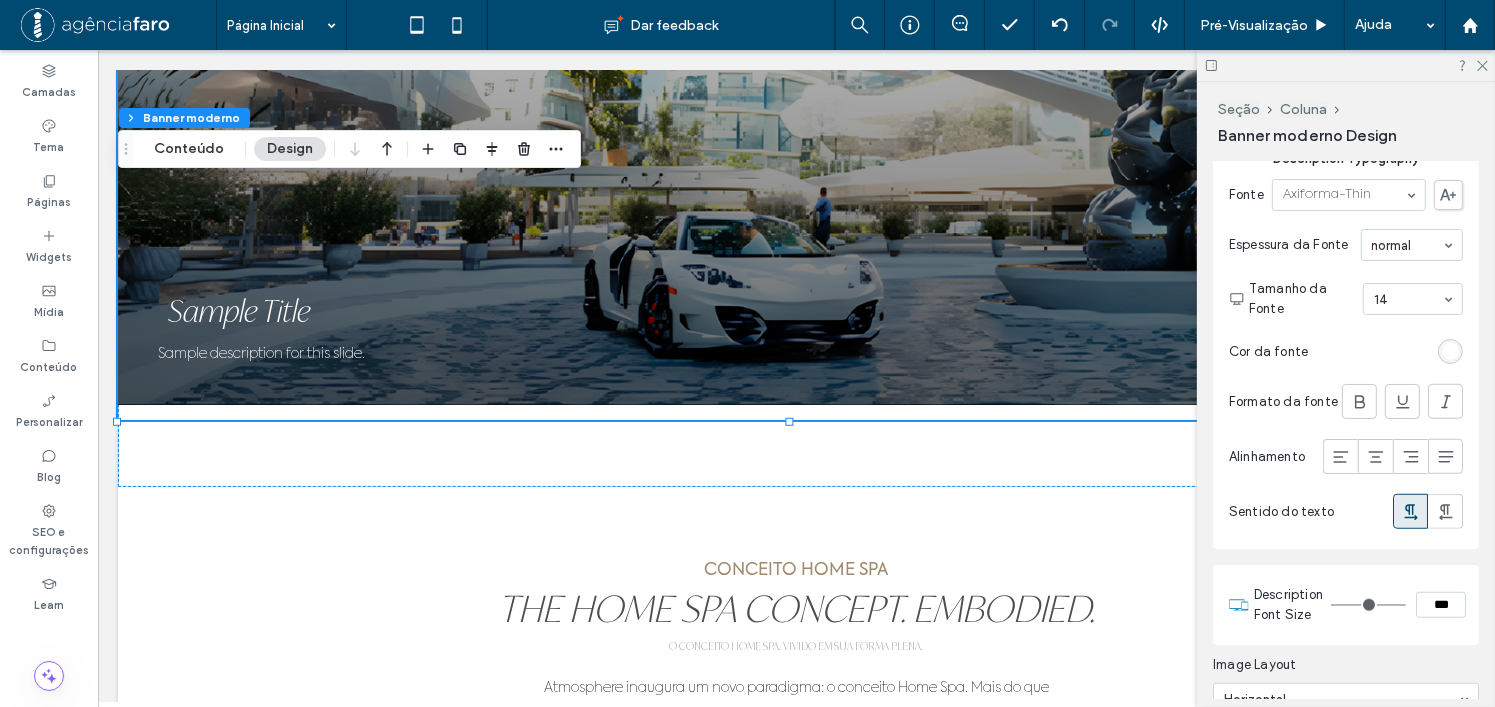 scroll, scrollTop: 1544, scrollLeft: 0, axis: vertical 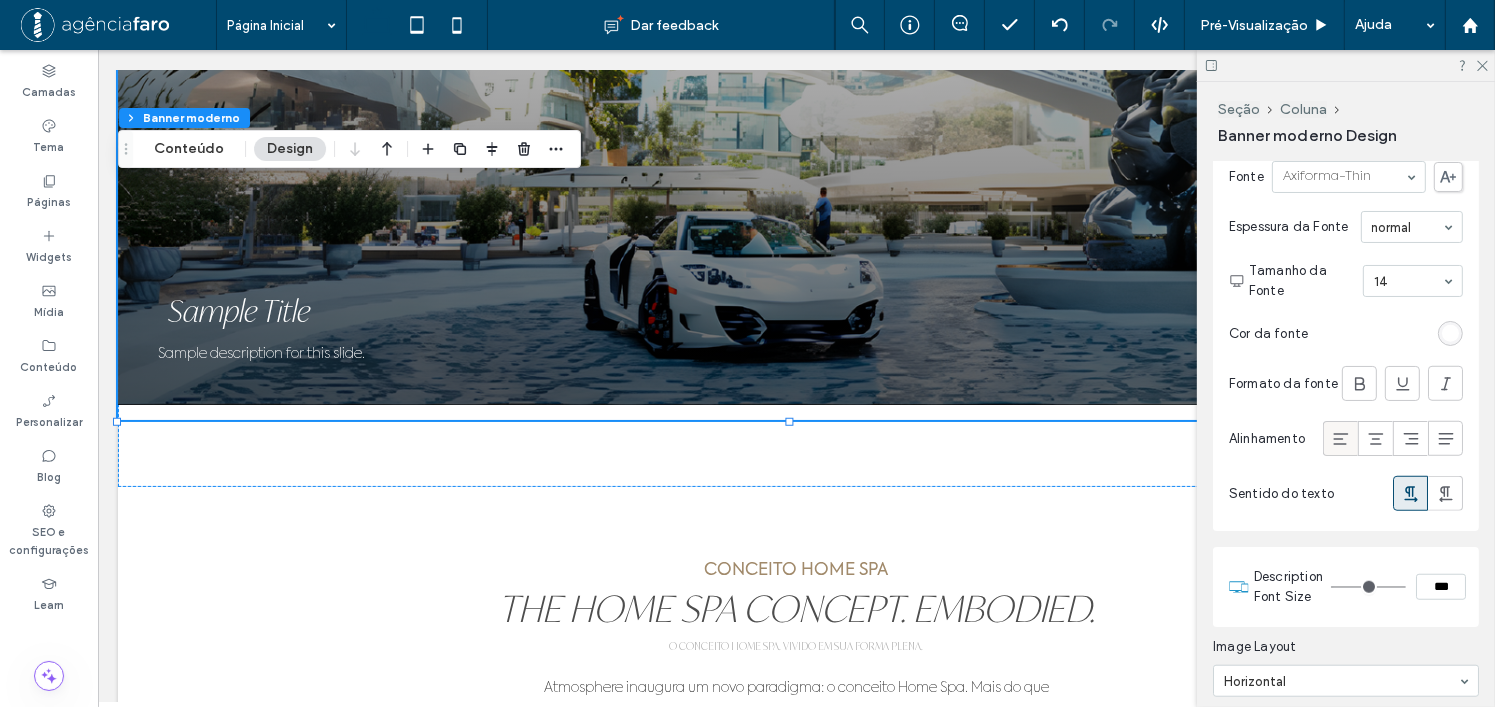 click 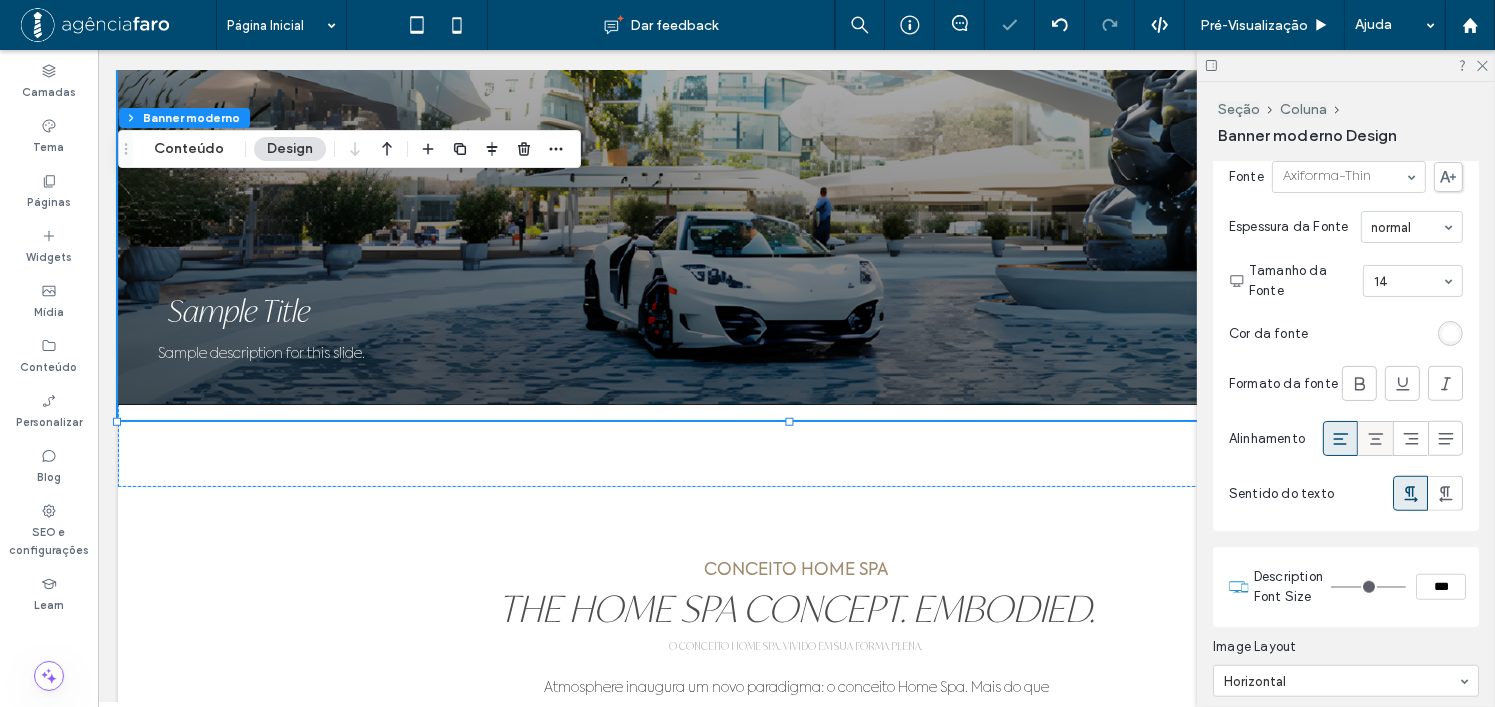 click at bounding box center (1375, 438) 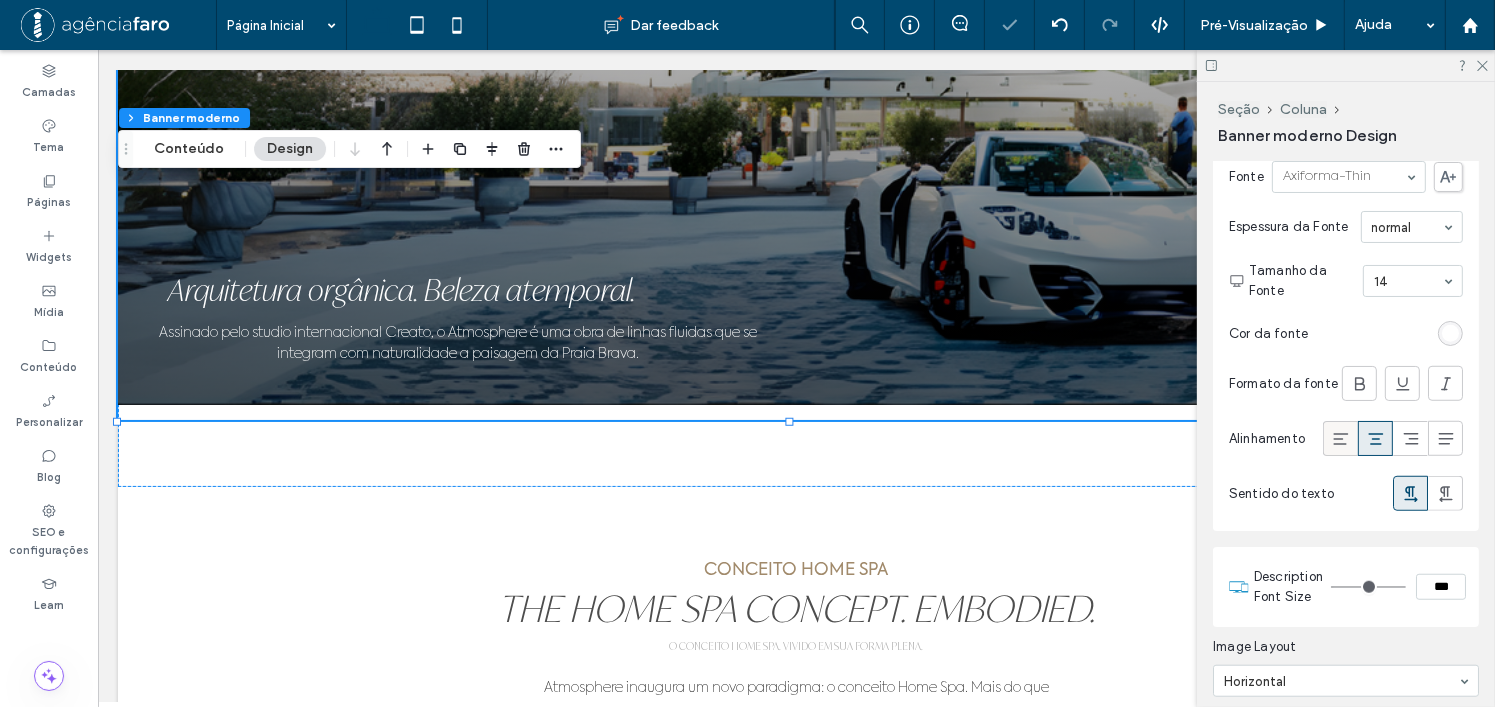 click 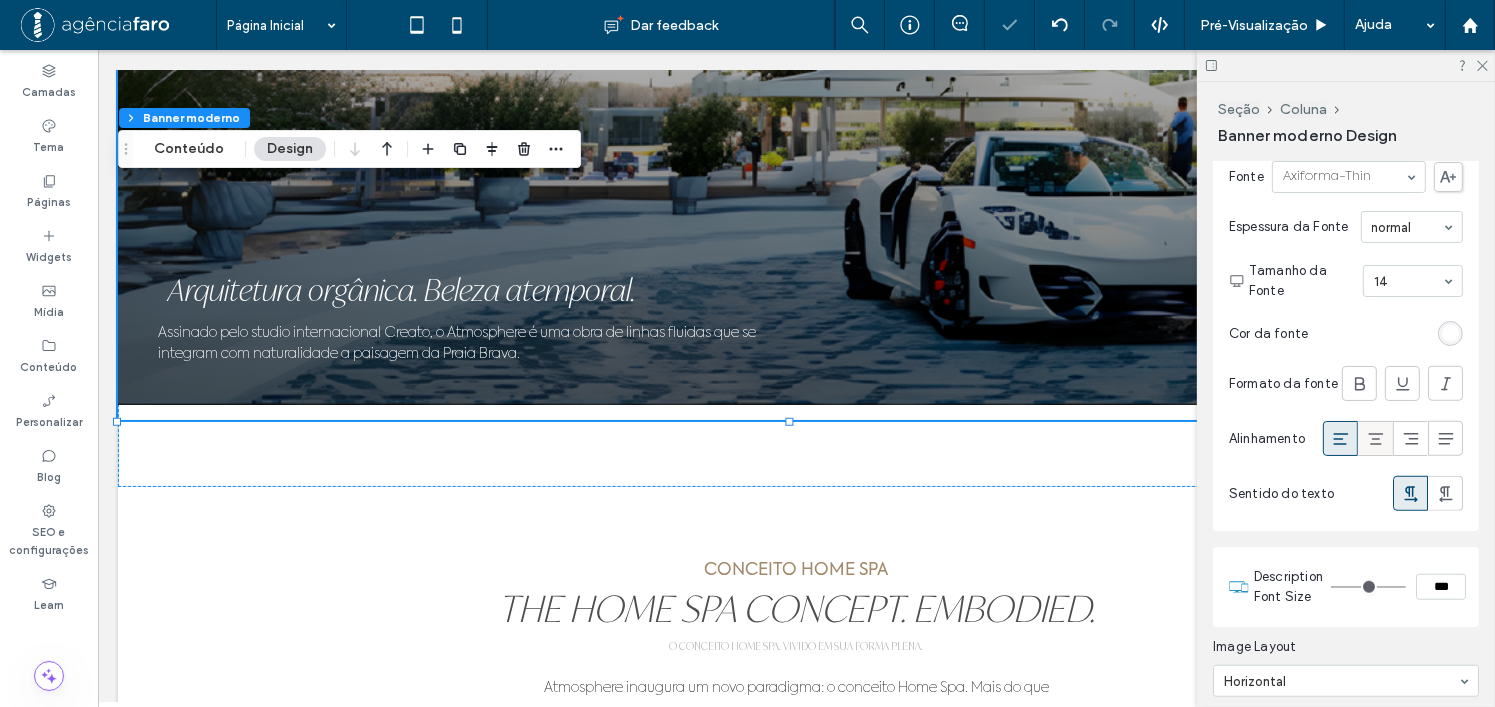 click 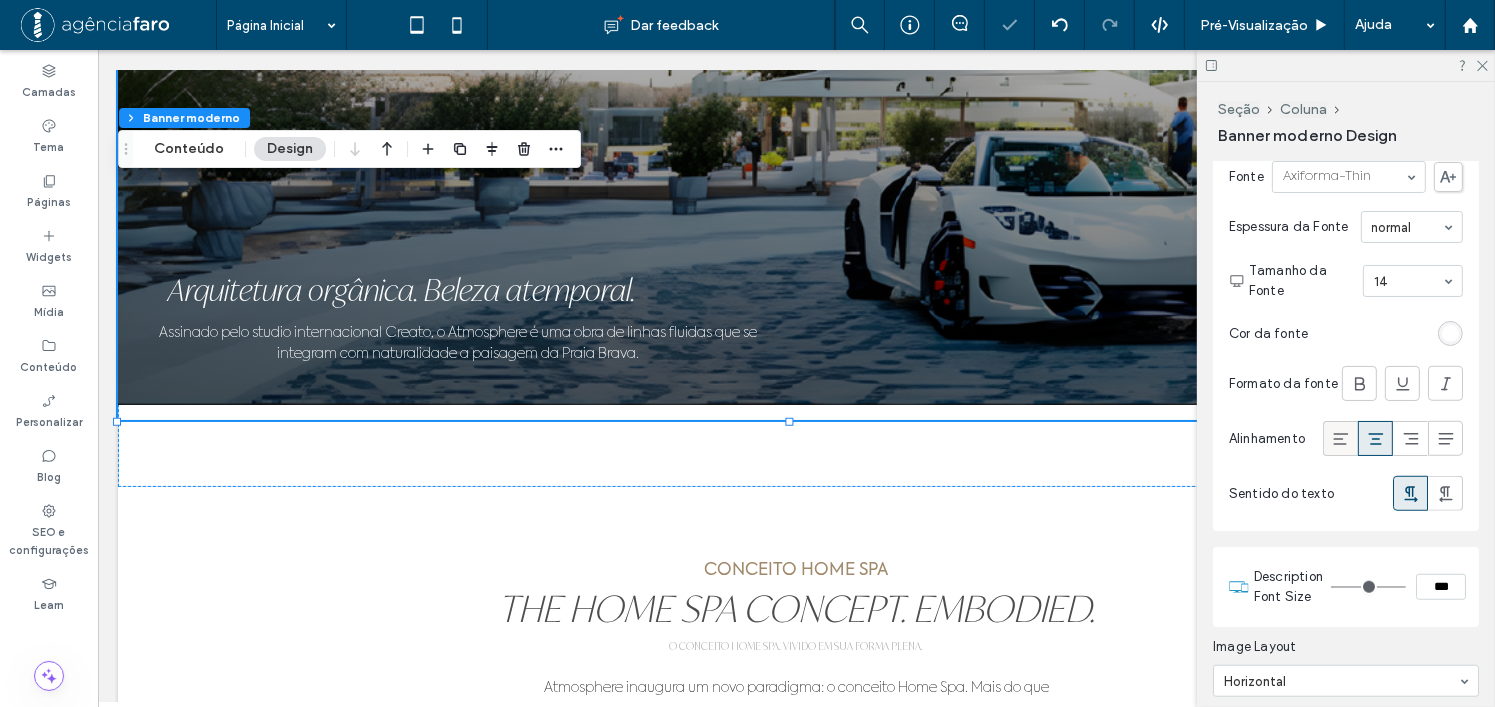 click 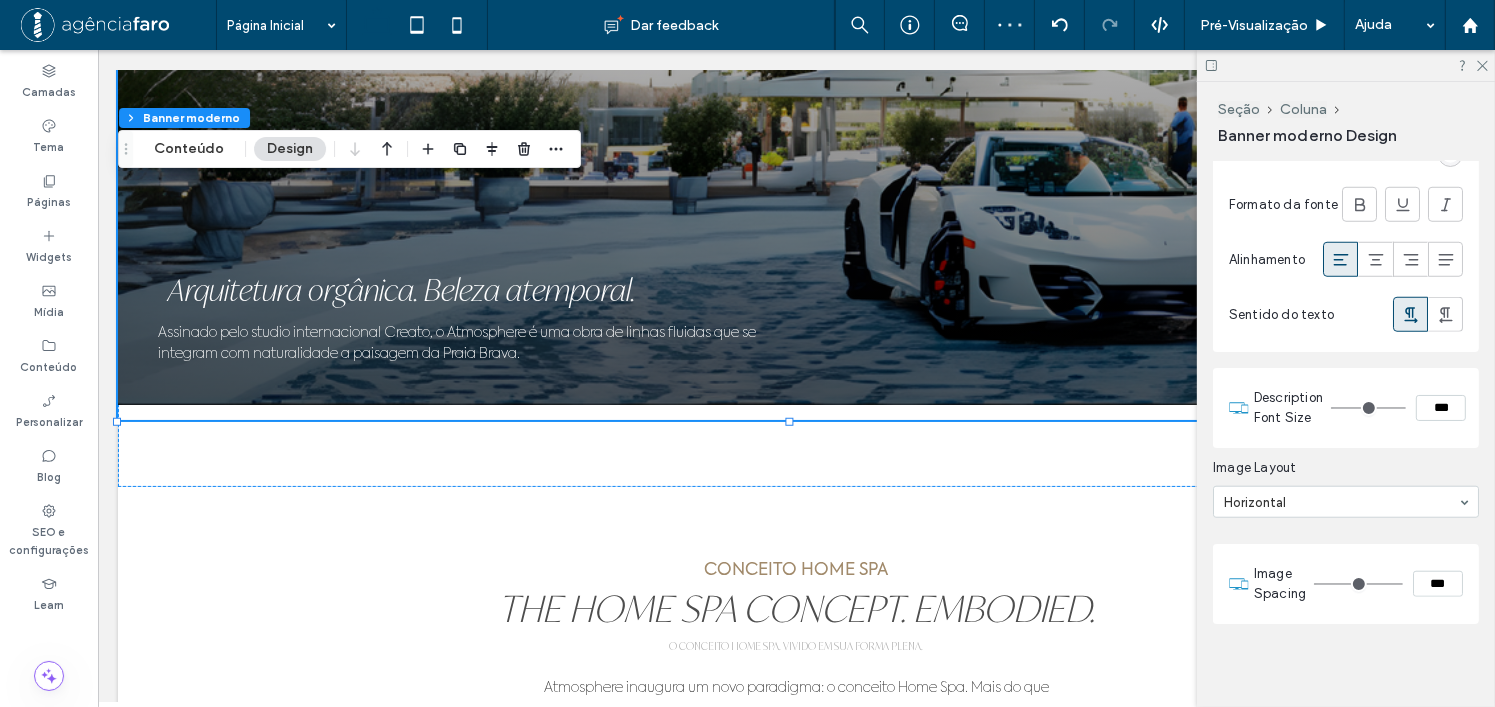scroll, scrollTop: 1744, scrollLeft: 0, axis: vertical 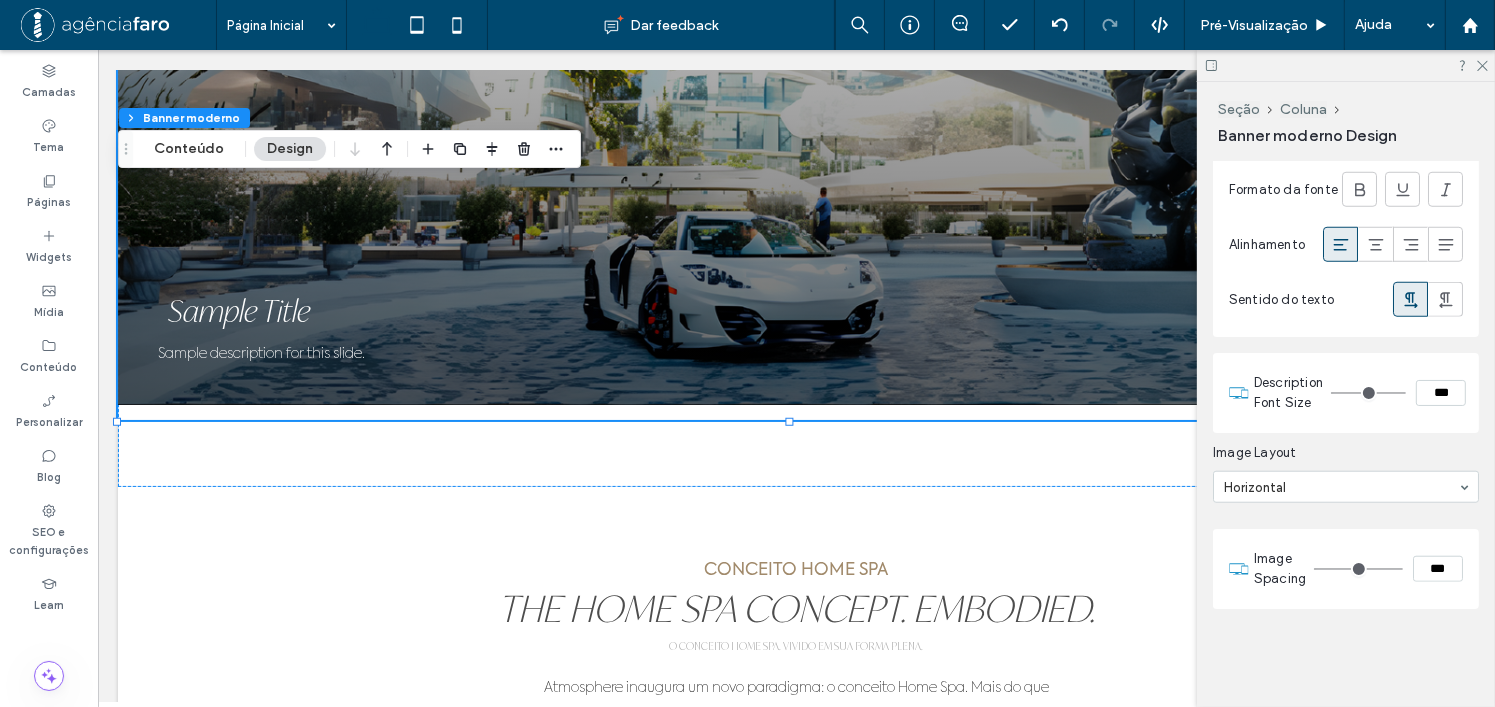 click on "Description Font Size" at bounding box center (1288, 393) 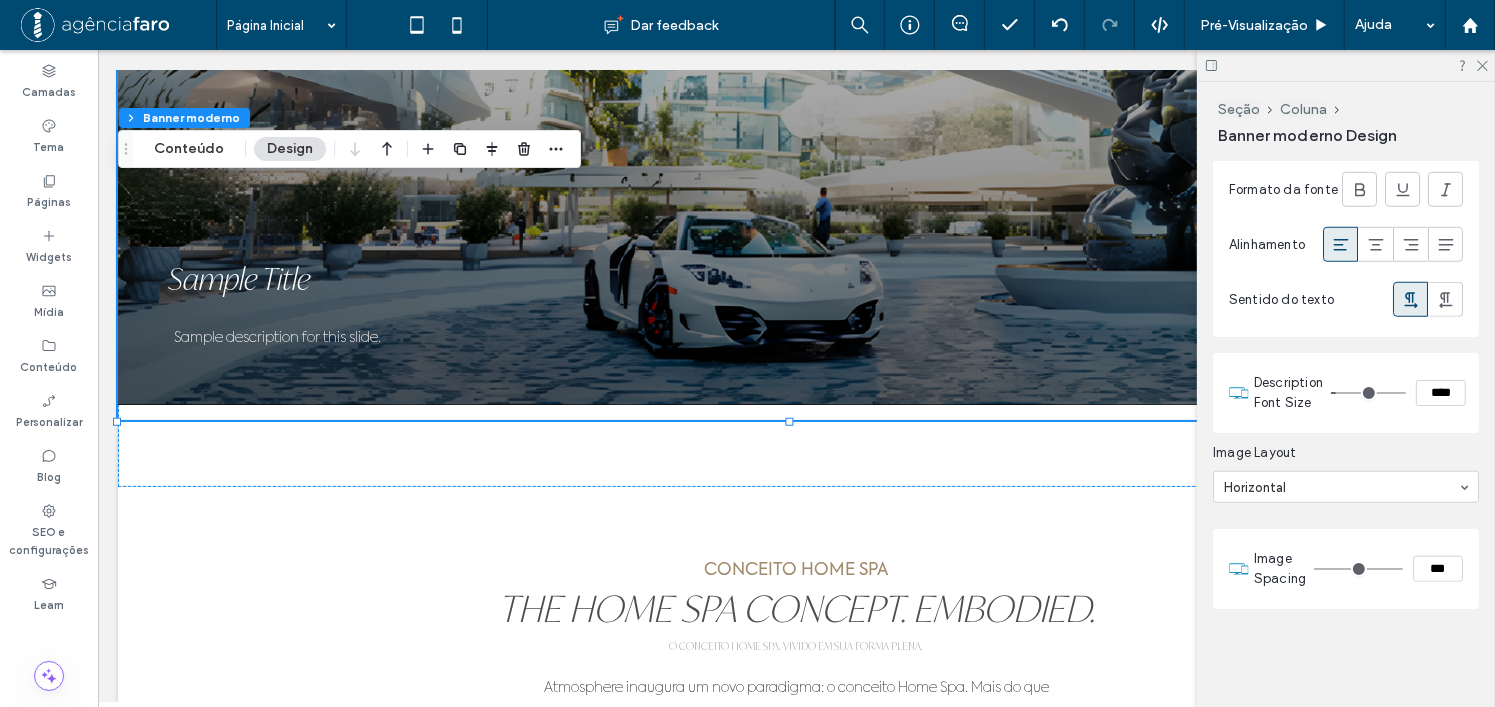 click at bounding box center [1368, 393] 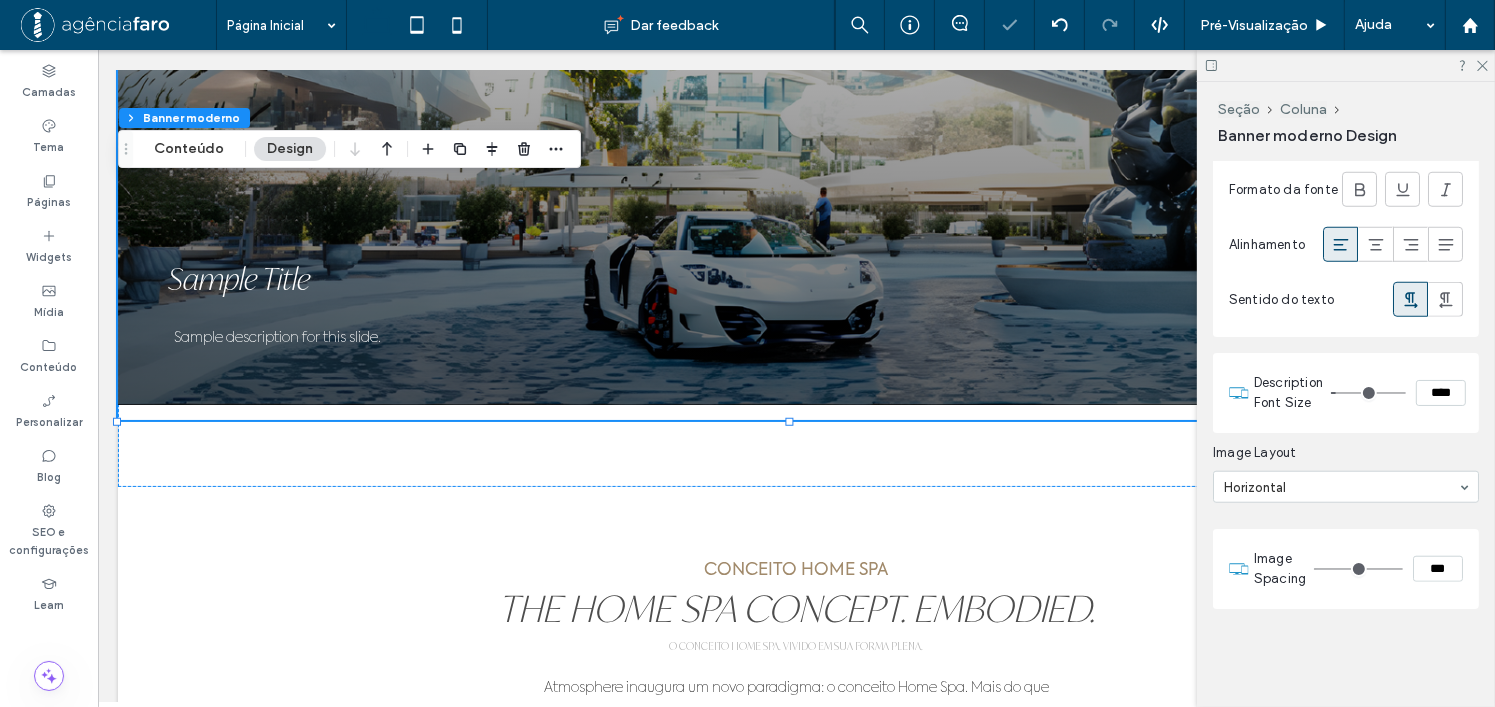 click at bounding box center (1368, 393) 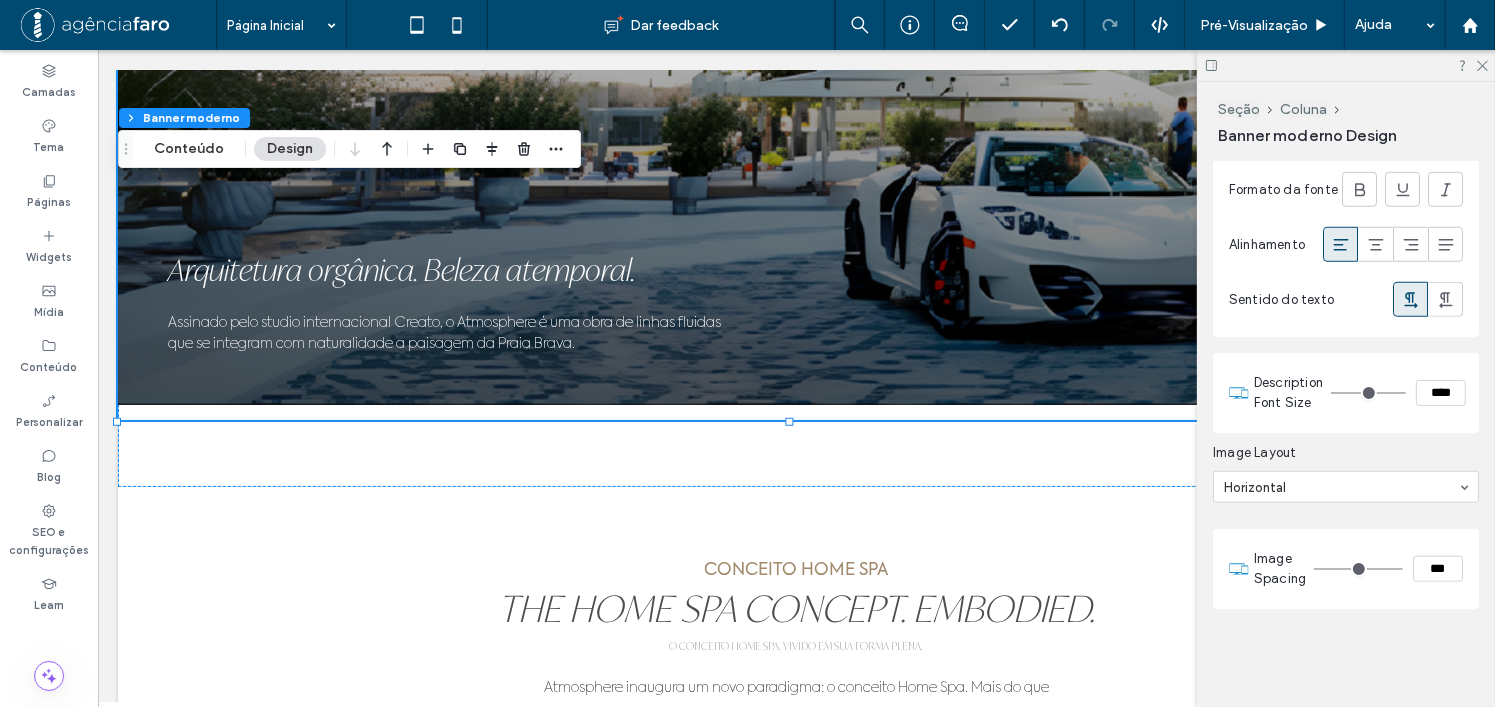 drag, startPoint x: 1347, startPoint y: 392, endPoint x: 1330, endPoint y: 390, distance: 17.117243 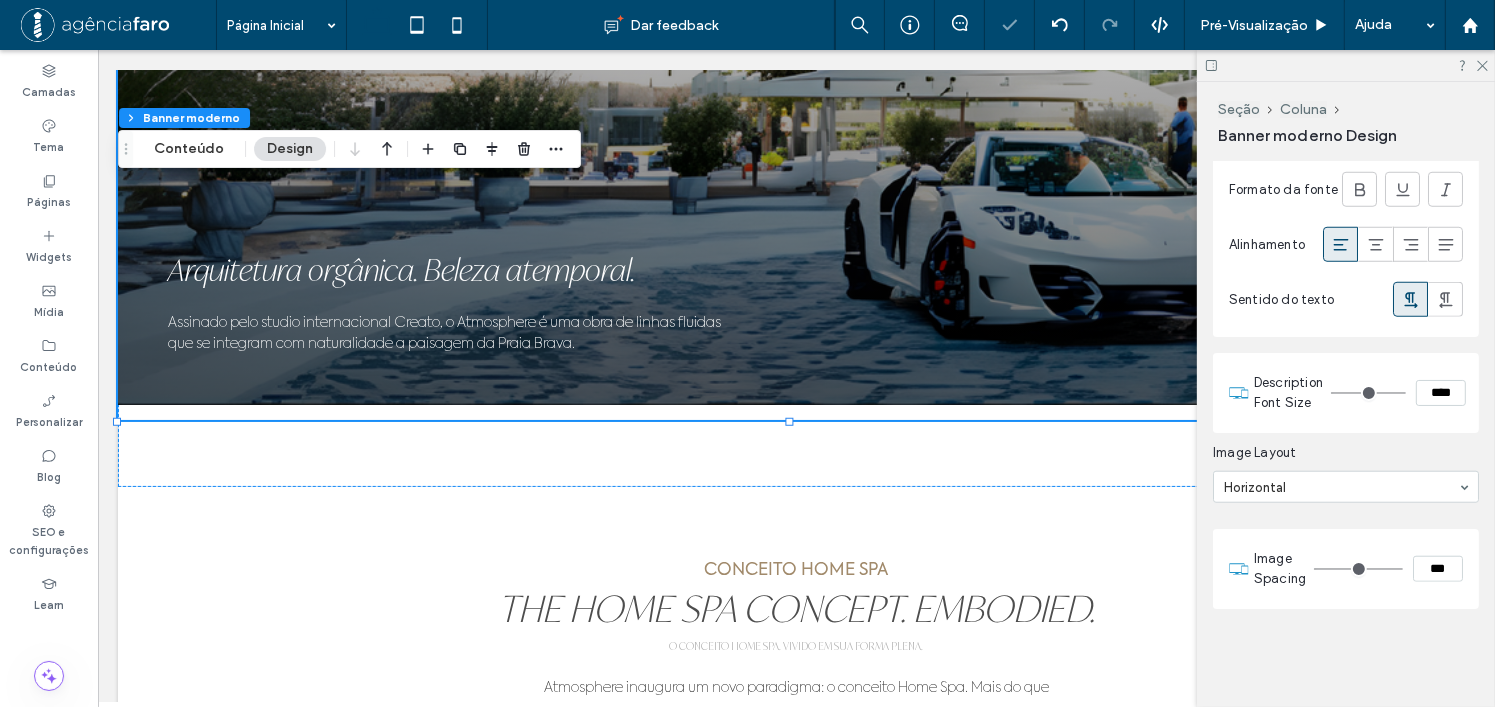 click on "****" at bounding box center (1441, 393) 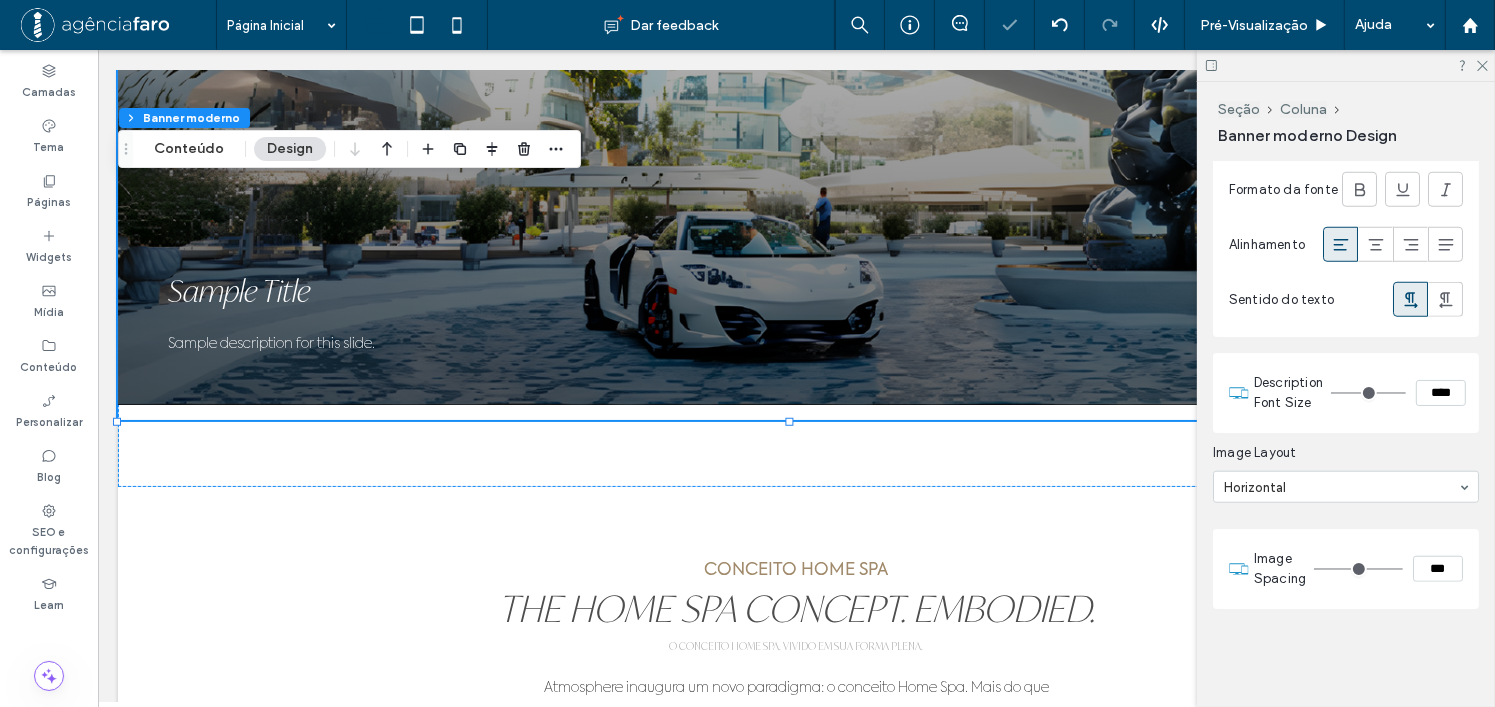 click on "****" at bounding box center (1441, 393) 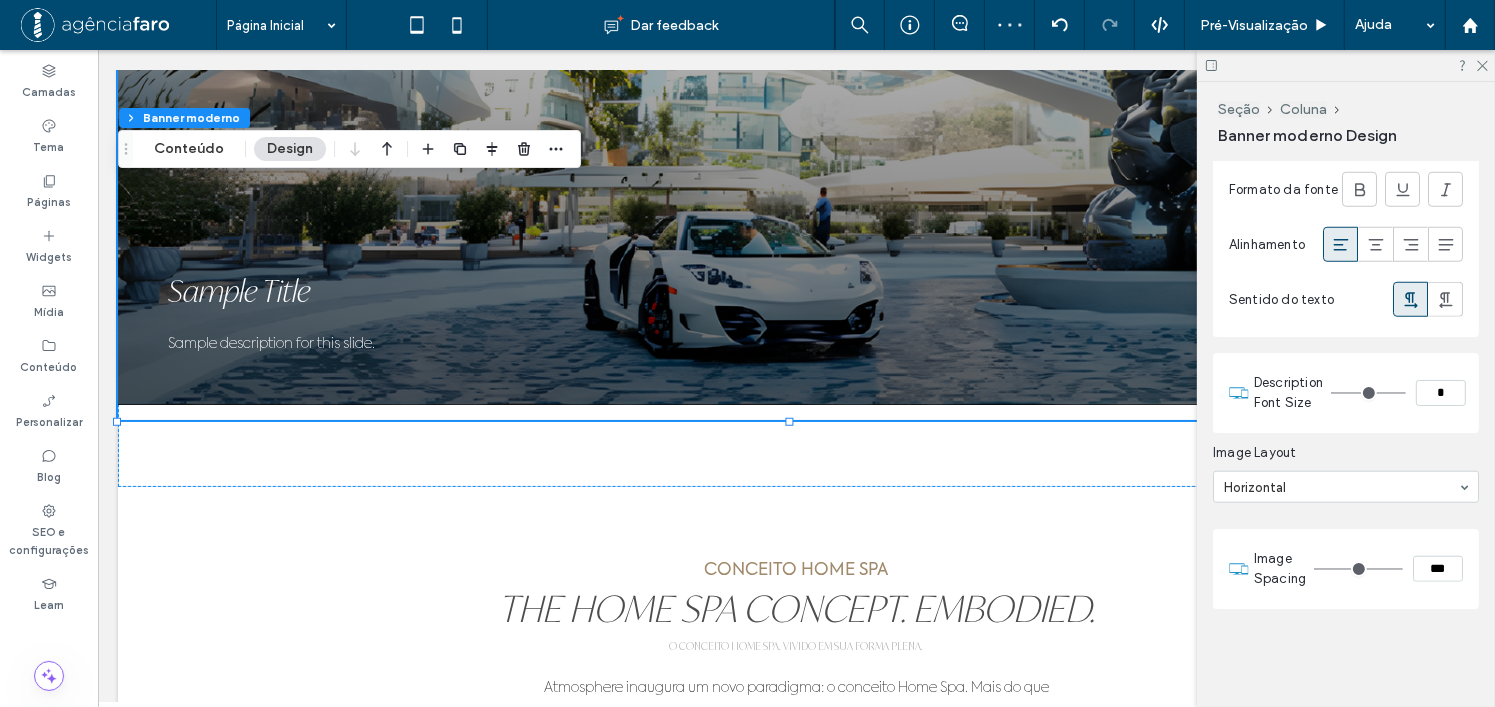 click on "Image Layout" at bounding box center [1342, 453] 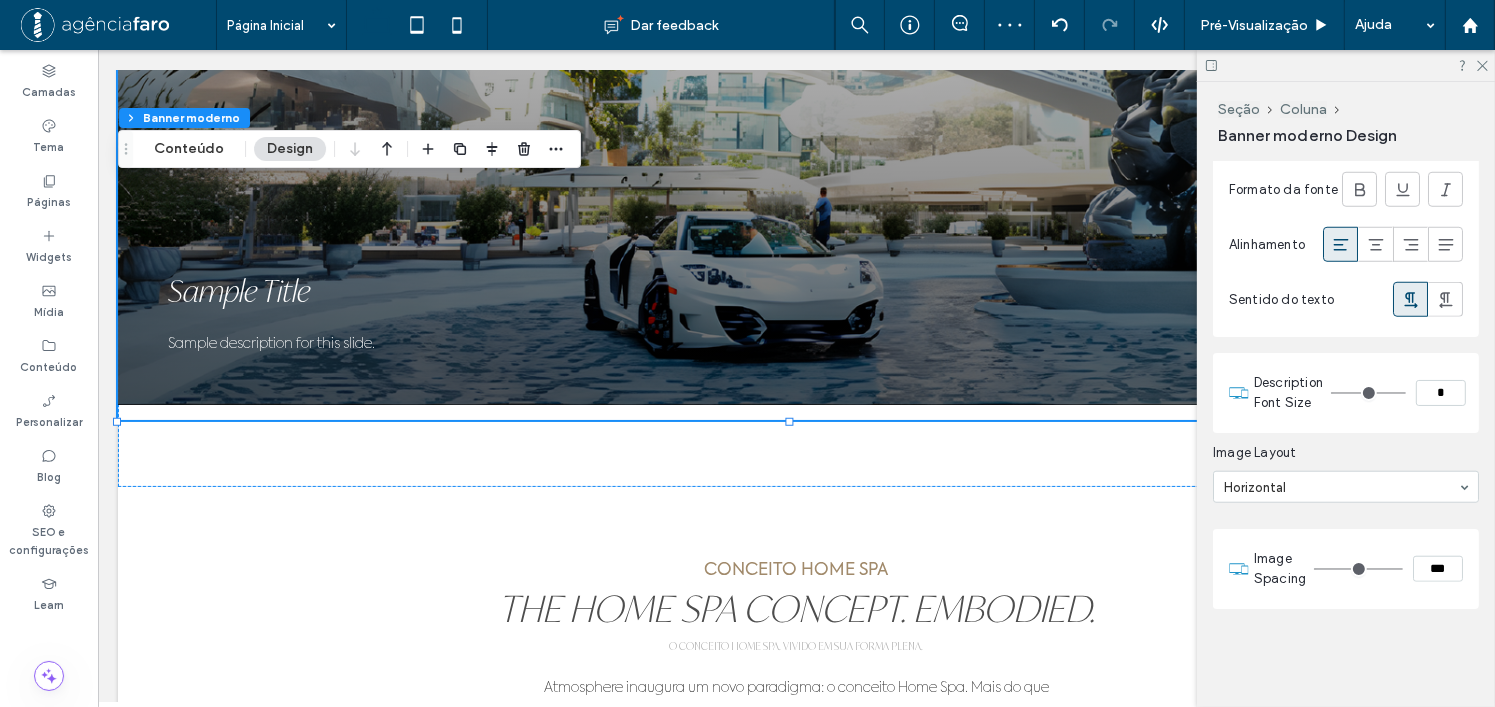 click on "*" at bounding box center (1441, 393) 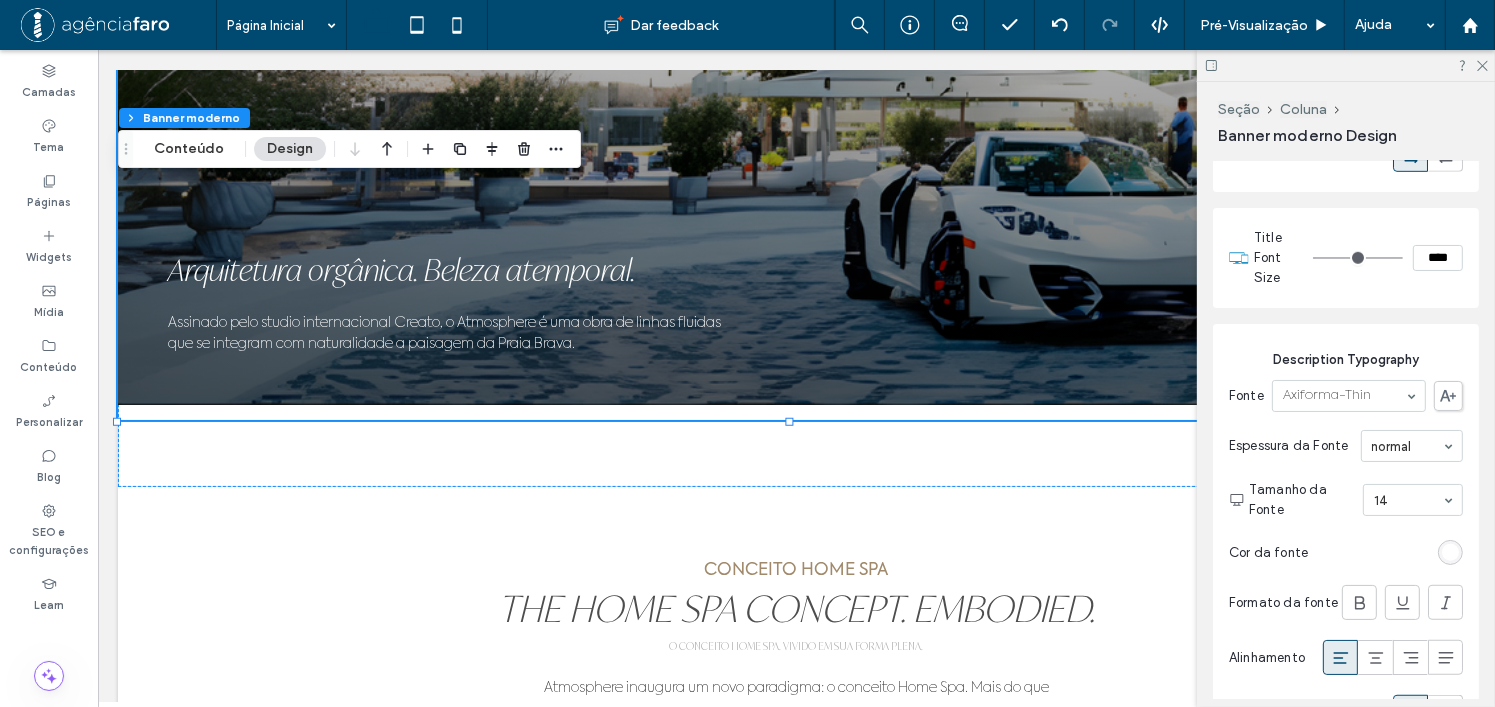 scroll, scrollTop: 1144, scrollLeft: 0, axis: vertical 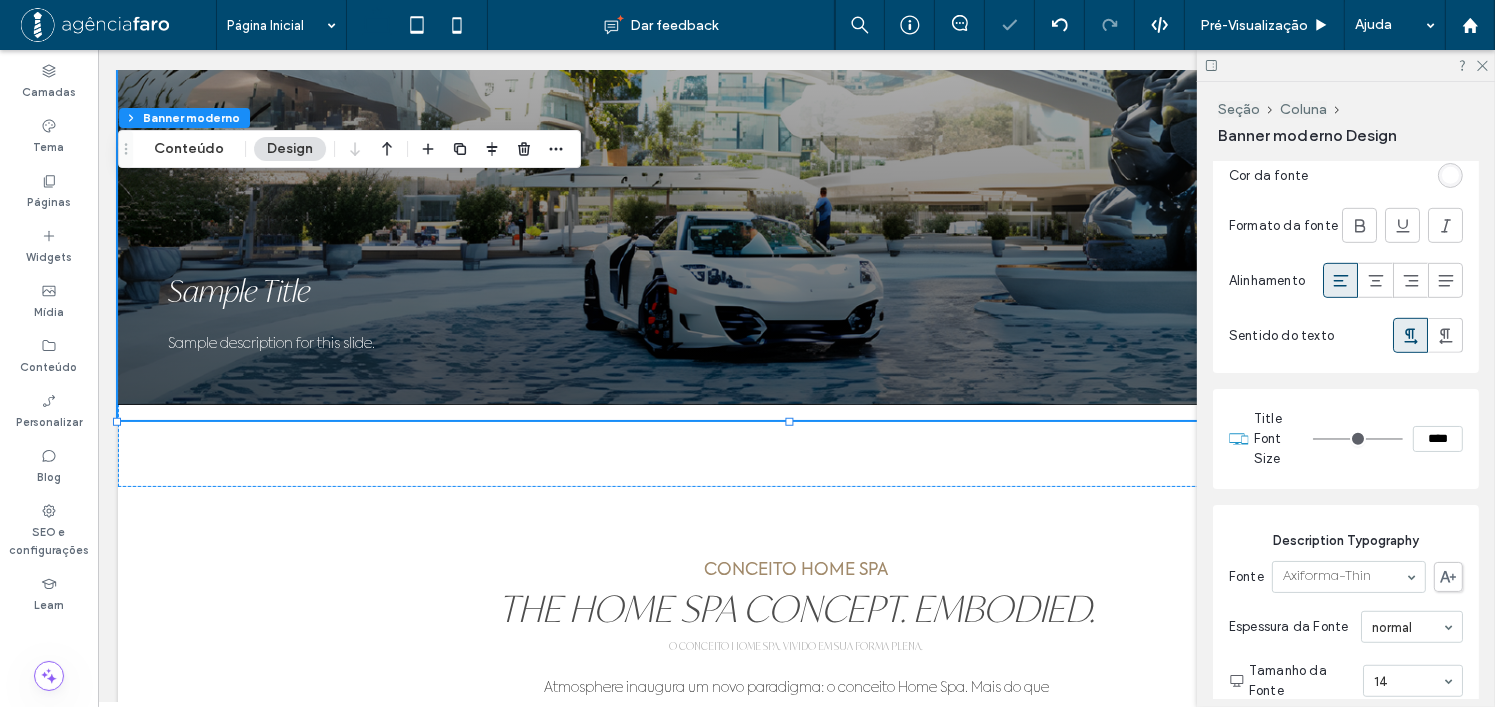 click on "****" at bounding box center (1438, 439) 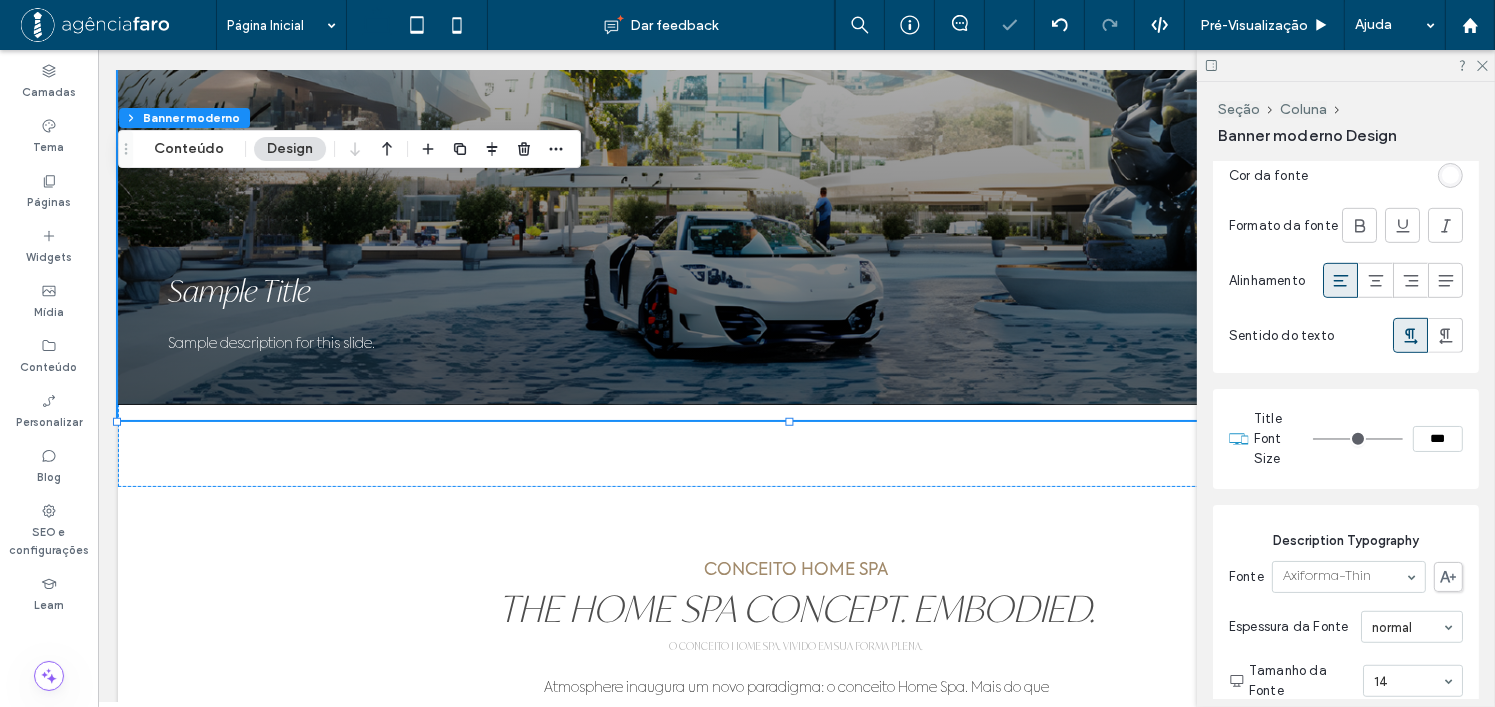click on "Title Typography Fonte IvyMode-ThinItalic Espessura da Fonte Normal Tamanho da Fonte 30 Cor da fonte Formato da fonte Alinhamento Sentido do texto   Title Font Size *** Description Typography Fonte Axiforma-Thin Espessura da Fonte normal Tamanho da Fonte 14 Cor da fonte Formato da fonte Alinhamento Sentido do texto   Description Font Size *** Image Layout Horizontal   Image Spacing ***" at bounding box center (1346, 572) 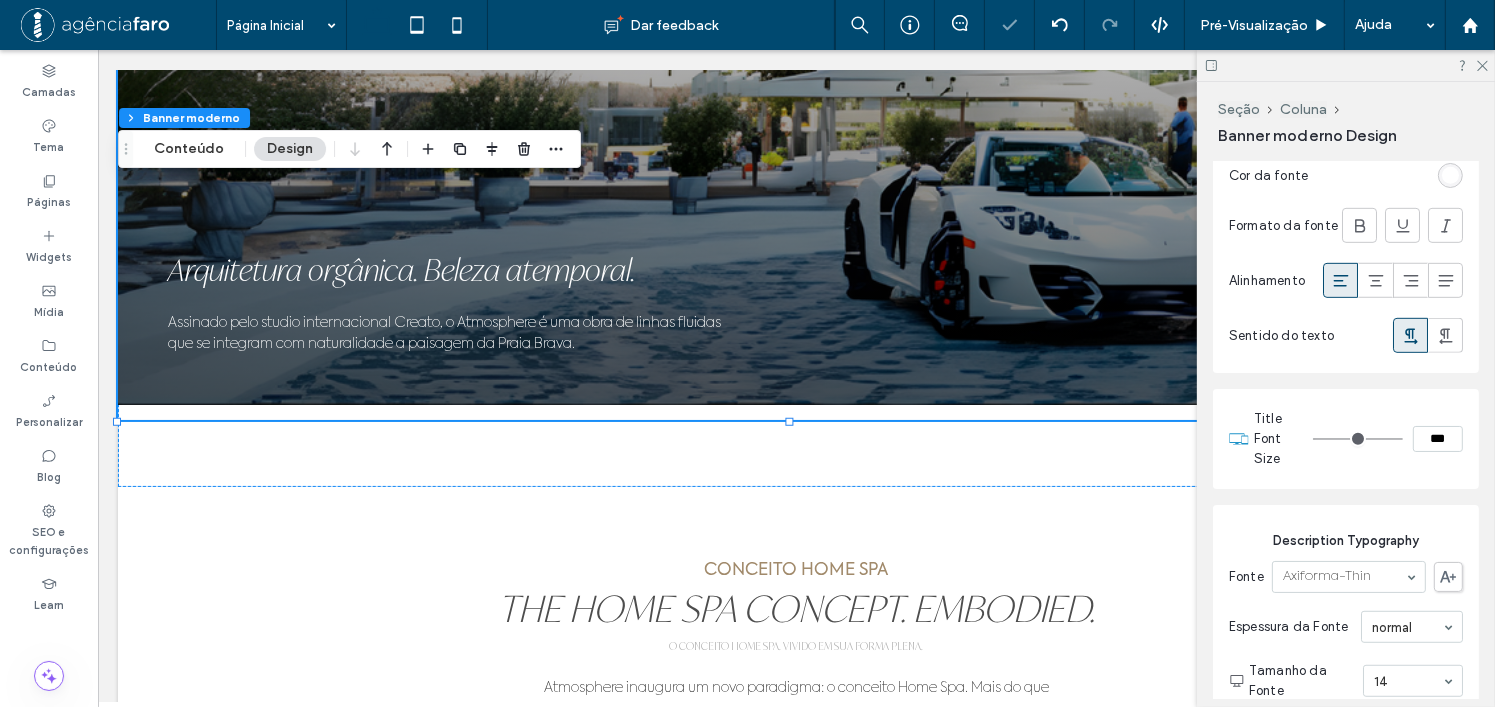 drag, startPoint x: 1310, startPoint y: 439, endPoint x: 1085, endPoint y: 393, distance: 229.65408 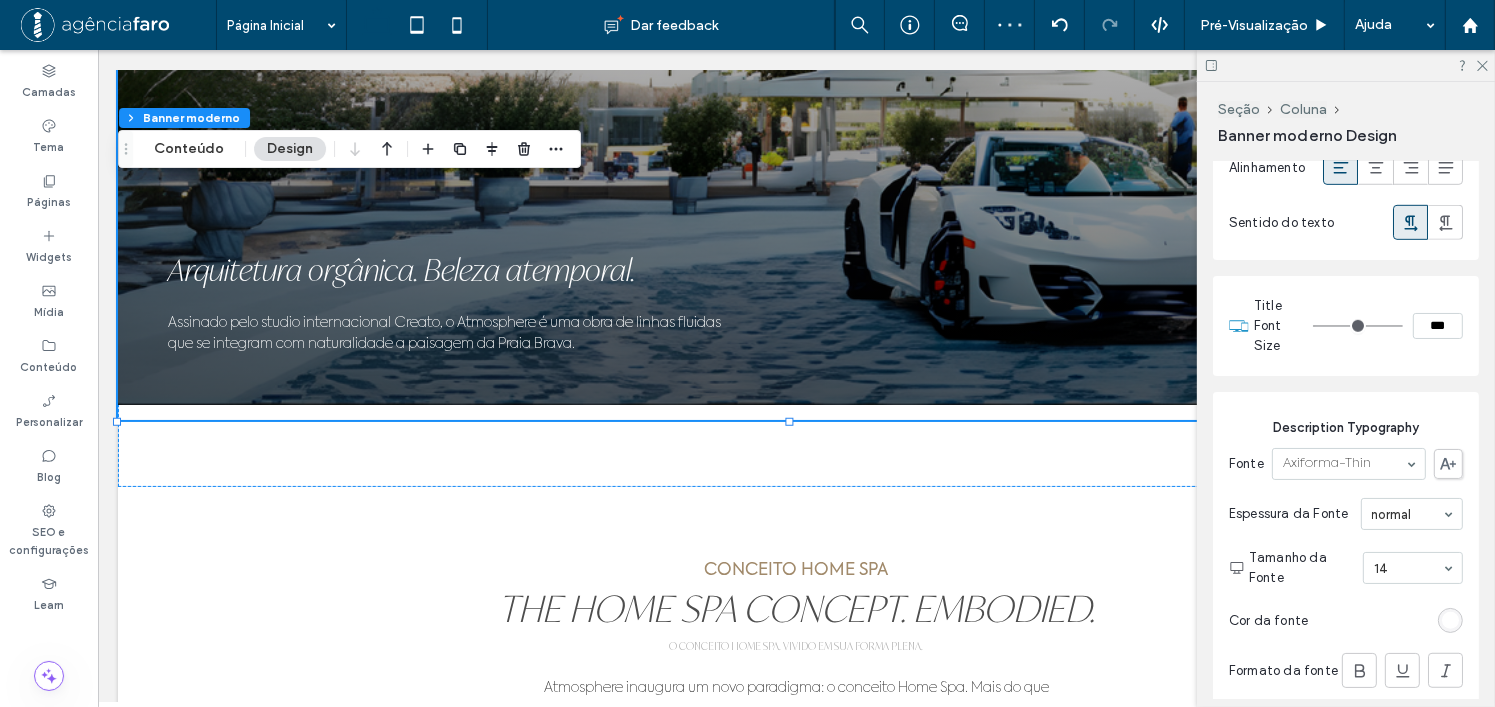 scroll, scrollTop: 1244, scrollLeft: 0, axis: vertical 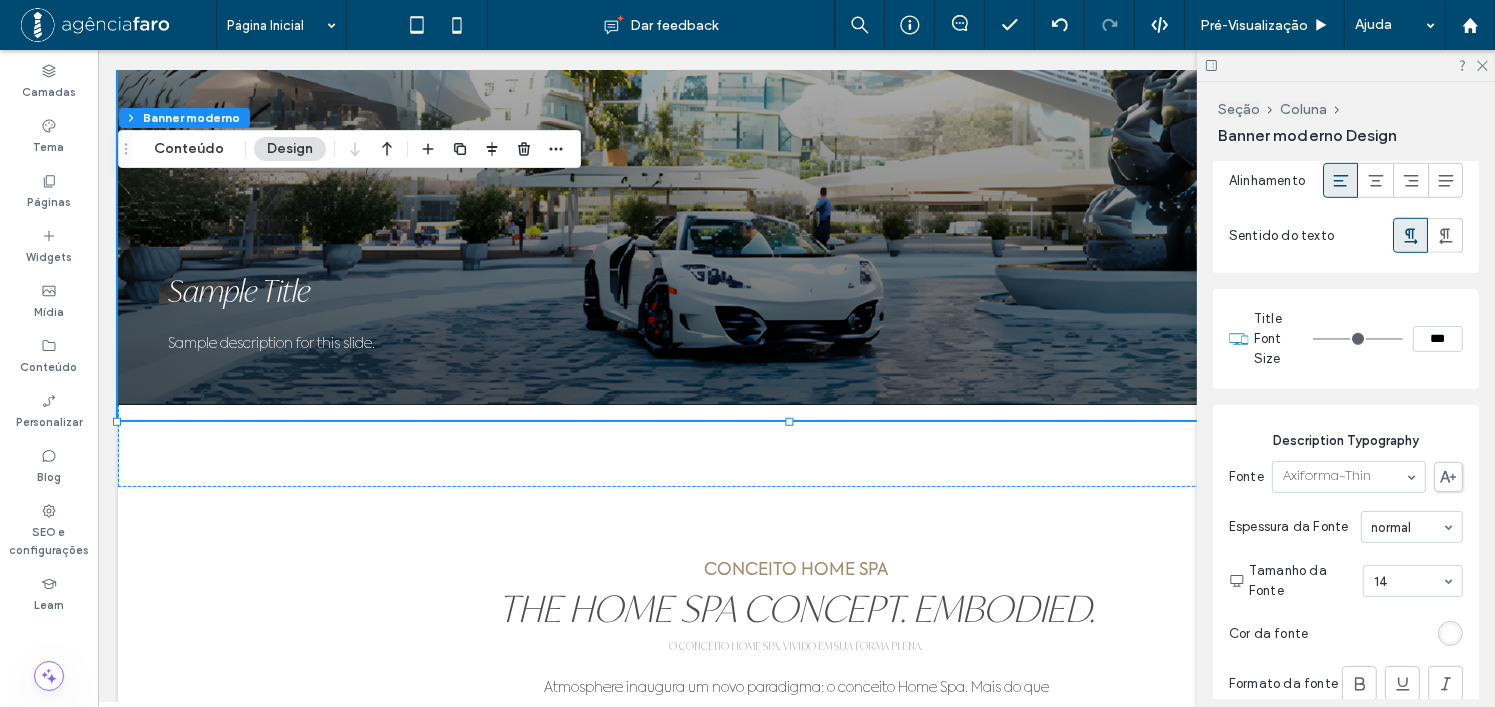 drag, startPoint x: 1308, startPoint y: 346, endPoint x: 1072, endPoint y: 281, distance: 244.78766 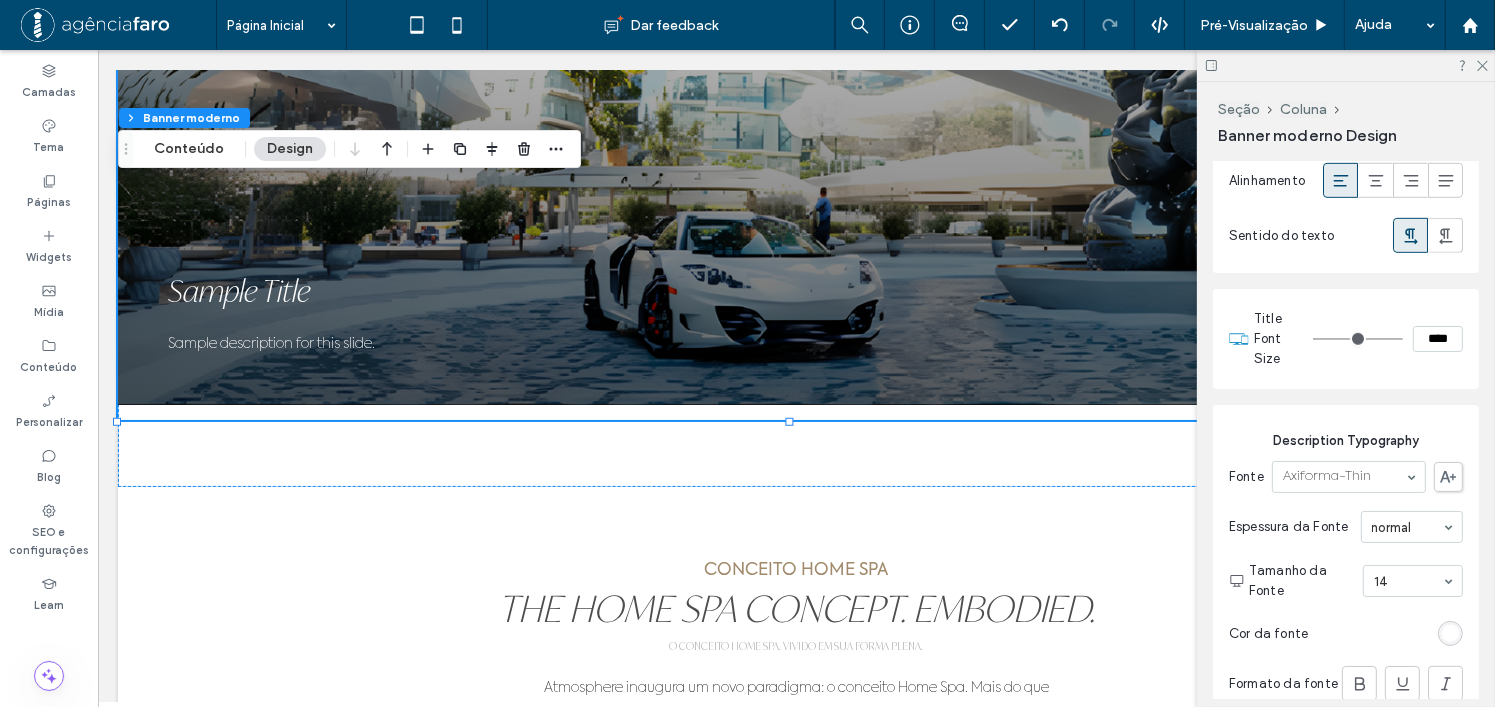 drag, startPoint x: 1313, startPoint y: 341, endPoint x: 924, endPoint y: 289, distance: 392.46017 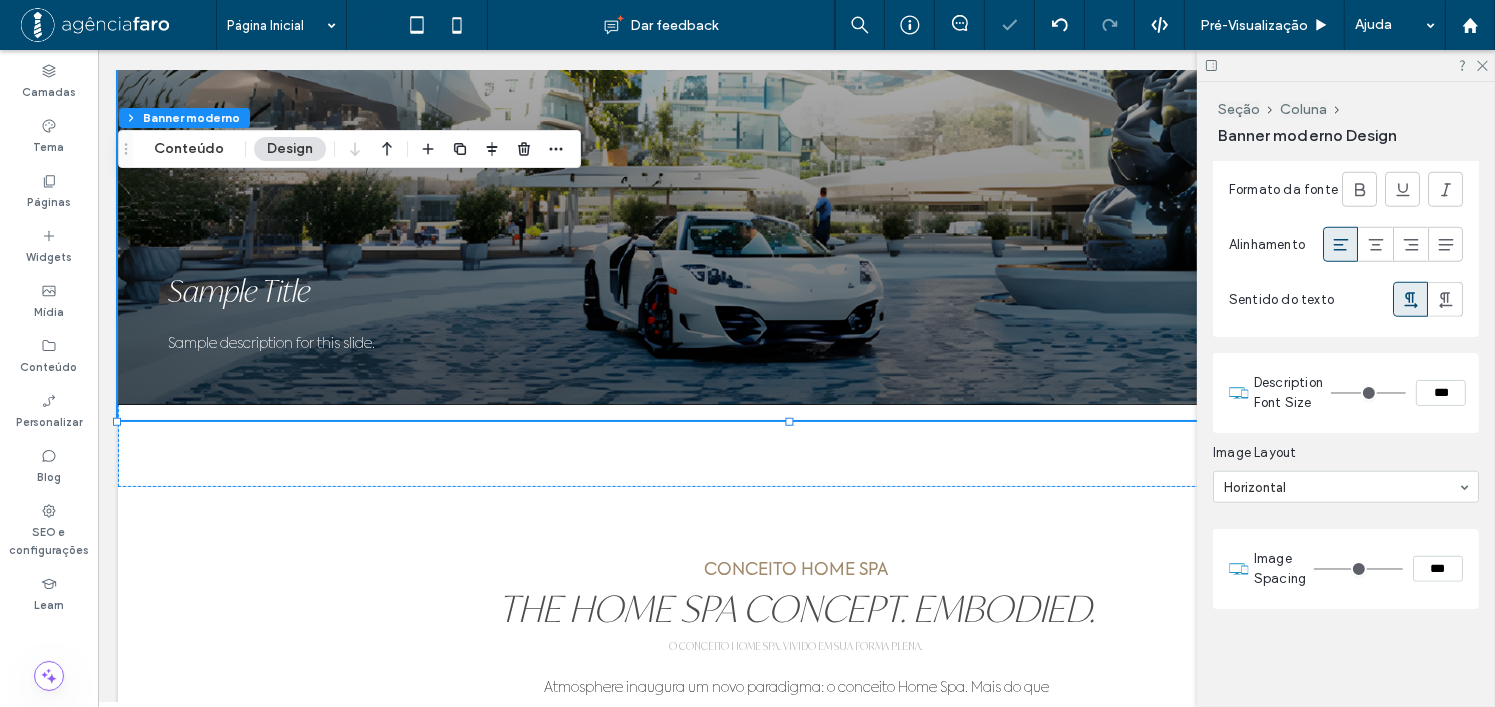scroll, scrollTop: 1744, scrollLeft: 0, axis: vertical 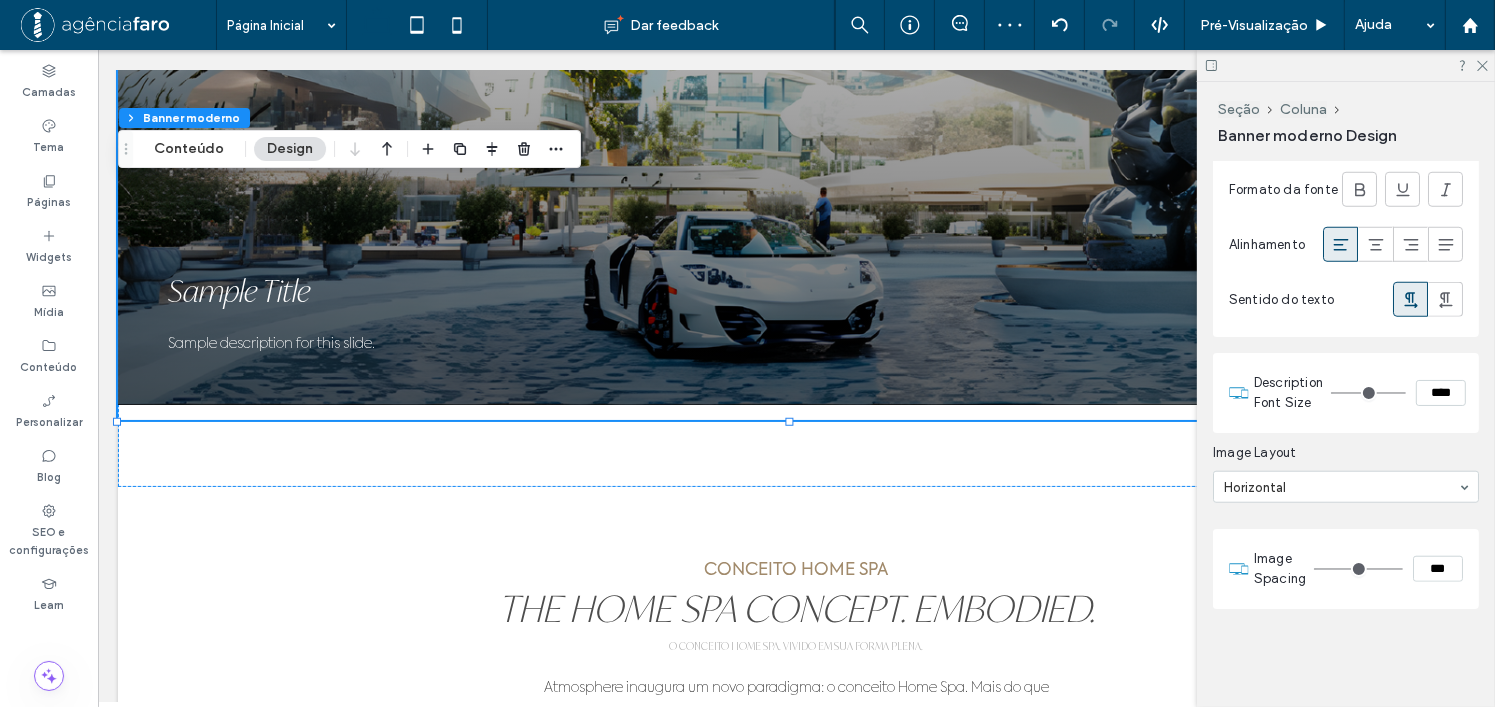 drag, startPoint x: 1338, startPoint y: 394, endPoint x: 1111, endPoint y: 391, distance: 227.01982 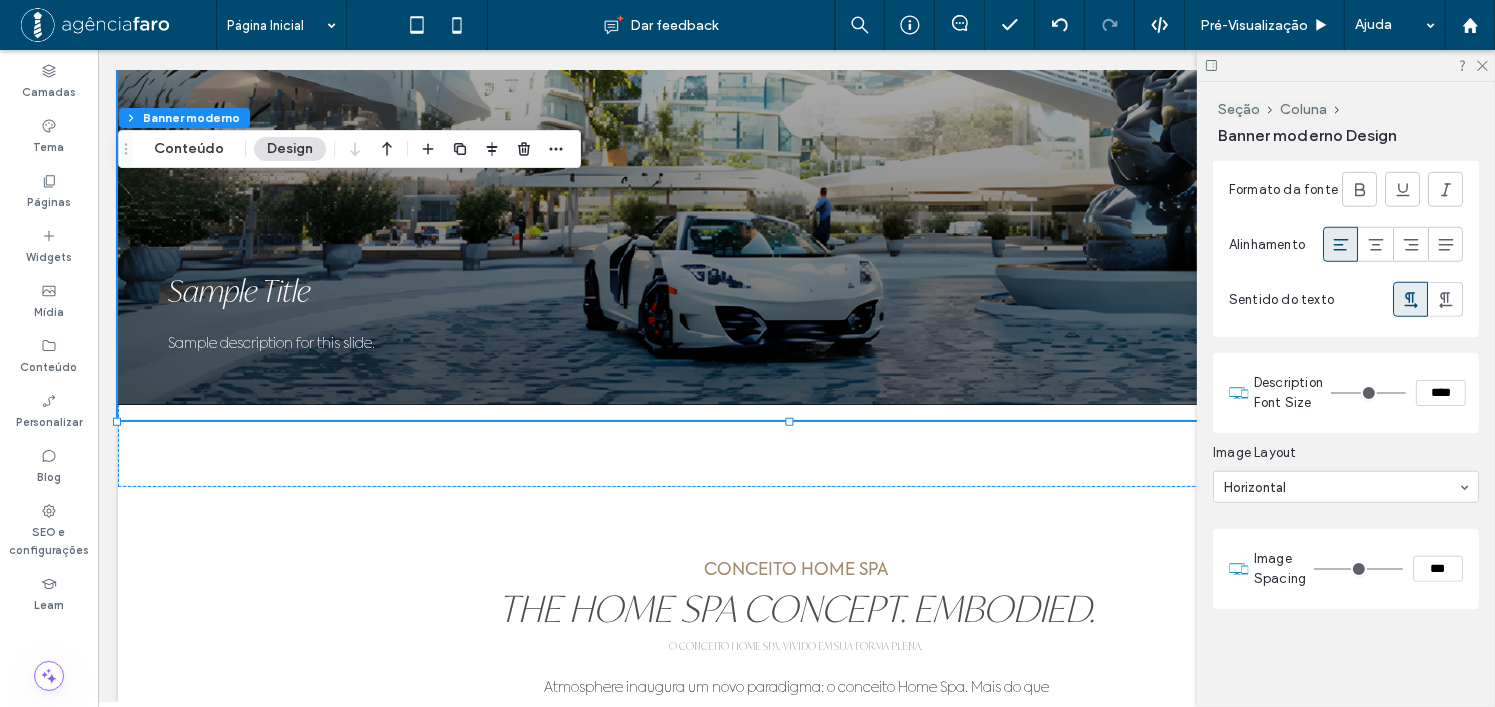 drag, startPoint x: 1322, startPoint y: 568, endPoint x: 964, endPoint y: 582, distance: 358.27365 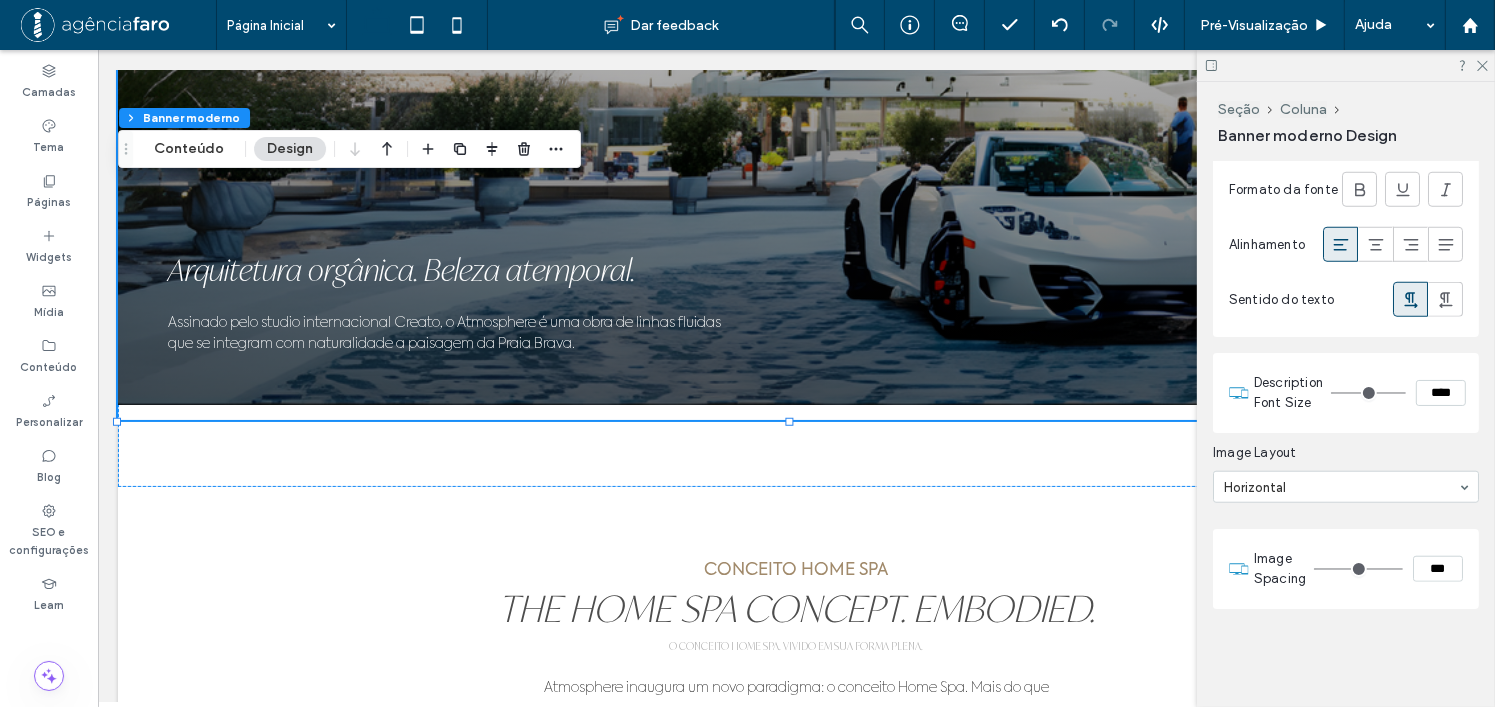 click on "****" at bounding box center [1441, 393] 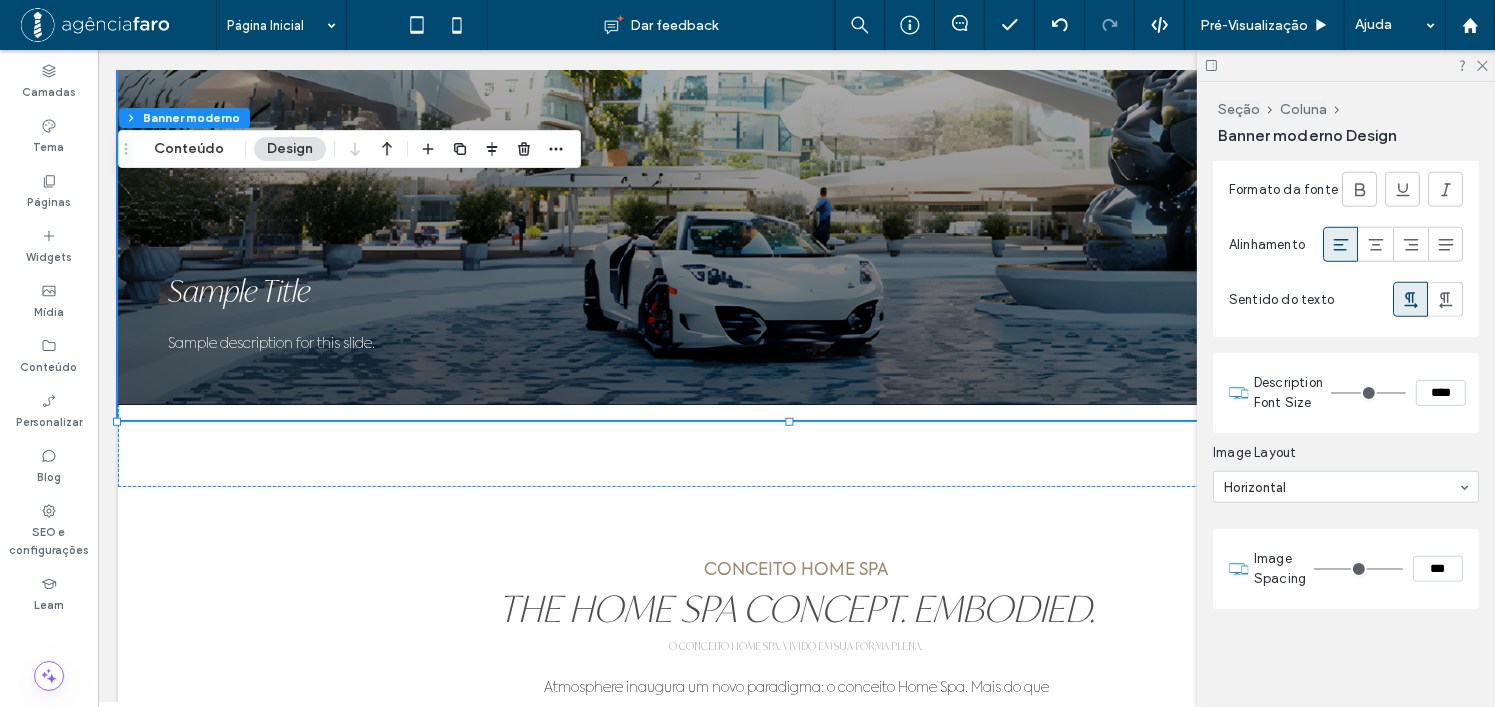 click on "****" at bounding box center (1441, 393) 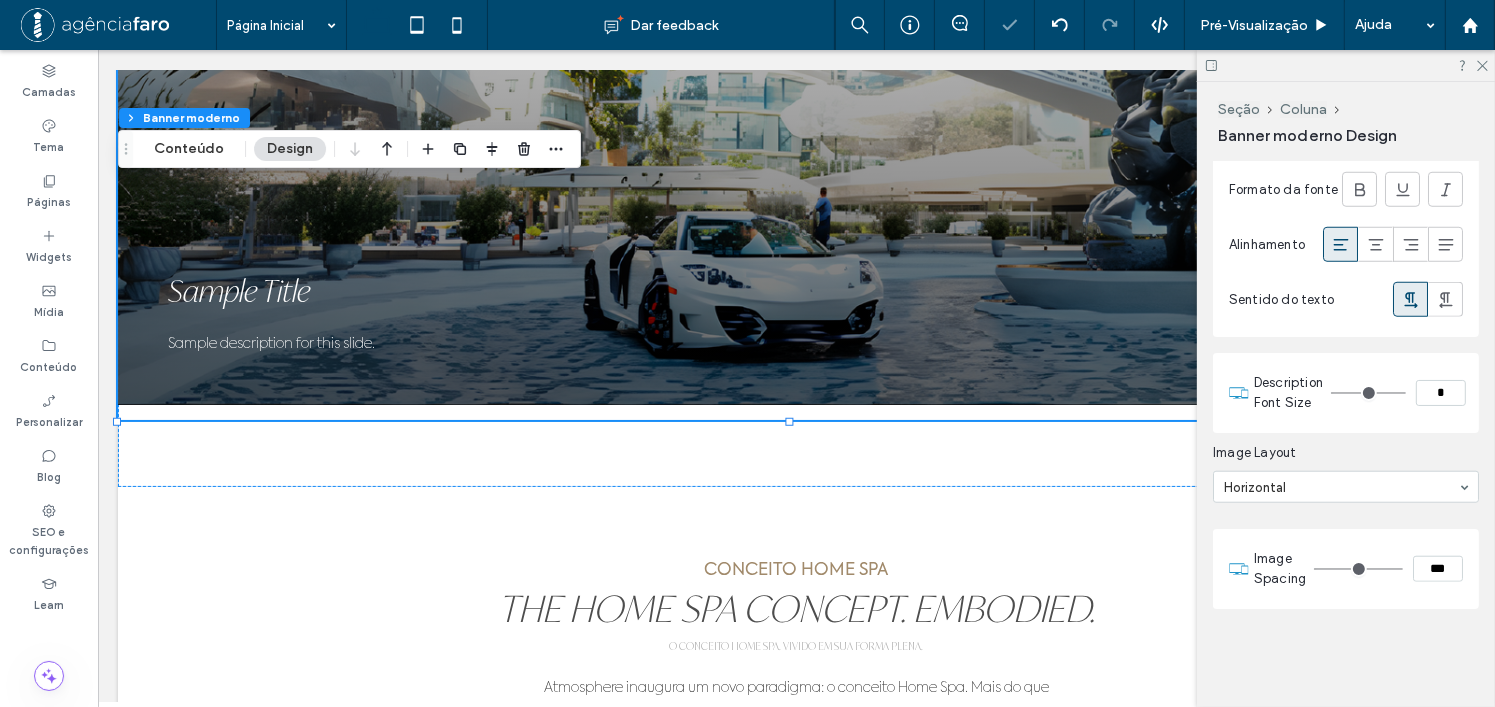 click on "Description Font Size *" at bounding box center (1346, 393) 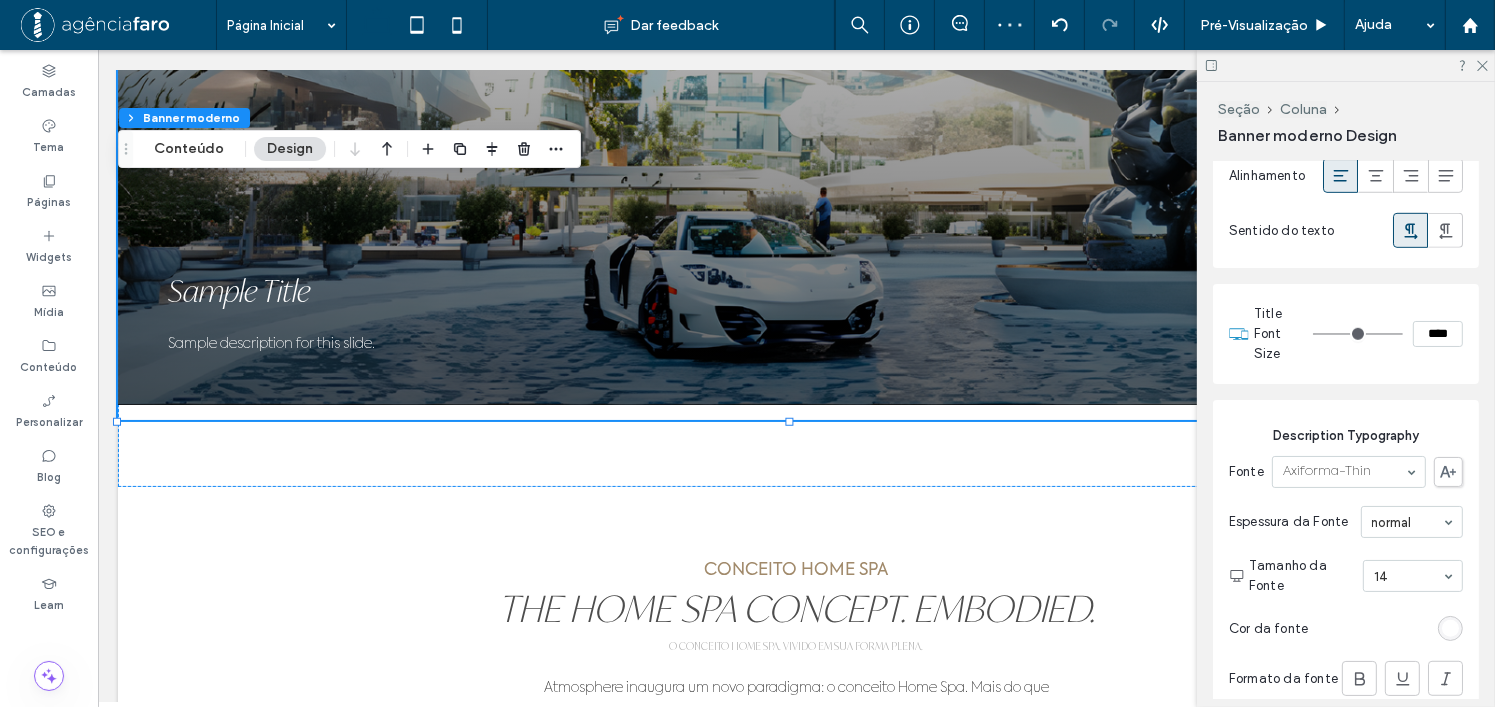 scroll, scrollTop: 1144, scrollLeft: 0, axis: vertical 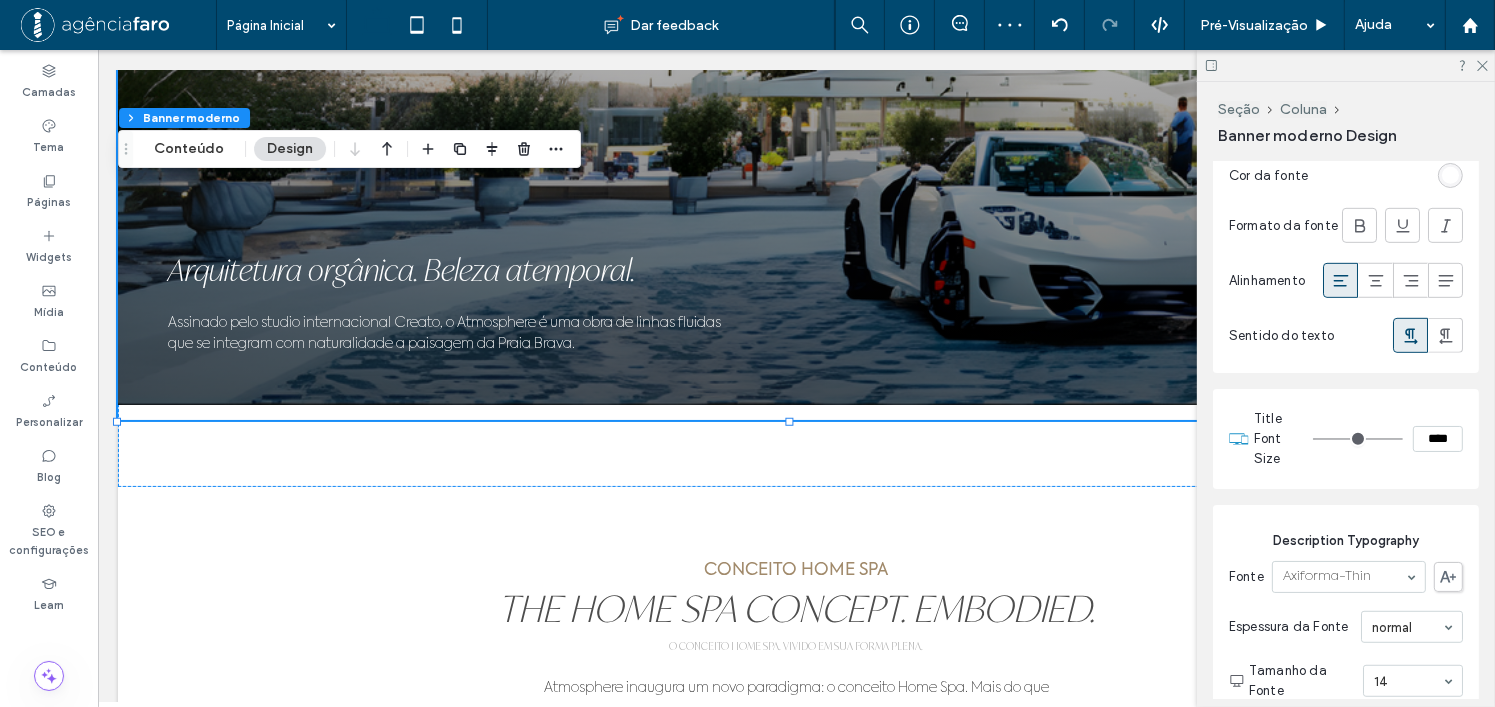 click on "****" at bounding box center [1438, 439] 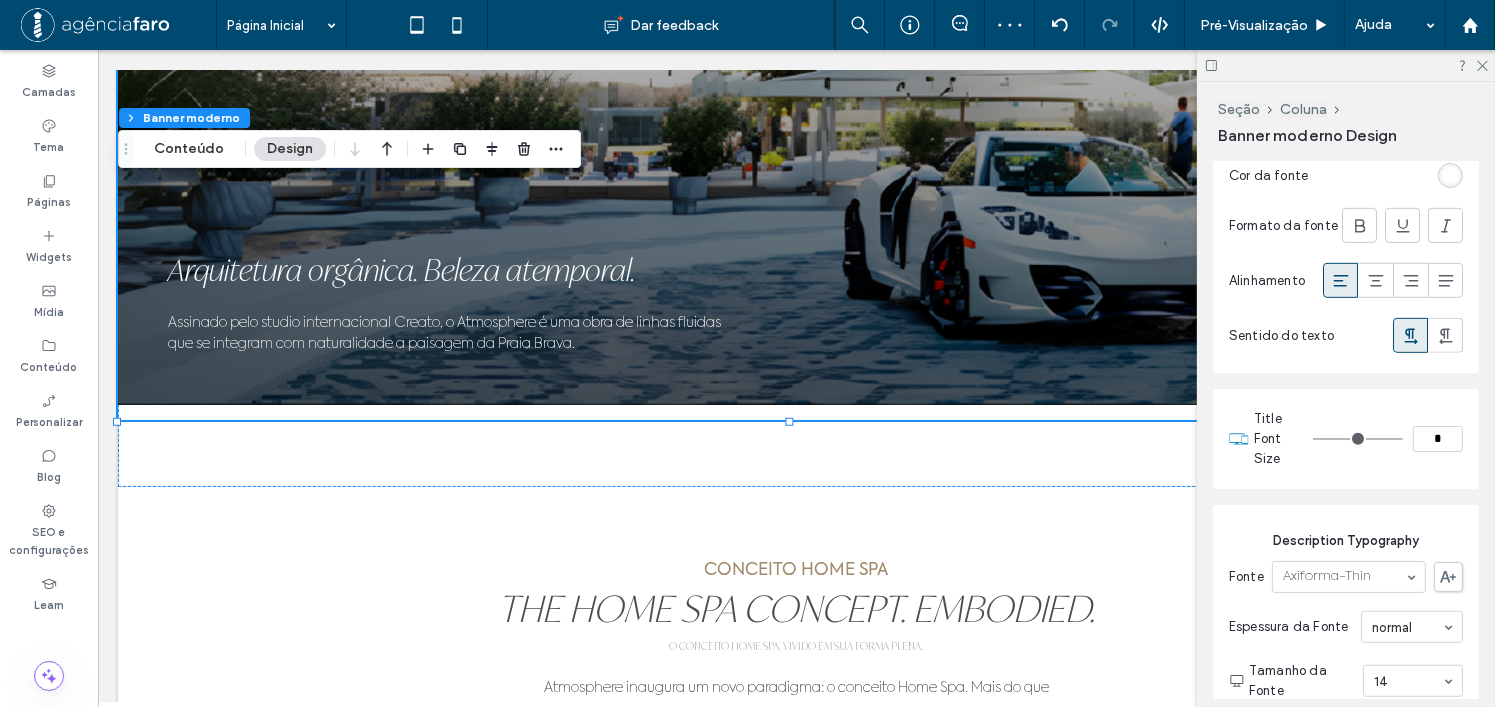 click on "Title Typography Fonte IvyMode-ThinItalic Espessura da Fonte Normal Tamanho da Fonte 30 Cor da fonte Formato da fonte Alinhamento Sentido do texto   Title Font Size * Description Typography Fonte Axiforma-Thin Espessura da Fonte normal Tamanho da Fonte 14 Cor da fonte Formato da fonte Alinhamento Sentido do texto   Description Font Size * Image Layout Horizontal   Image Spacing ***" at bounding box center (1346, 572) 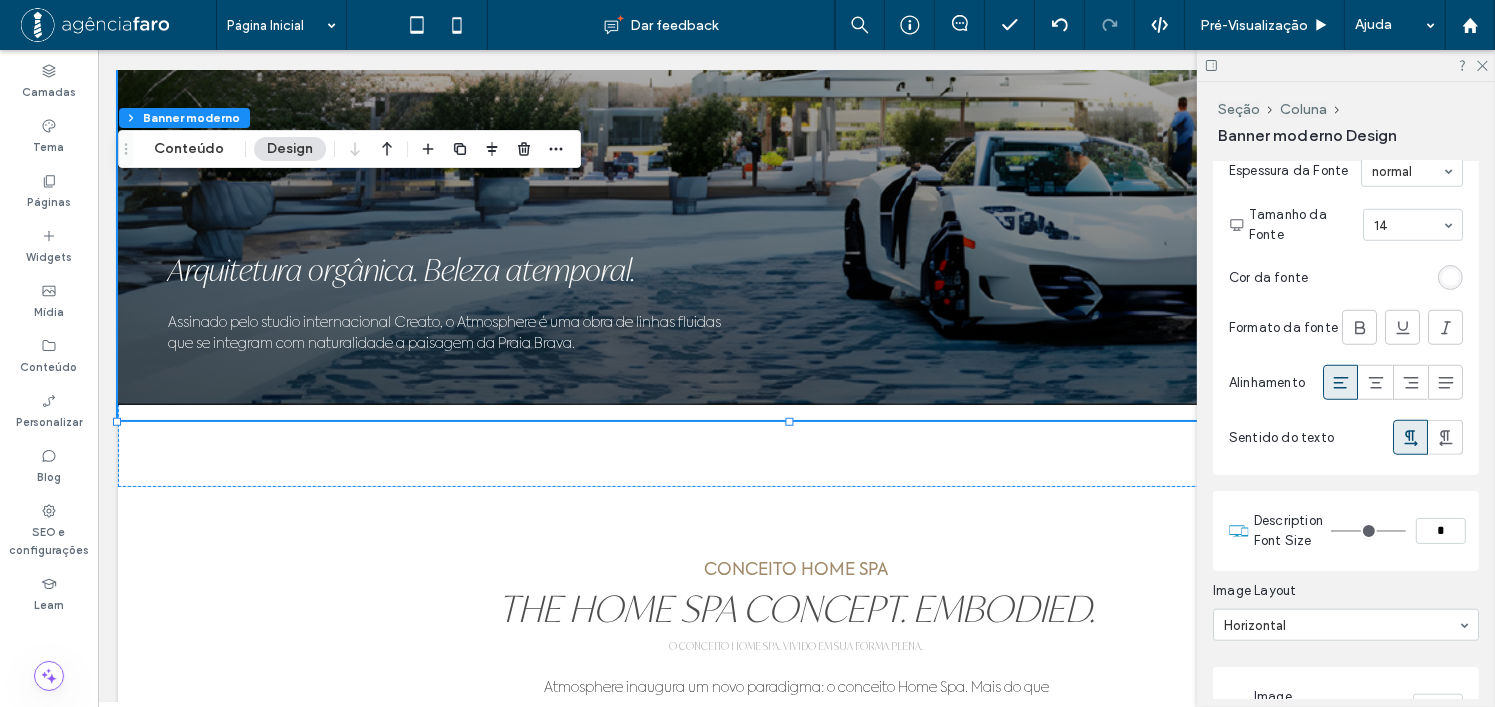 scroll, scrollTop: 1744, scrollLeft: 0, axis: vertical 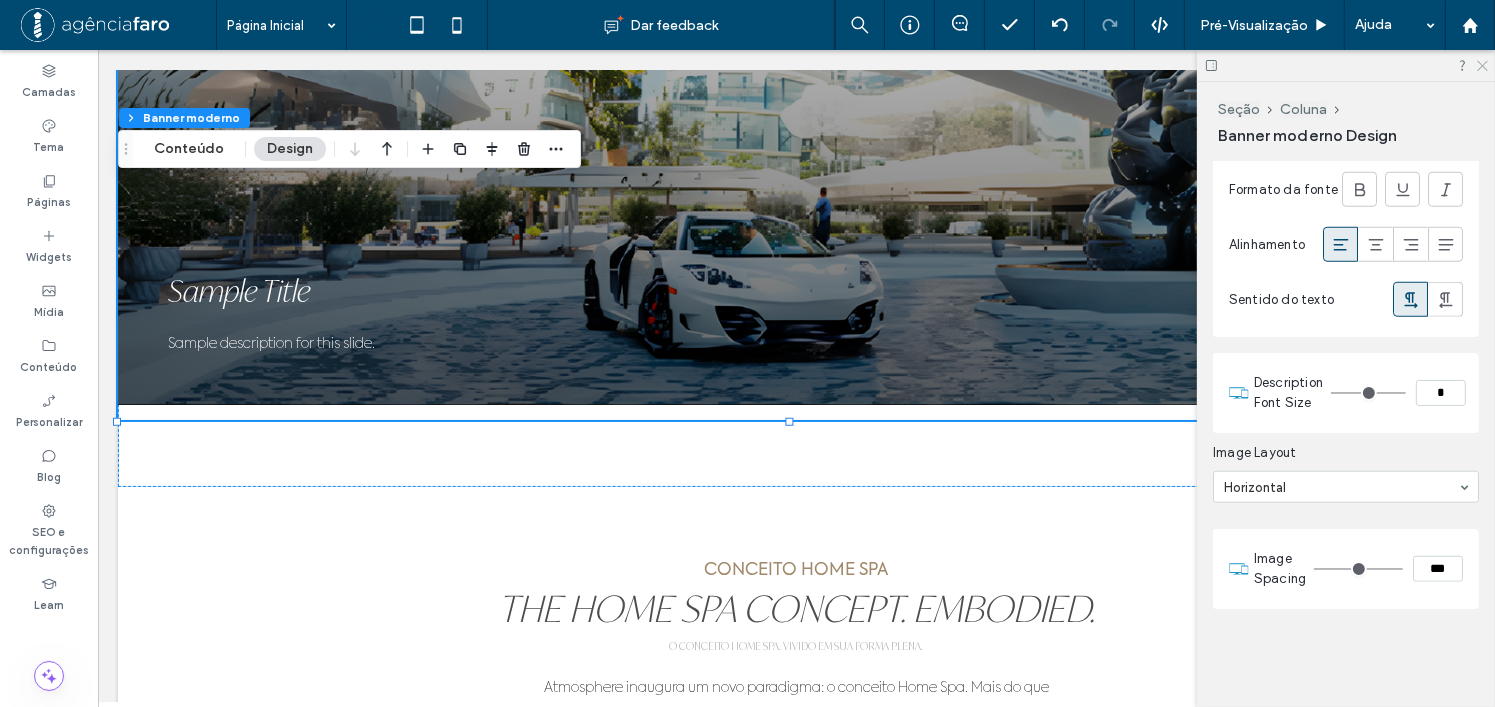 click 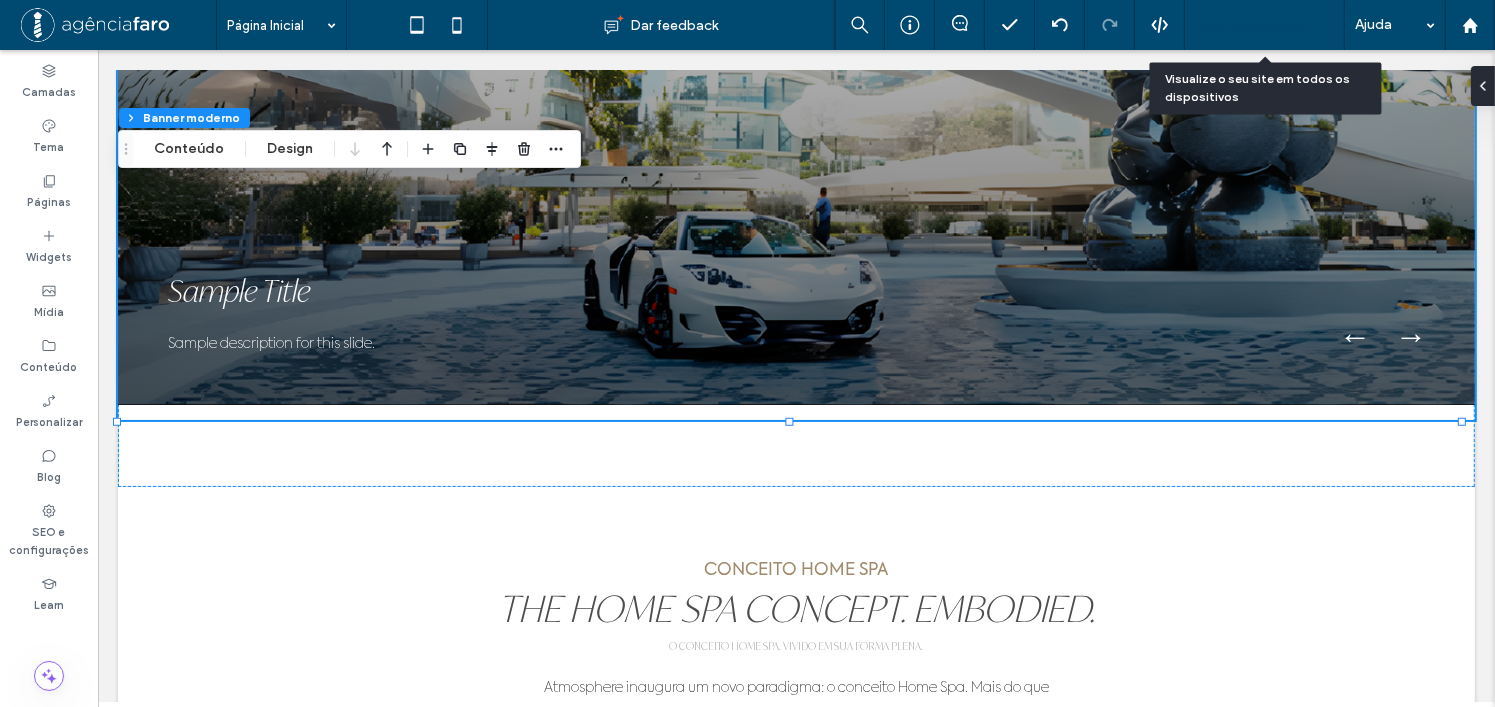 click on "Pré-Visualizaçāo" at bounding box center [1265, 25] 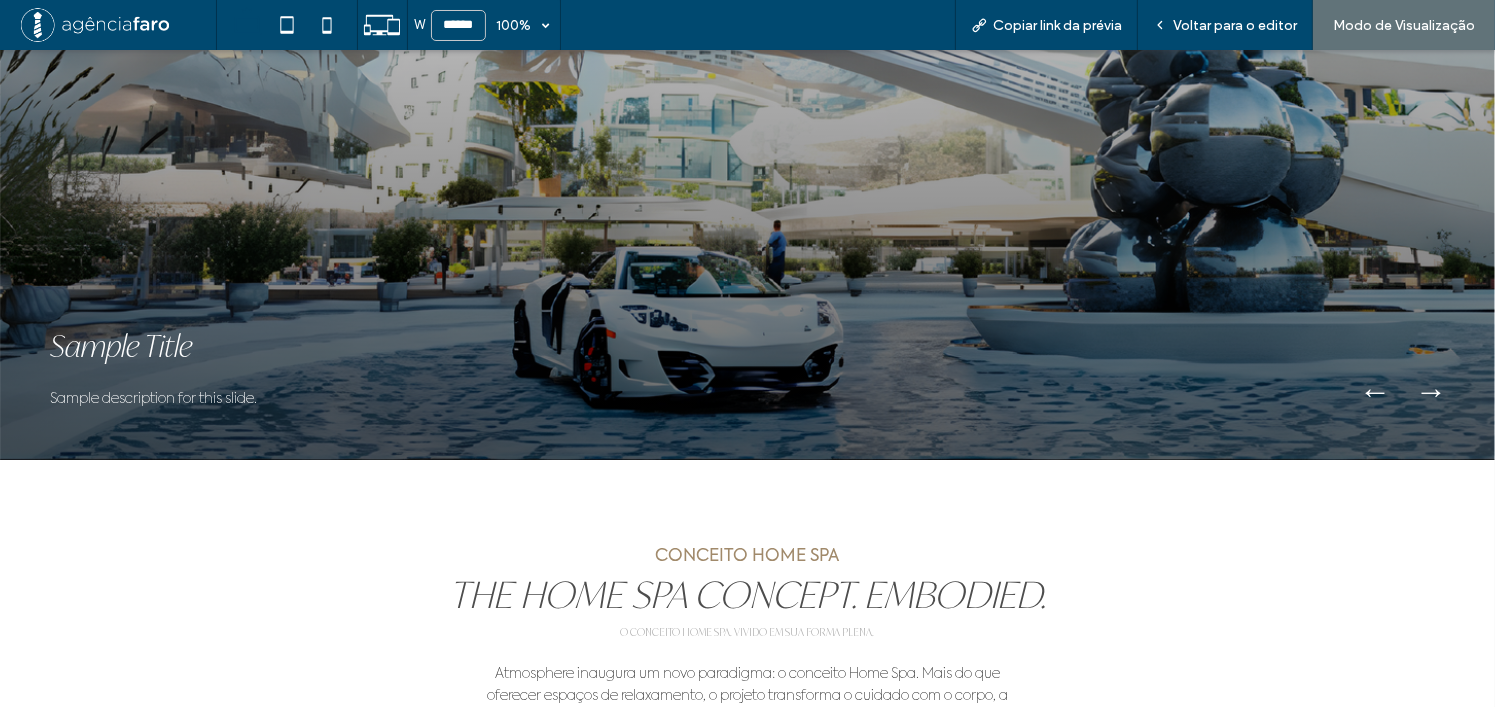 scroll, scrollTop: 1263, scrollLeft: 0, axis: vertical 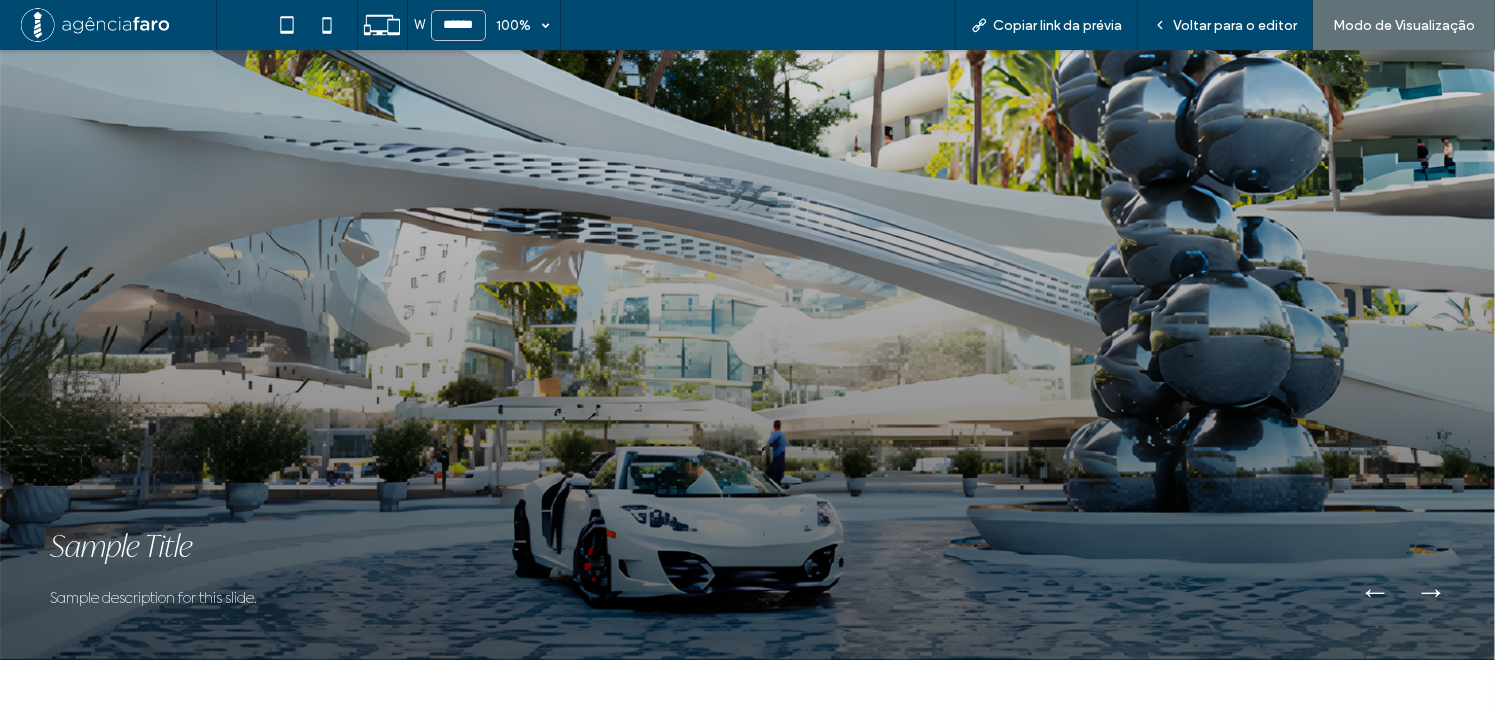 drag, startPoint x: 1369, startPoint y: 573, endPoint x: 1383, endPoint y: 548, distance: 28.653097 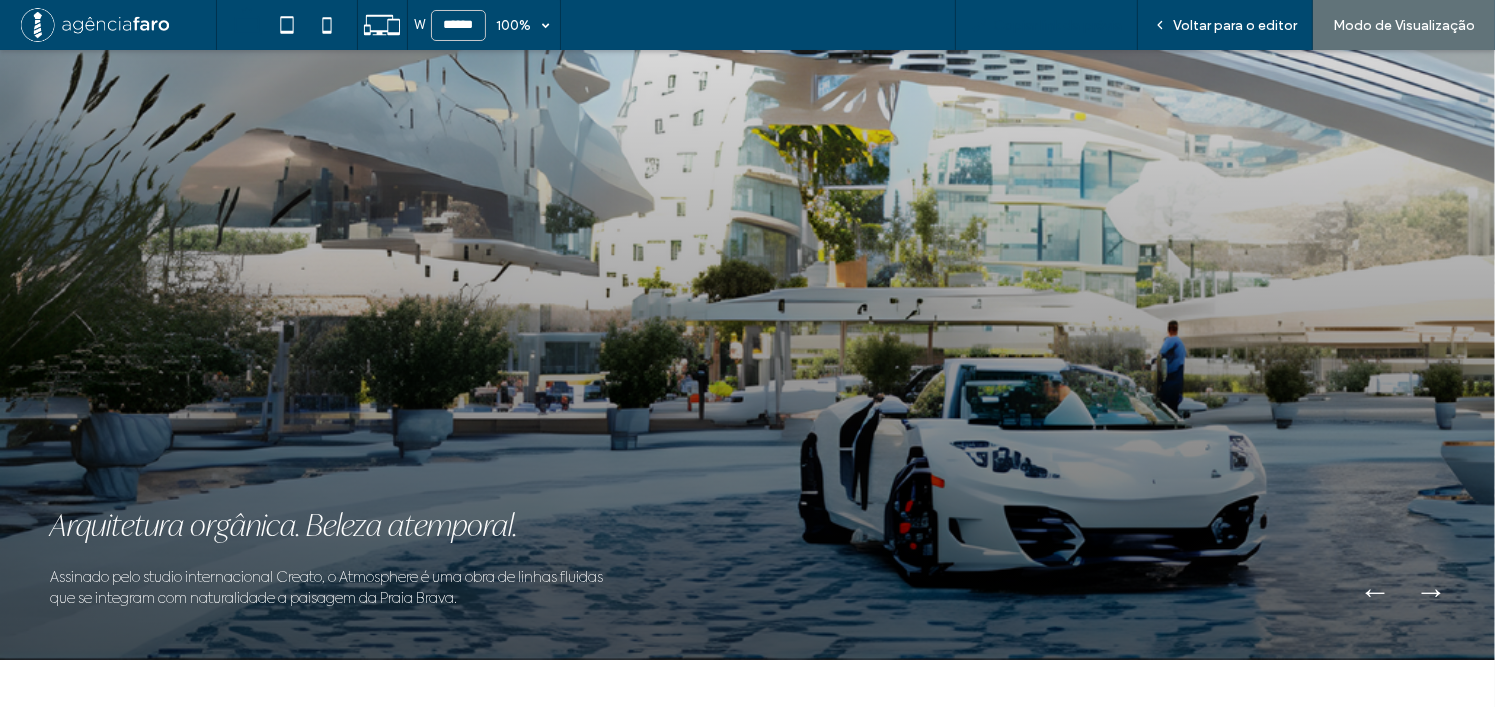 click on "Copiar link da prévia" at bounding box center (1057, 25) 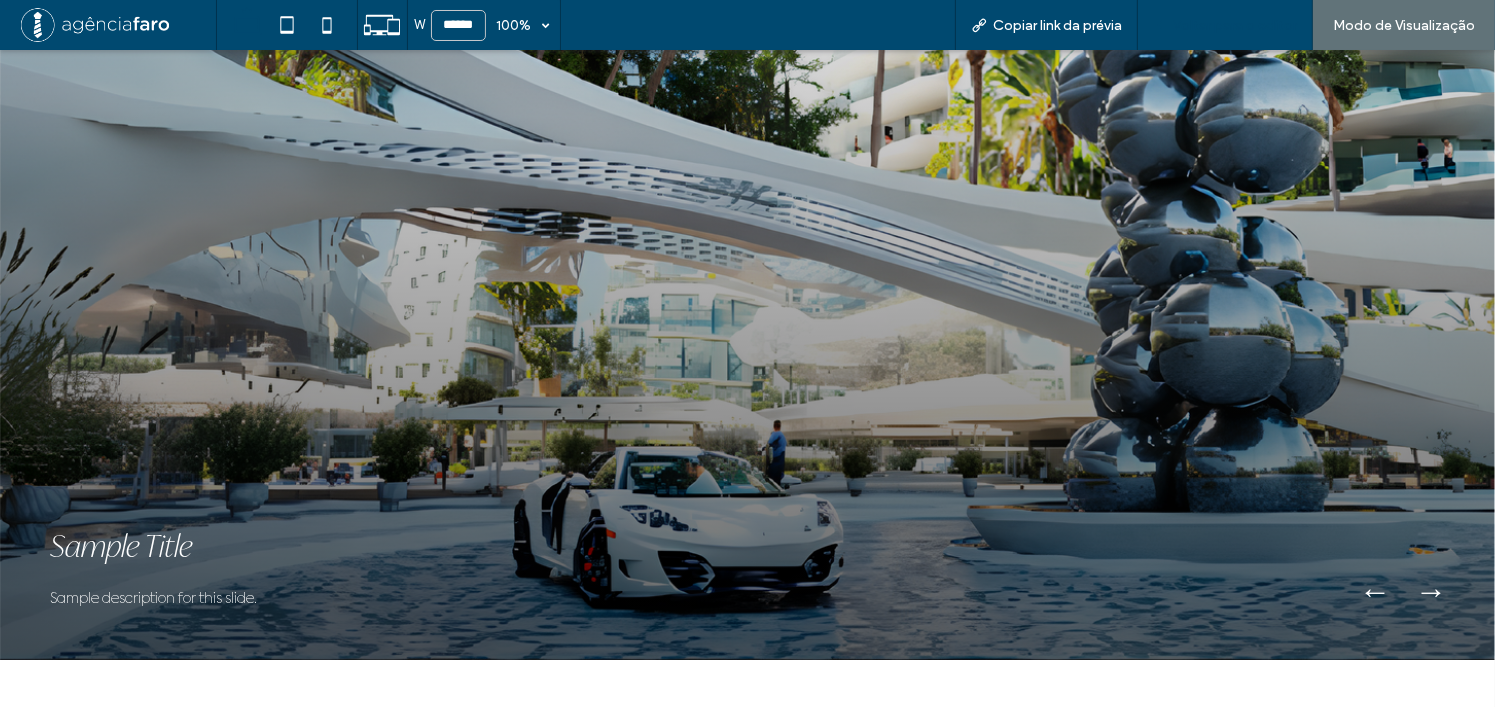 click on "Voltar para o editor" at bounding box center (1235, 25) 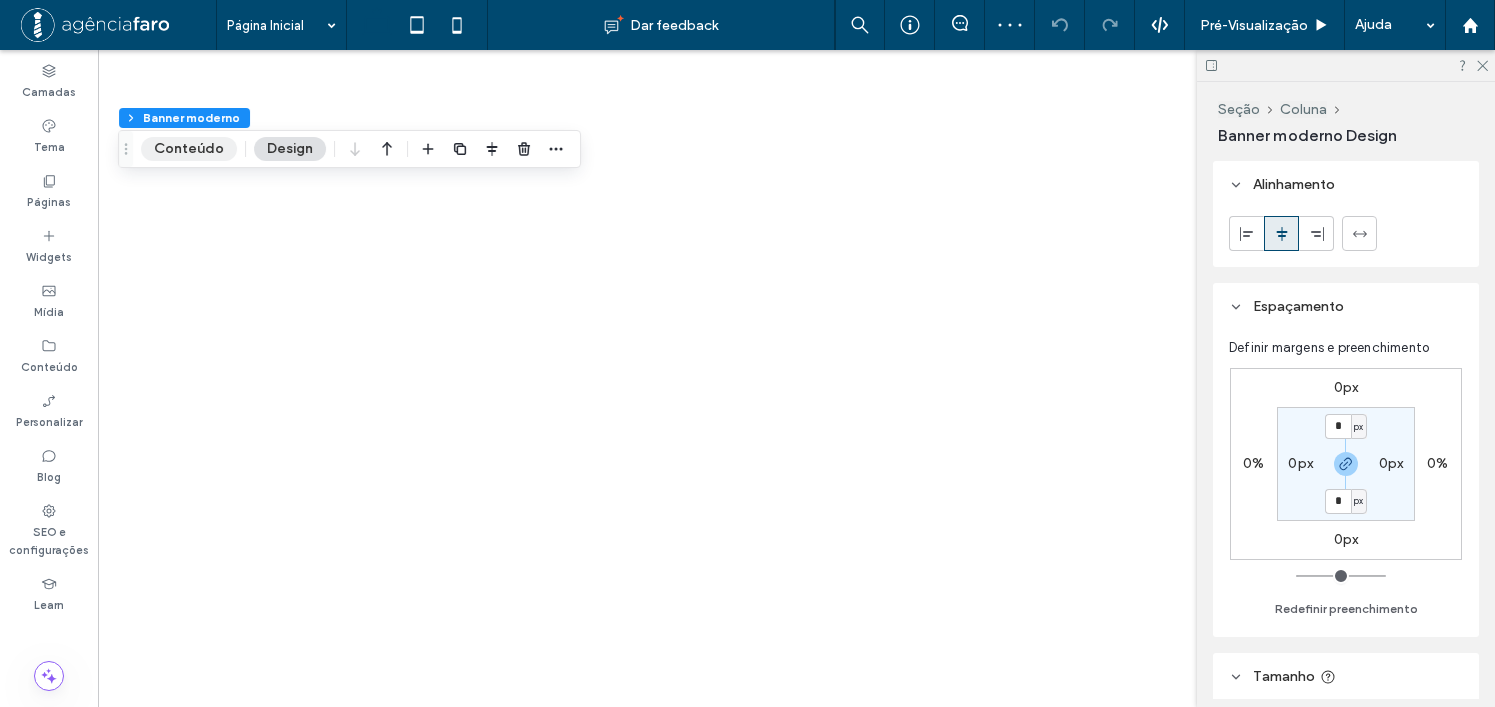 scroll, scrollTop: 0, scrollLeft: 0, axis: both 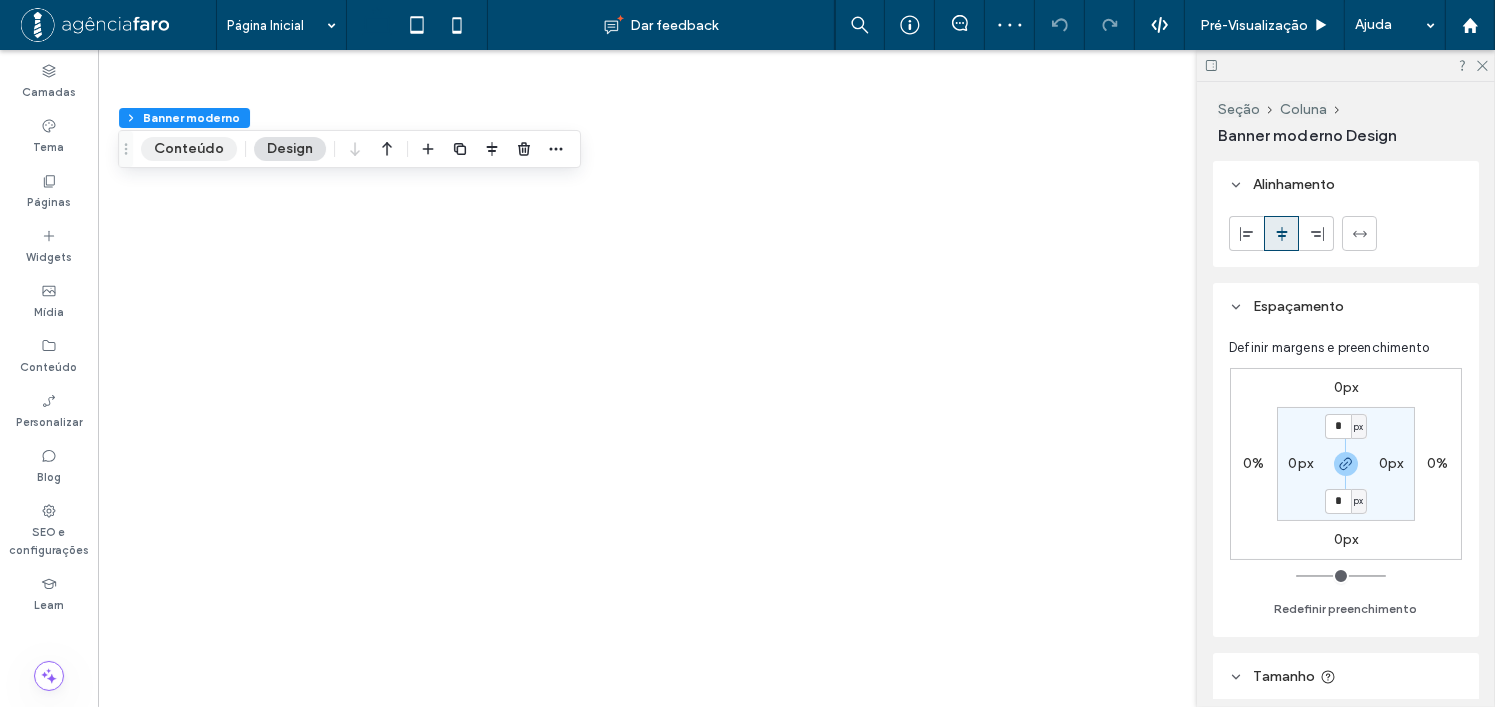 click on "Conteúdo" at bounding box center [189, 149] 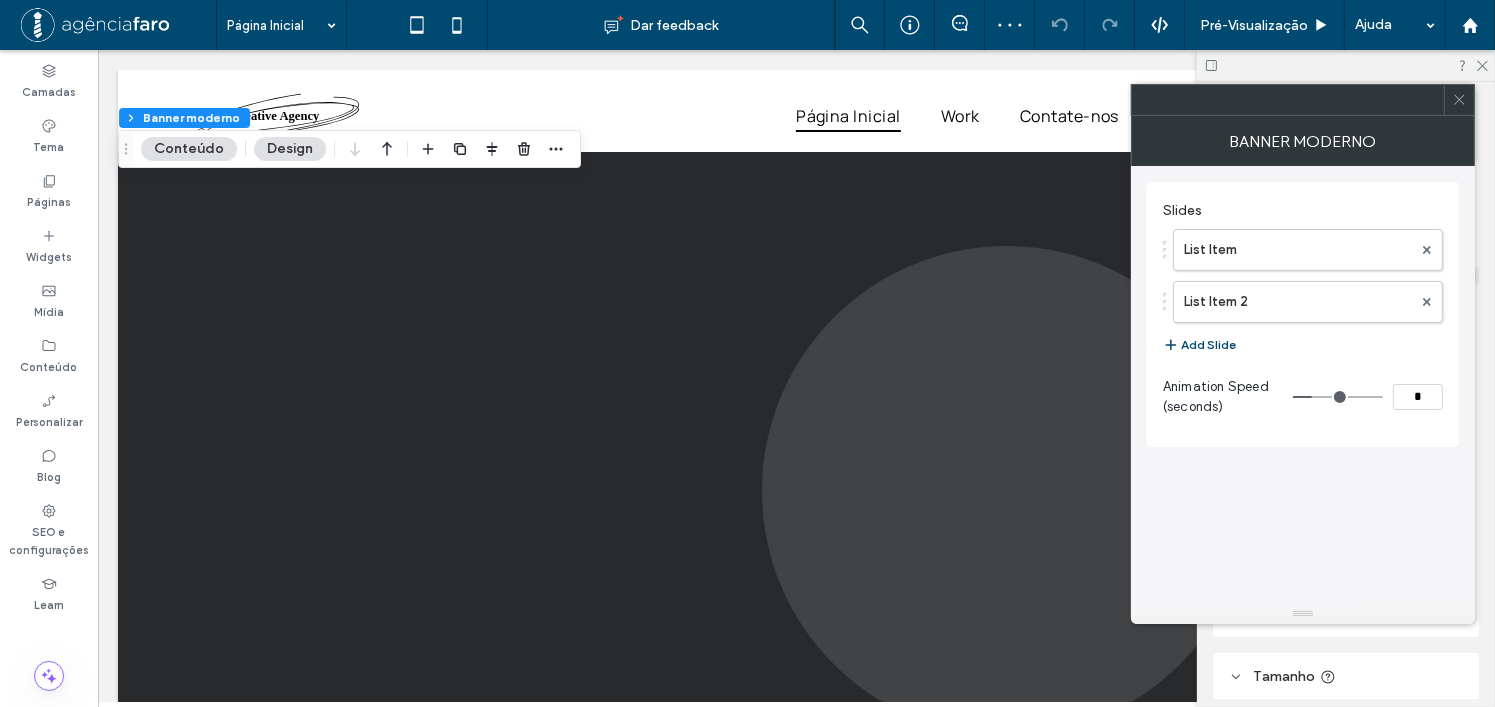 scroll, scrollTop: 0, scrollLeft: 0, axis: both 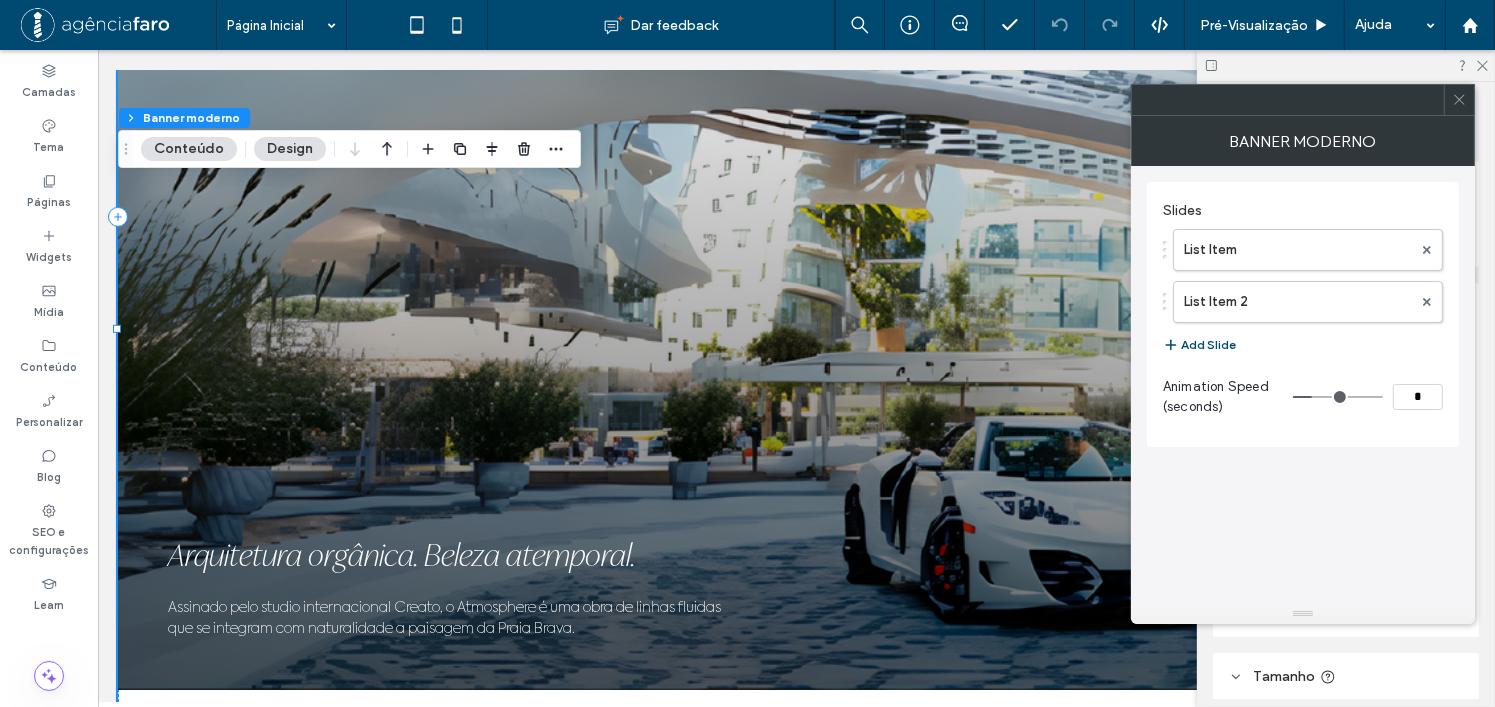 click at bounding box center (1459, 100) 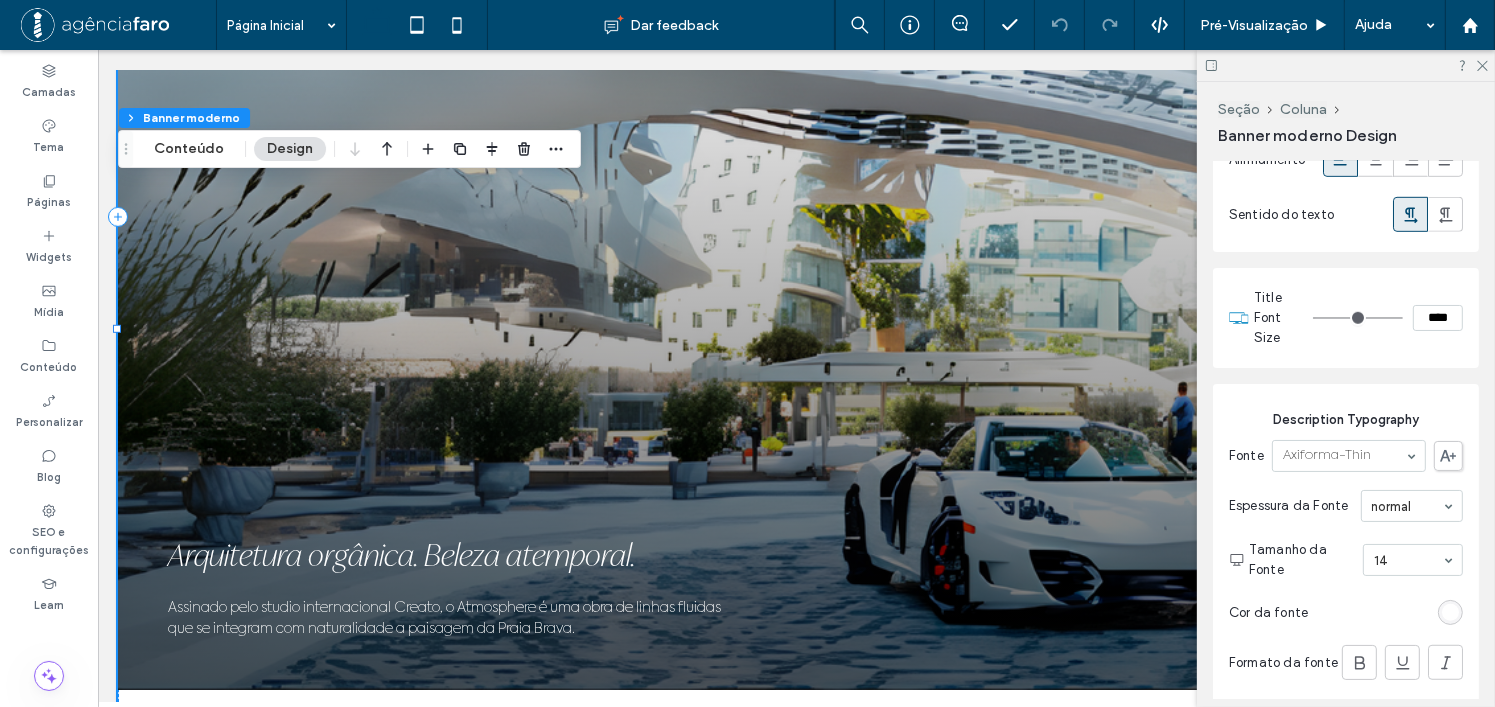 scroll, scrollTop: 1300, scrollLeft: 0, axis: vertical 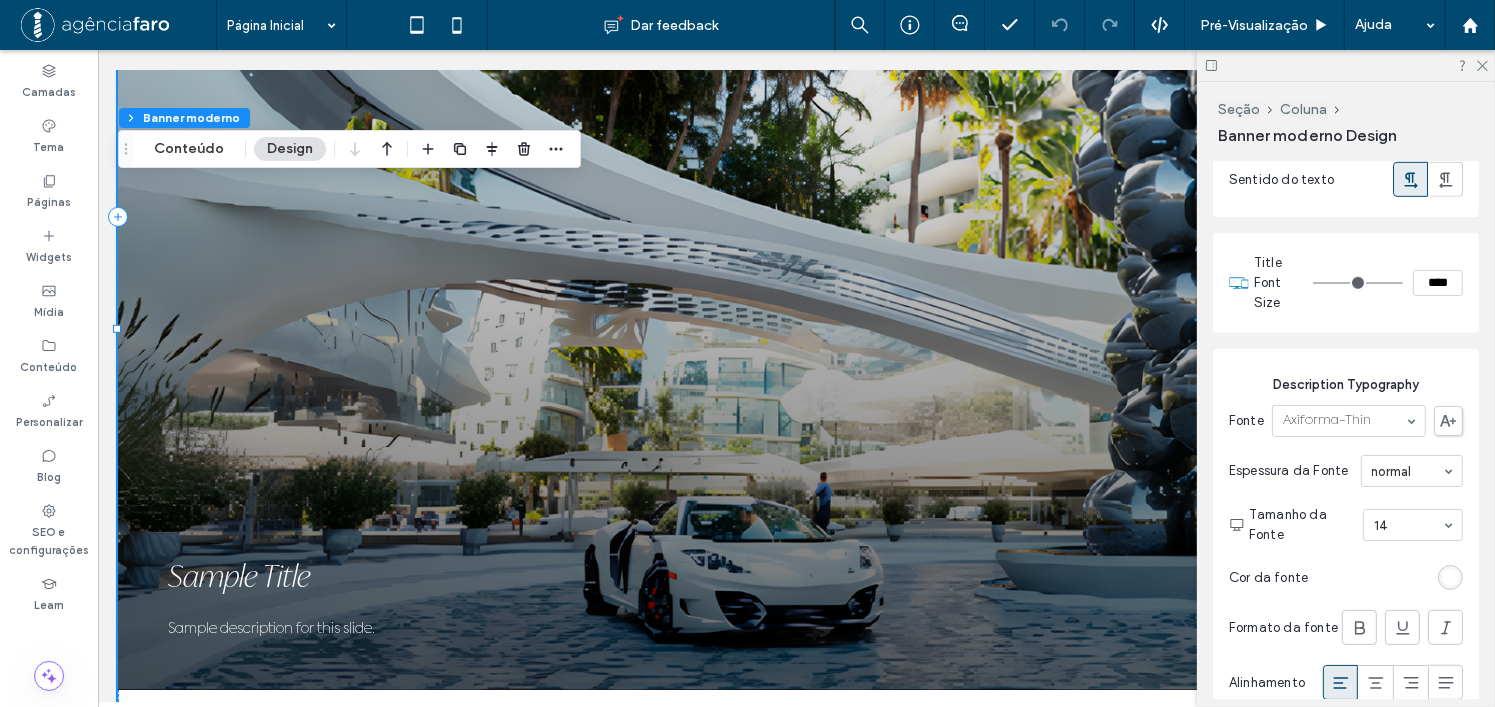 click on "****" at bounding box center [1438, 283] 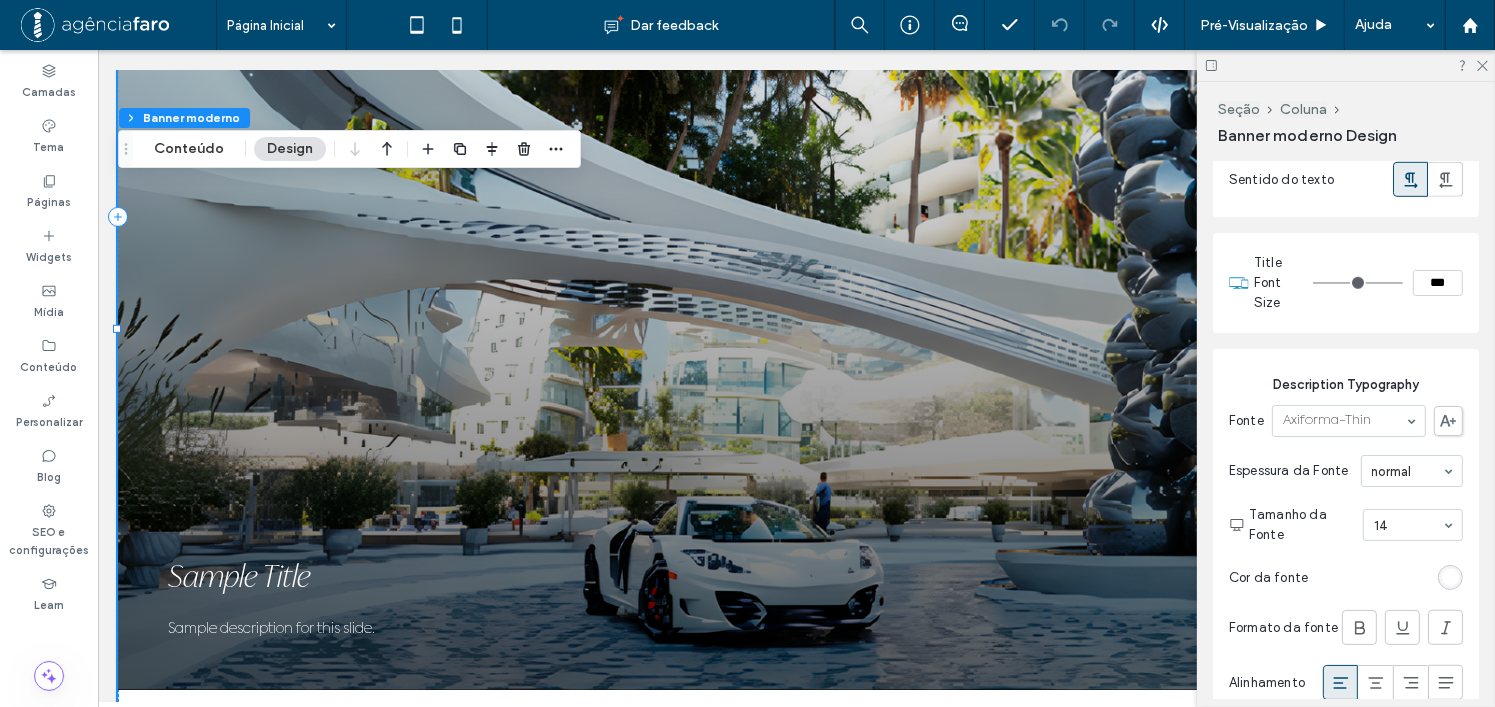 type on "***" 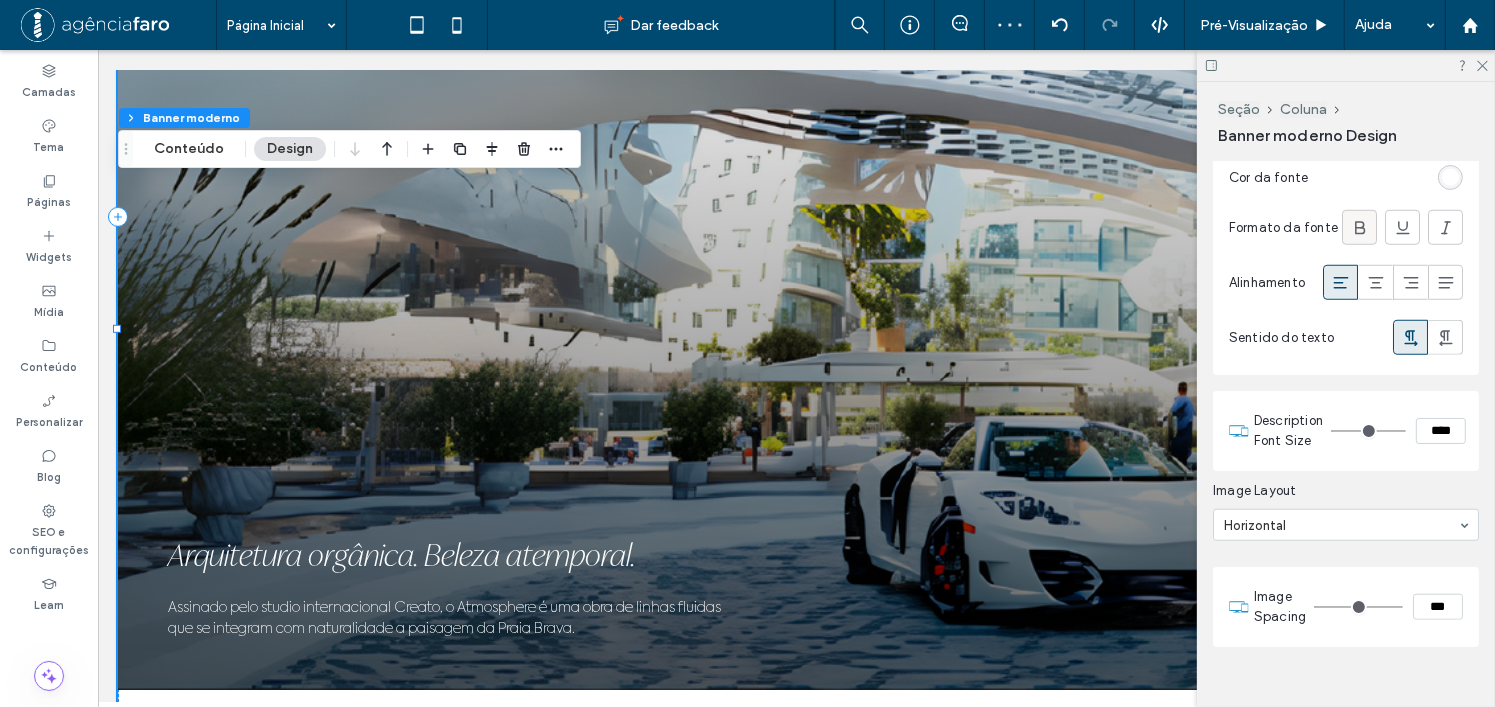 scroll, scrollTop: 1744, scrollLeft: 0, axis: vertical 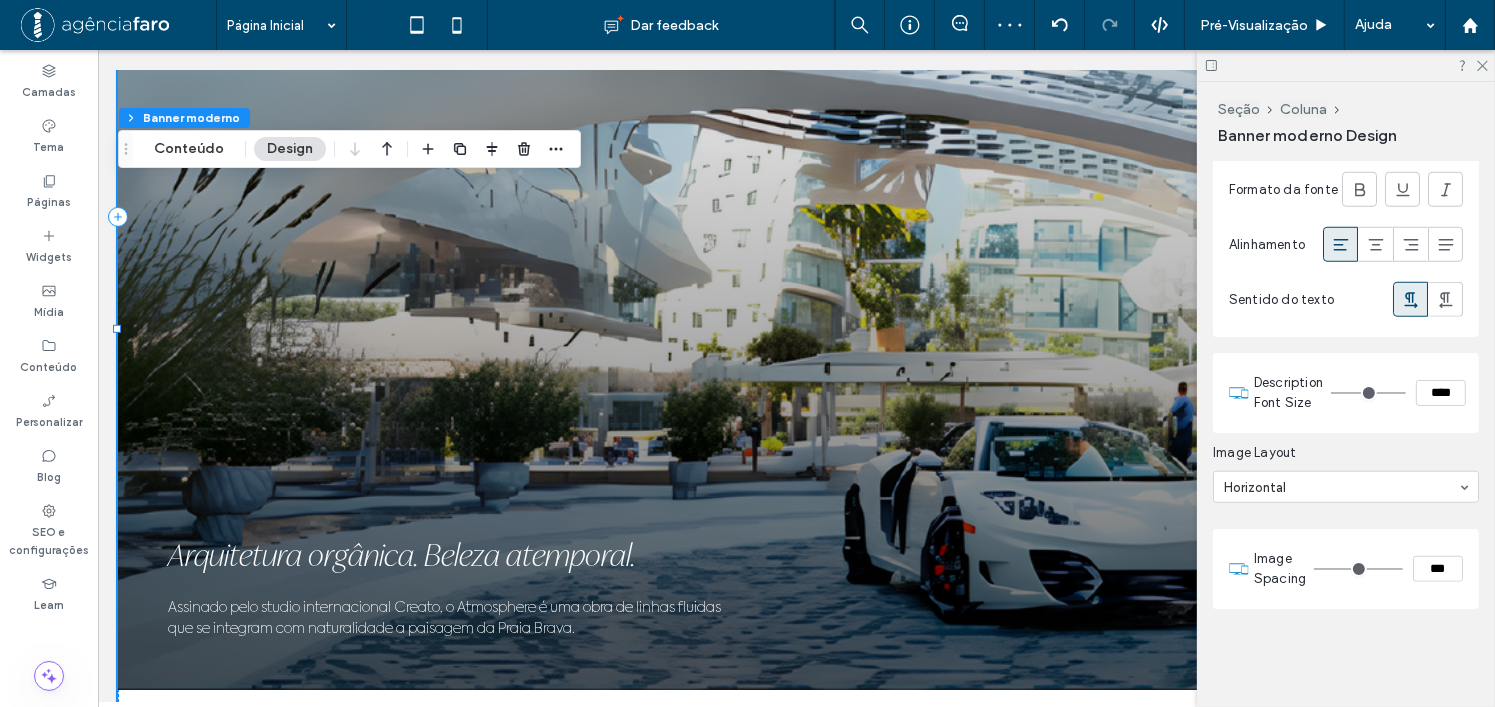 click on "****" at bounding box center (1441, 393) 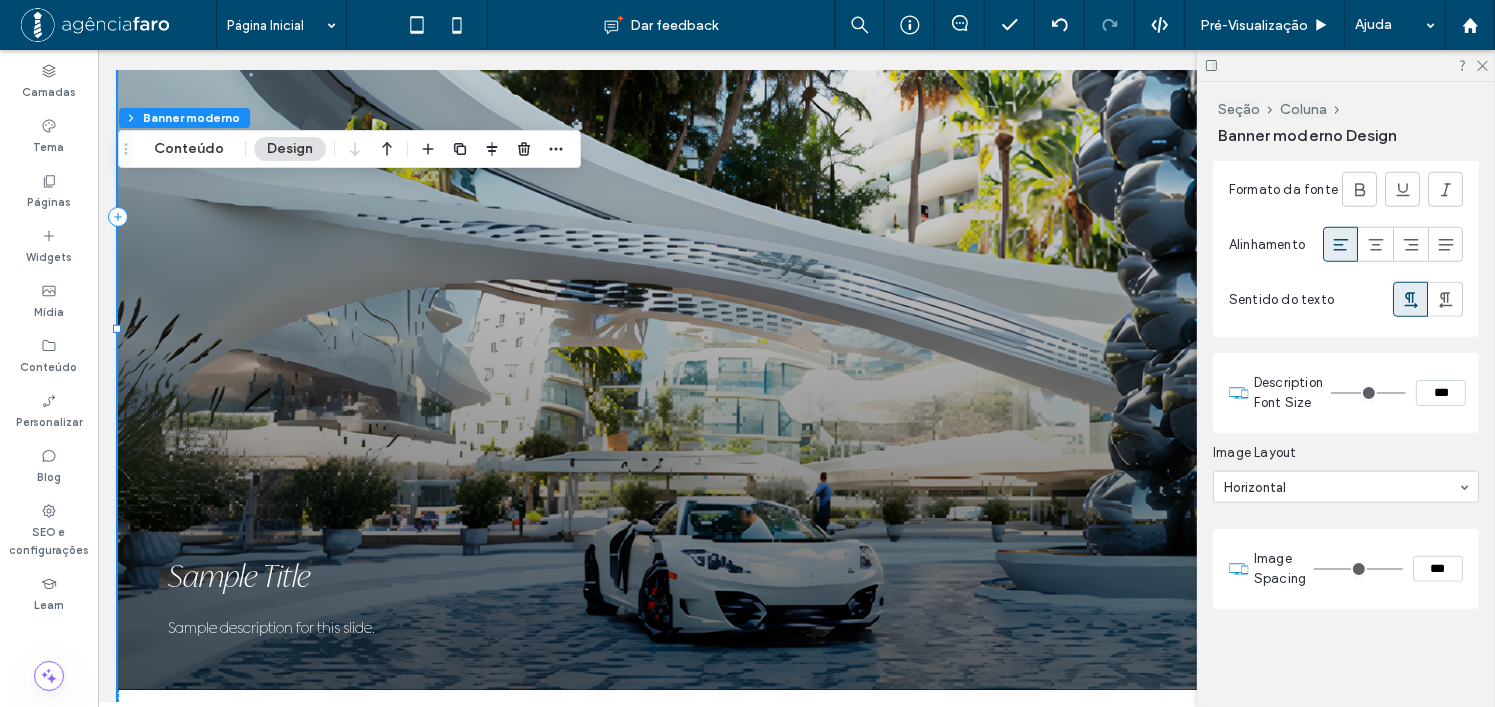 type on "***" 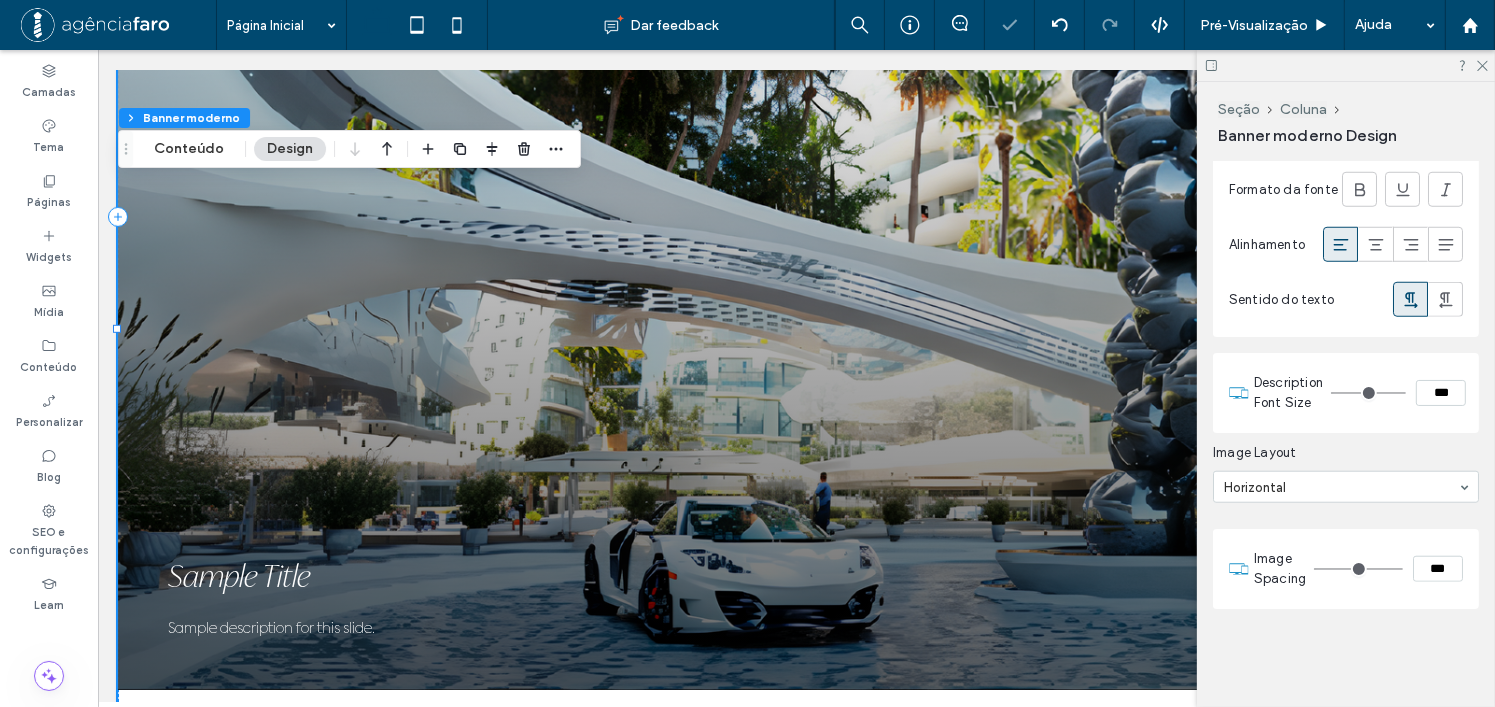 click on "Image Layout" at bounding box center [1342, 453] 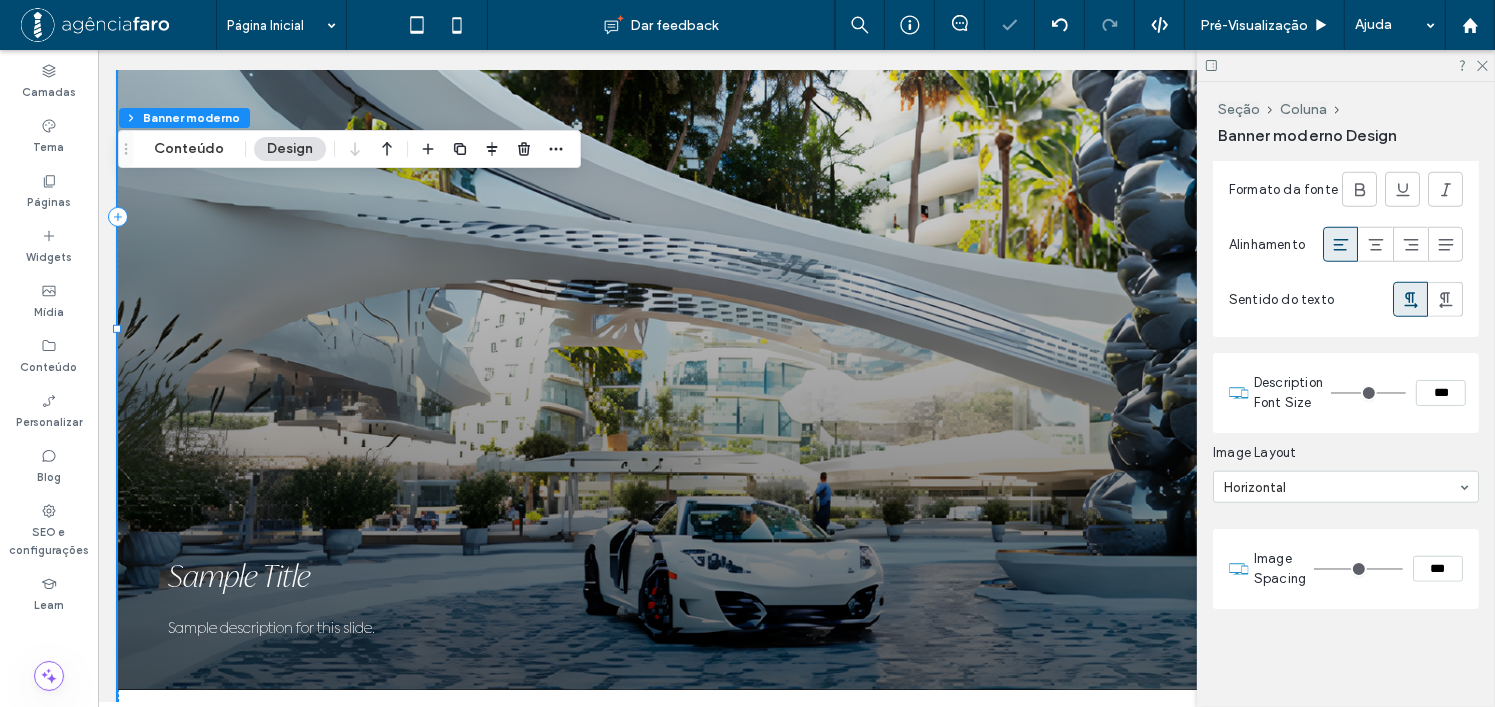 type on "**" 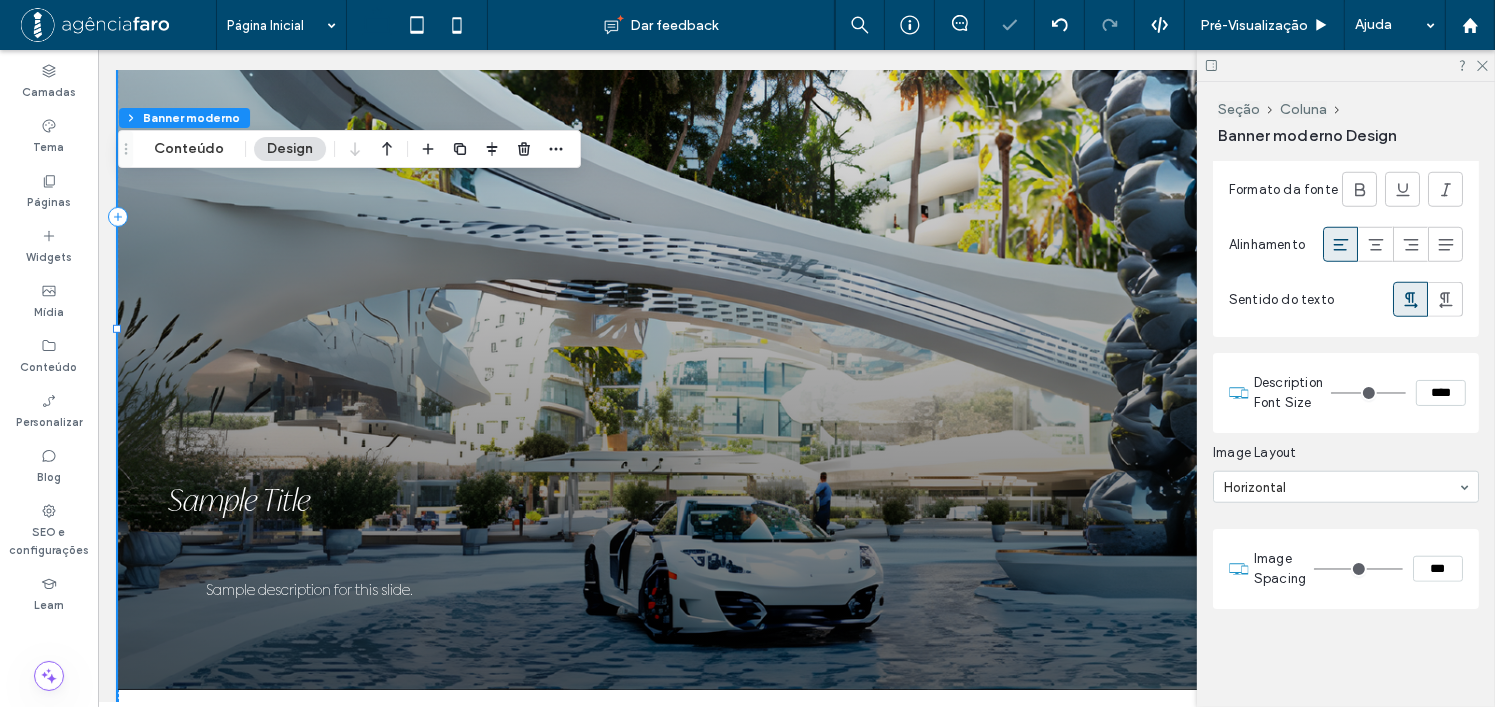 type on "**" 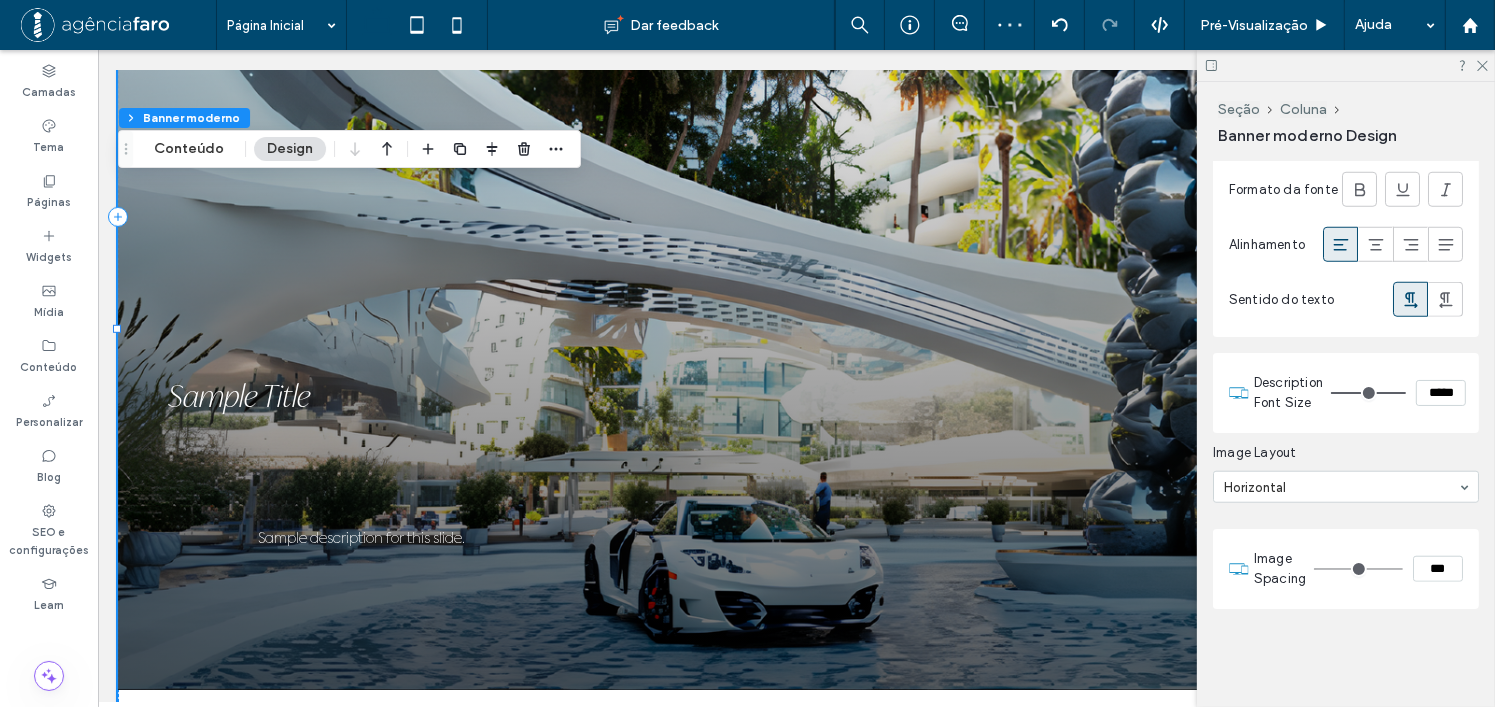 type on "**" 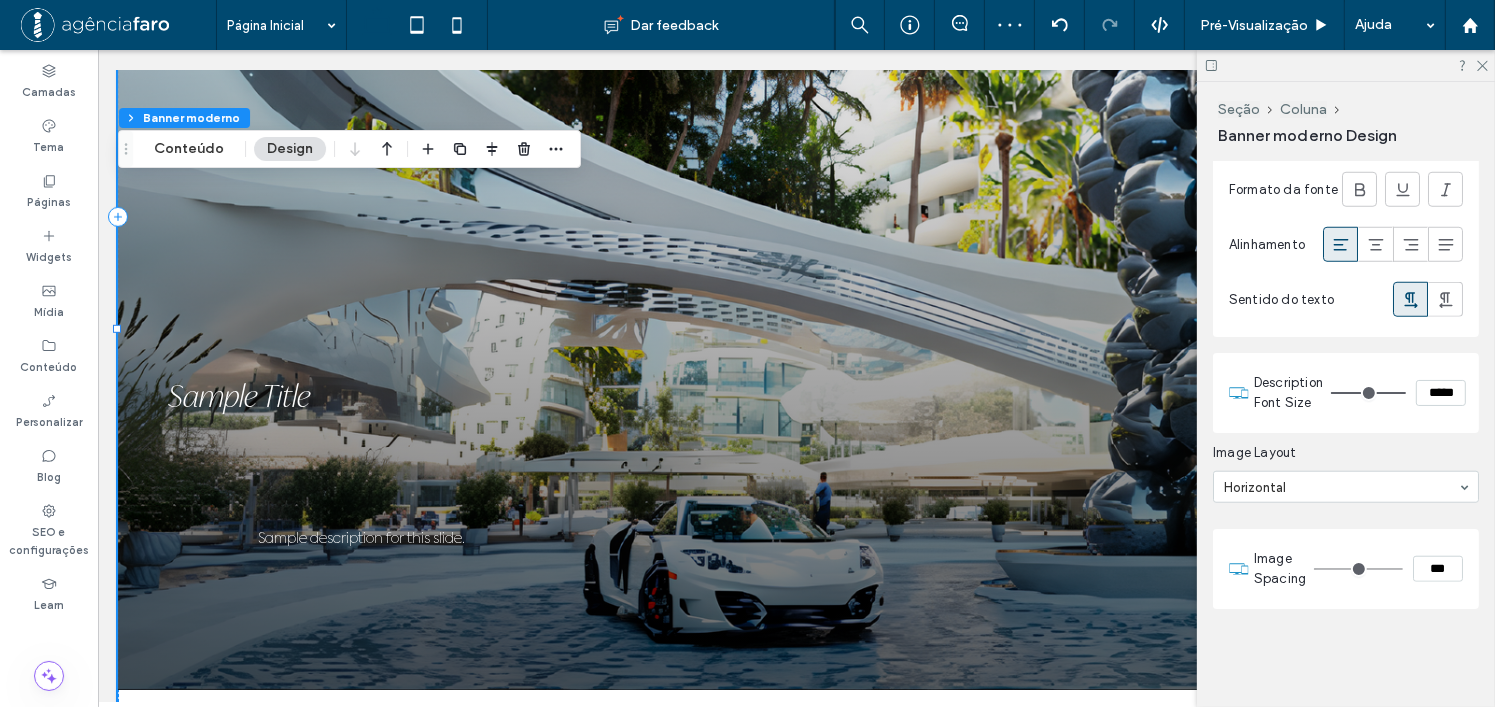 type on "****" 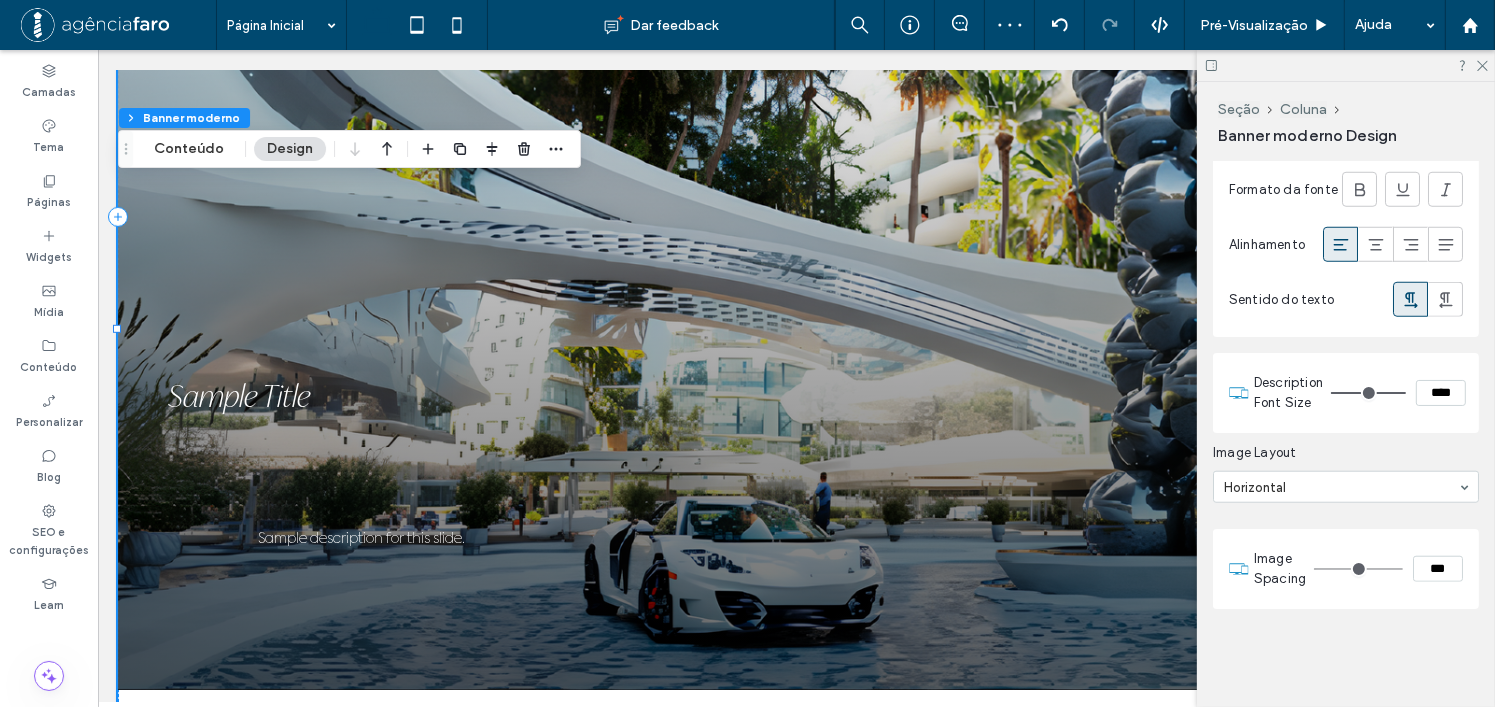 type on "**" 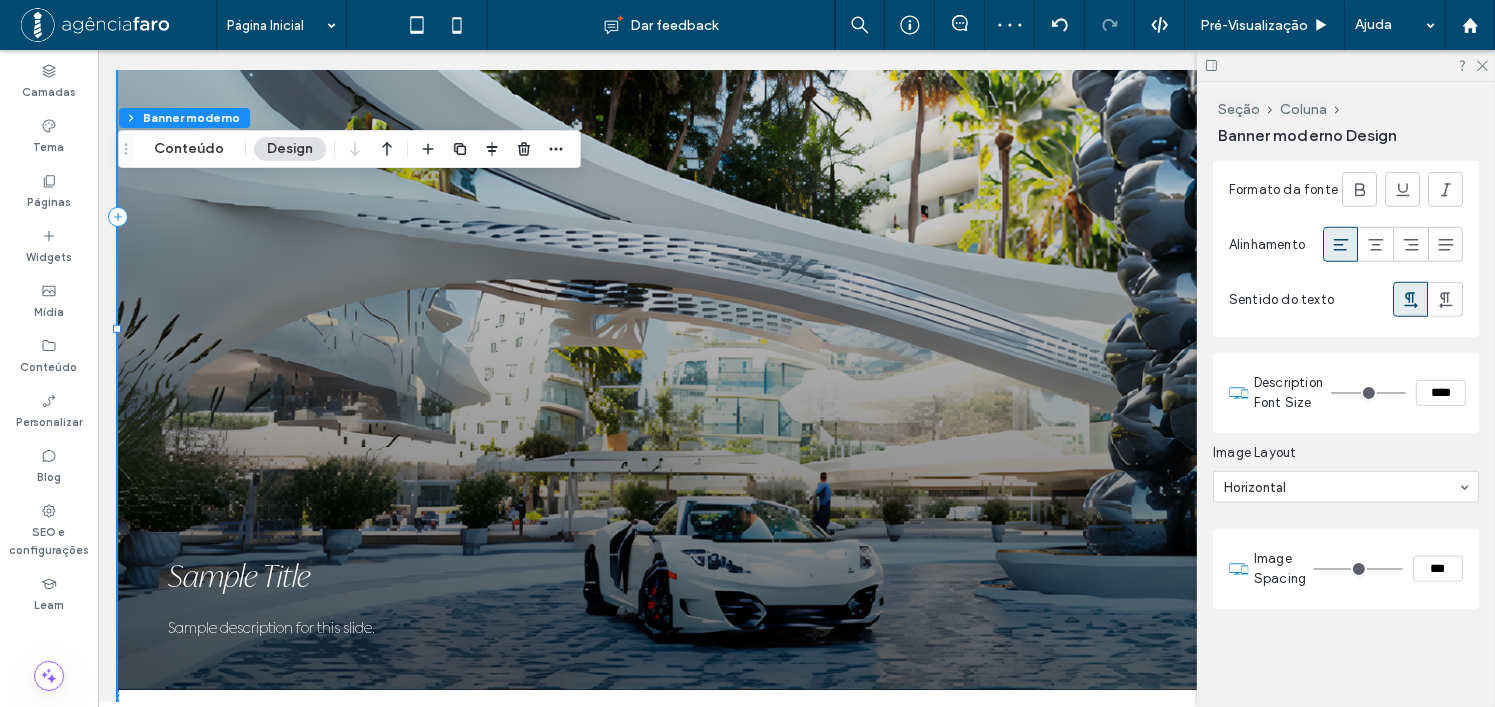 type on "**" 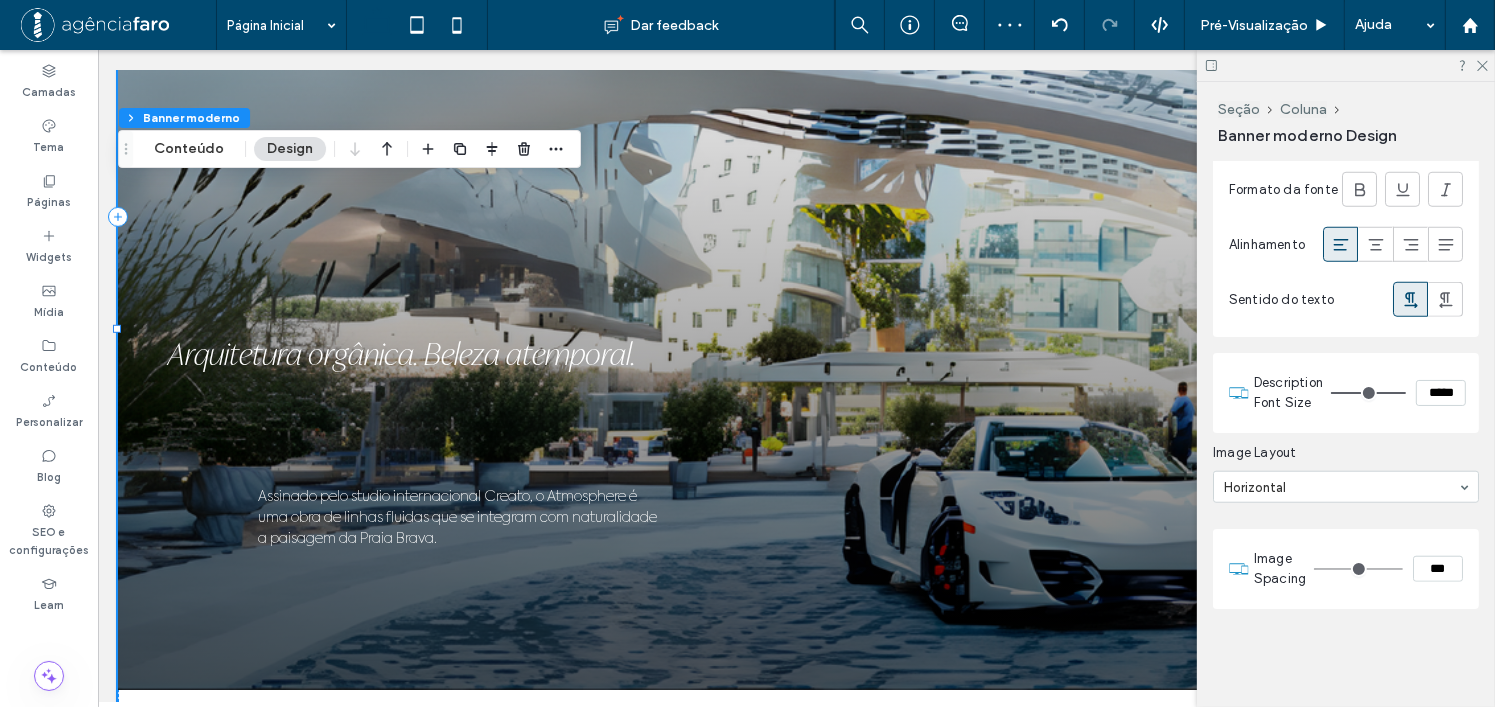 type on "**" 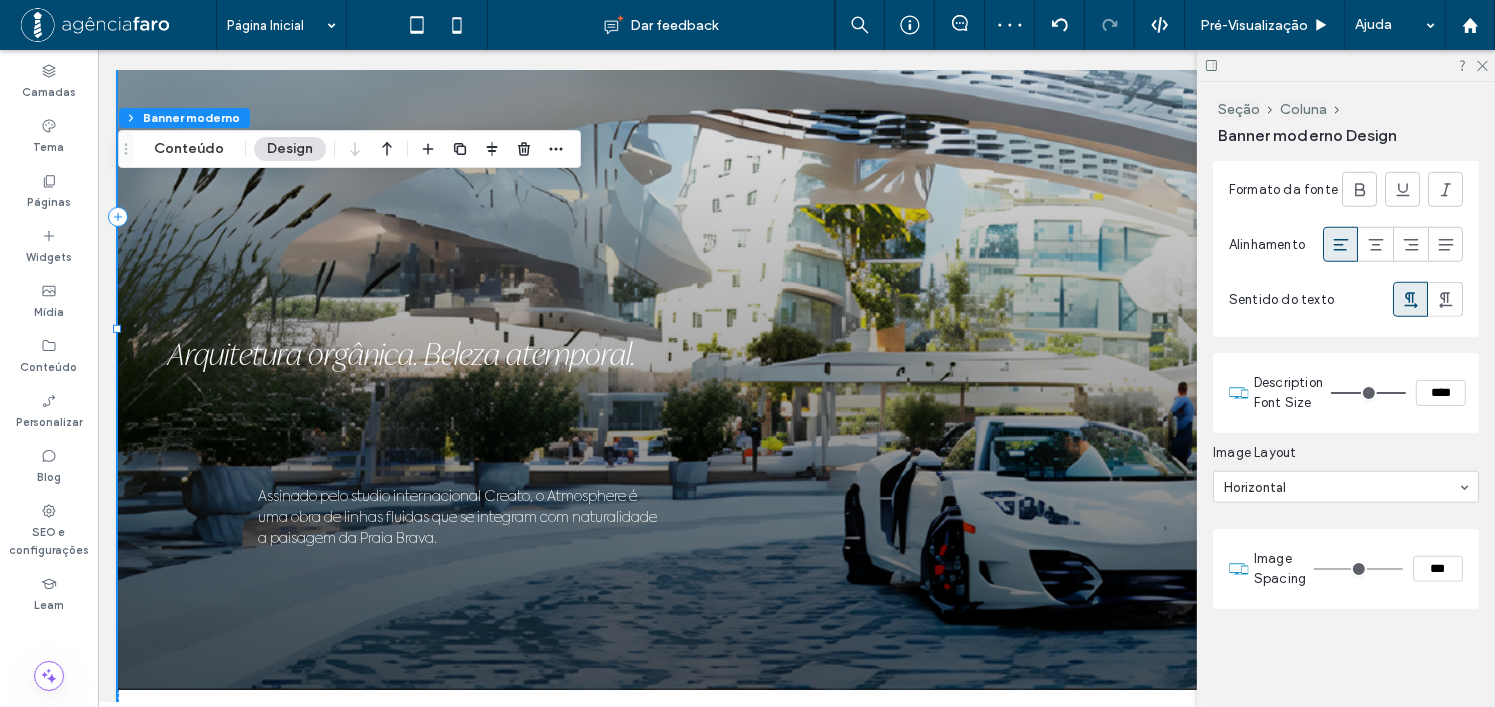 type on "**" 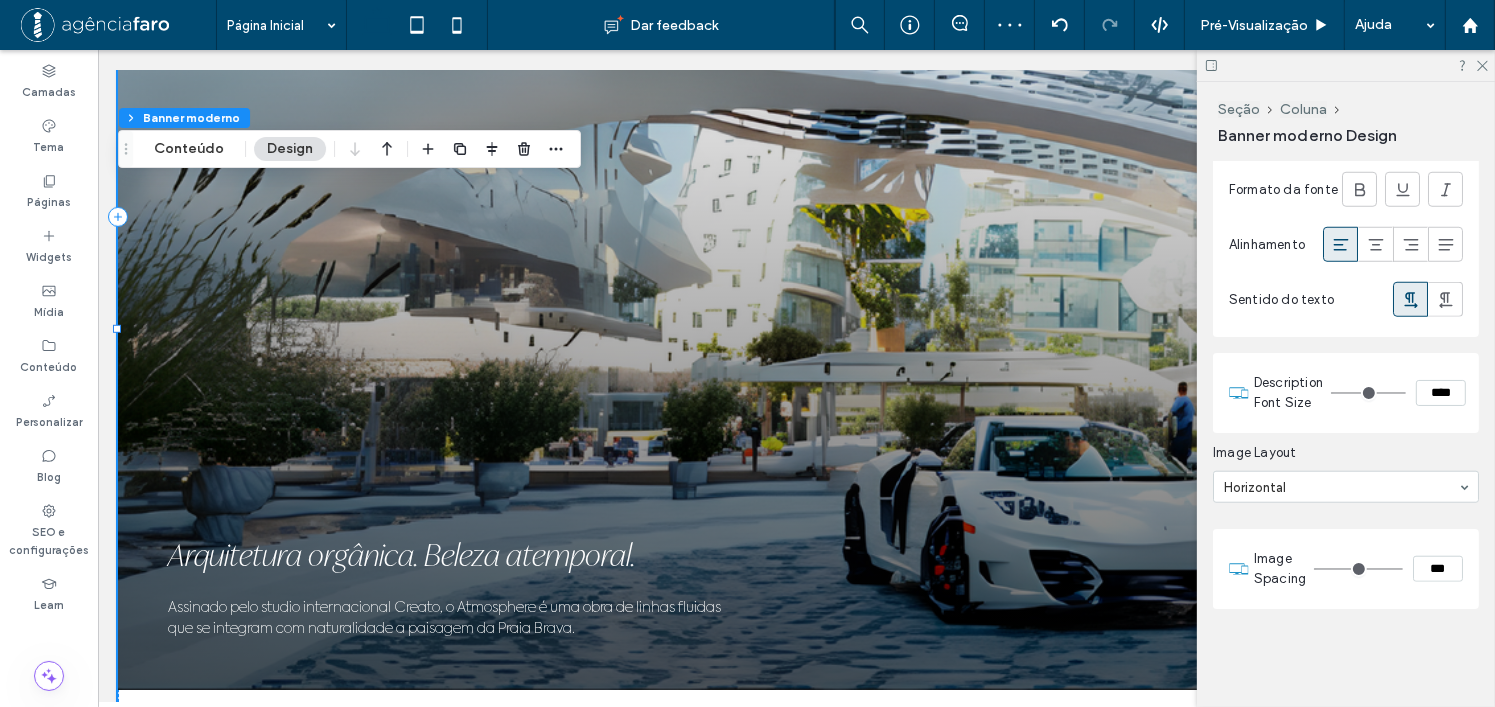 drag, startPoint x: 1336, startPoint y: 389, endPoint x: 760, endPoint y: 354, distance: 577.0624 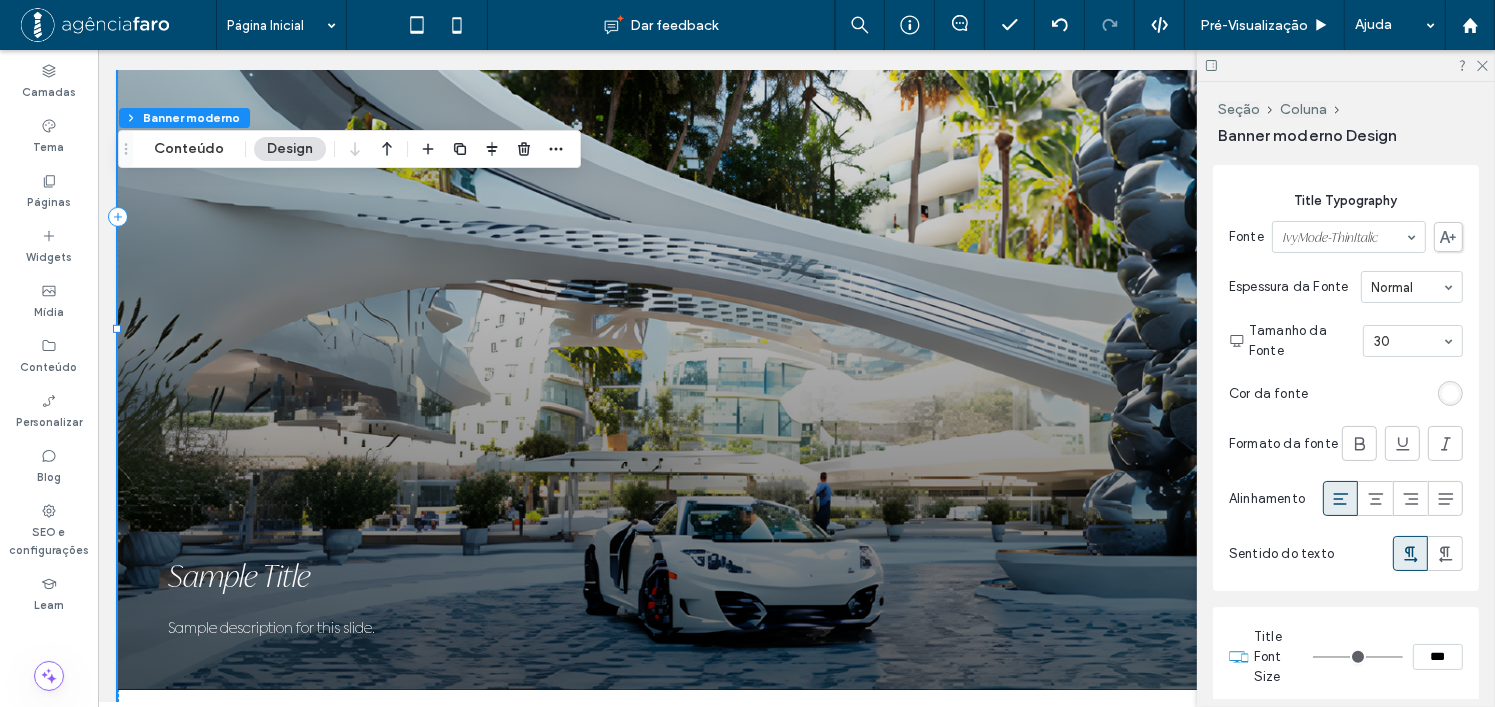 scroll, scrollTop: 844, scrollLeft: 0, axis: vertical 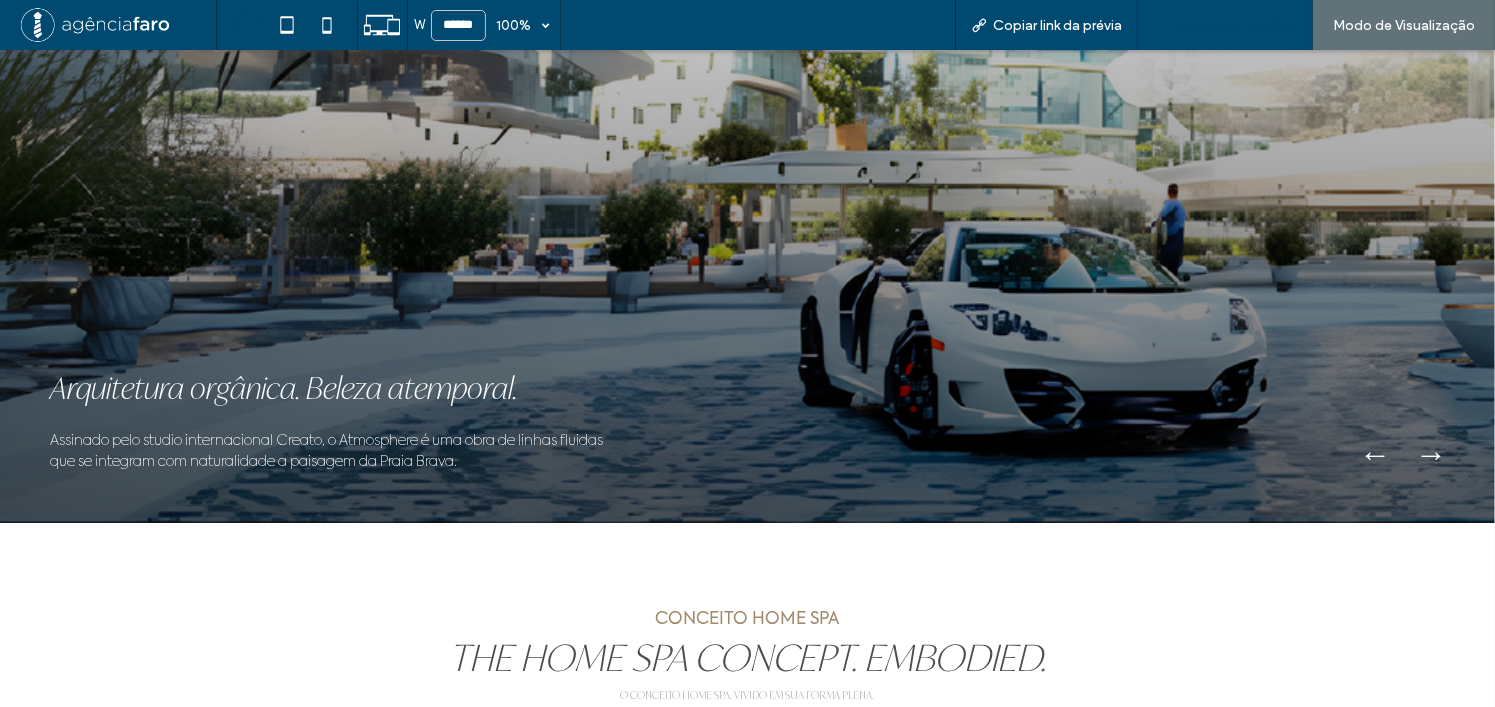 click on "Voltar para o editor" at bounding box center [1235, 25] 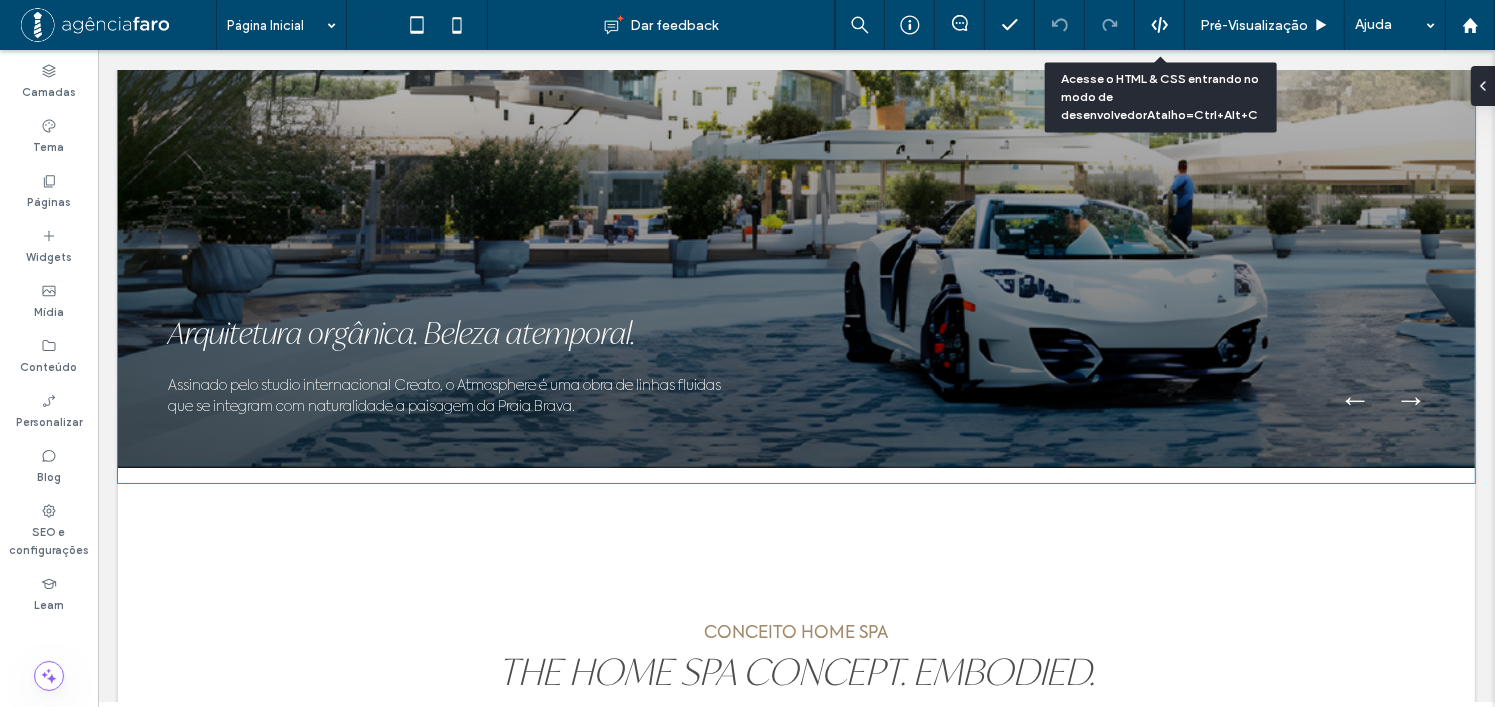 click at bounding box center [795, 98] 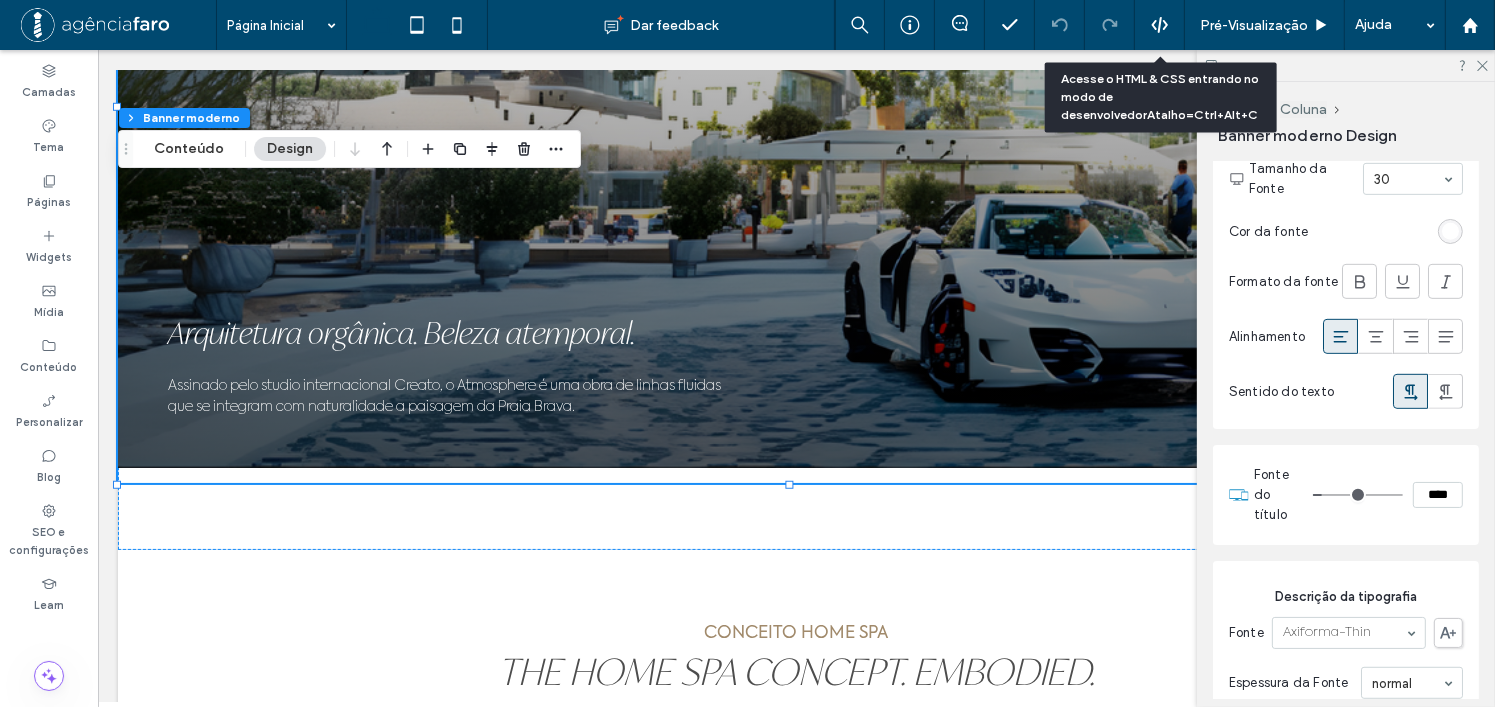 scroll, scrollTop: 1200, scrollLeft: 0, axis: vertical 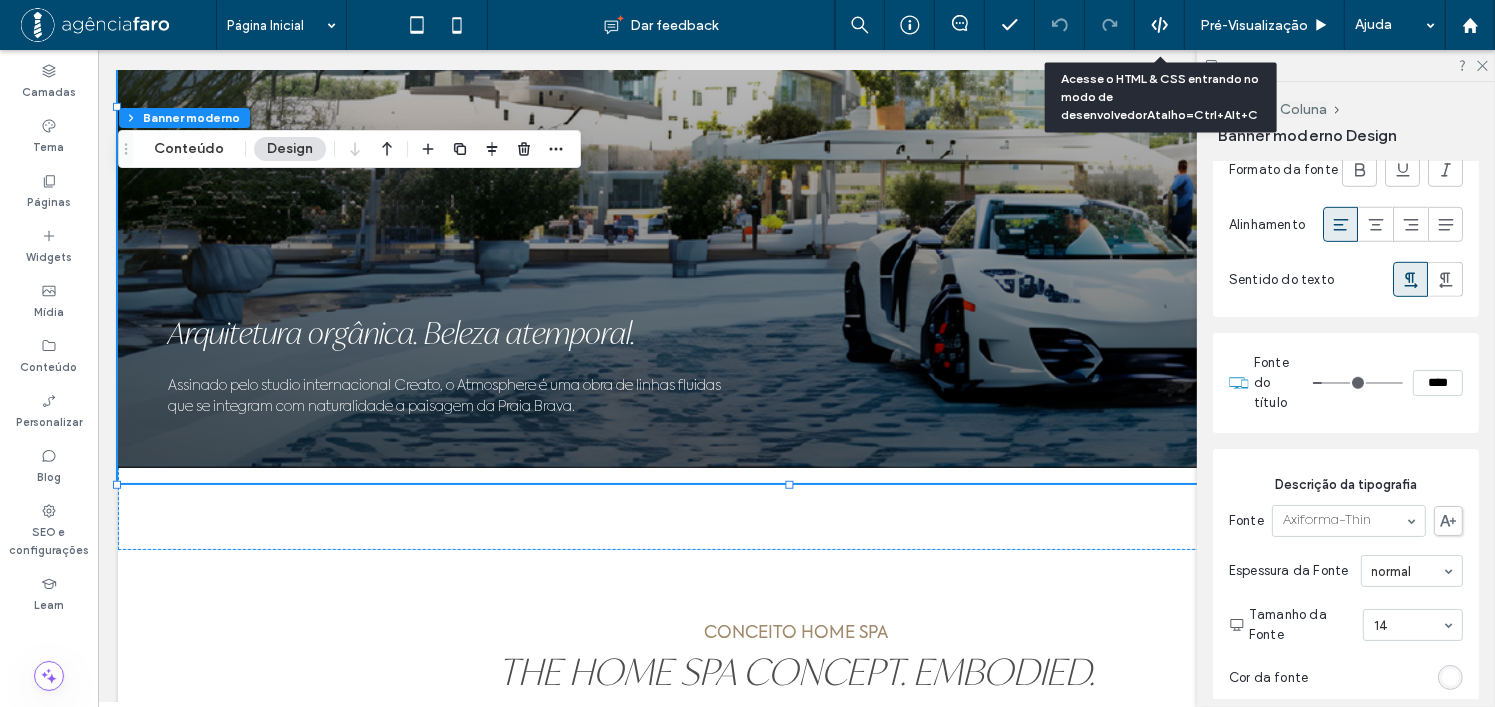 type on "*" 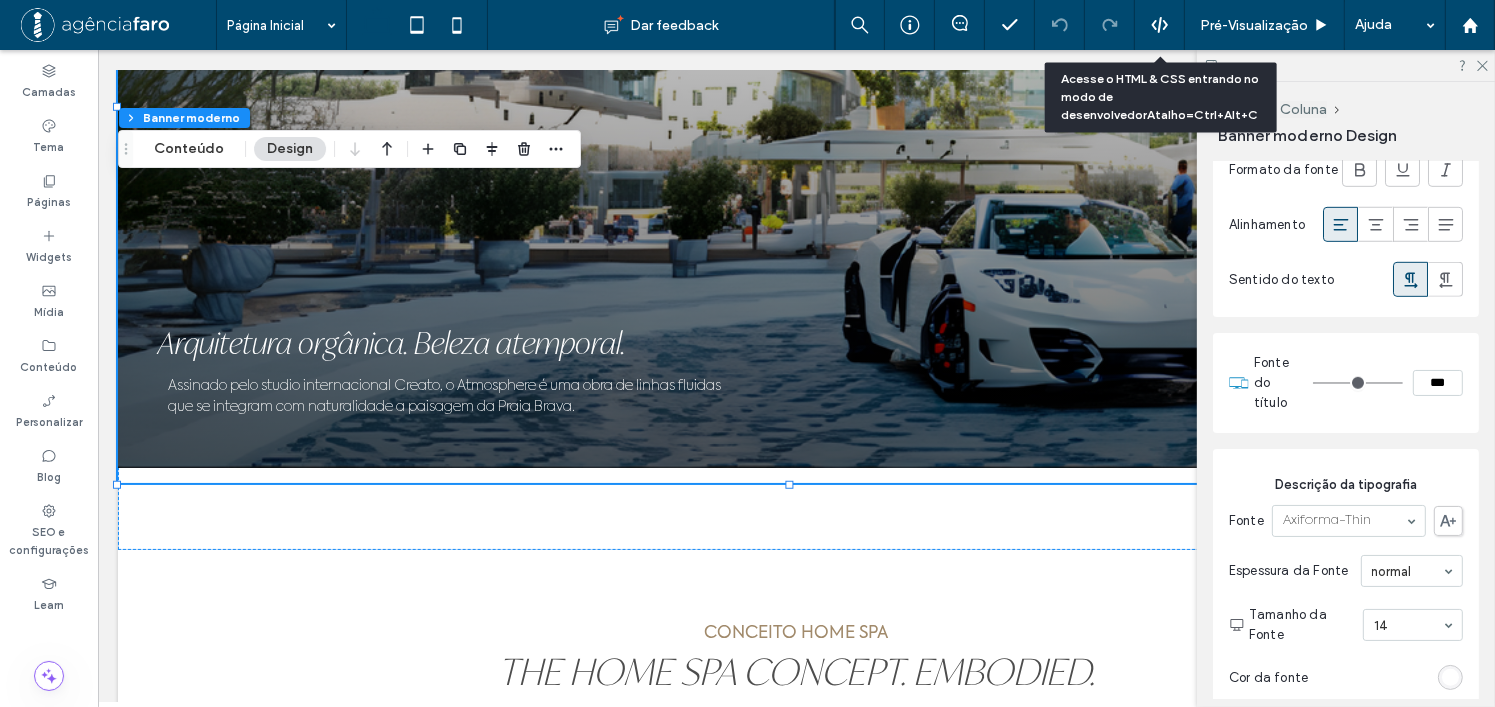 drag, startPoint x: 1314, startPoint y: 388, endPoint x: 1283, endPoint y: 391, distance: 31.144823 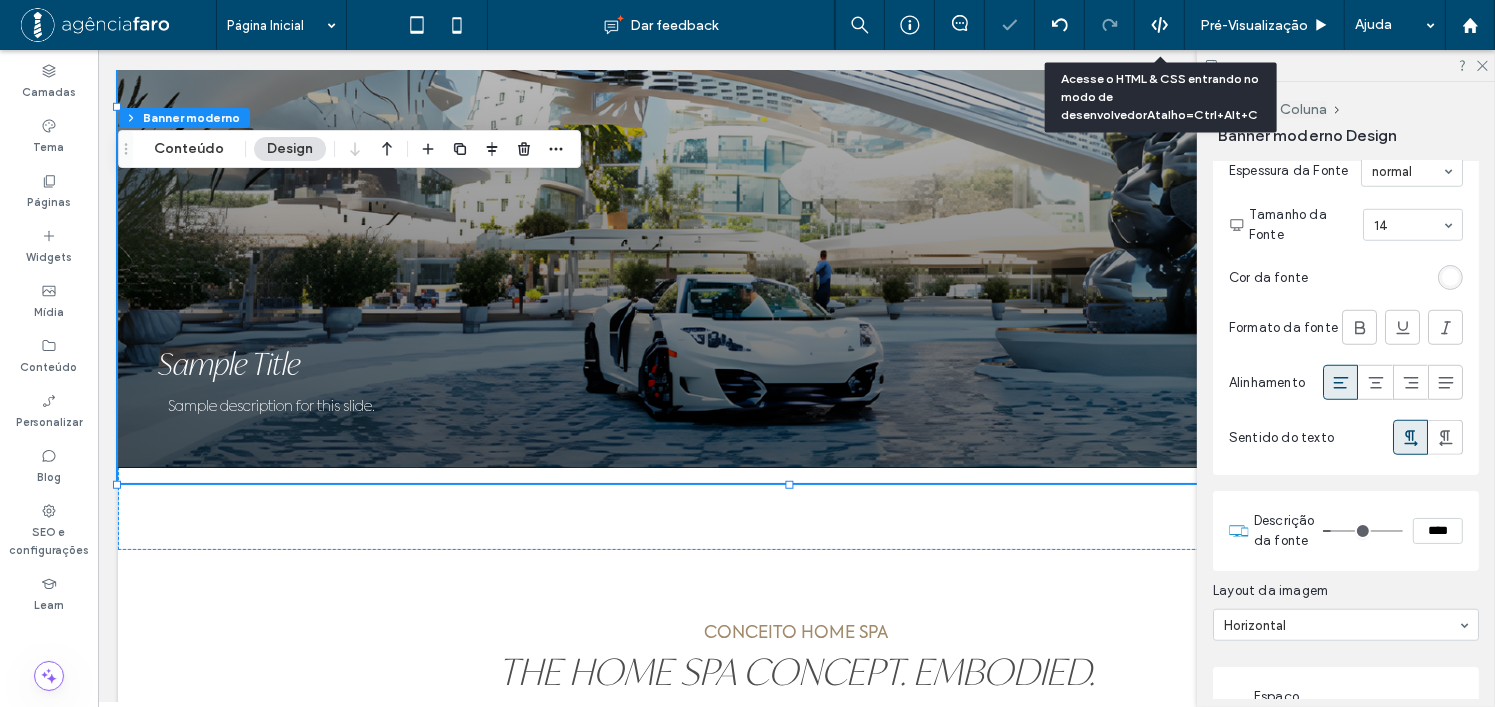 scroll, scrollTop: 1764, scrollLeft: 0, axis: vertical 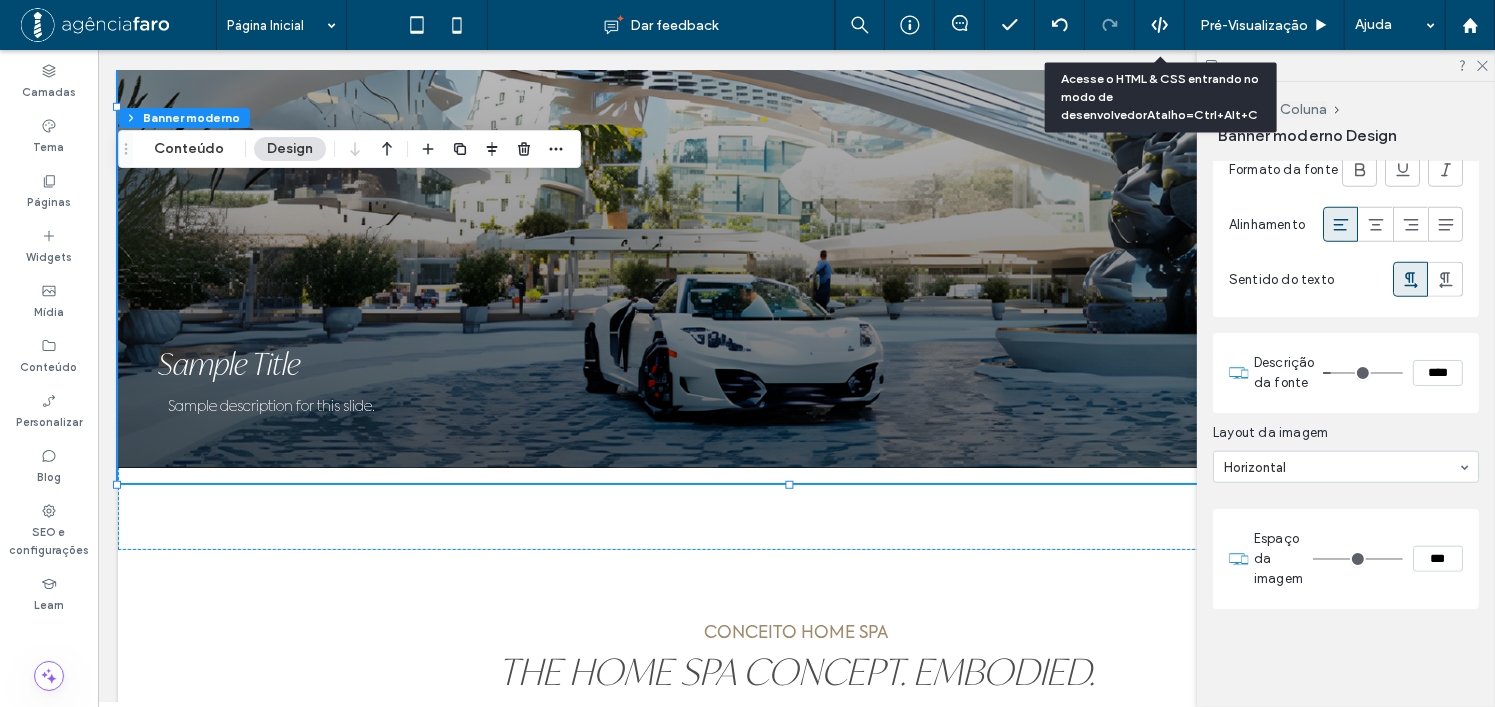type on "*" 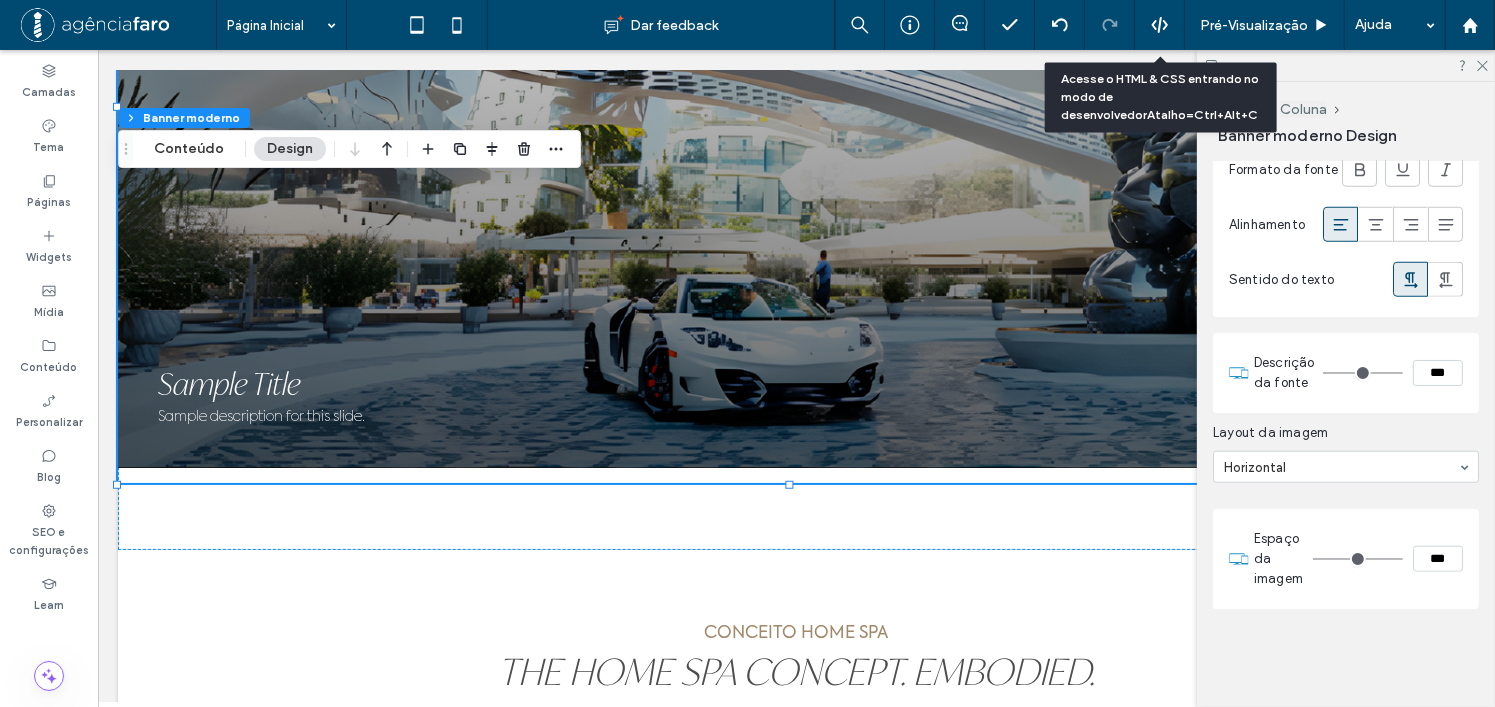 drag, startPoint x: 1334, startPoint y: 376, endPoint x: 1317, endPoint y: 375, distance: 17.029387 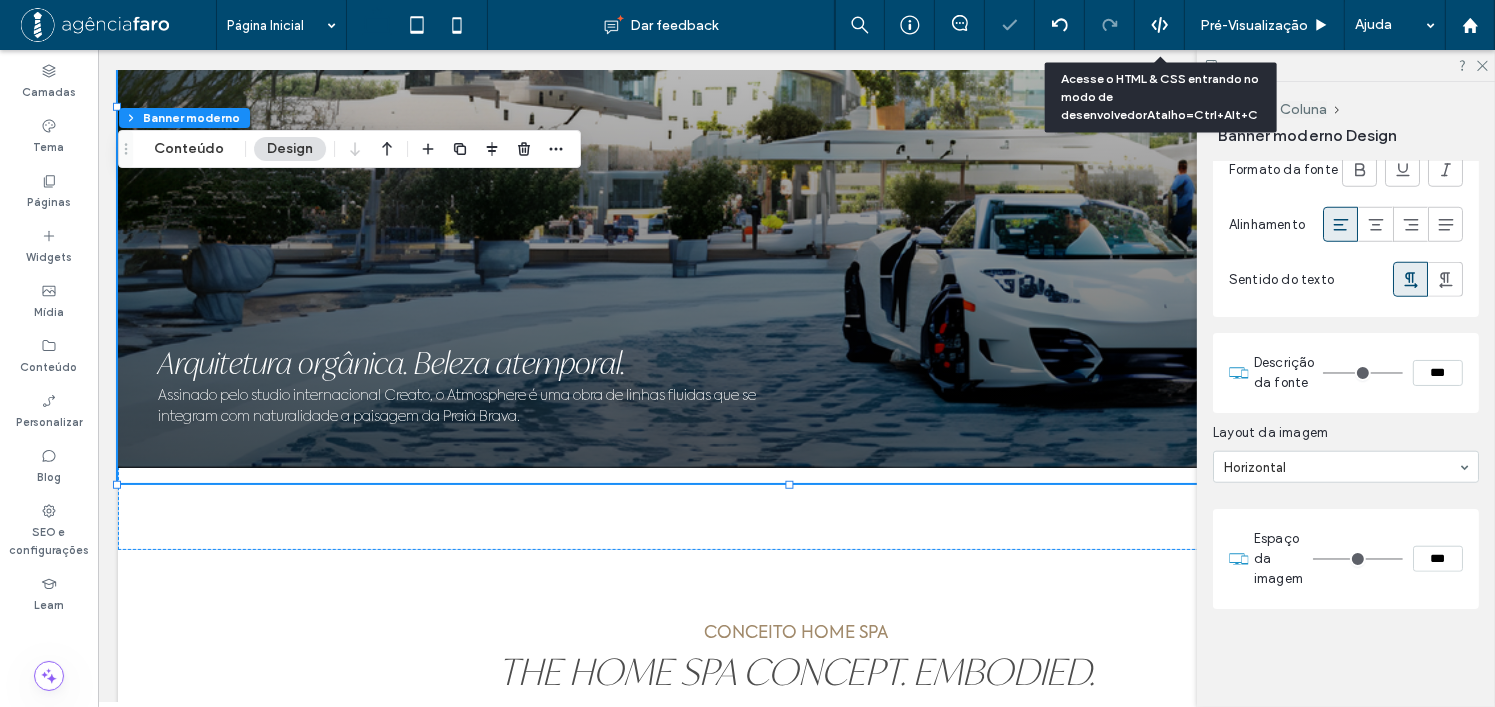 click on "***" at bounding box center [1438, 373] 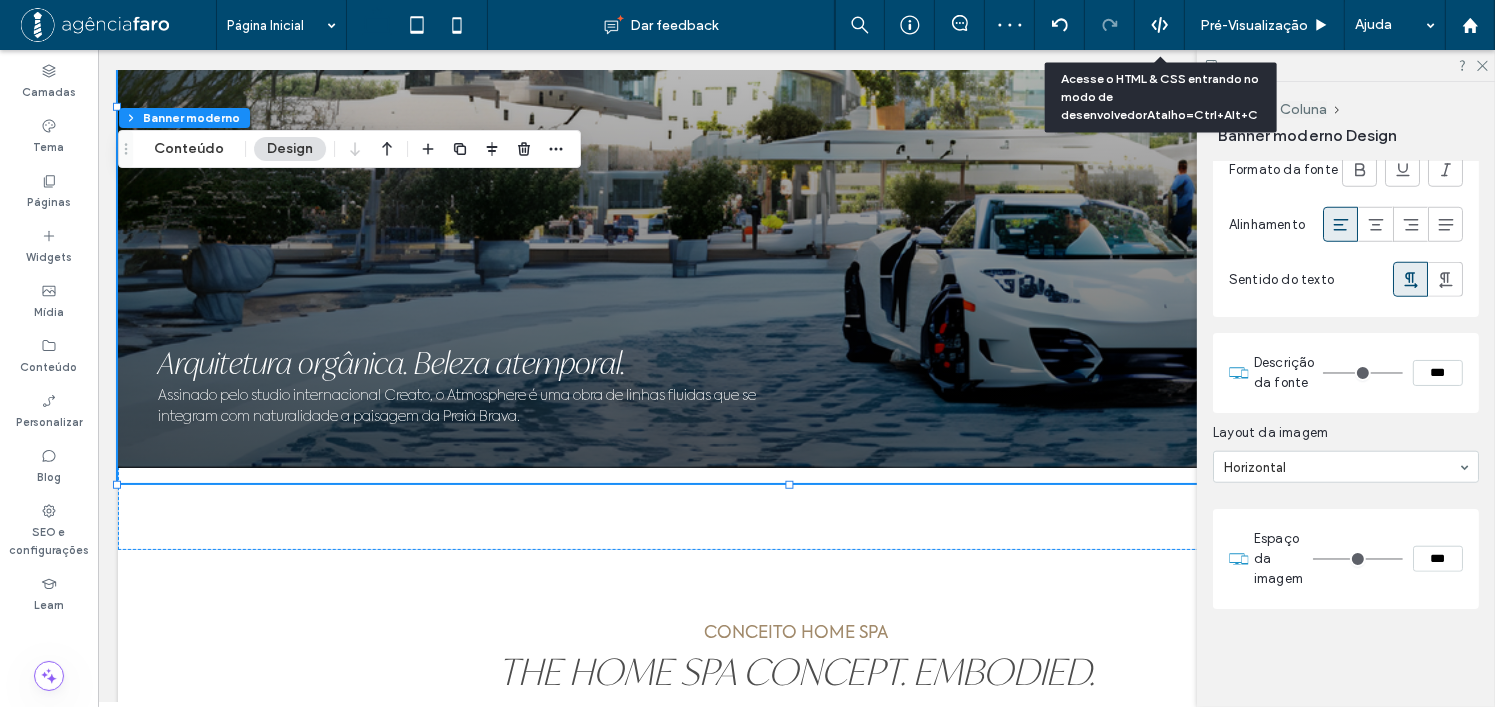 click on "***" at bounding box center [1438, 373] 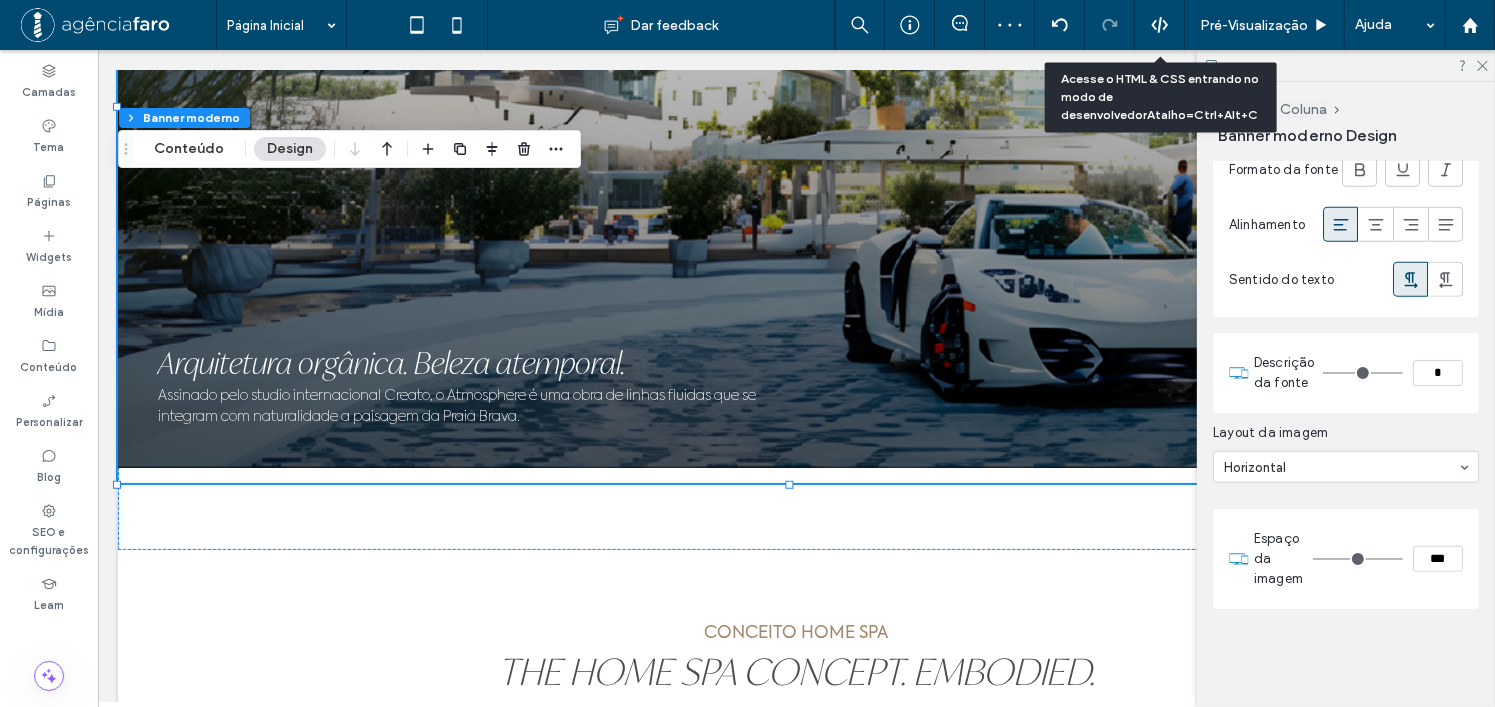 type on "***" 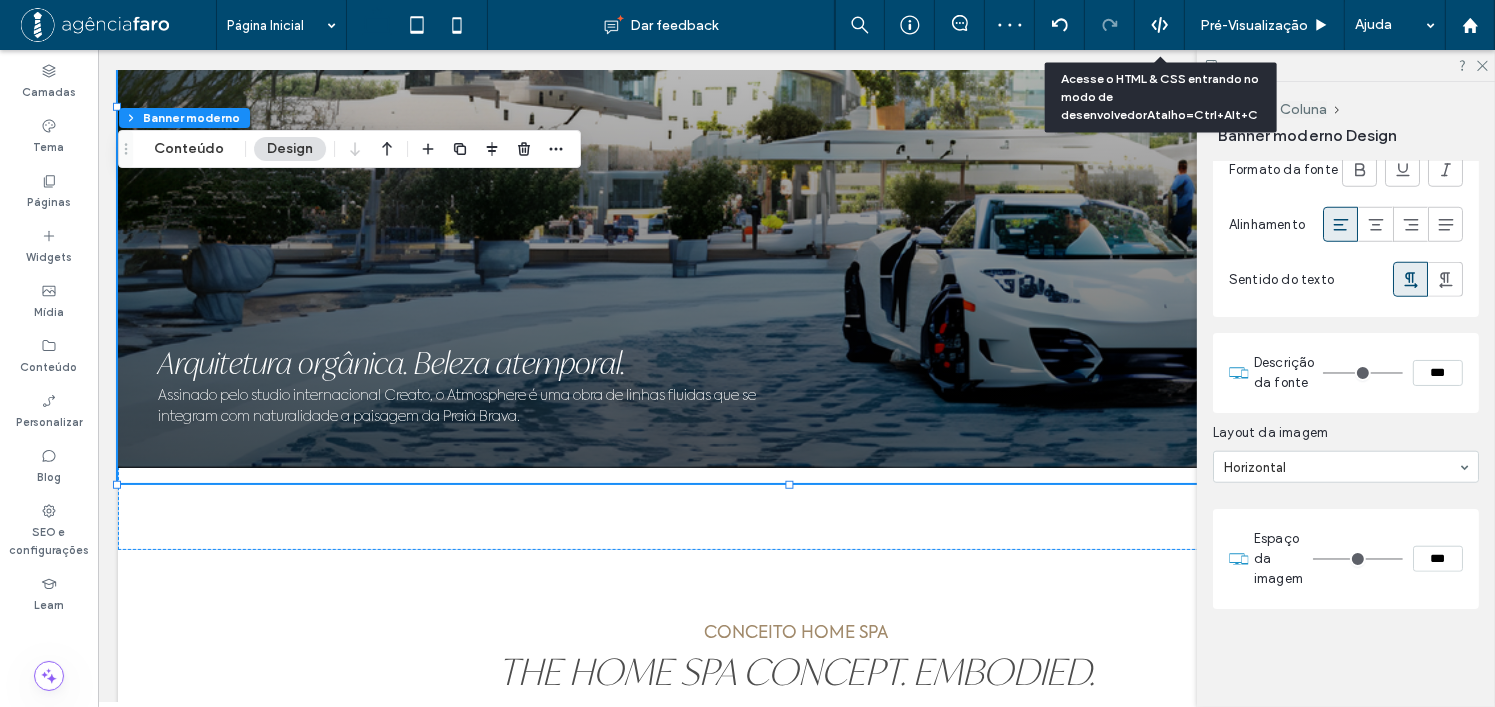 type on "*" 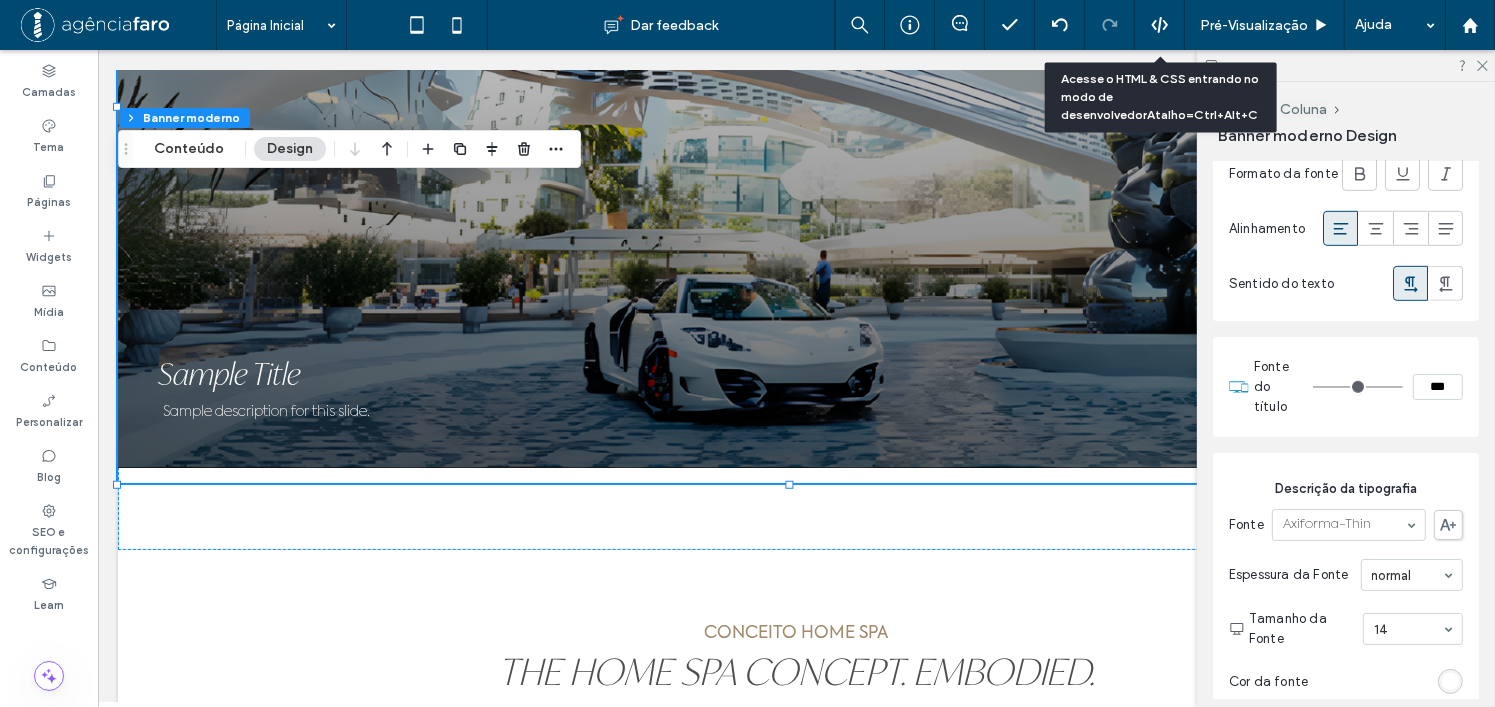 scroll, scrollTop: 1364, scrollLeft: 0, axis: vertical 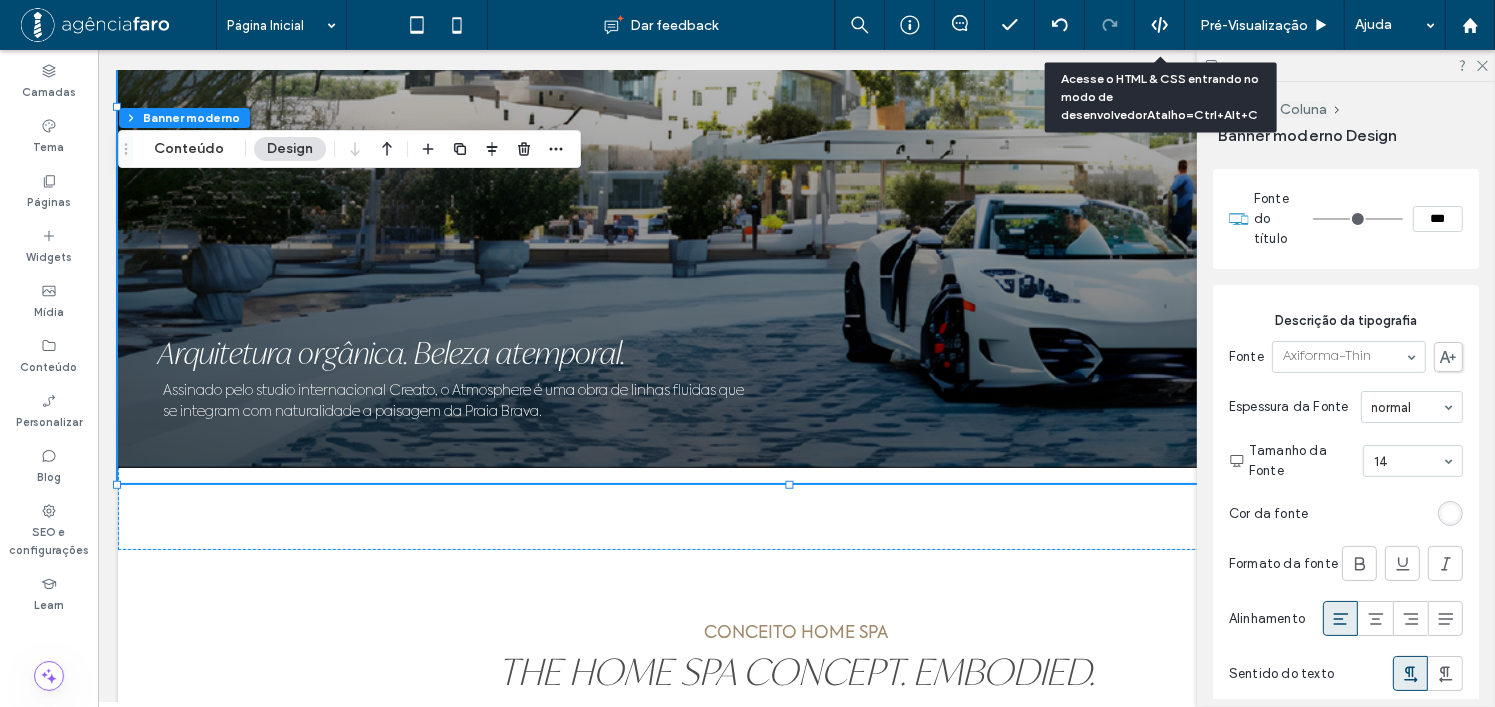 click on "***" at bounding box center (1438, 219) 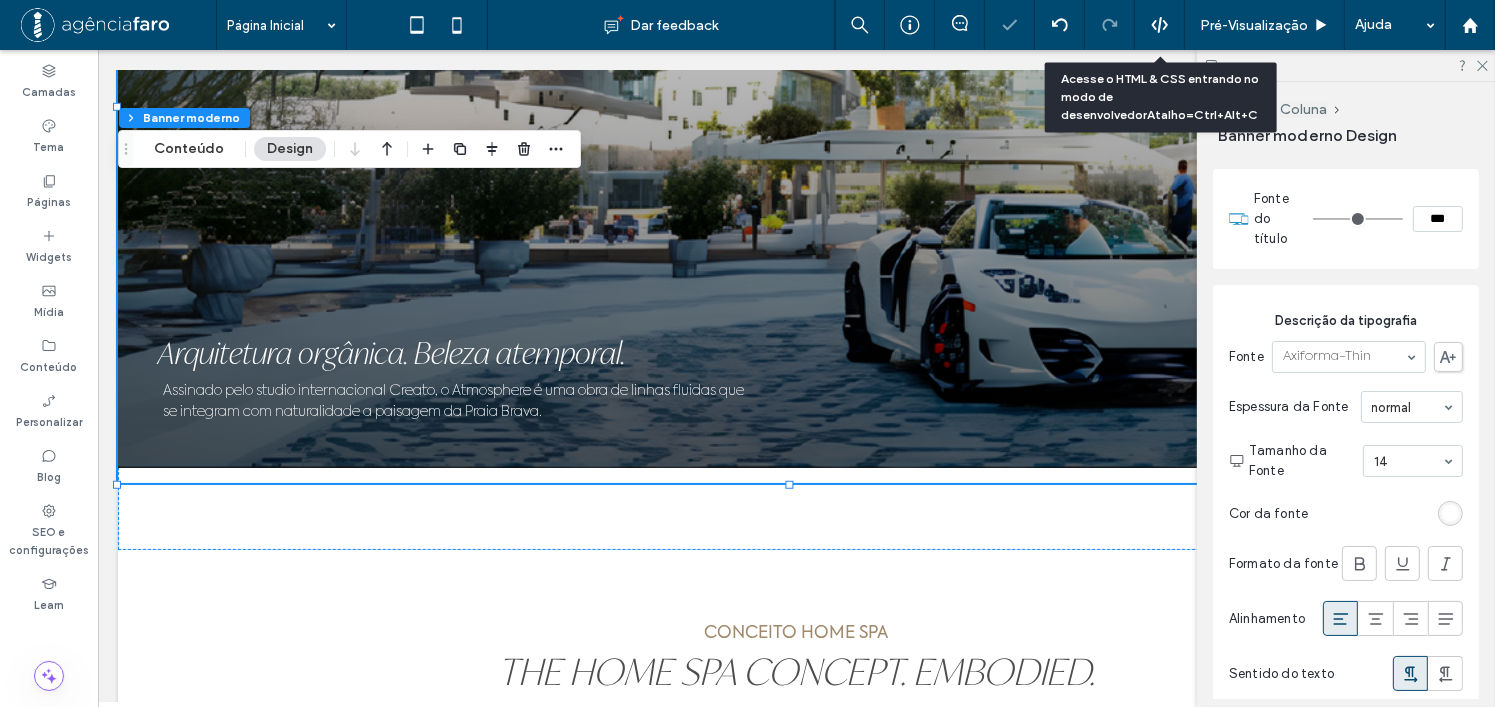 click on "***" at bounding box center [1438, 219] 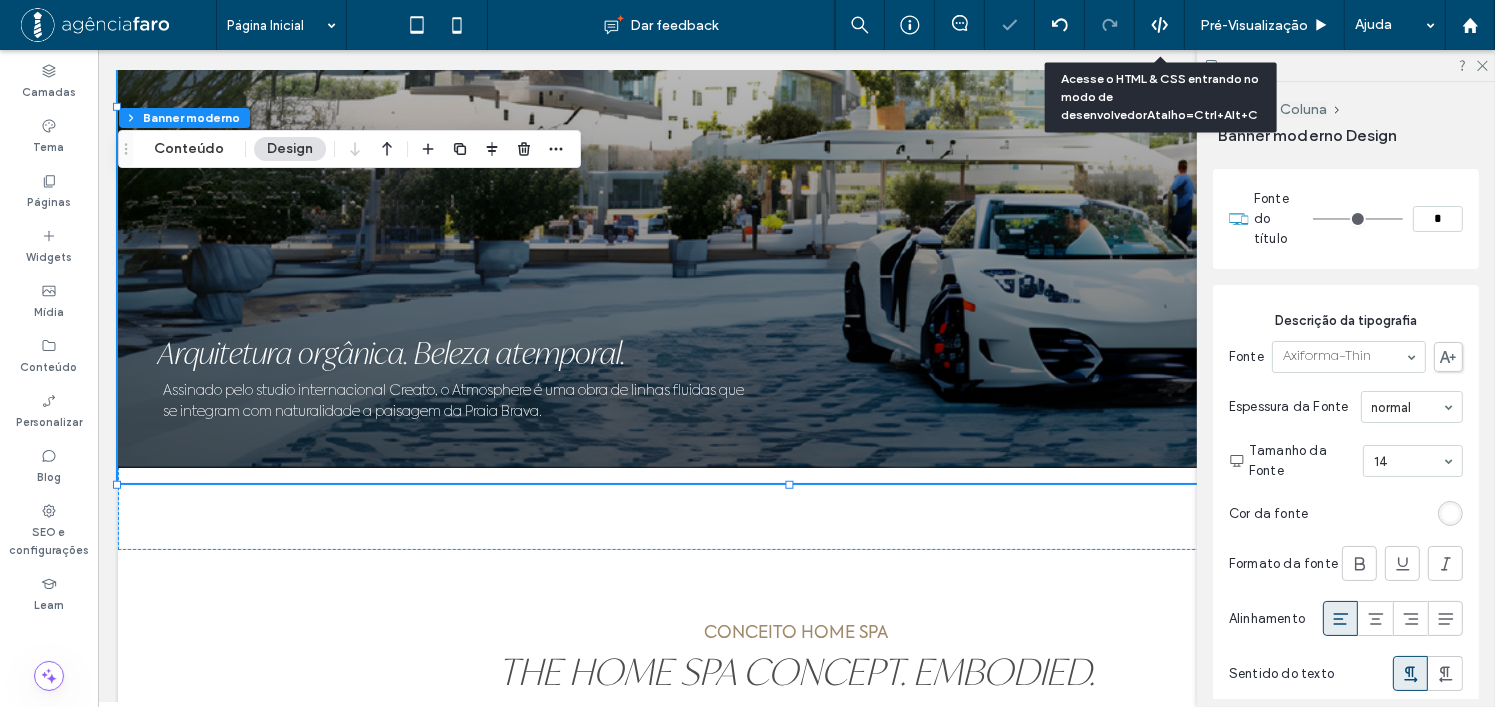 type on "***" 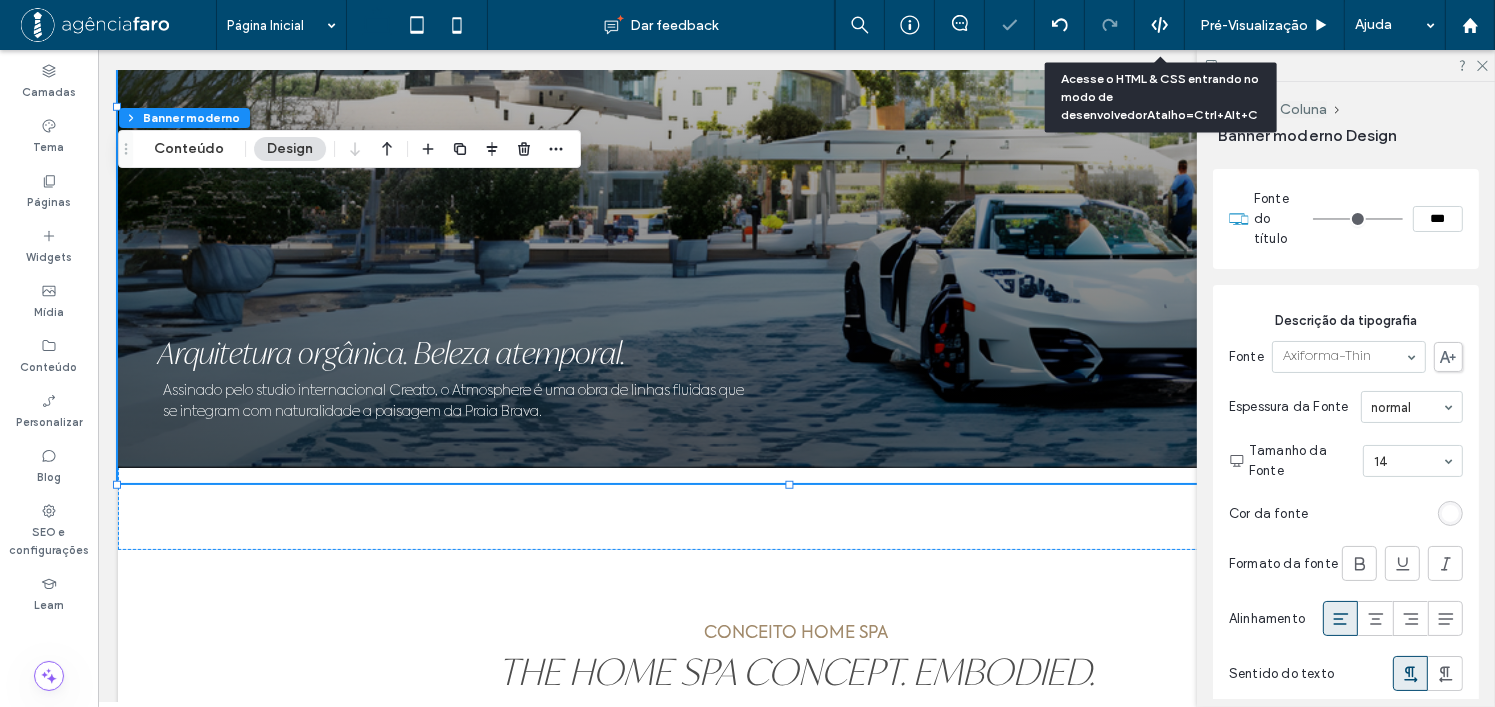 type on "*" 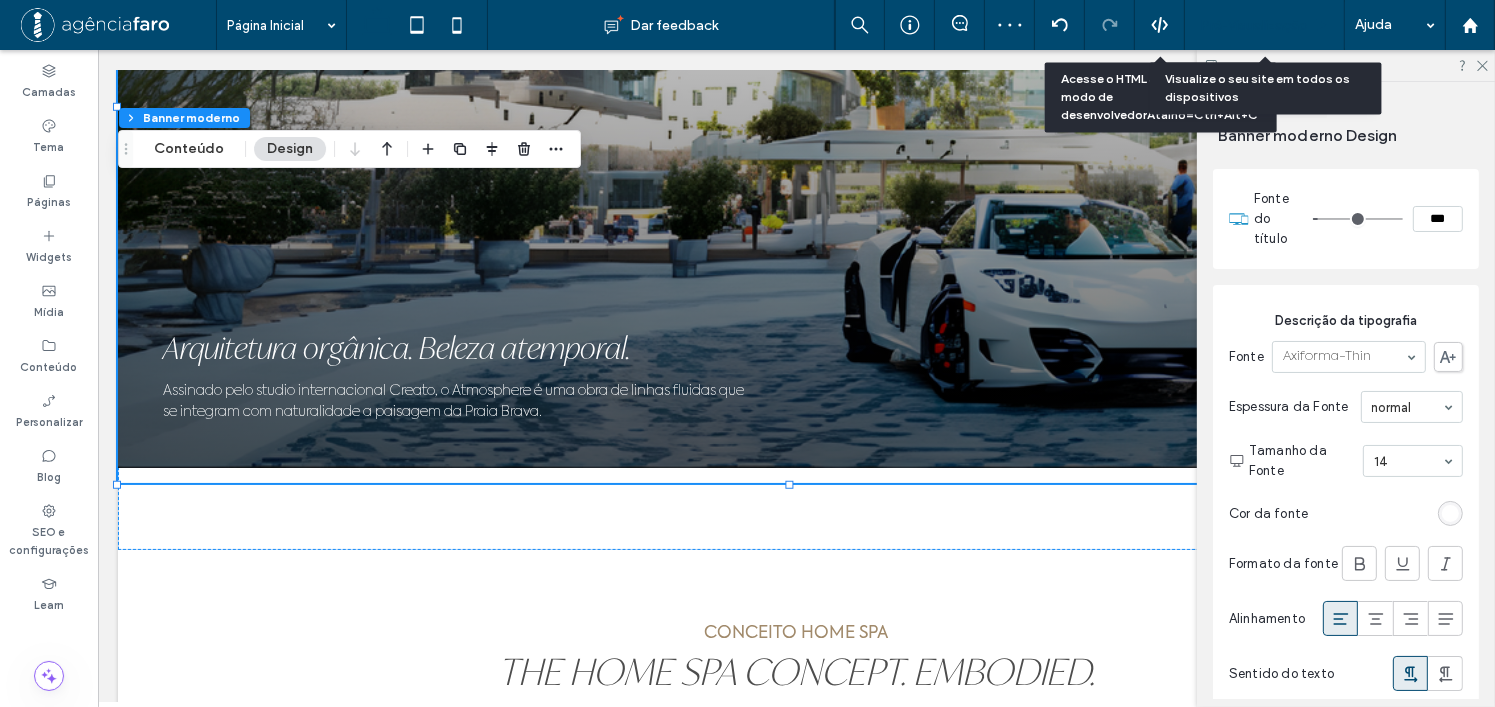 click on "Pré-Visualizaçāo" at bounding box center [1265, 25] 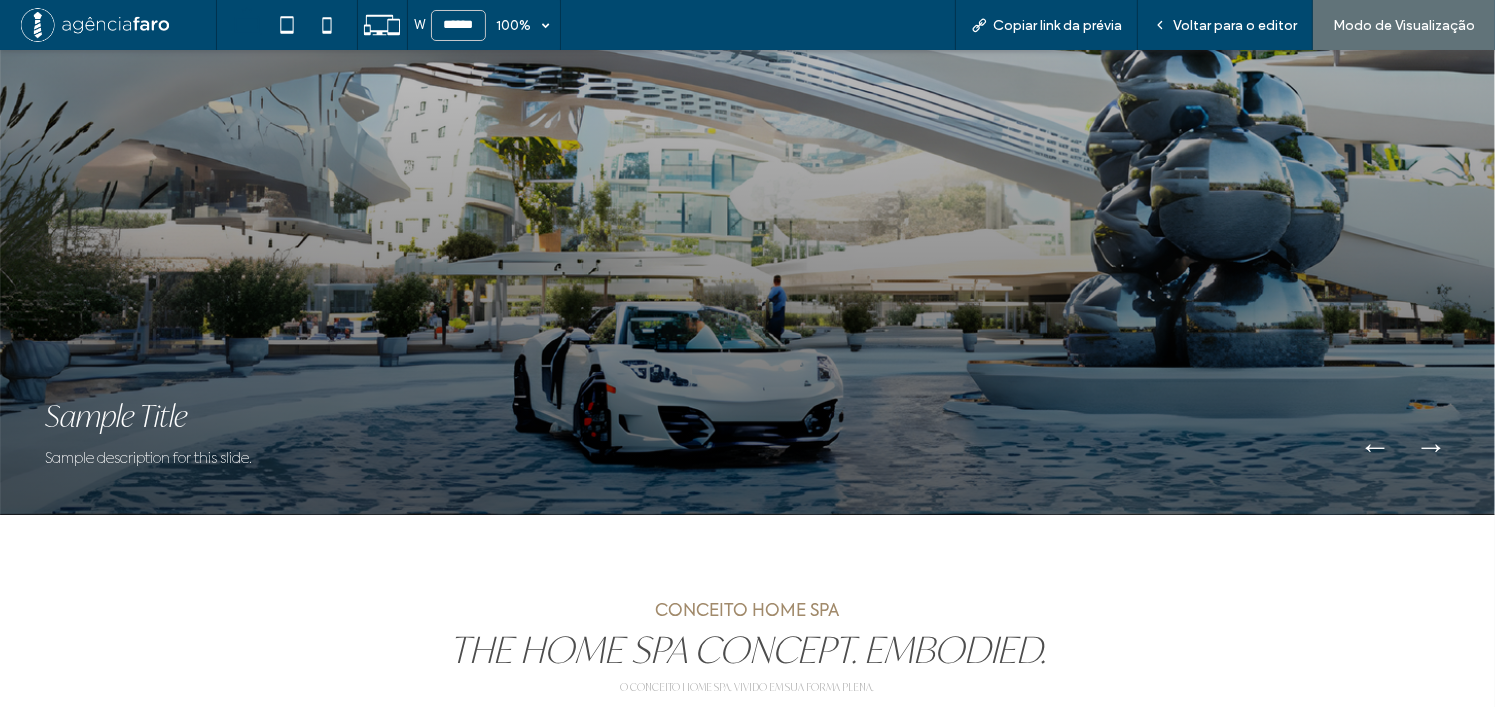 scroll, scrollTop: 1300, scrollLeft: 0, axis: vertical 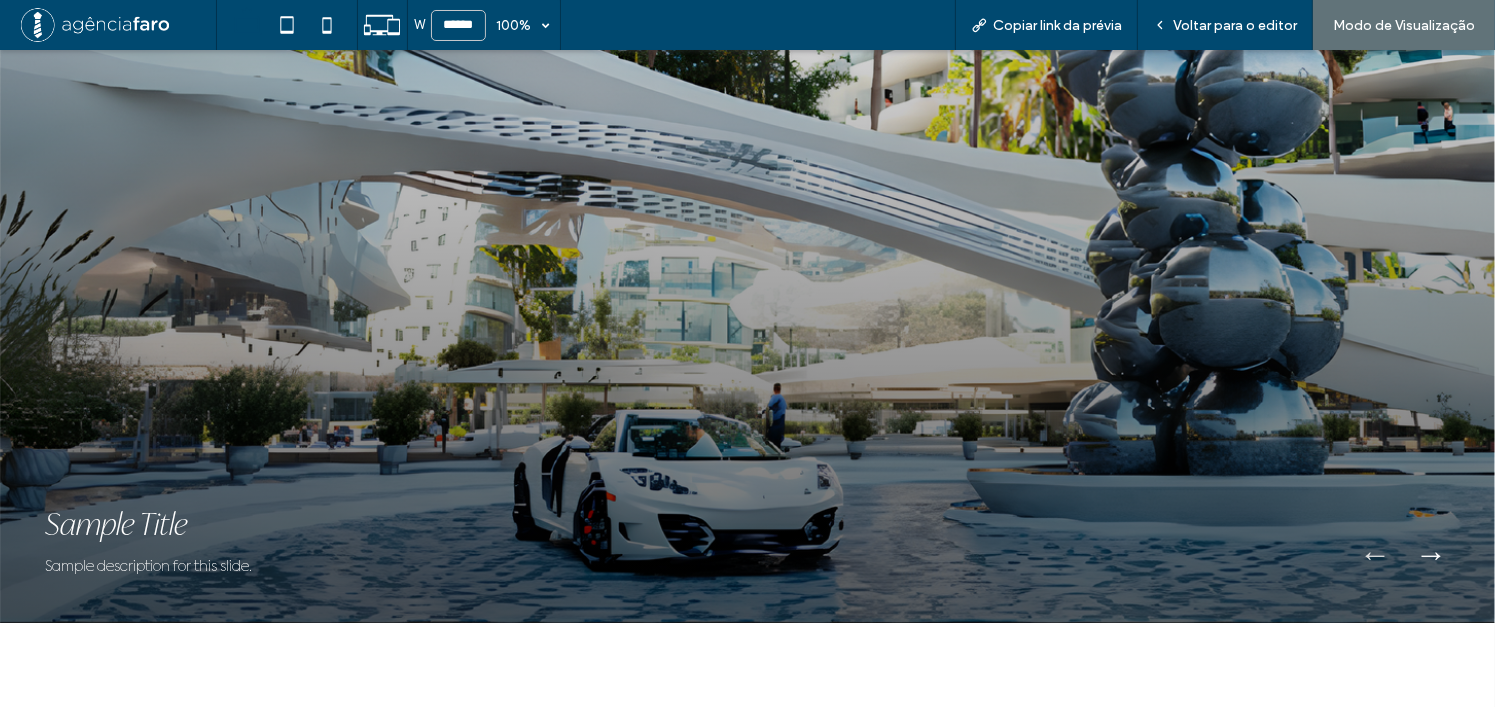 click on "←" at bounding box center (1375, 553) 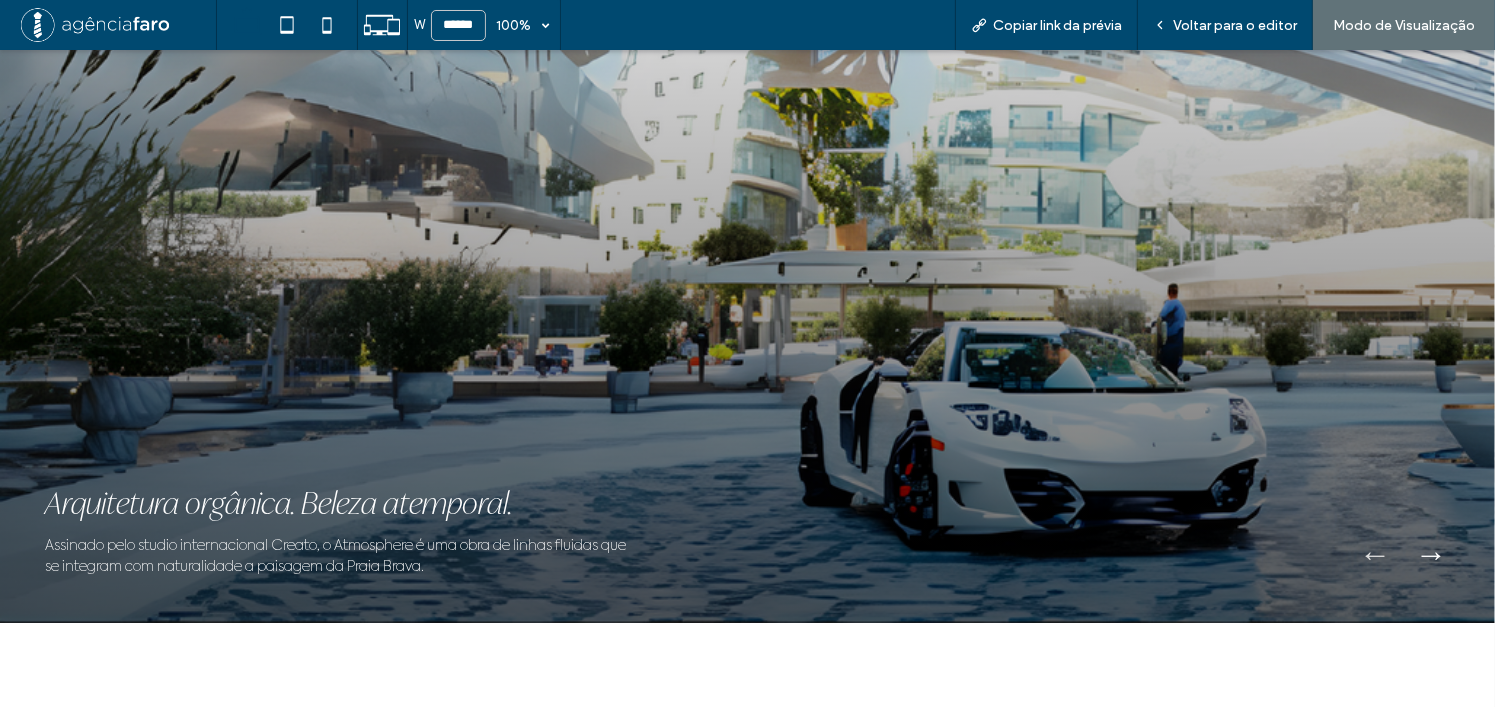 scroll, scrollTop: 1200, scrollLeft: 0, axis: vertical 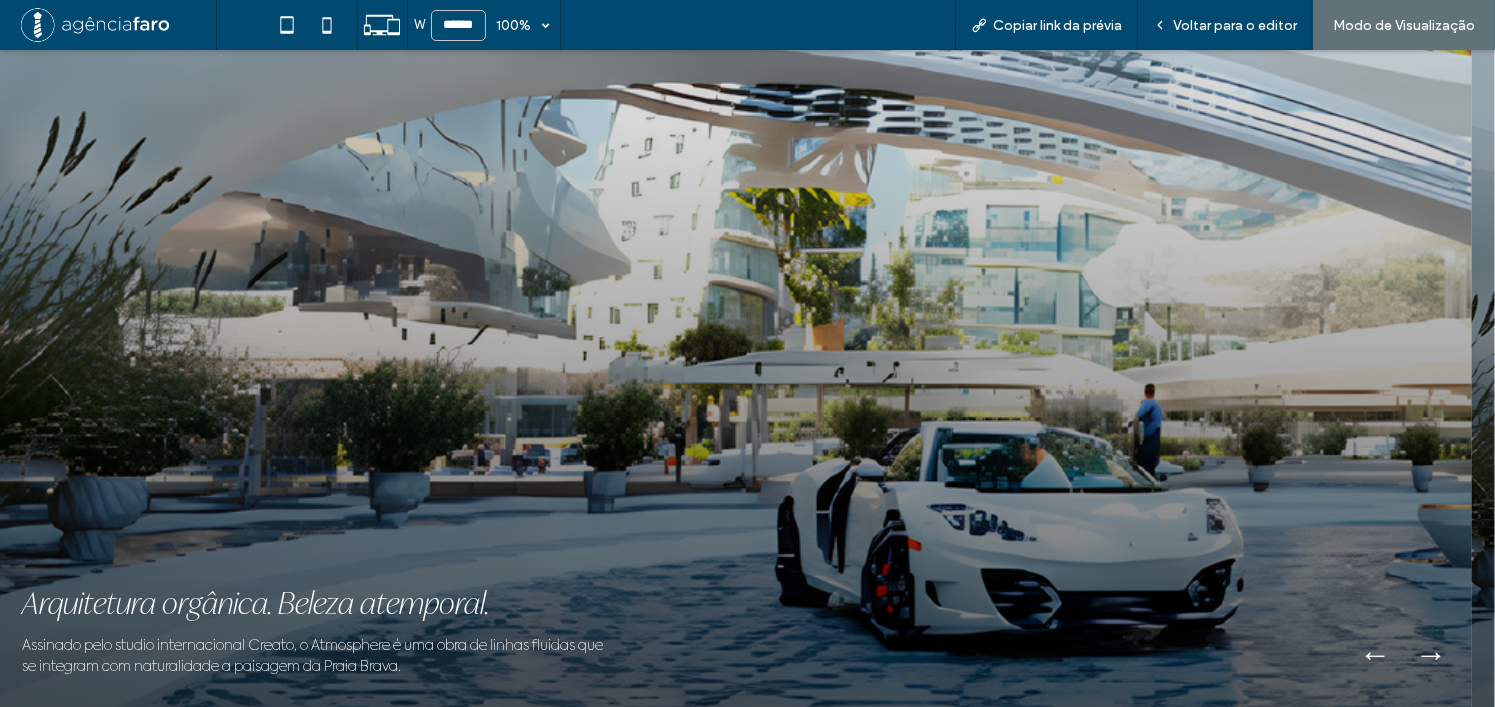 drag, startPoint x: 1170, startPoint y: 388, endPoint x: 1030, endPoint y: 380, distance: 140.22838 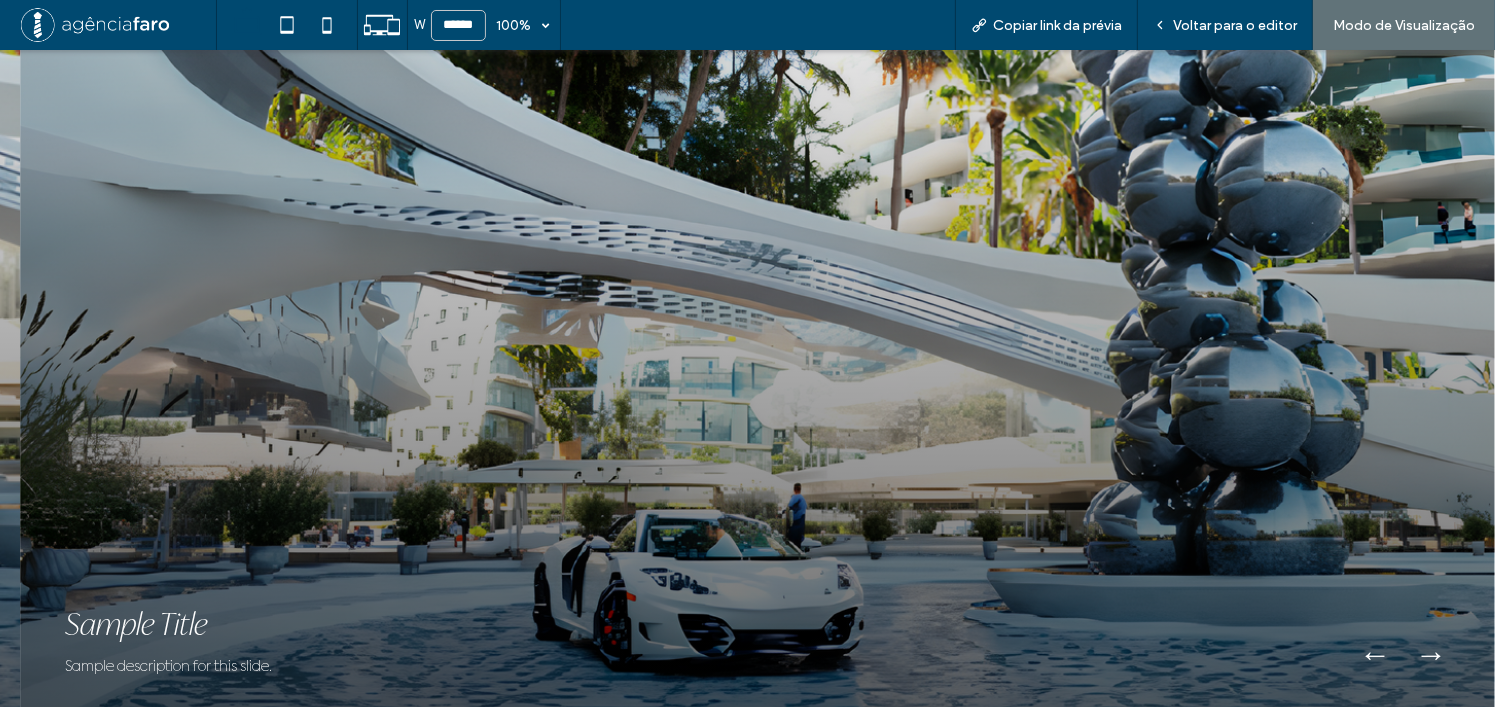drag, startPoint x: 882, startPoint y: 353, endPoint x: 1053, endPoint y: 395, distance: 176.08237 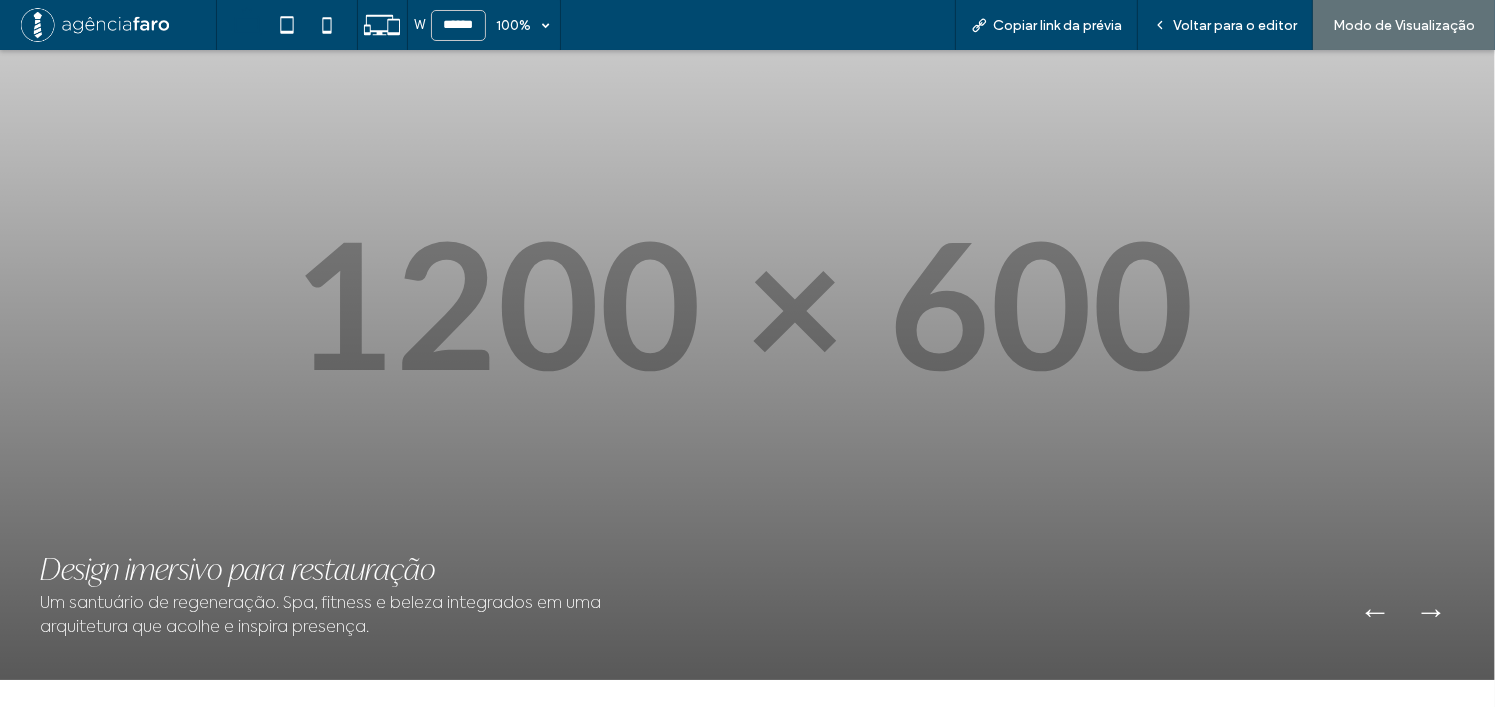 scroll, scrollTop: 2400, scrollLeft: 0, axis: vertical 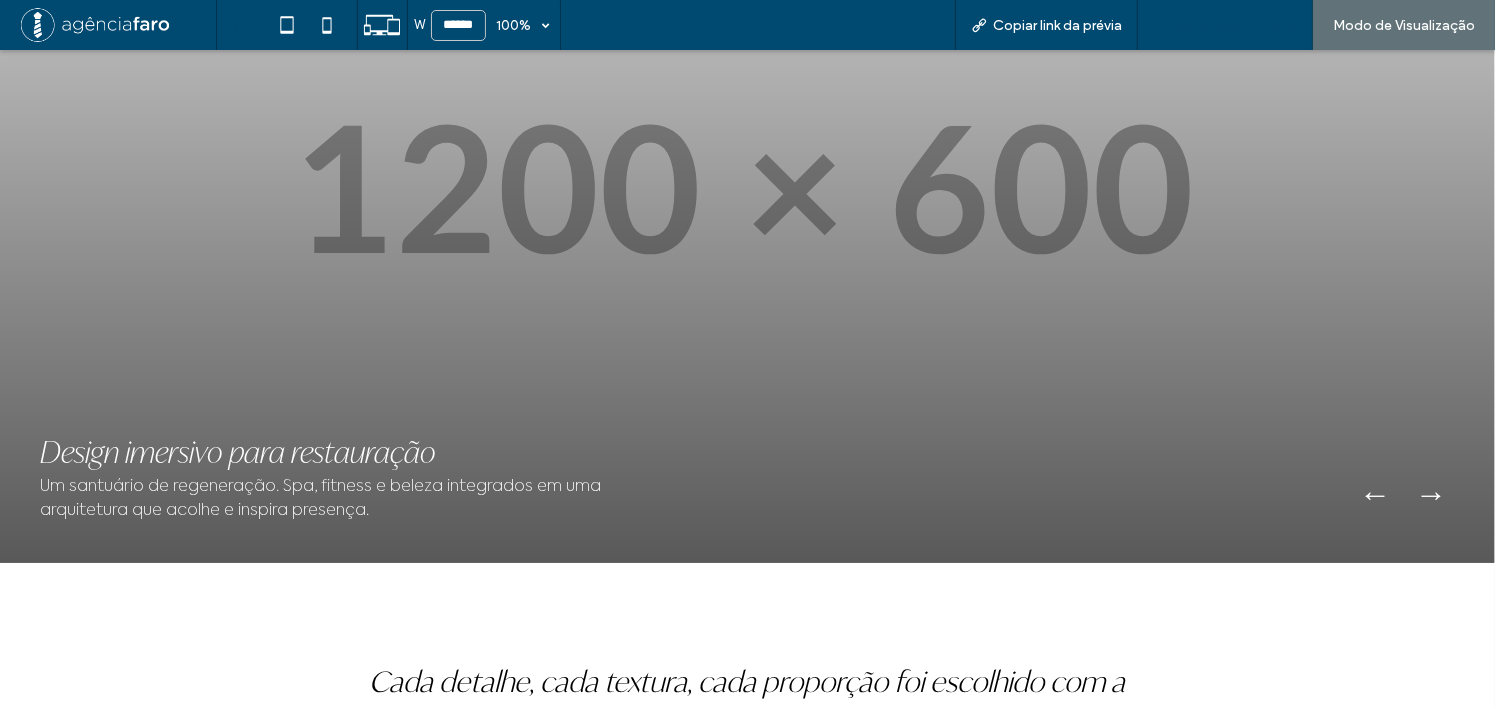 click on "Voltar para o editor" at bounding box center (1235, 25) 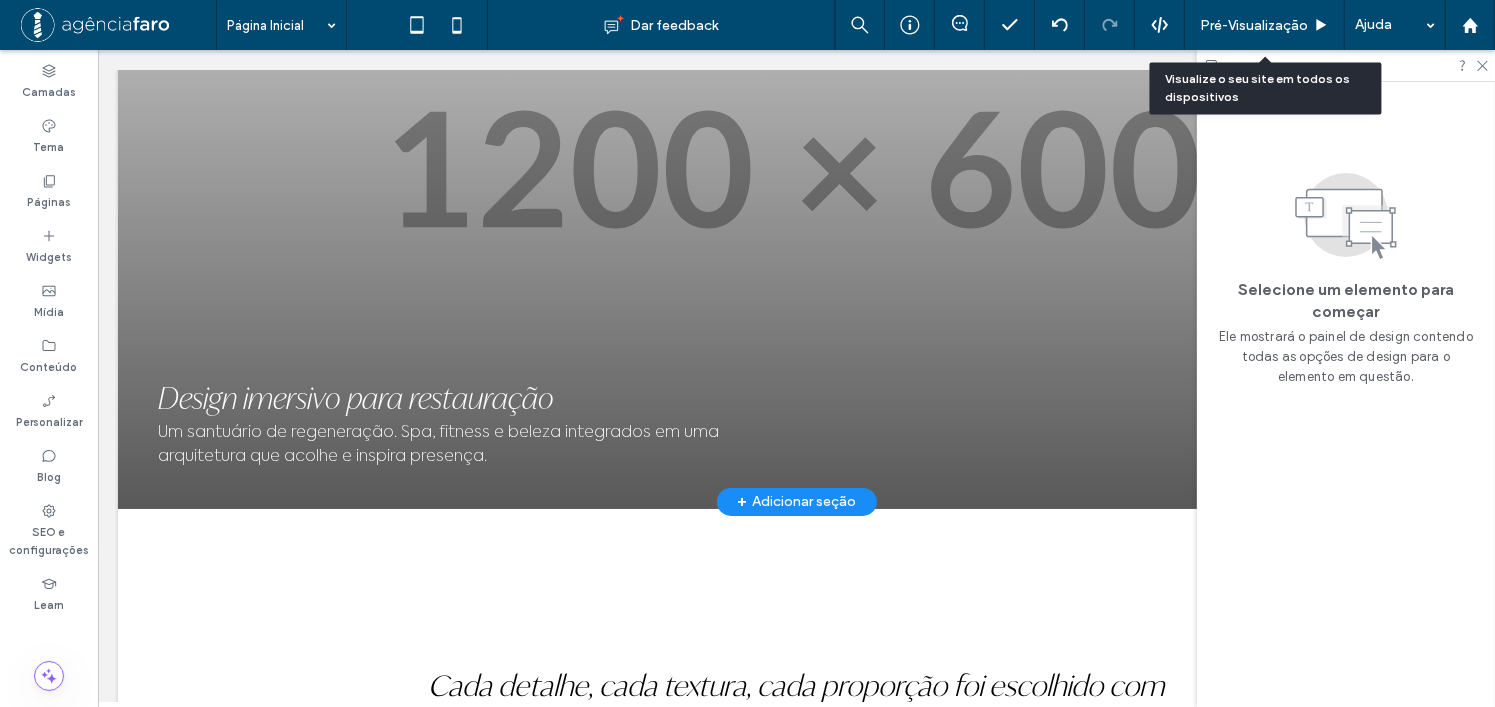 scroll, scrollTop: 2396, scrollLeft: 0, axis: vertical 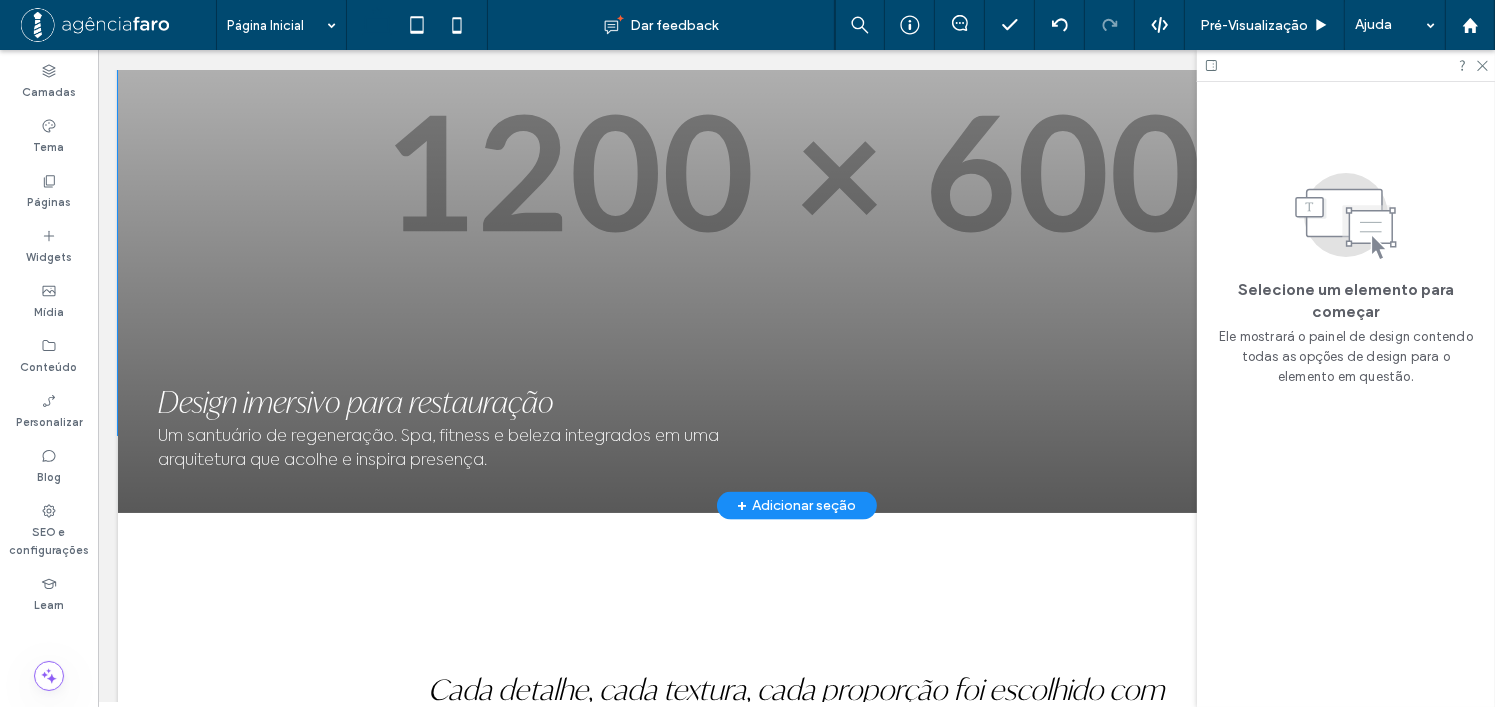 click at bounding box center (795, 173) 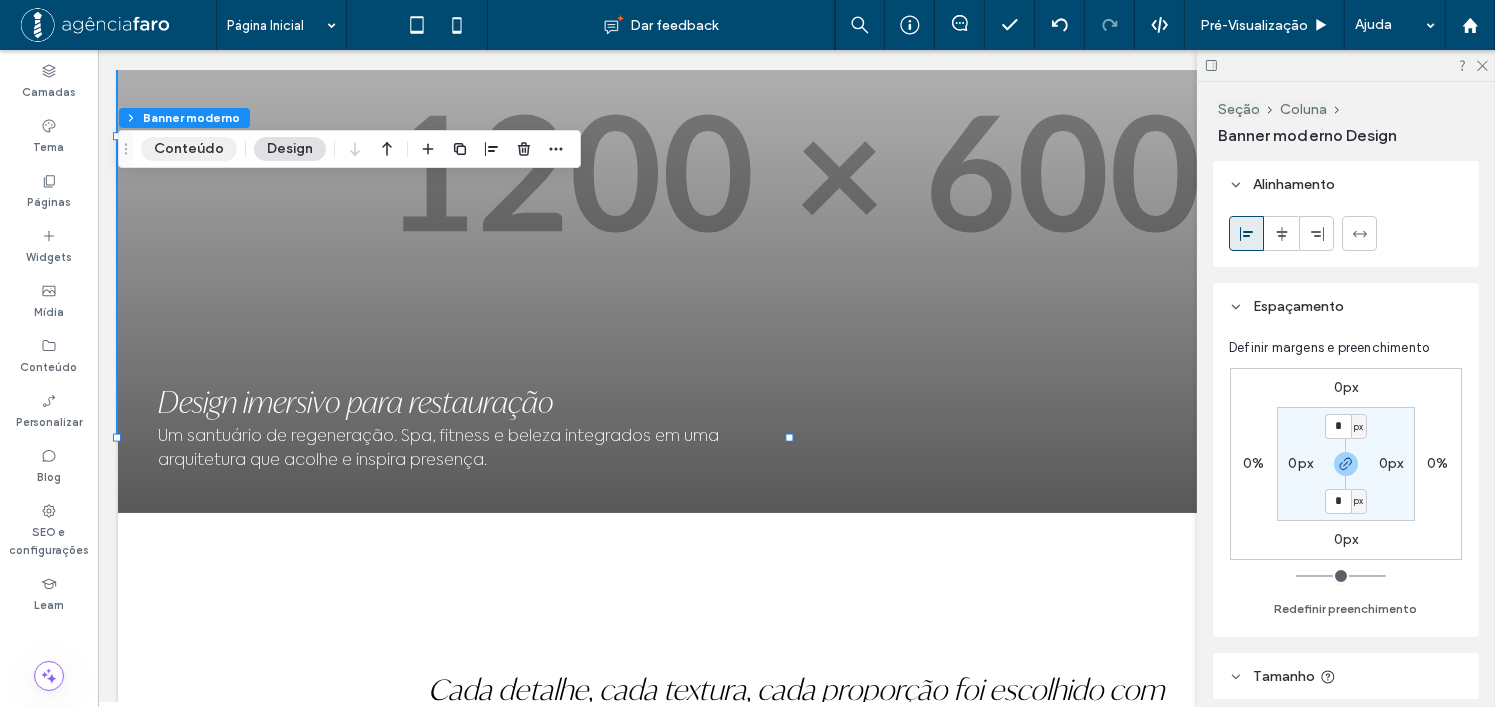 click on "Conteúdo" at bounding box center [189, 149] 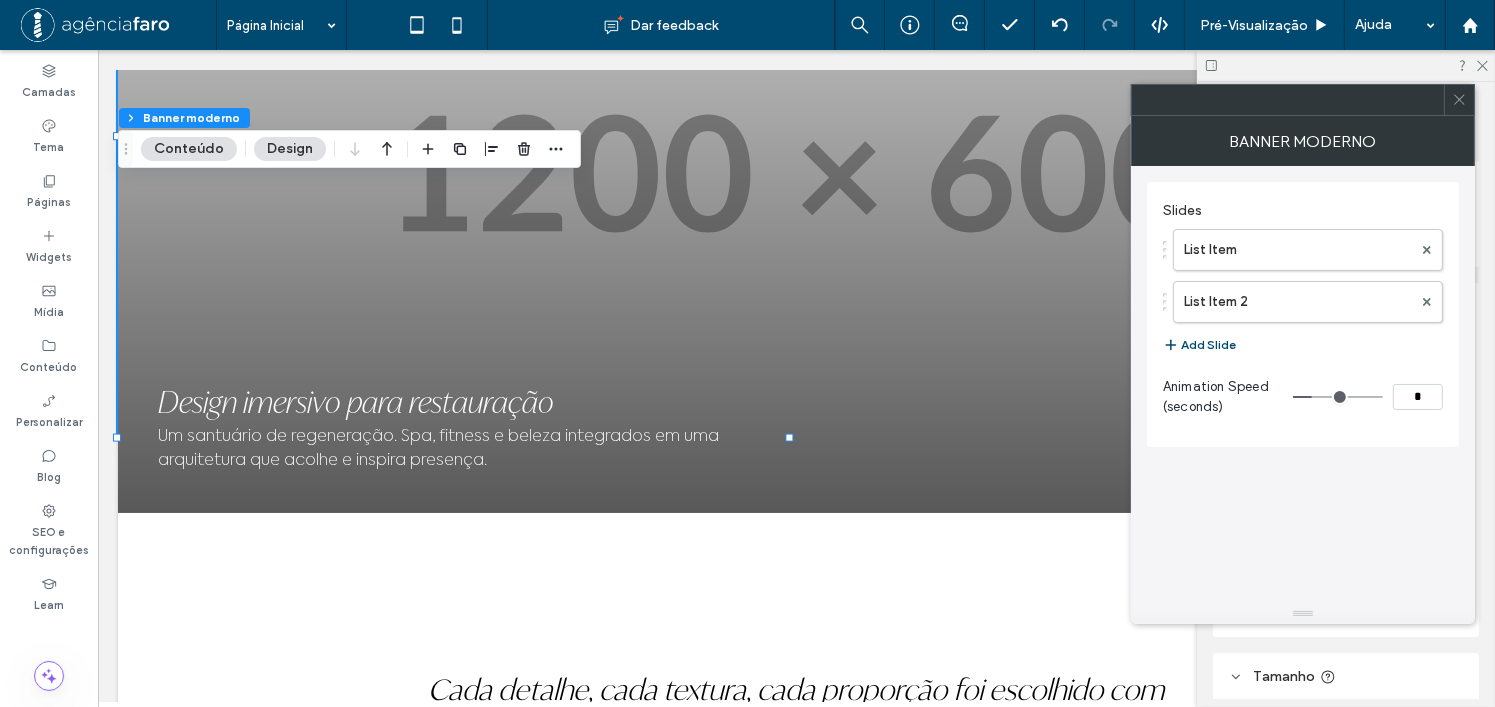 click on "Design" at bounding box center (290, 149) 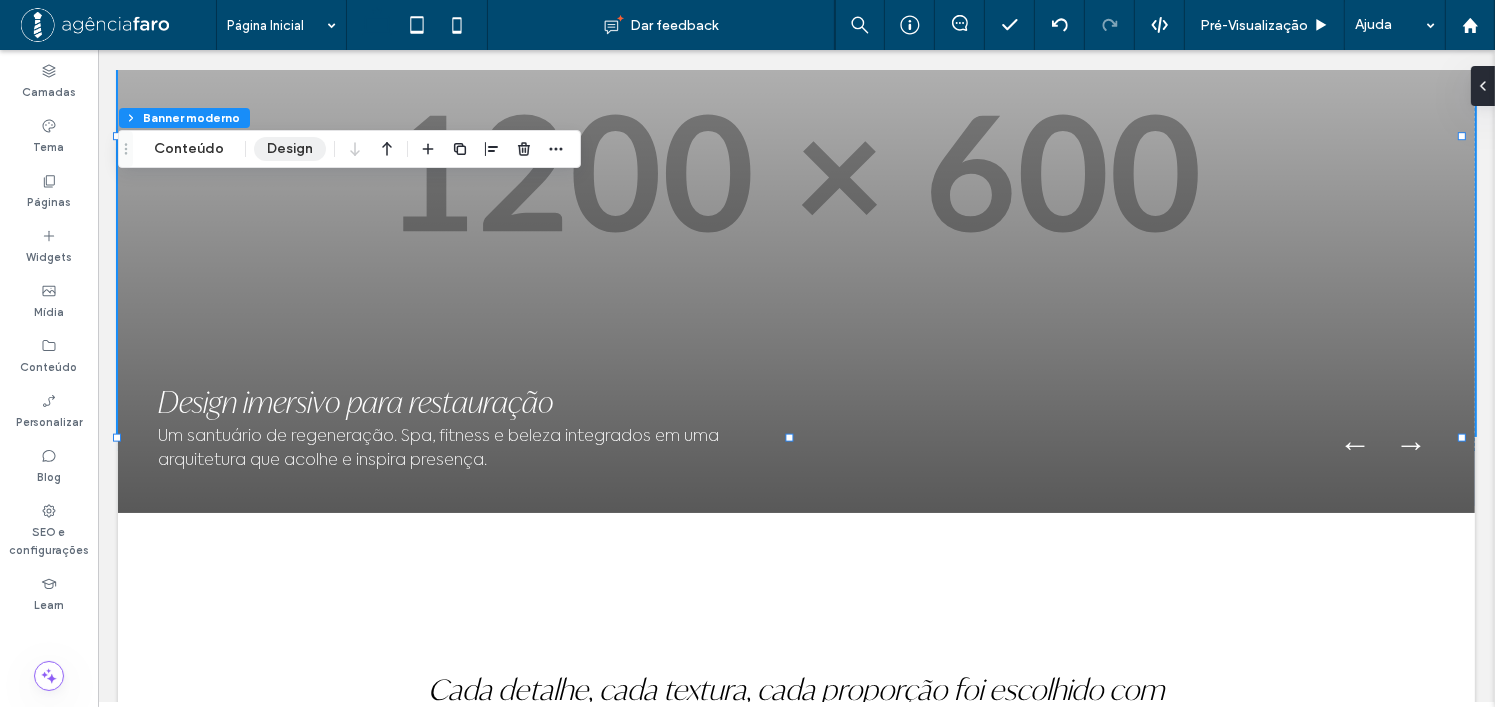 click on "Design" at bounding box center (290, 149) 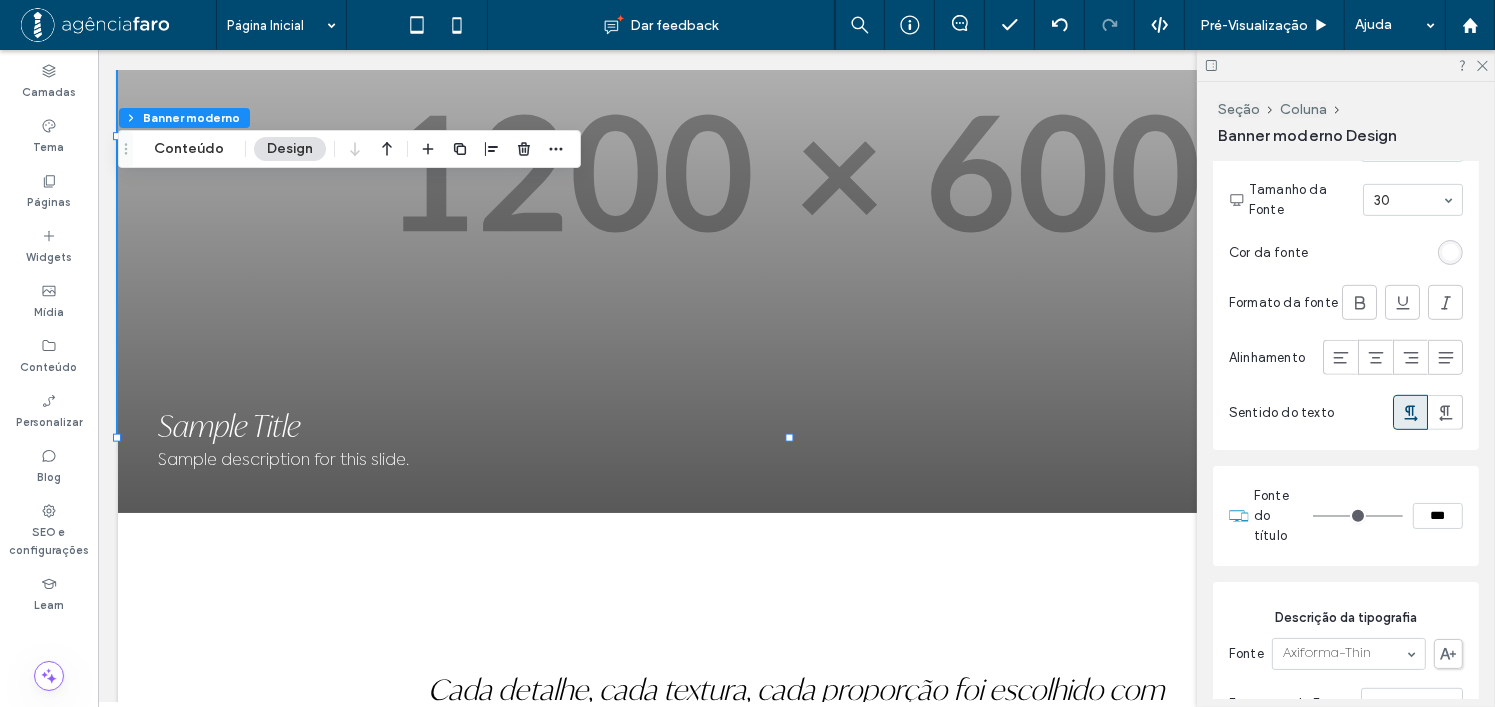 scroll, scrollTop: 1064, scrollLeft: 0, axis: vertical 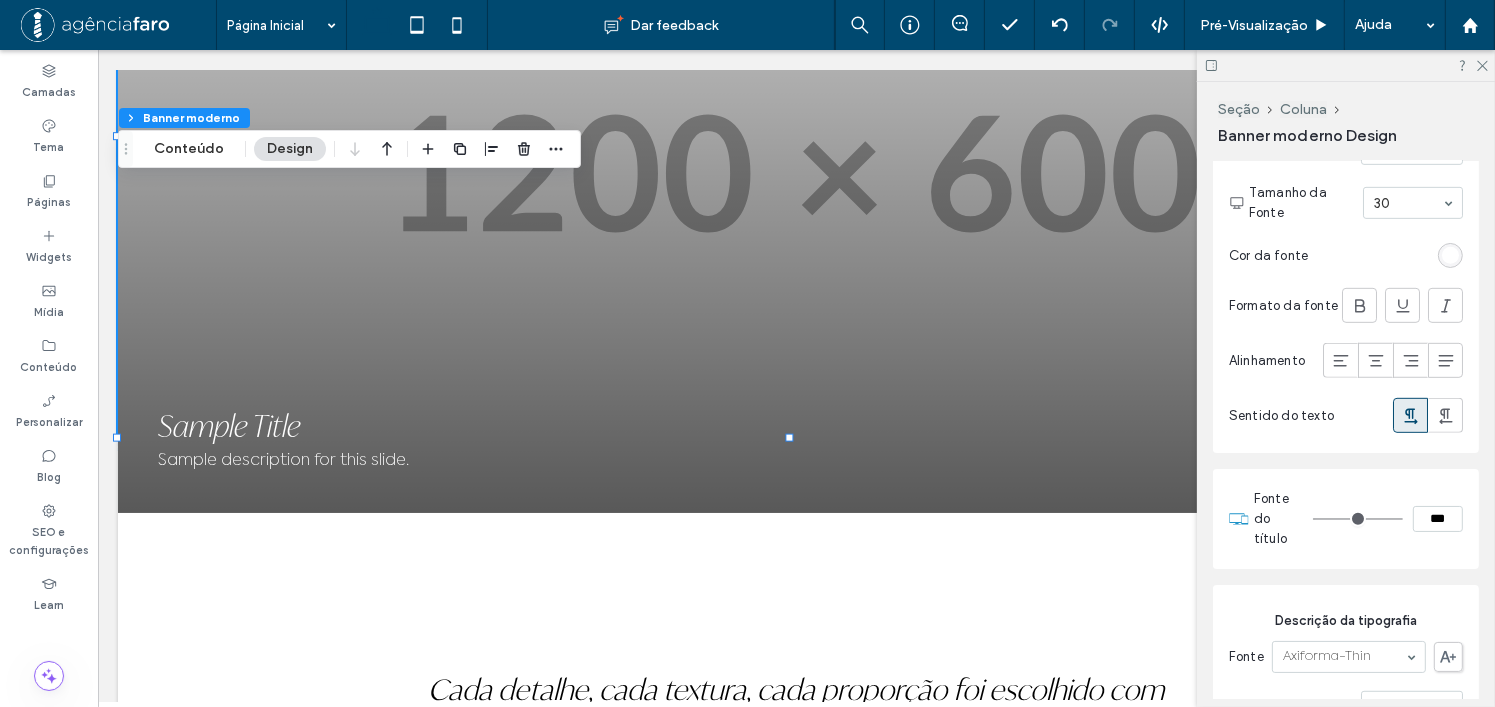 click on "***" at bounding box center (1438, 519) 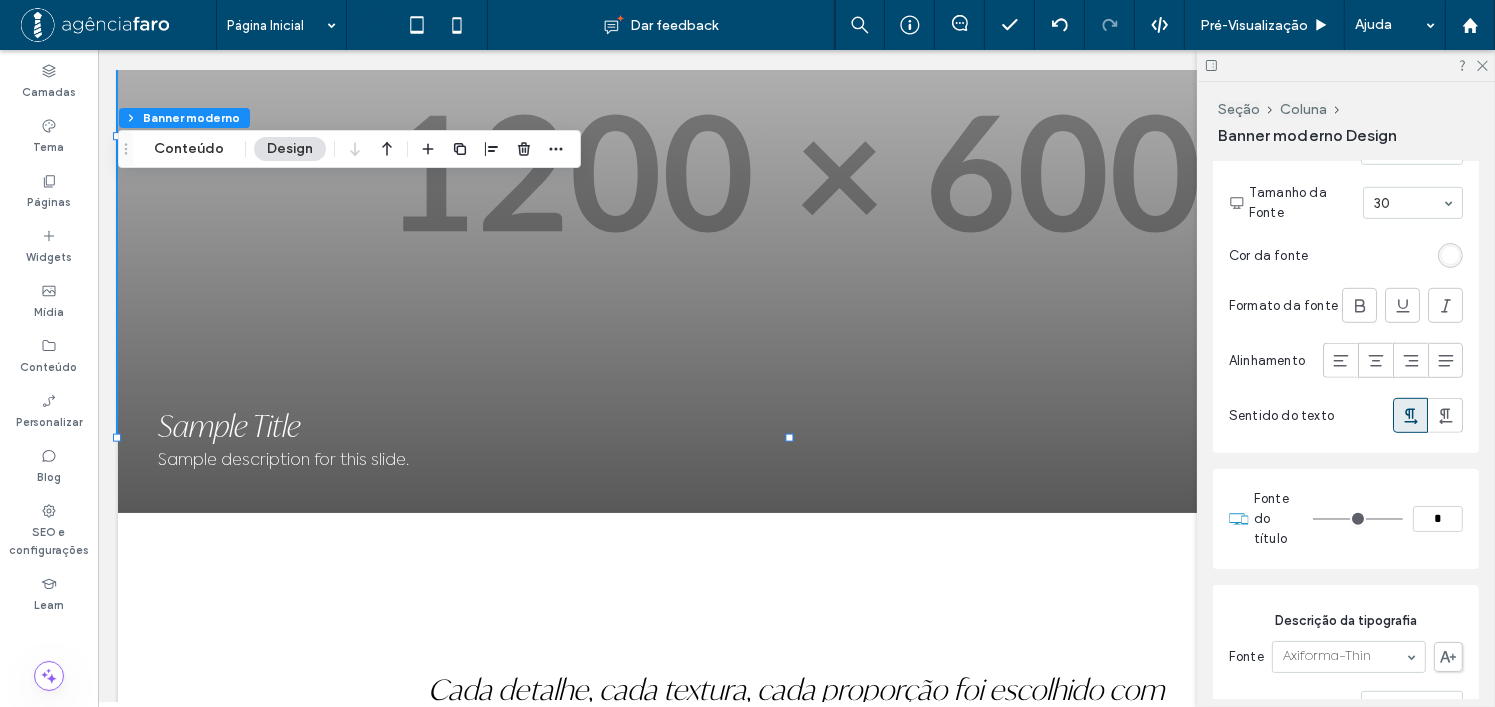 type on "*" 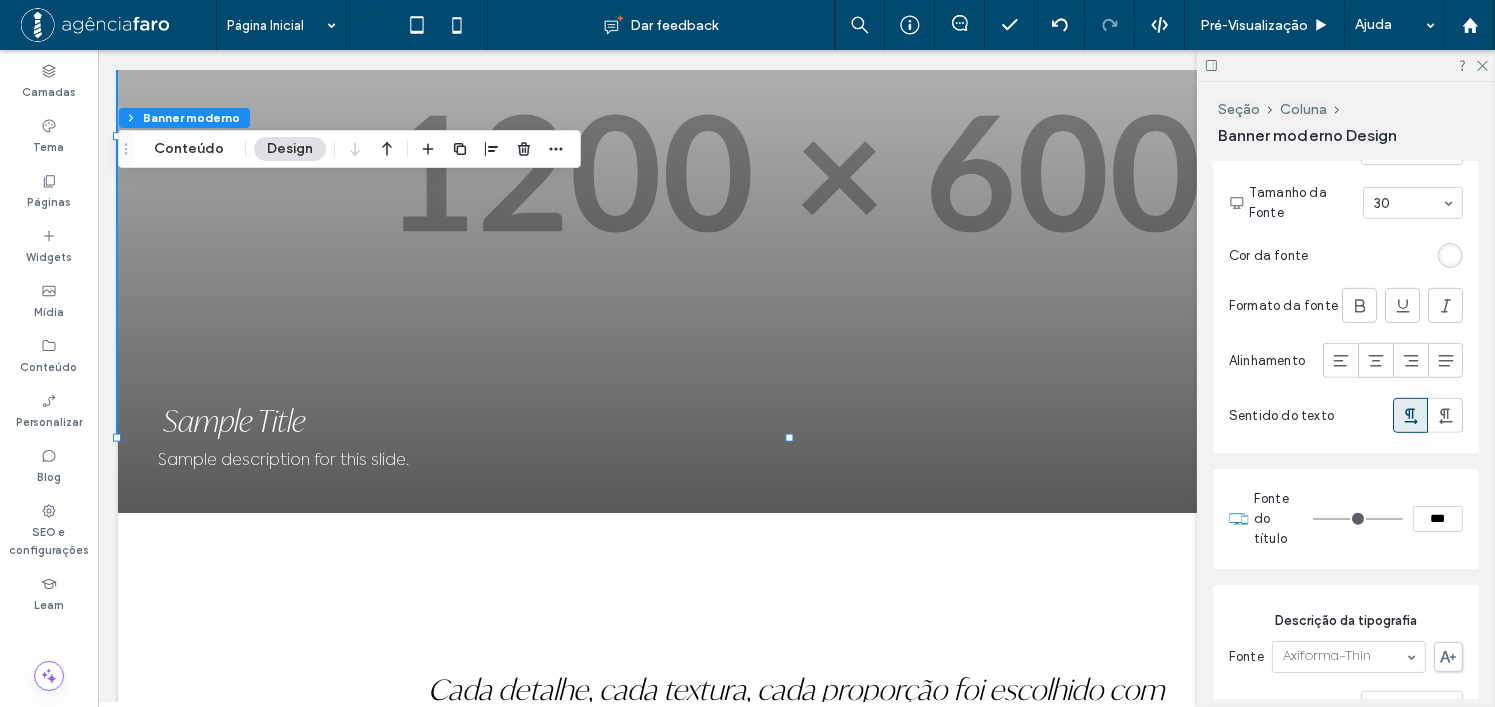 click on "Tipografia do texto Fonte IvyMode-ThinItalic Espessura da Fonte Normal Tamanho da Fonte 30 Cor da fonte Formato da fonte Alinhamento Sentido do texto   Fonte do título *** Descrição da tipografia Fonte Axiforma-Thin Espessura da Fonte normal Tamanho da Fonte 16 Cor da fonte Formato da fonte Alinhamento Sentido do texto   Descrição da fonte *** Layout da imagem Horizontal   Espaço da imagem ***" at bounding box center [1346, 662] 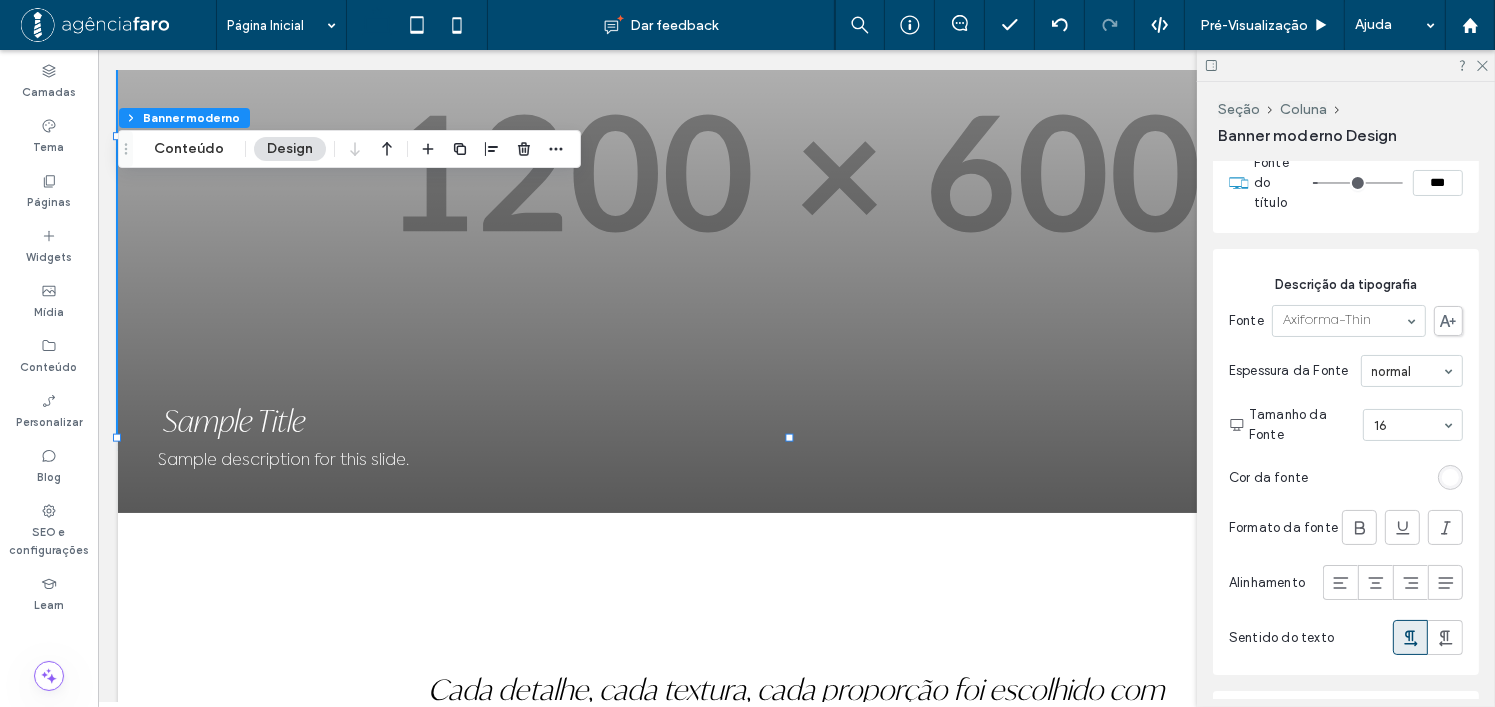 scroll, scrollTop: 1700, scrollLeft: 0, axis: vertical 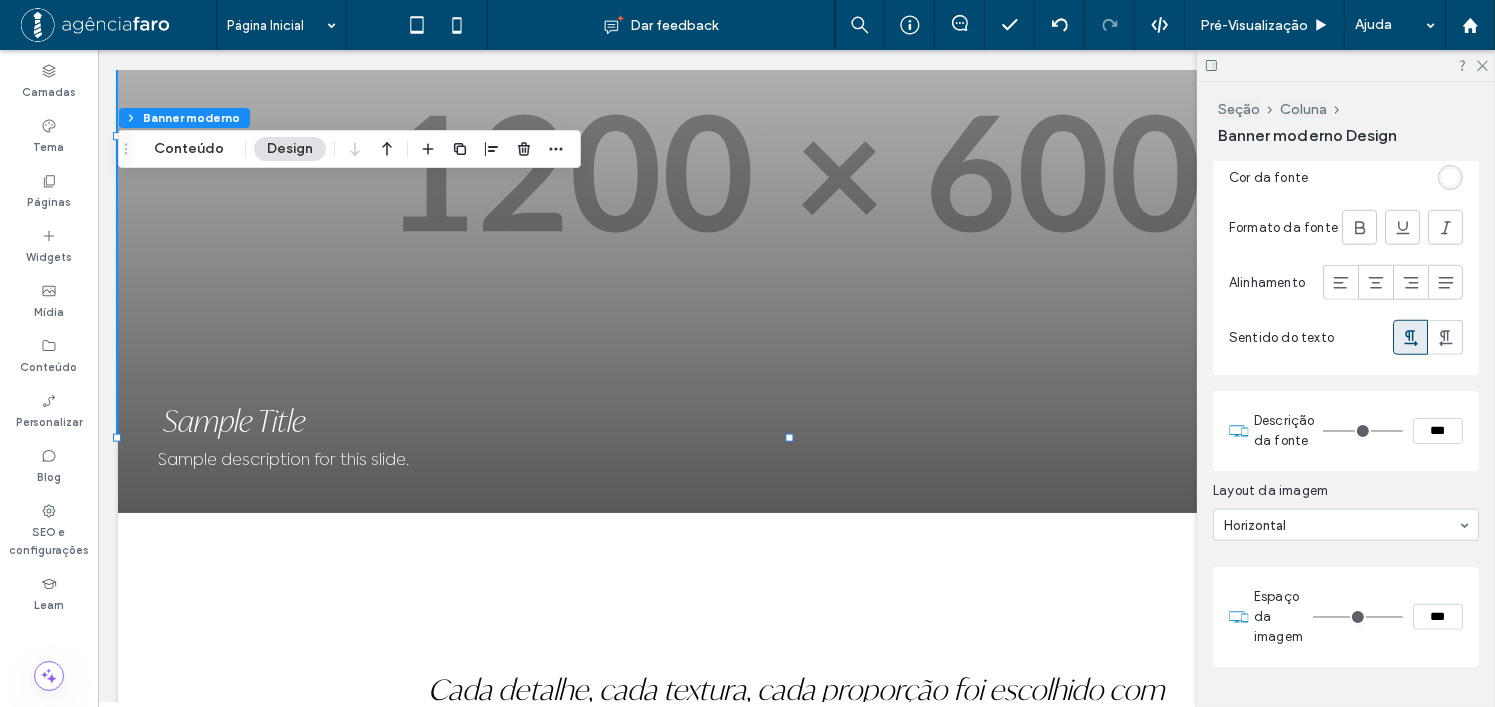 click on "***" at bounding box center (1438, 431) 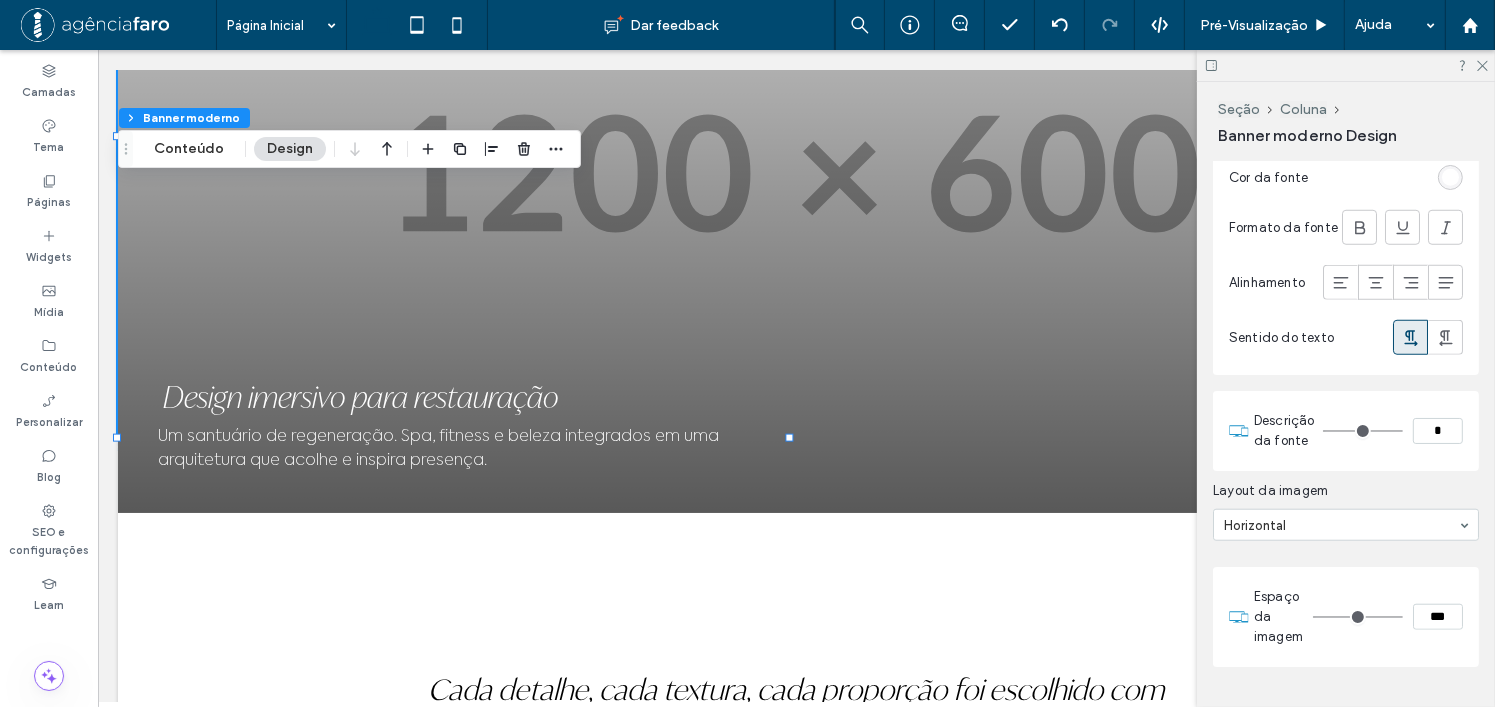 type on "*" 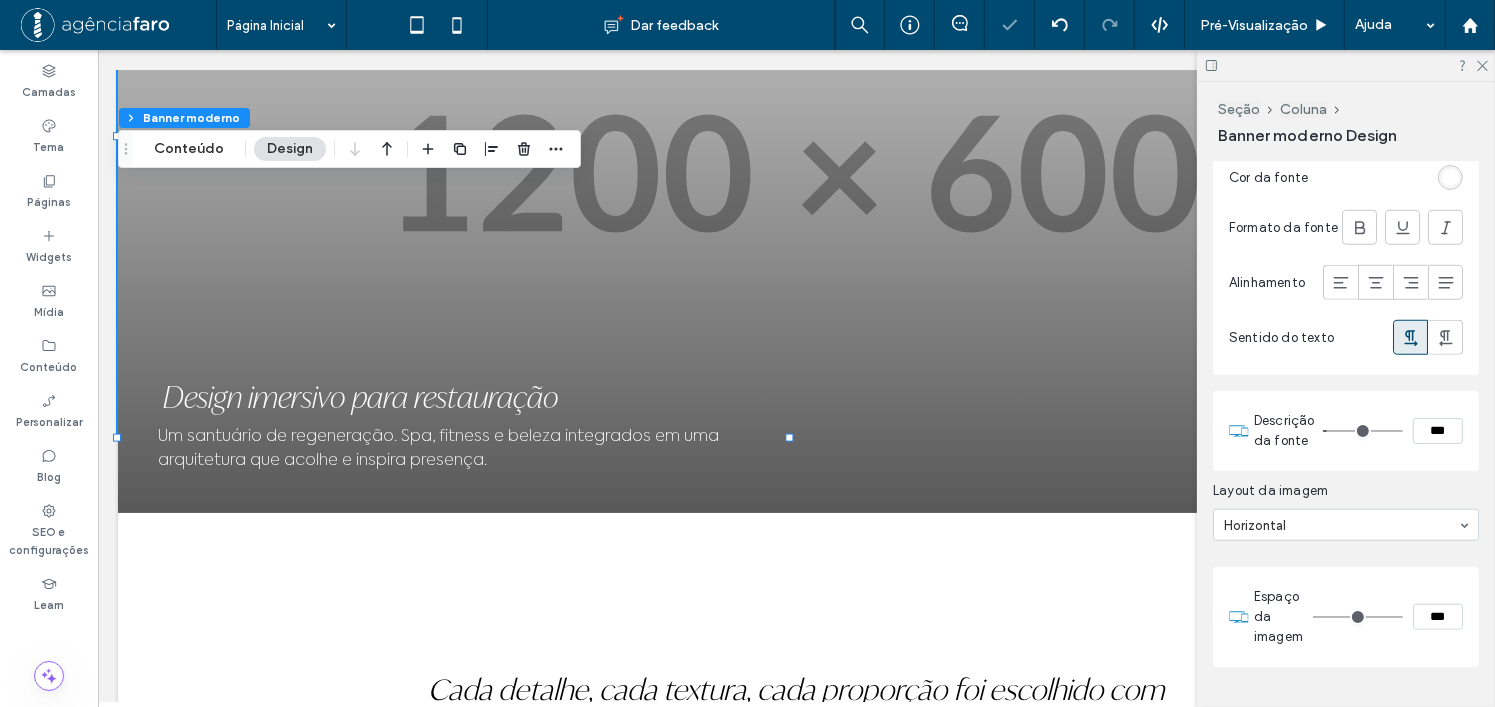 click on "Descrição da fonte ***" at bounding box center (1346, 431) 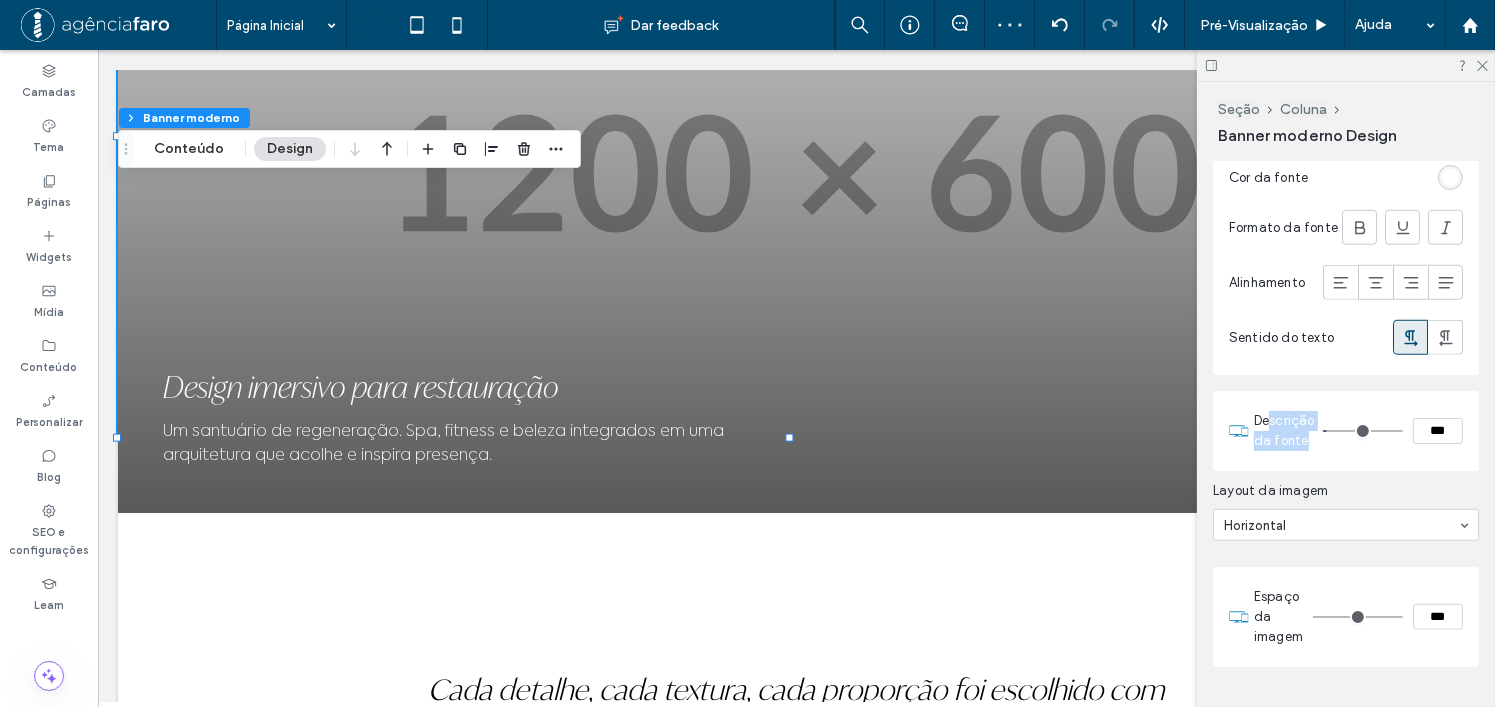 drag, startPoint x: 1273, startPoint y: 430, endPoint x: 1312, endPoint y: 456, distance: 46.872166 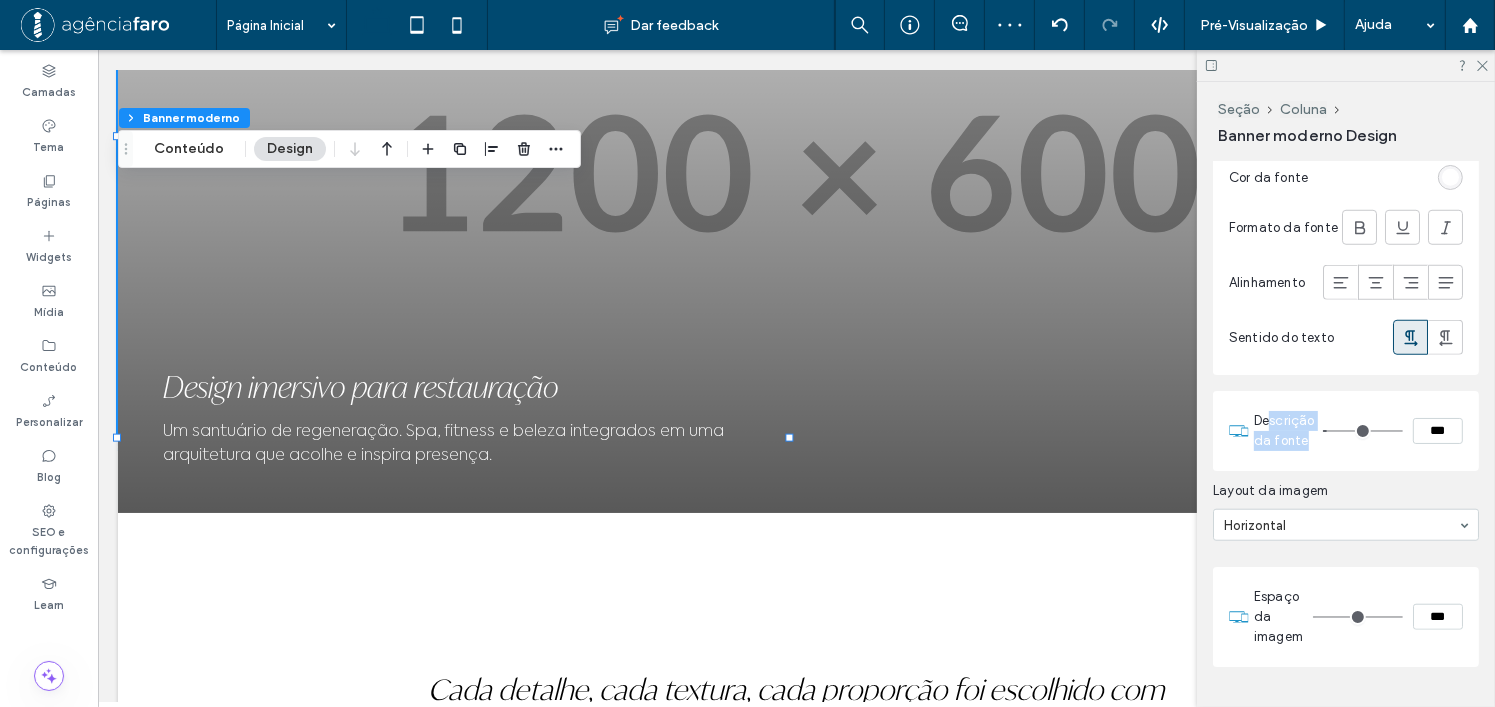 click on "Descrição da fonte" at bounding box center [1284, 431] 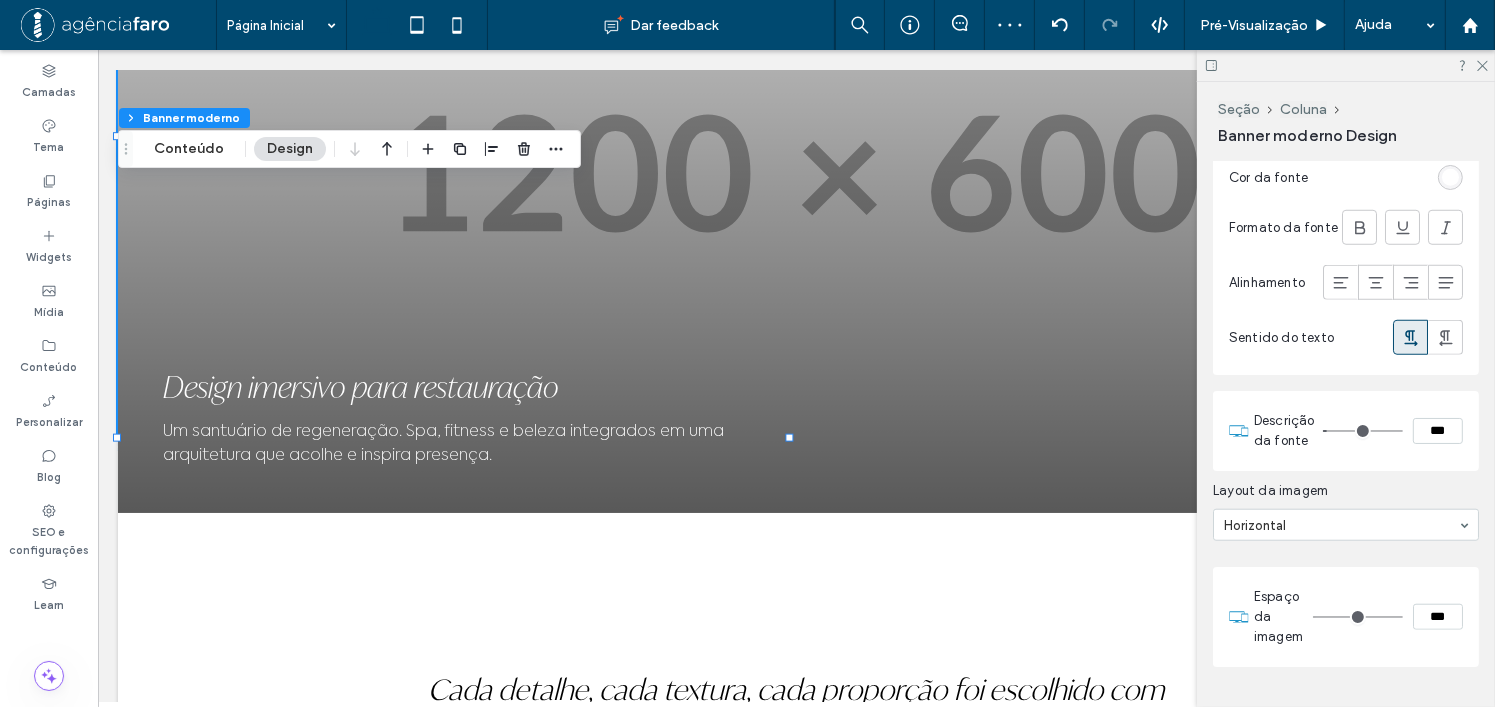 click on "Layout da imagem Horizontal" at bounding box center (1346, 511) 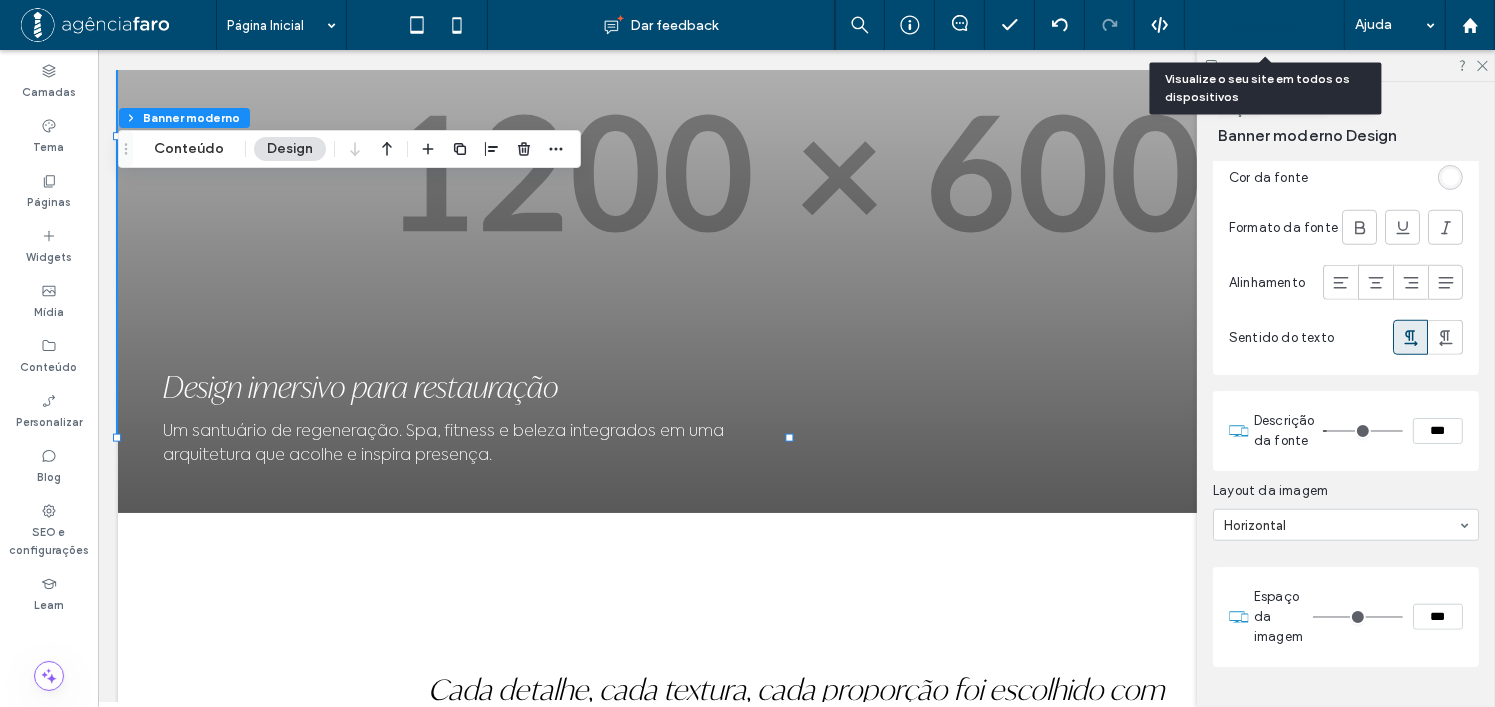 click on "Pré-Visualizaçāo" at bounding box center [1254, 25] 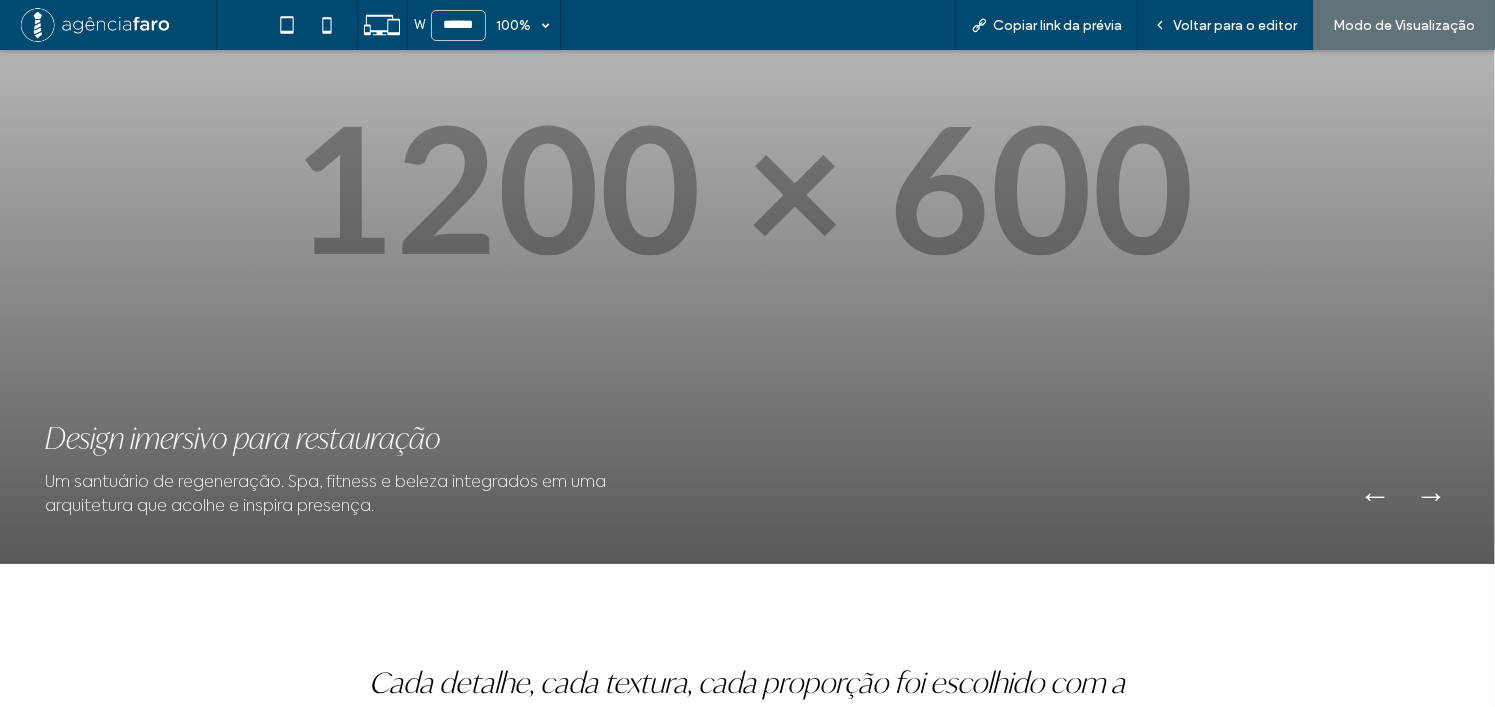 scroll, scrollTop: 2400, scrollLeft: 0, axis: vertical 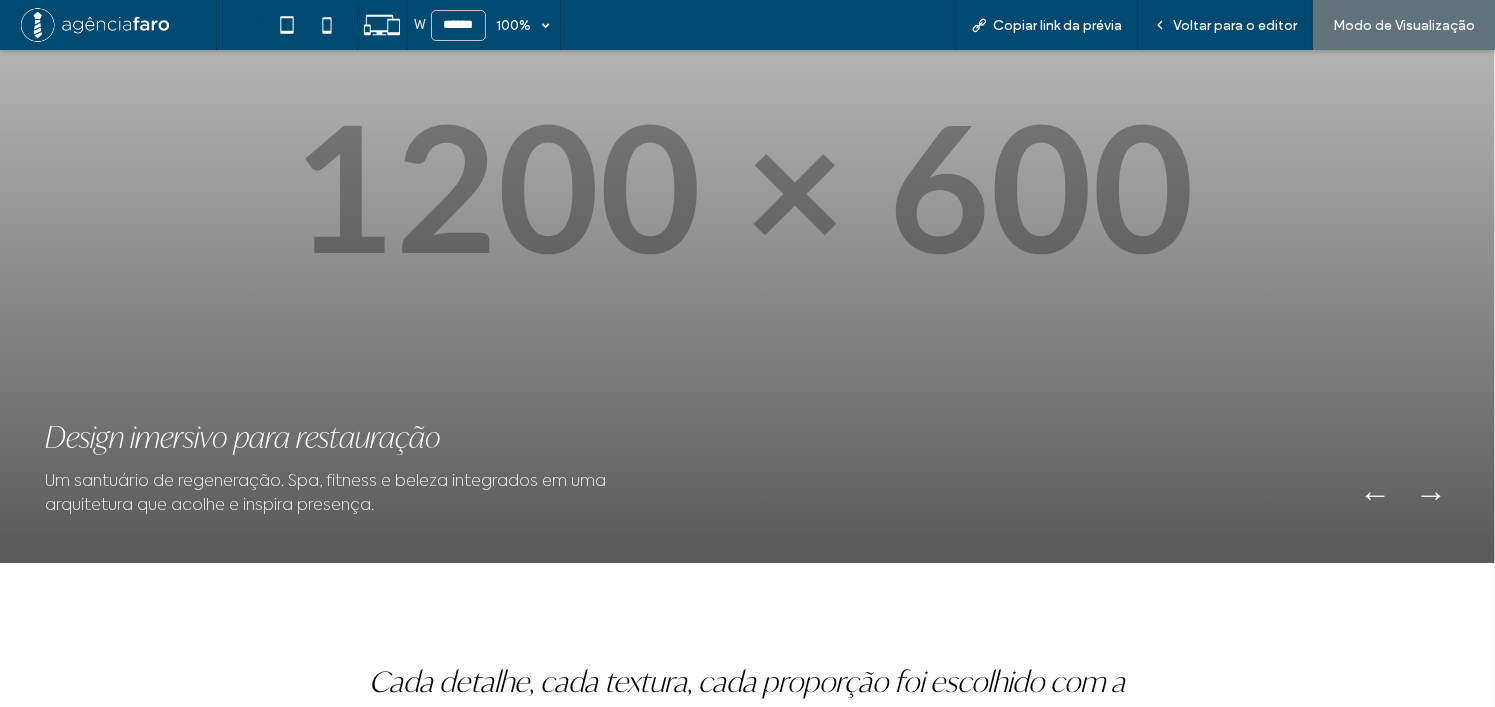 click on "Voltar para o editor" at bounding box center (1225, 25) 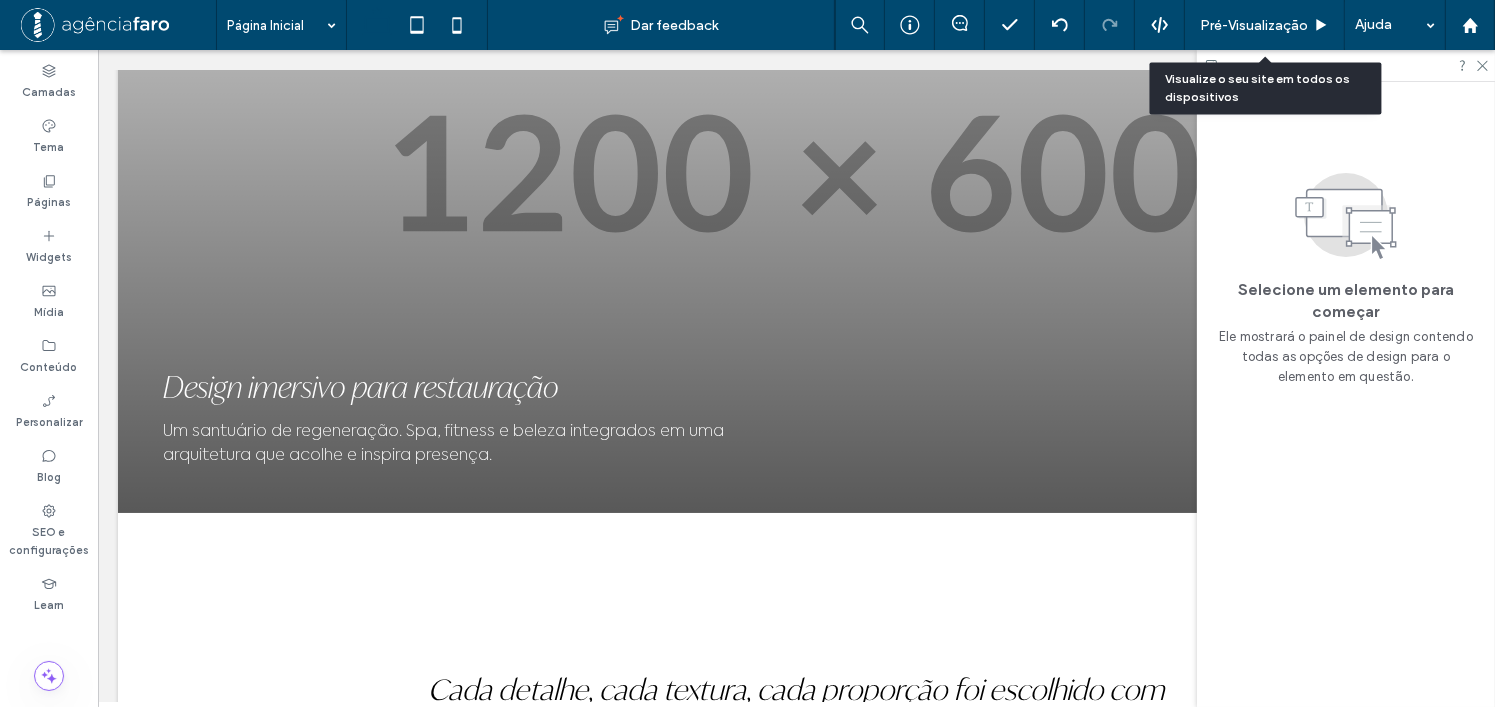 scroll, scrollTop: 2396, scrollLeft: 0, axis: vertical 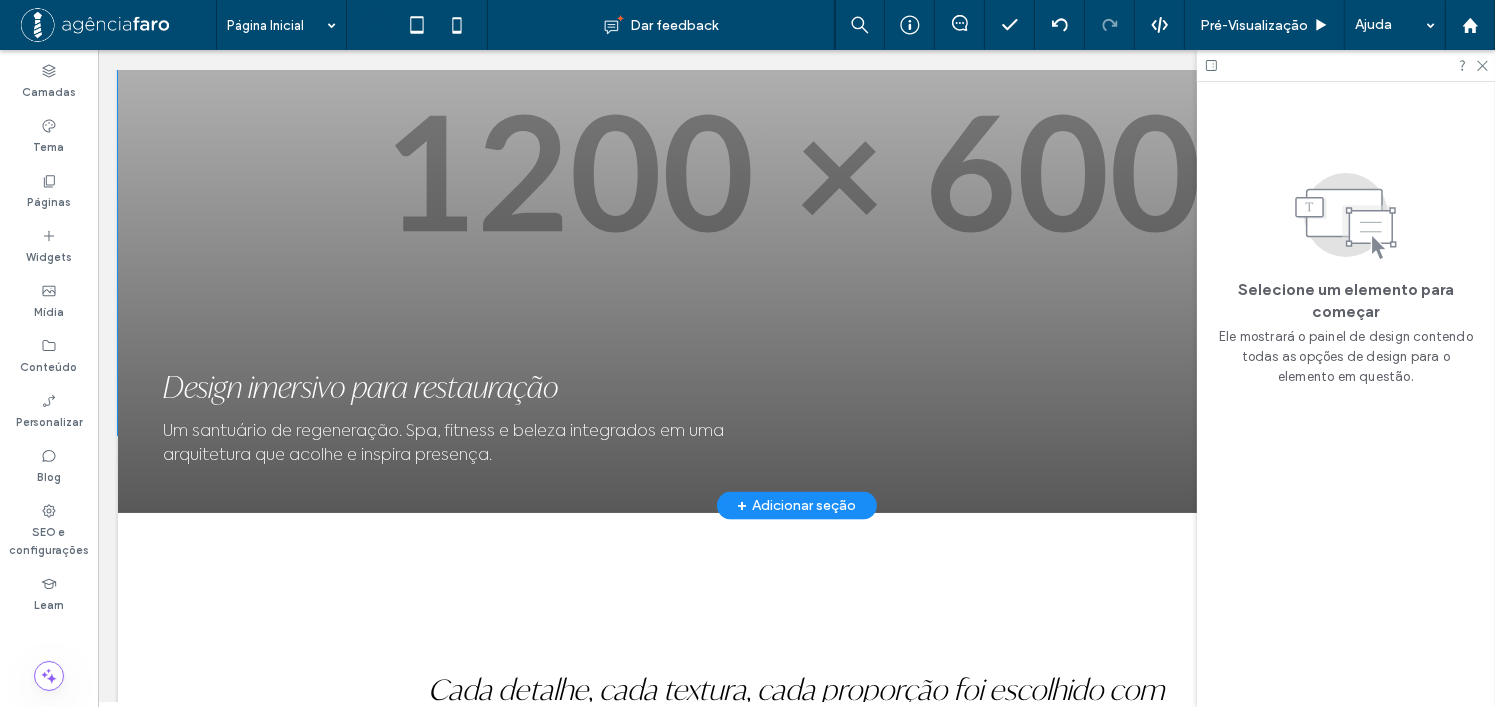 click at bounding box center (795, 173) 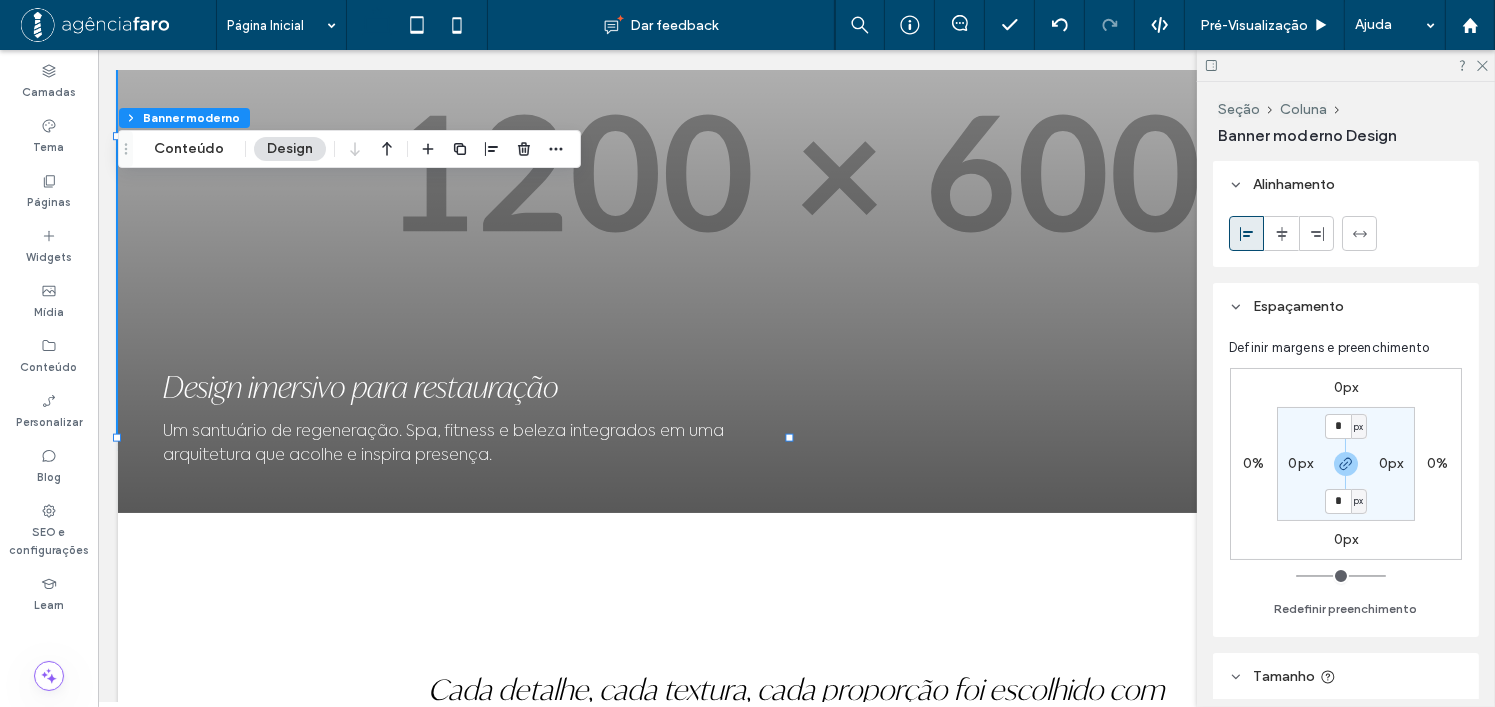 click on "Seção Coluna Banner moderno Conteúdo Design" at bounding box center (349, 149) 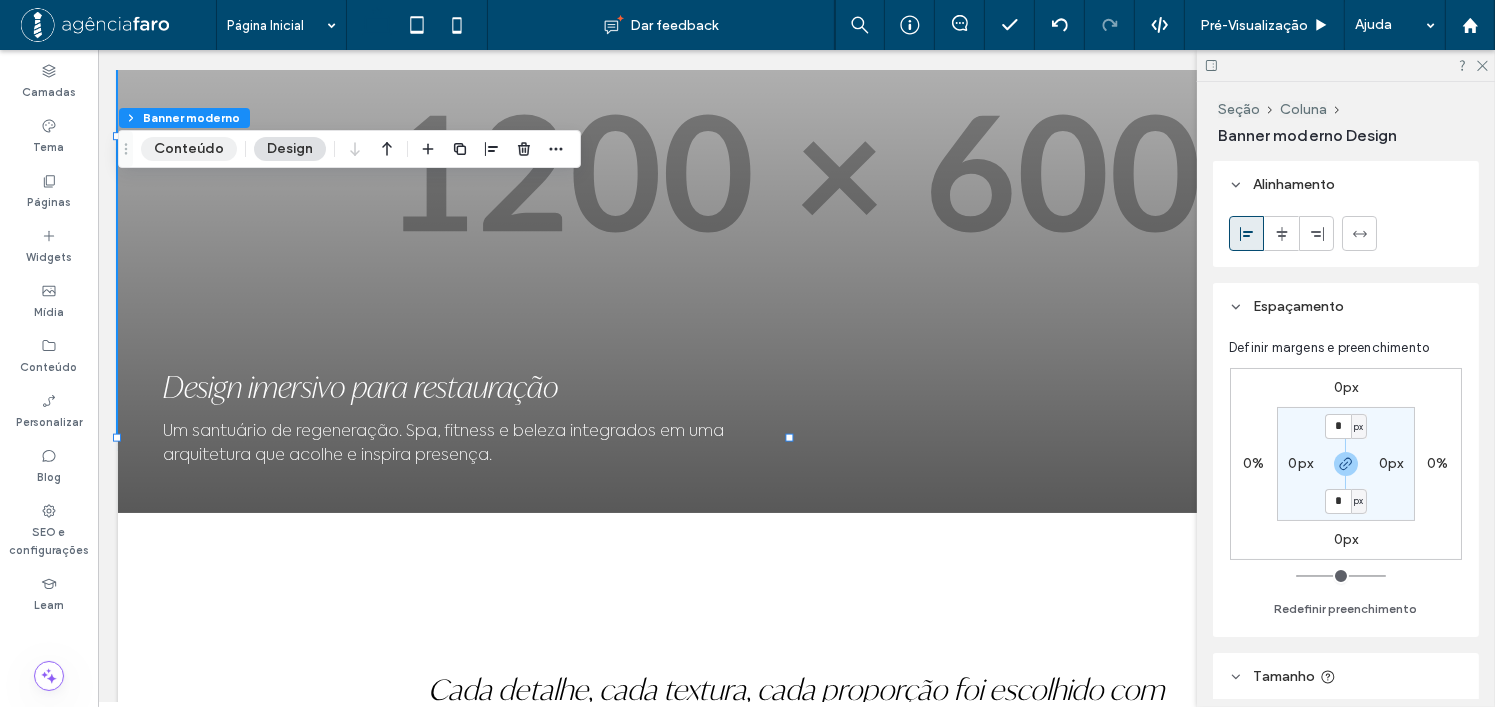 click on "Conteúdo" at bounding box center (189, 149) 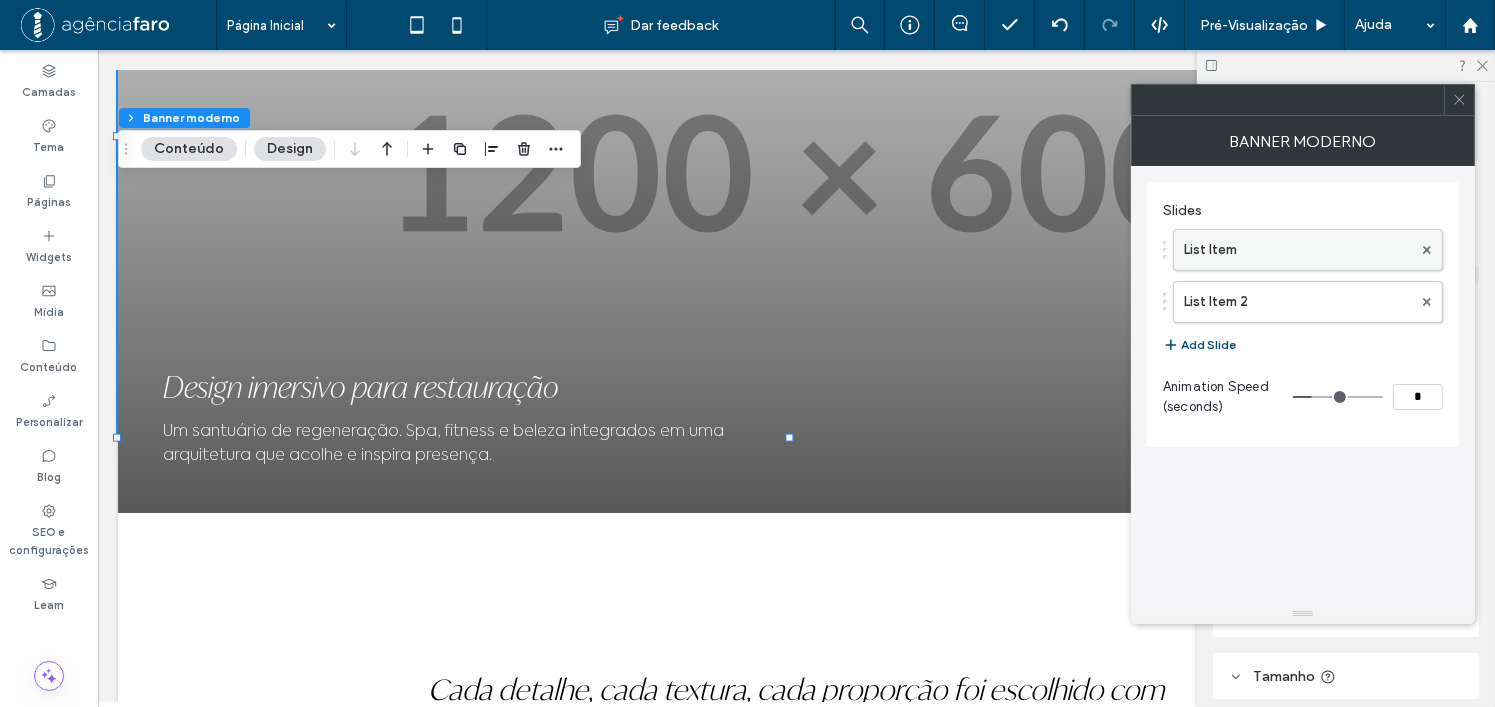 click on "List Item" at bounding box center [1298, 250] 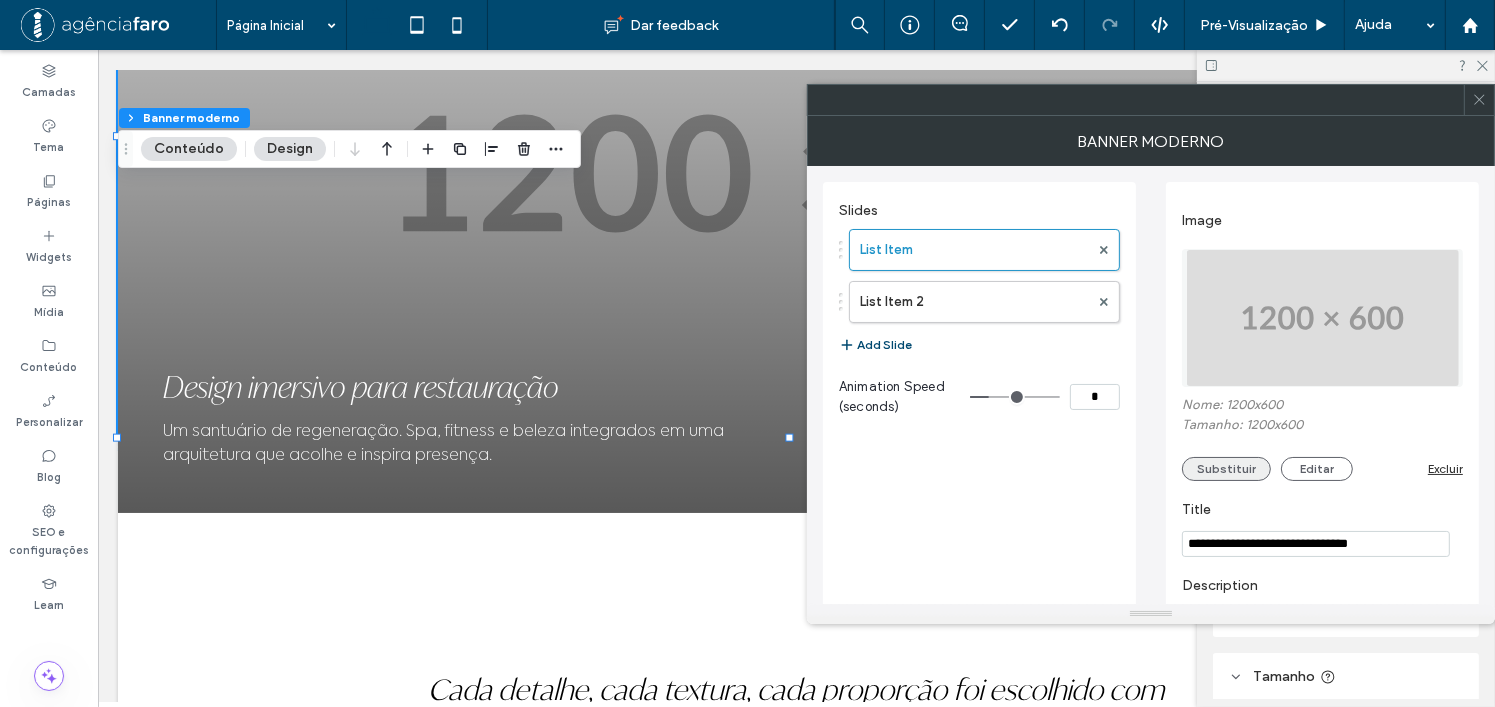click on "Substituir" at bounding box center [1226, 469] 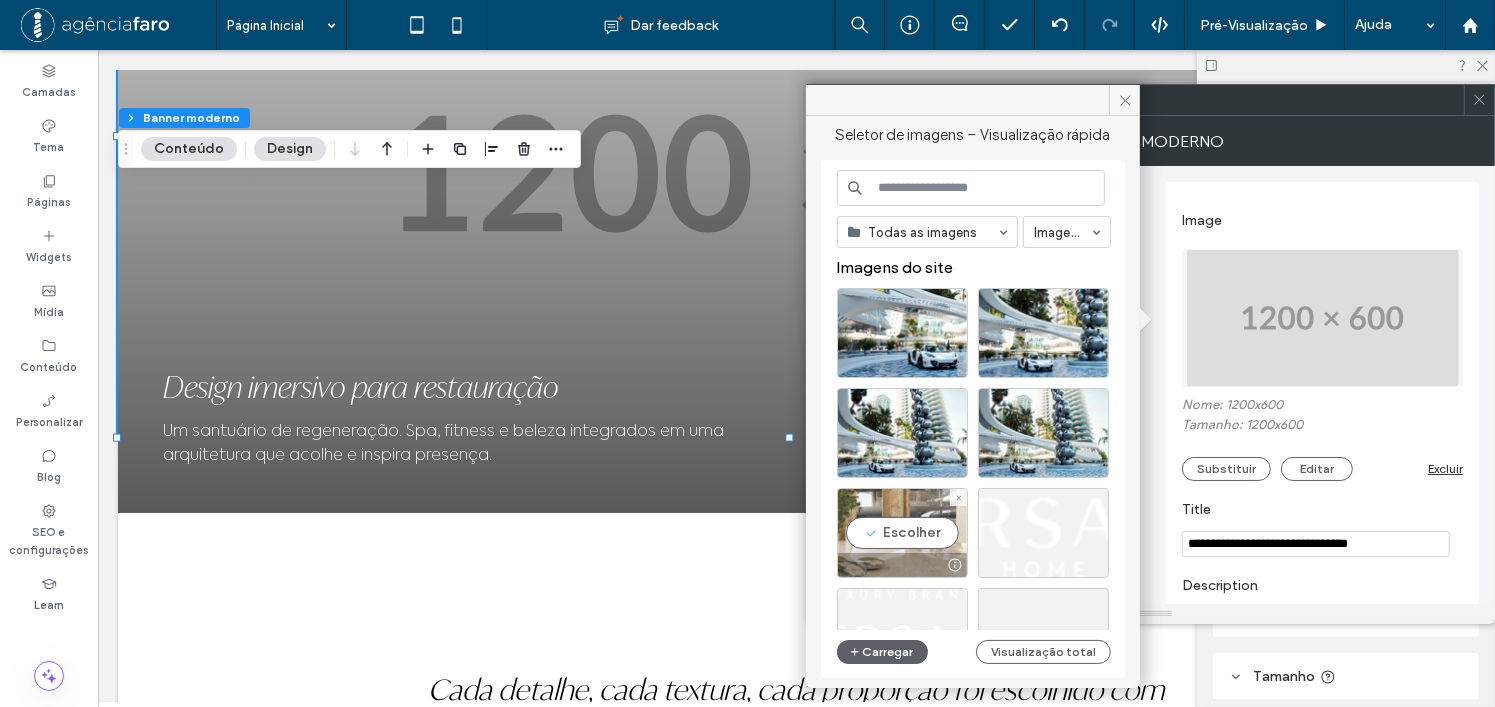 click on "Escolher" at bounding box center (902, 533) 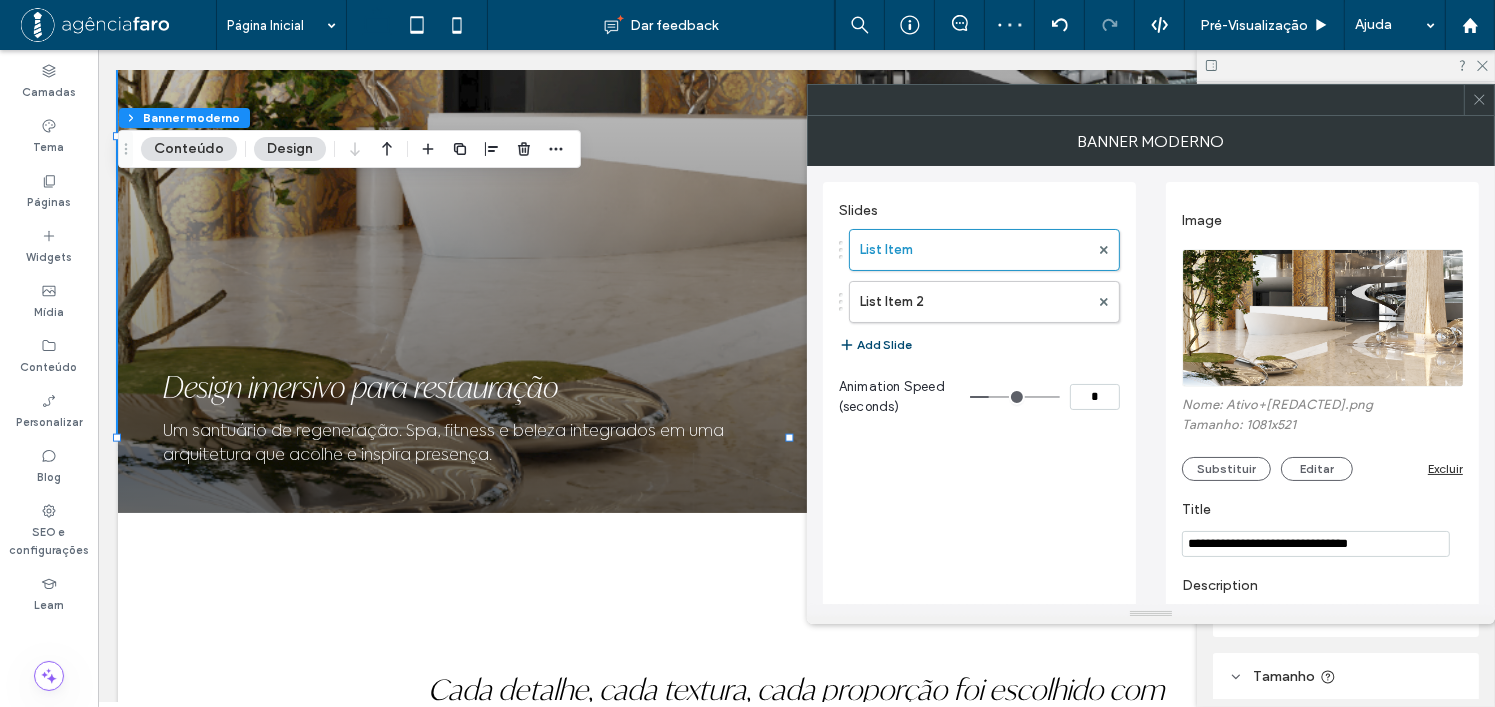 click at bounding box center (1479, 100) 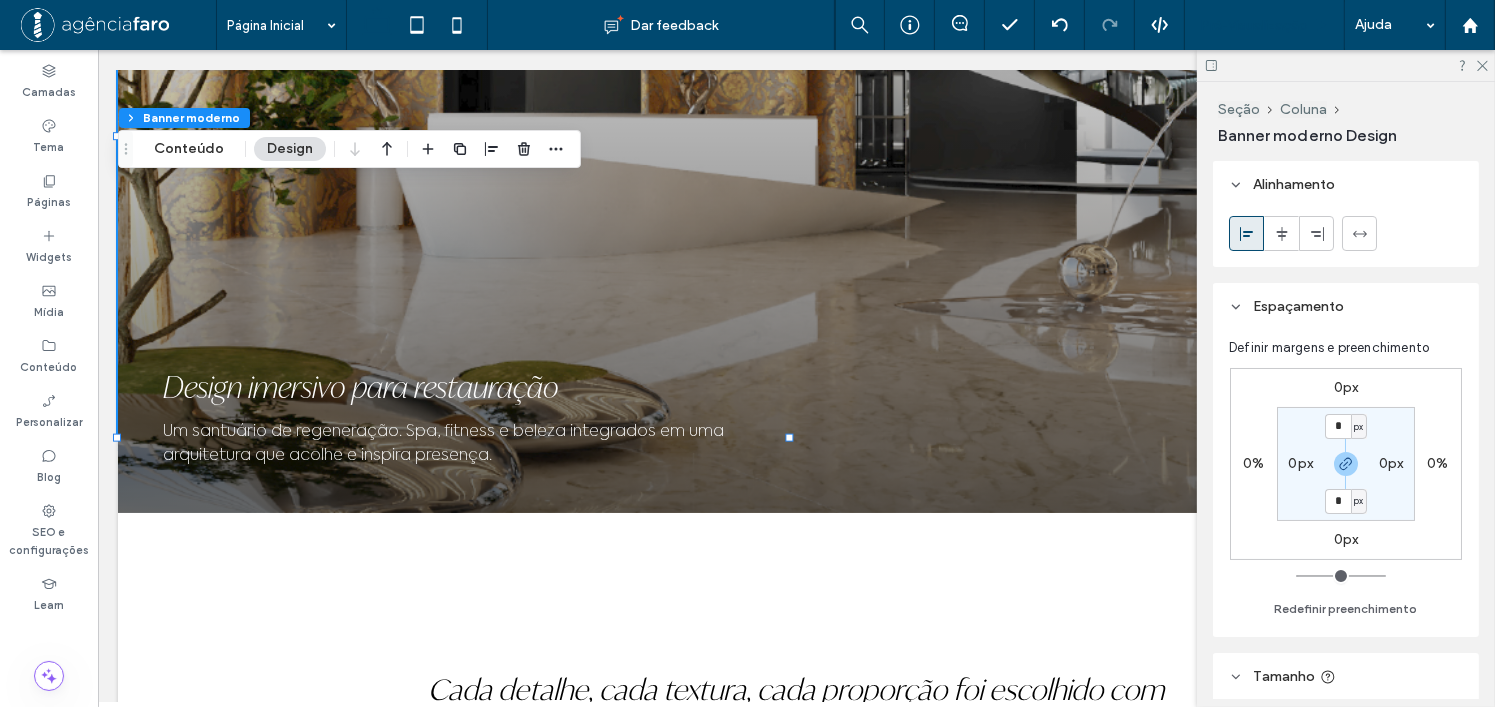 click on "Pré-Visualizaçāo" at bounding box center (1265, 25) 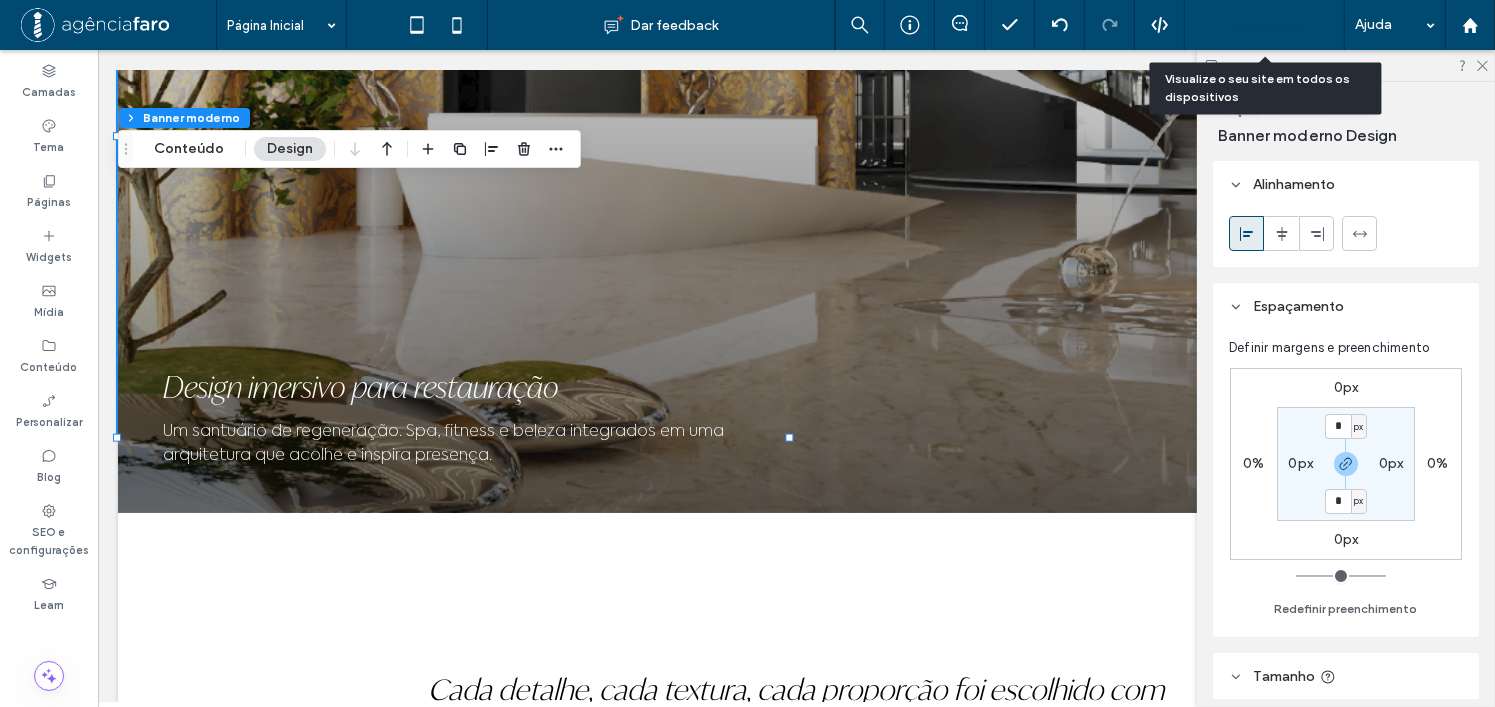 click on "Pré-Visualizaçāo" at bounding box center (1254, 25) 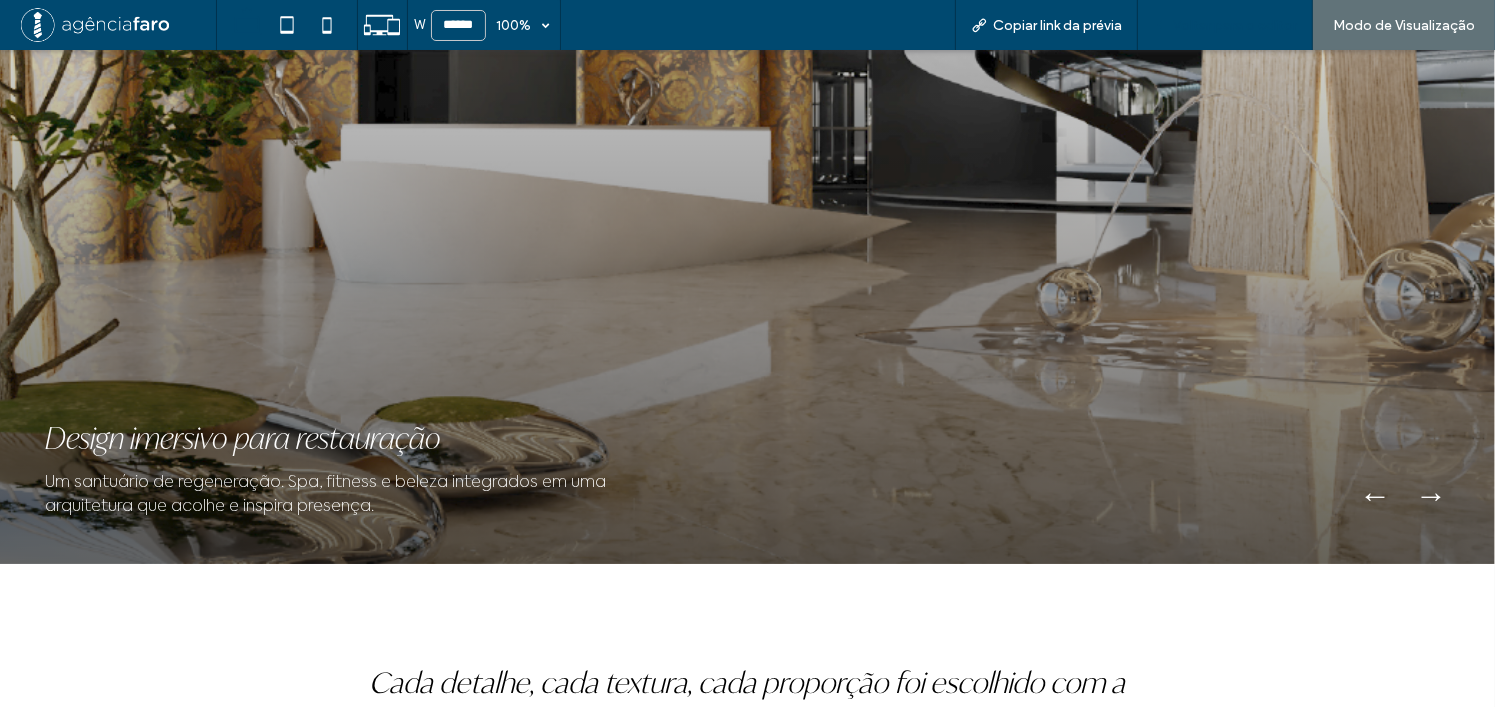 scroll, scrollTop: 2400, scrollLeft: 0, axis: vertical 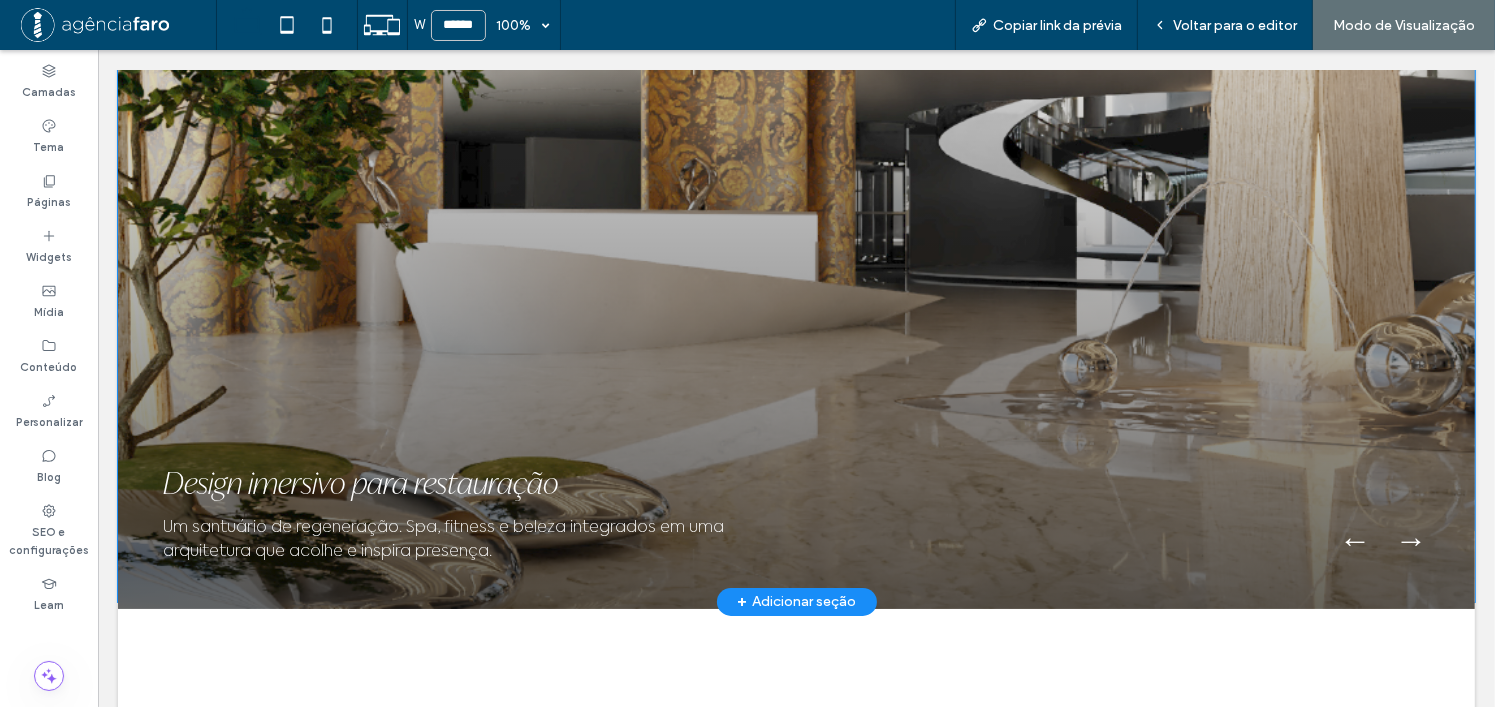 click at bounding box center [795, 269] 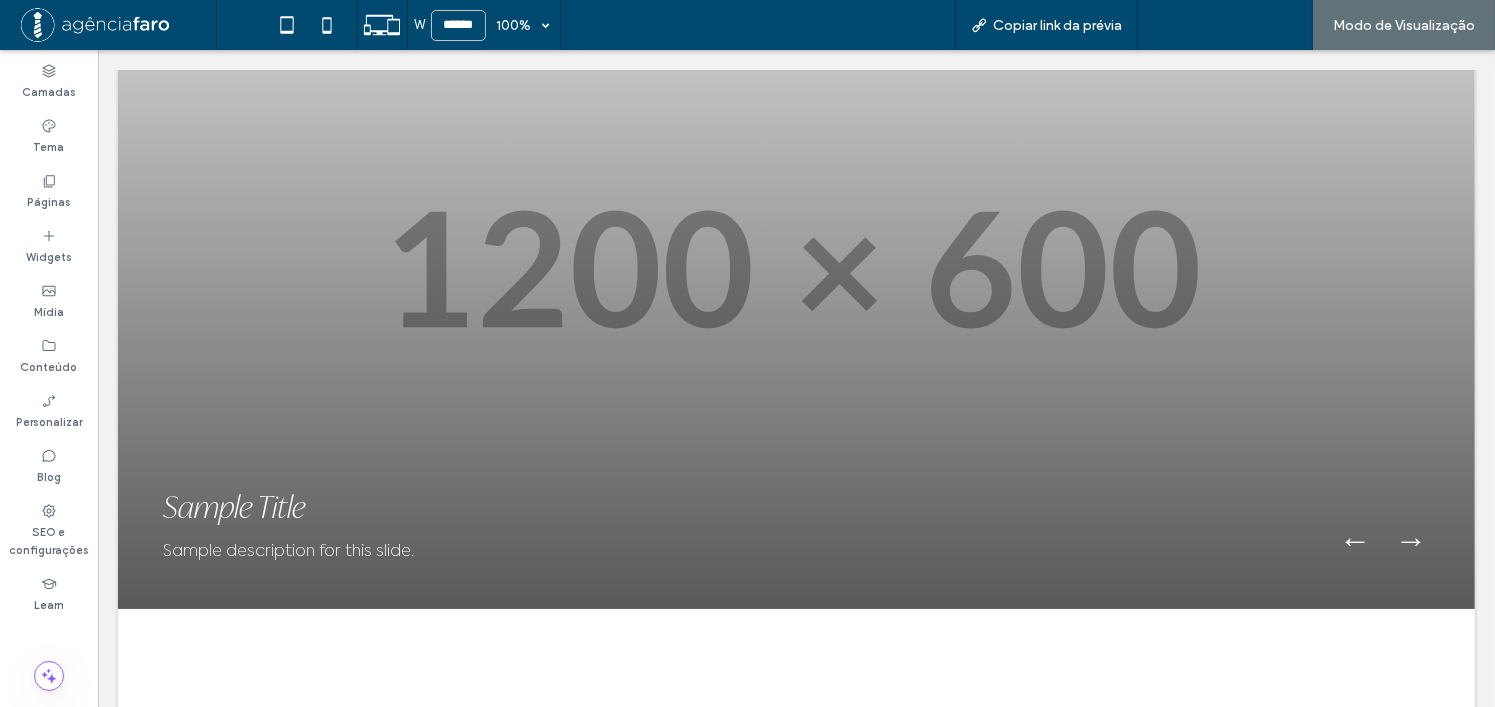 click on "Voltar para o editor" at bounding box center [1235, 25] 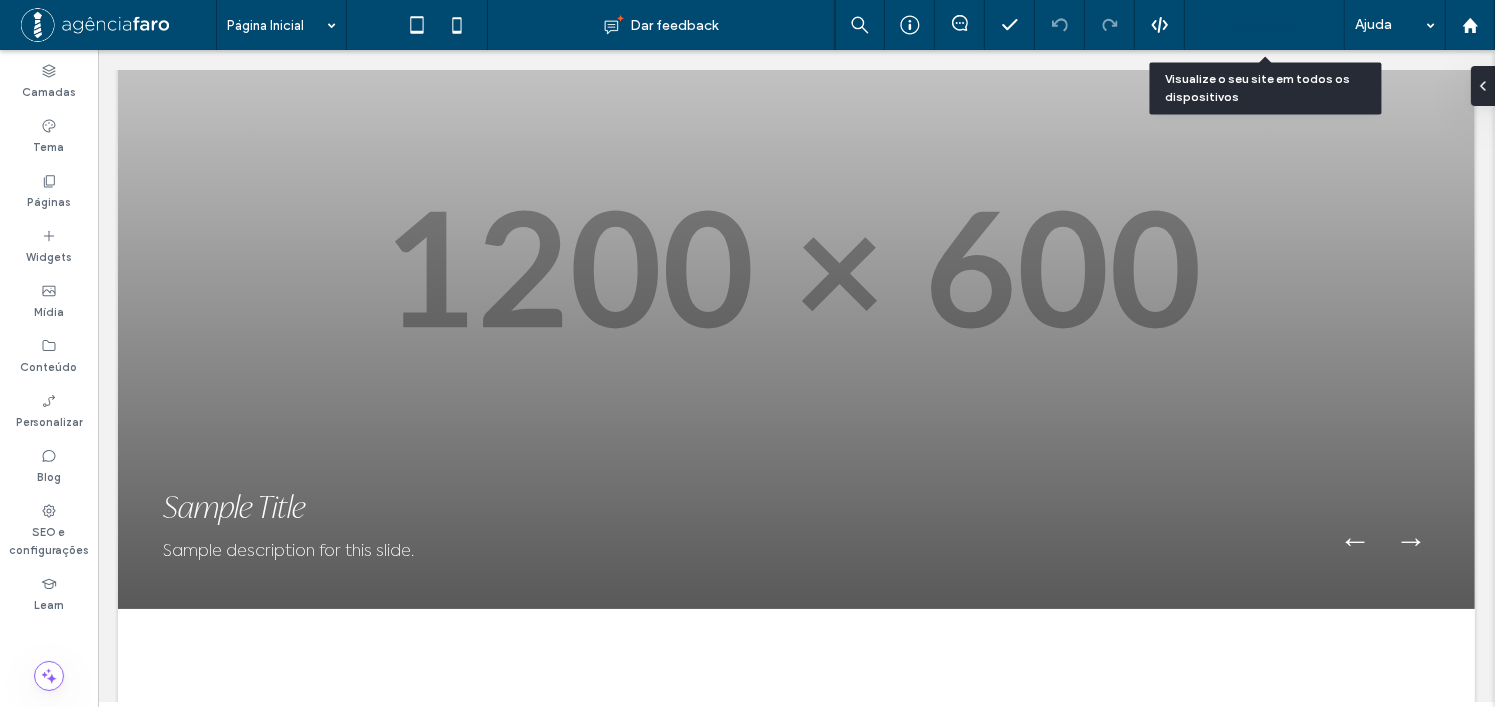 click on "Pré-Visualizaçāo" at bounding box center (1265, 25) 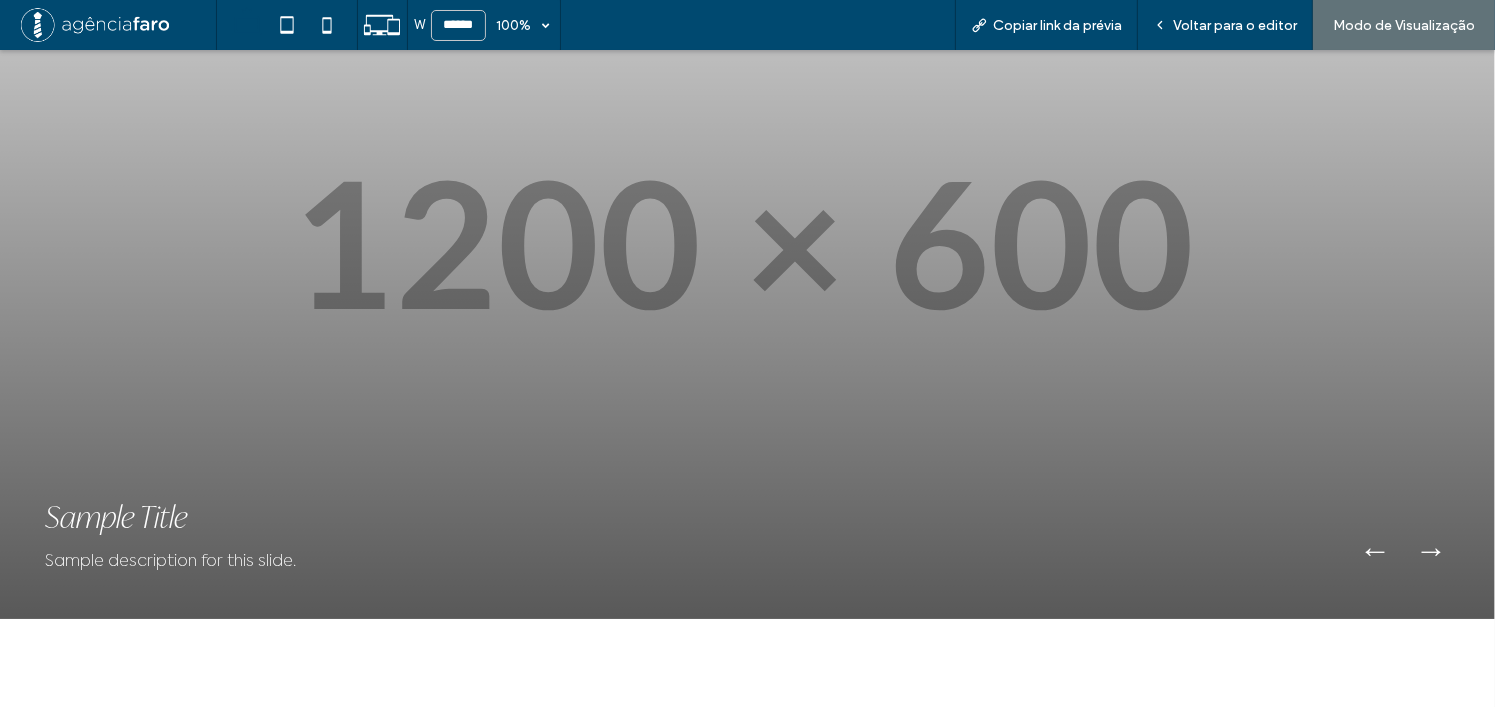 scroll, scrollTop: 2352, scrollLeft: 0, axis: vertical 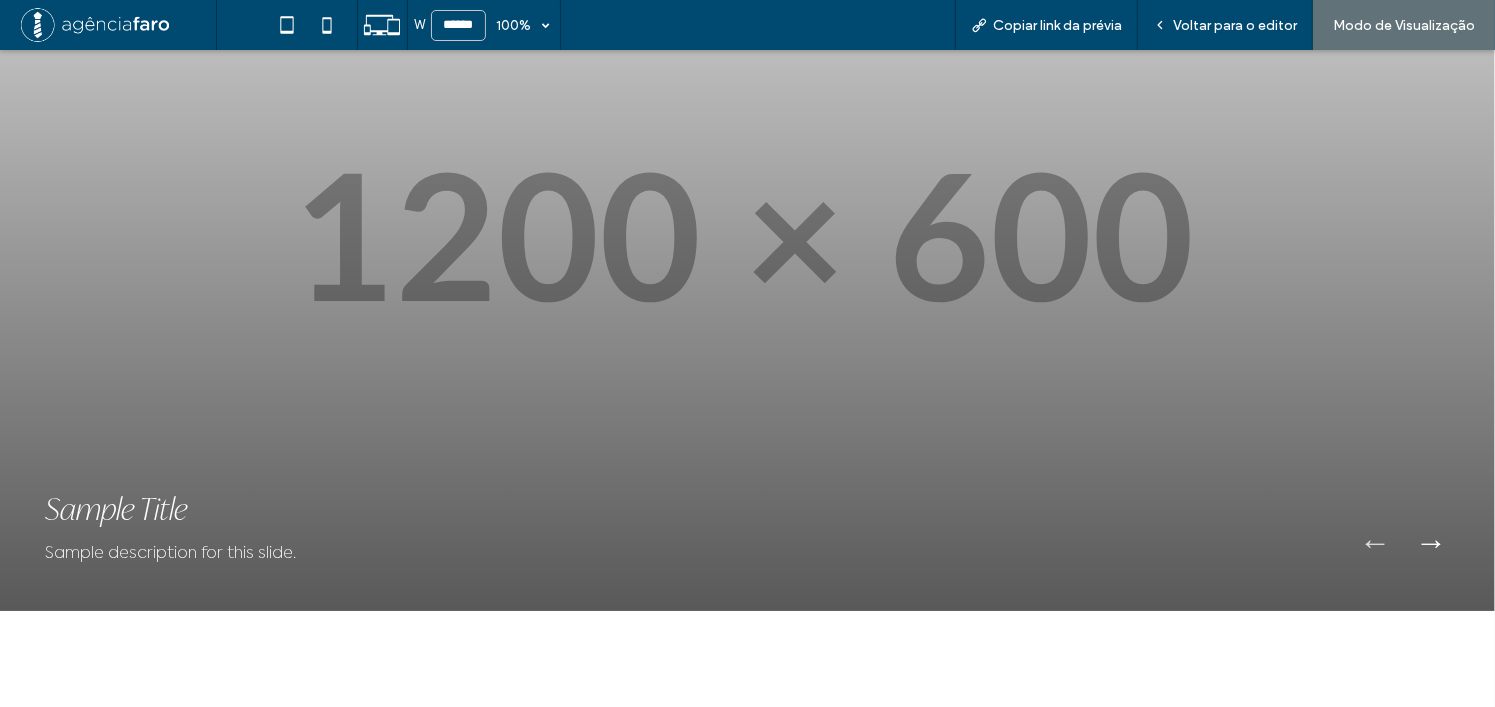 click on "←" at bounding box center [1375, 541] 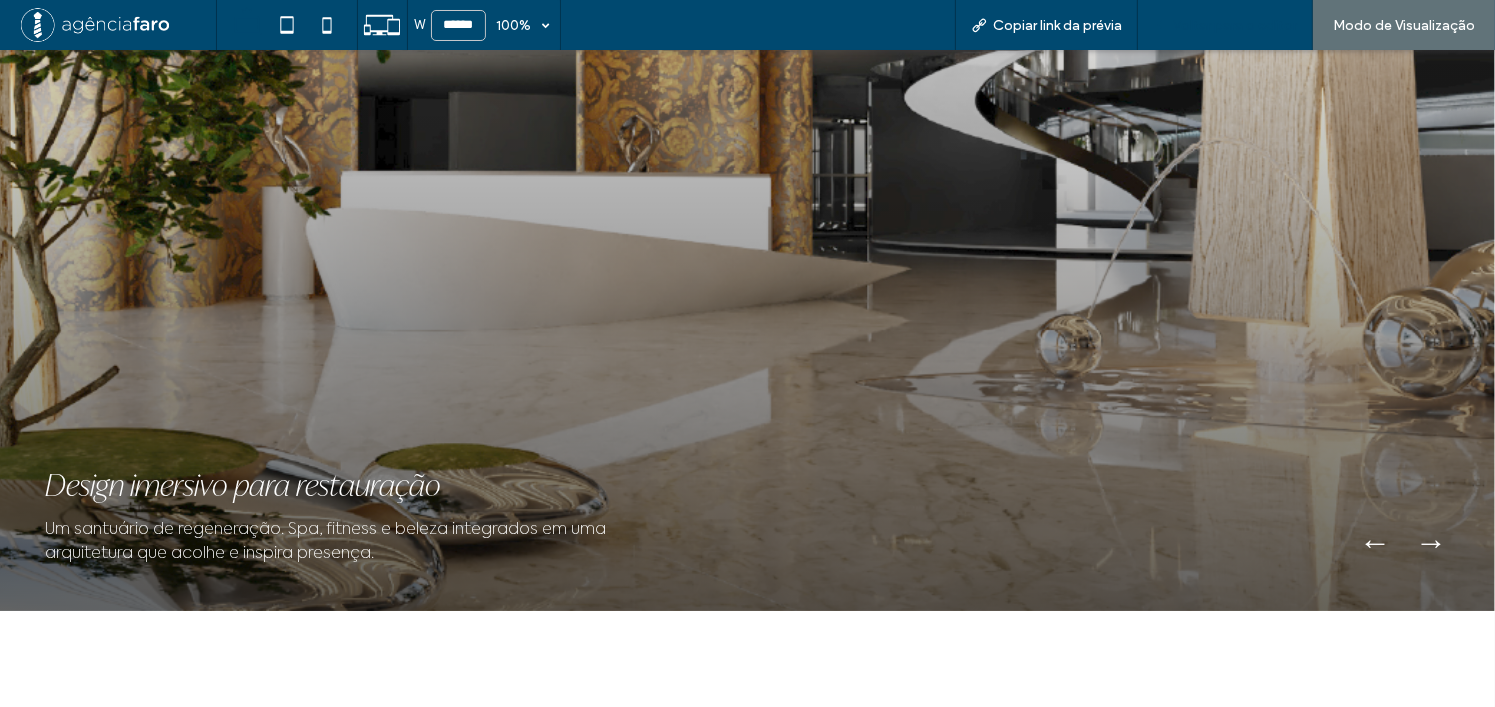 click on "Voltar para o editor" at bounding box center (1235, 25) 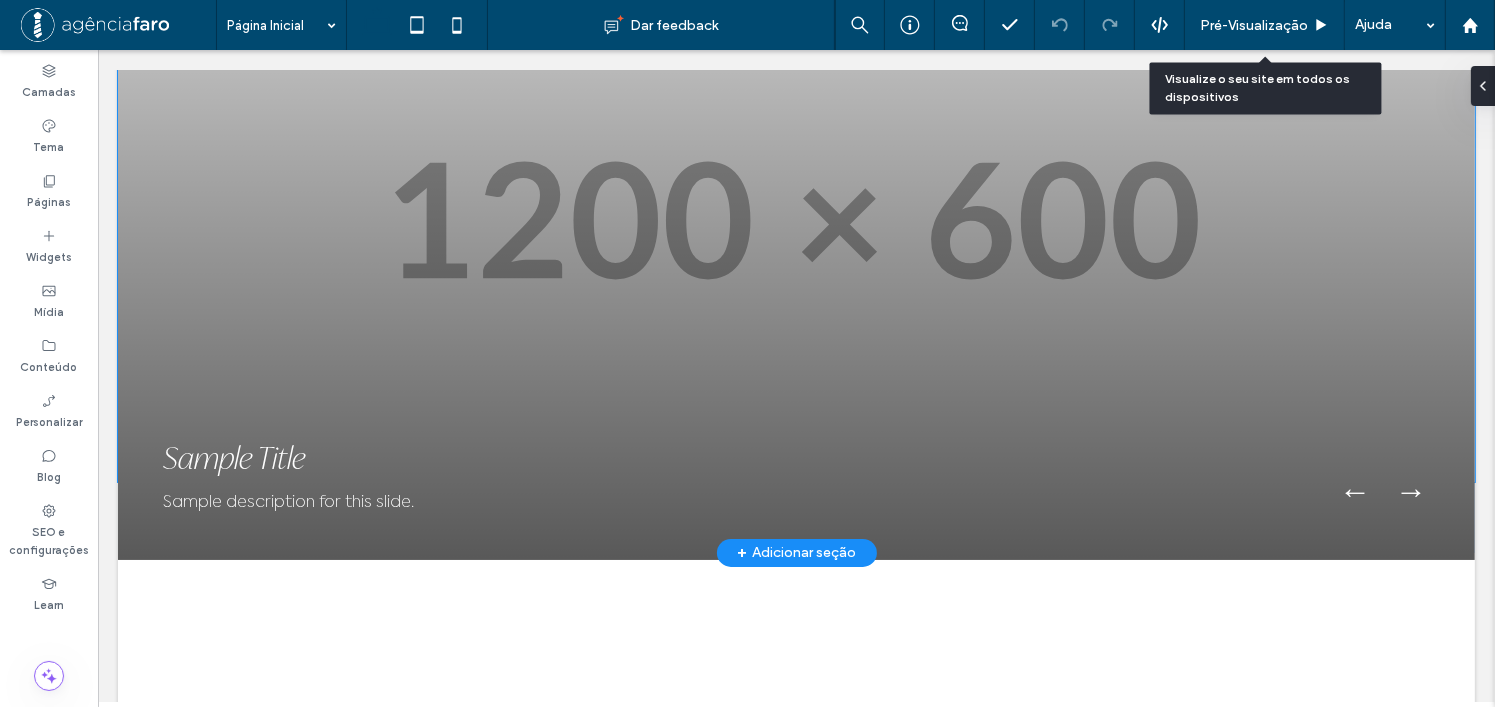 scroll, scrollTop: 2348, scrollLeft: 0, axis: vertical 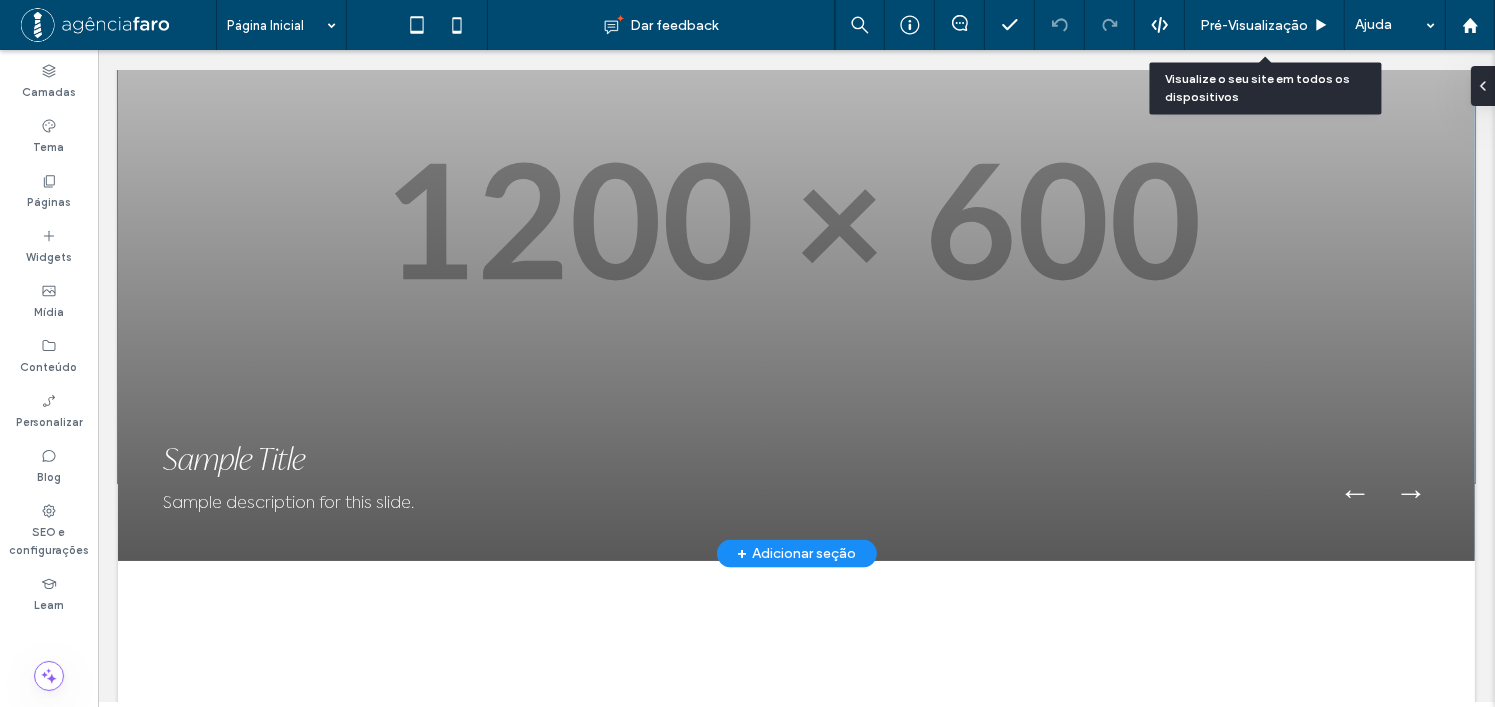 click at bounding box center (795, 221) 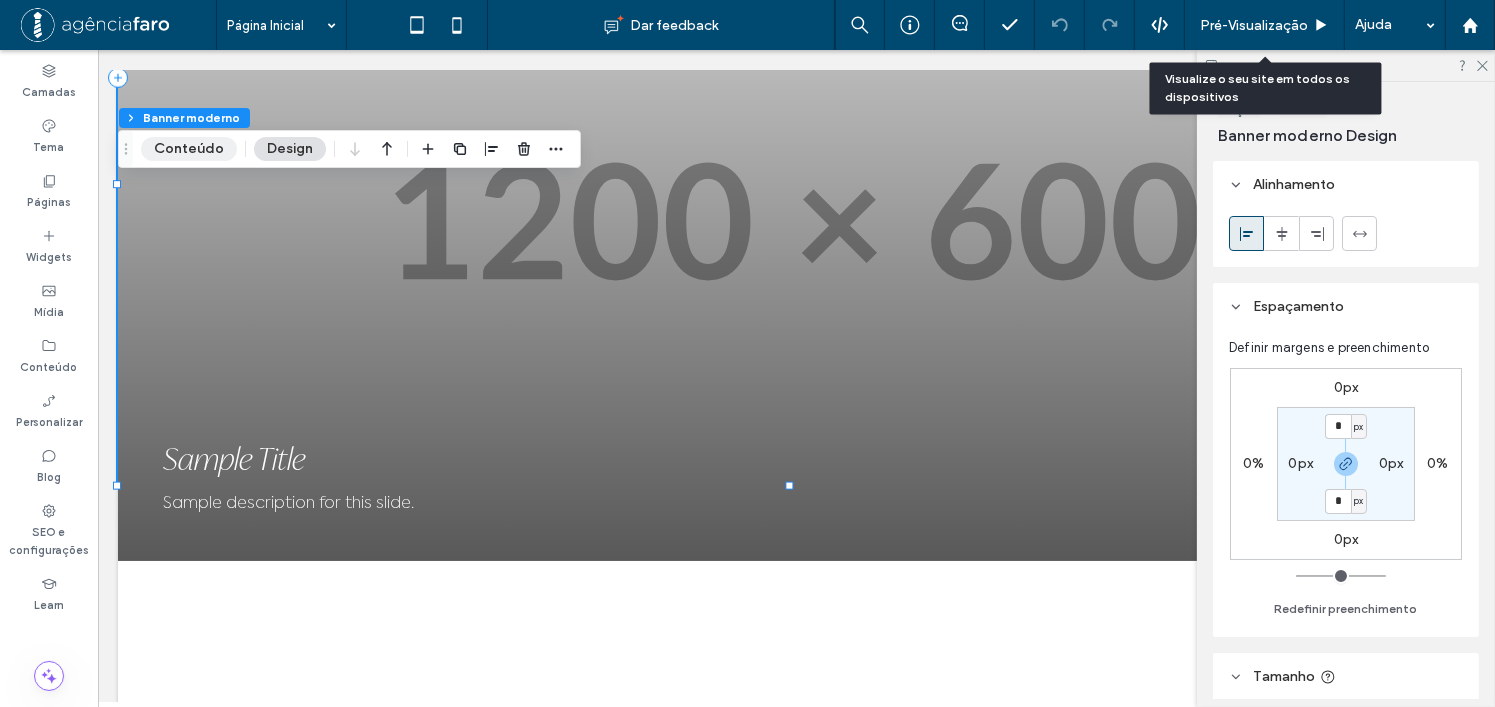 click on "Conteúdo" at bounding box center (189, 149) 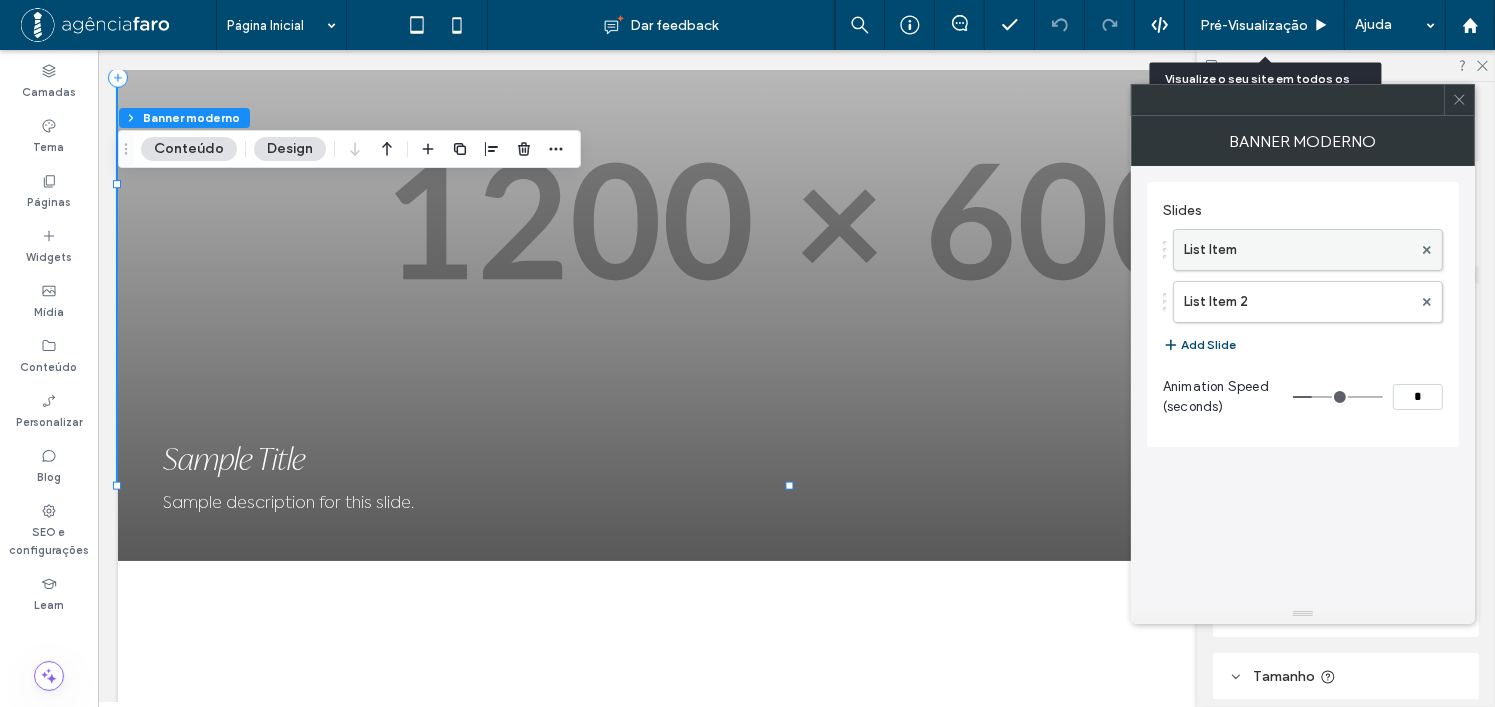 click on "List Item" at bounding box center [1298, 250] 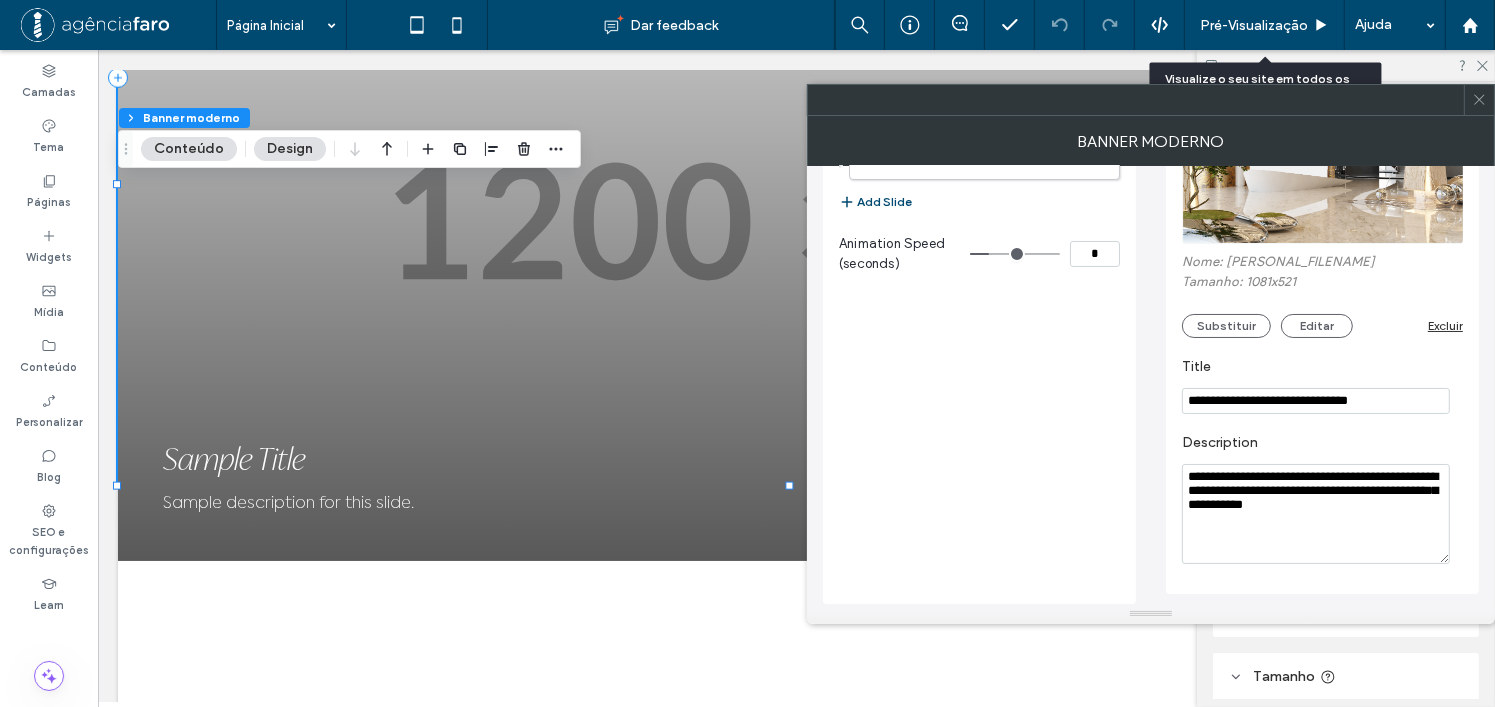scroll, scrollTop: 0, scrollLeft: 0, axis: both 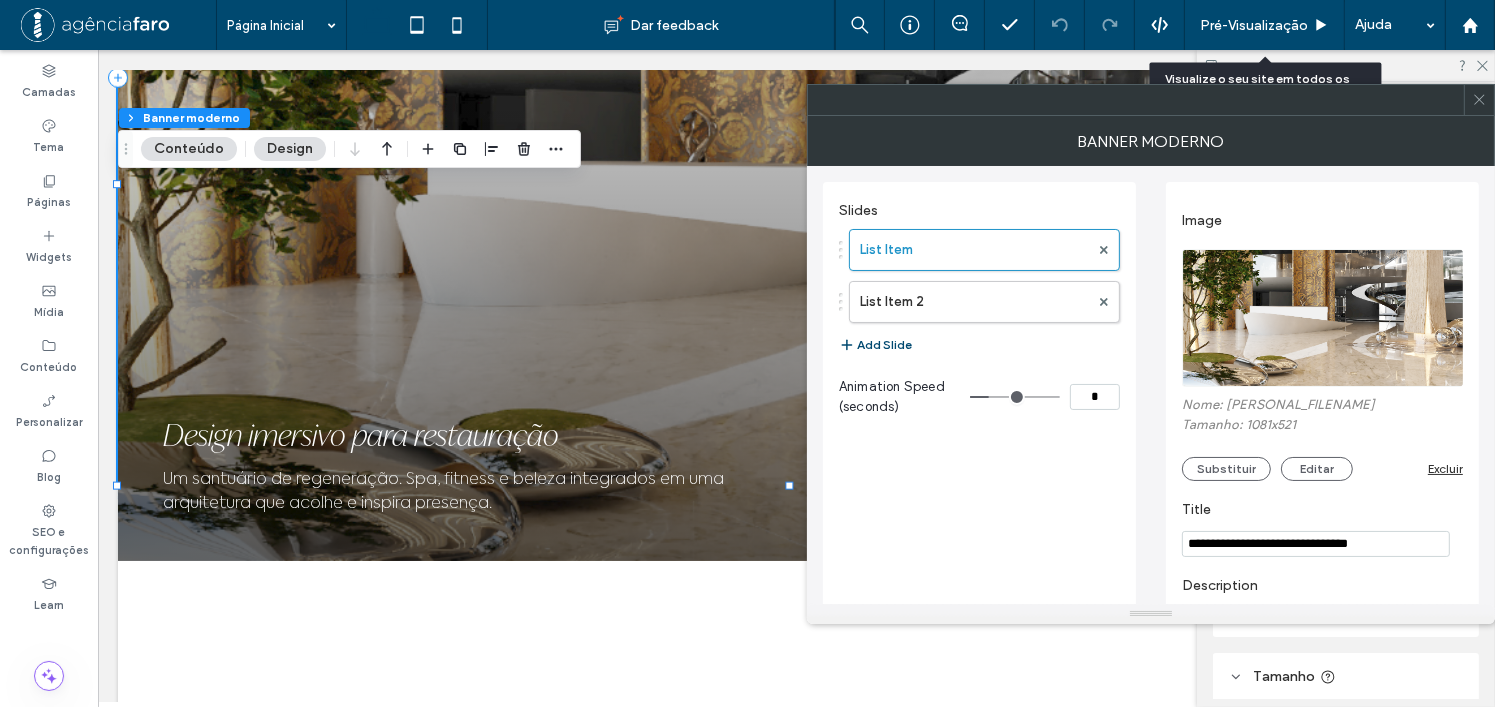 click on "Conteúdo" at bounding box center (189, 149) 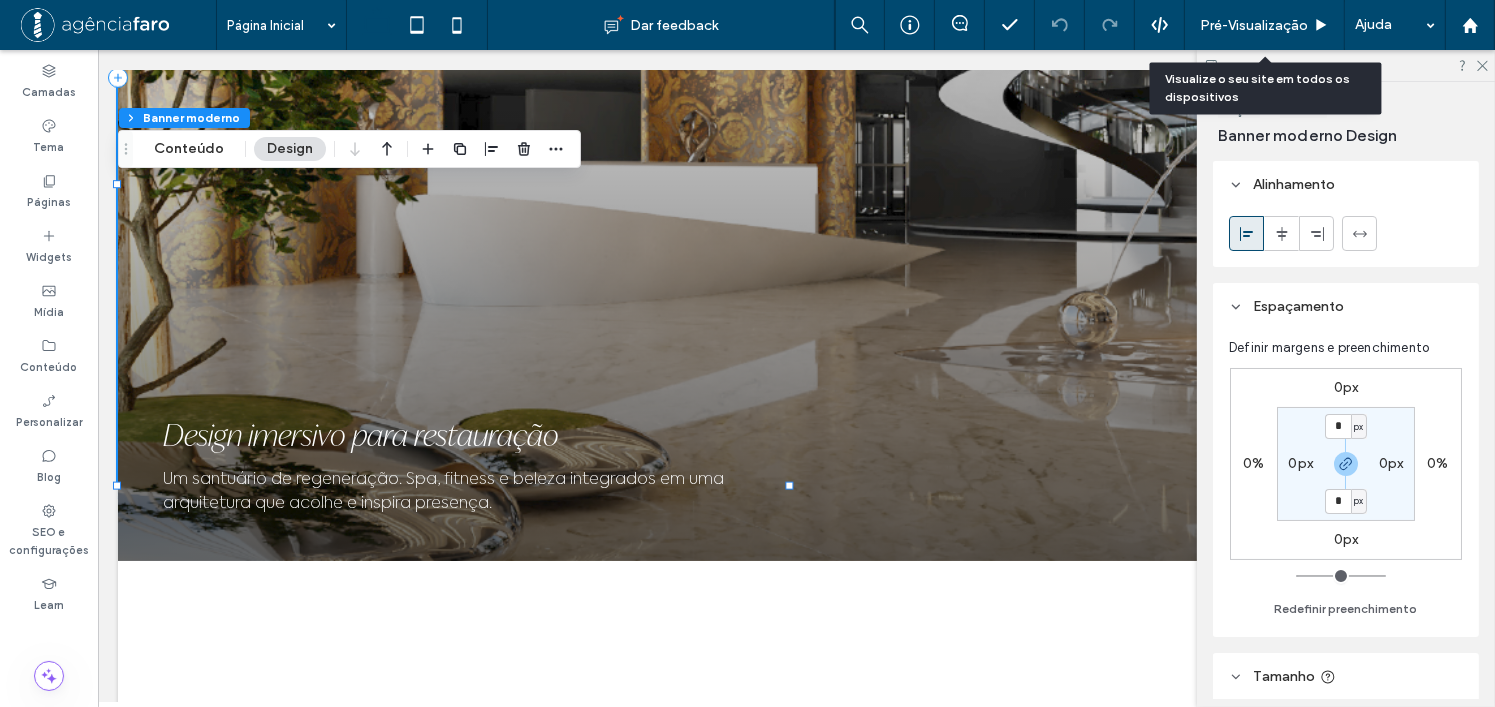 click on "Seção Coluna Banner moderno Conteúdo Design" at bounding box center (349, 149) 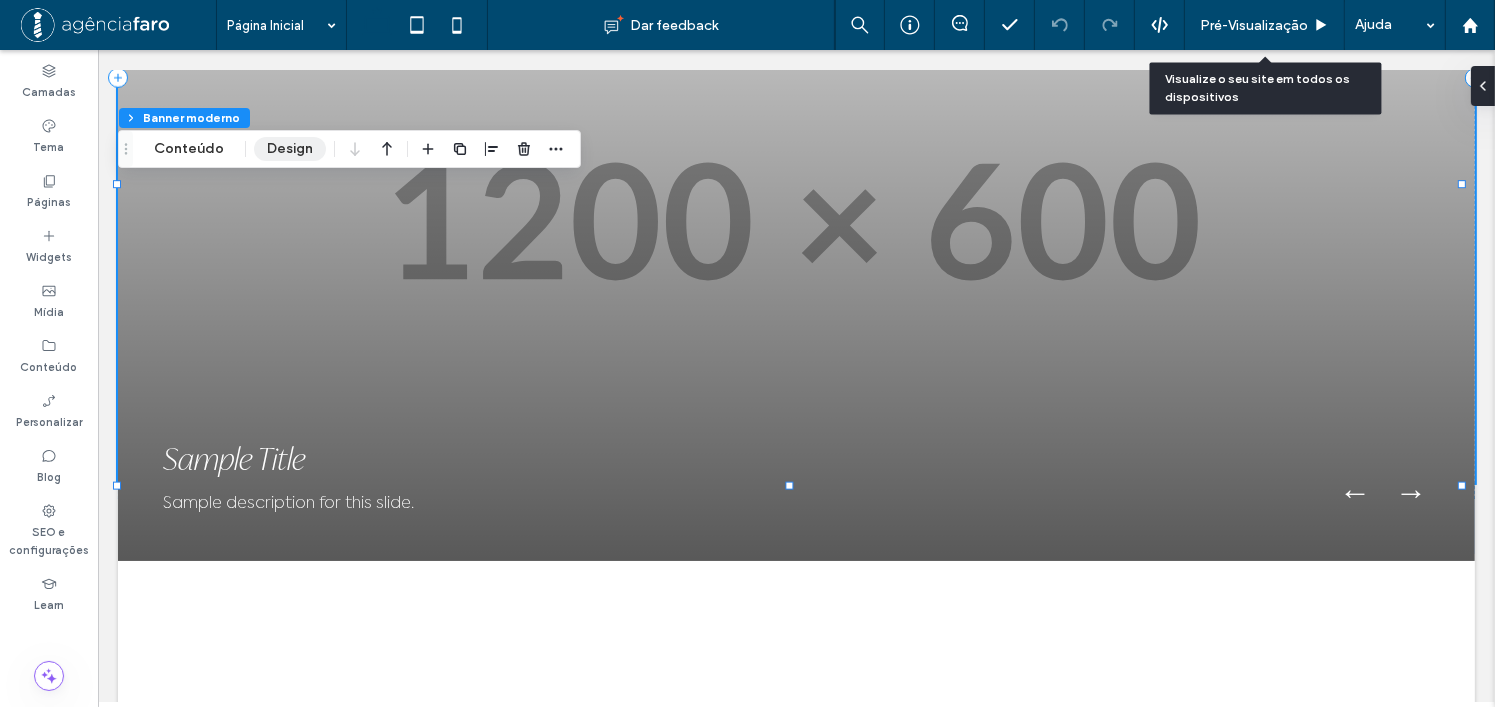 click on "Design" at bounding box center (290, 149) 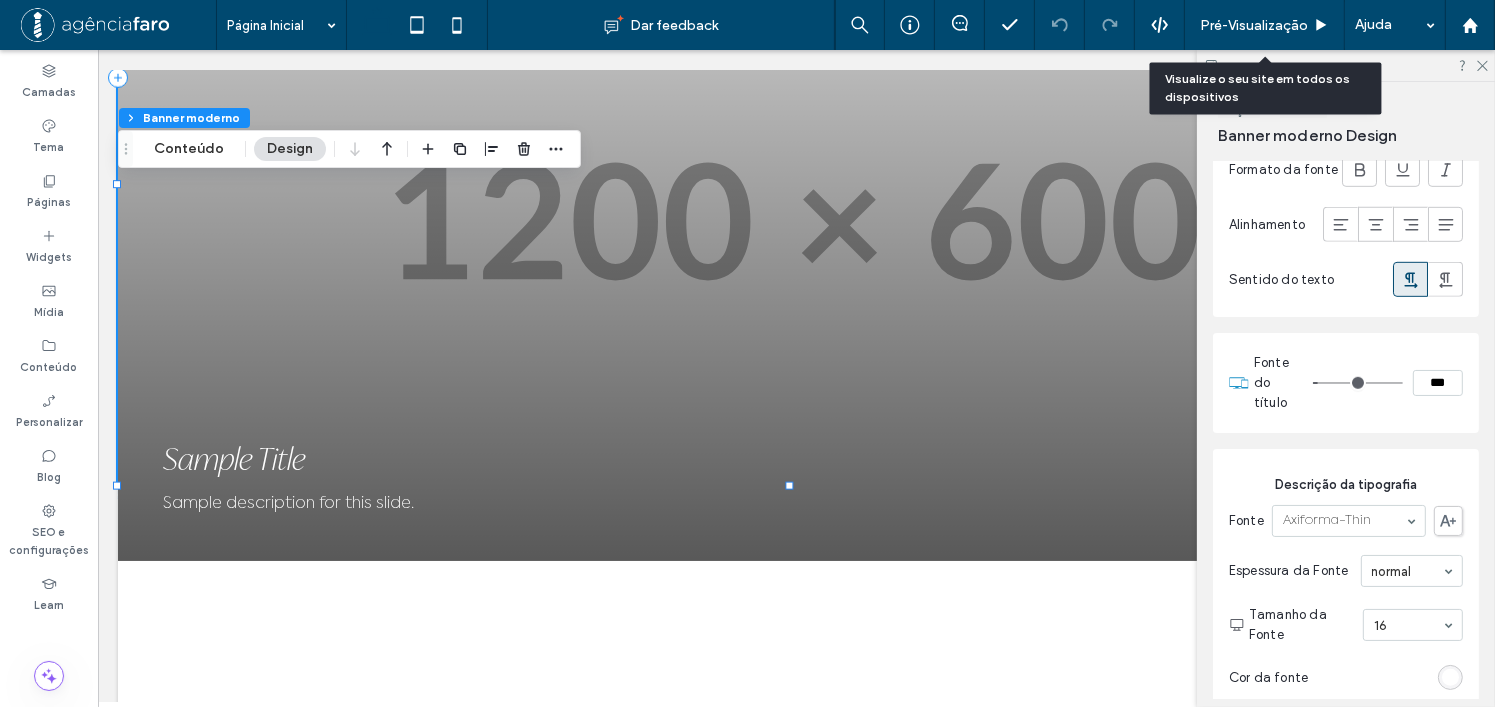 scroll, scrollTop: 1300, scrollLeft: 0, axis: vertical 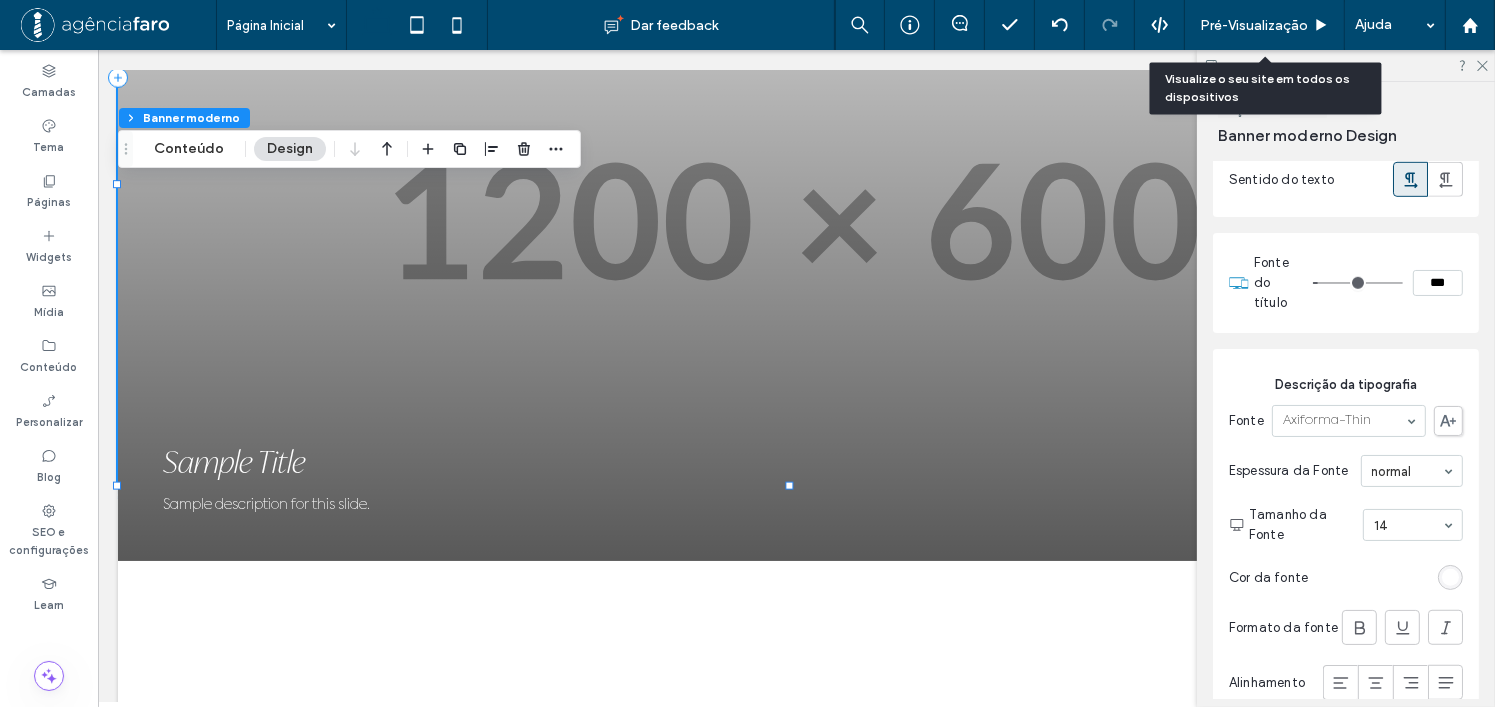 click at bounding box center [1408, 525] 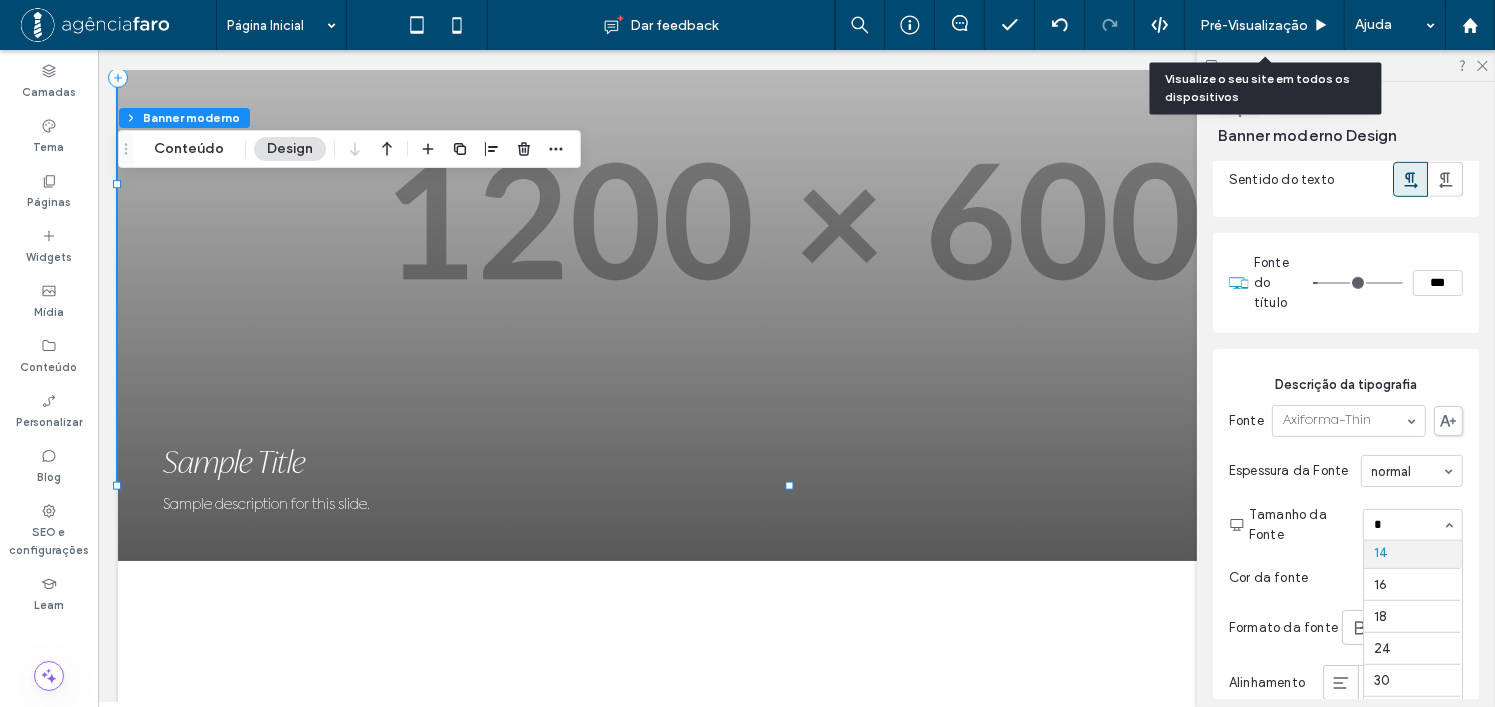 scroll, scrollTop: 0, scrollLeft: 0, axis: both 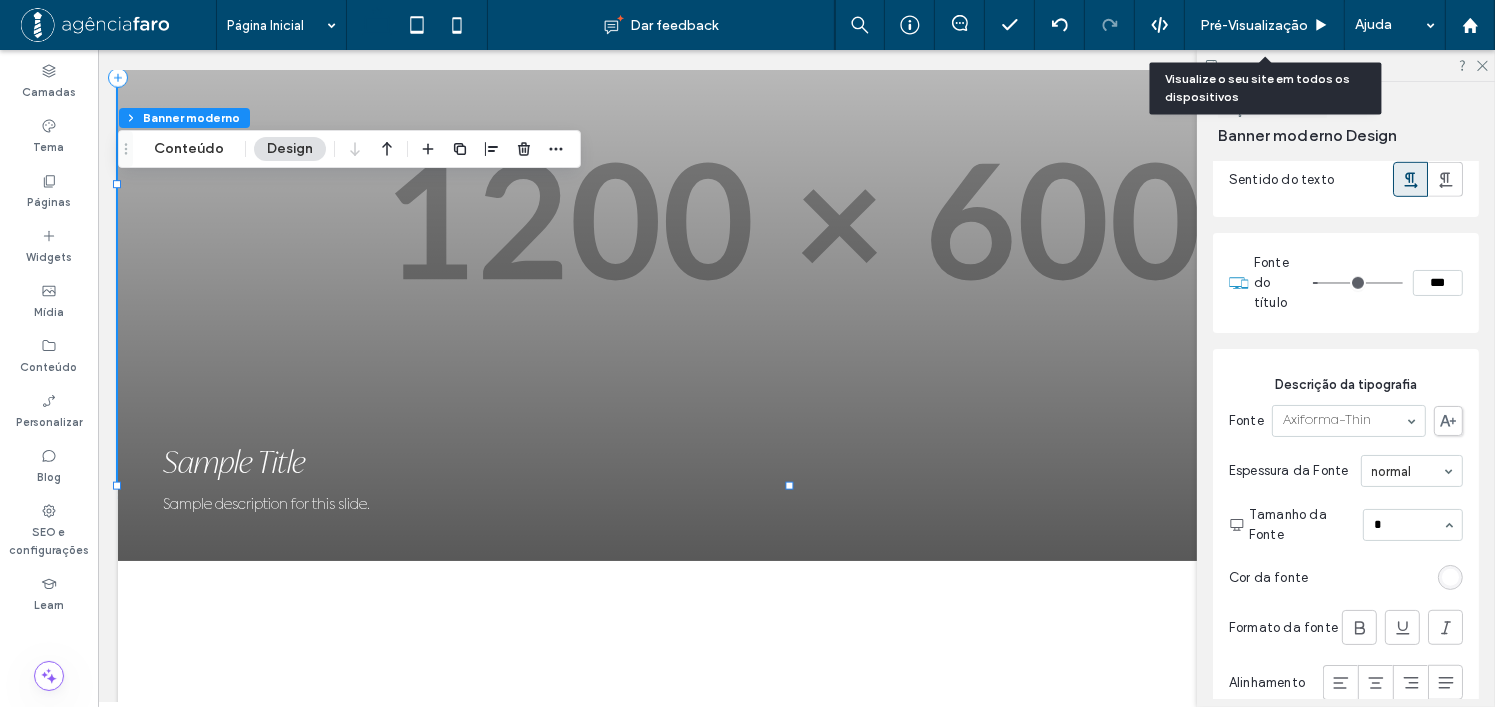 type on "**" 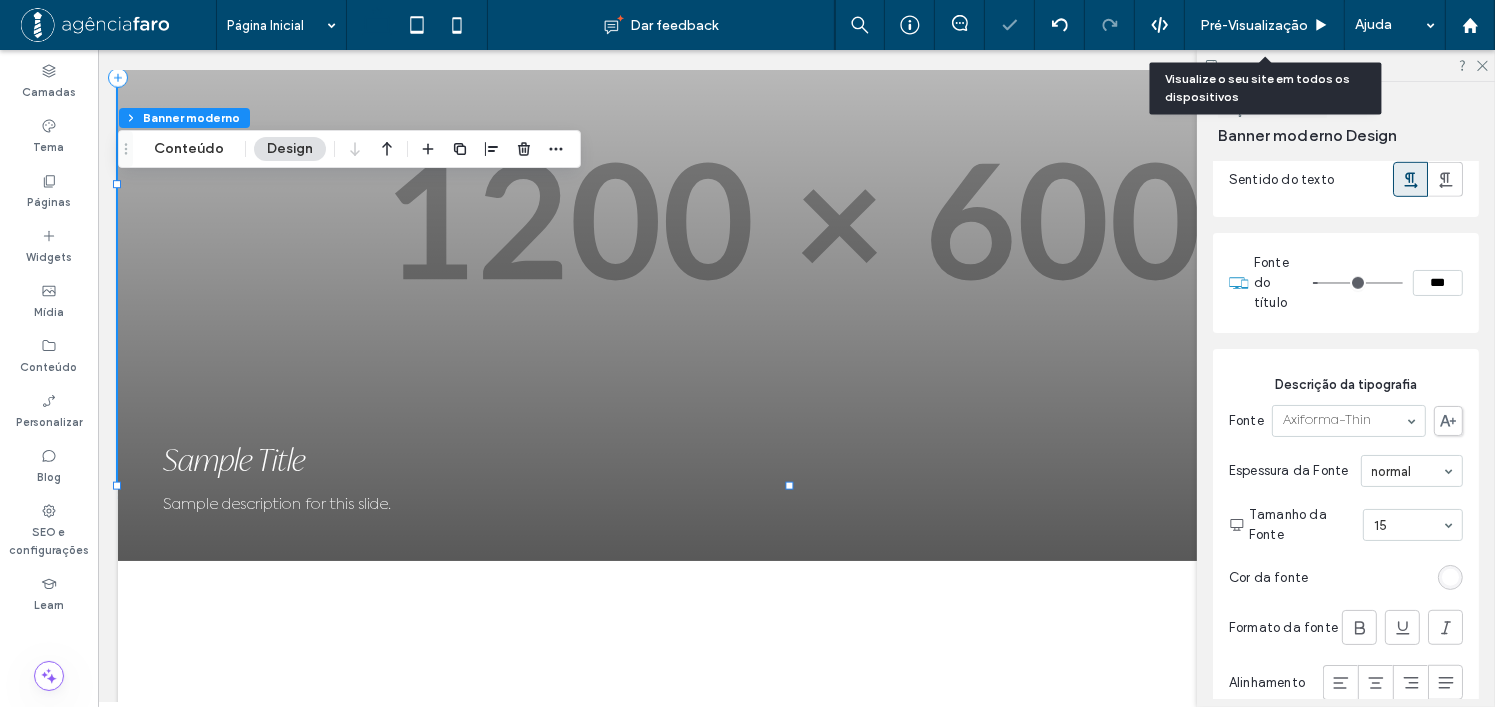 click at bounding box center (1408, 525) 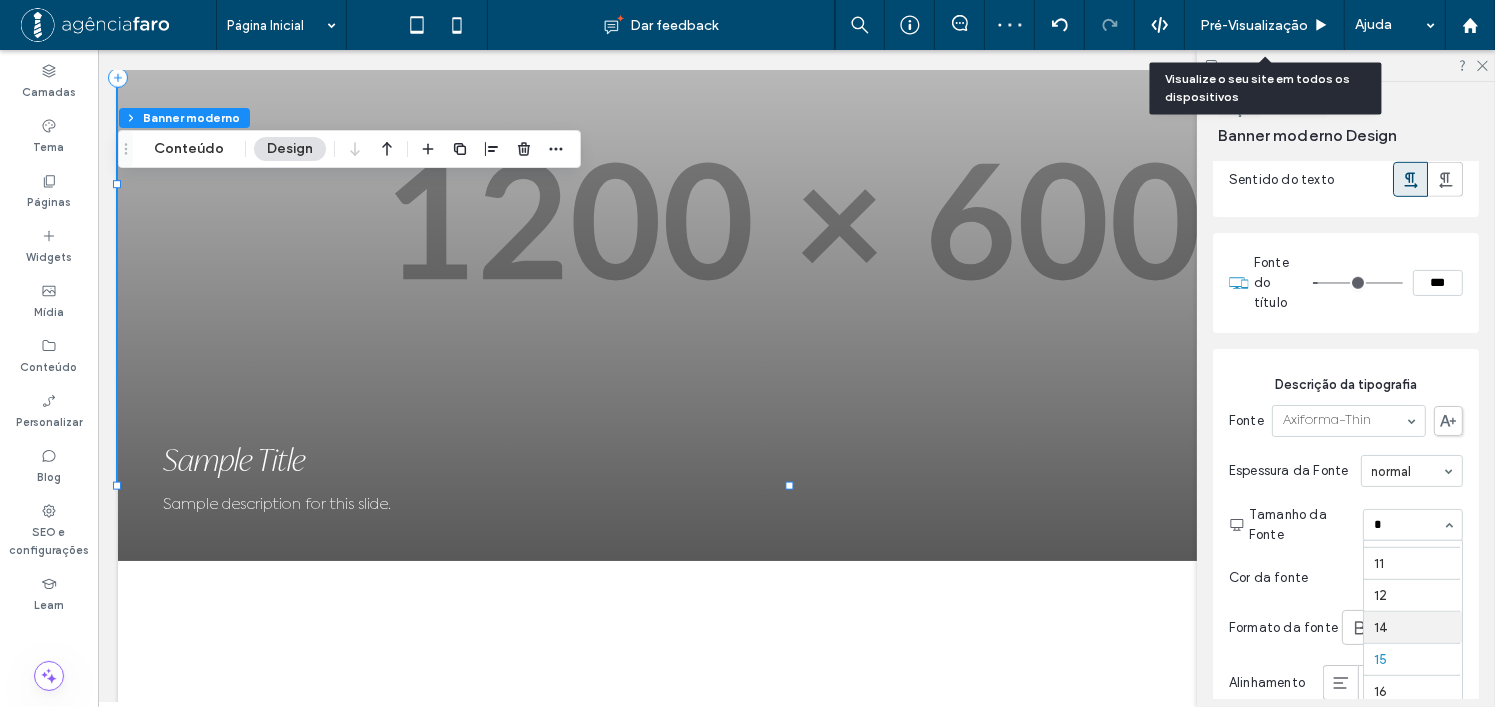scroll, scrollTop: 30, scrollLeft: 0, axis: vertical 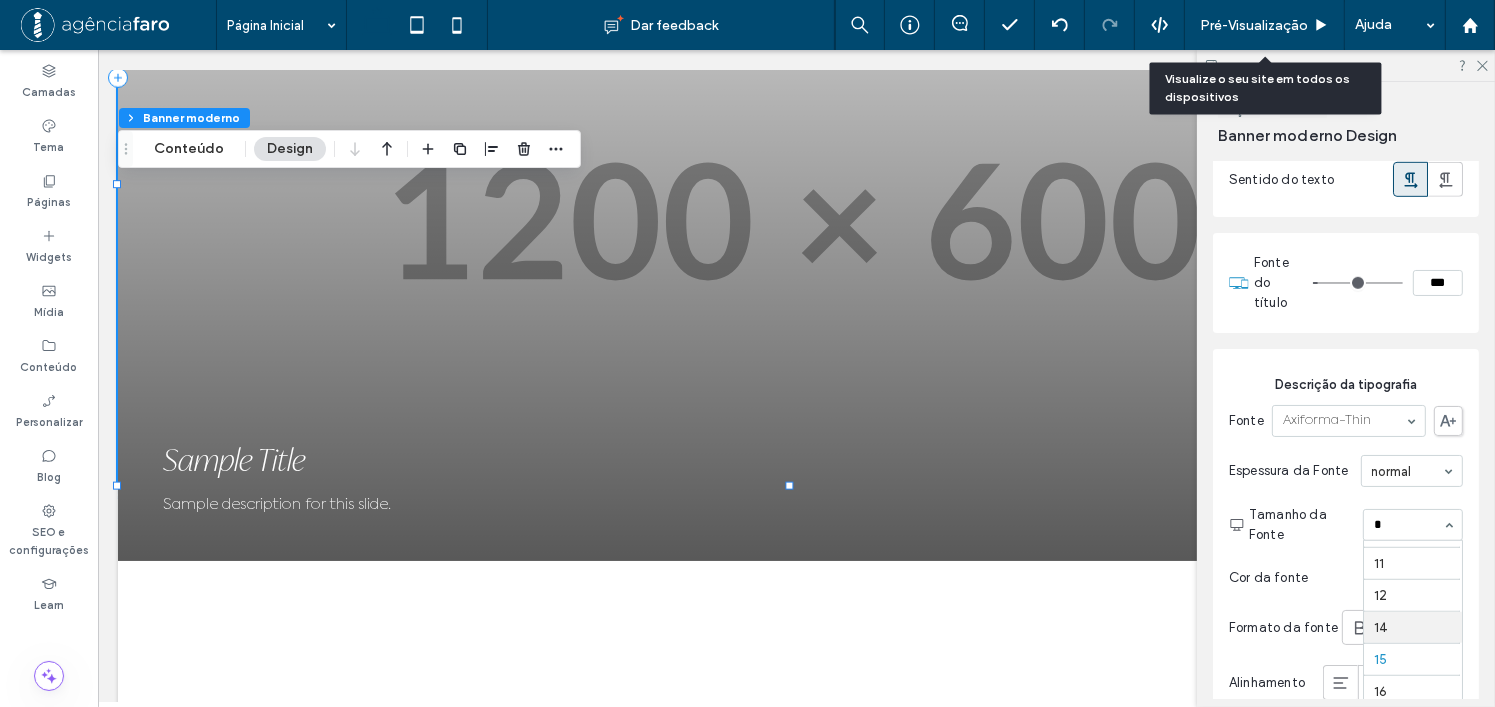 type on "**" 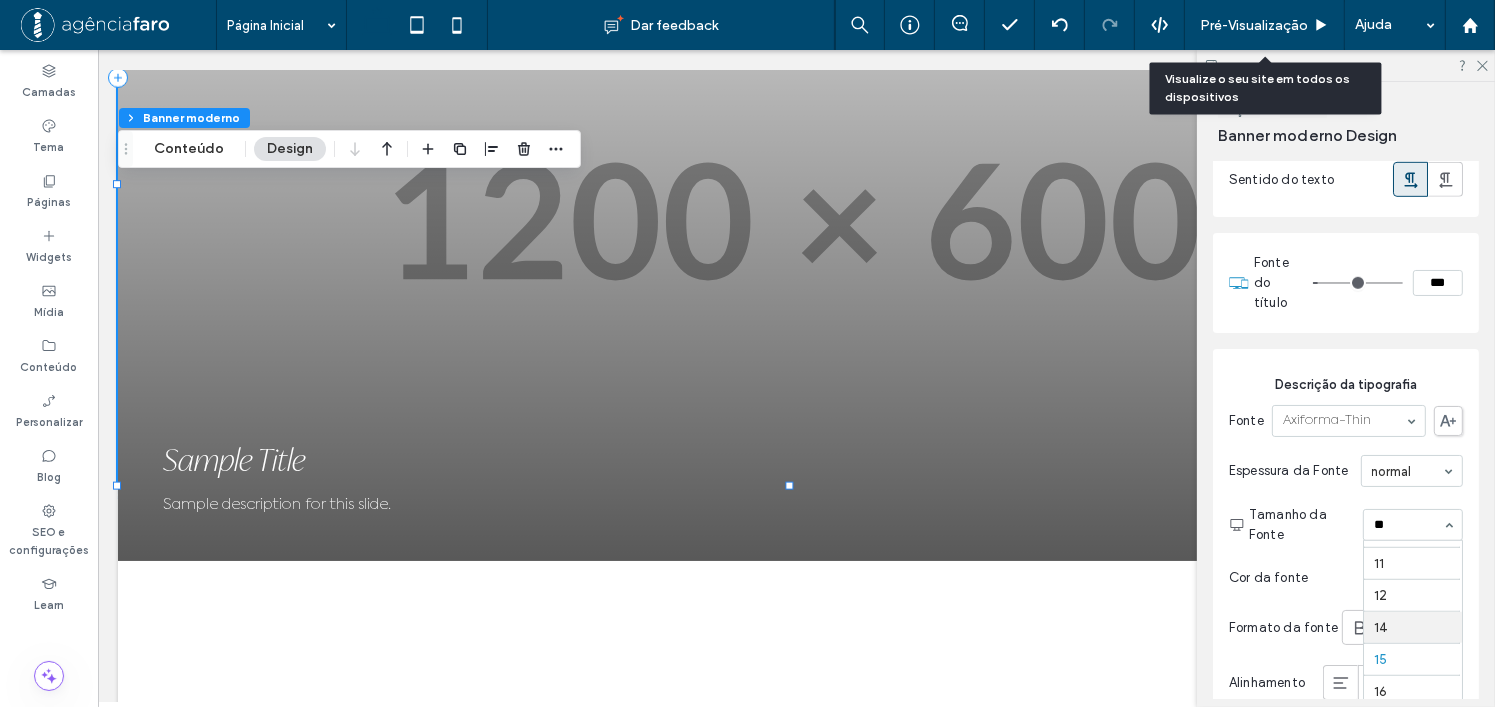 scroll, scrollTop: 0, scrollLeft: 0, axis: both 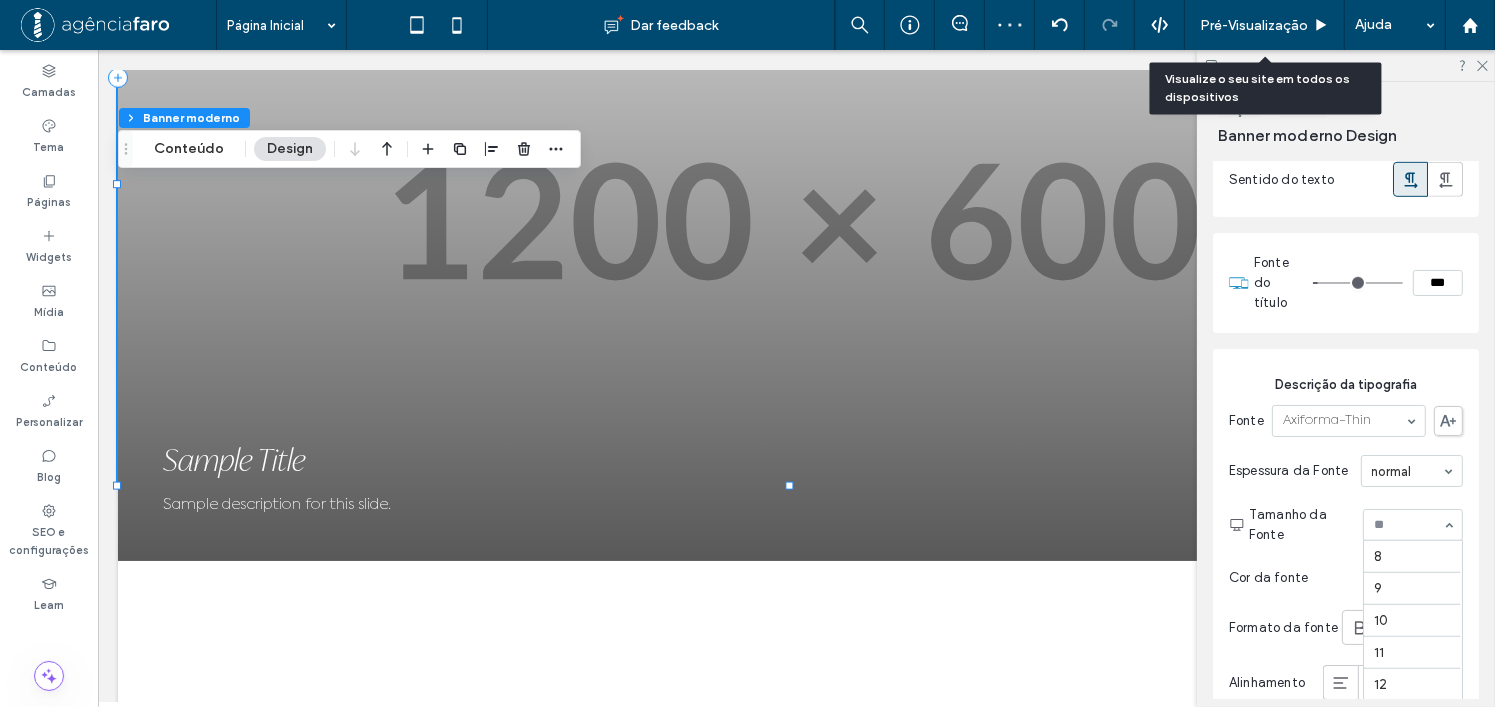 click at bounding box center [1408, 525] 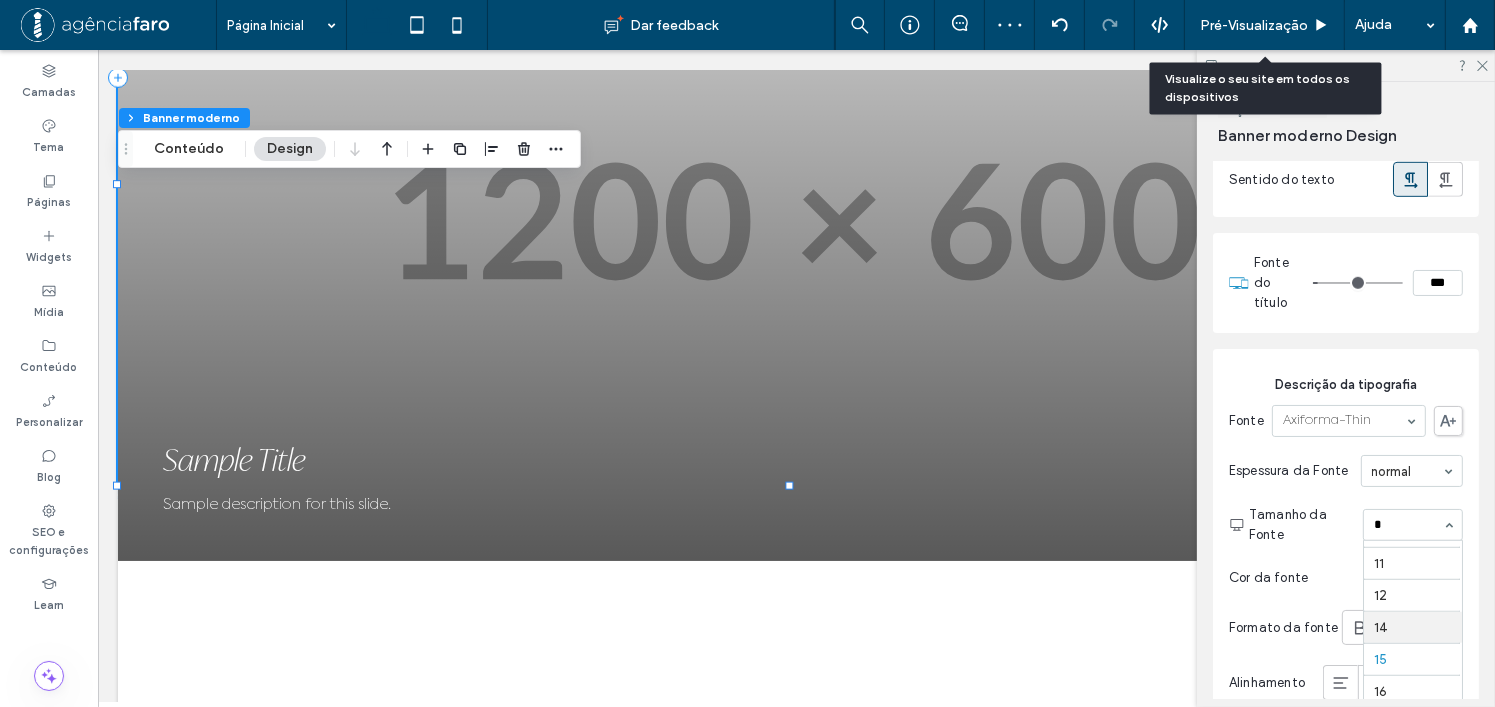 scroll, scrollTop: 30, scrollLeft: 0, axis: vertical 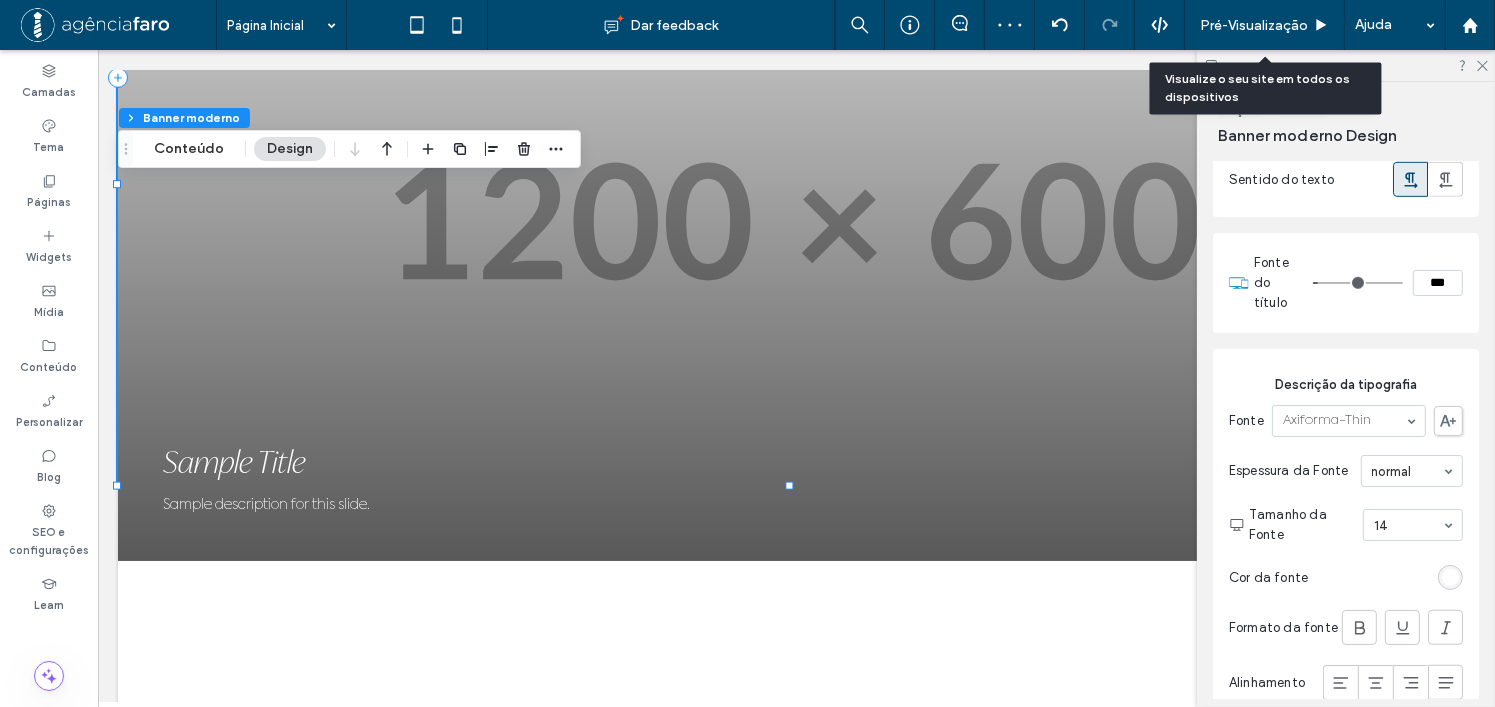 type 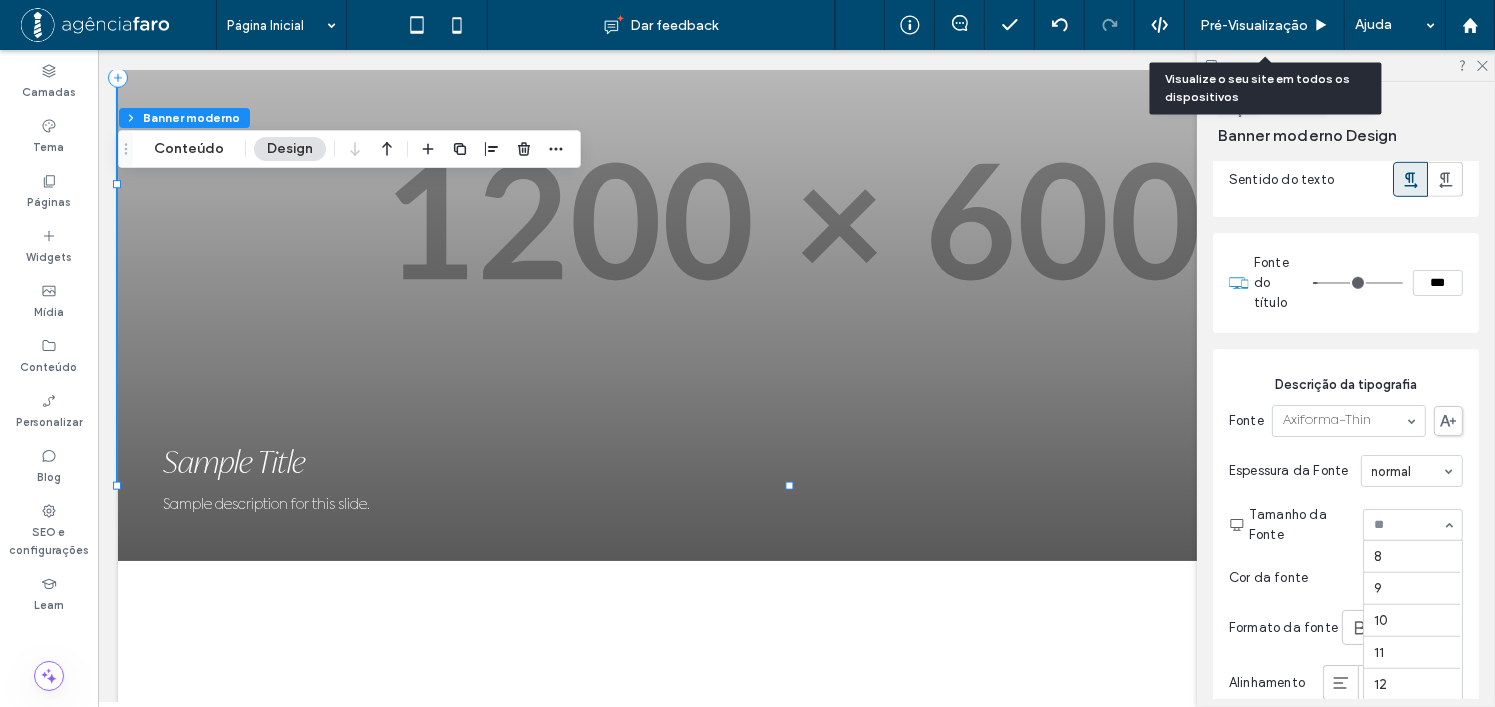 scroll, scrollTop: 164, scrollLeft: 0, axis: vertical 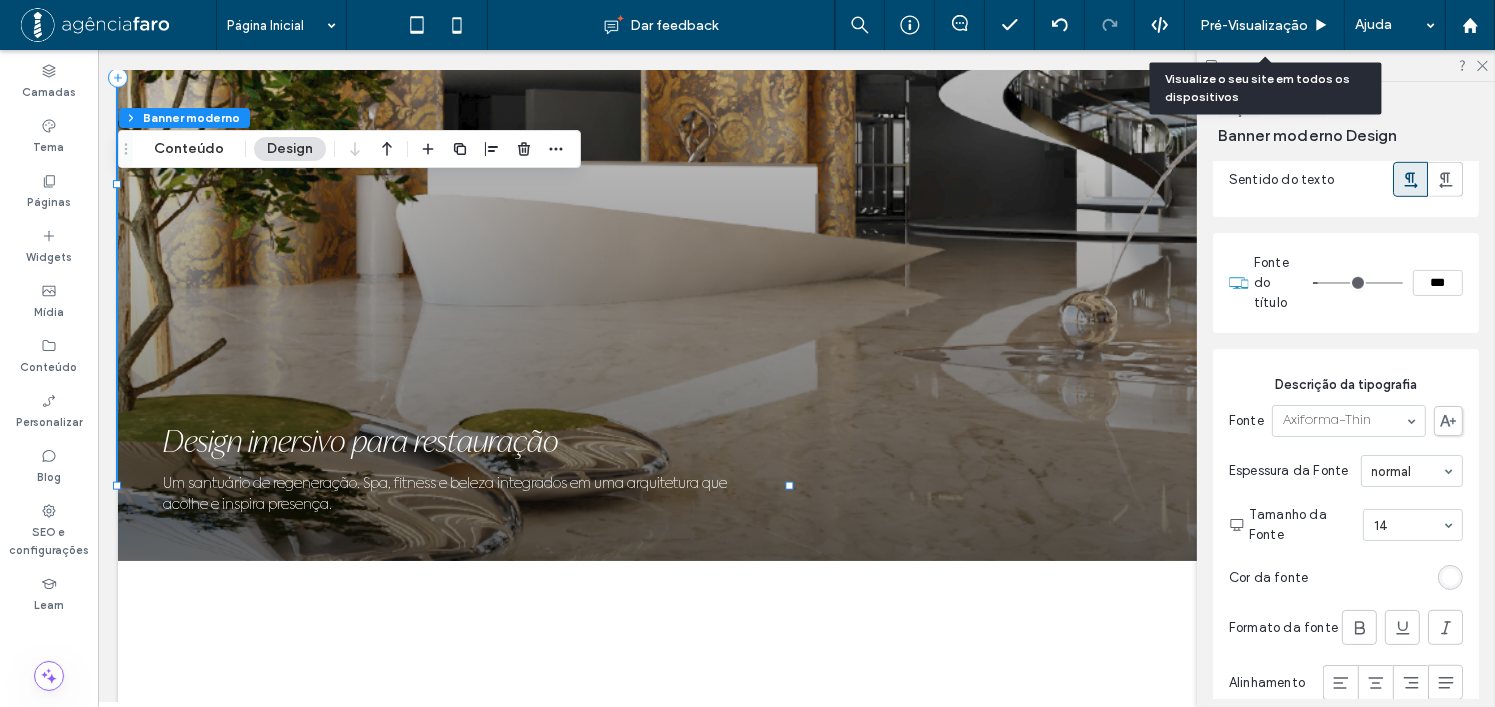 click on "Tamanho da Fonte 14" at bounding box center (1356, 525) 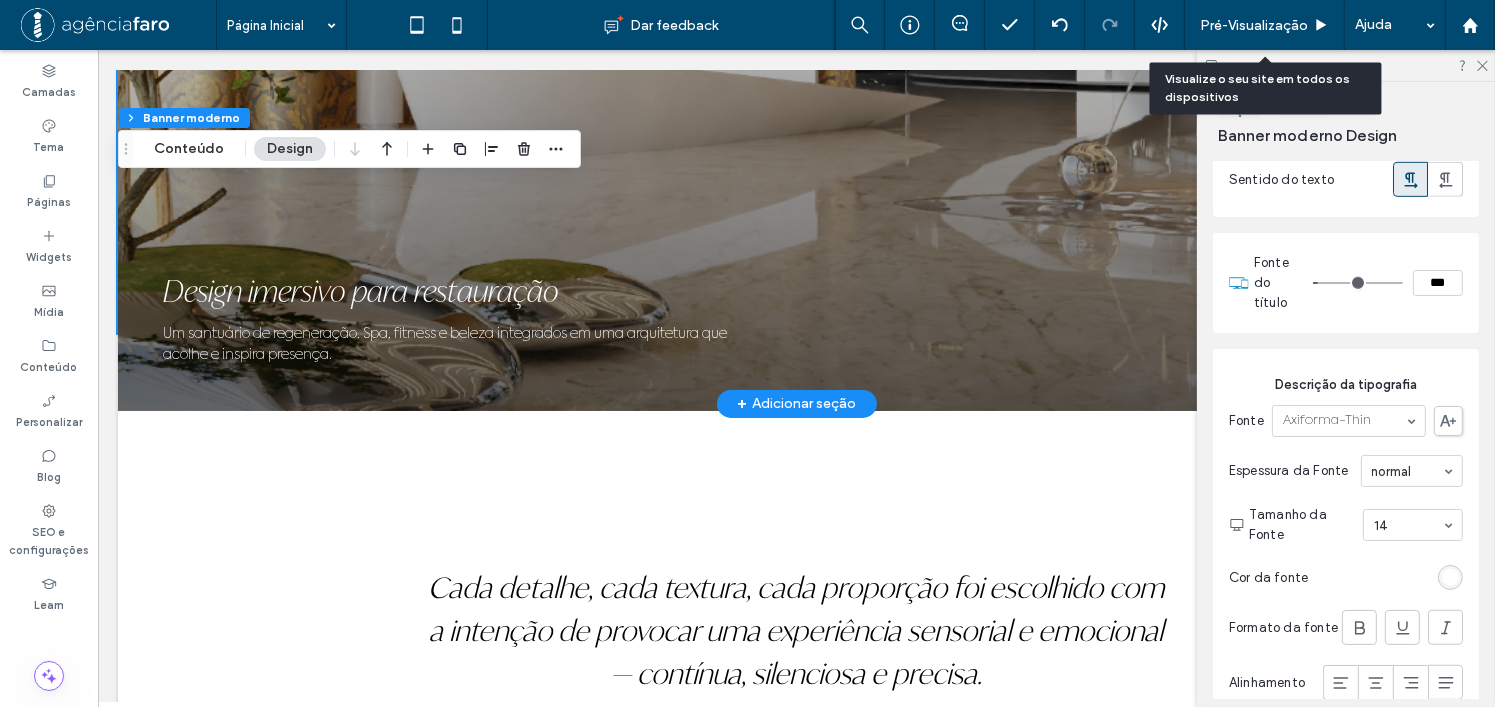 scroll, scrollTop: 2348, scrollLeft: 0, axis: vertical 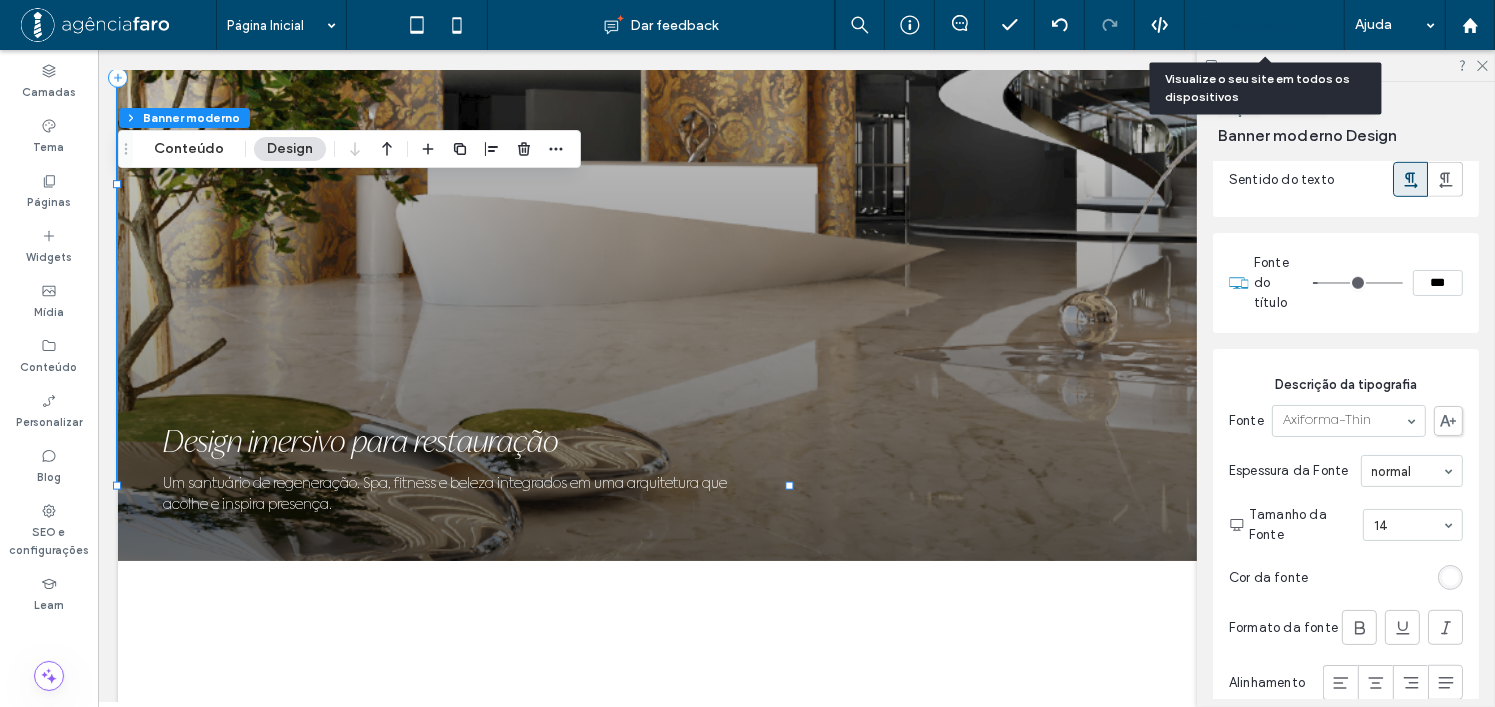 click on "Pré-Visualizaçāo" at bounding box center [1254, 25] 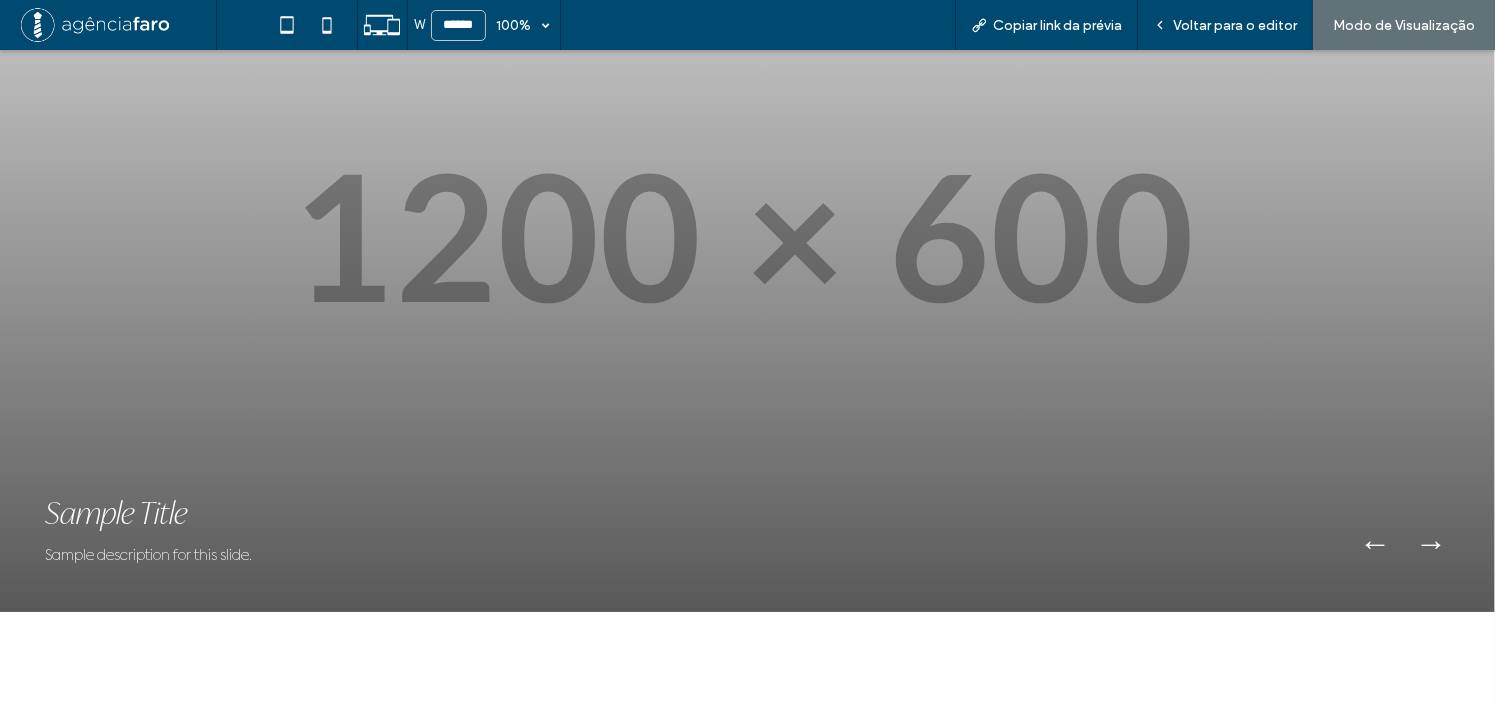 scroll, scrollTop: 2352, scrollLeft: 0, axis: vertical 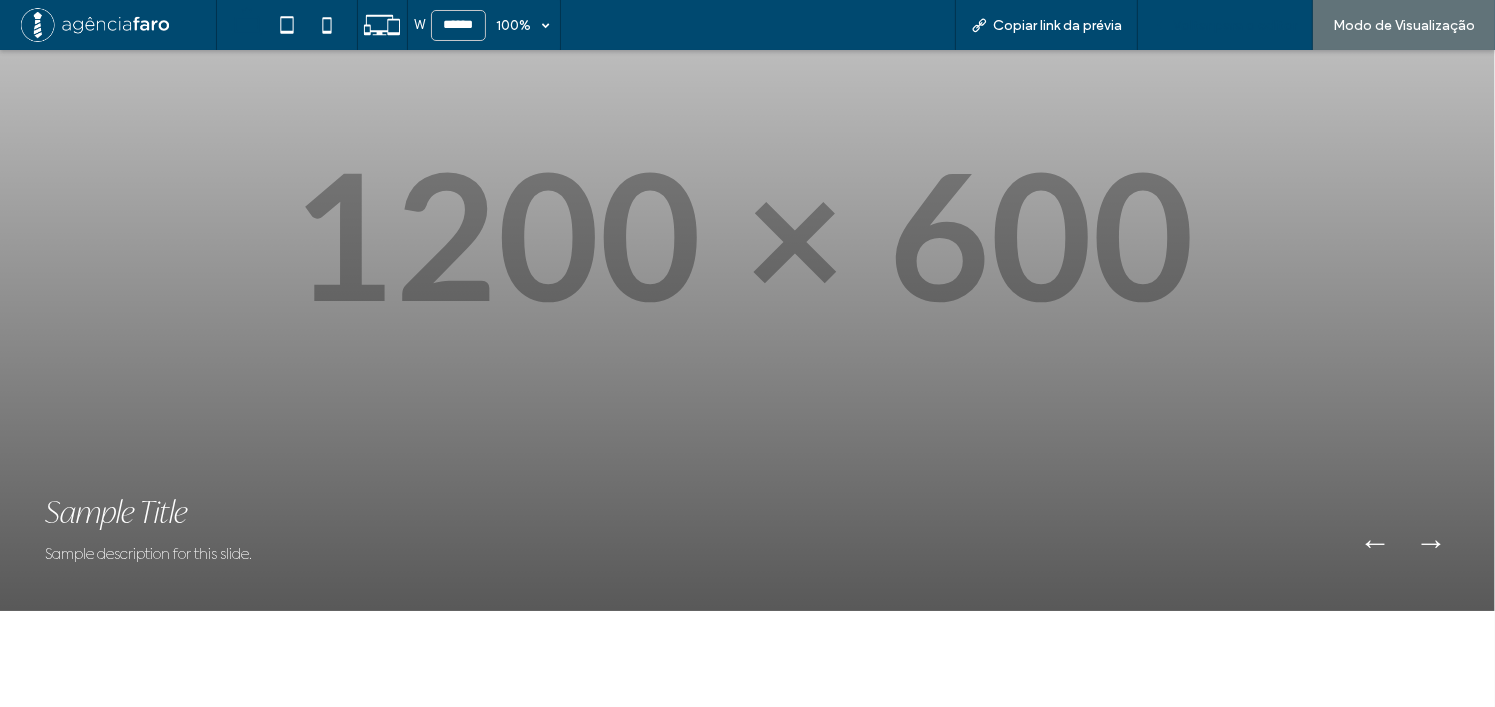 click on "Voltar para o editor" at bounding box center [1235, 25] 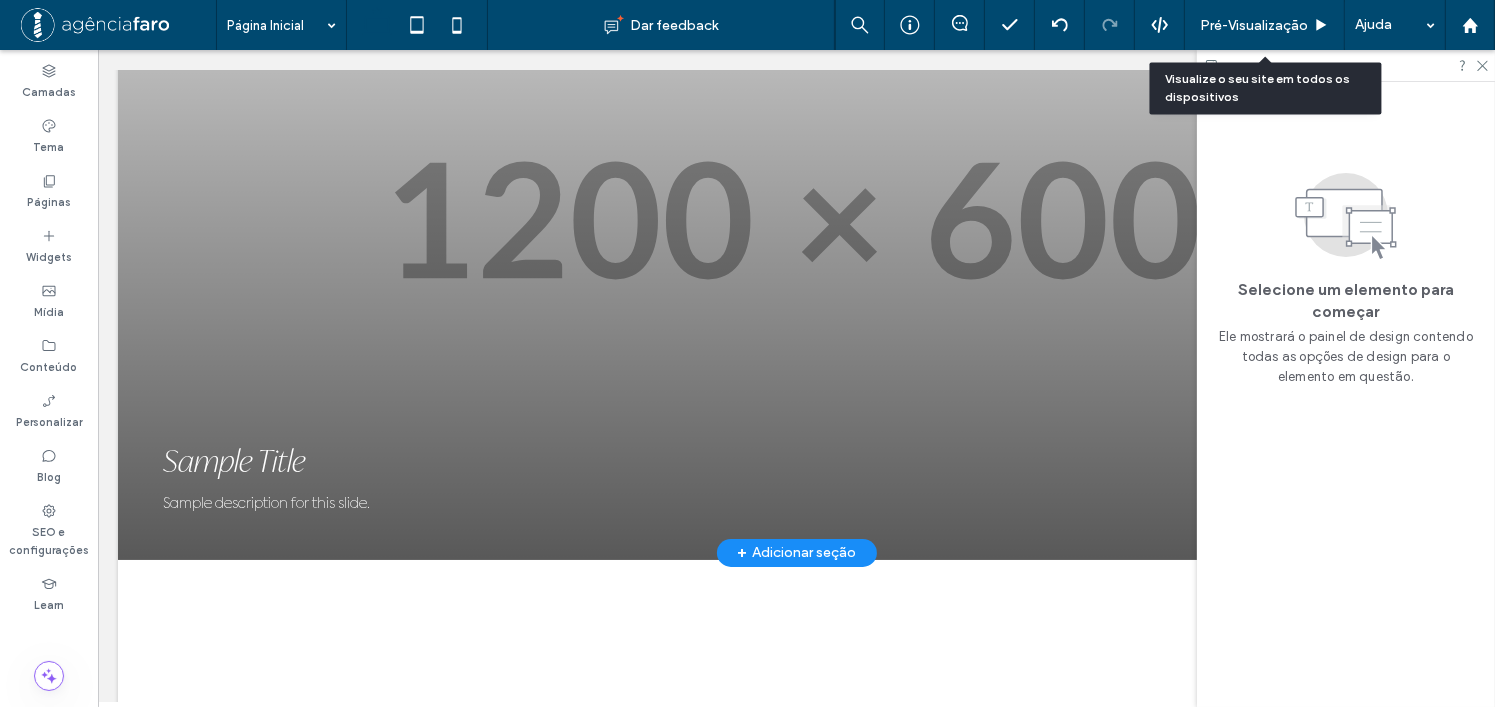 scroll, scrollTop: 2348, scrollLeft: 0, axis: vertical 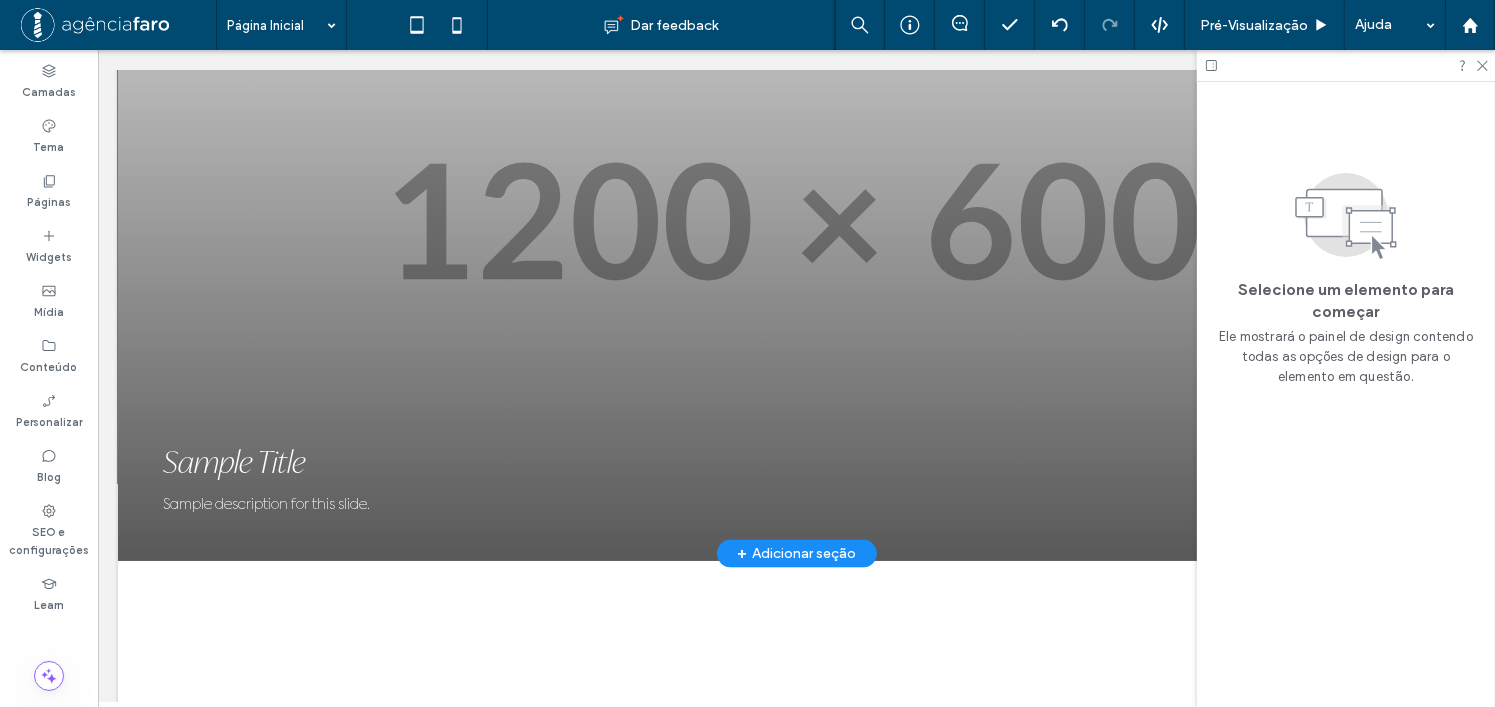 click at bounding box center [795, 221] 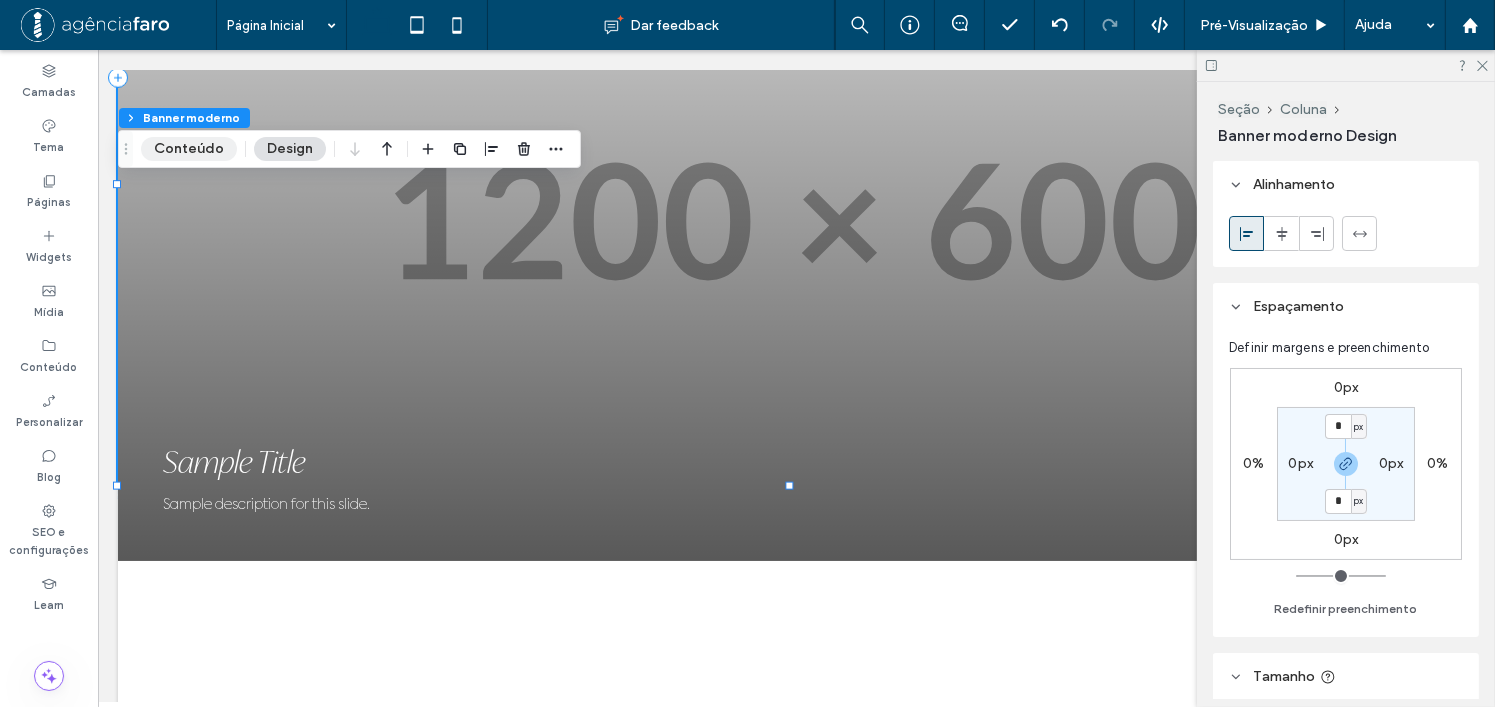 click on "Conteúdo" at bounding box center (189, 149) 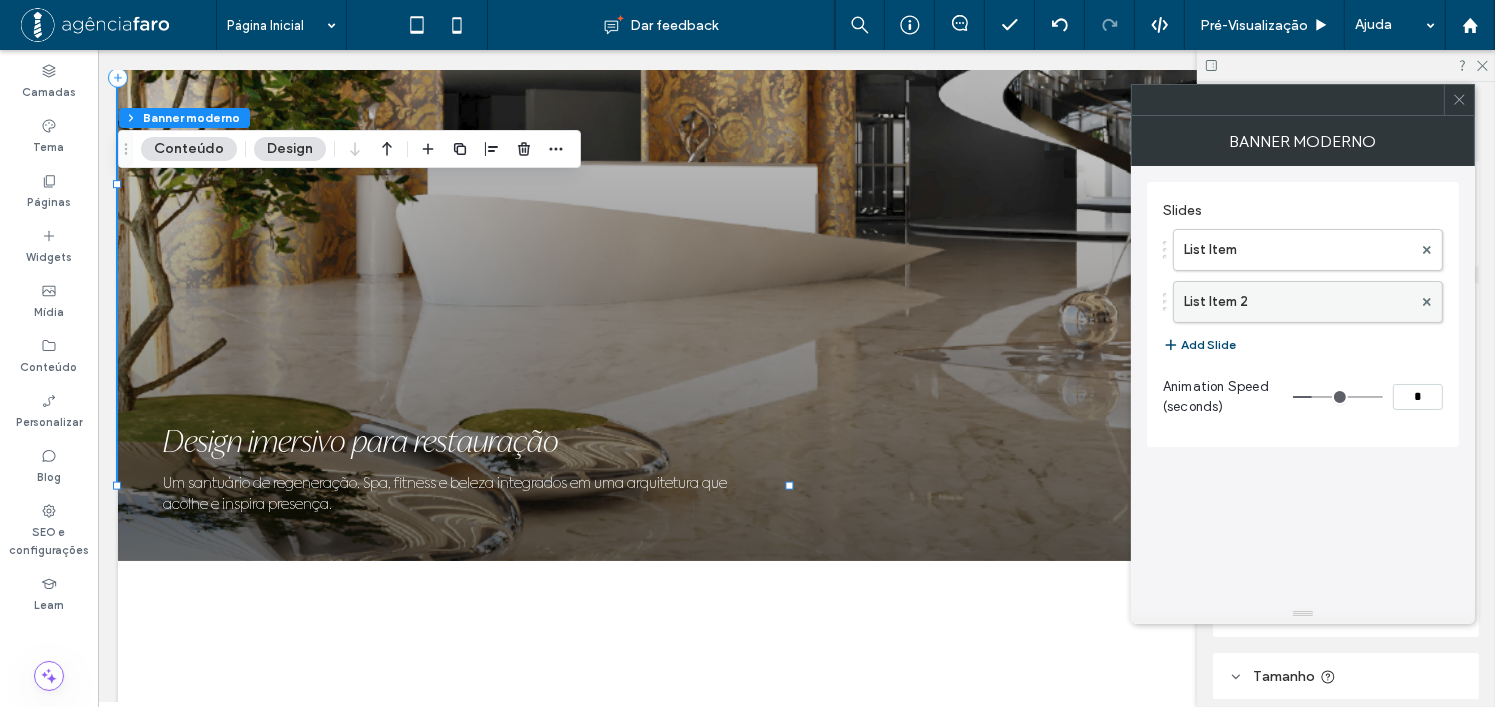 click on "List Item 2" at bounding box center [1298, 302] 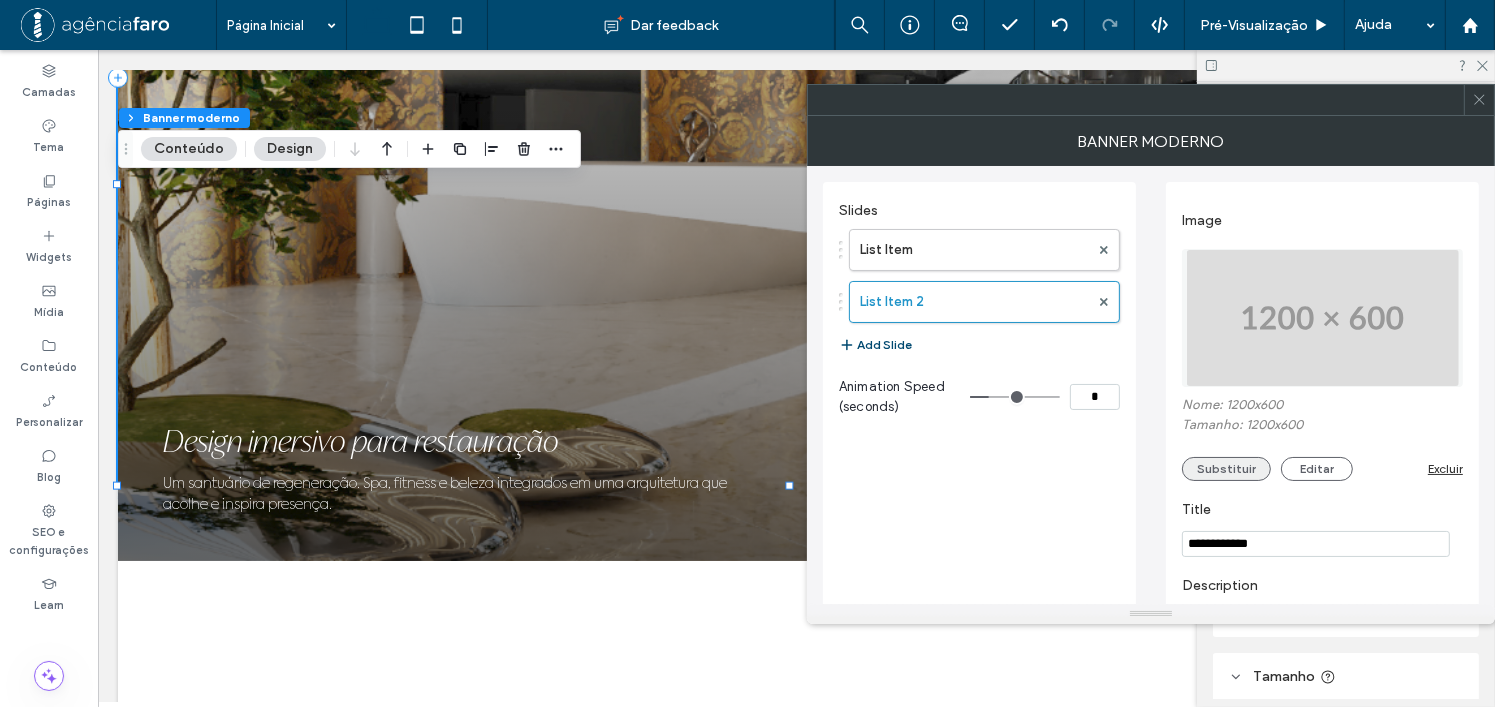 click on "Substituir" at bounding box center [1226, 469] 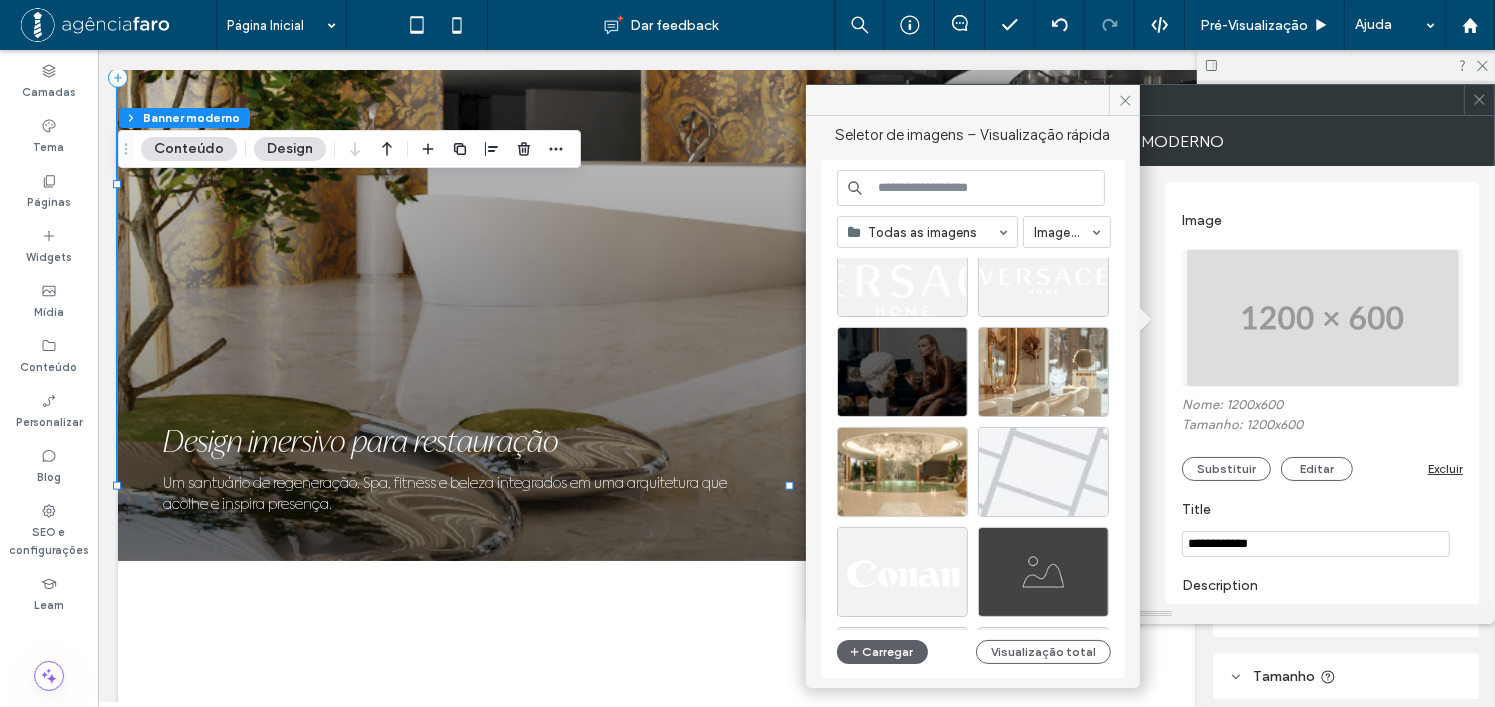 scroll, scrollTop: 357, scrollLeft: 0, axis: vertical 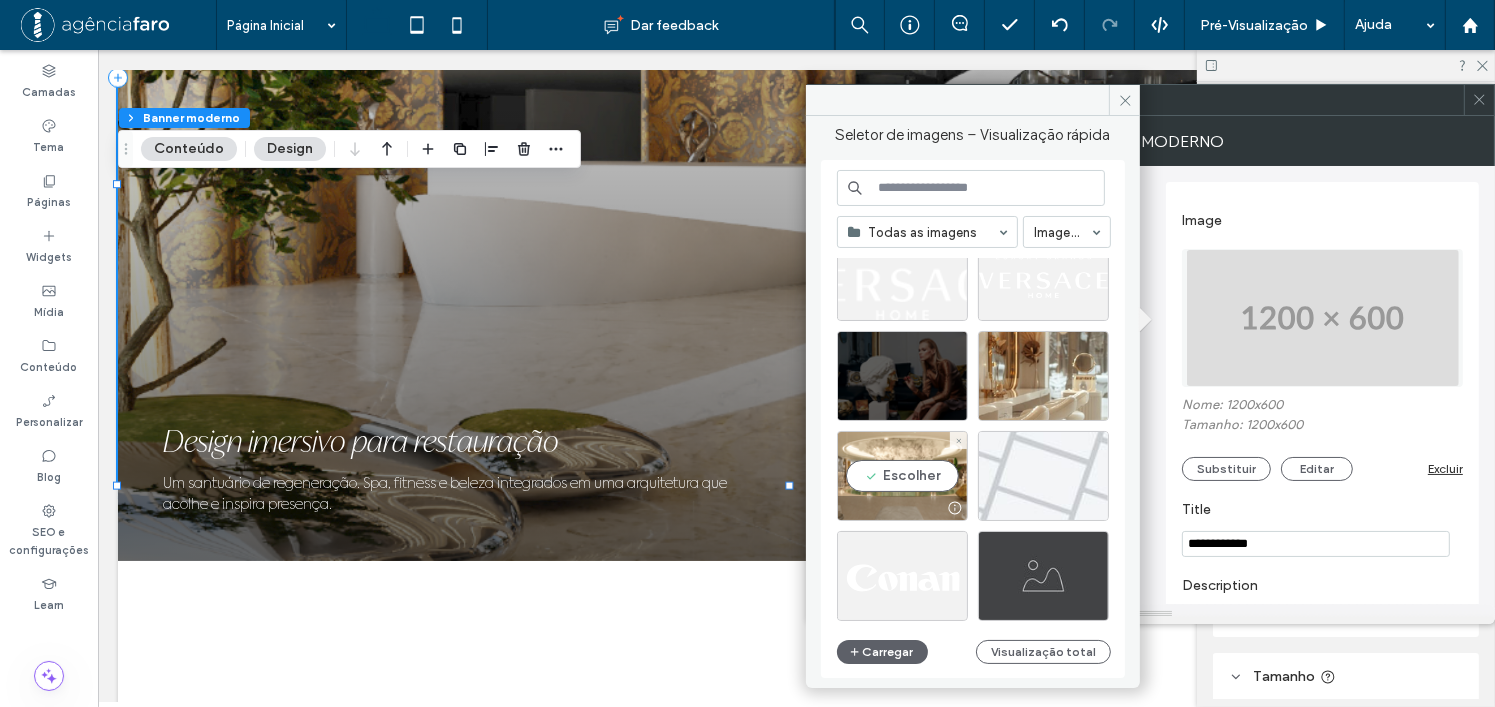 click on "Escolher" at bounding box center (902, 476) 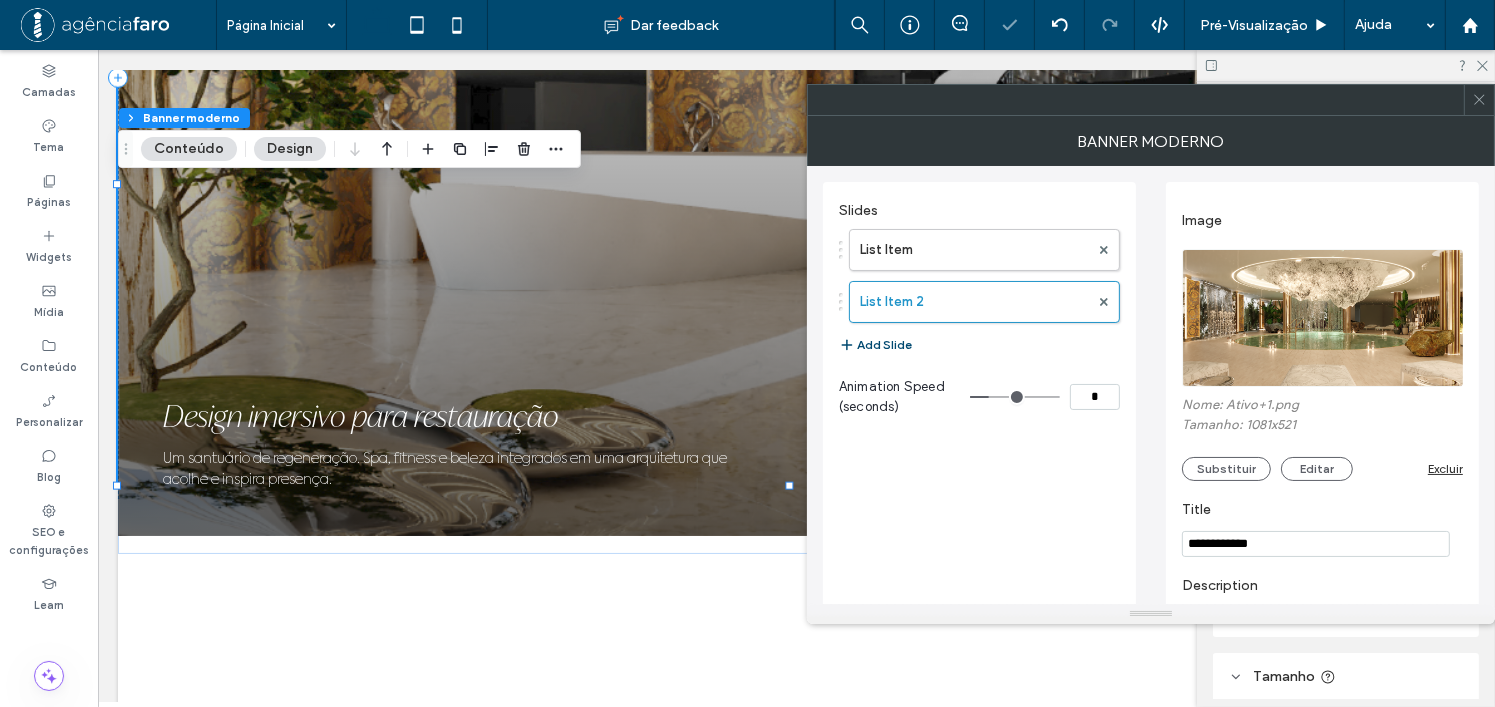 click at bounding box center (1479, 100) 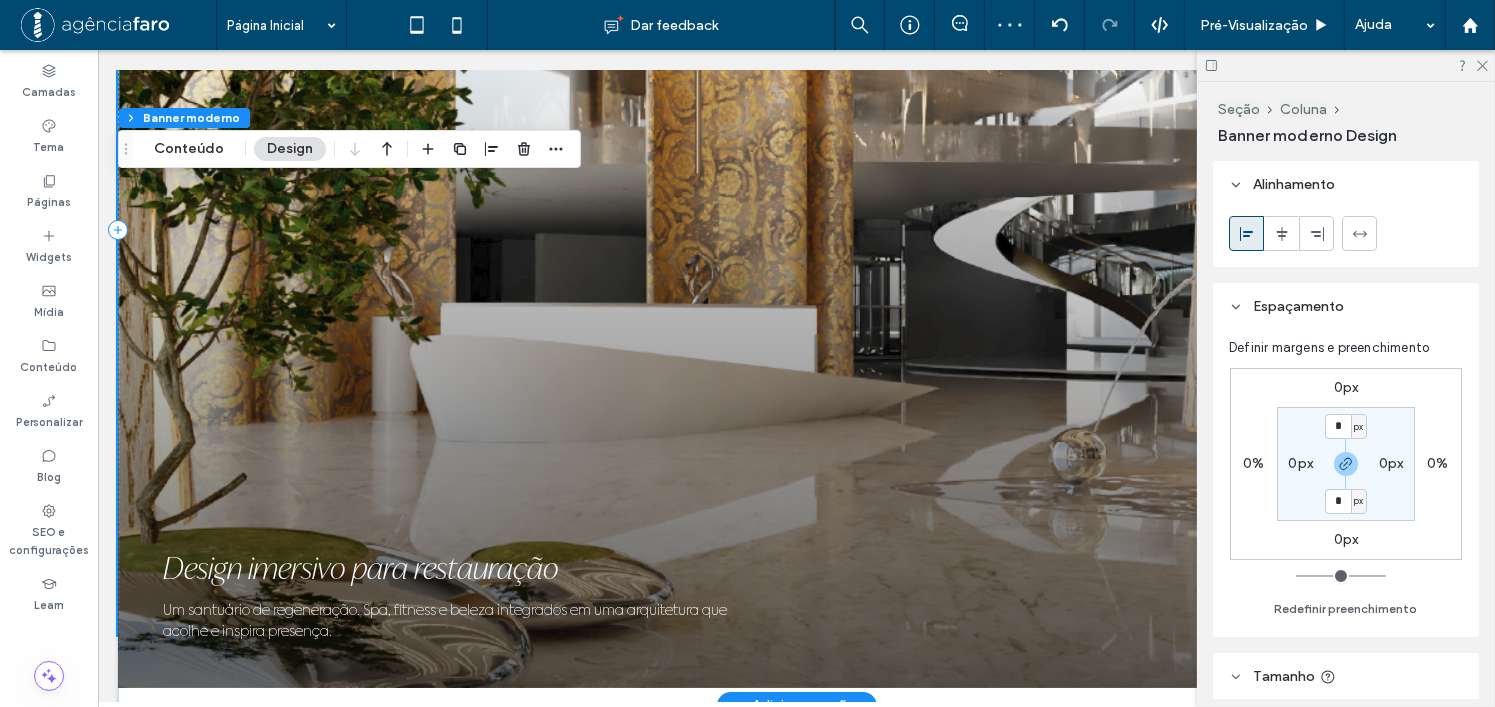 scroll, scrollTop: 2048, scrollLeft: 0, axis: vertical 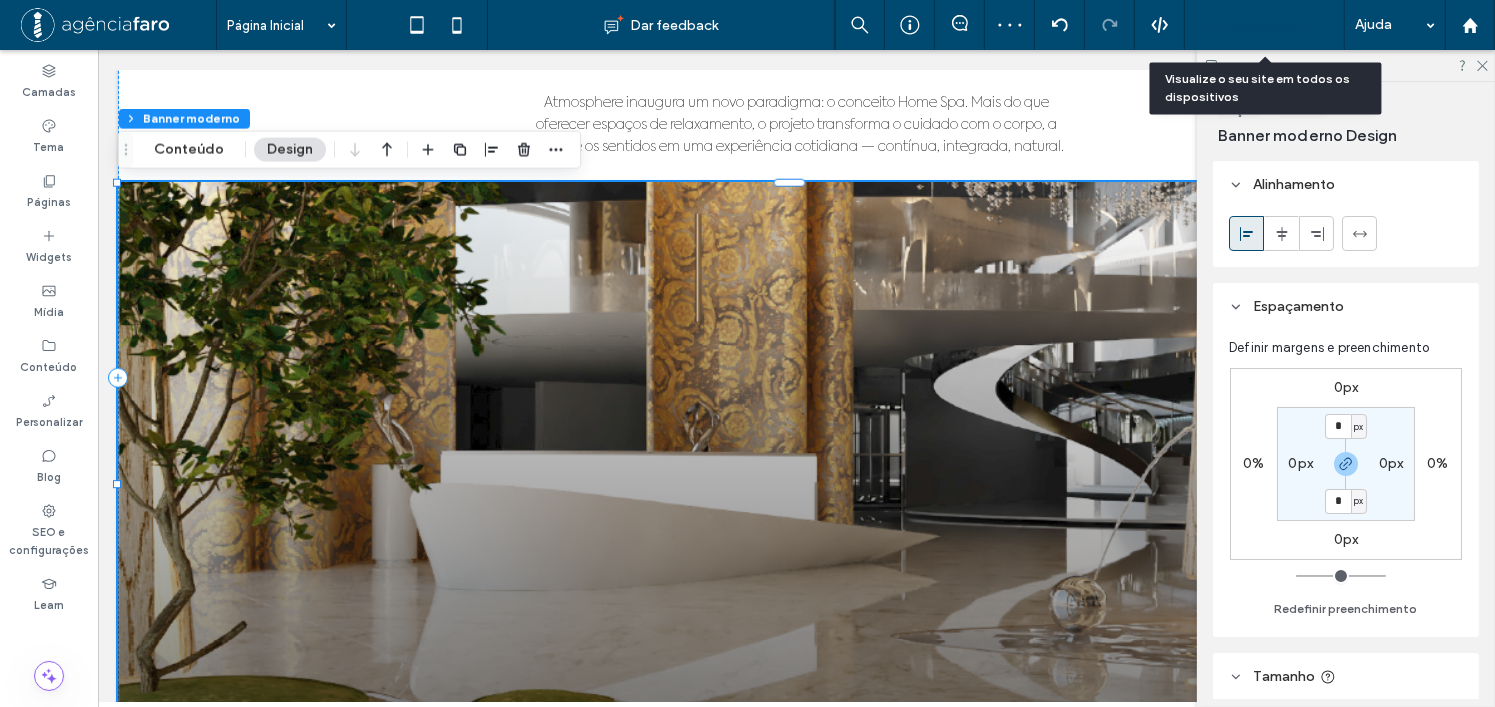 click on "Pré-Visualizaçāo" at bounding box center (1254, 25) 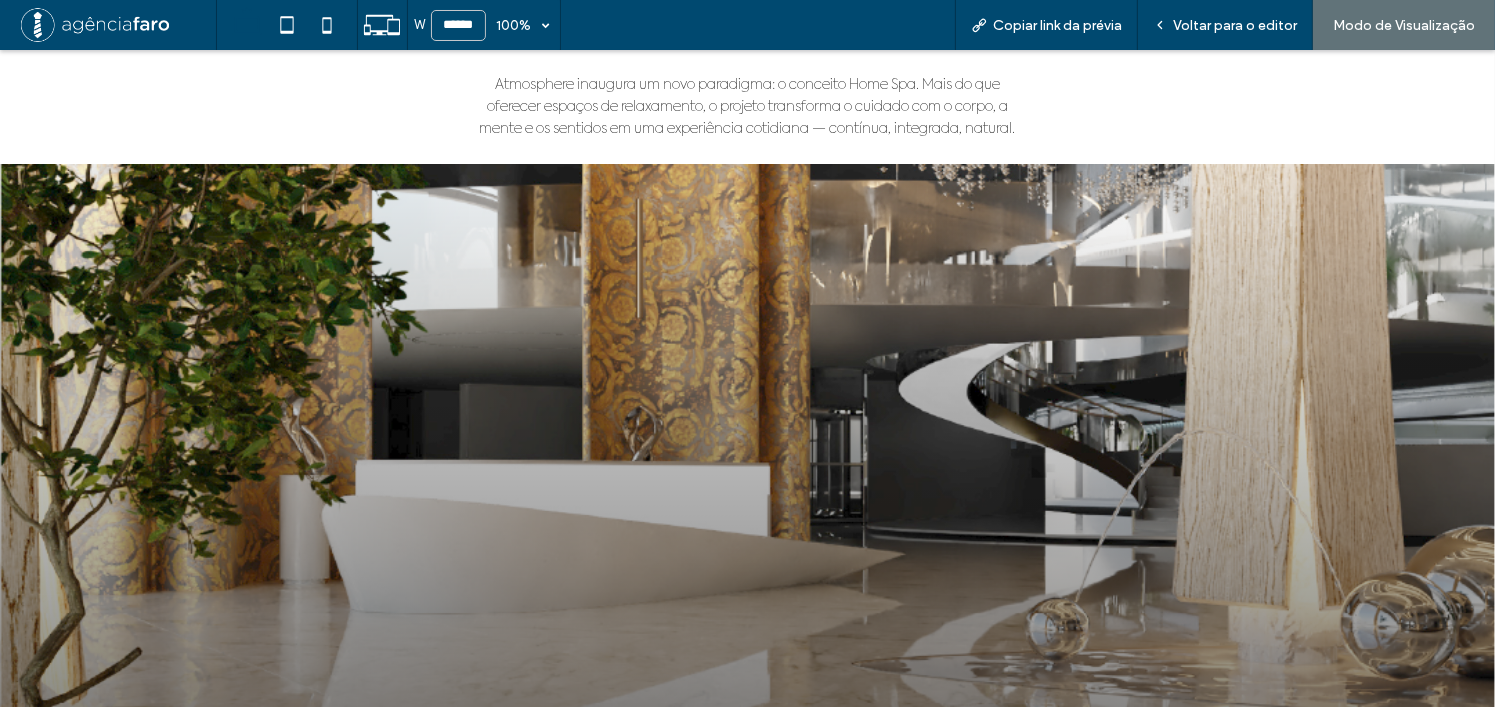 scroll, scrollTop: 2252, scrollLeft: 0, axis: vertical 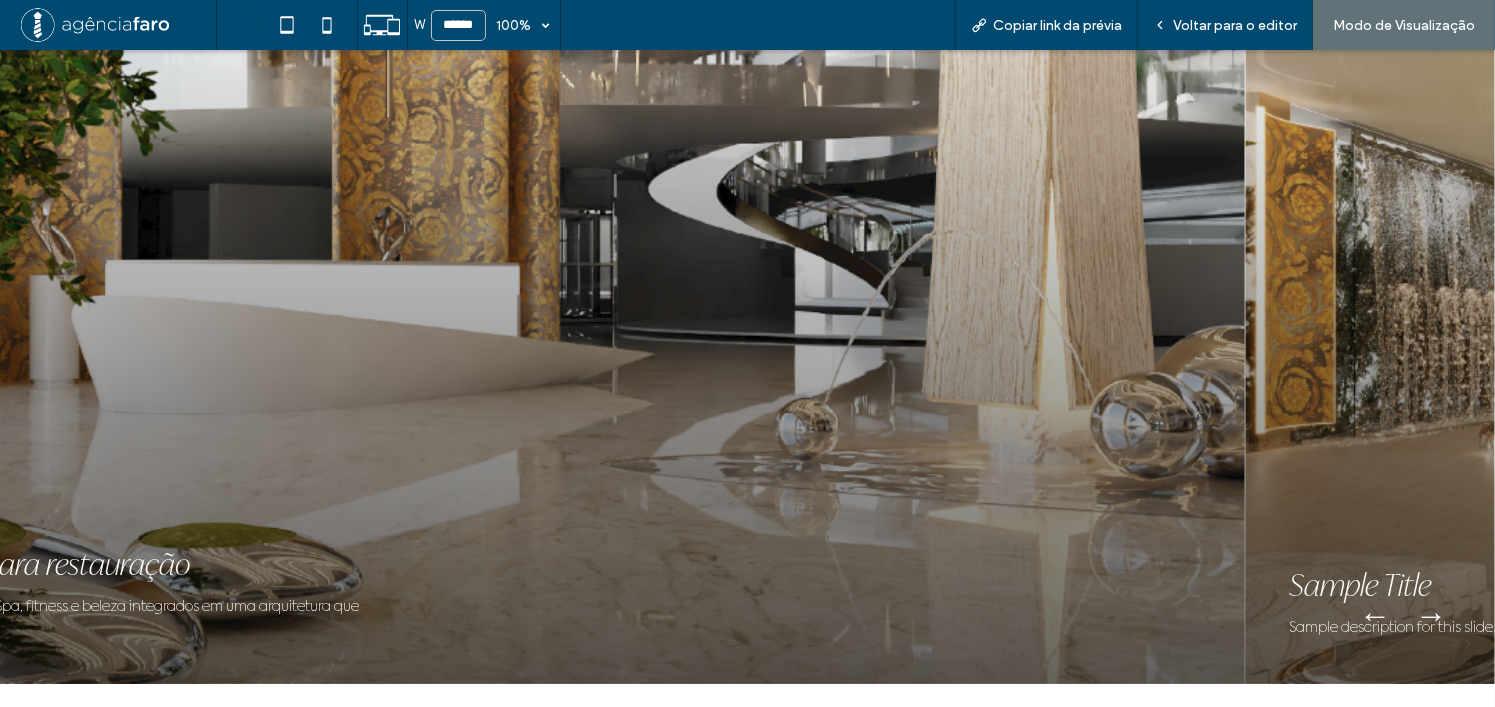 drag, startPoint x: 838, startPoint y: 374, endPoint x: 735, endPoint y: 372, distance: 103.01942 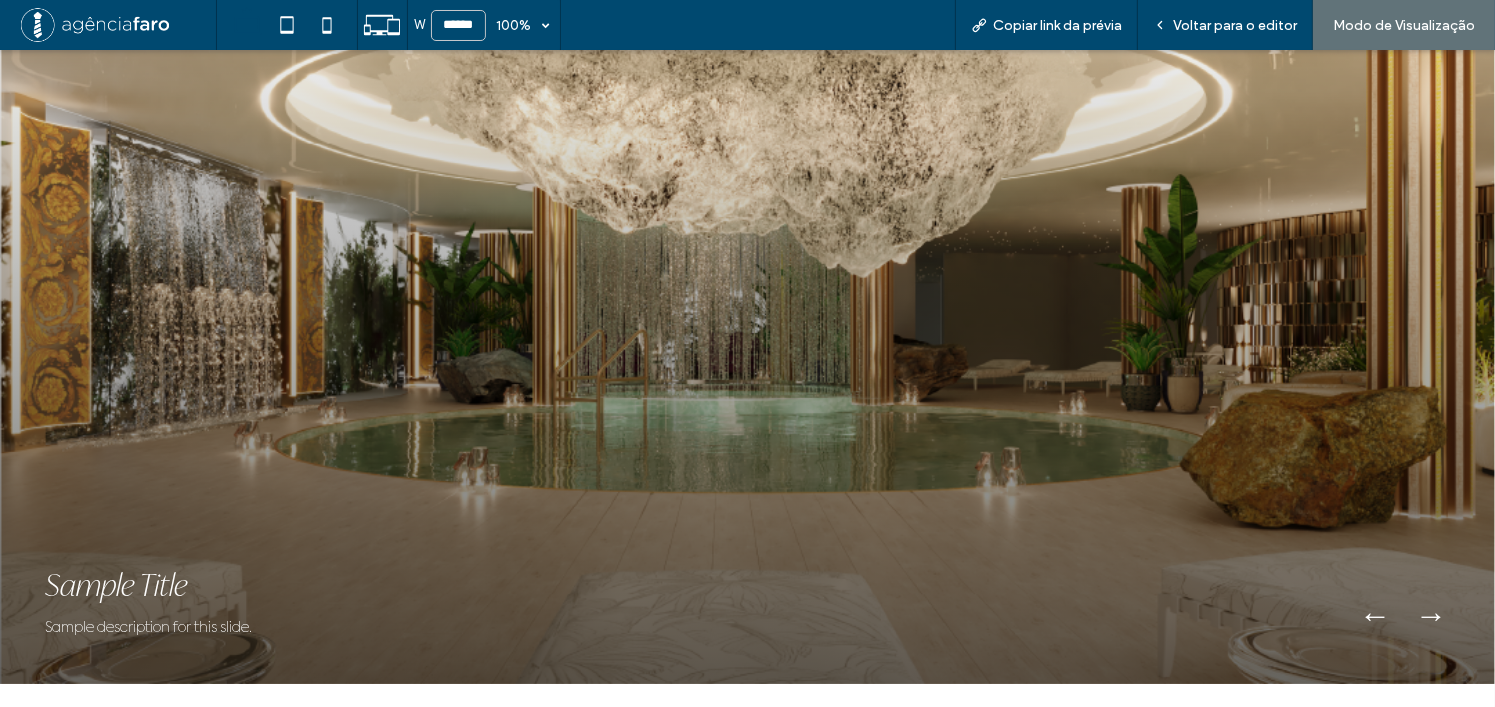 drag, startPoint x: 1083, startPoint y: 353, endPoint x: 887, endPoint y: 340, distance: 196.43065 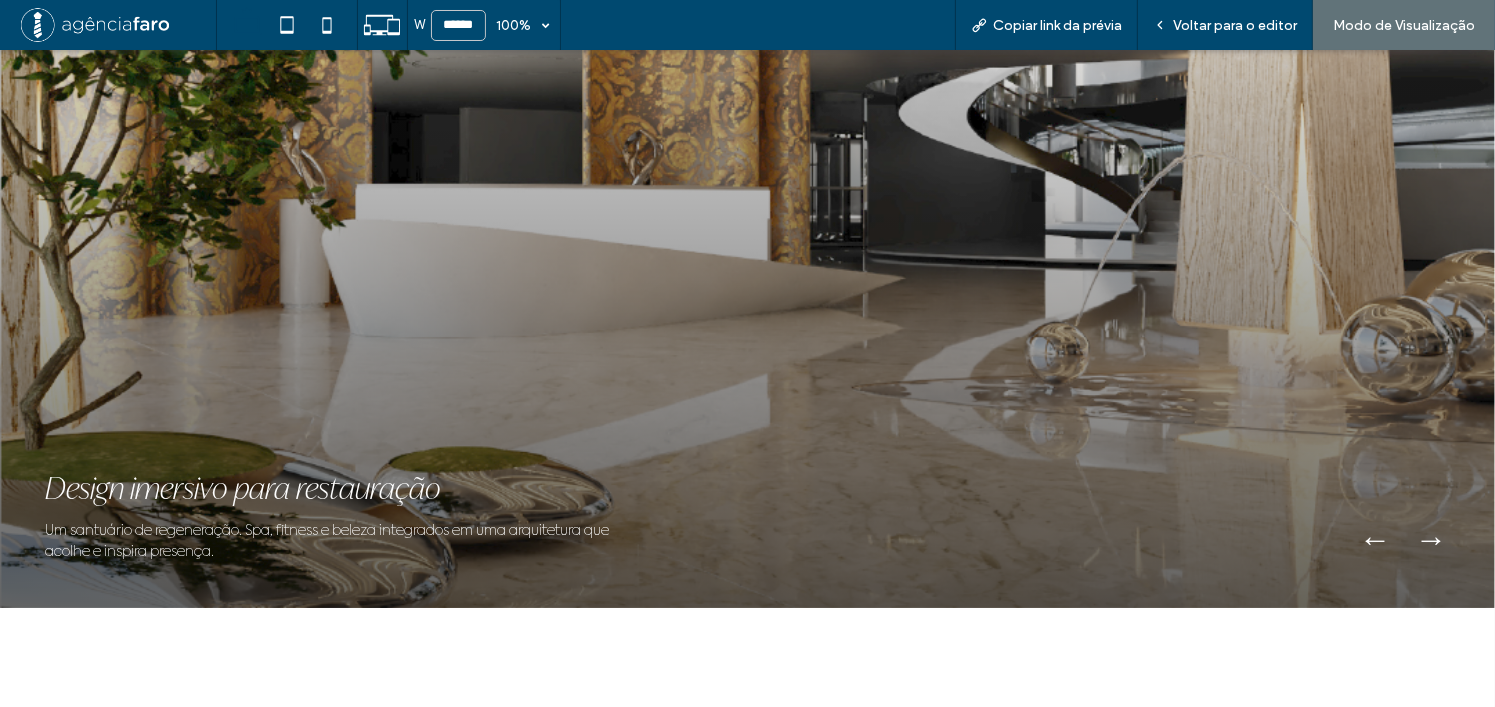 scroll, scrollTop: 2152, scrollLeft: 0, axis: vertical 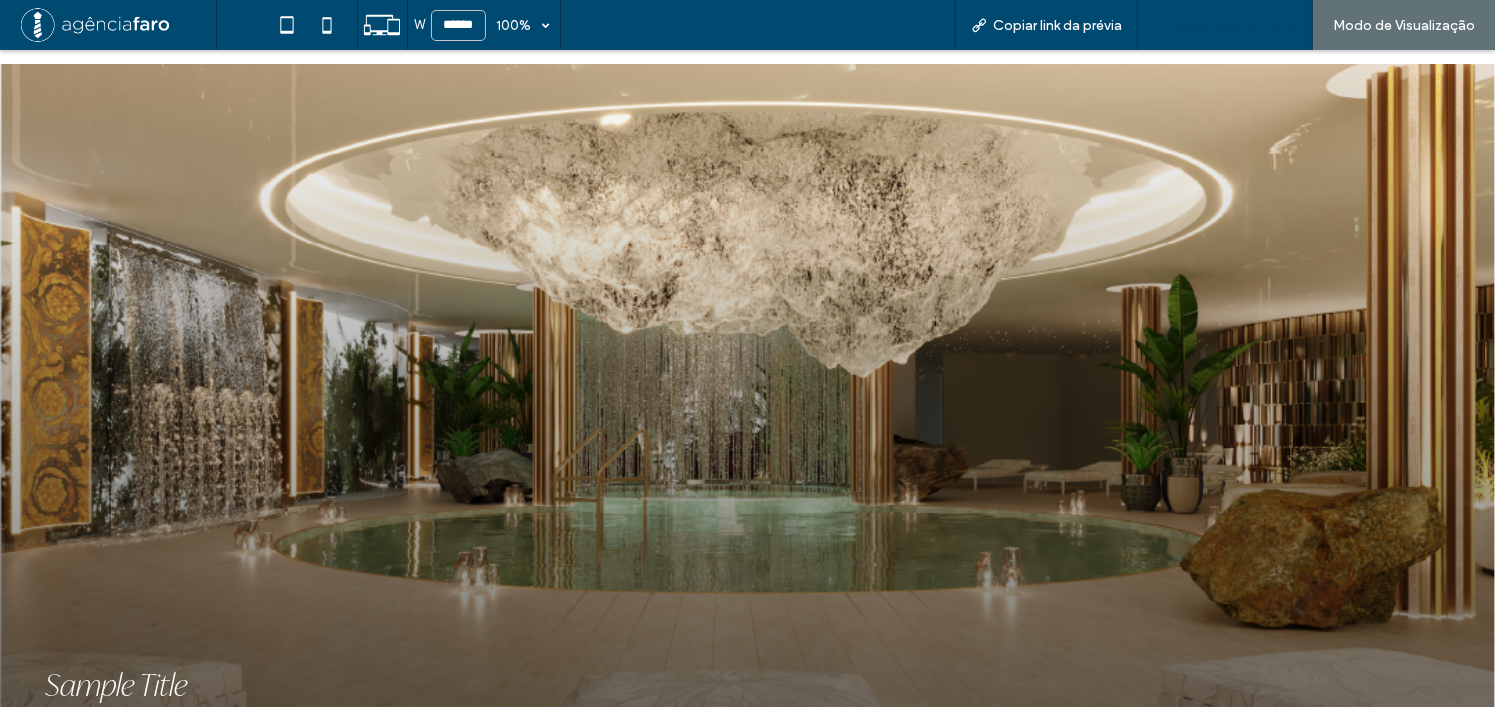 click on "Voltar para o editor" at bounding box center (1235, 25) 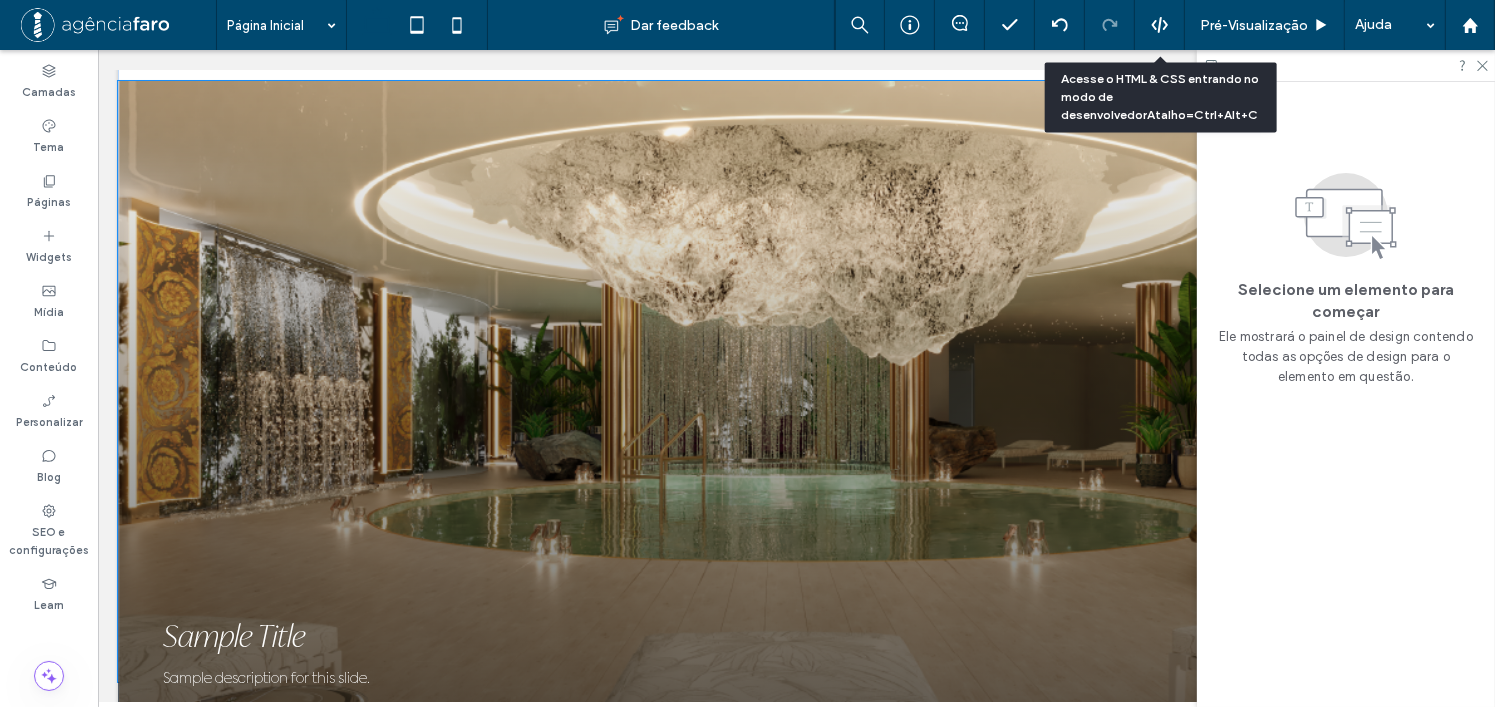 scroll, scrollTop: 2148, scrollLeft: 0, axis: vertical 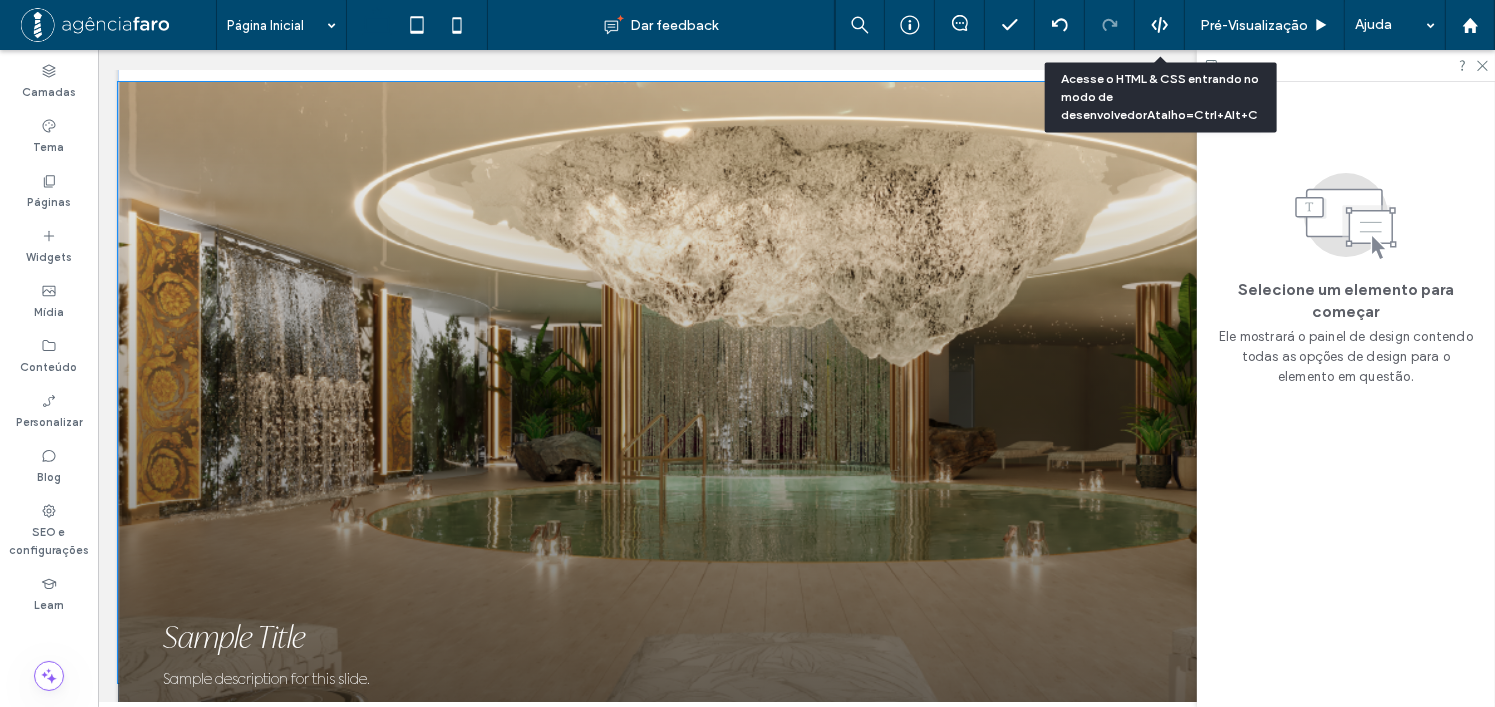 click at bounding box center (795, 409) 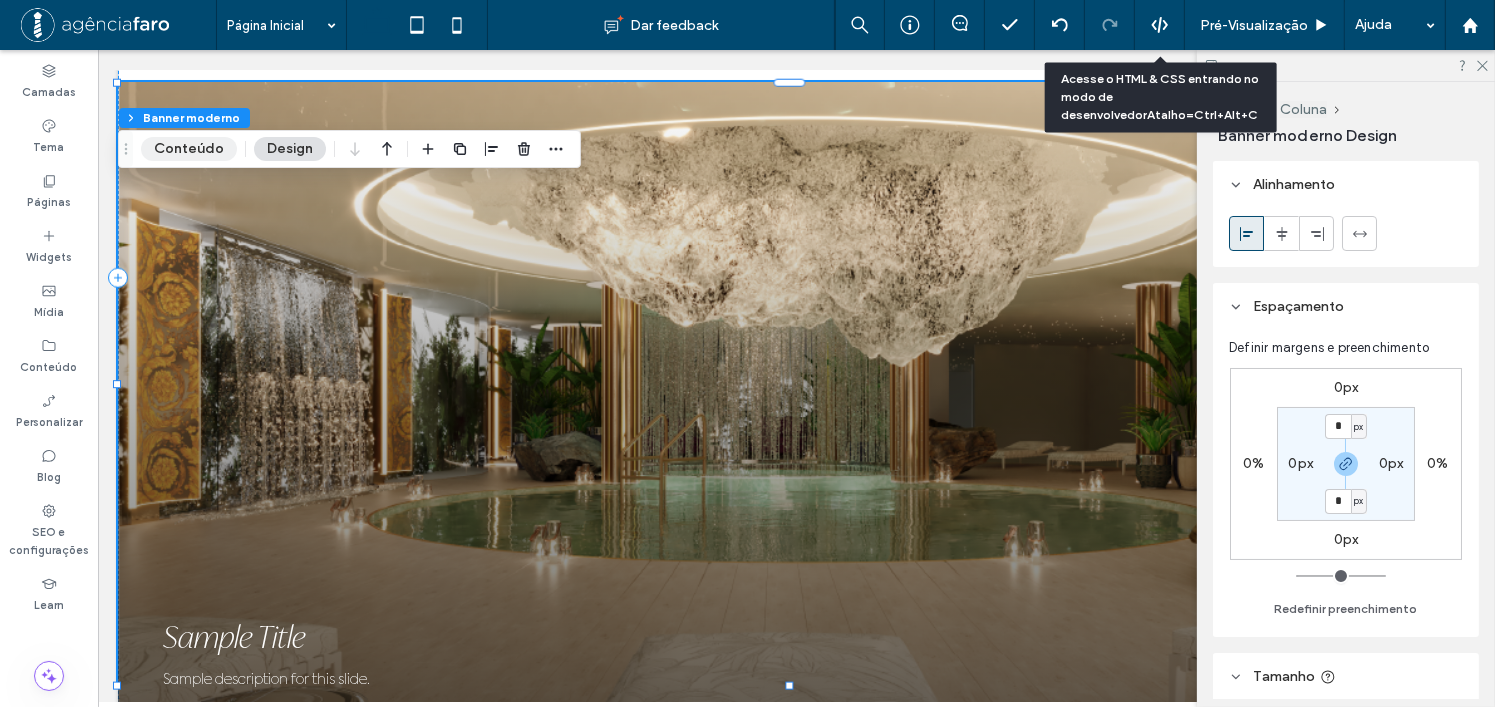 click on "Conteúdo" at bounding box center [189, 149] 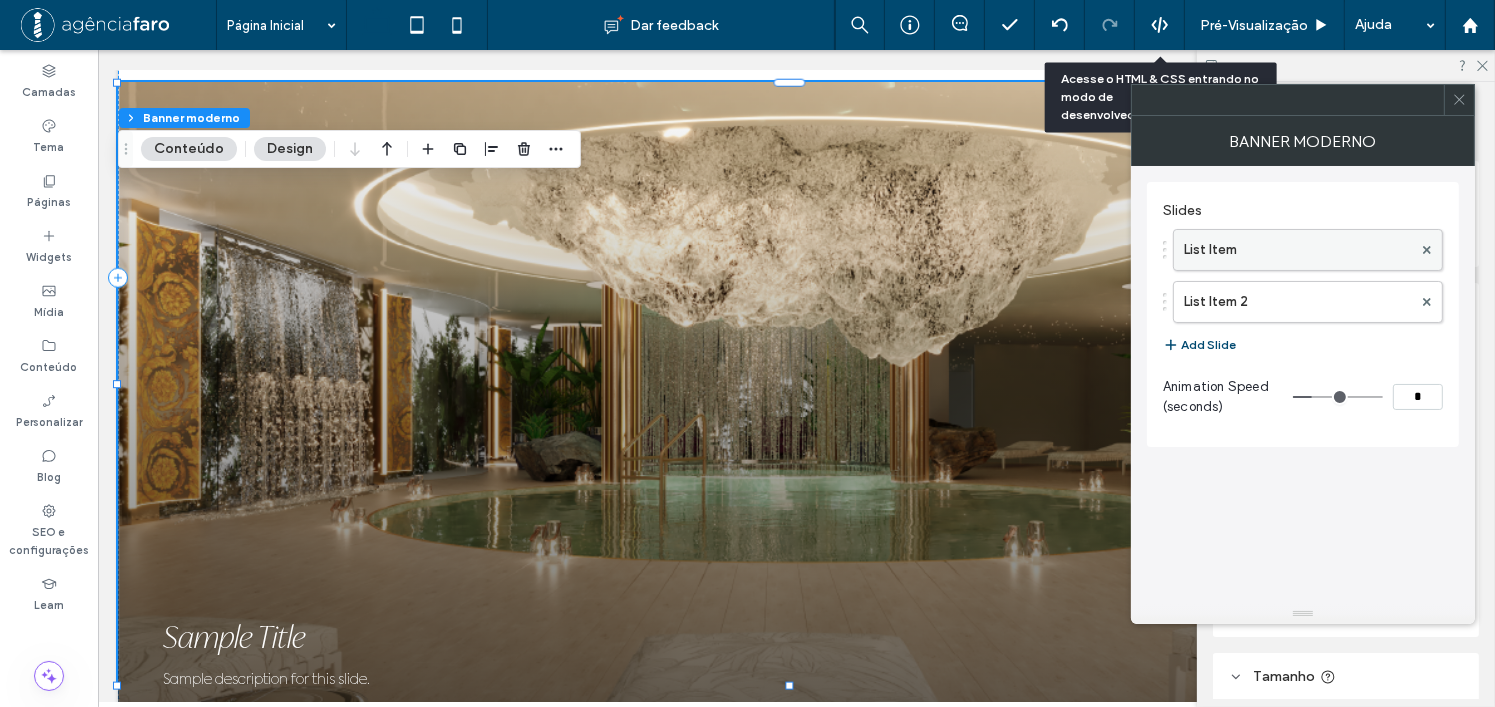 click on "List Item" at bounding box center [1298, 250] 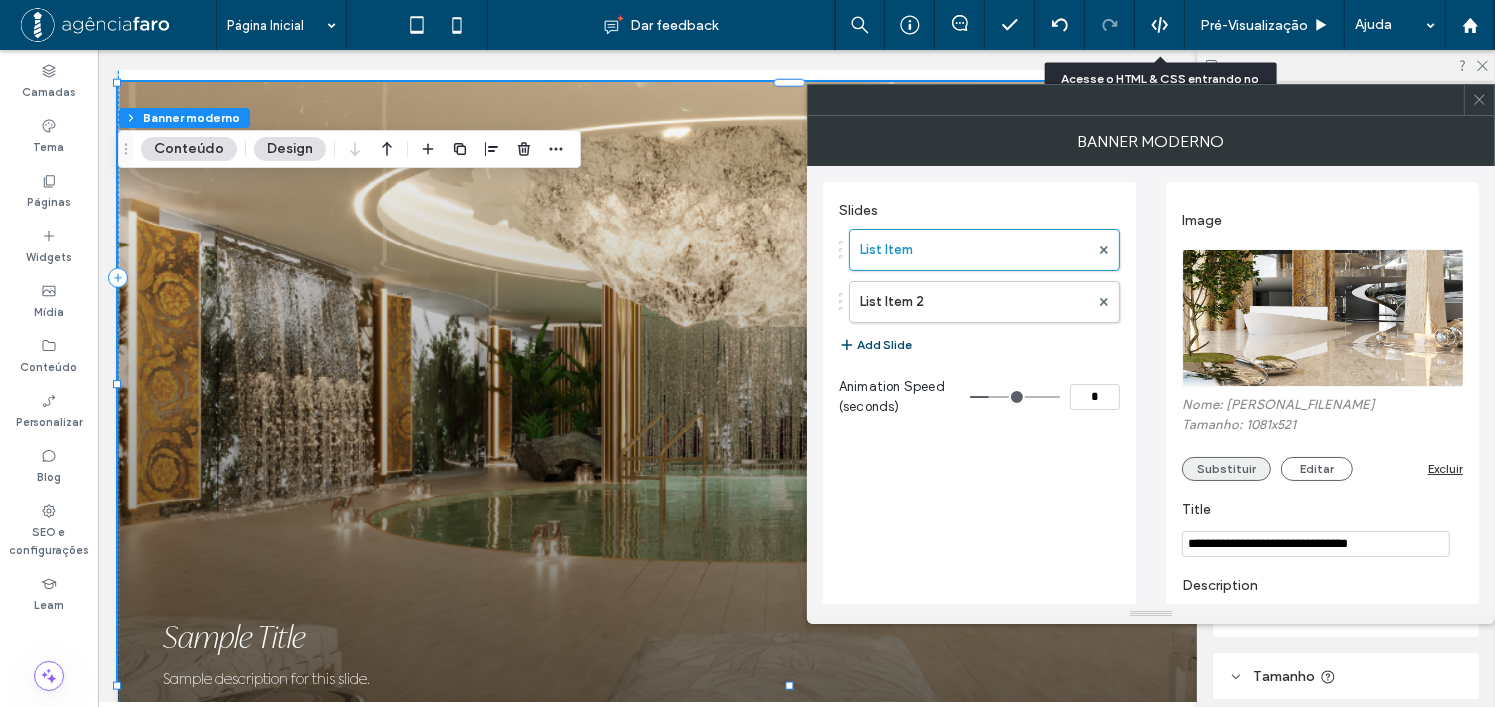 click on "Substituir" at bounding box center [1226, 469] 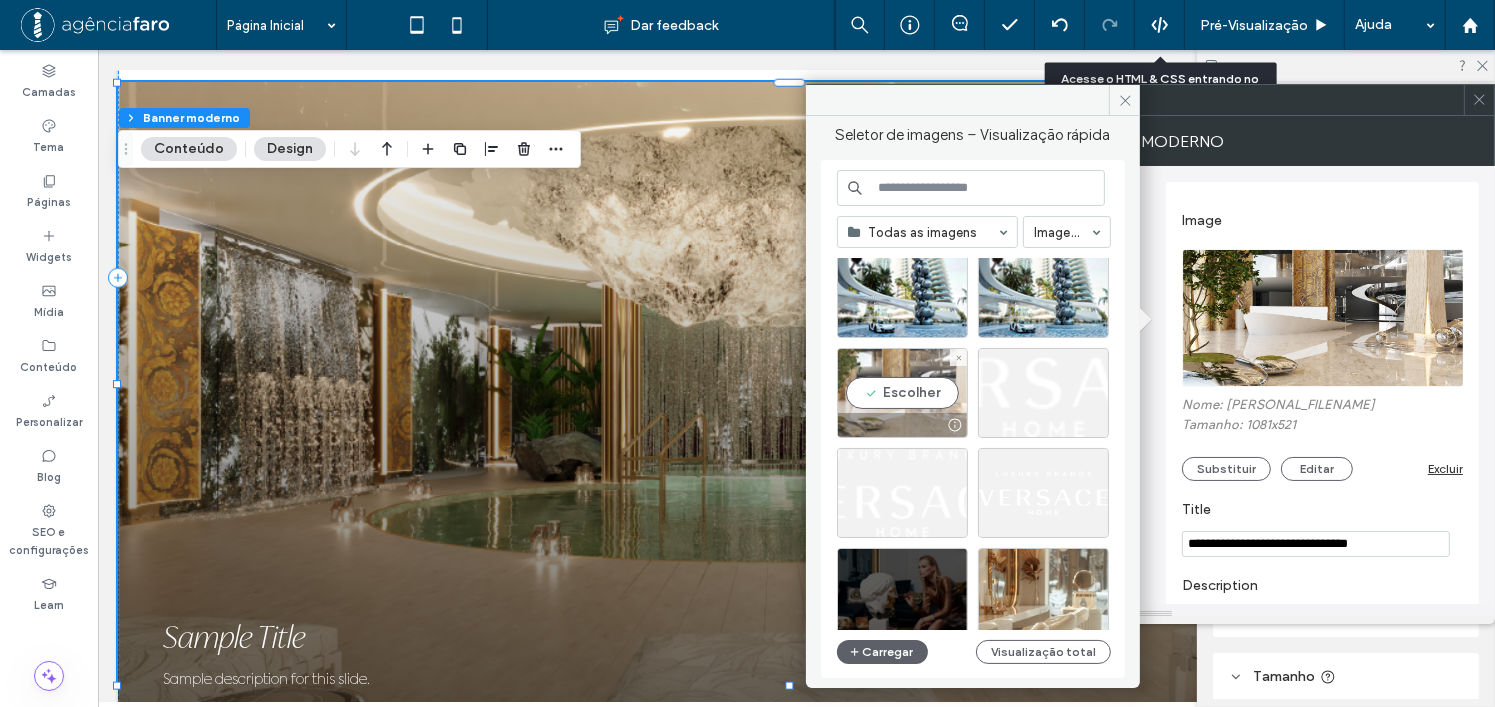 scroll, scrollTop: 300, scrollLeft: 0, axis: vertical 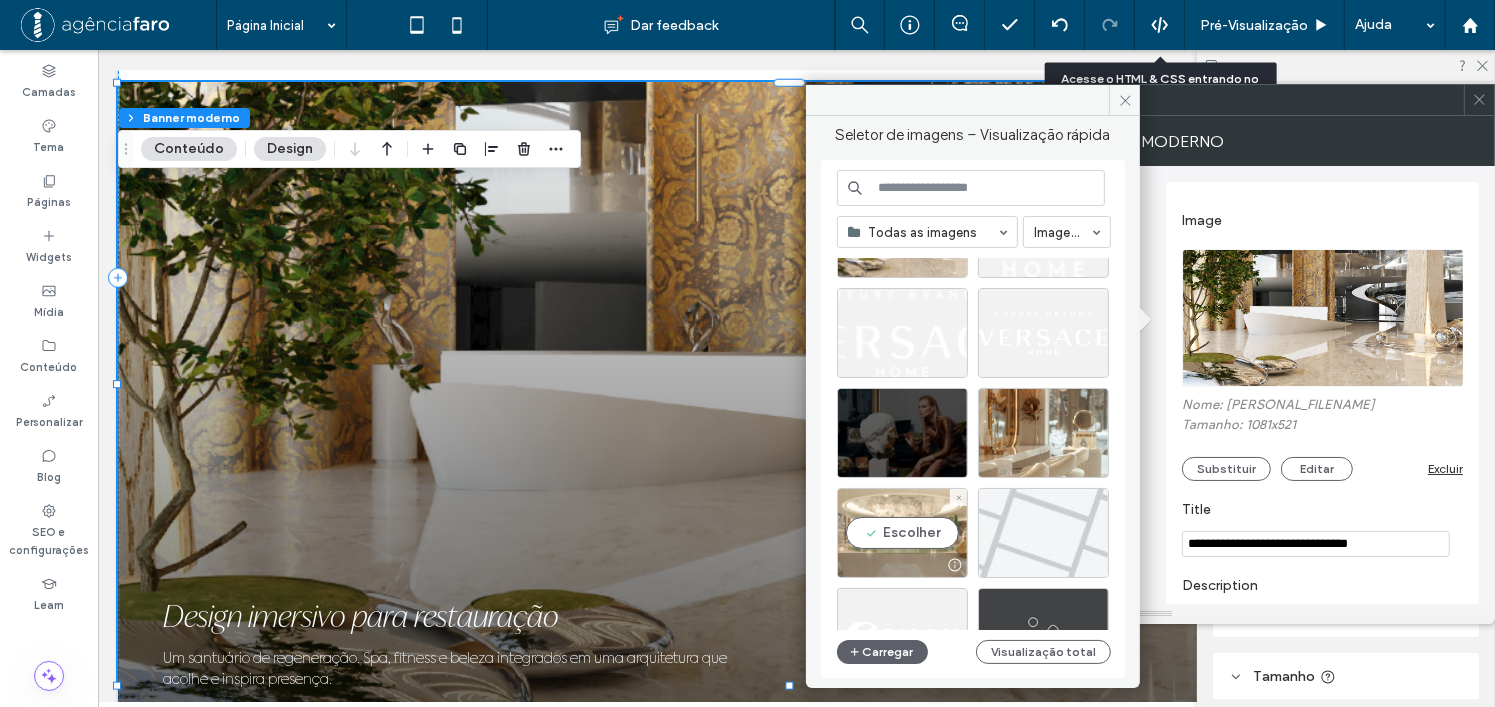 click on "Escolher" at bounding box center (902, 533) 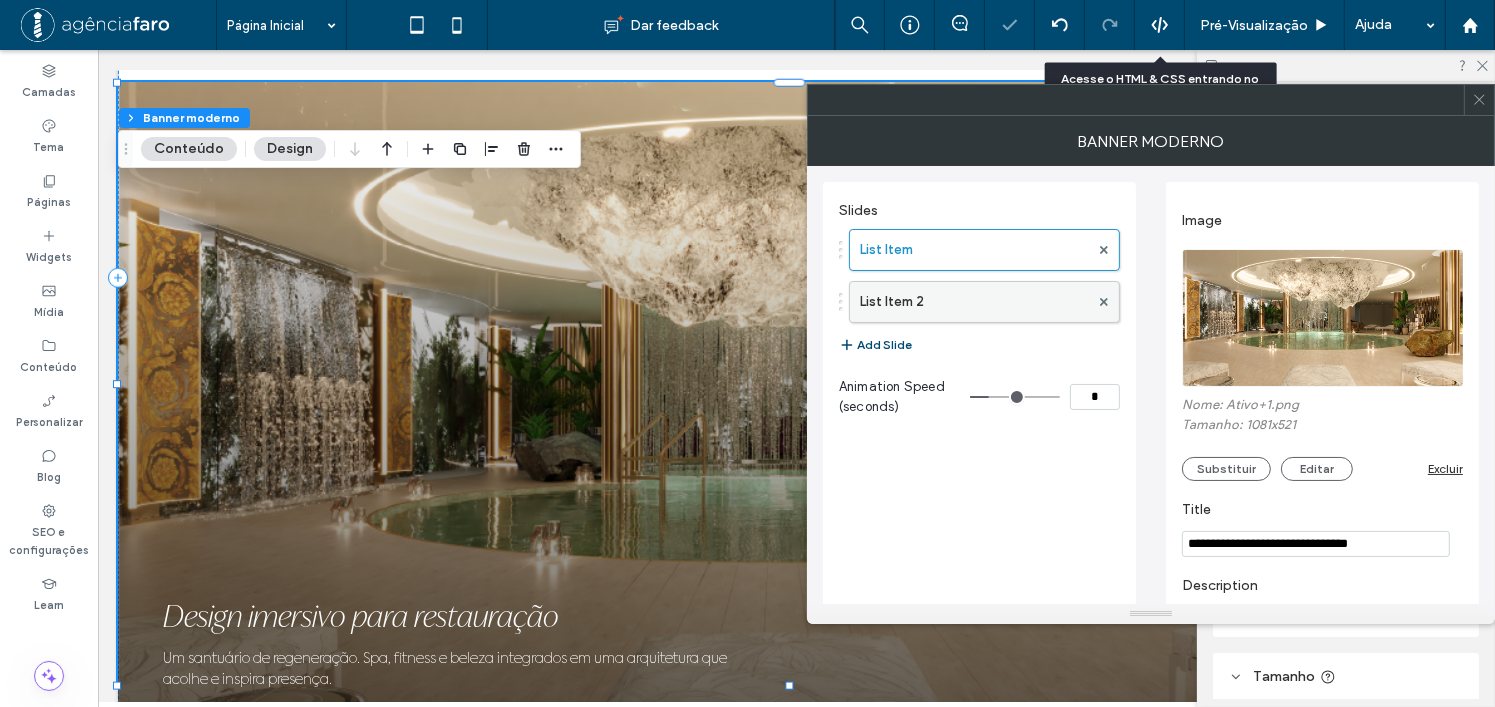click on "List Item 2" at bounding box center (974, 302) 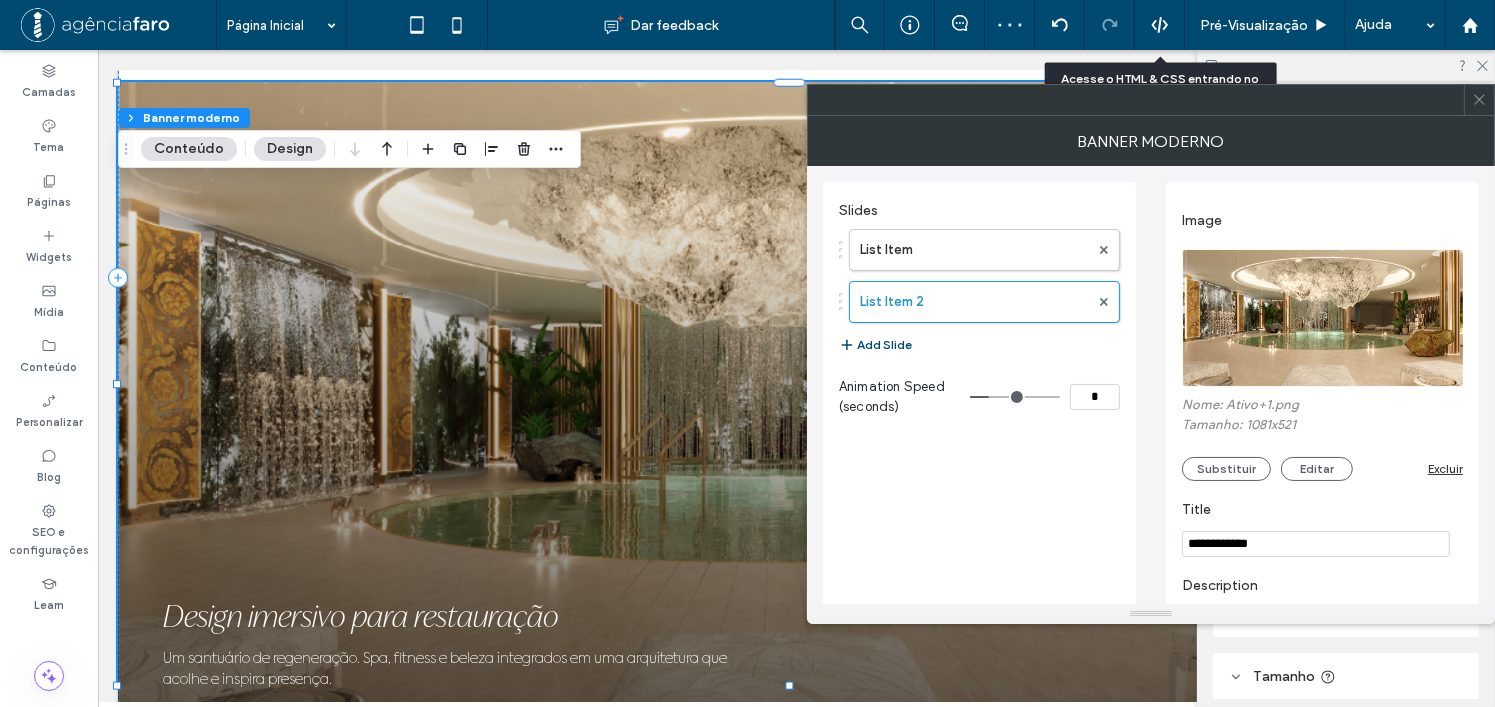 click on "Nome: Ativo+1.png Tamanho: 1081x521 Substituir Editar Excluir" at bounding box center [1322, 439] 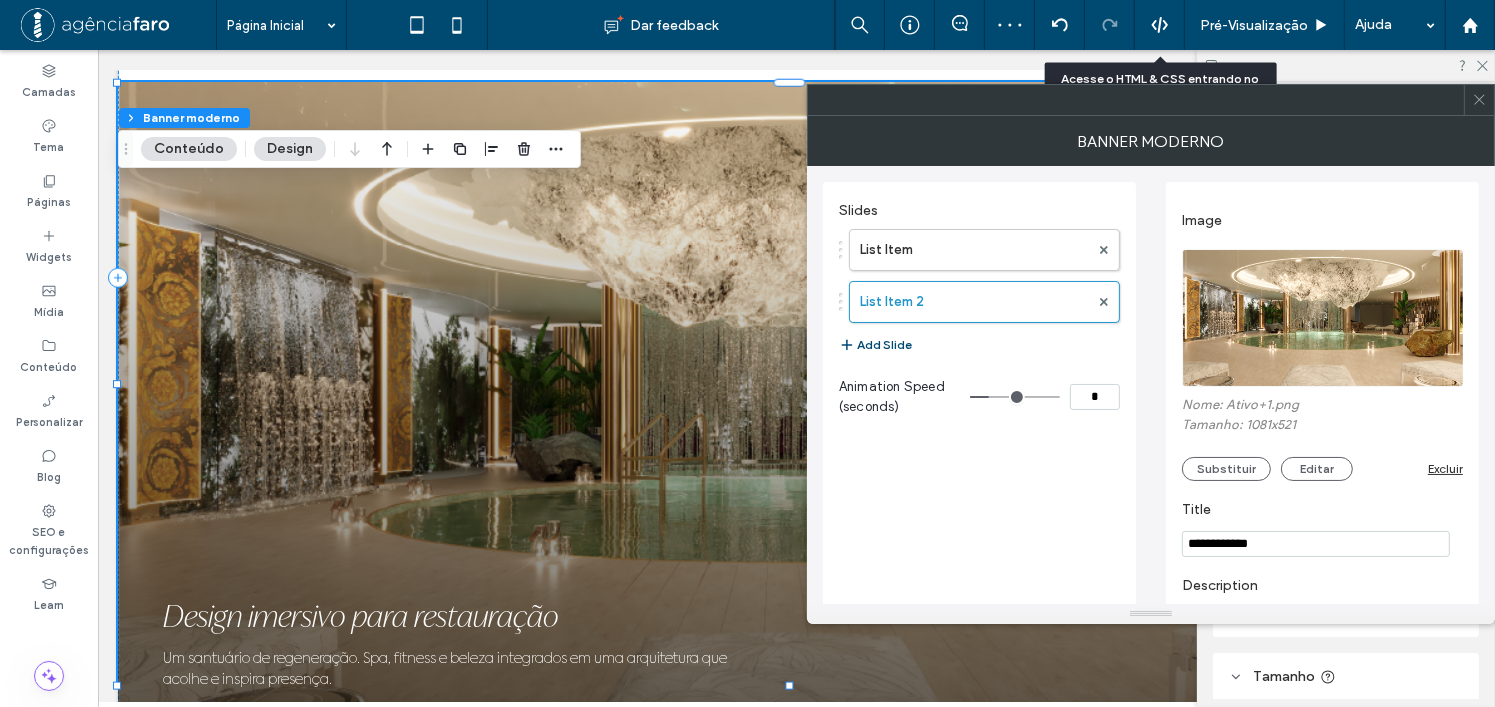 click on "Substituir" at bounding box center [1226, 469] 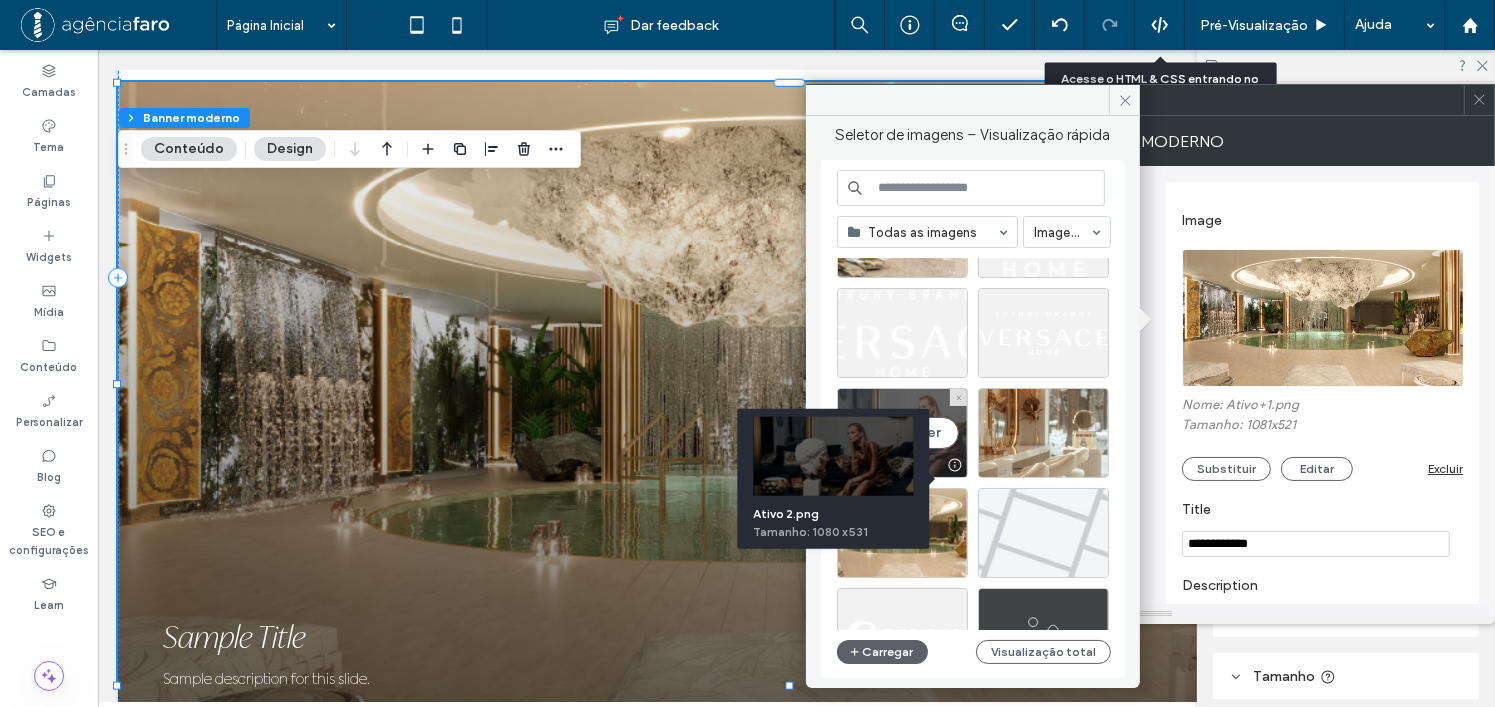 scroll, scrollTop: 200, scrollLeft: 0, axis: vertical 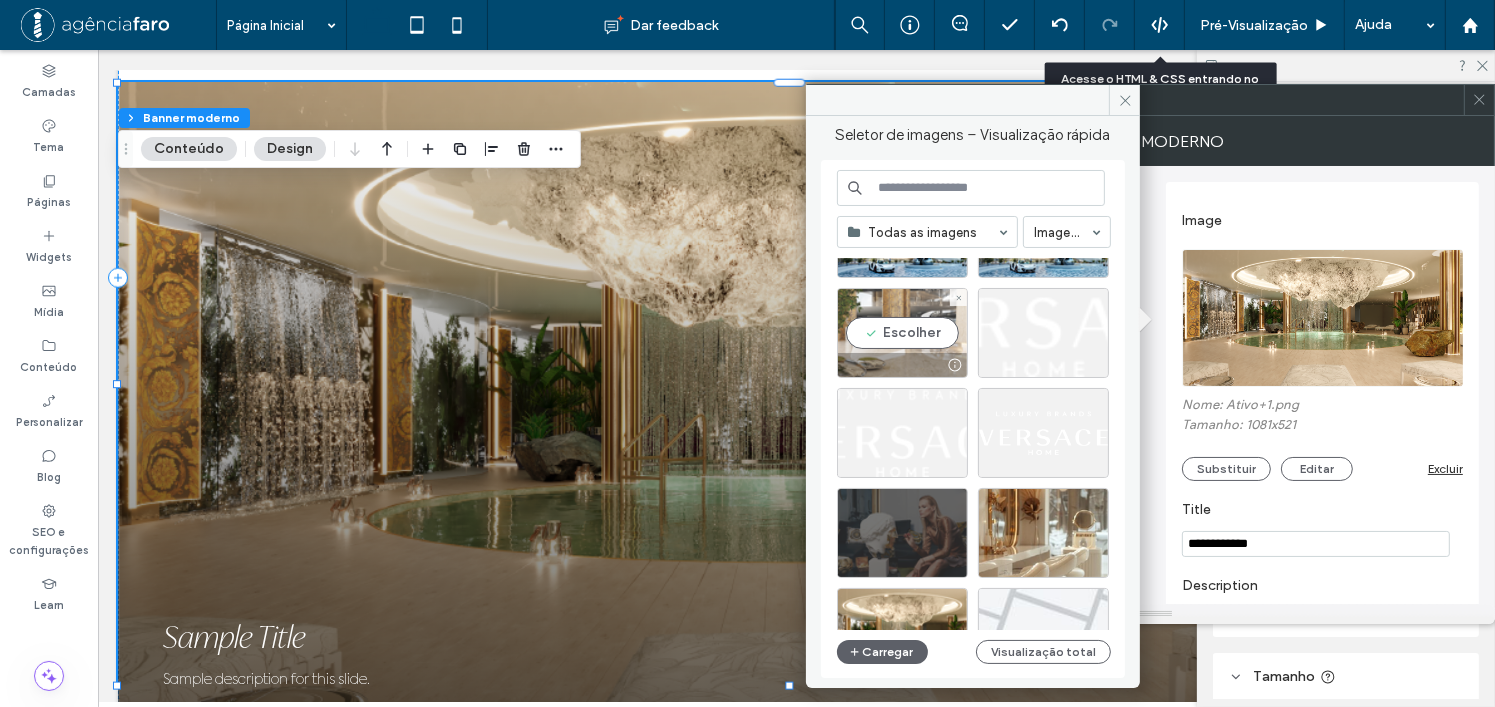 click on "Escolher" at bounding box center [902, 333] 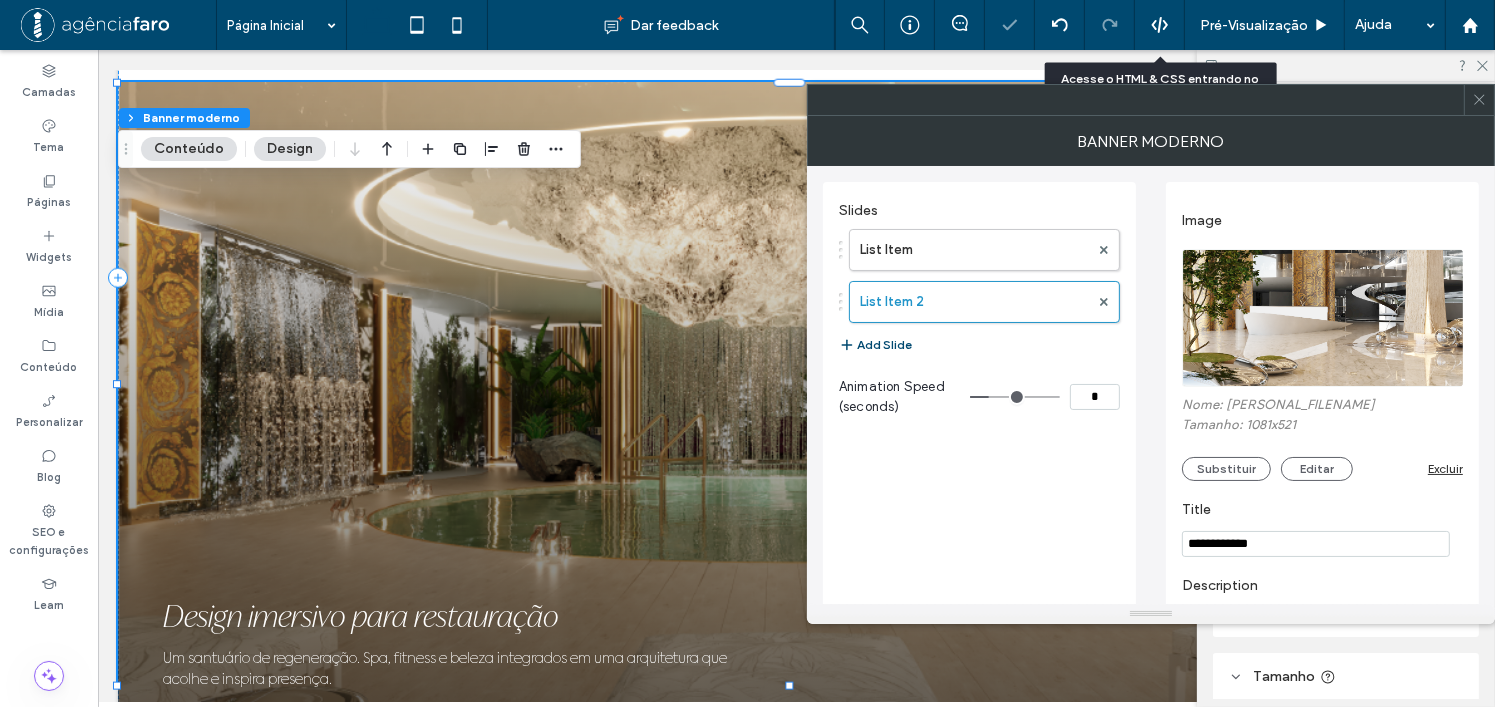 click at bounding box center (1479, 100) 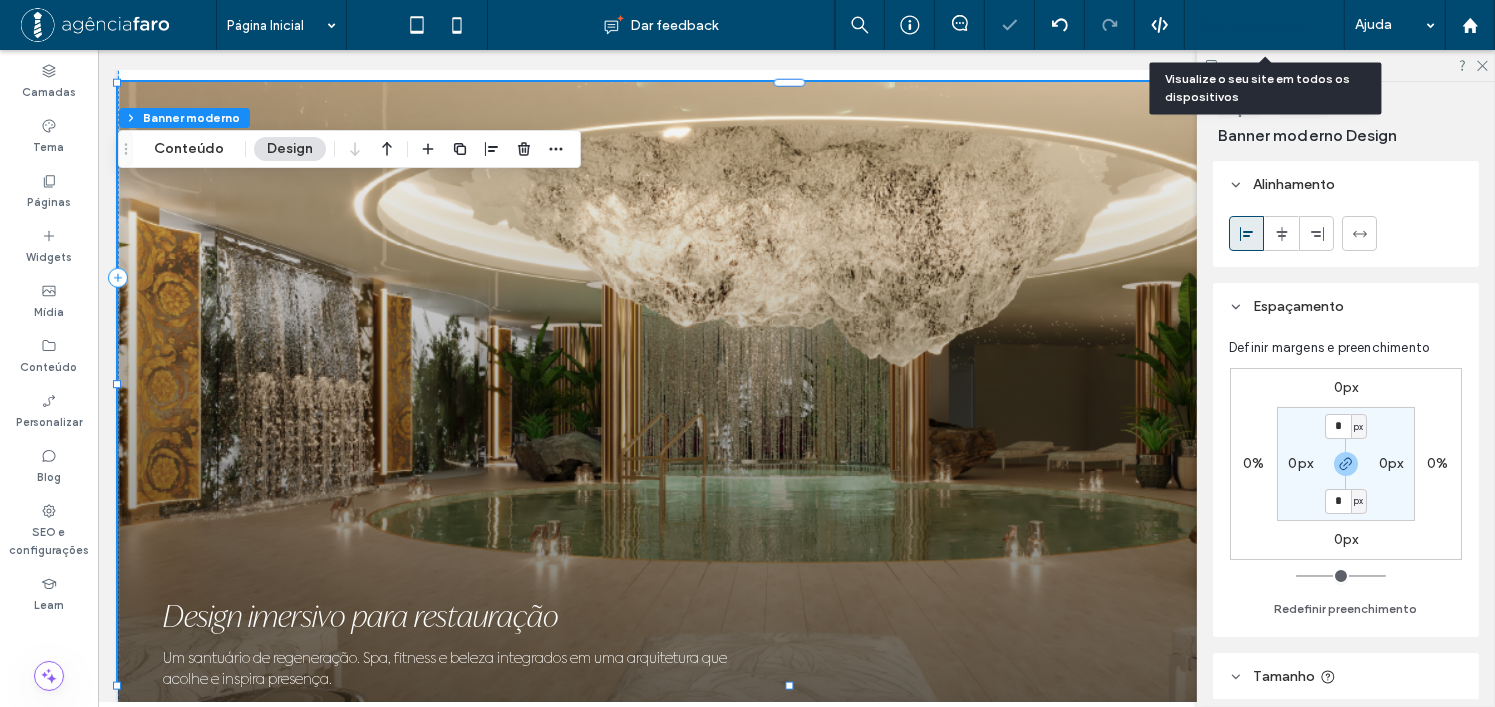 click on "Pré-Visualizaçāo" at bounding box center [1254, 25] 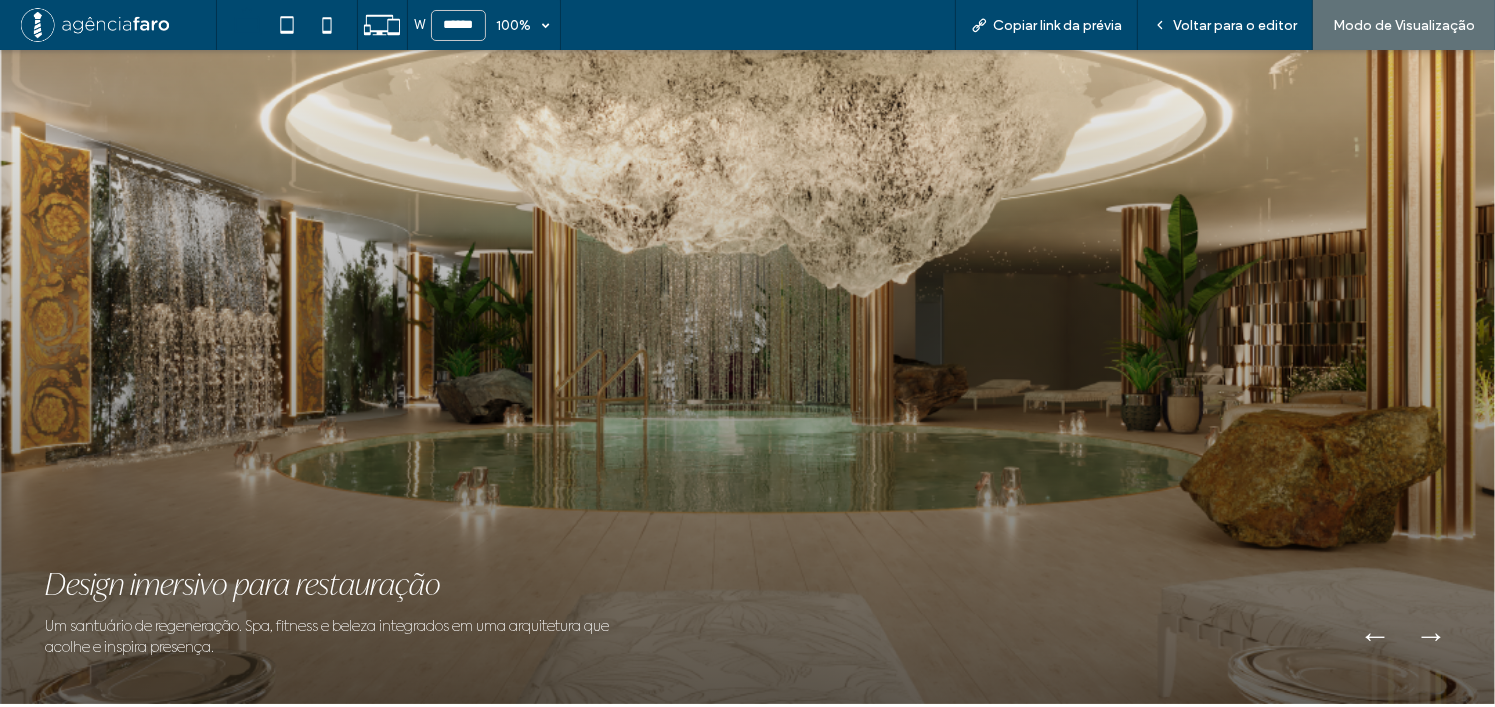 scroll, scrollTop: 2221, scrollLeft: 0, axis: vertical 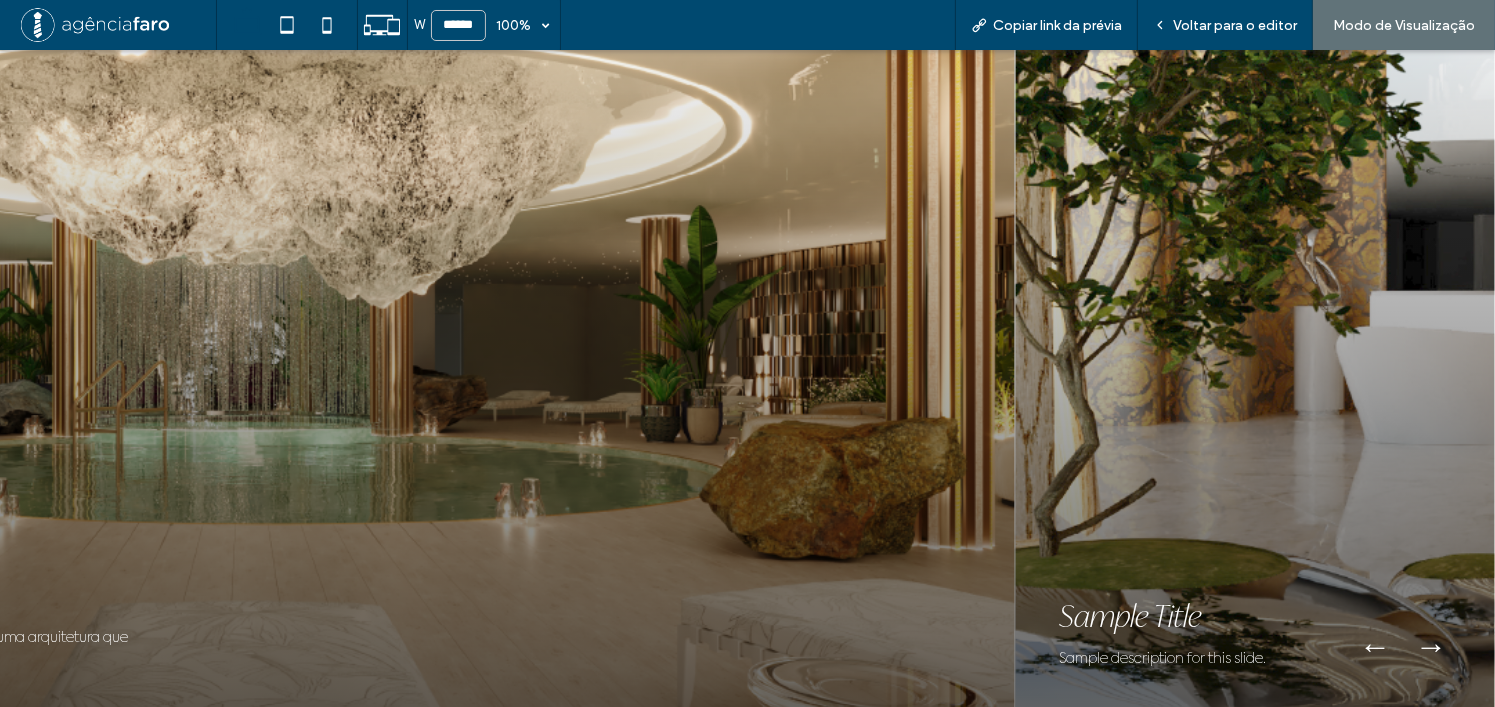 drag, startPoint x: 1059, startPoint y: 251, endPoint x: 649, endPoint y: 247, distance: 410.0195 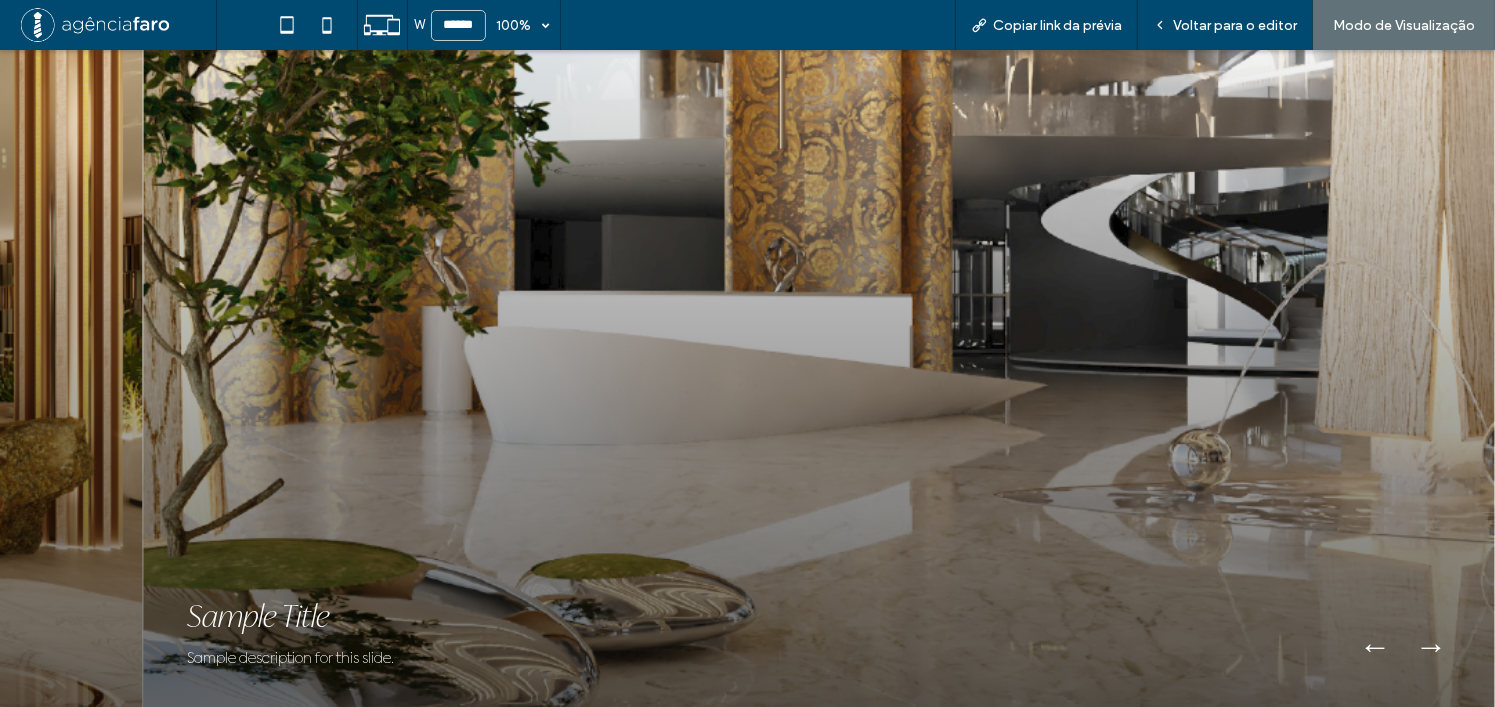 drag, startPoint x: 557, startPoint y: 245, endPoint x: 732, endPoint y: 244, distance: 175.00285 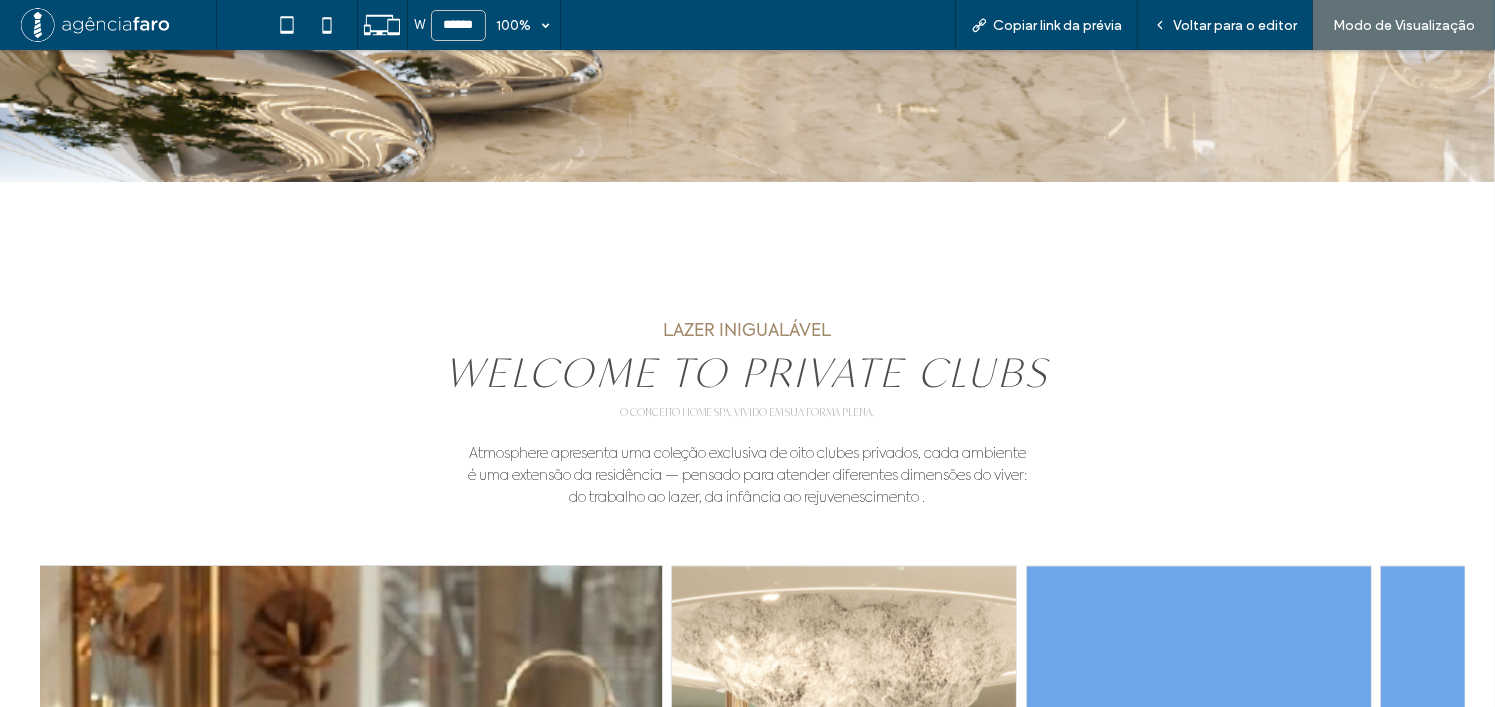 scroll, scrollTop: 4121, scrollLeft: 0, axis: vertical 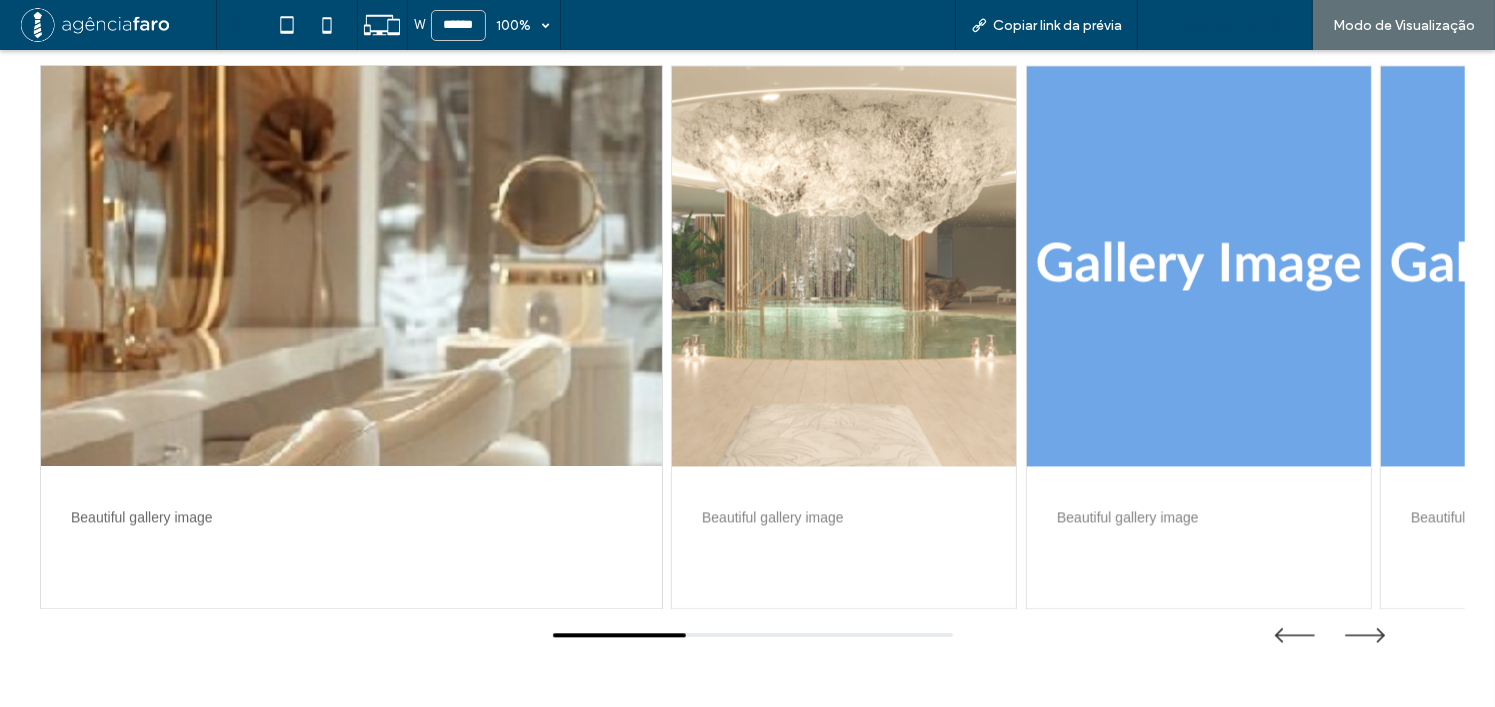 click on "Voltar para o editor" at bounding box center [1235, 25] 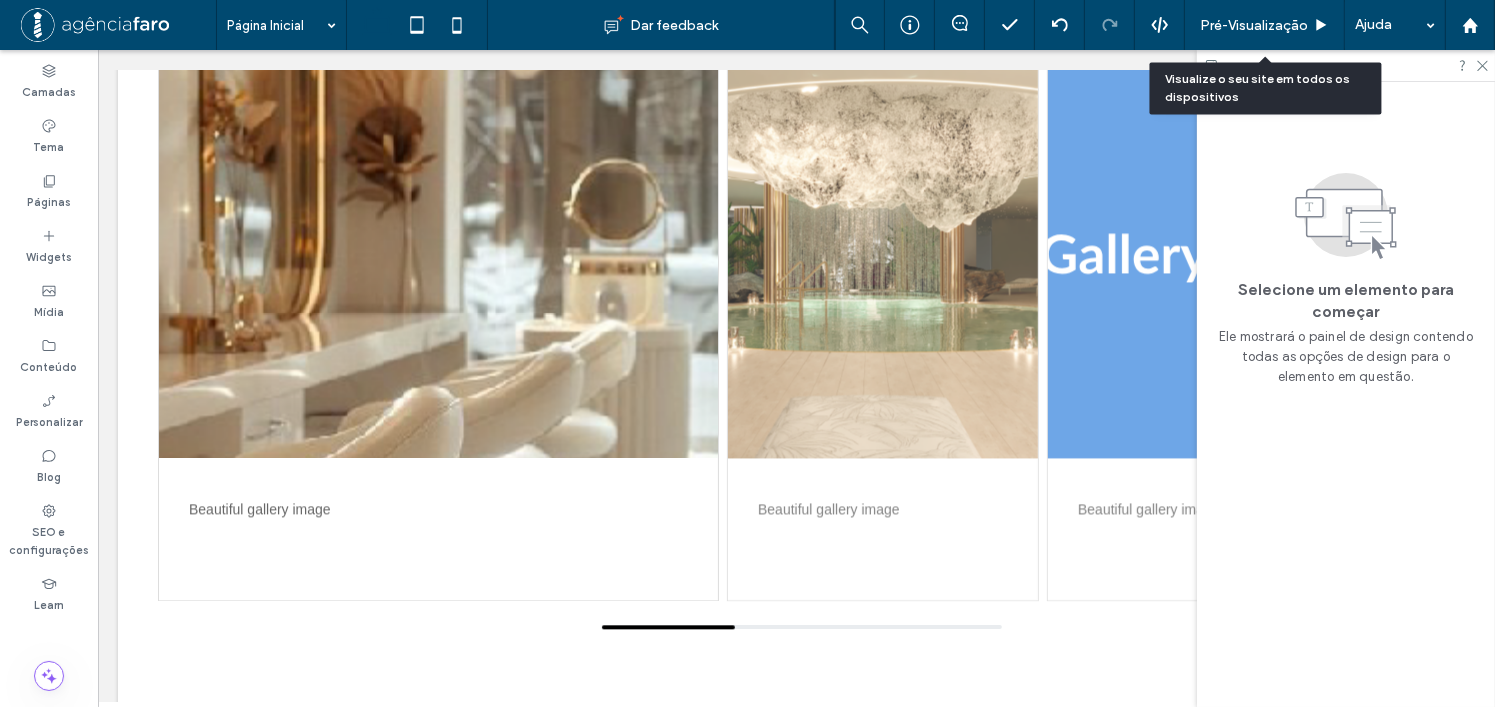 scroll, scrollTop: 4301, scrollLeft: 0, axis: vertical 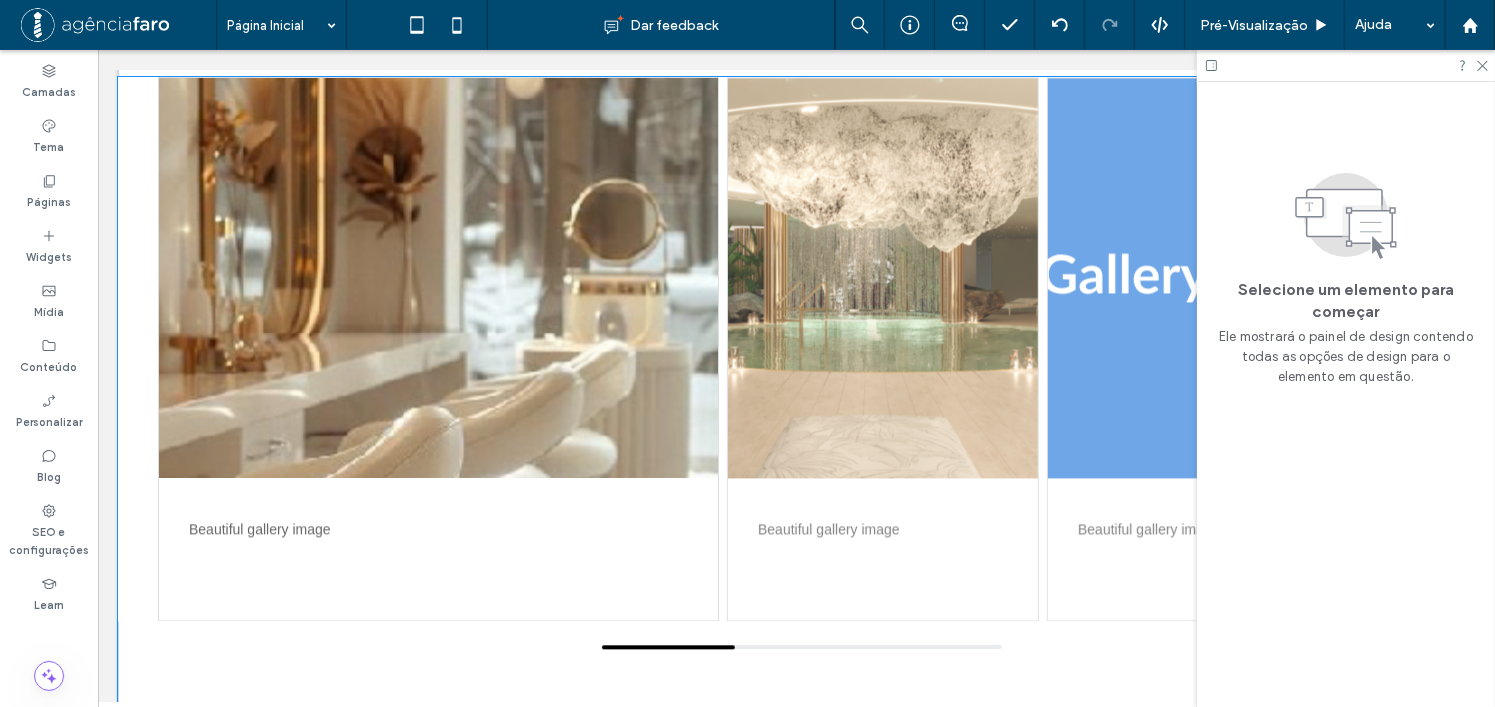 click on "Beautiful gallery image" at bounding box center [437, 530] 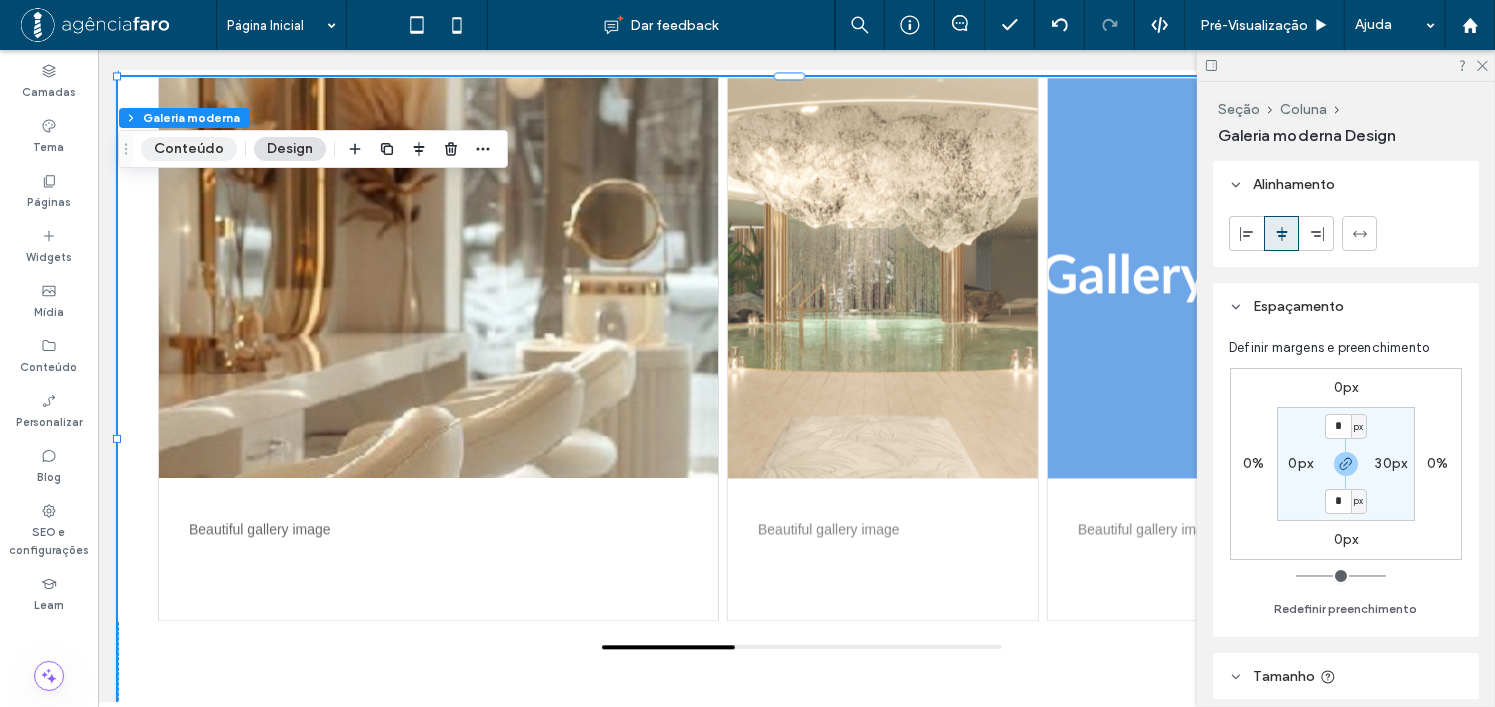 click on "Conteúdo" at bounding box center (189, 149) 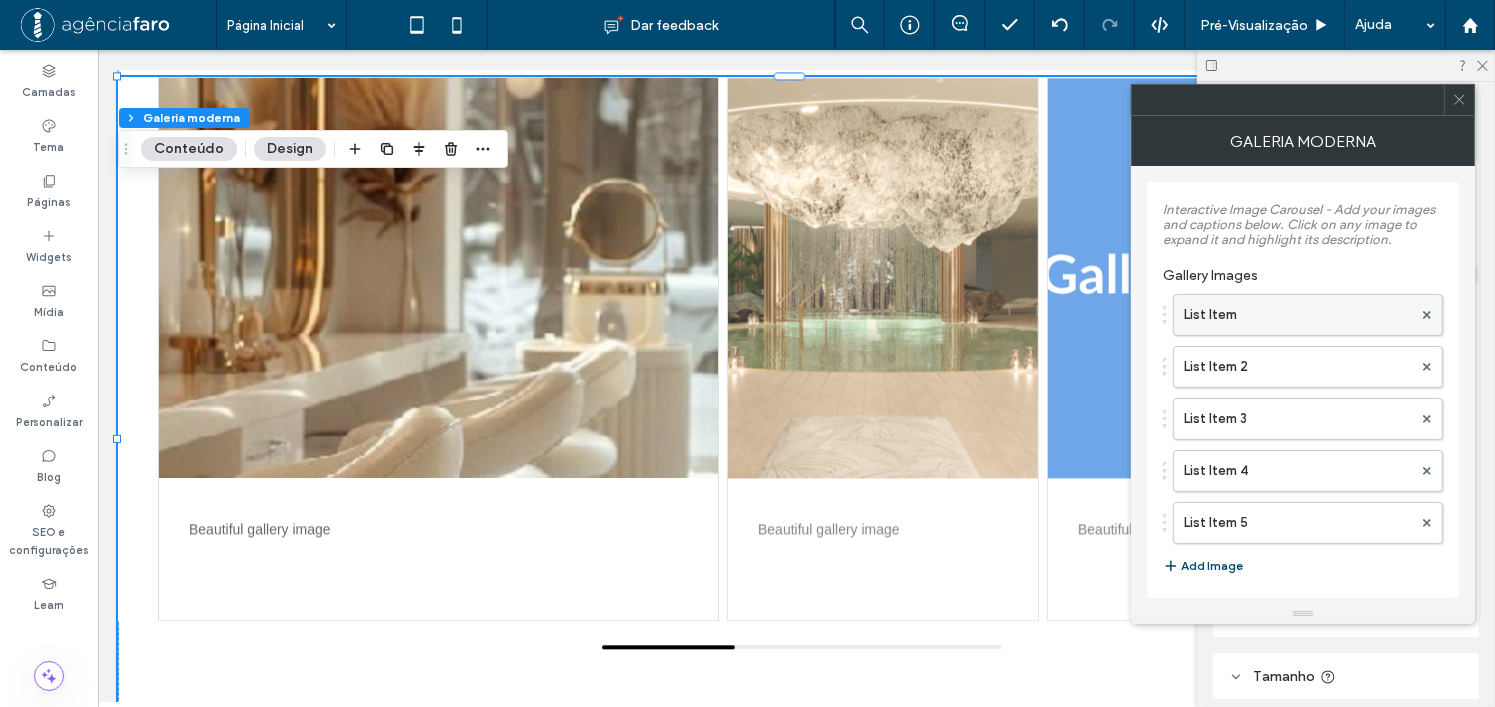 click on "List Item" at bounding box center [1298, 315] 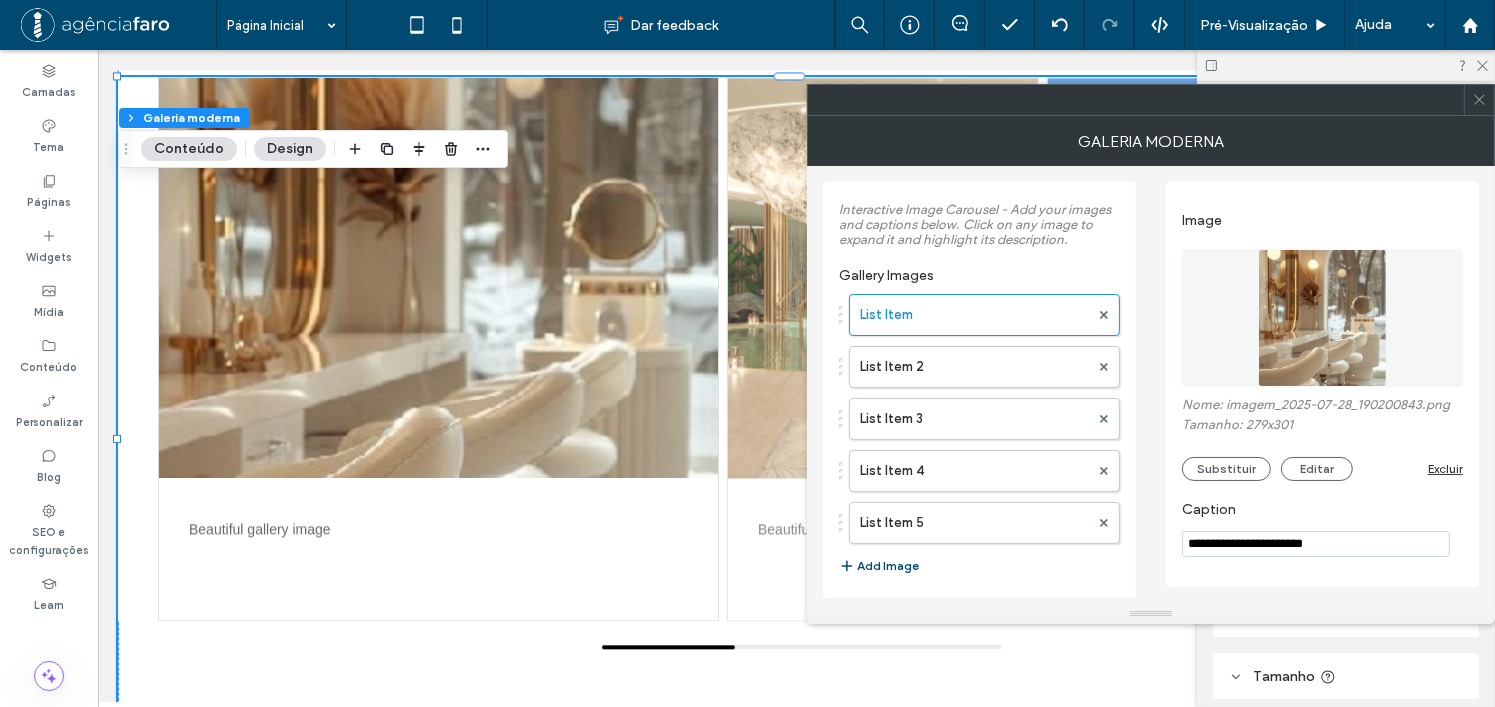 click on "**********" at bounding box center (1316, 544) 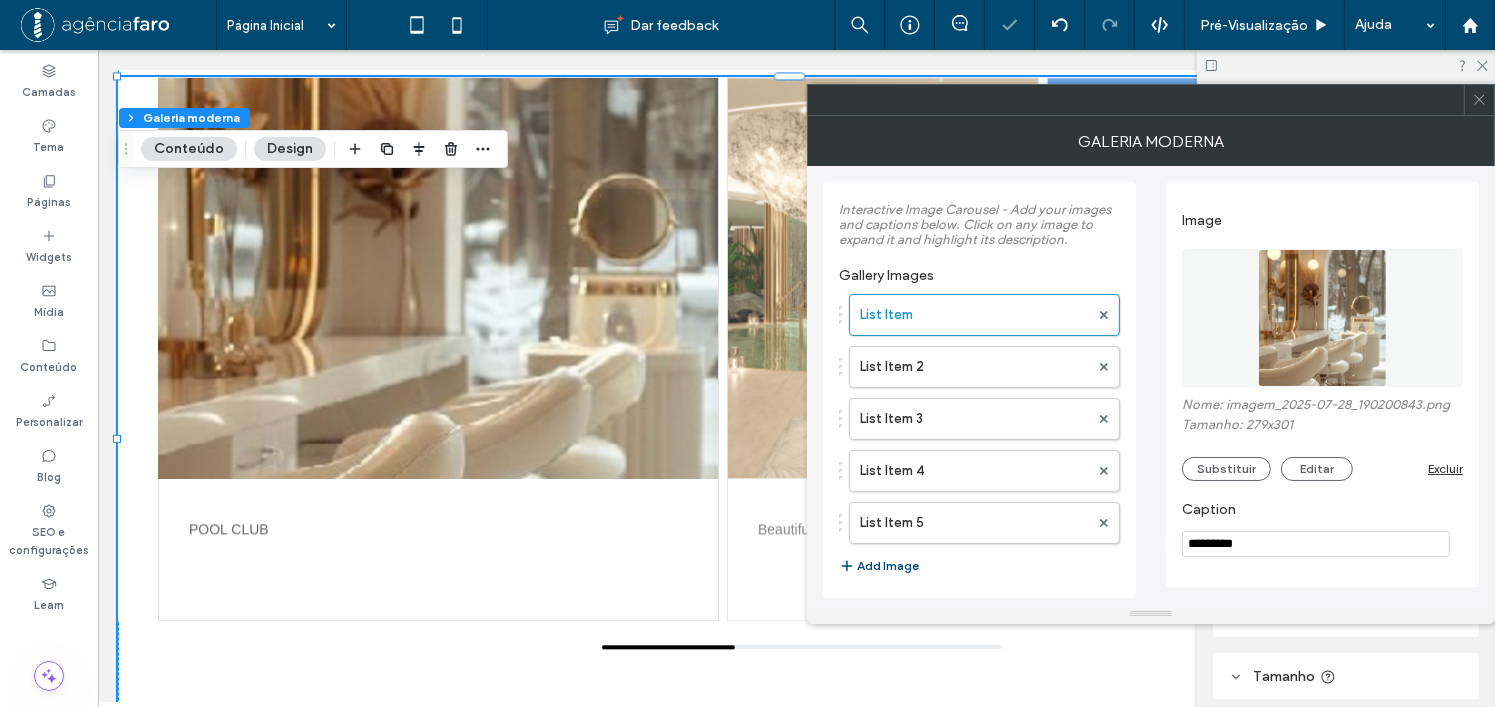 type on "*********" 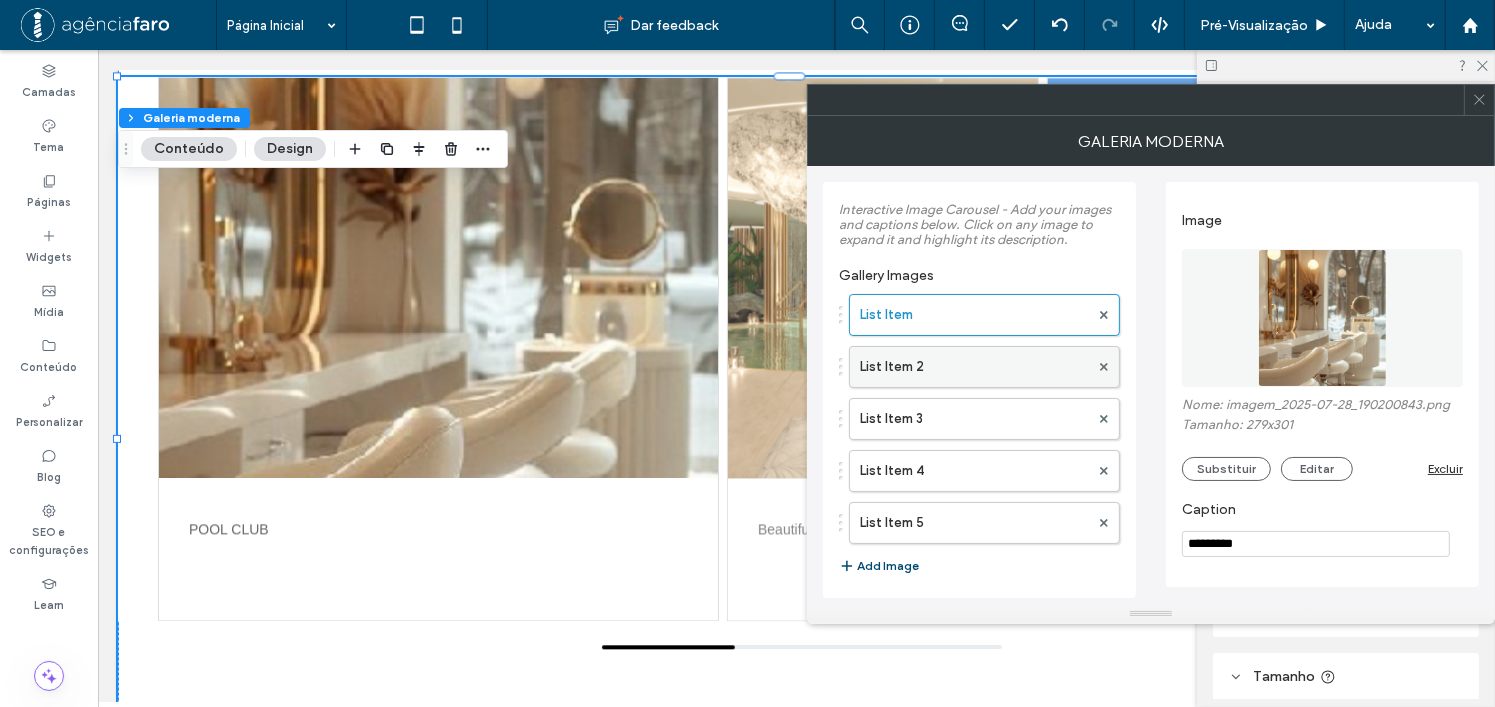 click on "List Item 2" at bounding box center (984, 367) 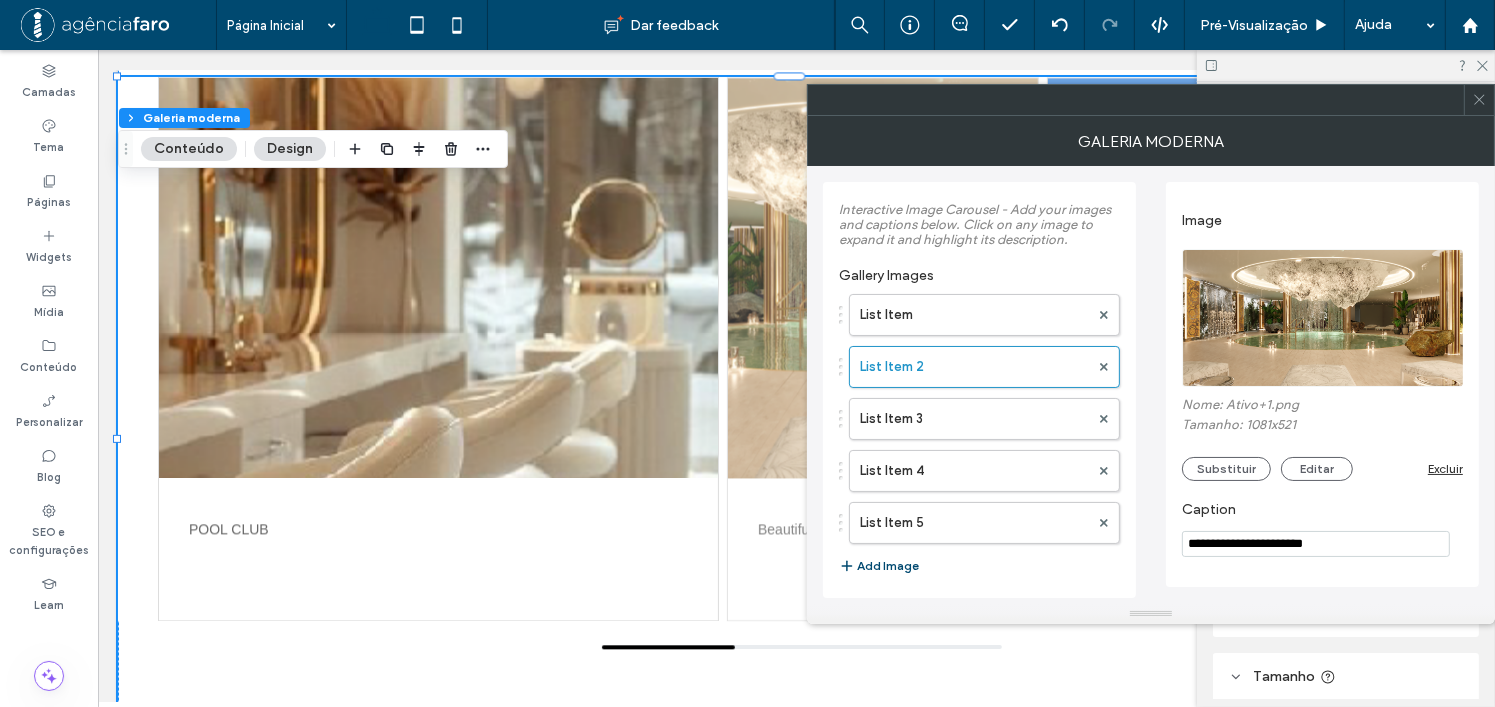 click on "**********" at bounding box center (1316, 544) 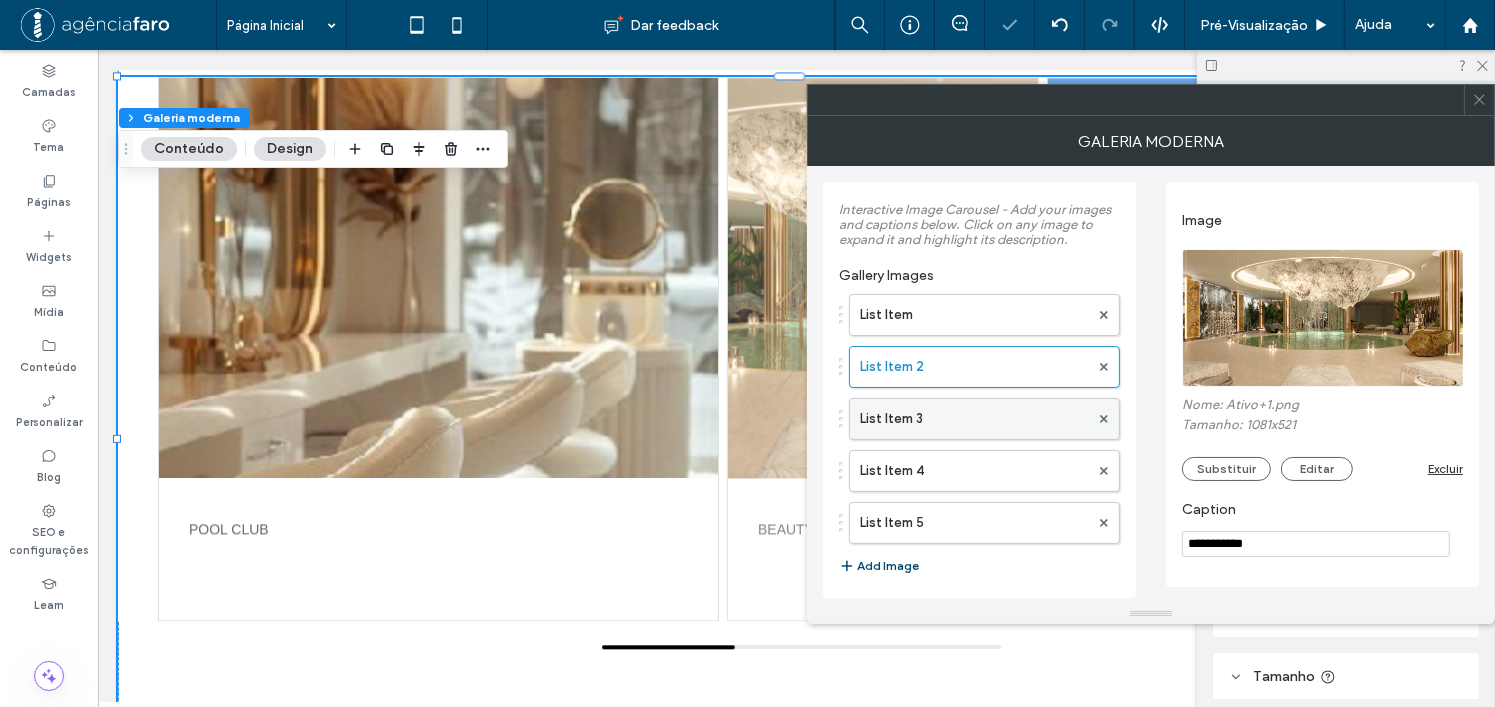 type on "**********" 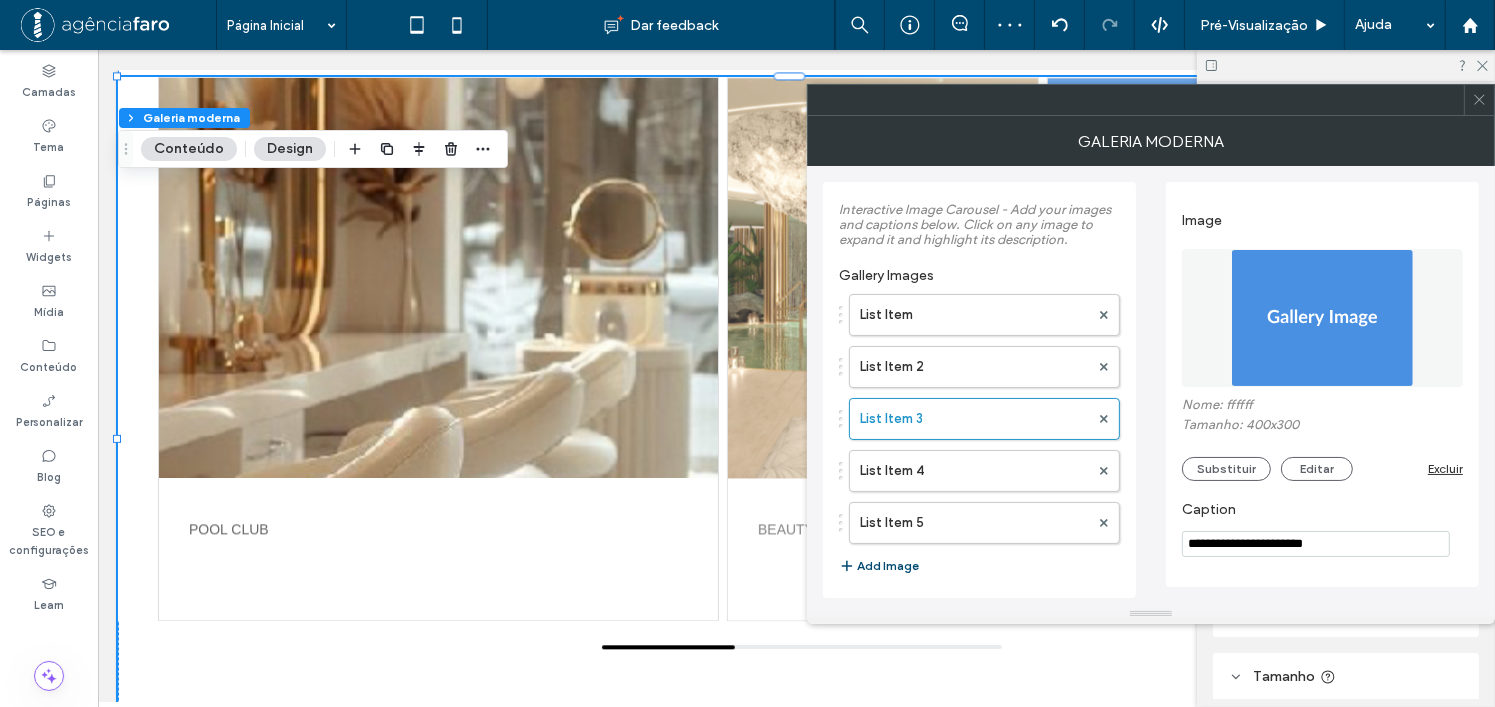 click on "**********" at bounding box center [1316, 544] 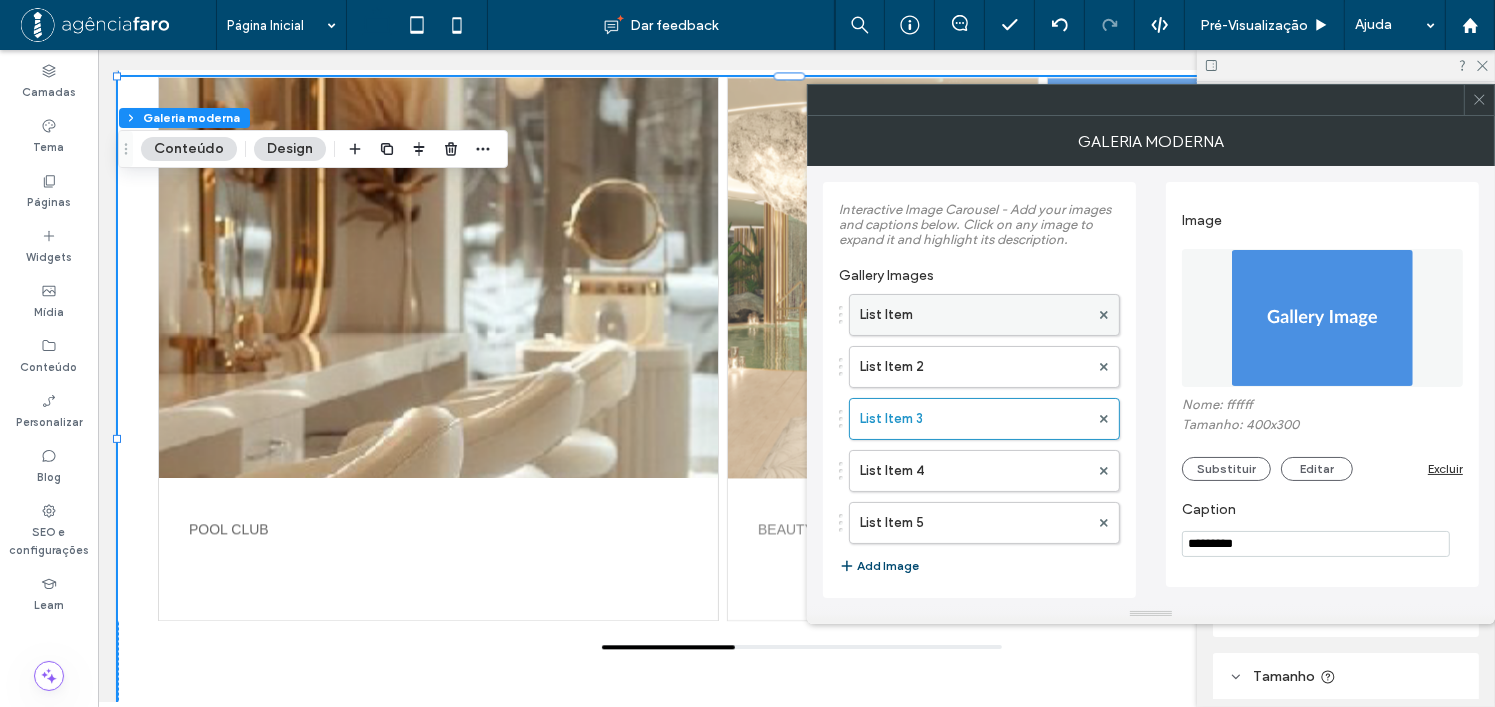 type on "*********" 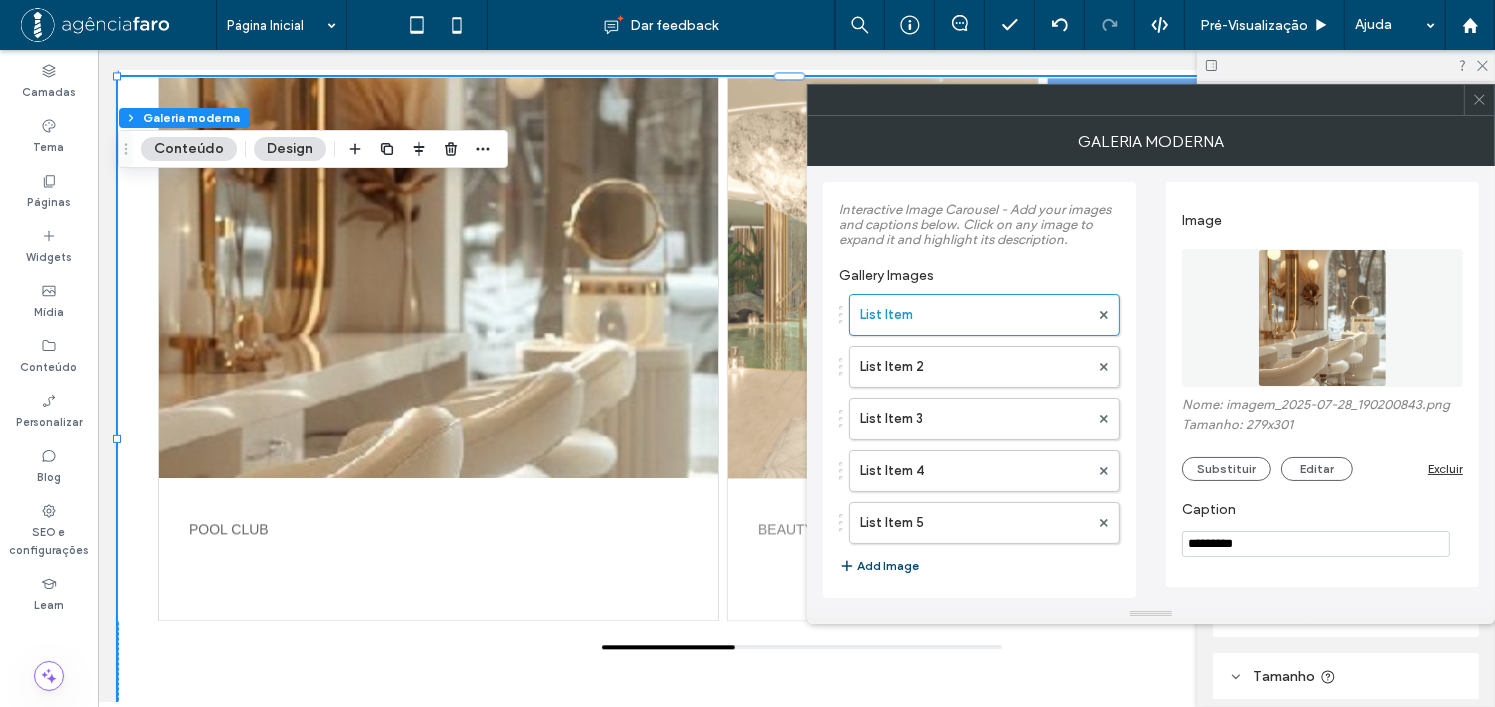 click on "Galeria moderna" at bounding box center [1151, 141] 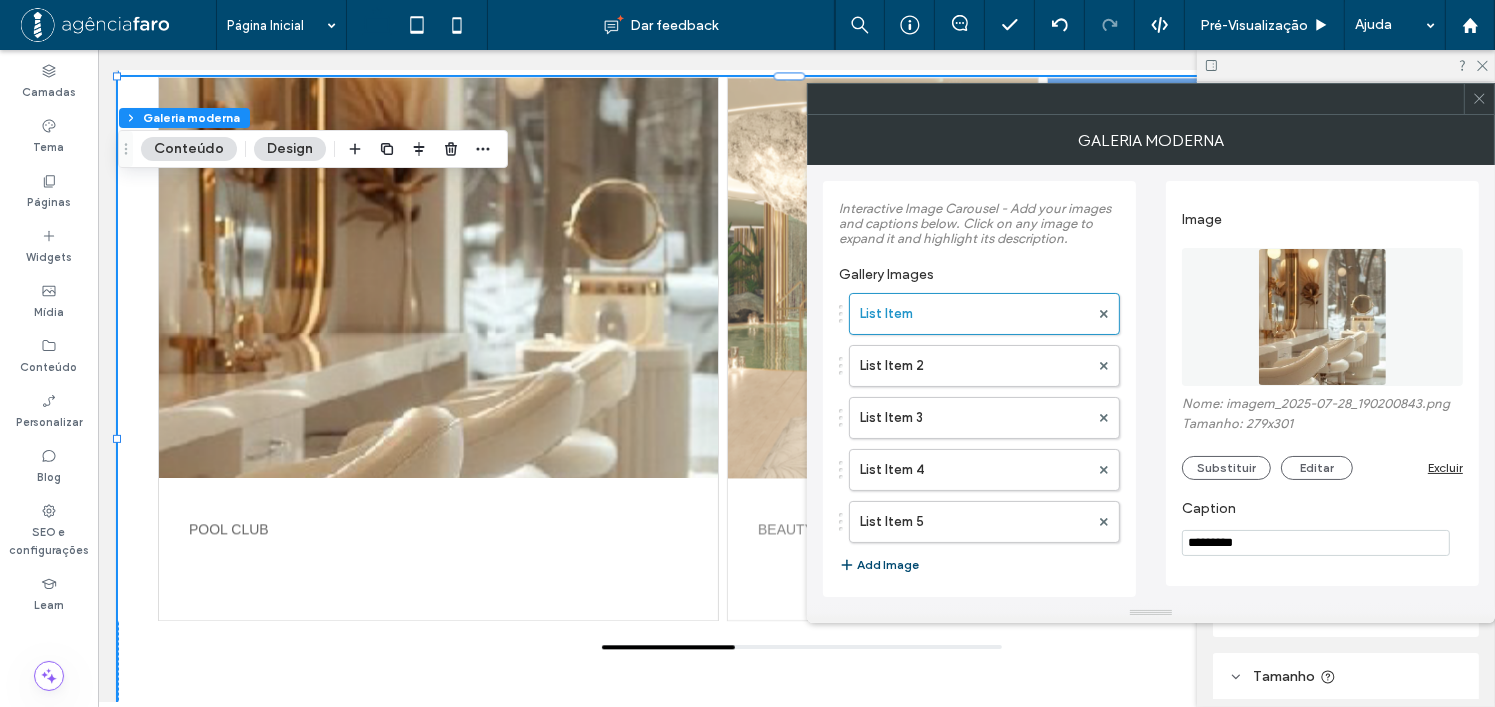click at bounding box center [1479, 99] 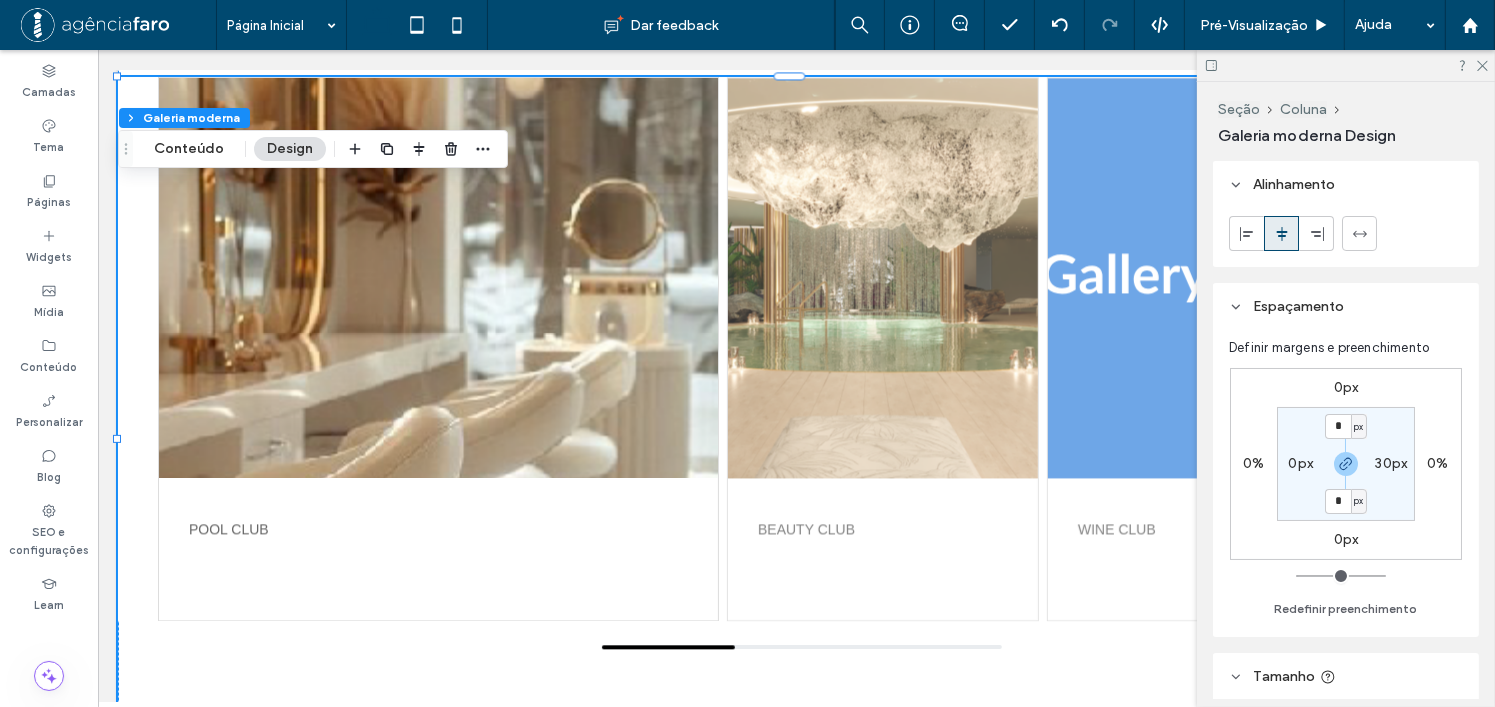 click on "Design" at bounding box center [290, 149] 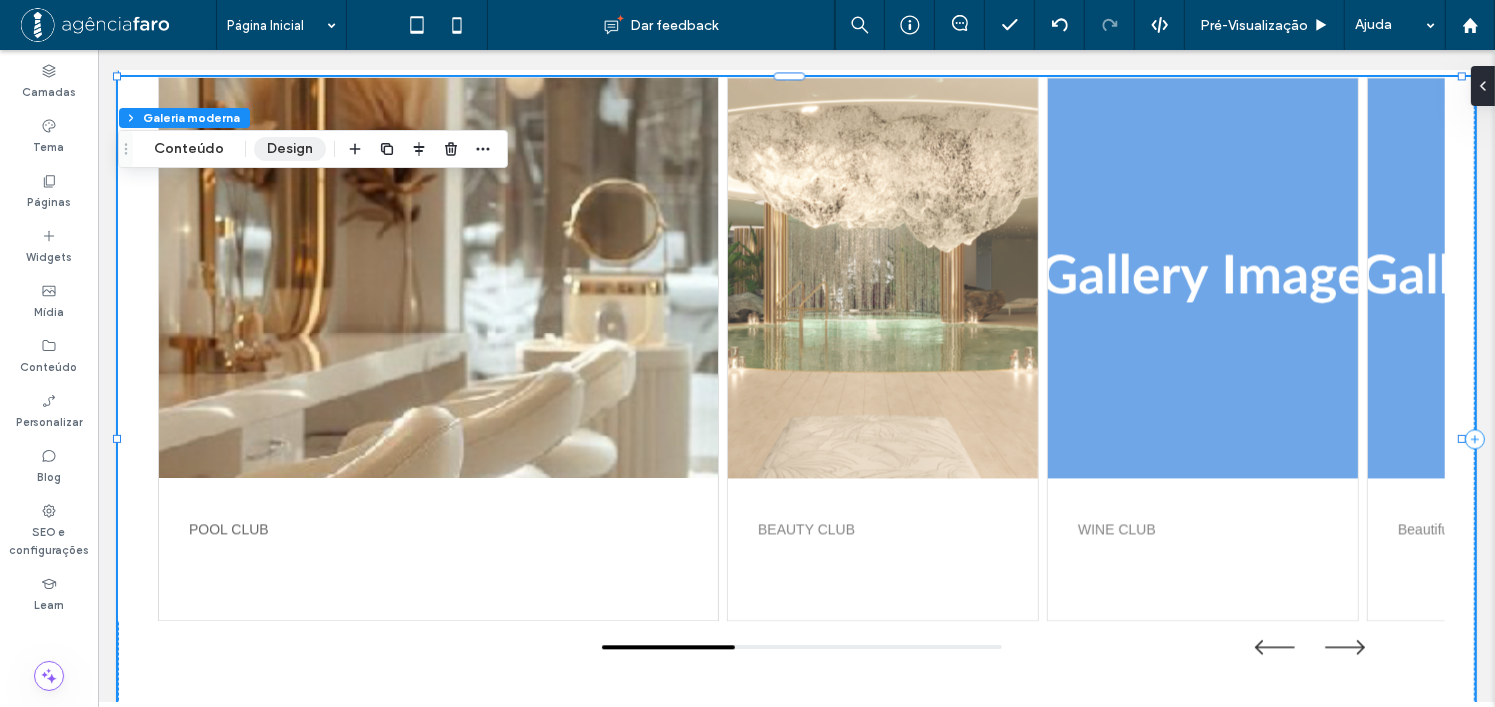 click on "Design" at bounding box center (290, 149) 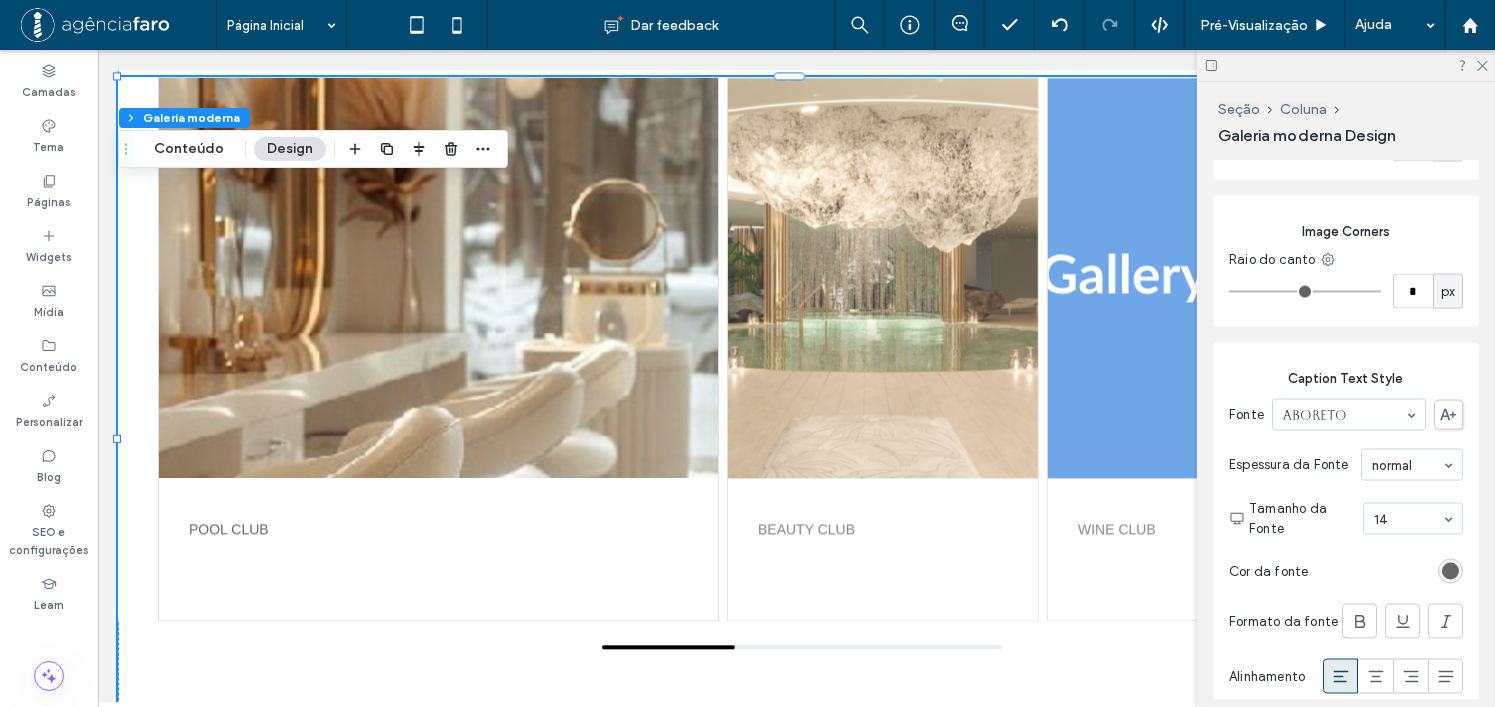 scroll, scrollTop: 3300, scrollLeft: 0, axis: vertical 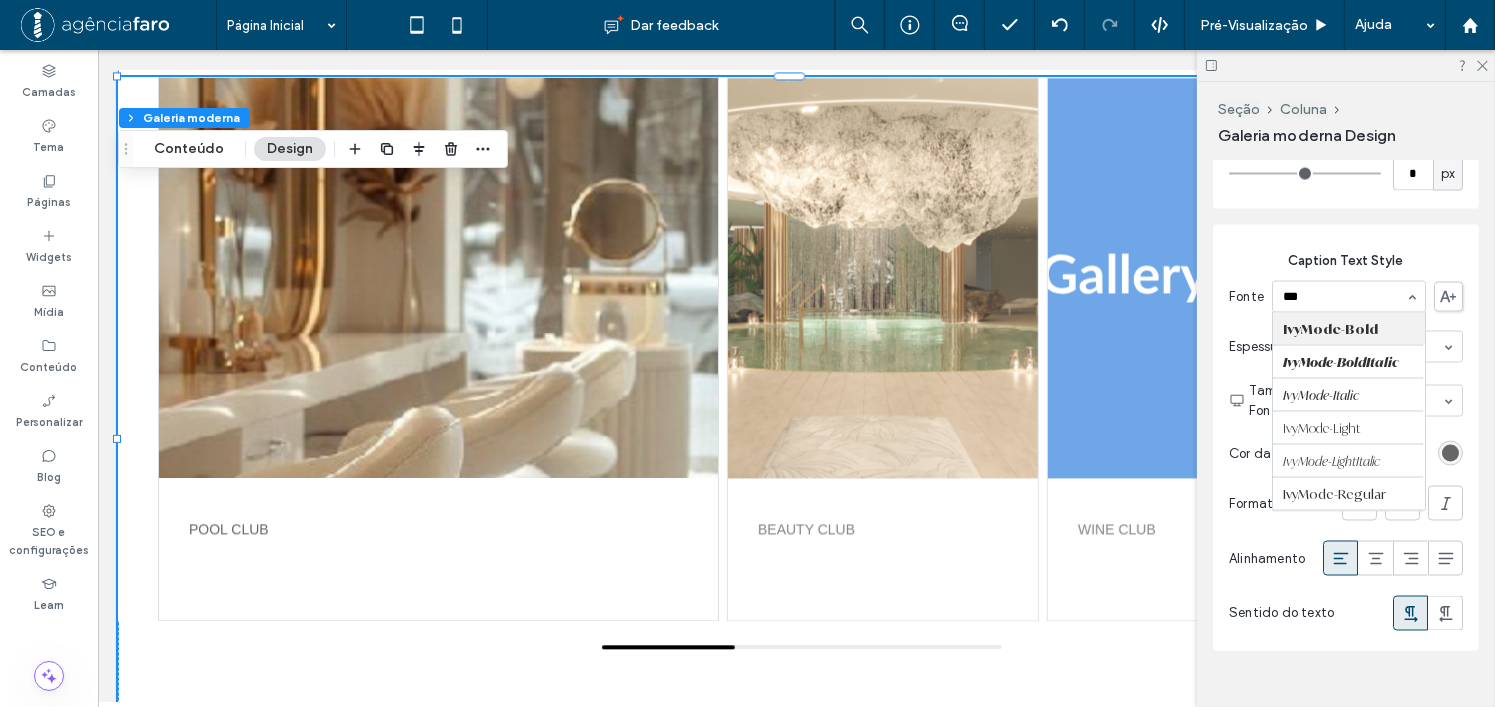 type on "****" 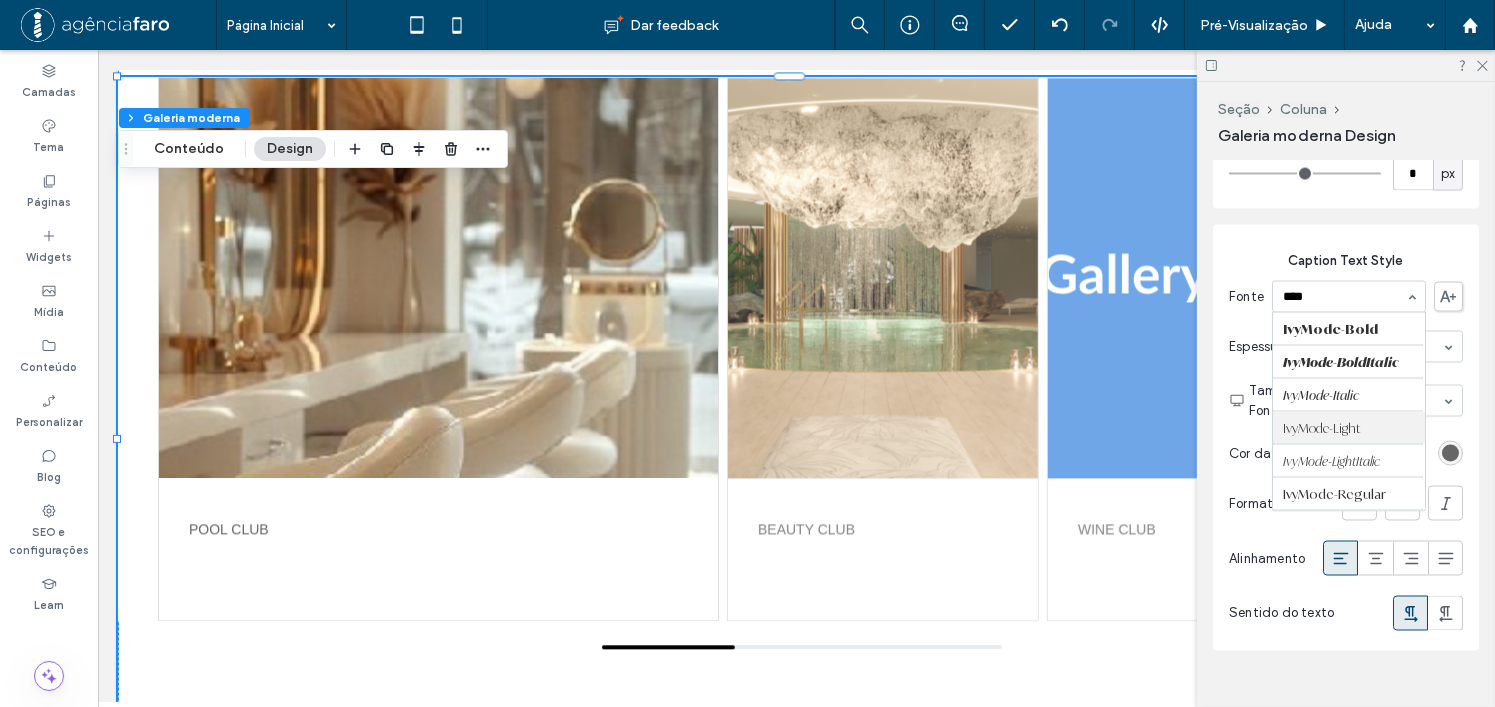 type 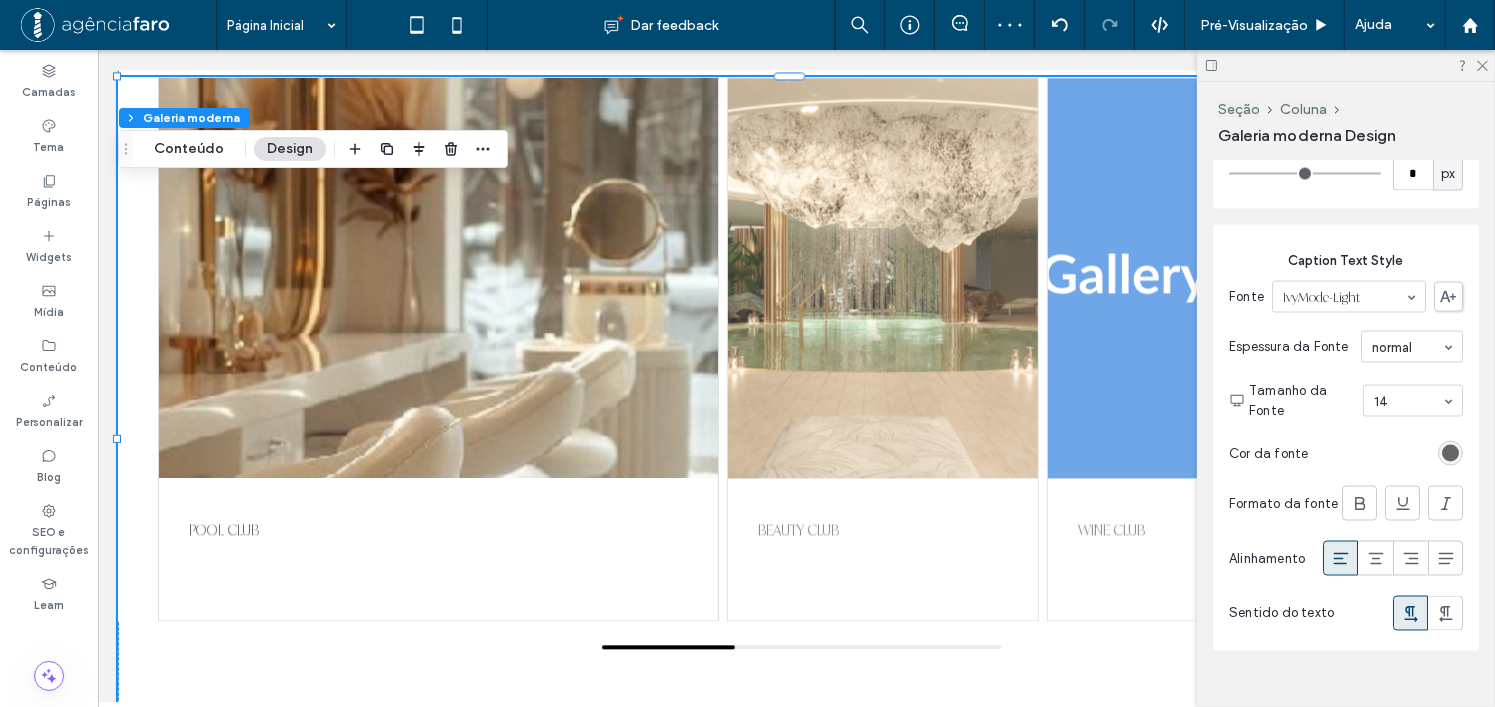 click at bounding box center [1450, 453] 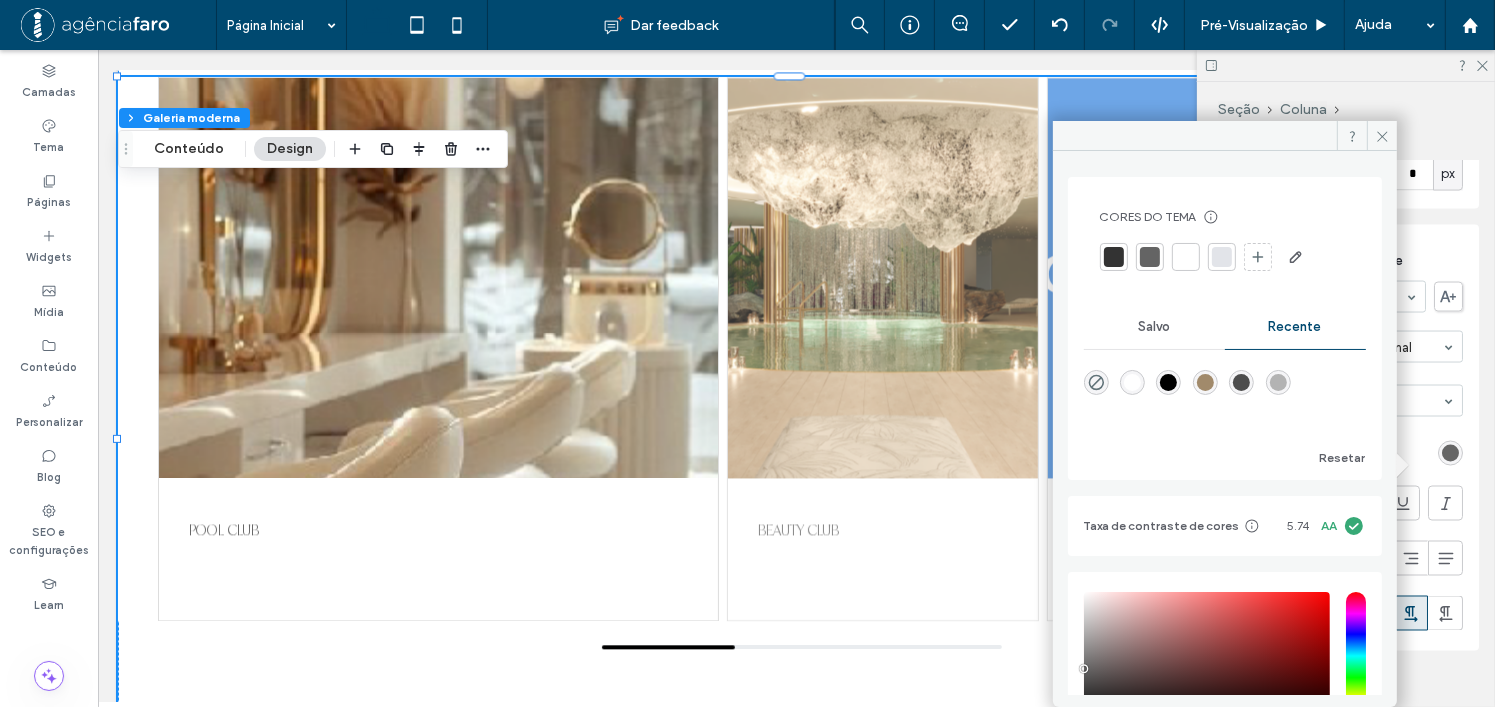 click at bounding box center [1225, 397] 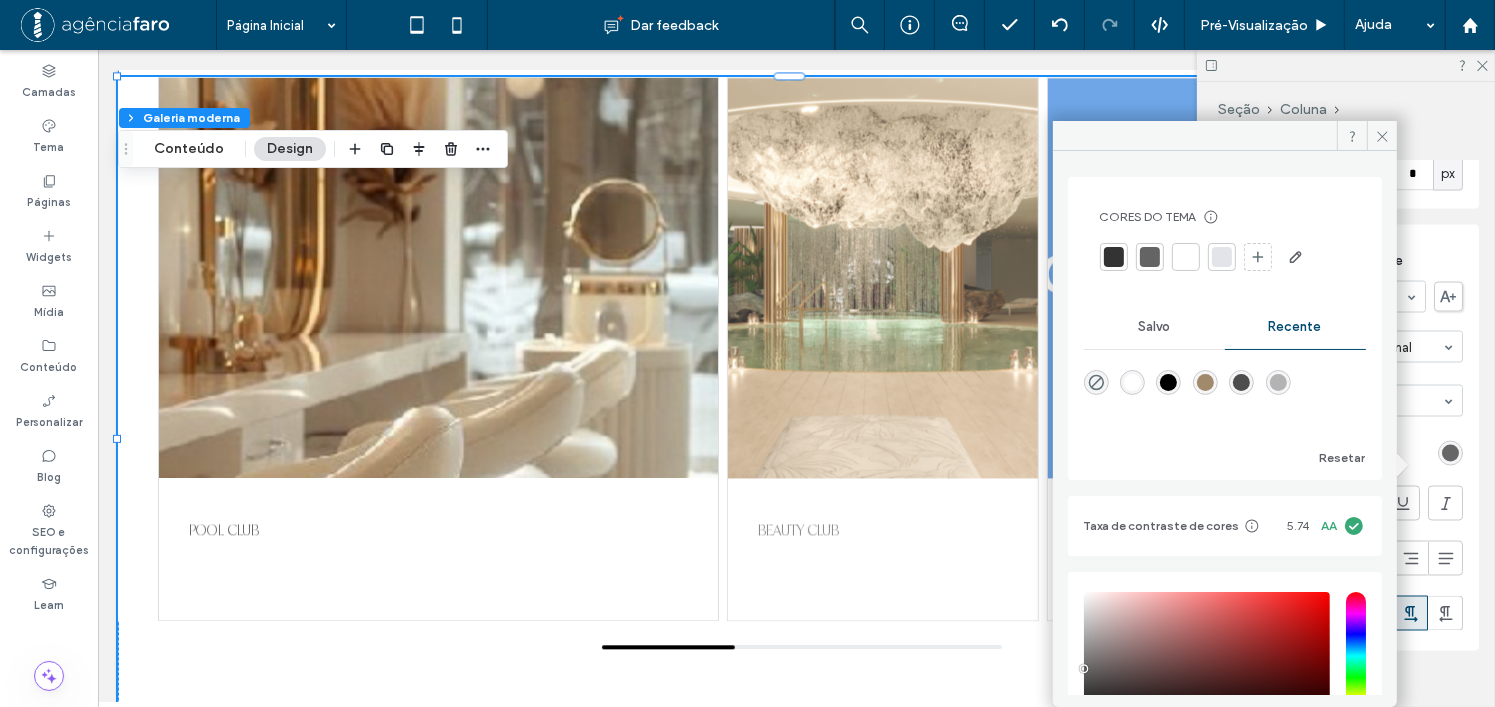 click at bounding box center (1241, 382) 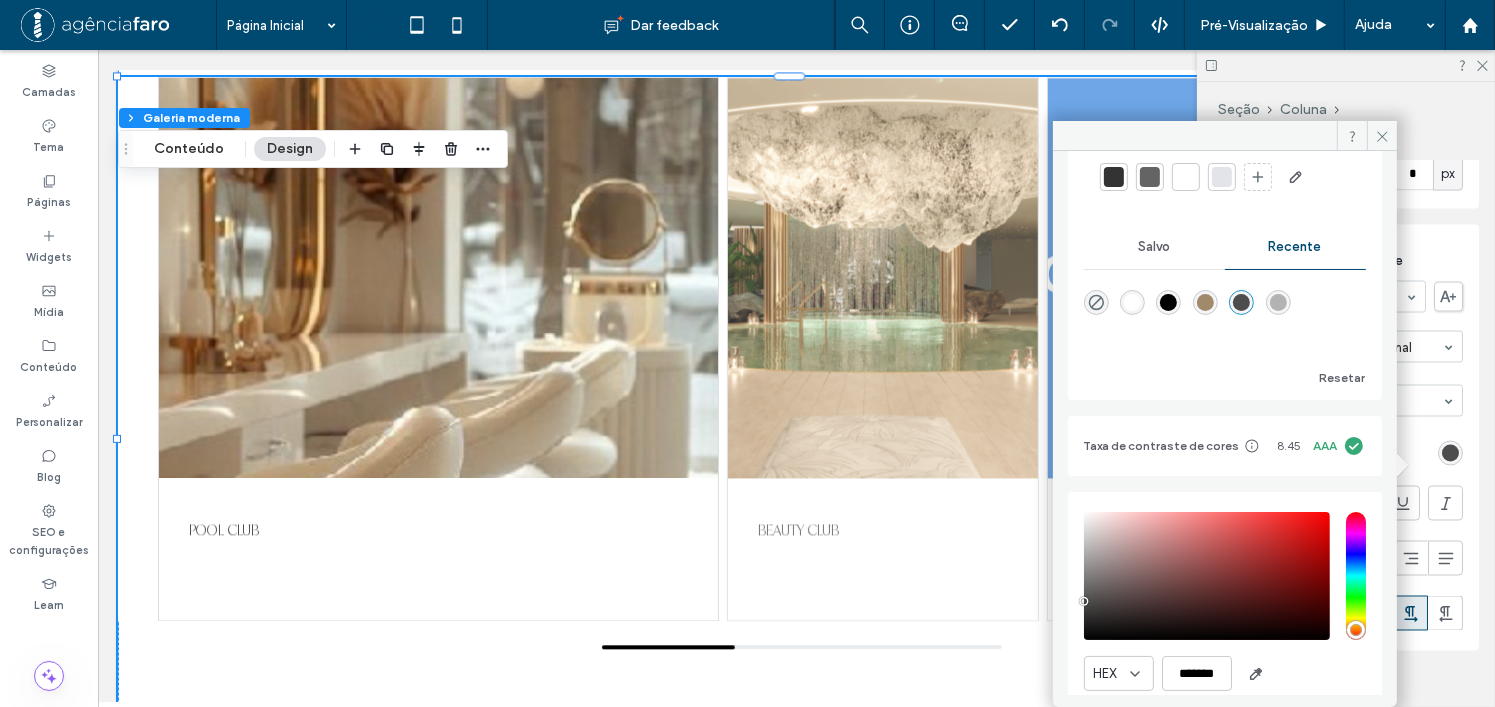scroll, scrollTop: 152, scrollLeft: 0, axis: vertical 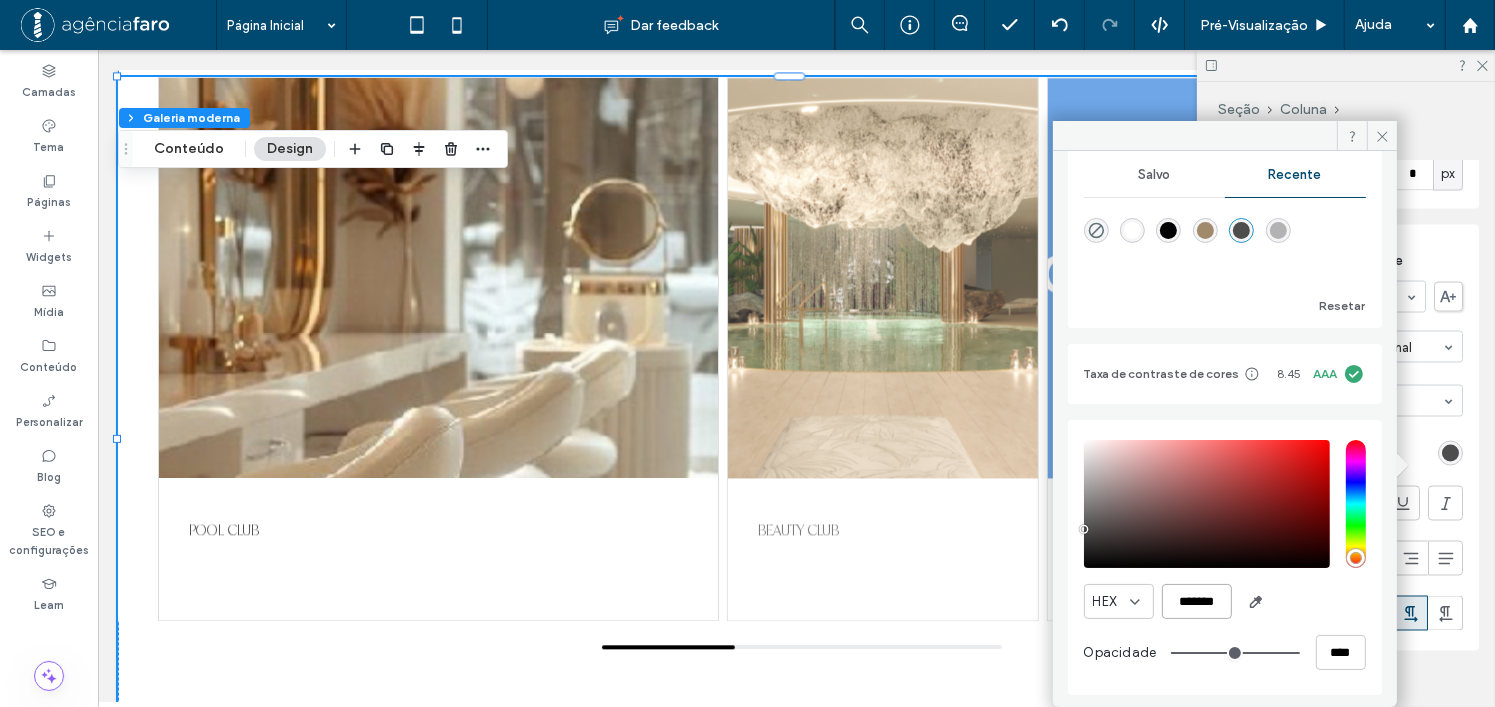 click on "*******" at bounding box center [1197, 601] 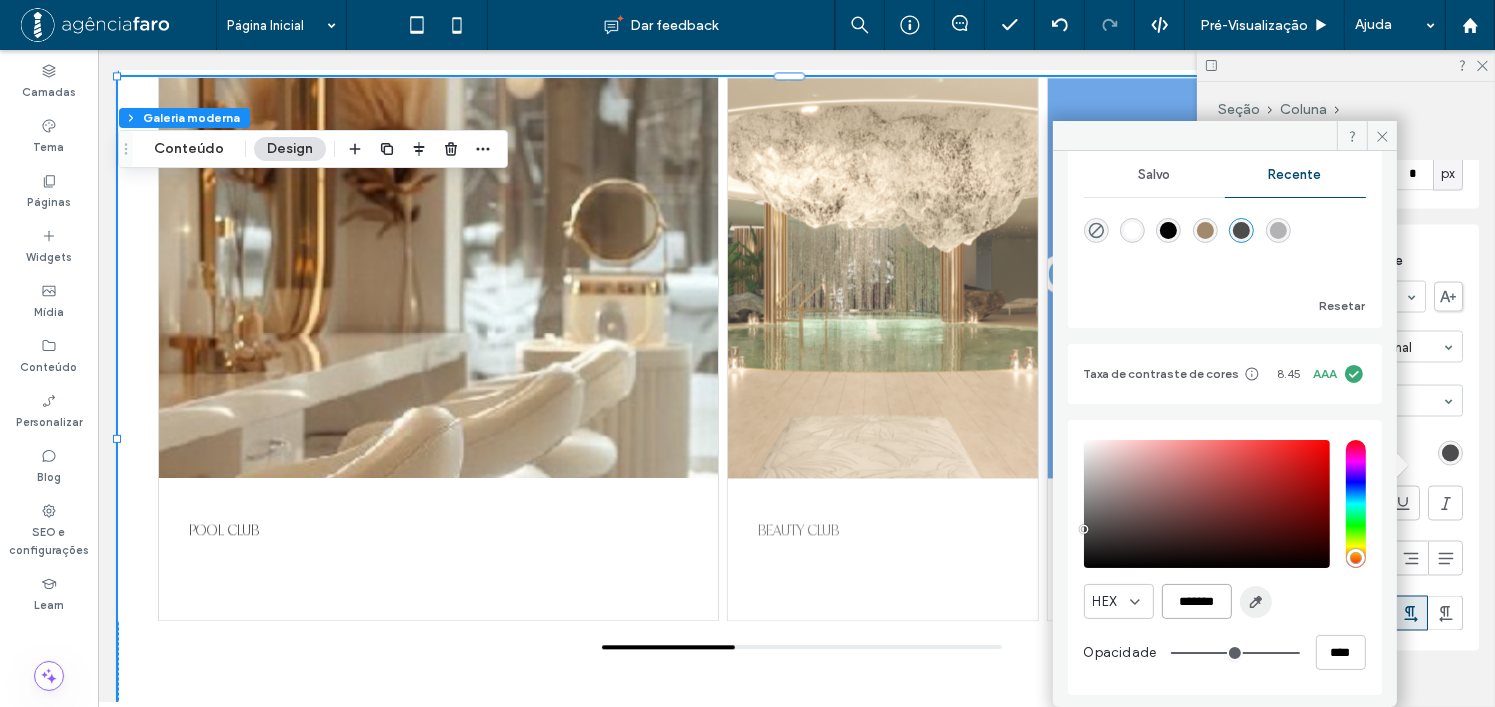 paste 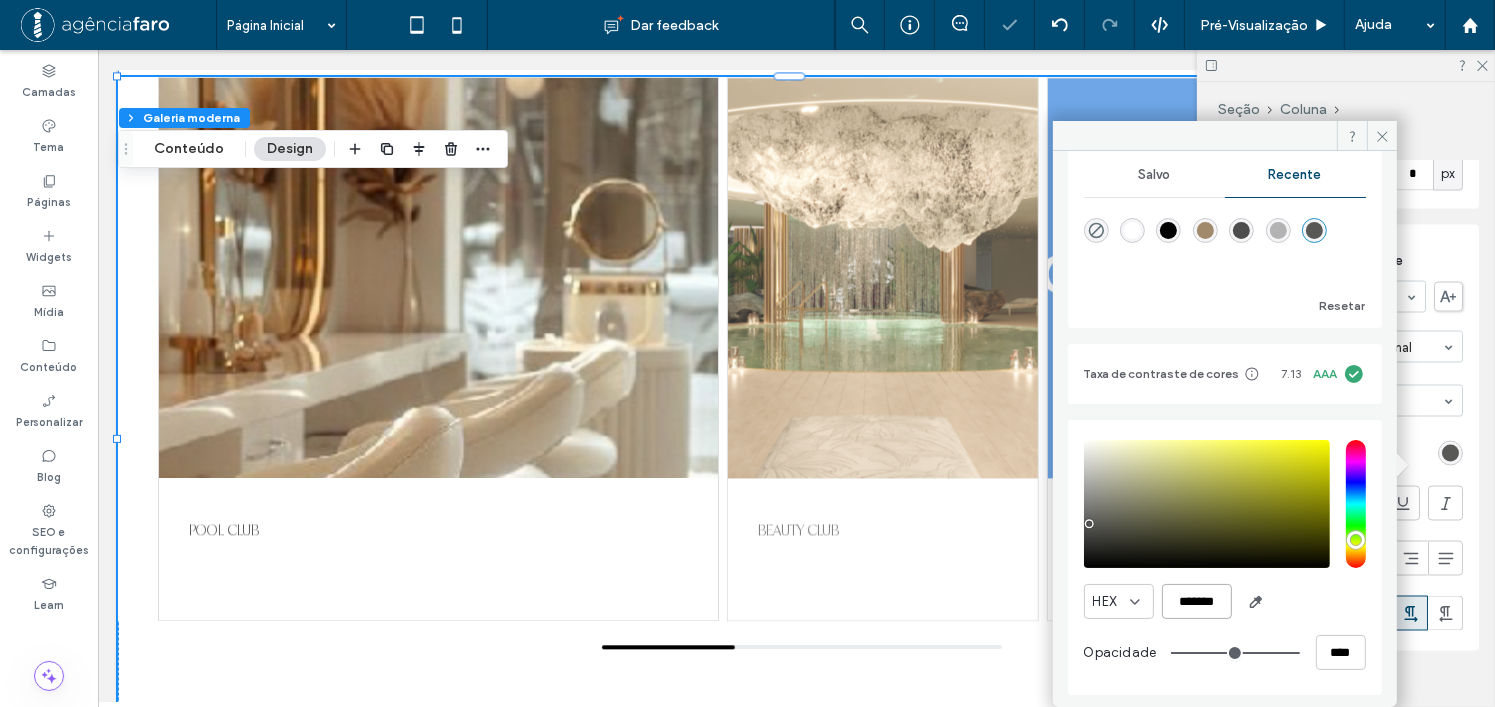 type on "*******" 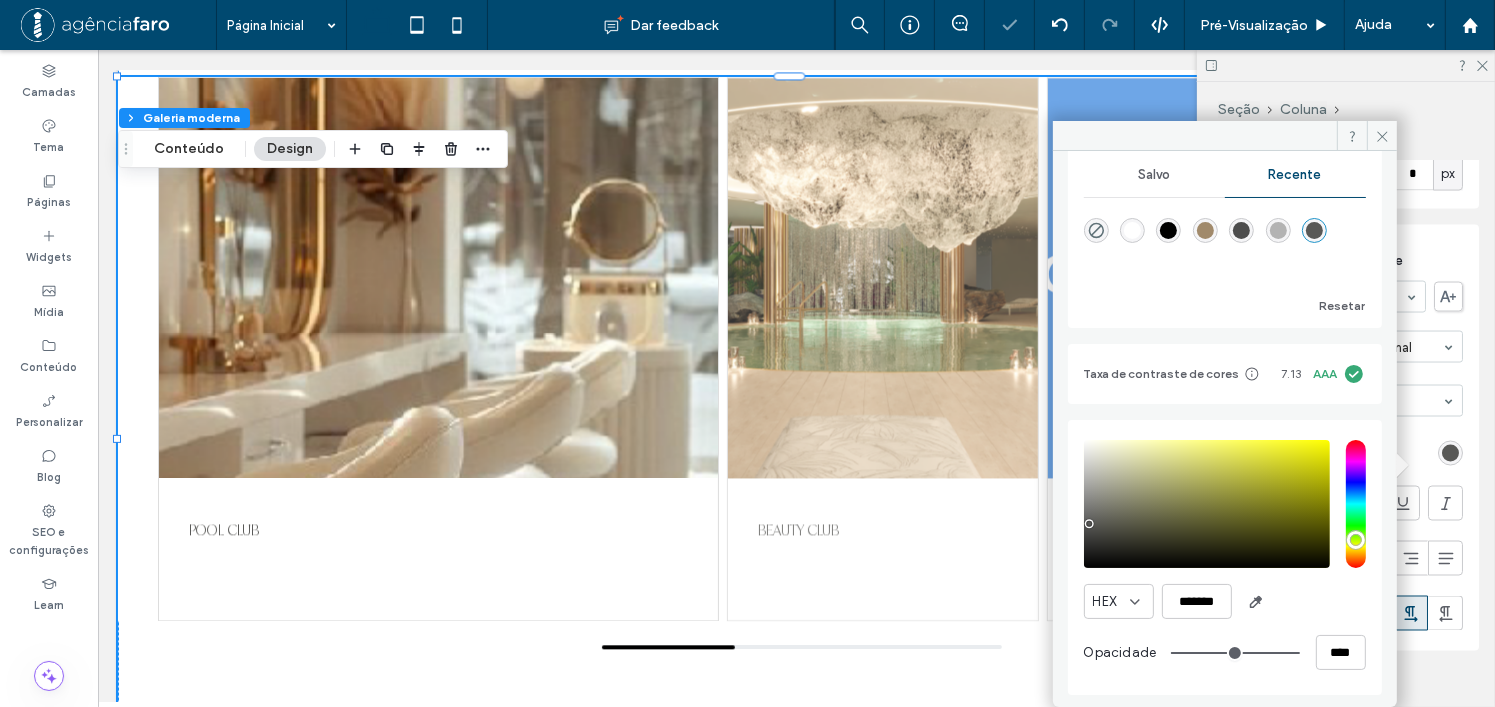 click on "HEX *******" at bounding box center (1225, 601) 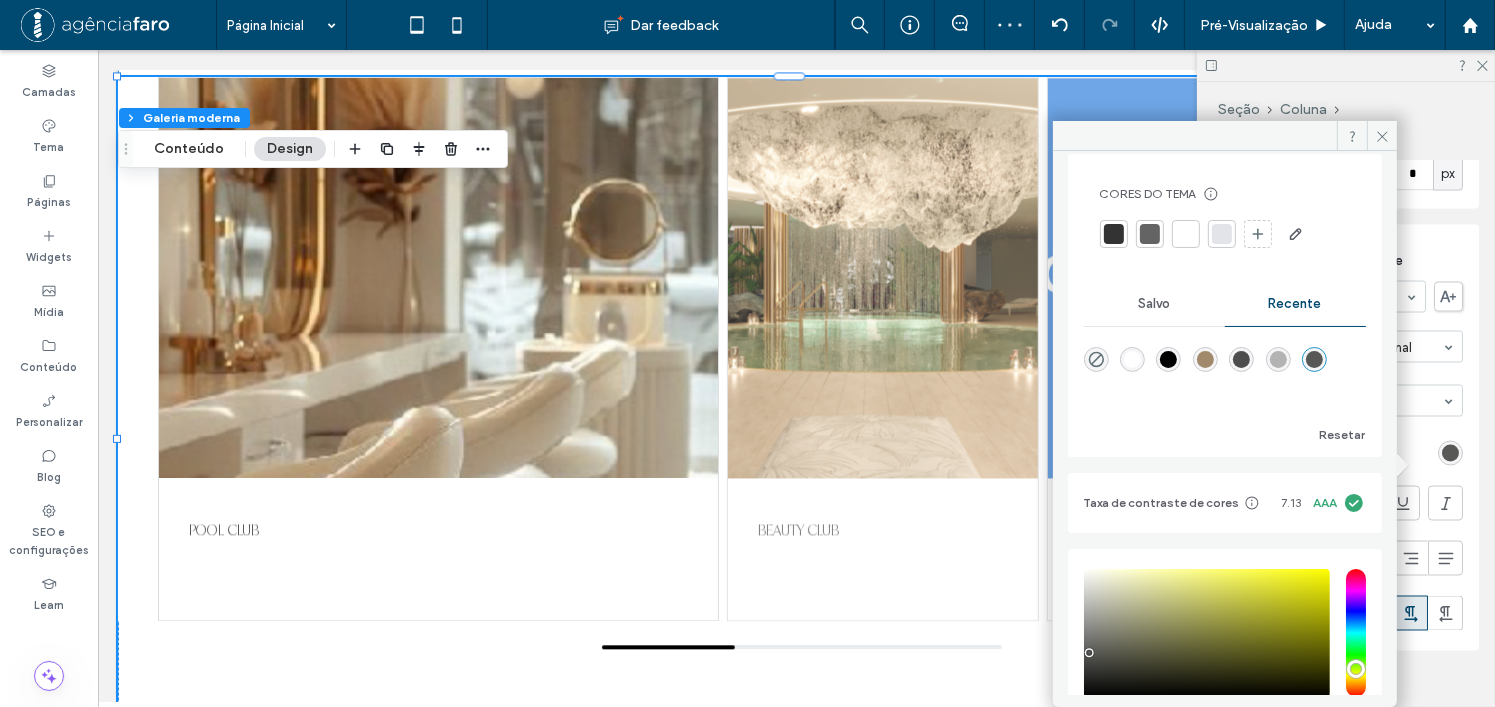 scroll, scrollTop: 0, scrollLeft: 0, axis: both 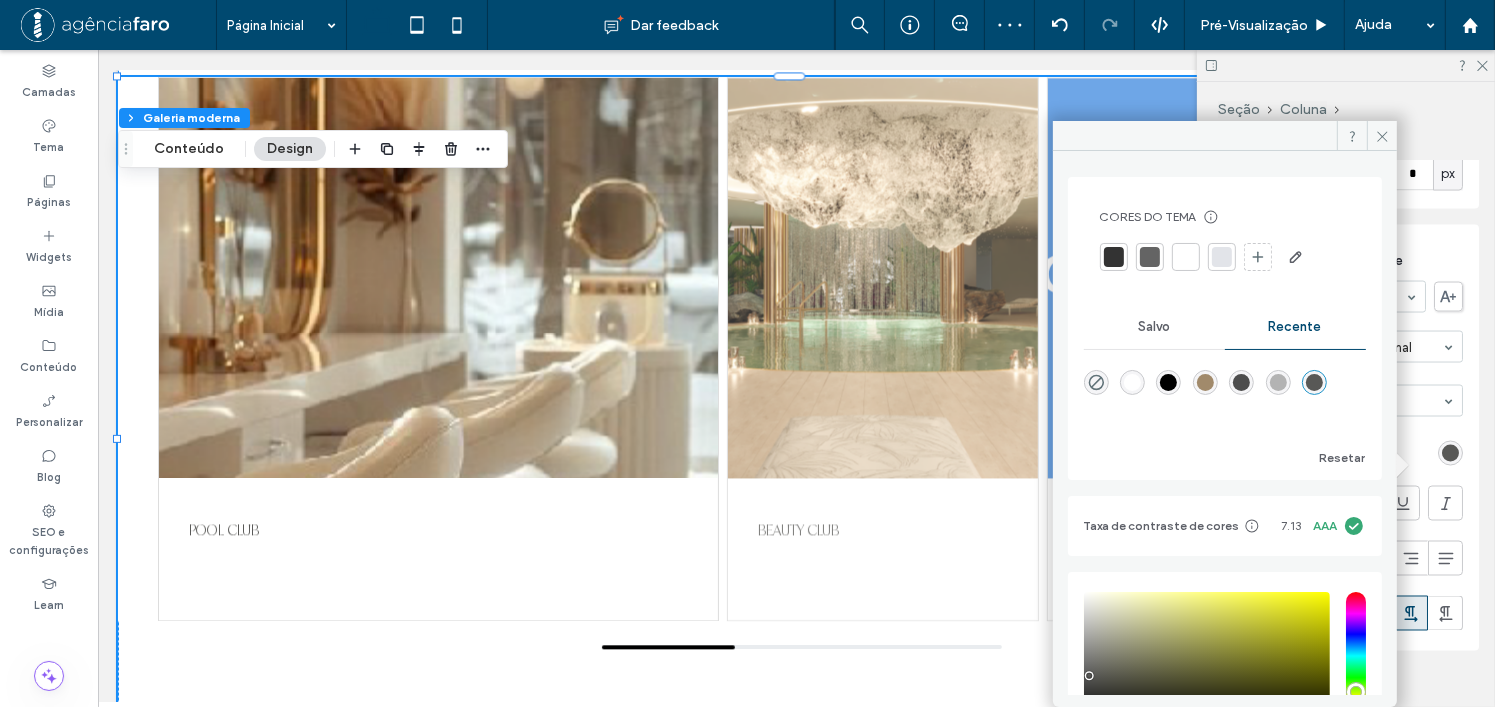 click on "Salvo" at bounding box center (1154, 327) 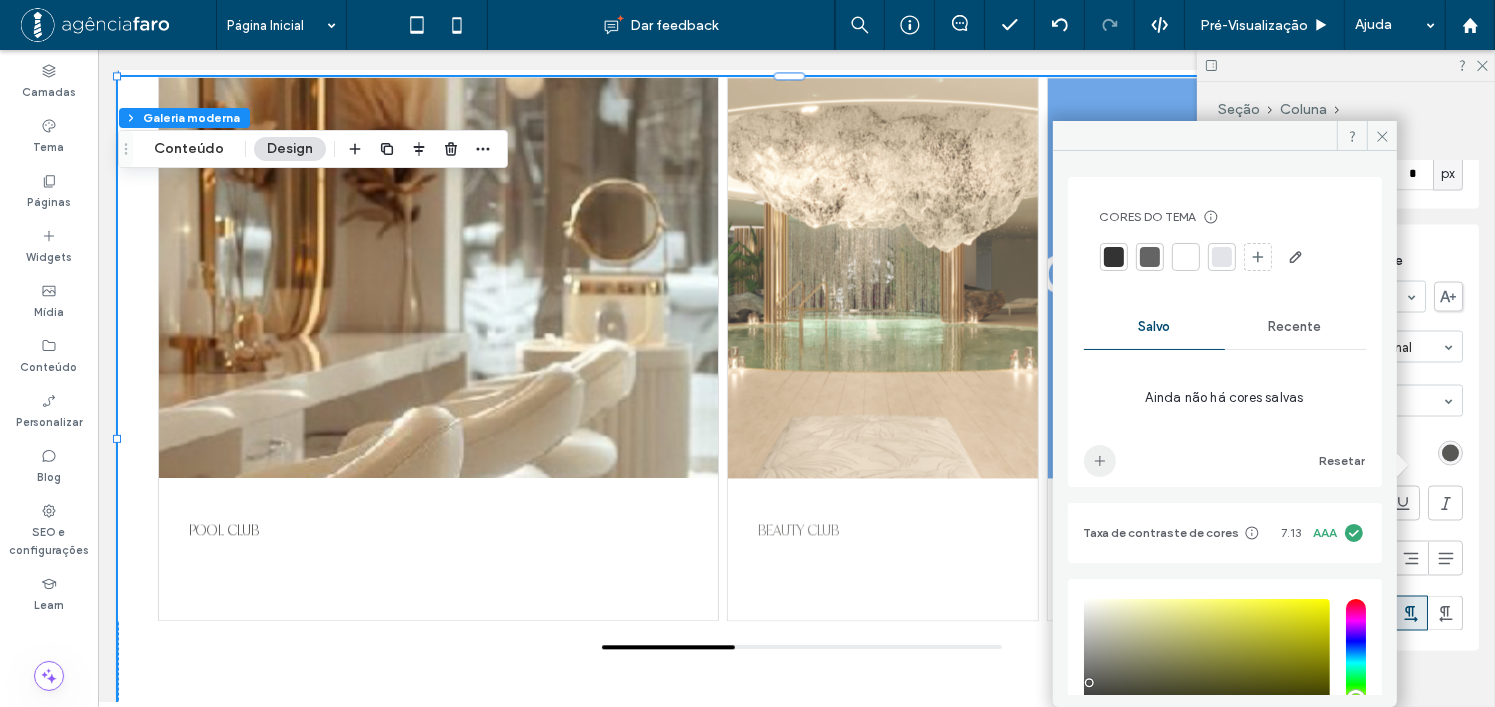 click 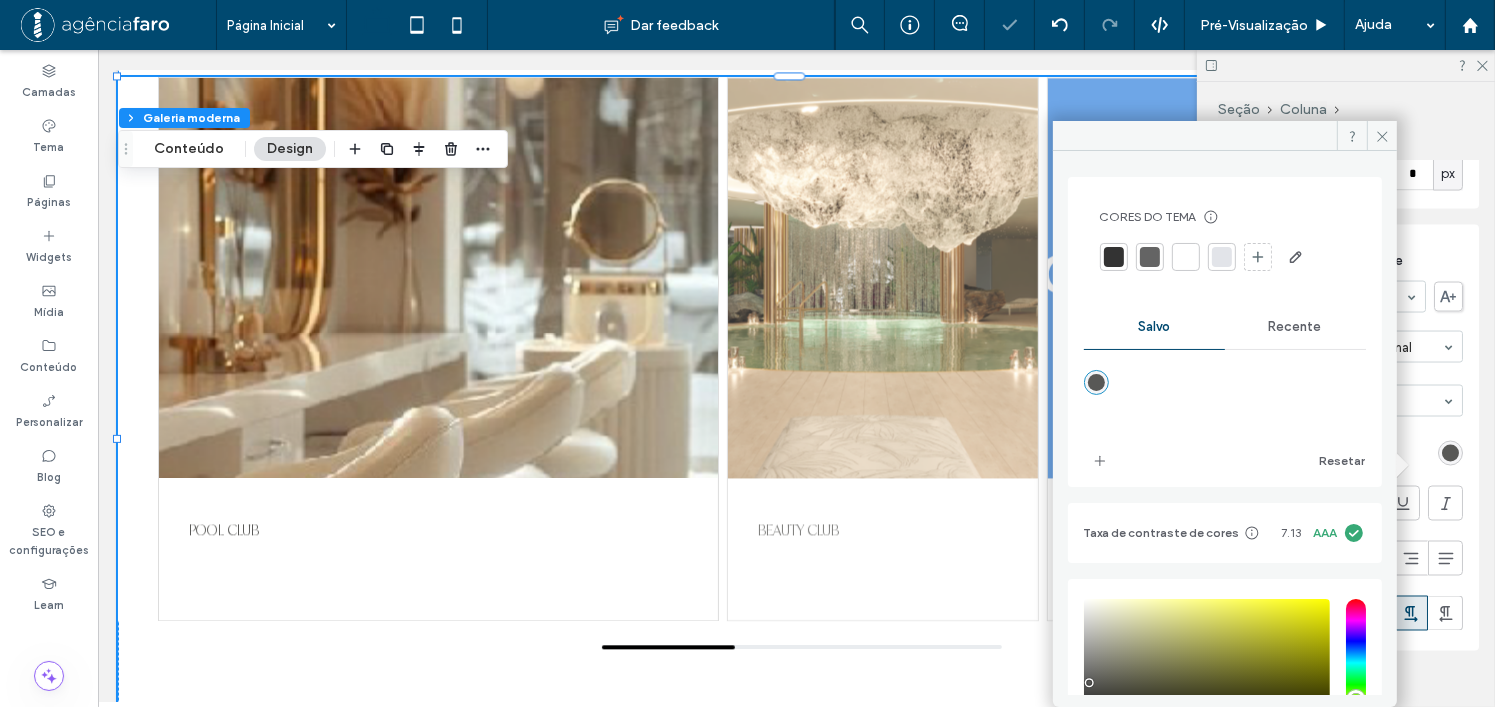 click at bounding box center [1225, 397] 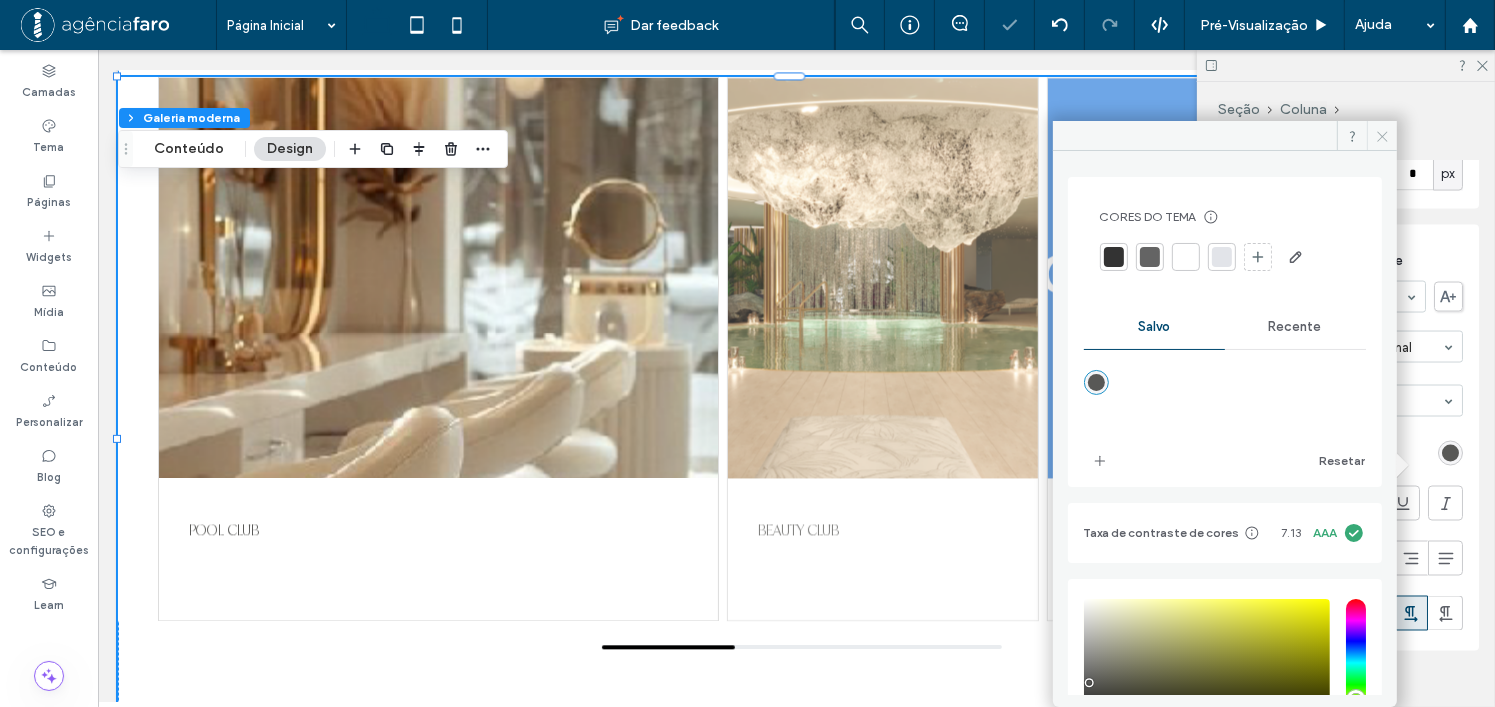 click 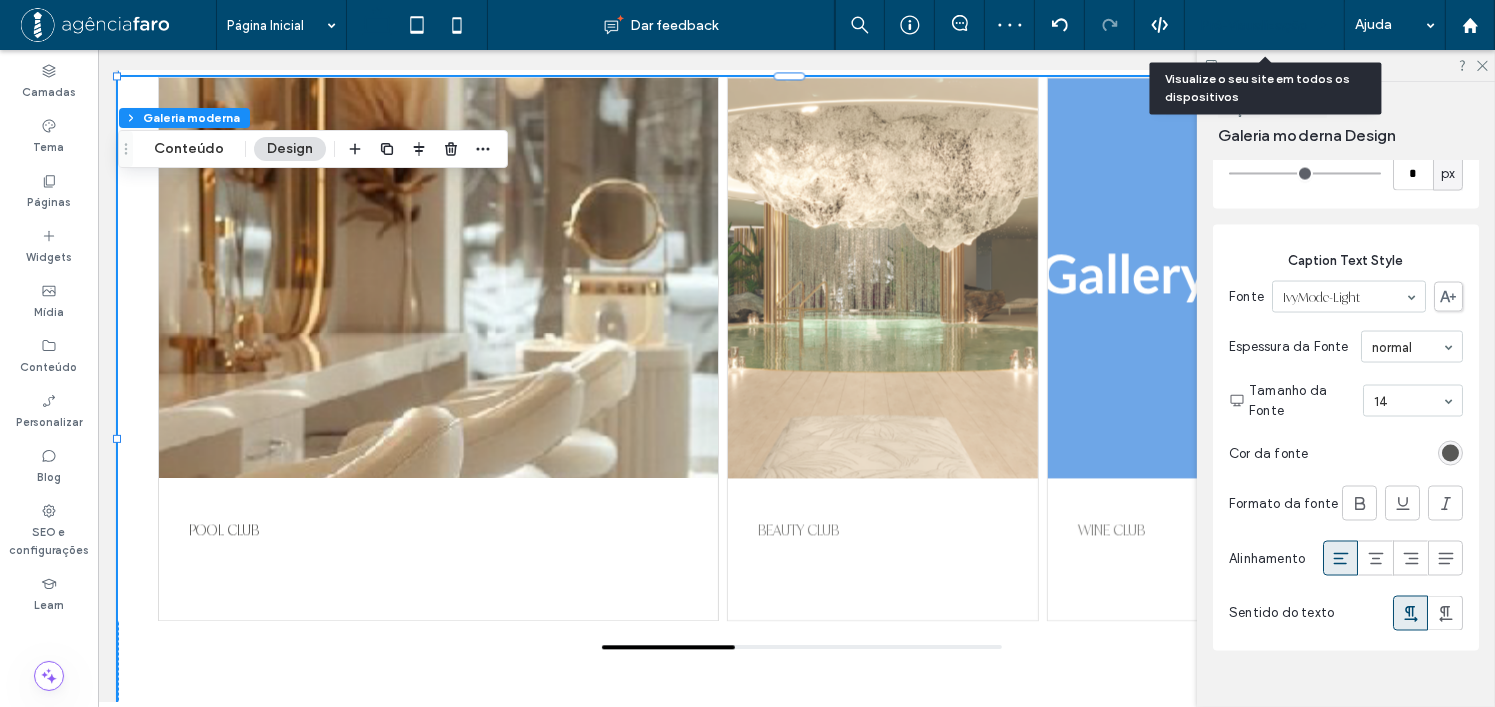 click on "Pré-Visualizaçāo" at bounding box center (1254, 25) 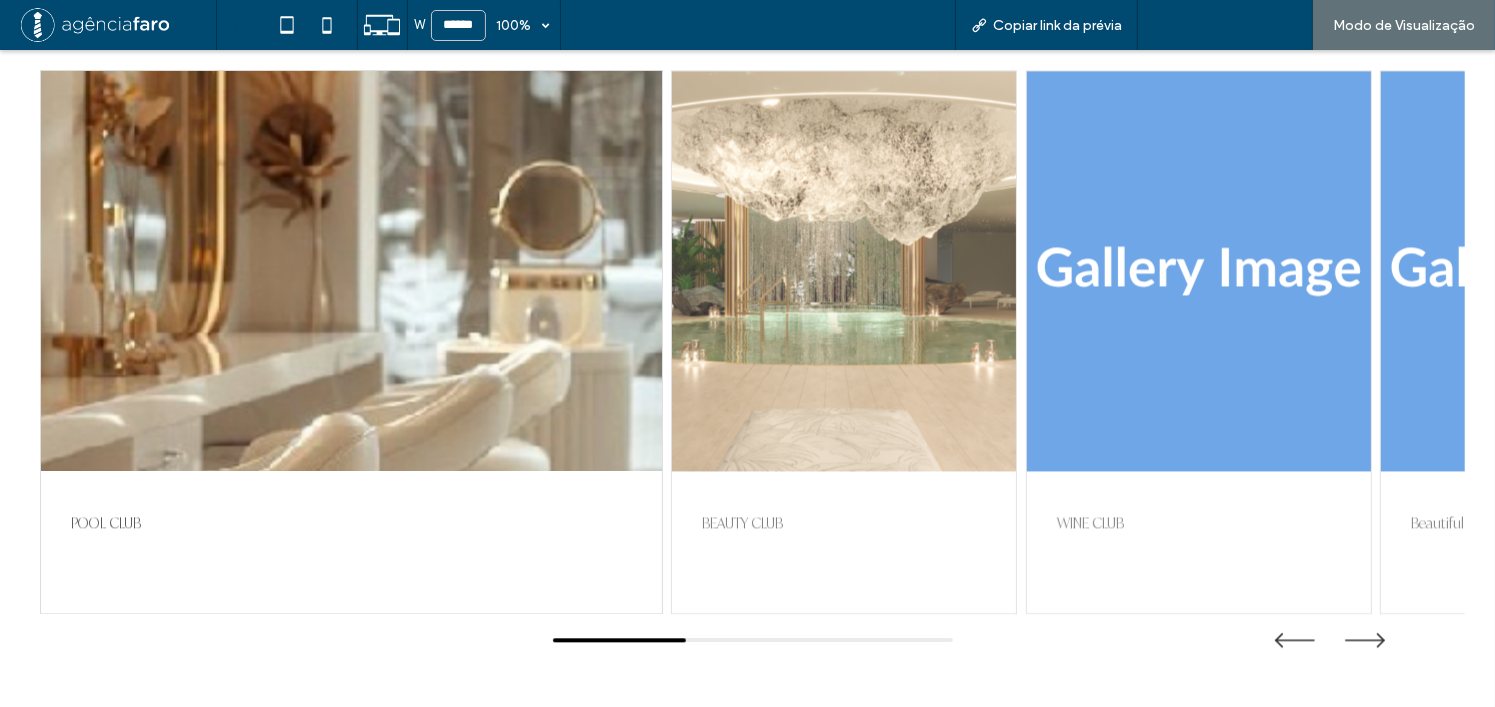 scroll, scrollTop: 4321, scrollLeft: 0, axis: vertical 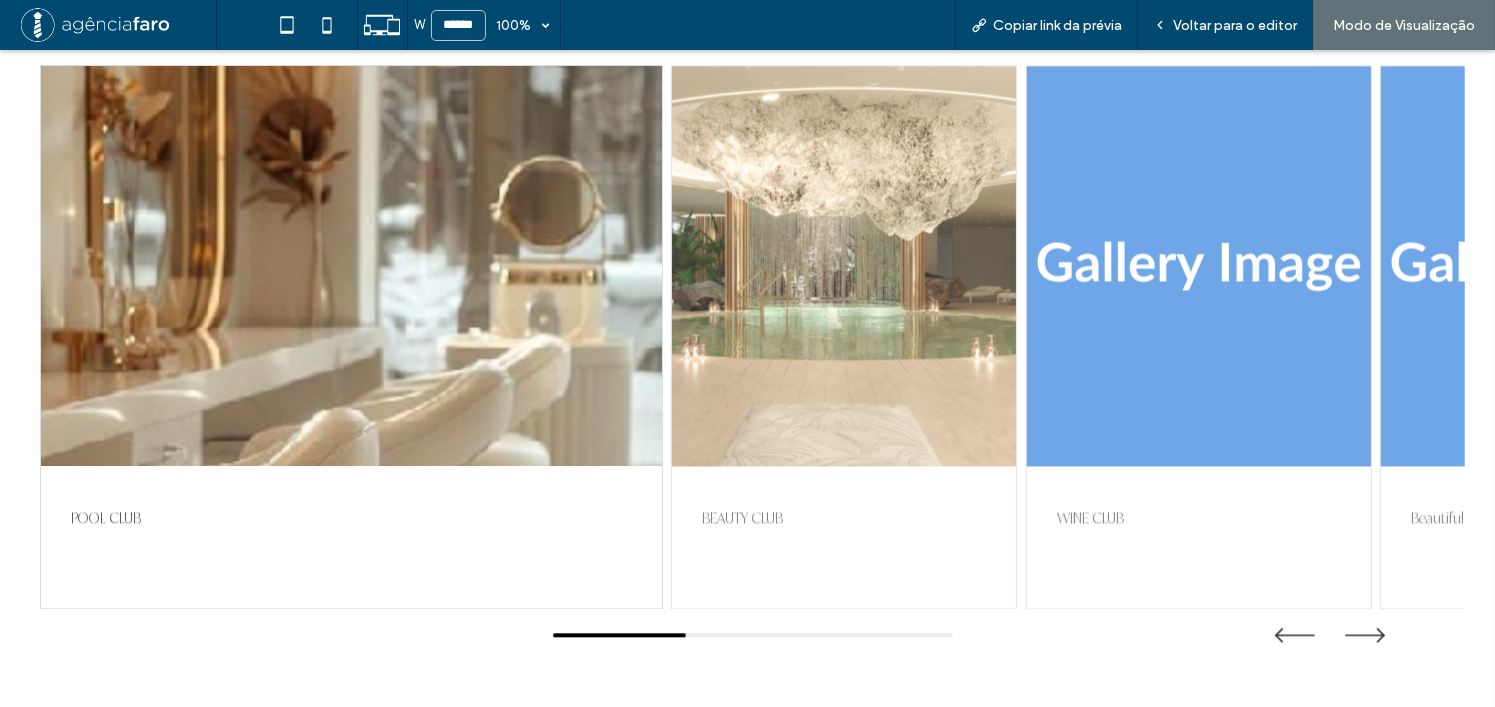 click on "BEAUTY CLUB" at bounding box center [844, 518] 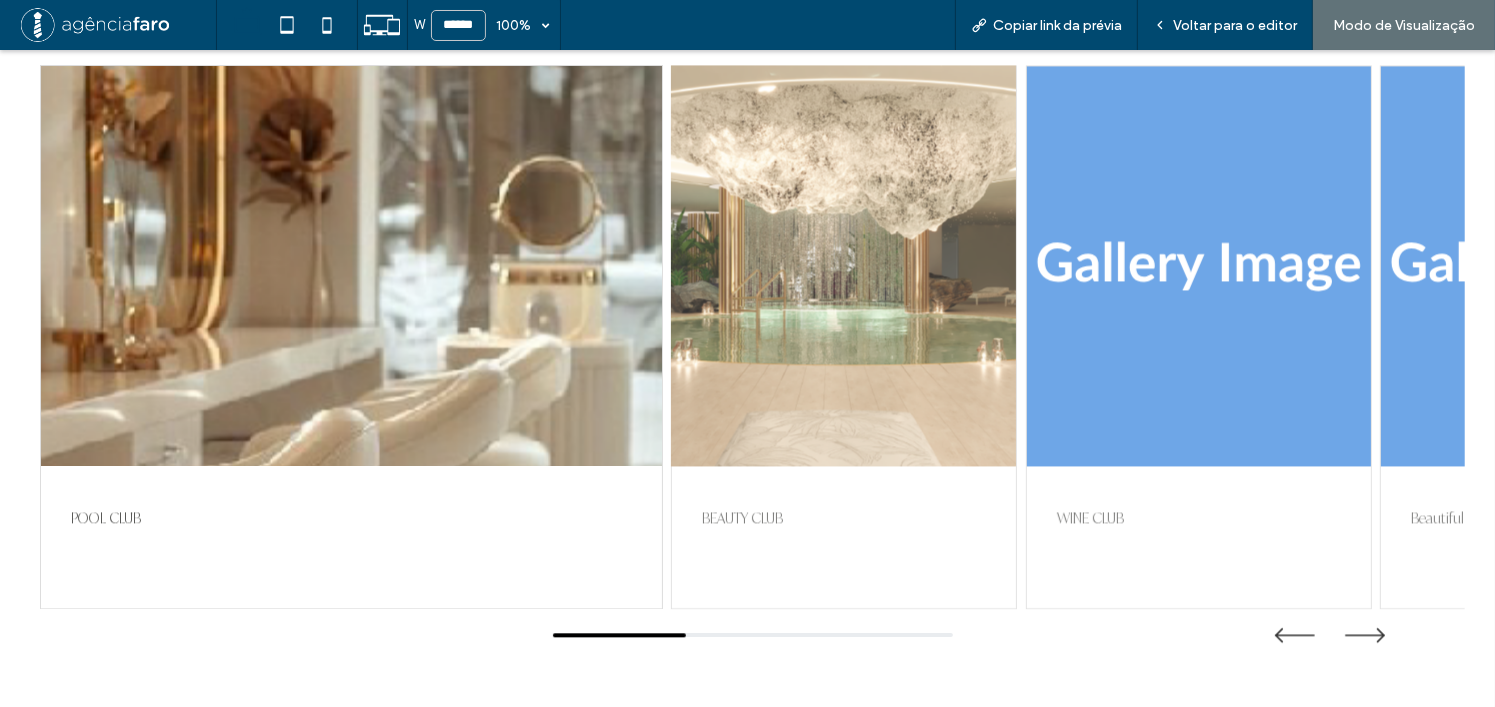 click at bounding box center [844, 266] 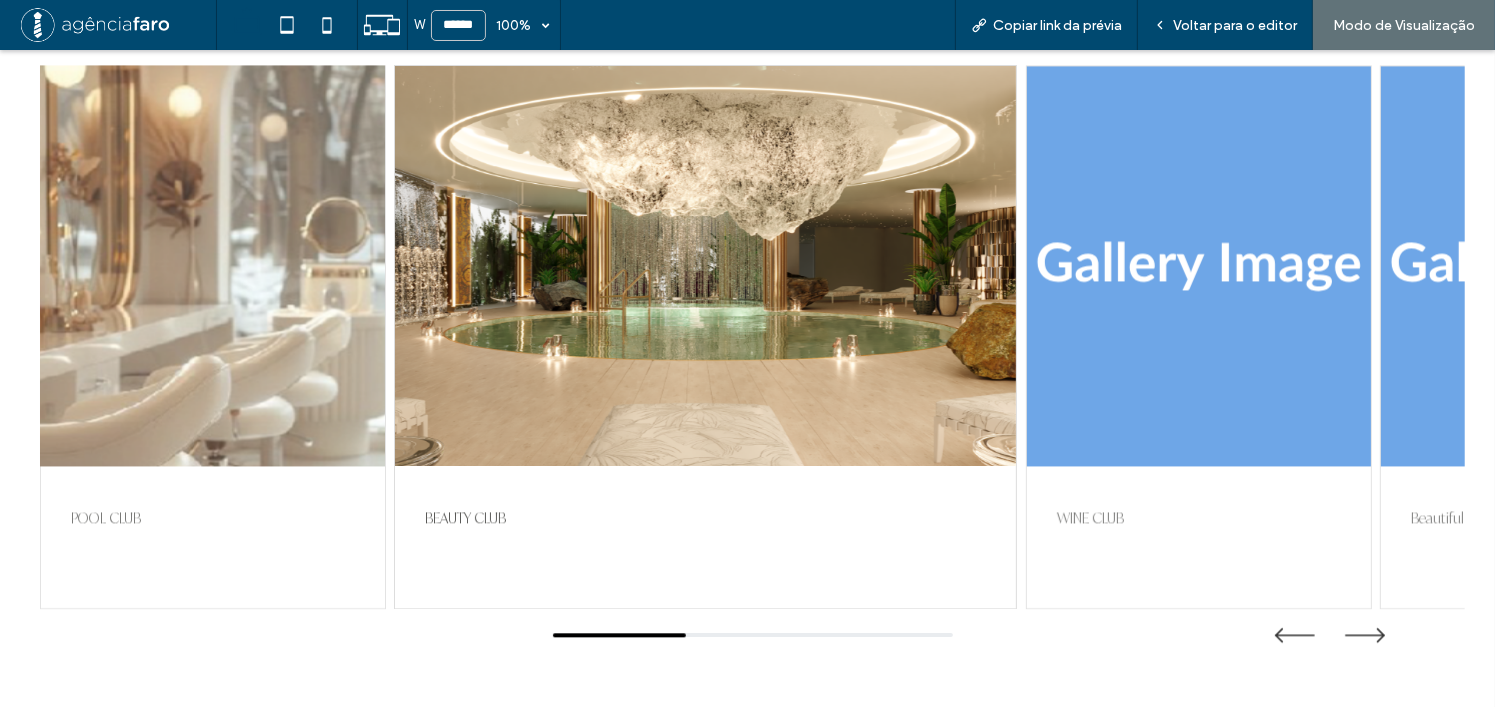 click at bounding box center [213, 266] 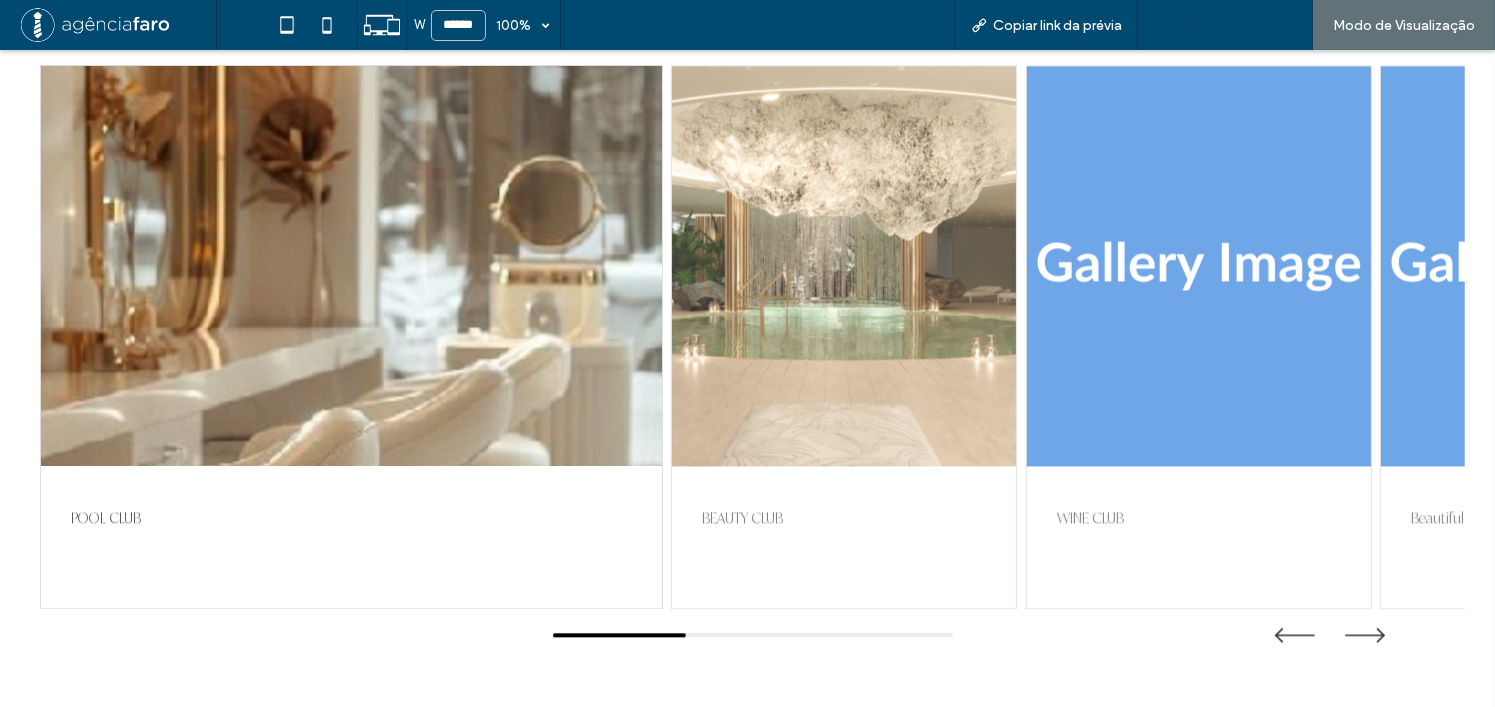 click on "Voltar para o editor" at bounding box center [1235, 25] 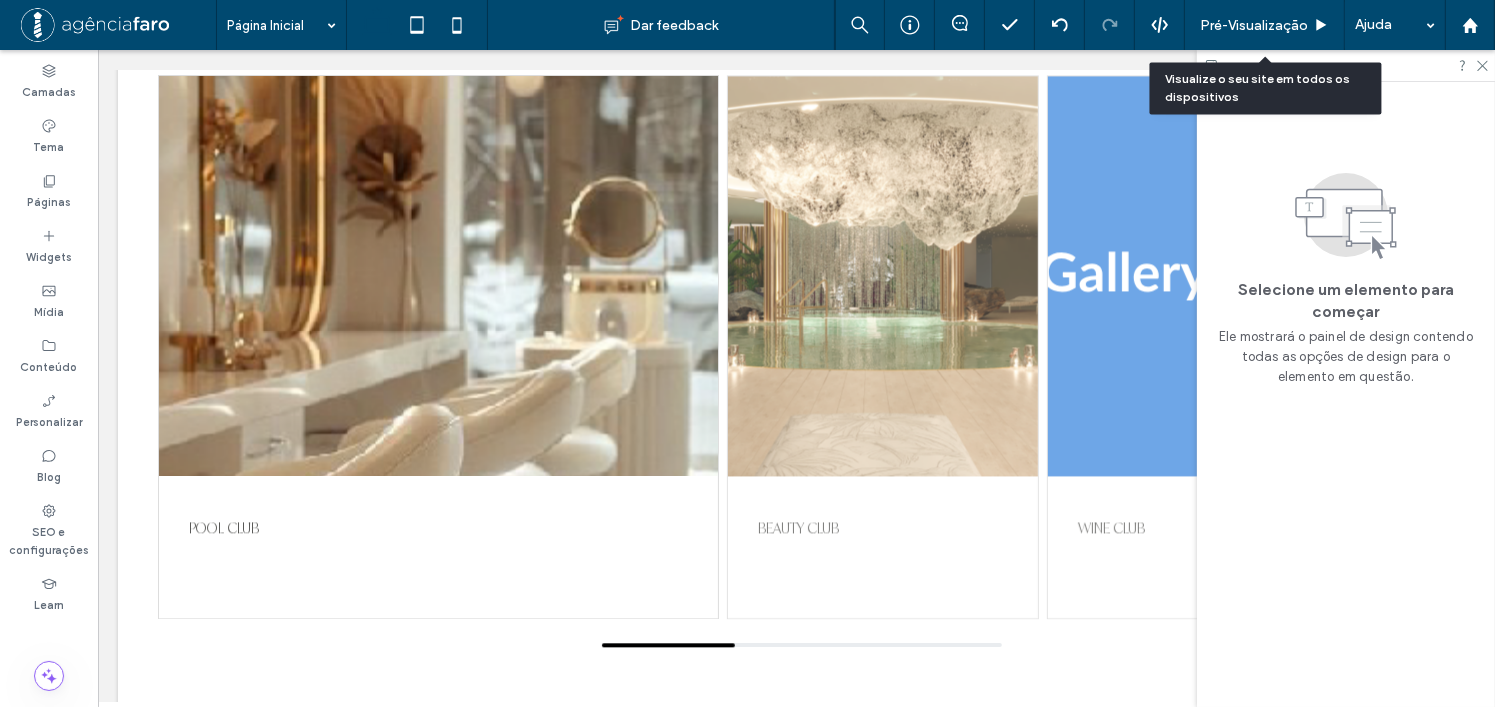 scroll, scrollTop: 4301, scrollLeft: 0, axis: vertical 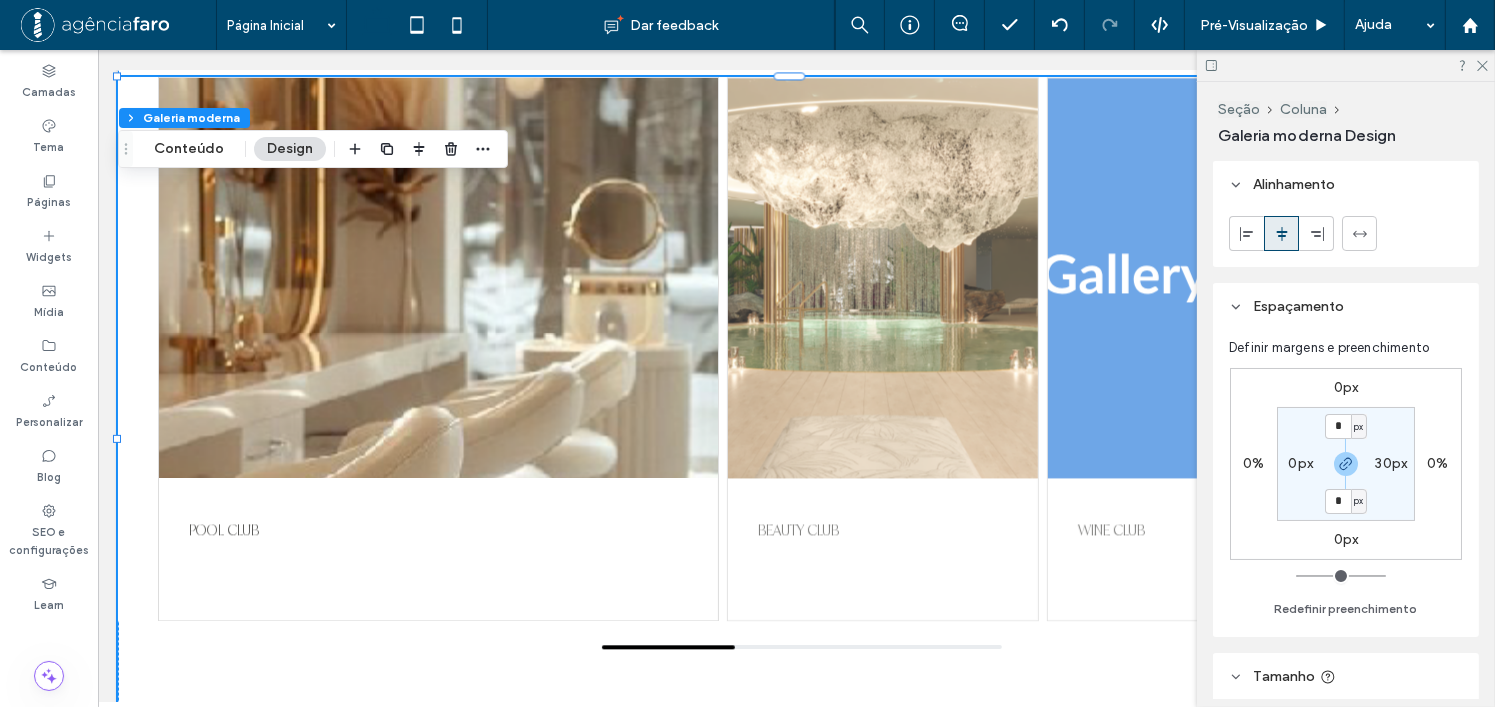 click on "POOL CLUB" at bounding box center [437, 530] 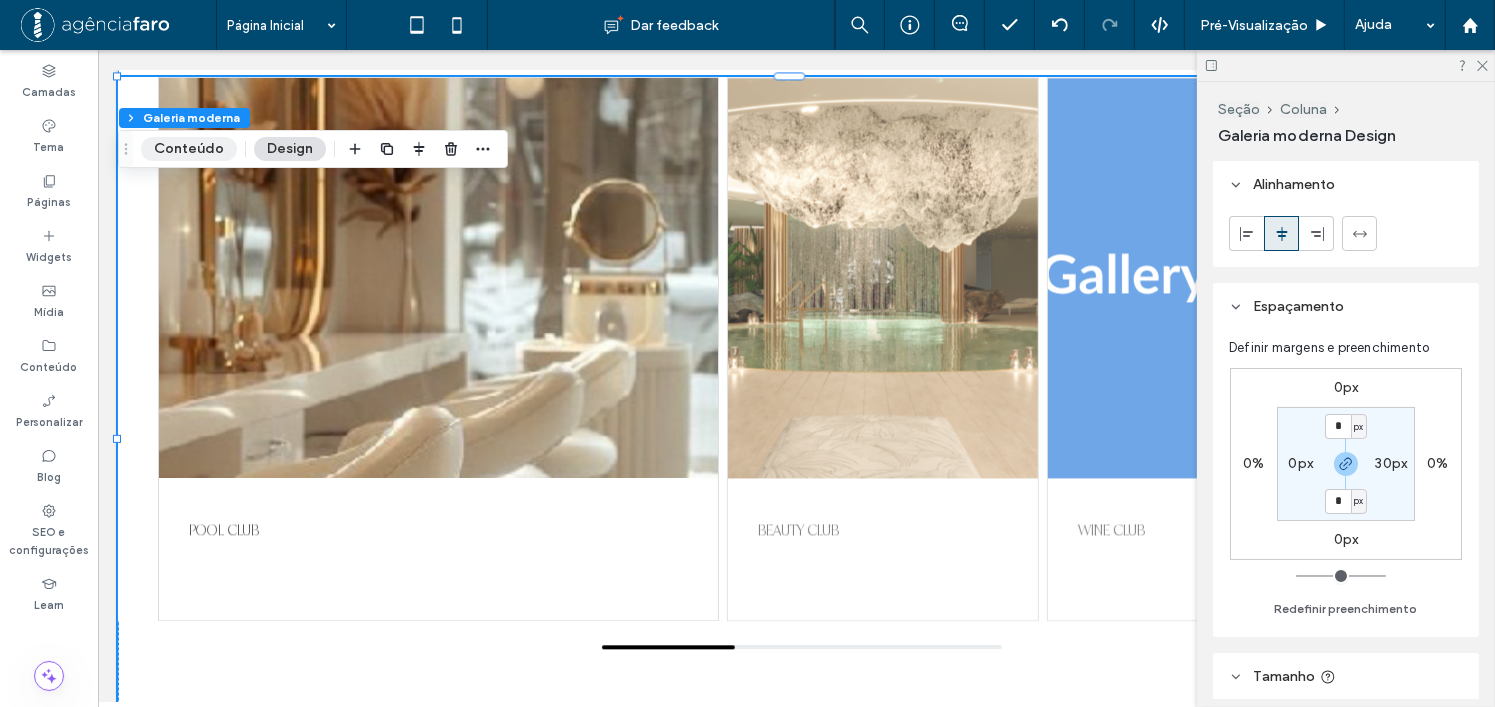 click on "Conteúdo" at bounding box center [189, 149] 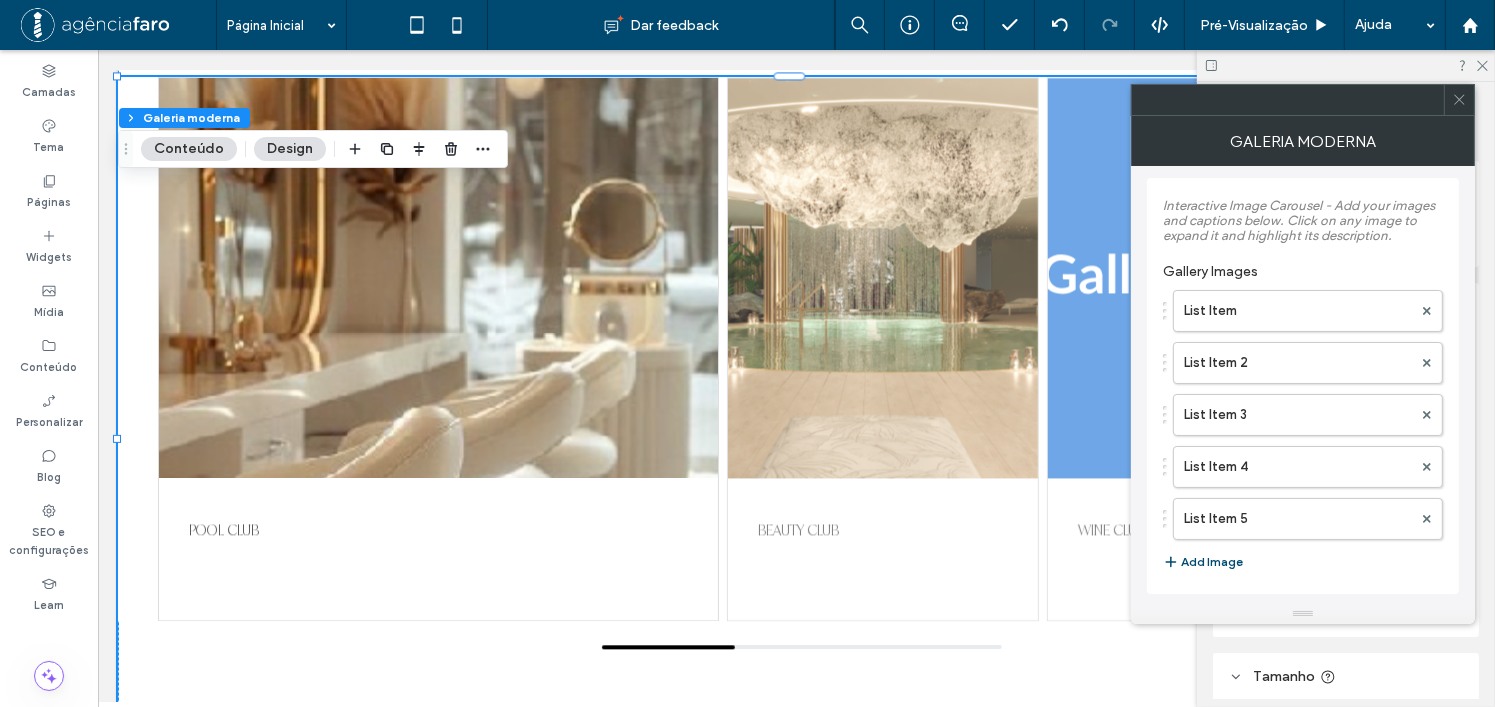 scroll, scrollTop: 4, scrollLeft: 0, axis: vertical 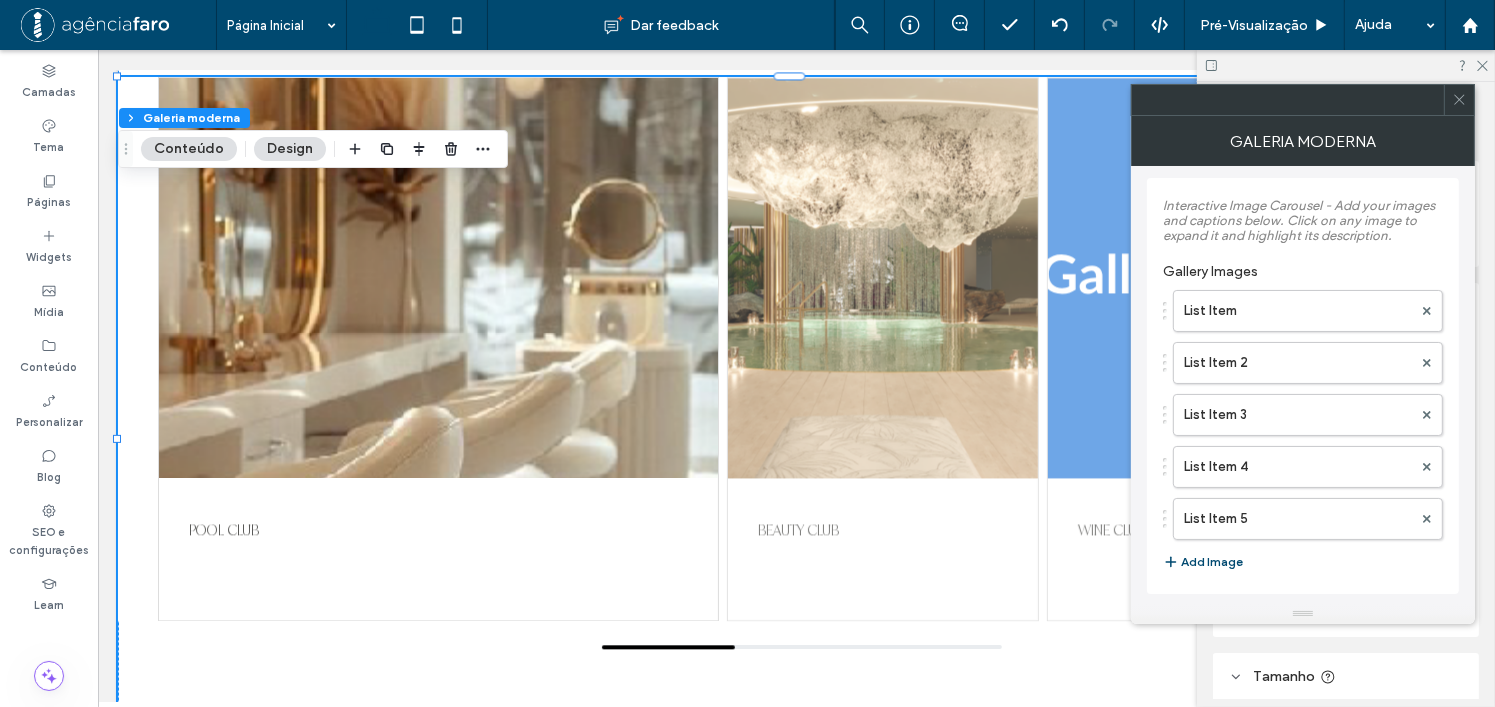 click on "Design" at bounding box center (290, 149) 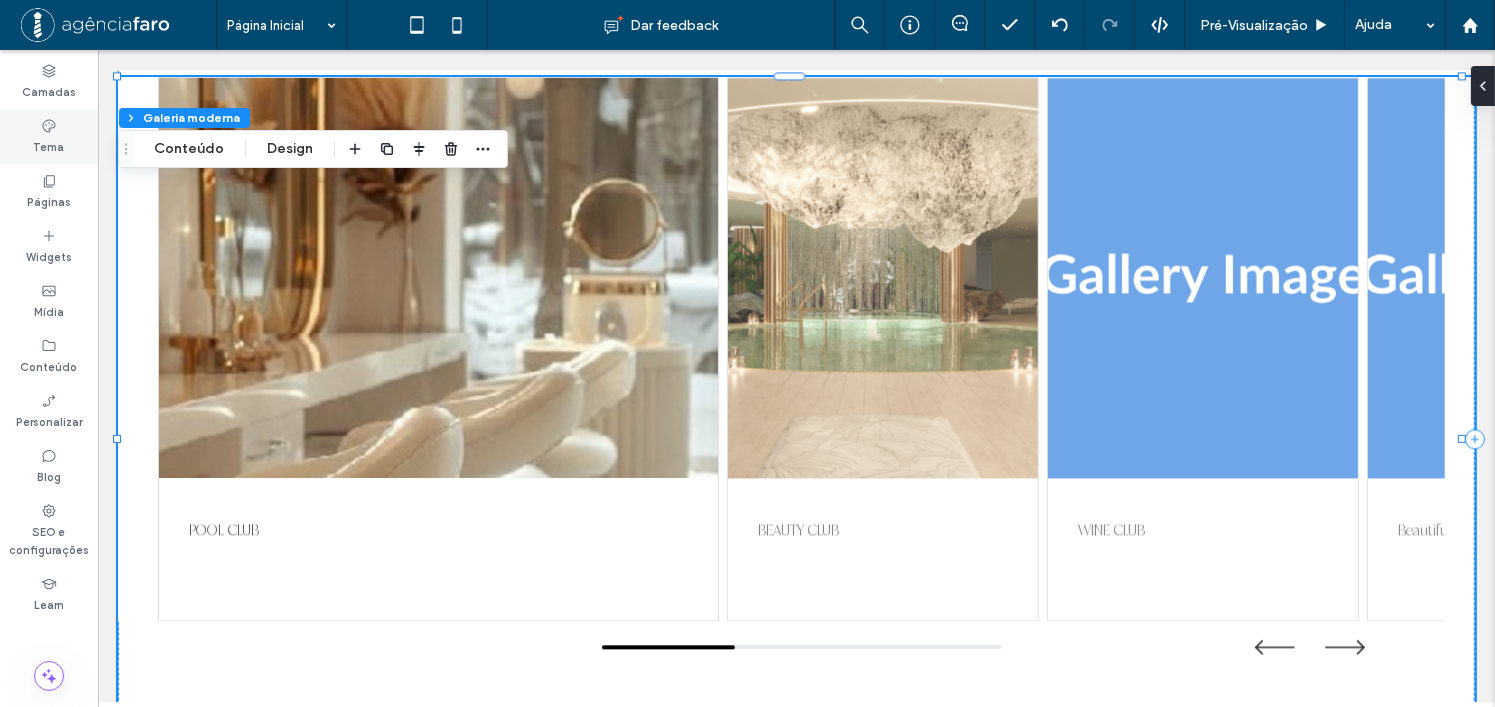 type 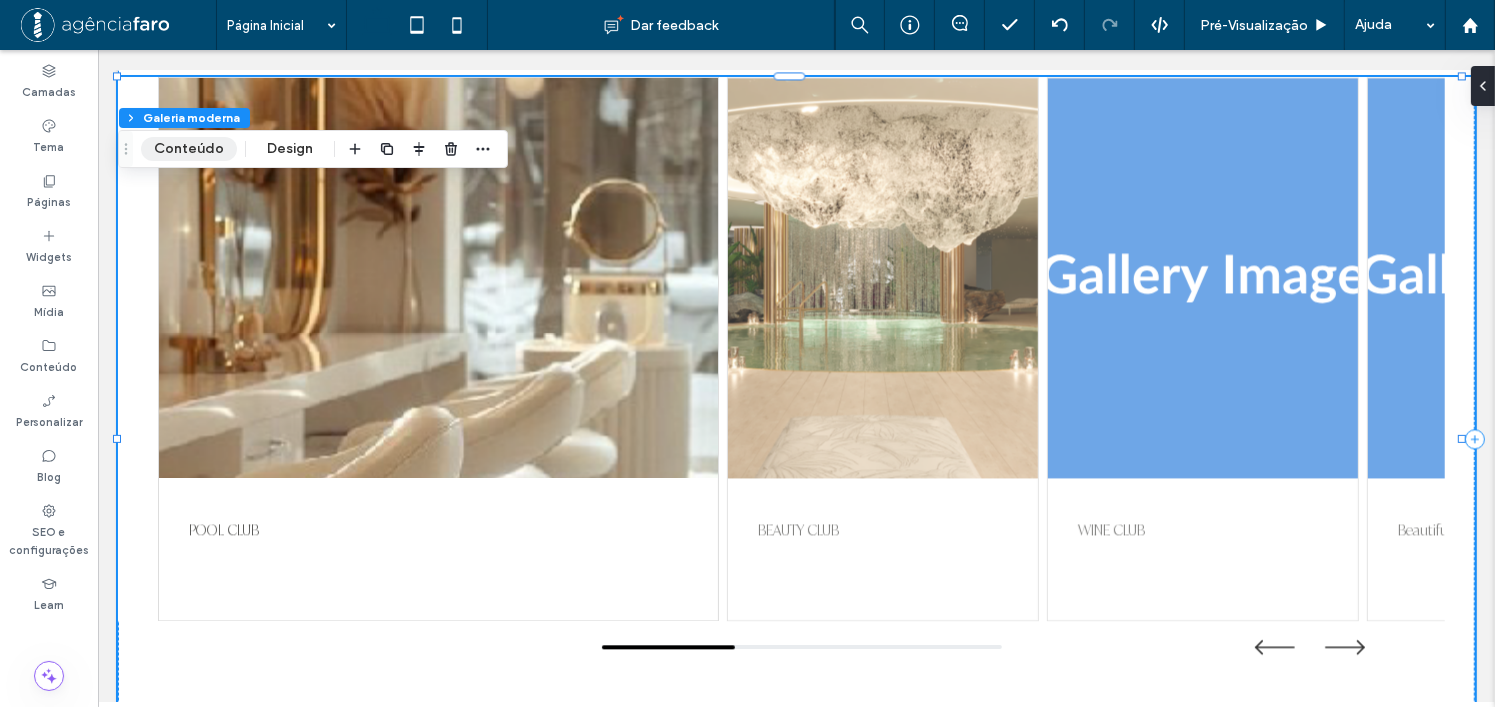 click on "Conteúdo" at bounding box center [189, 149] 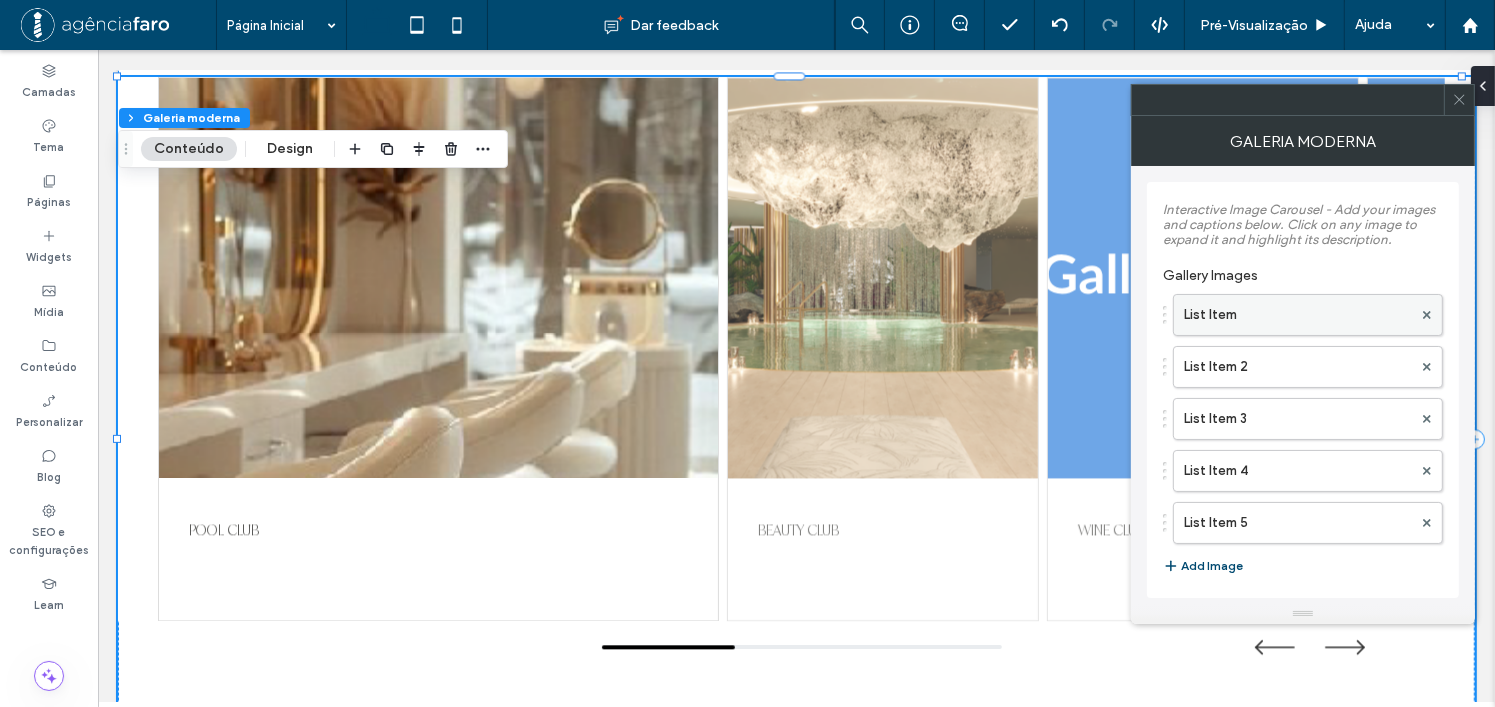 click on "List Item" at bounding box center [1298, 315] 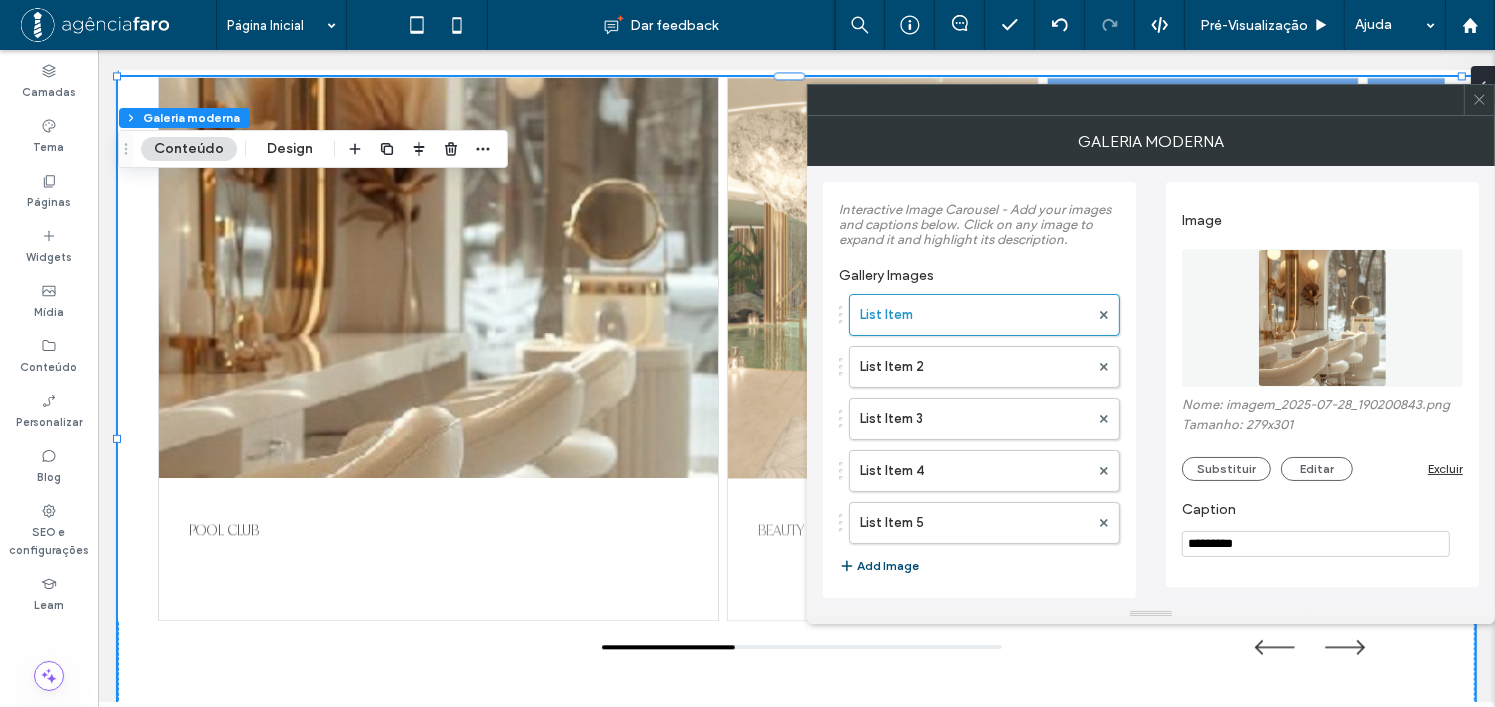 click on "Seção Coluna Galeria moderna Conteúdo Design" at bounding box center [313, 149] 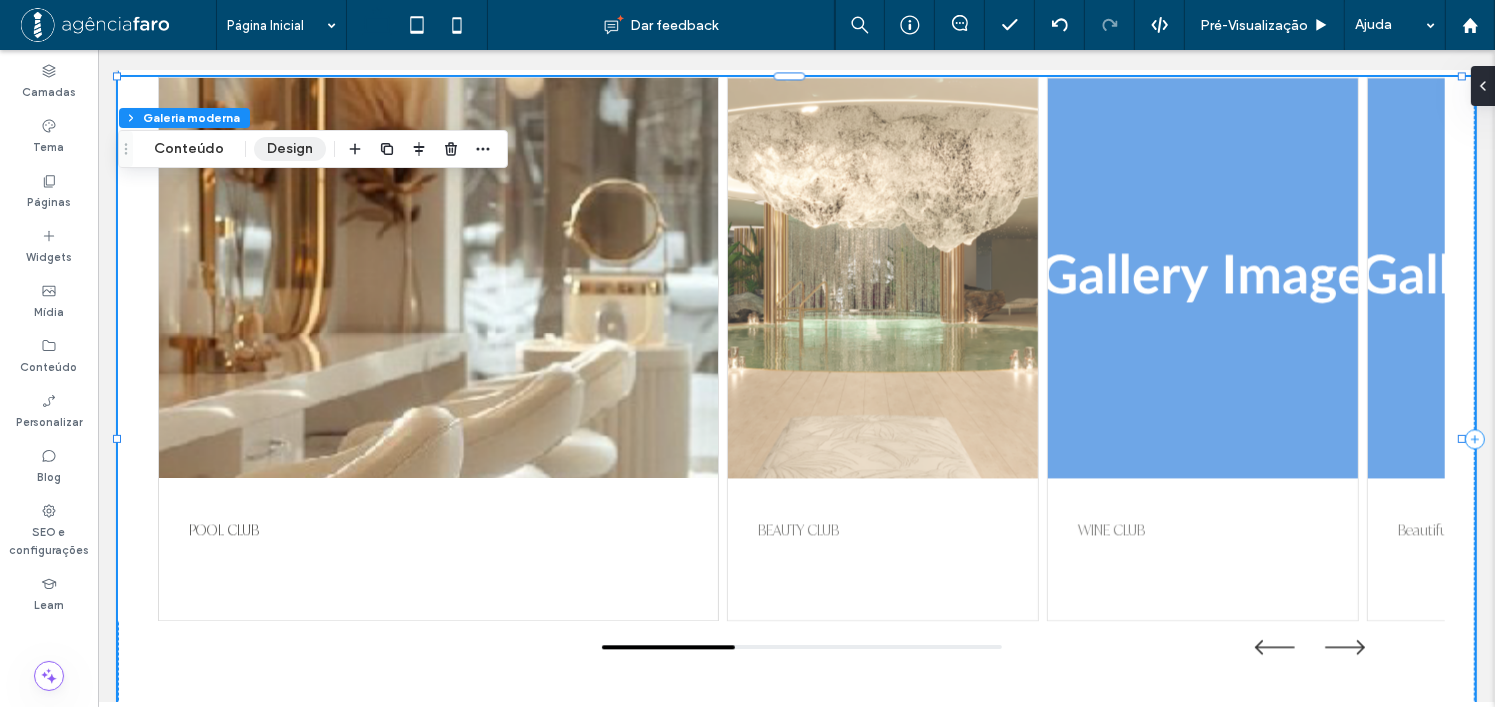 click on "Design" at bounding box center (290, 149) 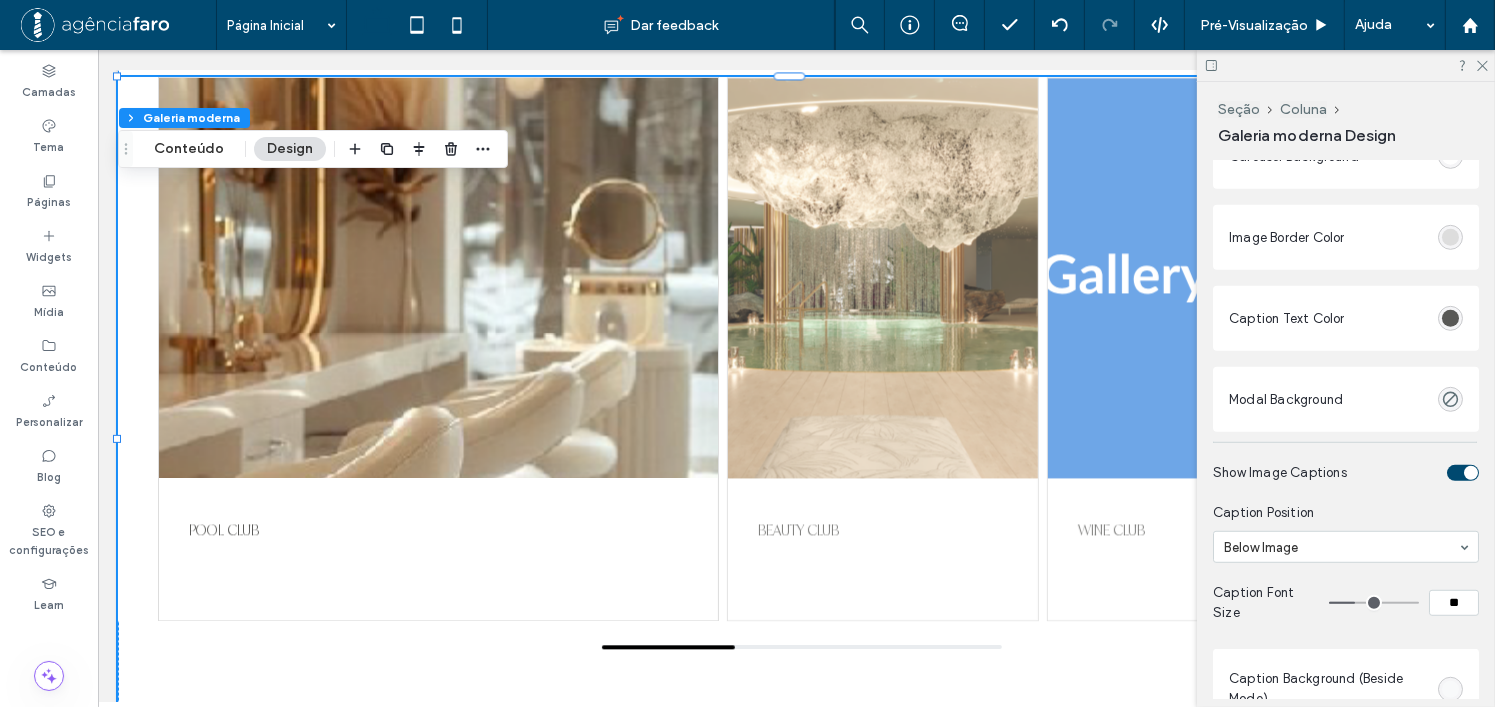 scroll, scrollTop: 1200, scrollLeft: 0, axis: vertical 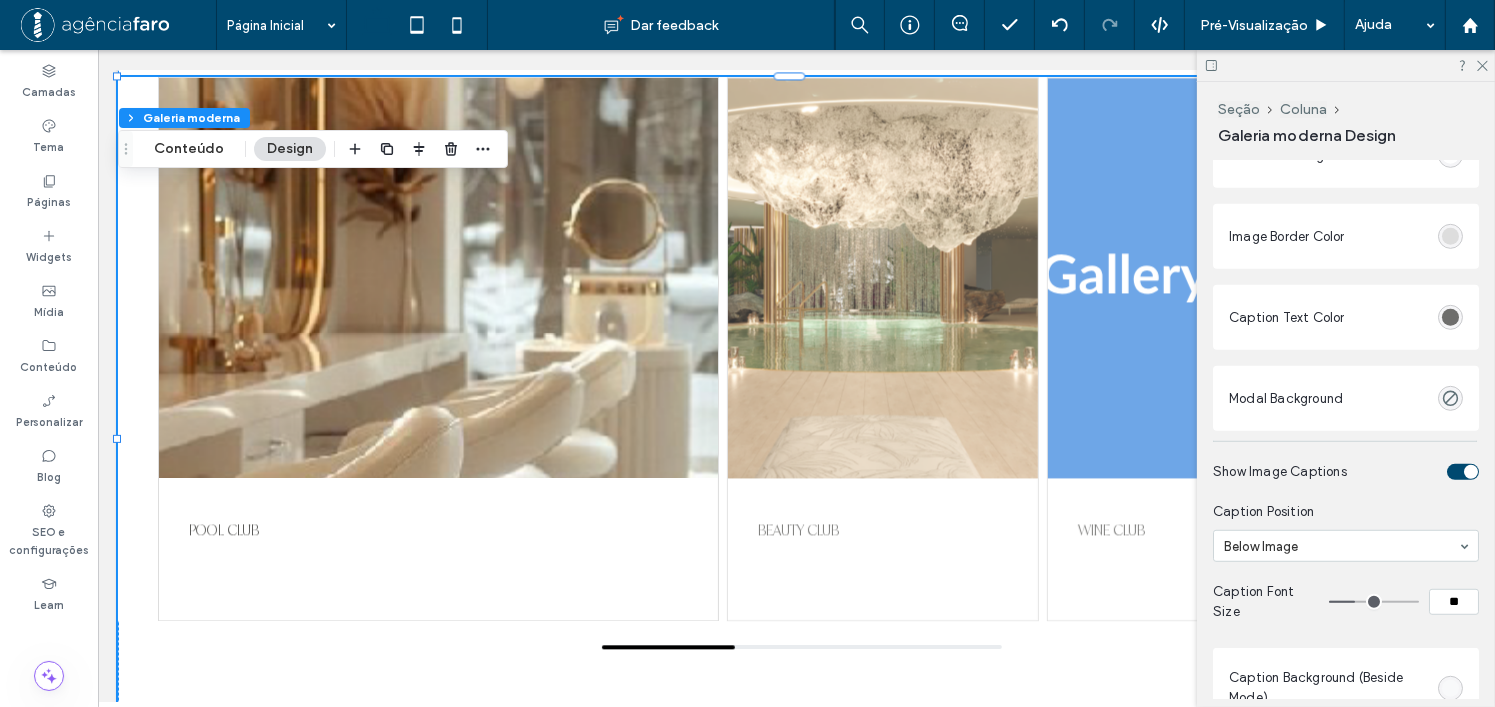 click at bounding box center [1450, 317] 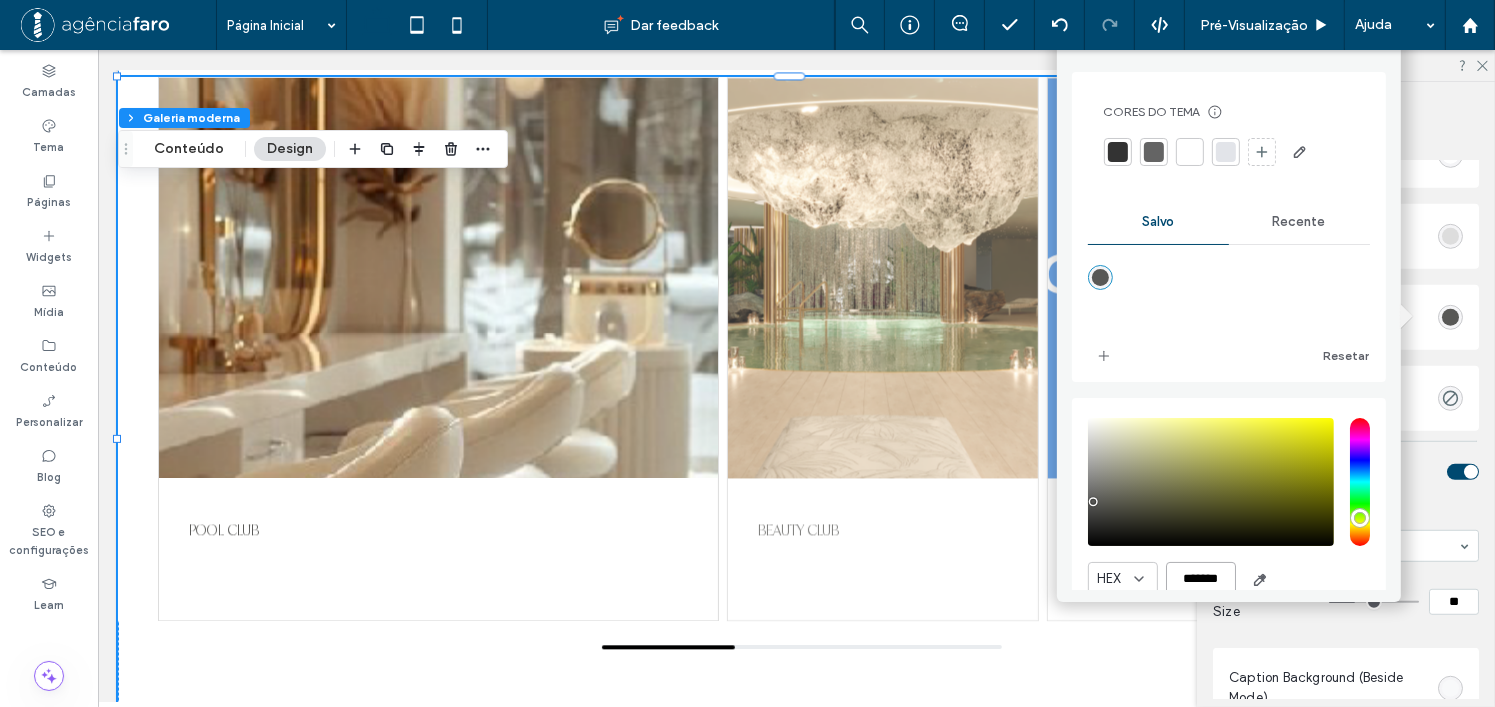 drag, startPoint x: 1187, startPoint y: 574, endPoint x: 1189, endPoint y: 558, distance: 16.124516 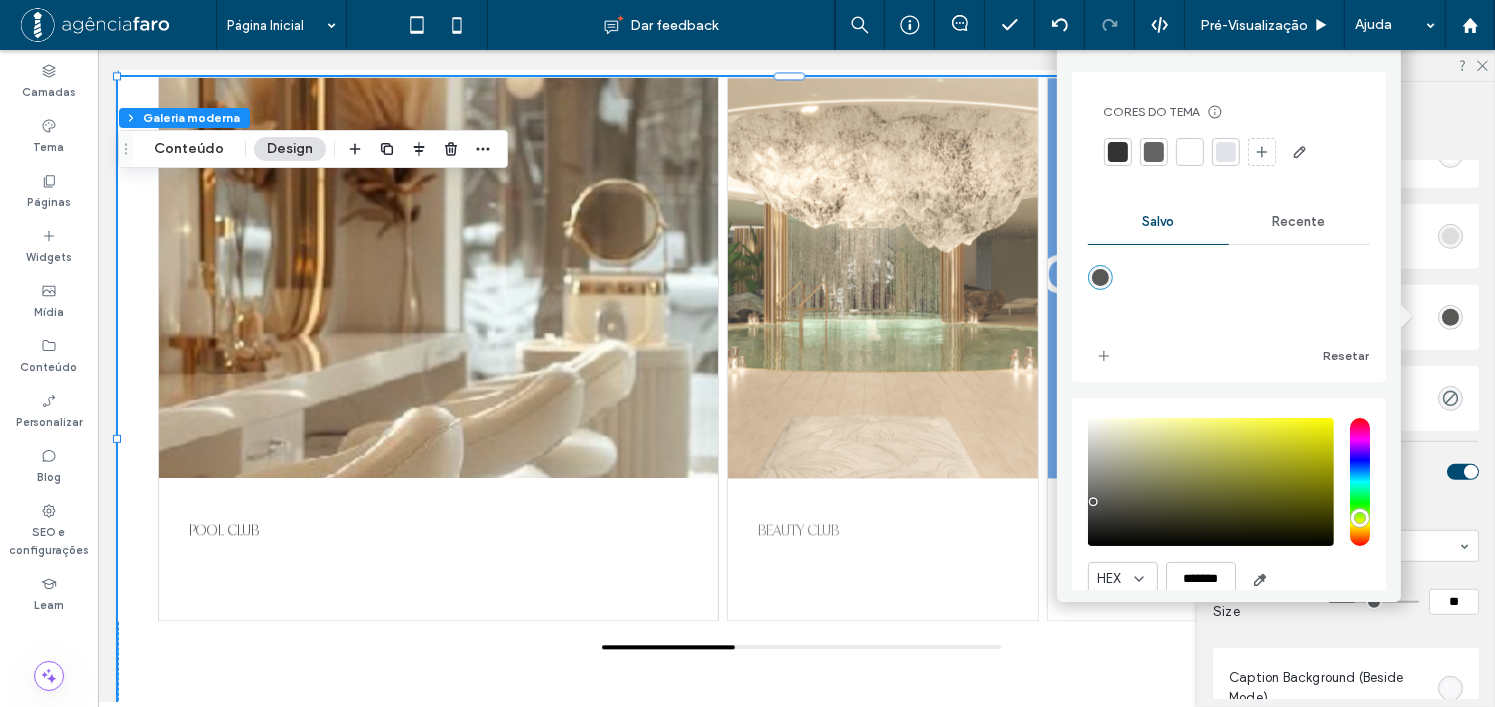 click on "HEX ******* Opacidade ****" at bounding box center [1229, 535] 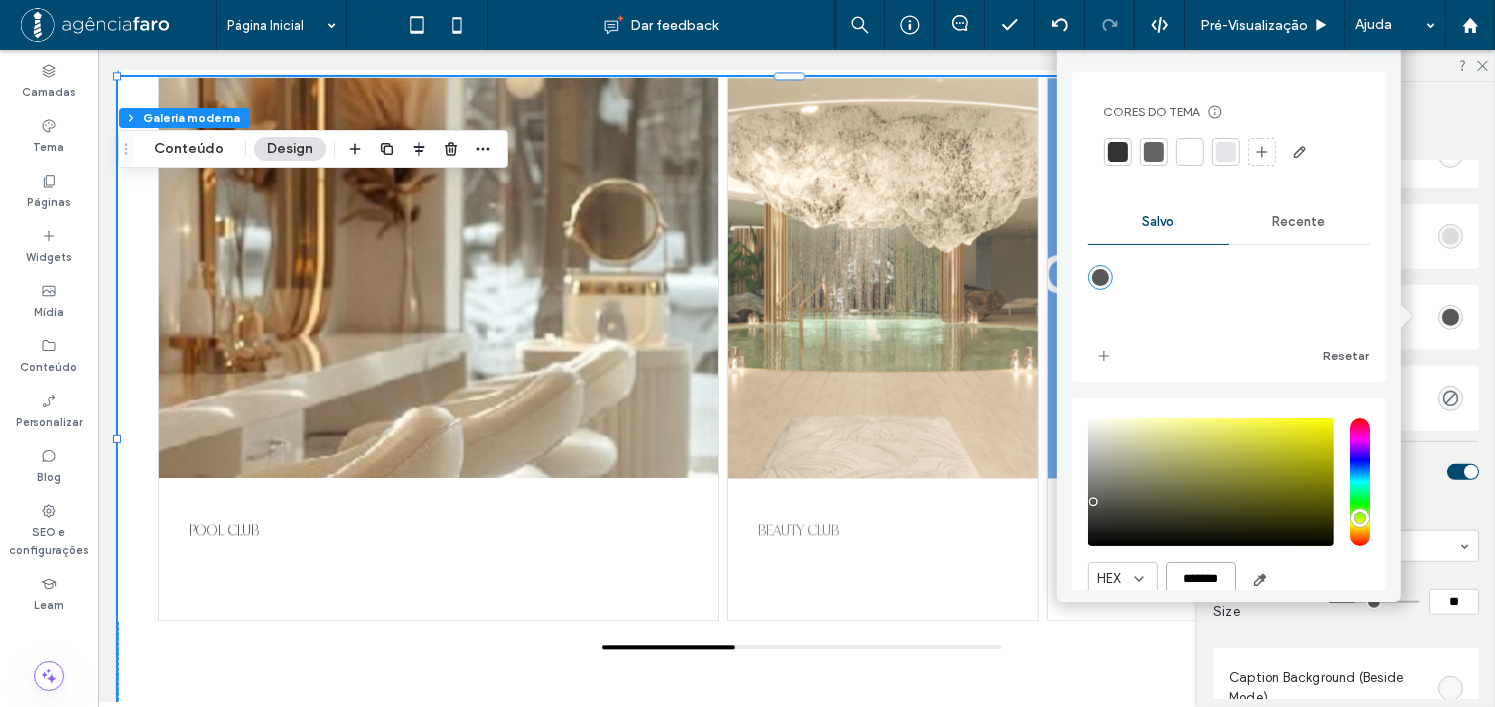 click on "*******" at bounding box center (1201, 579) 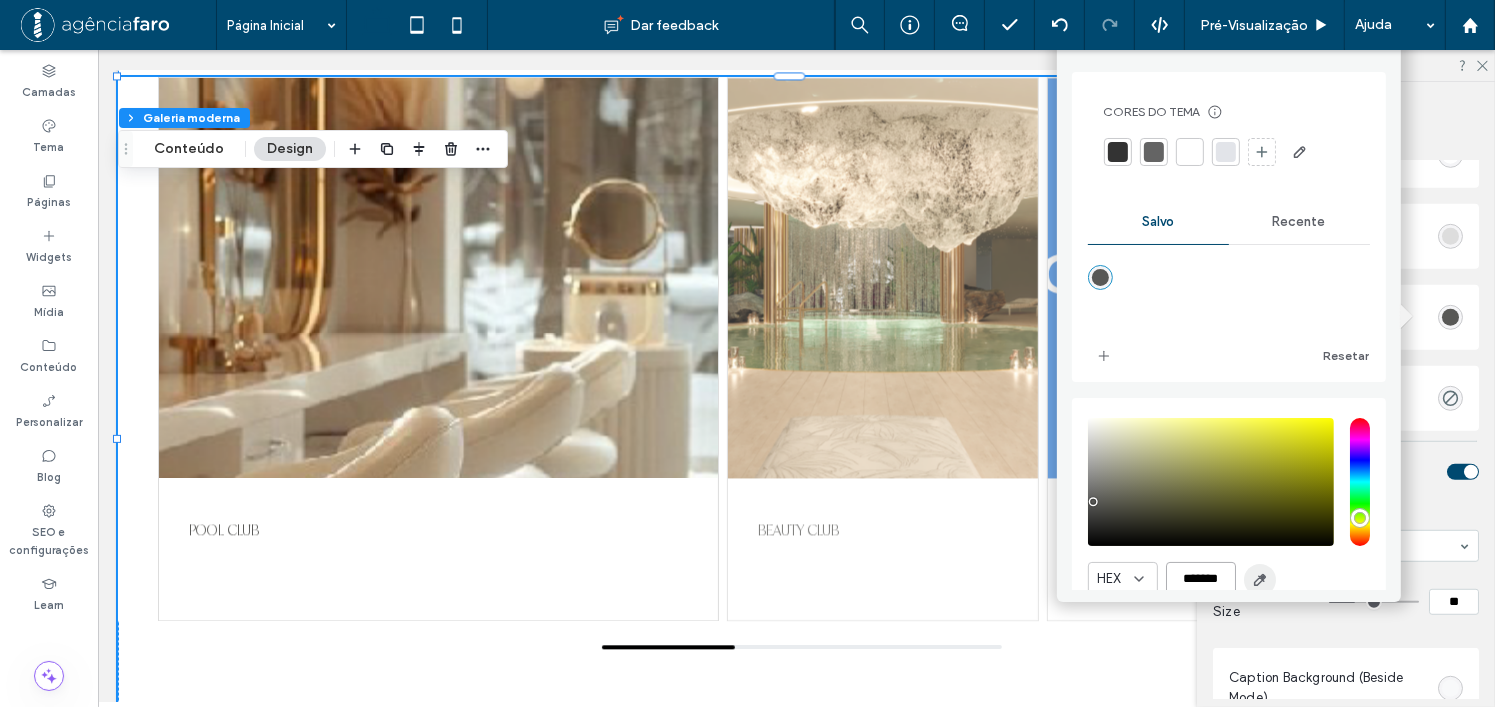 paste 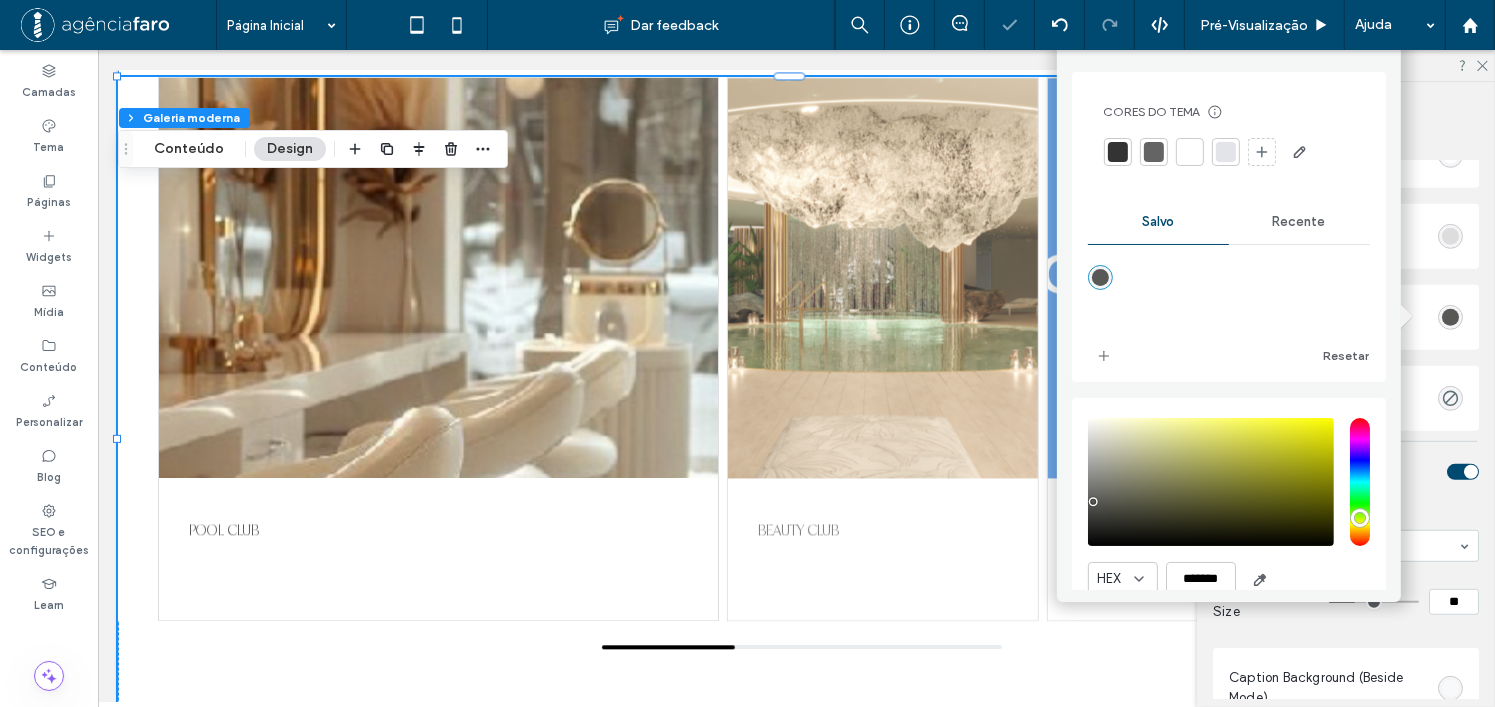 click on "HEX *******" at bounding box center [1229, 579] 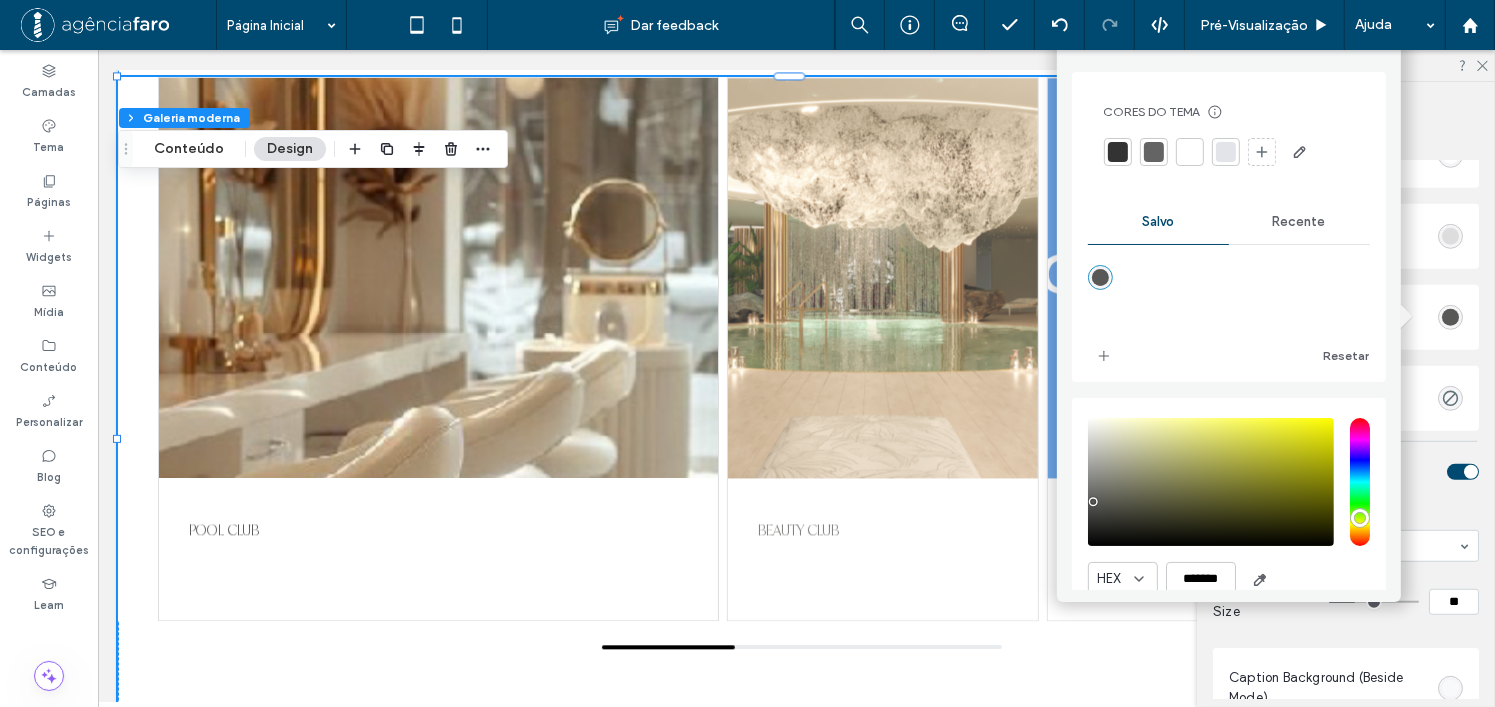 click on "POOL CLUB" at bounding box center [437, 530] 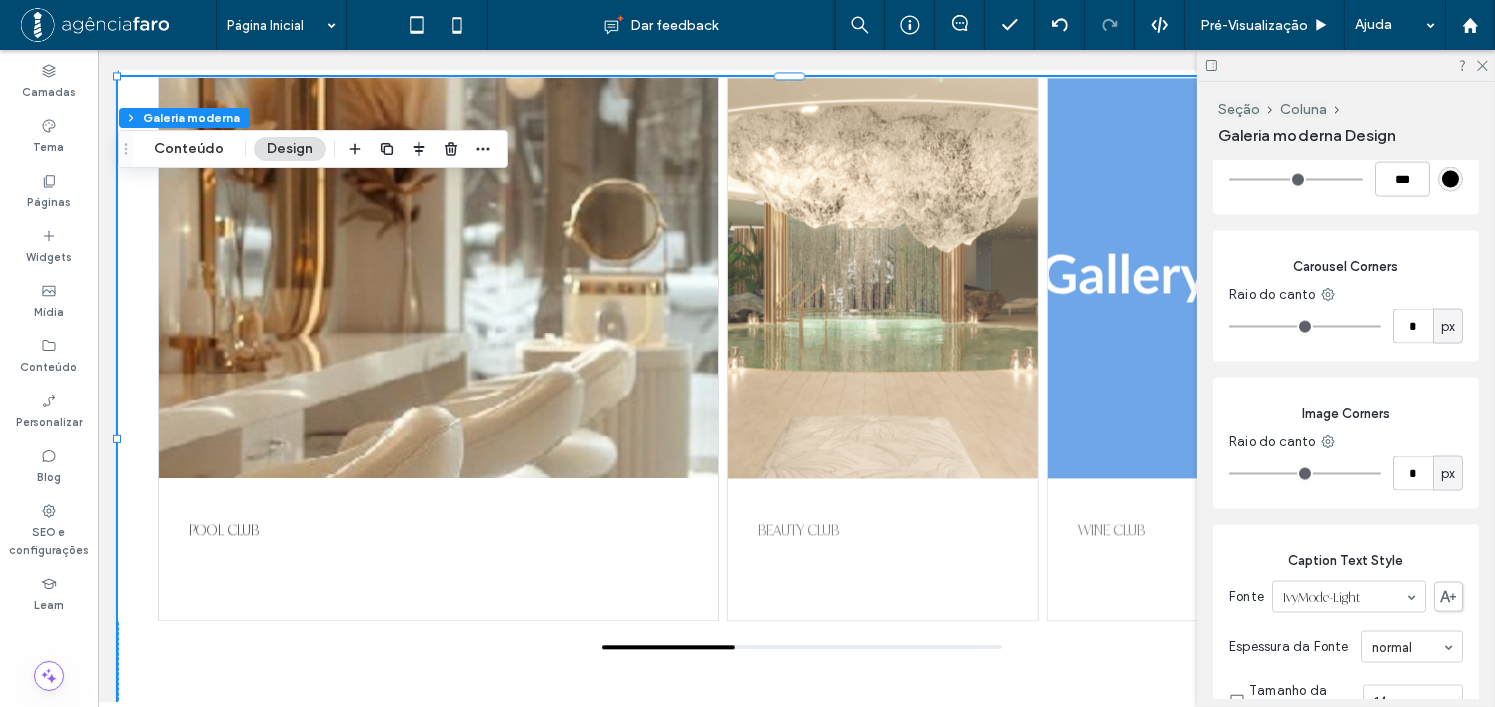 scroll, scrollTop: 3200, scrollLeft: 0, axis: vertical 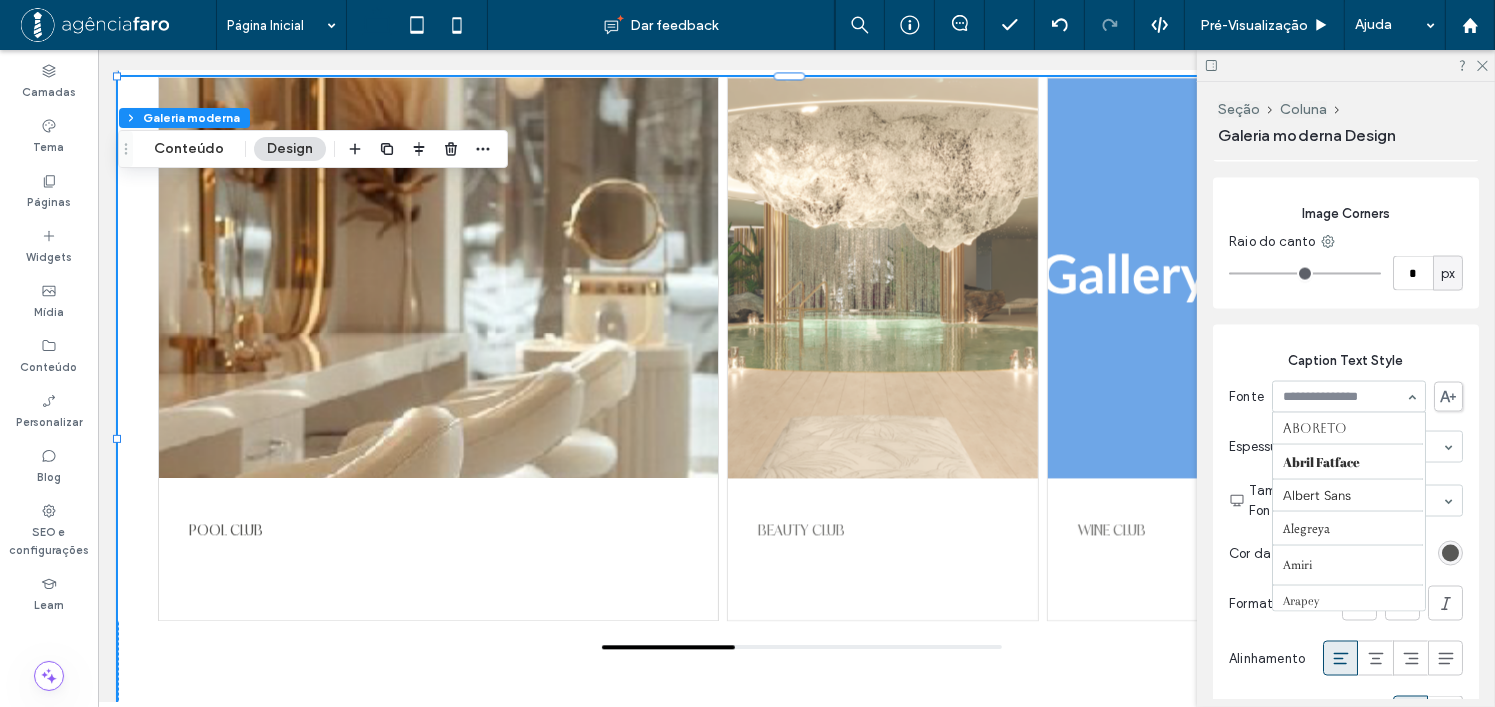 click at bounding box center (1344, 397) 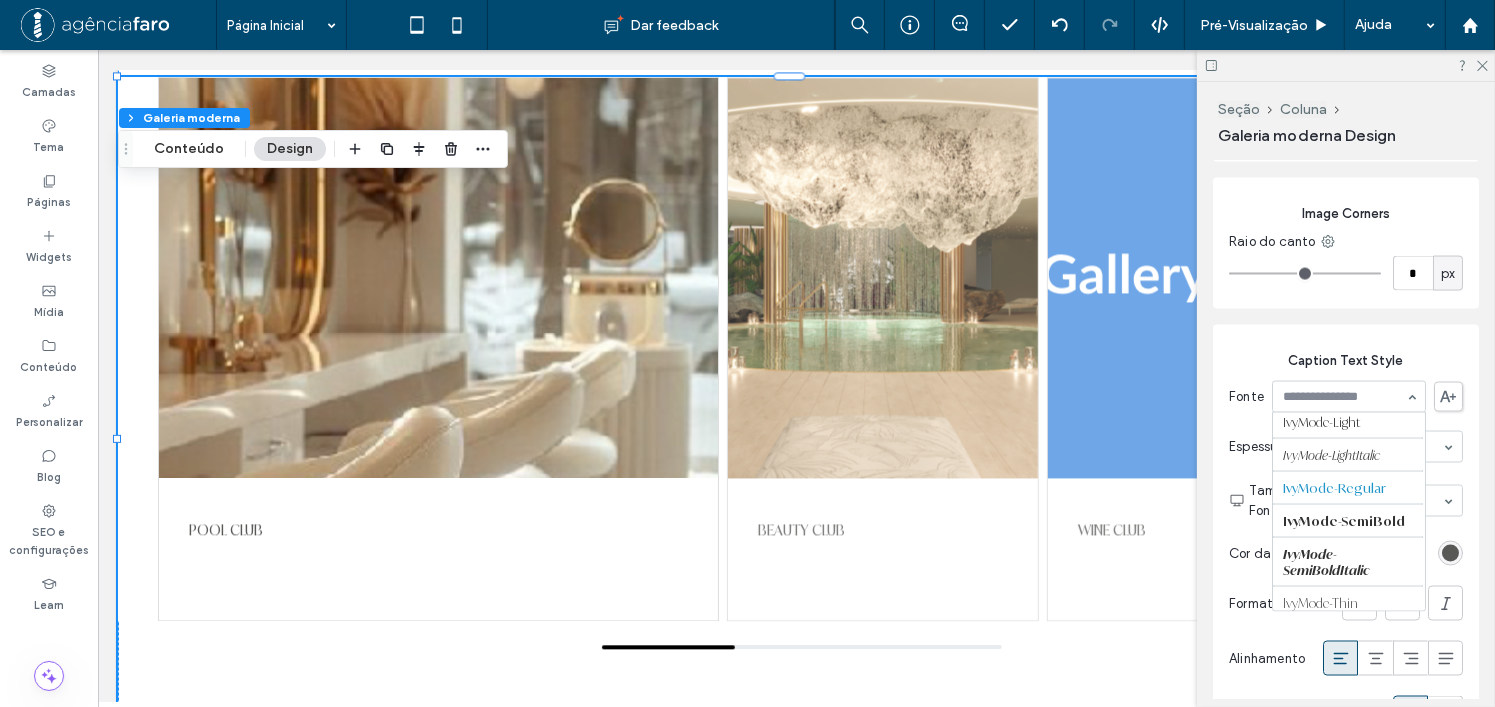 scroll, scrollTop: 1262, scrollLeft: 0, axis: vertical 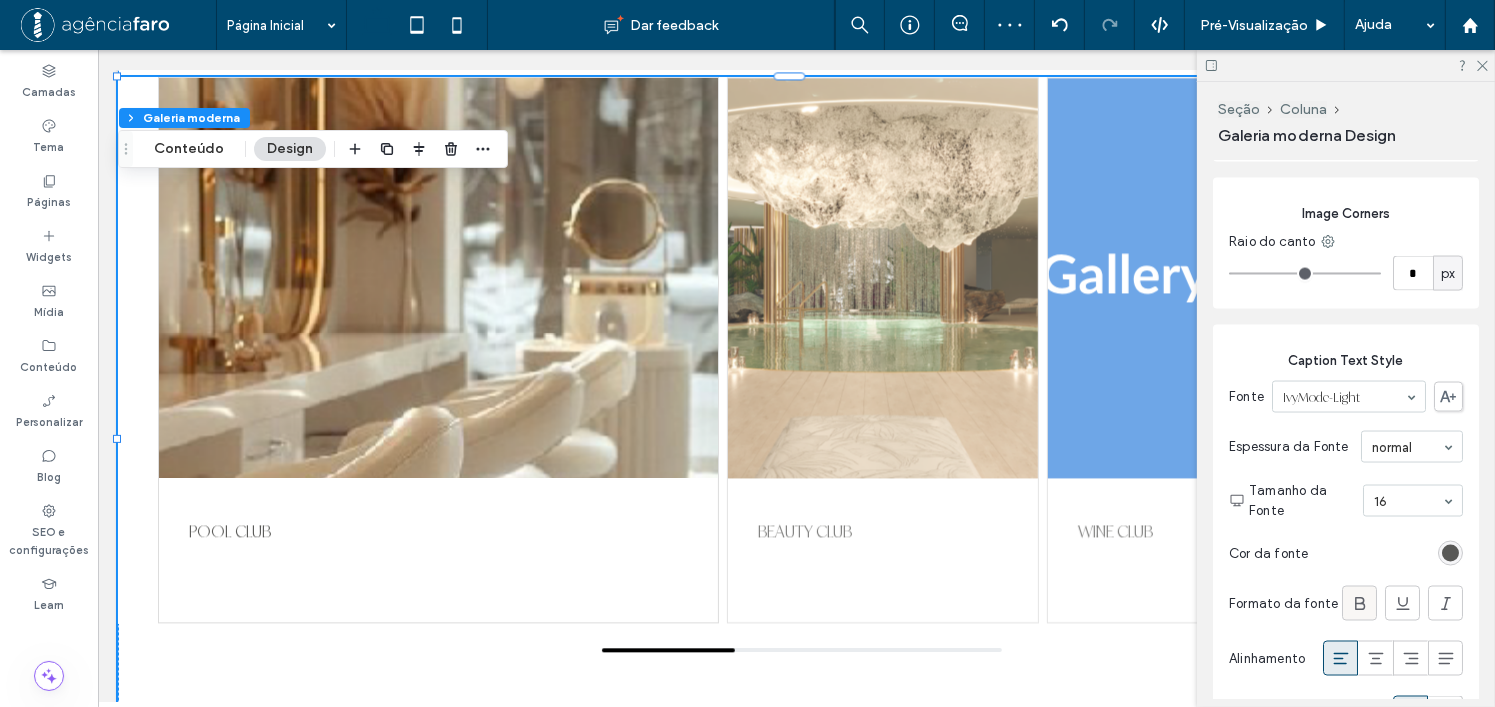 click 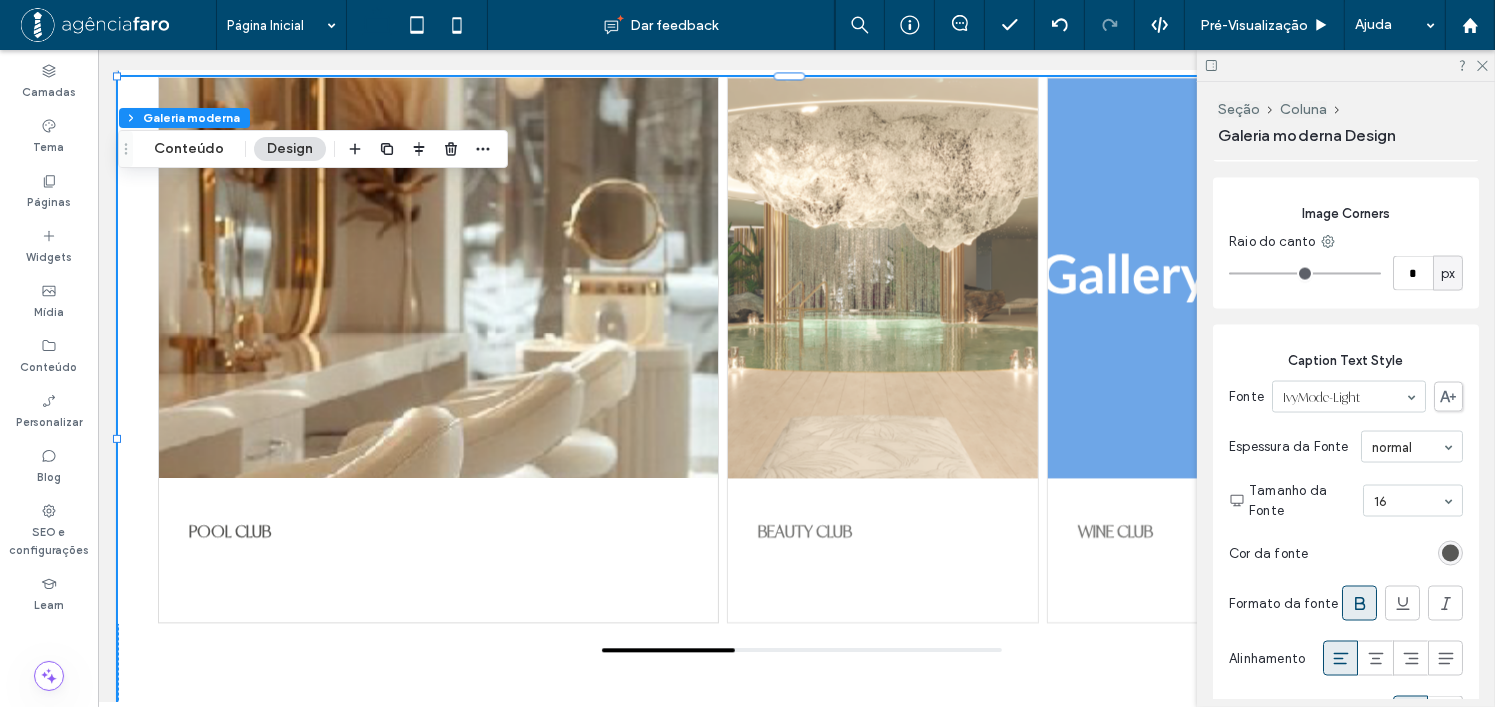 click 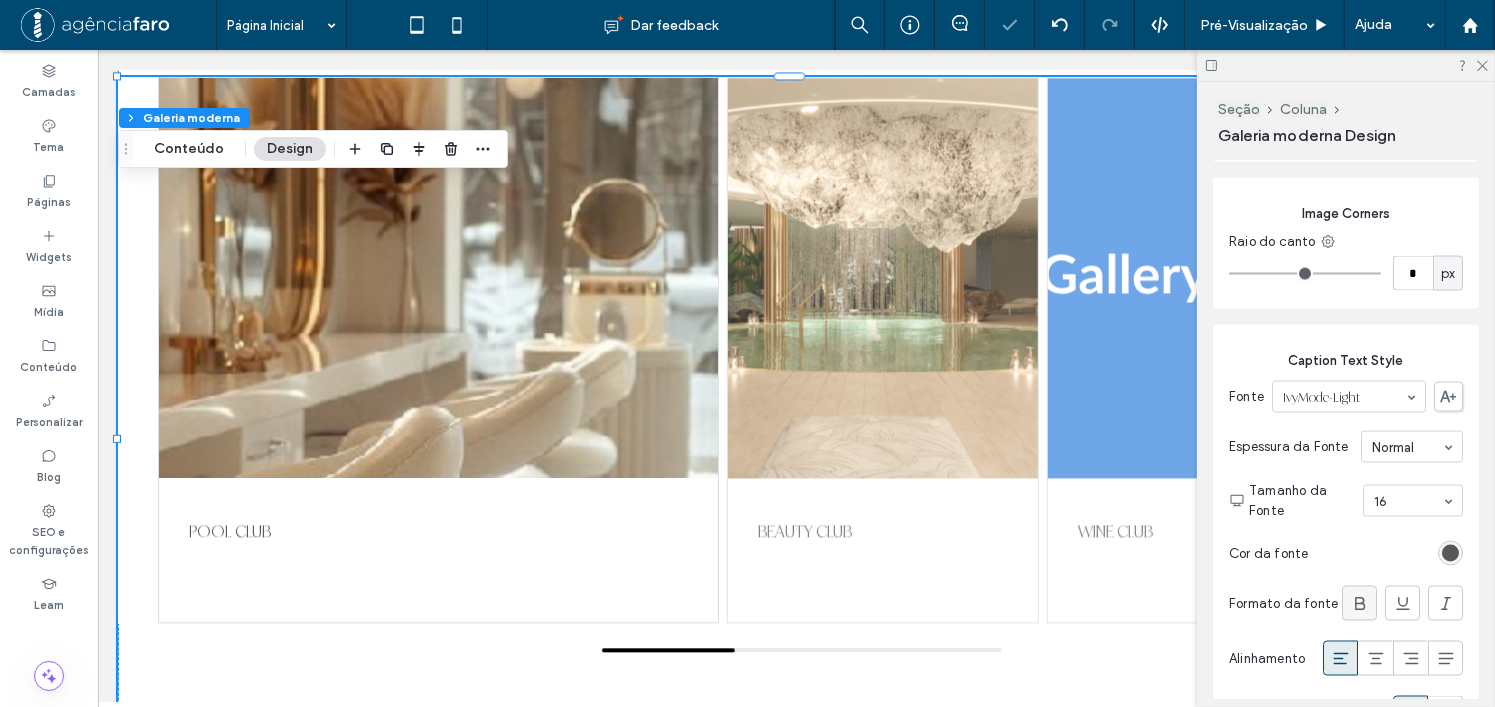 click 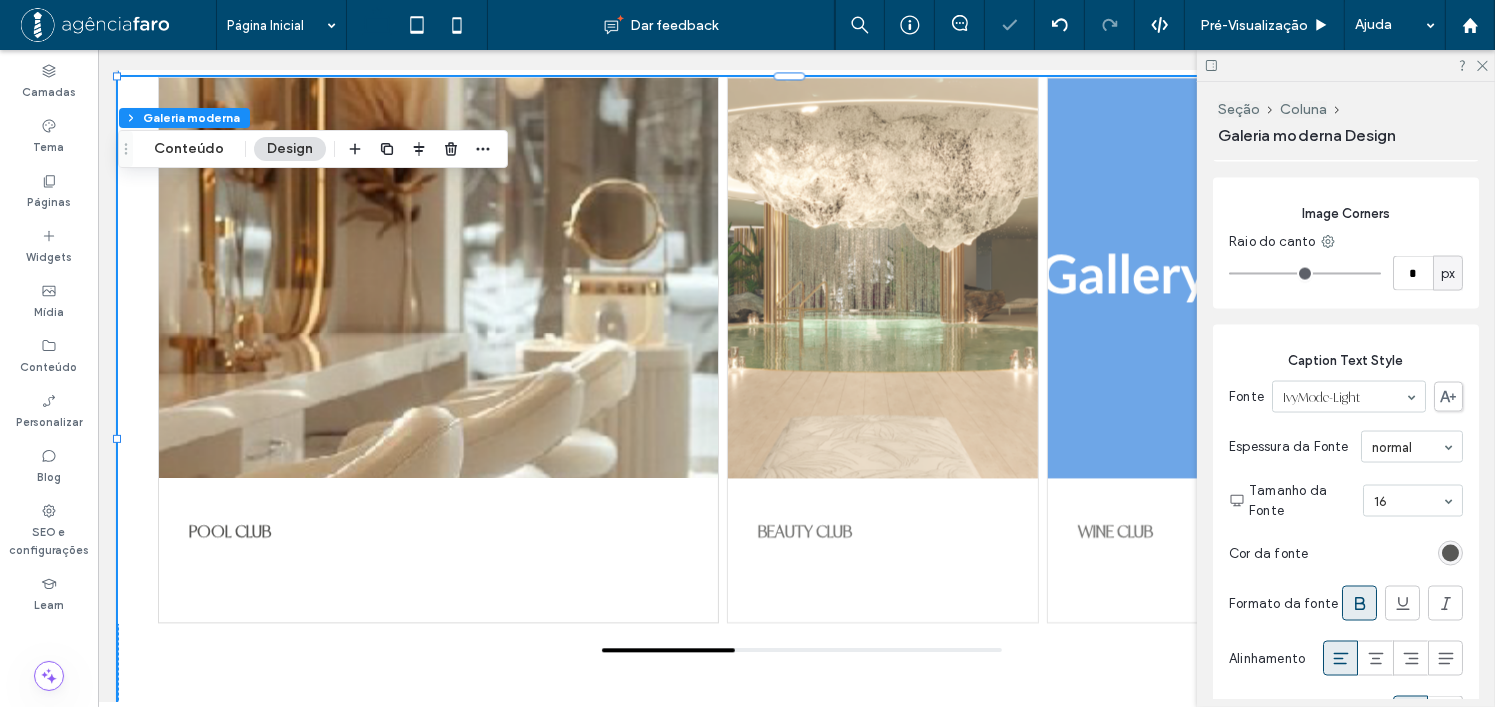 click 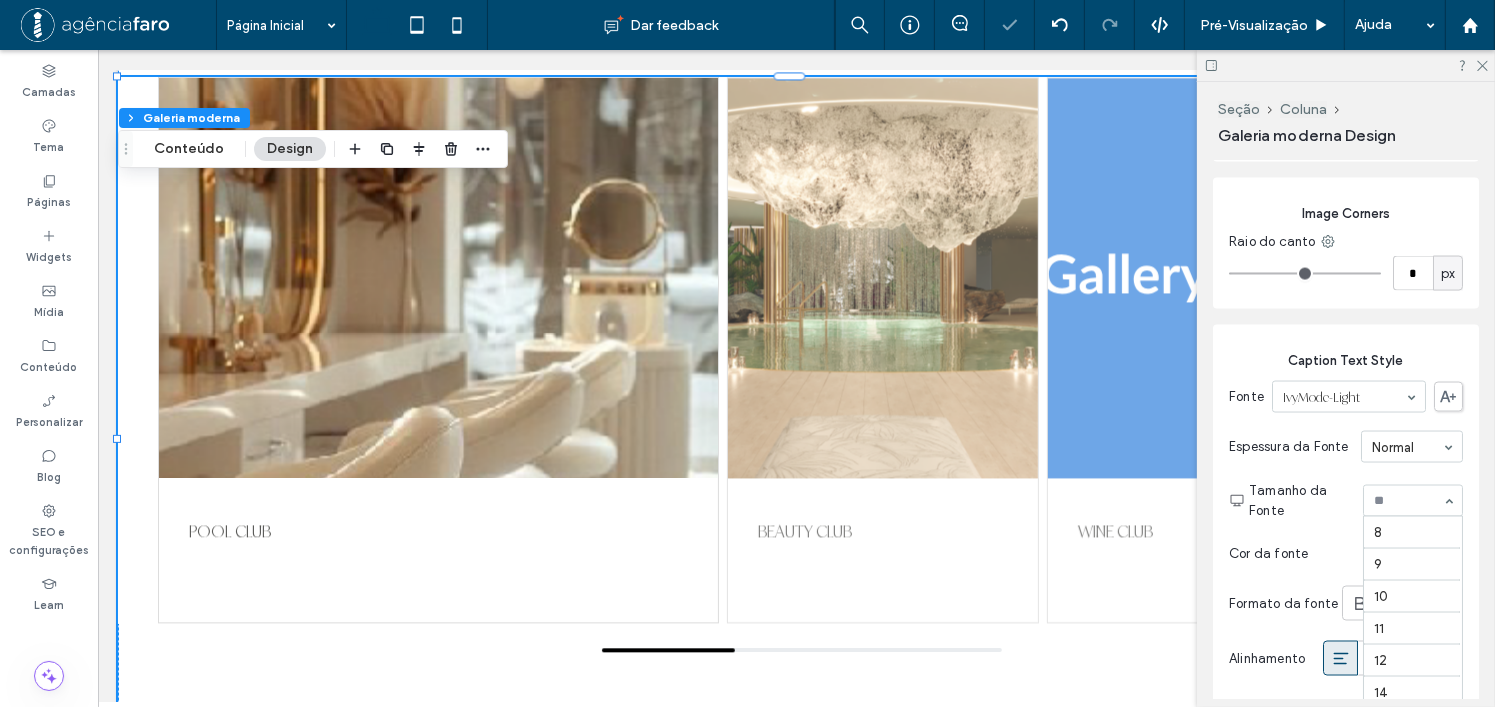 scroll, scrollTop: 230, scrollLeft: 0, axis: vertical 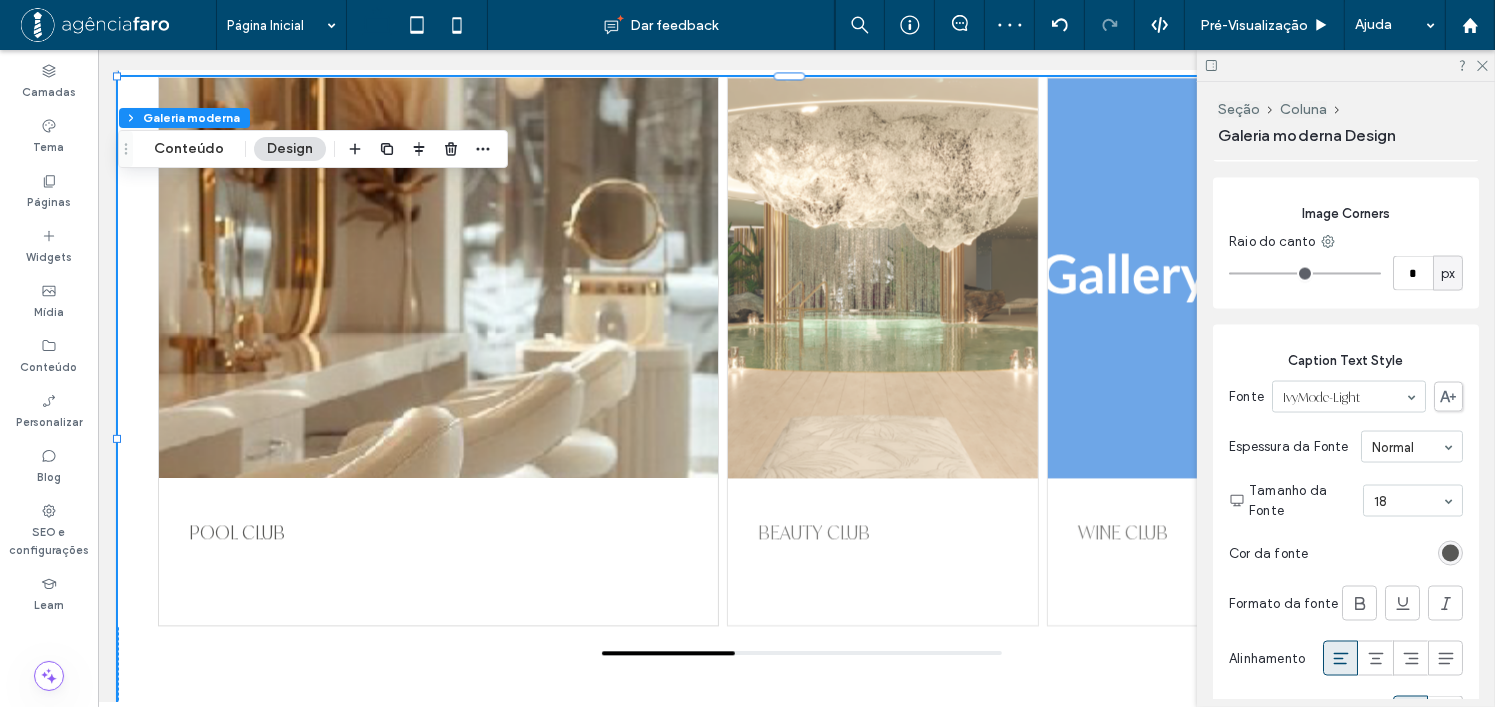 click on "Cor da fonte" at bounding box center (1346, 553) 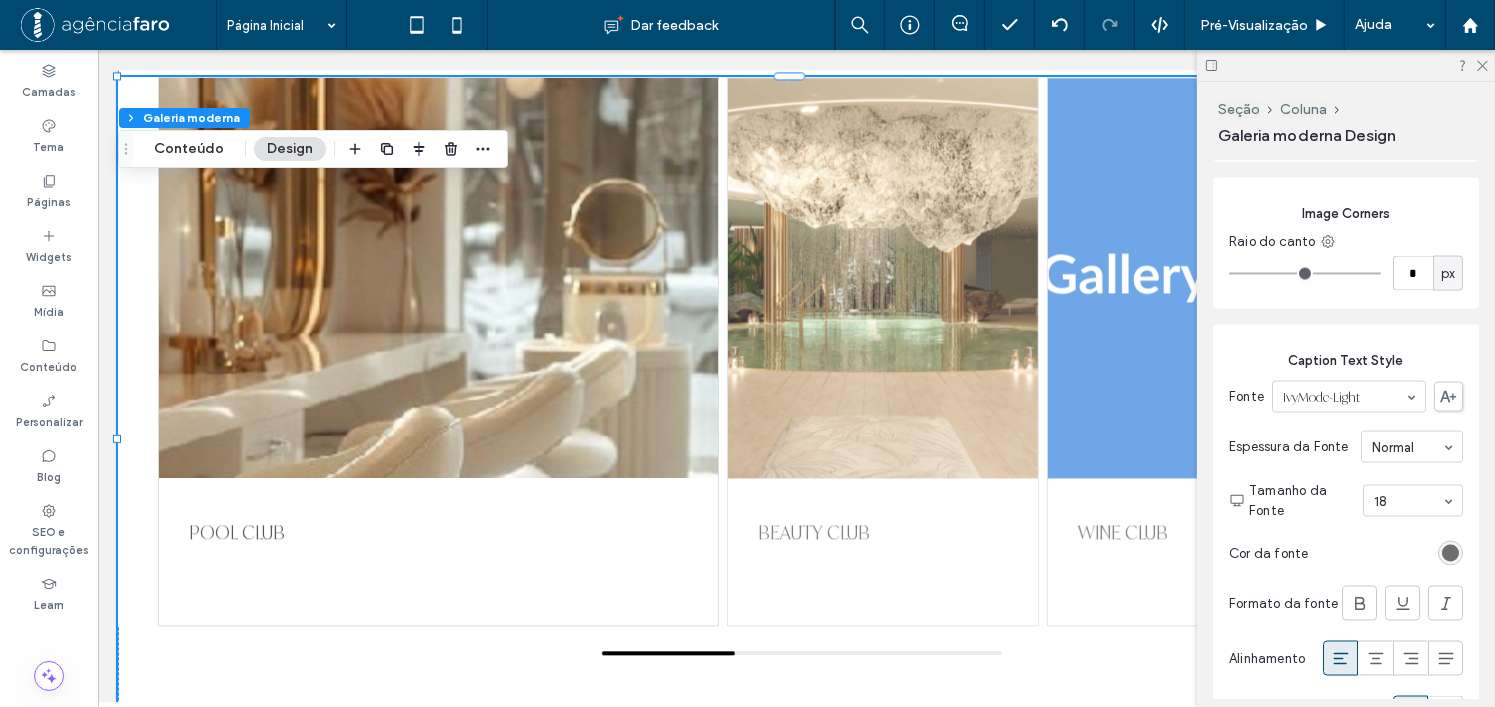 click at bounding box center [1450, 553] 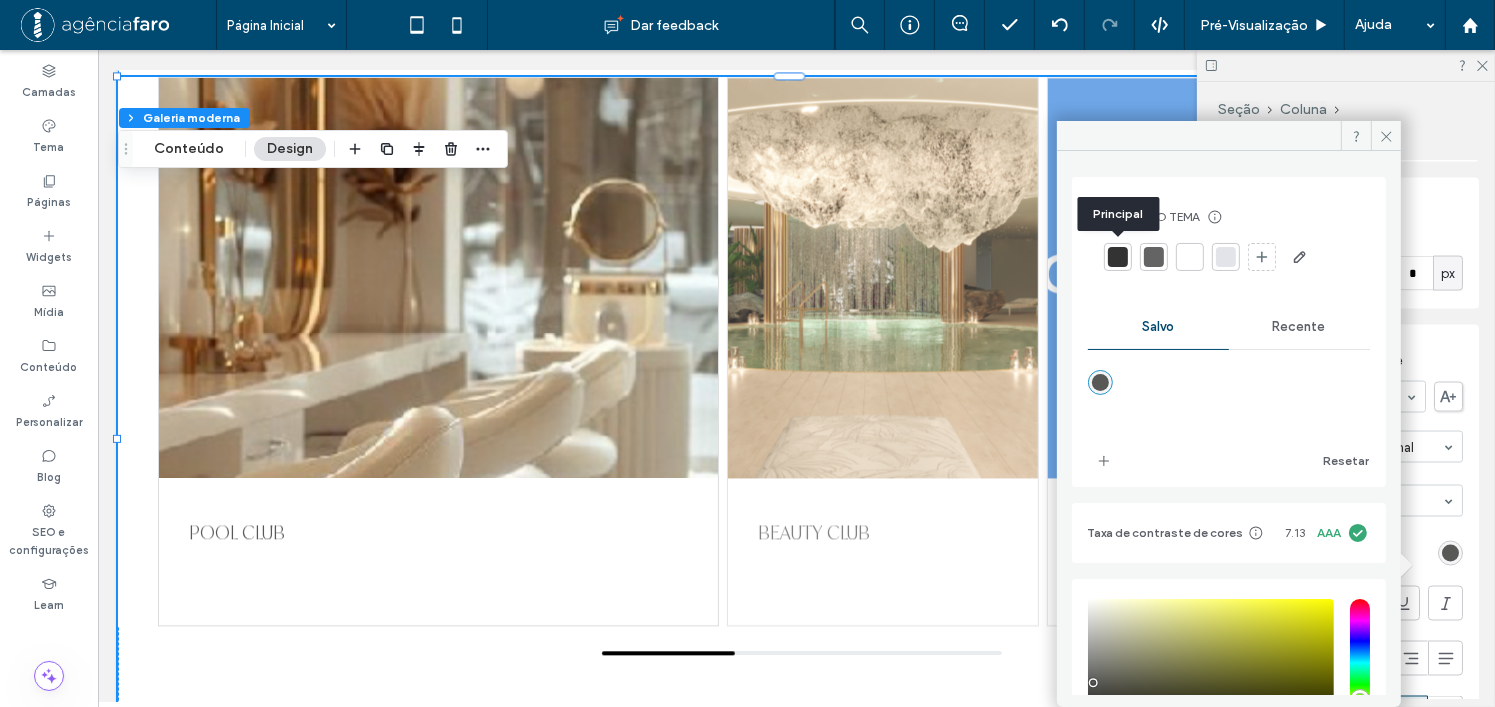 click at bounding box center [1118, 257] 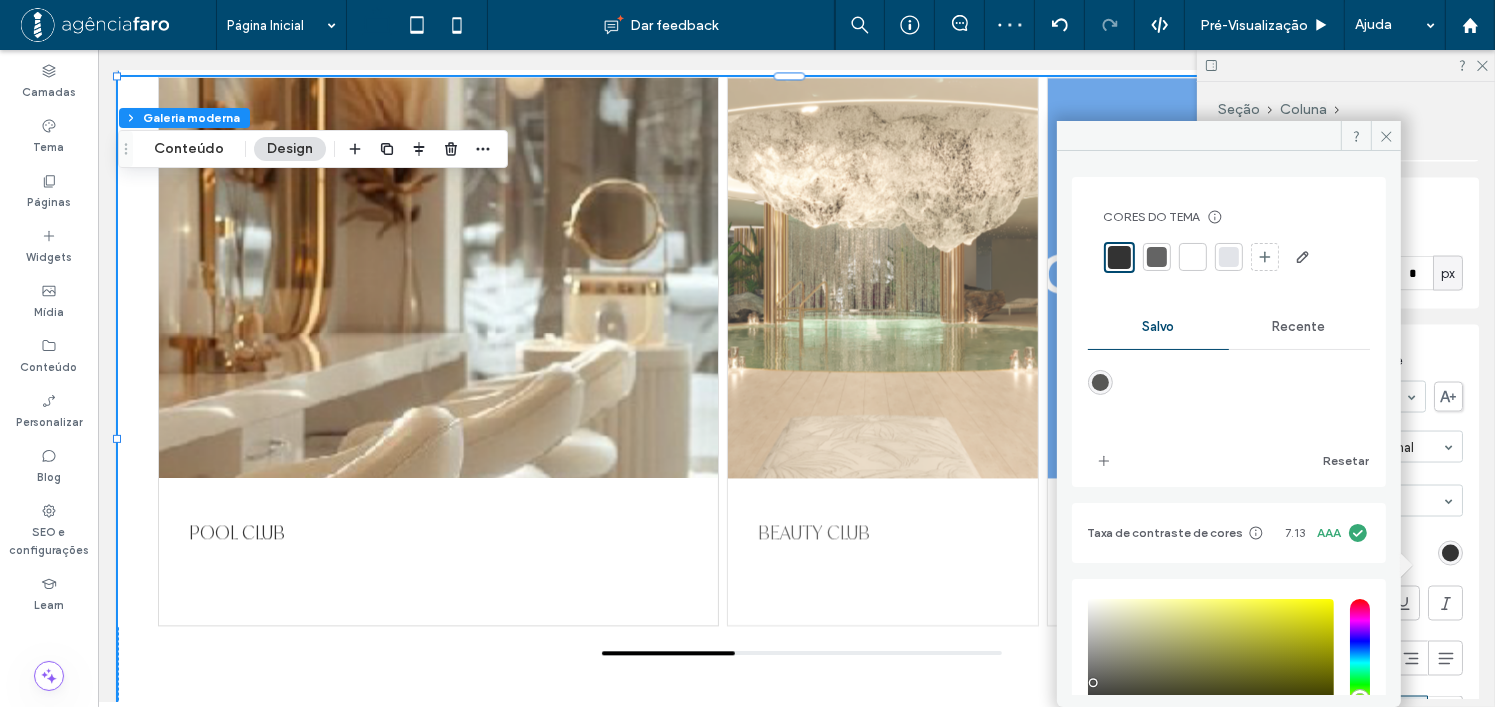 click at bounding box center [1100, 382] 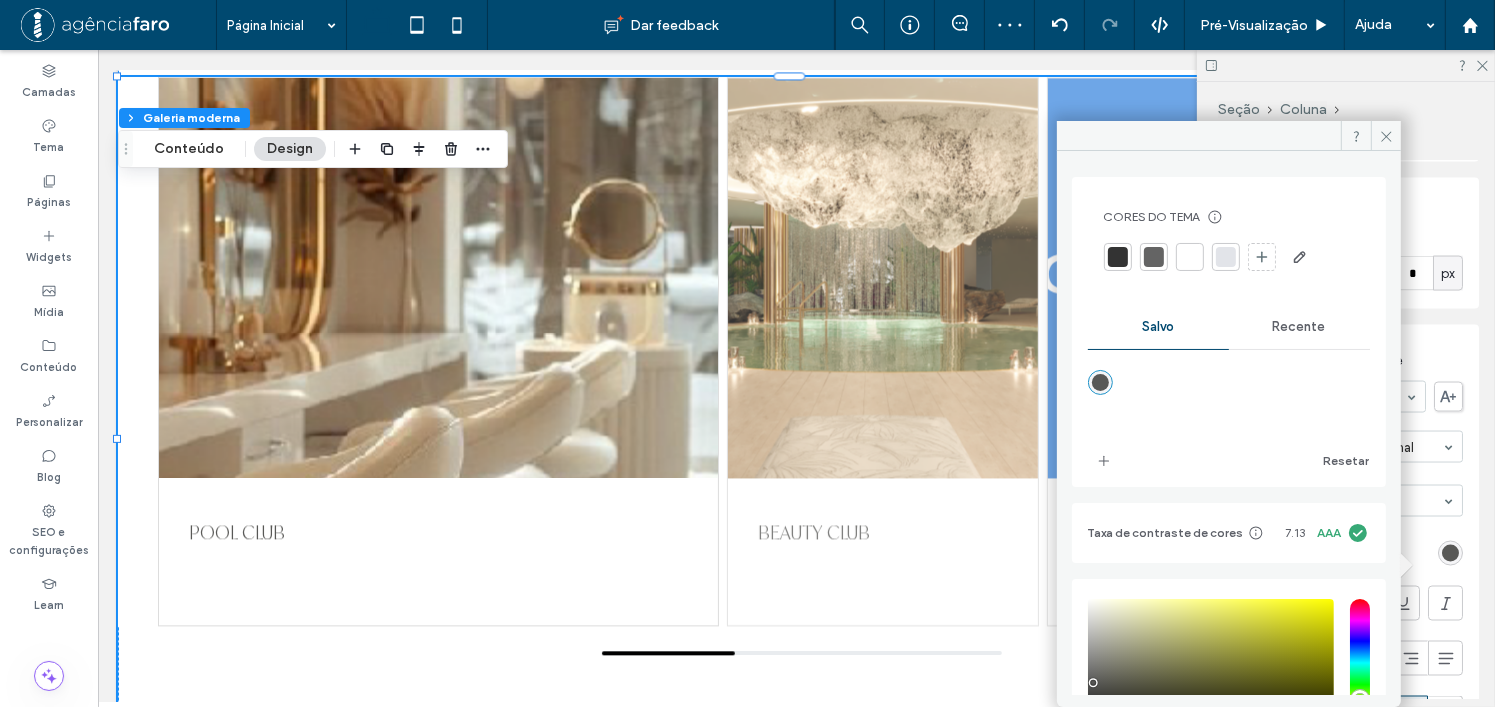 click at bounding box center [1118, 257] 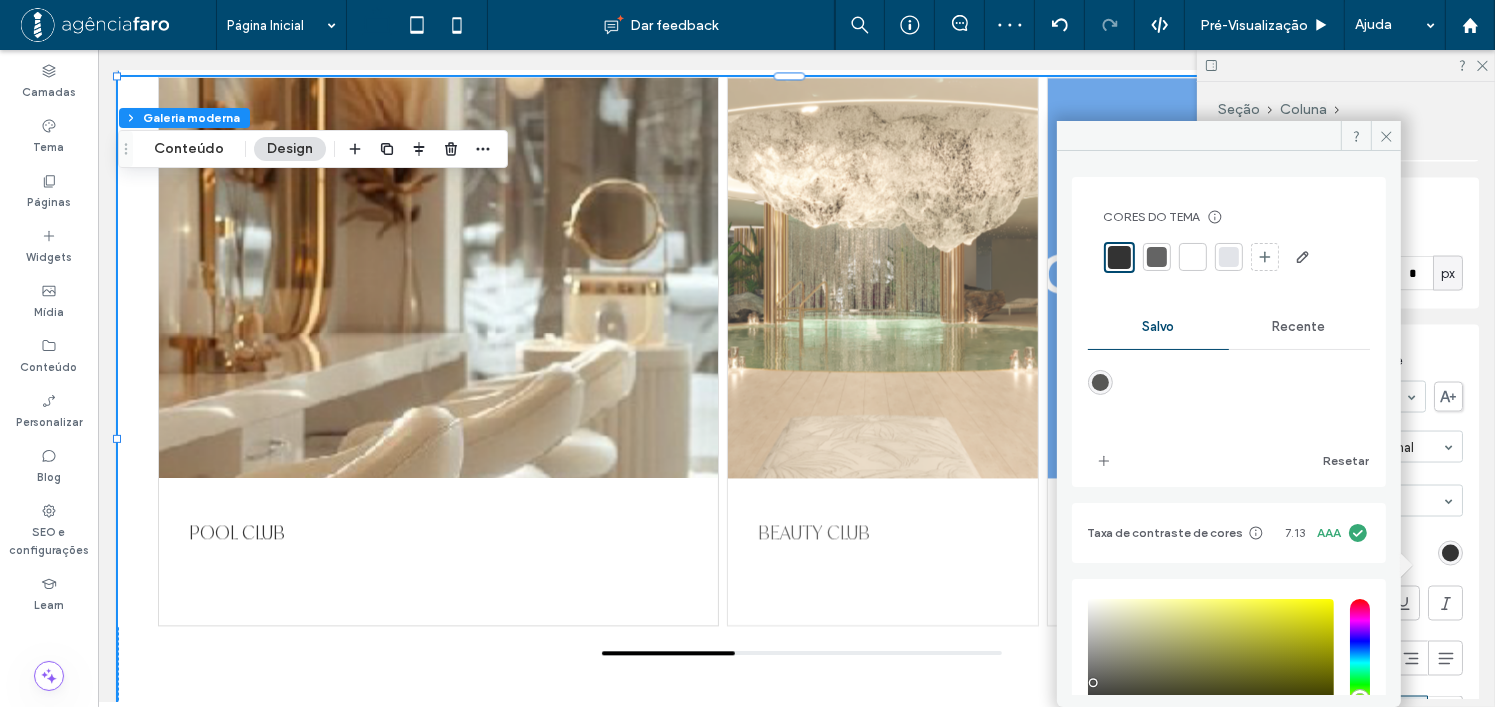 click at bounding box center [1229, 257] 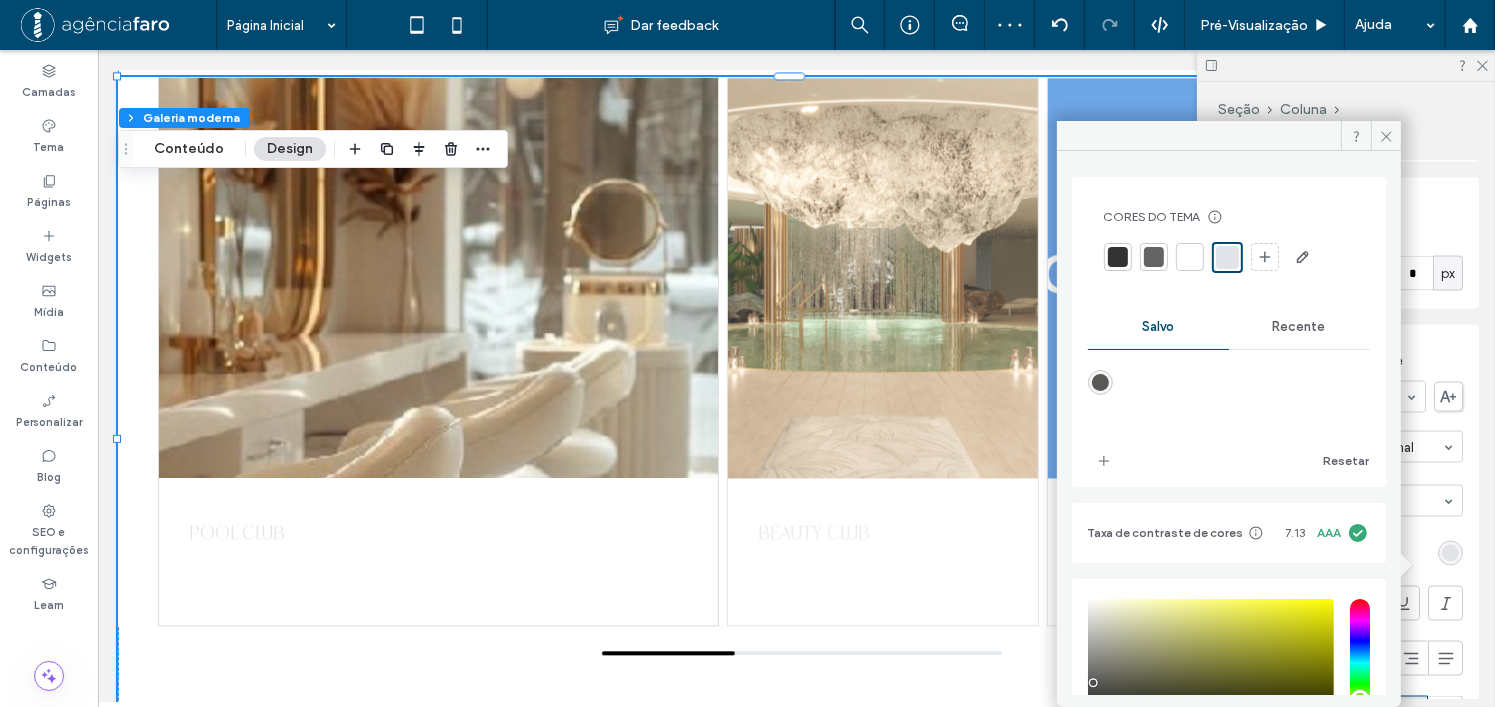click at bounding box center [1190, 257] 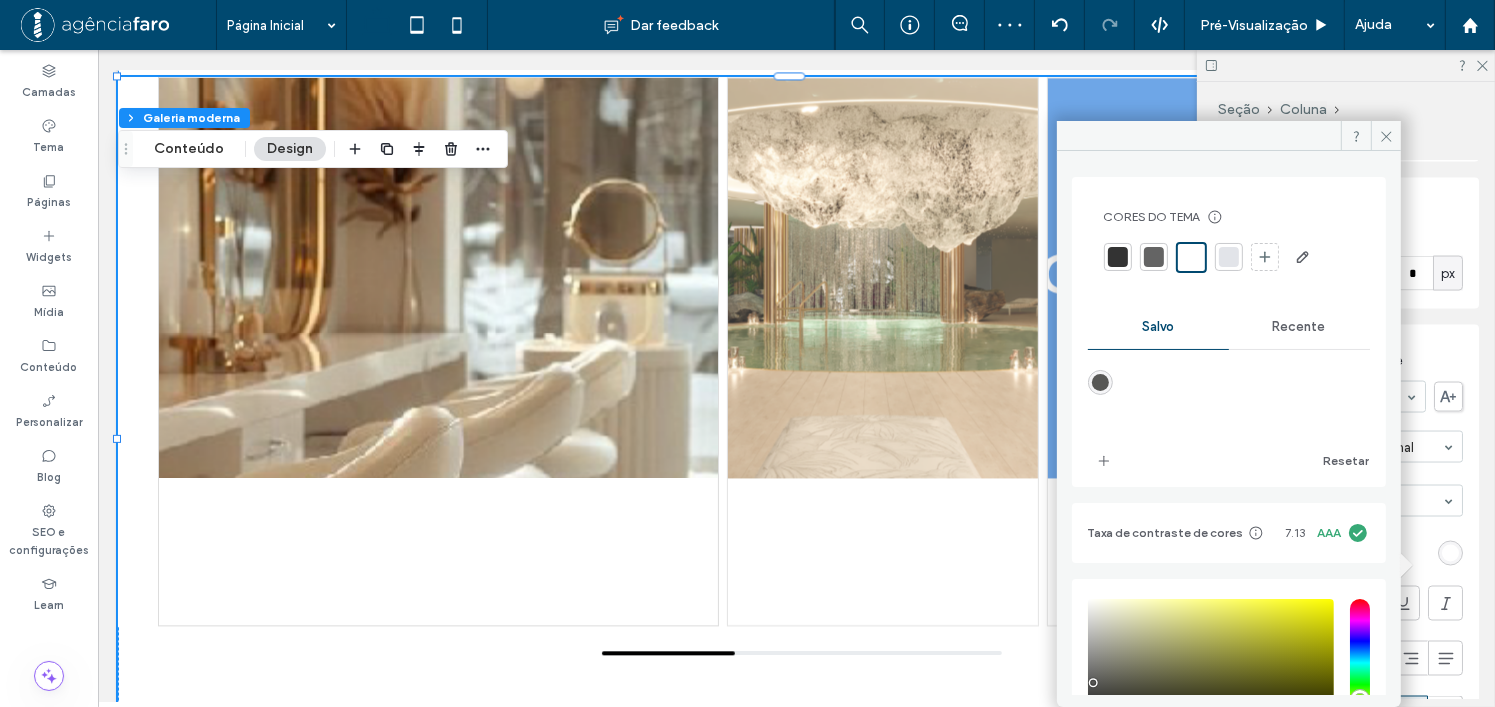 click at bounding box center [1154, 257] 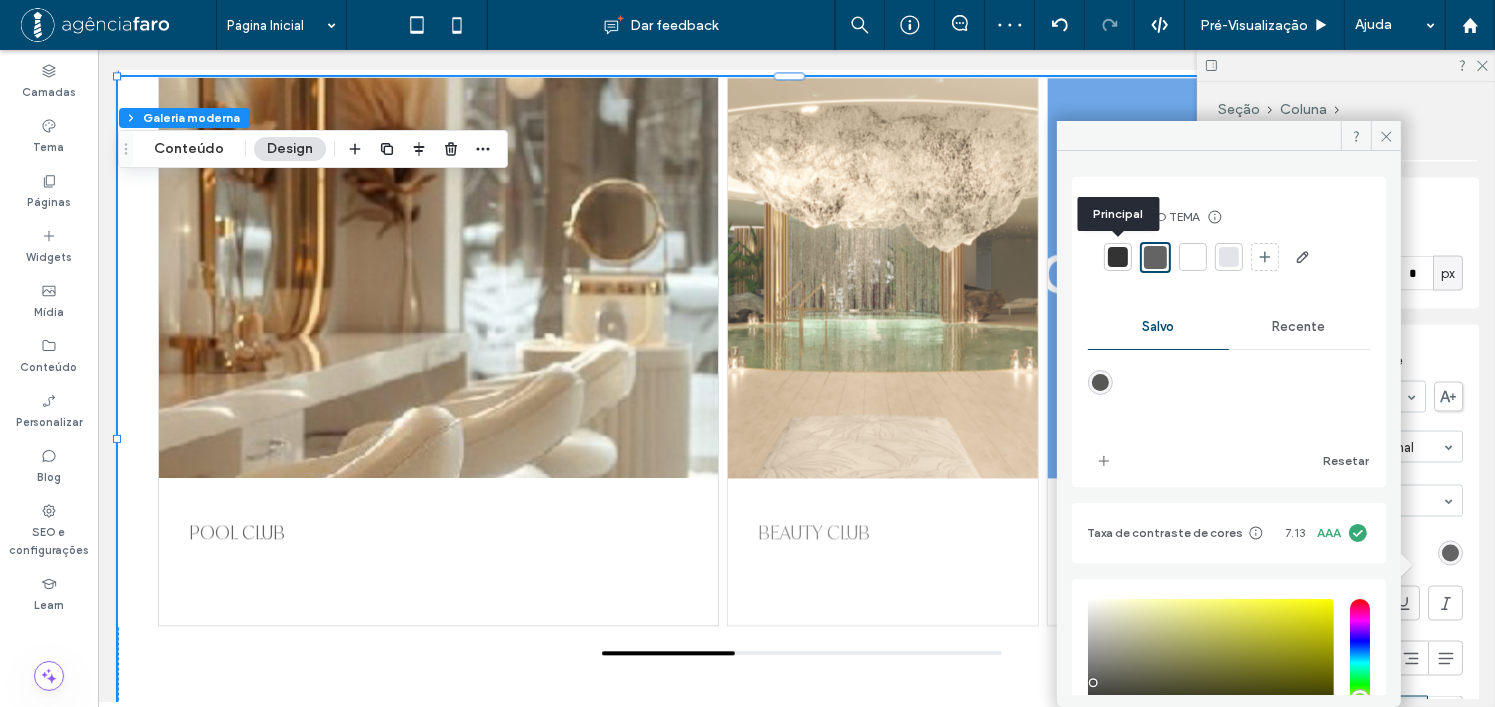 click at bounding box center [1118, 257] 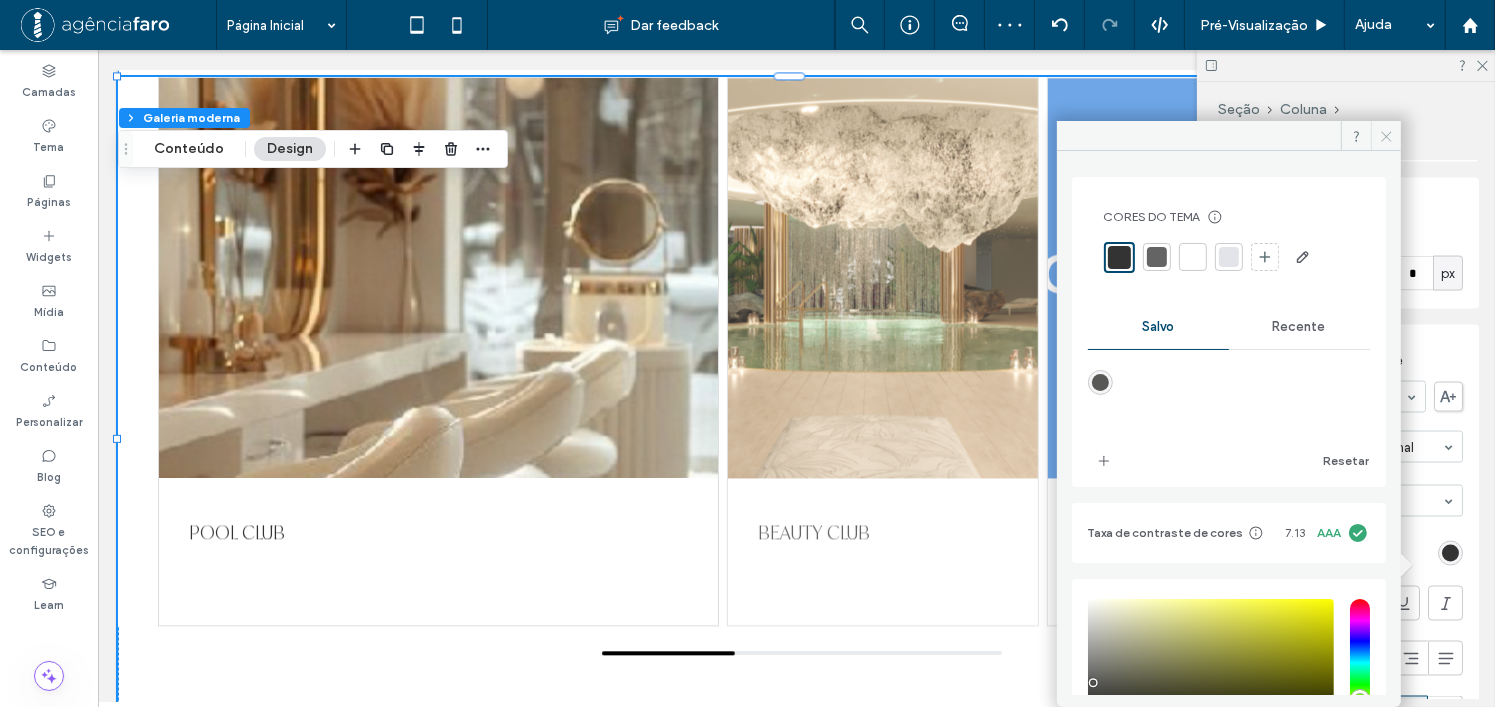 click at bounding box center [1386, 136] 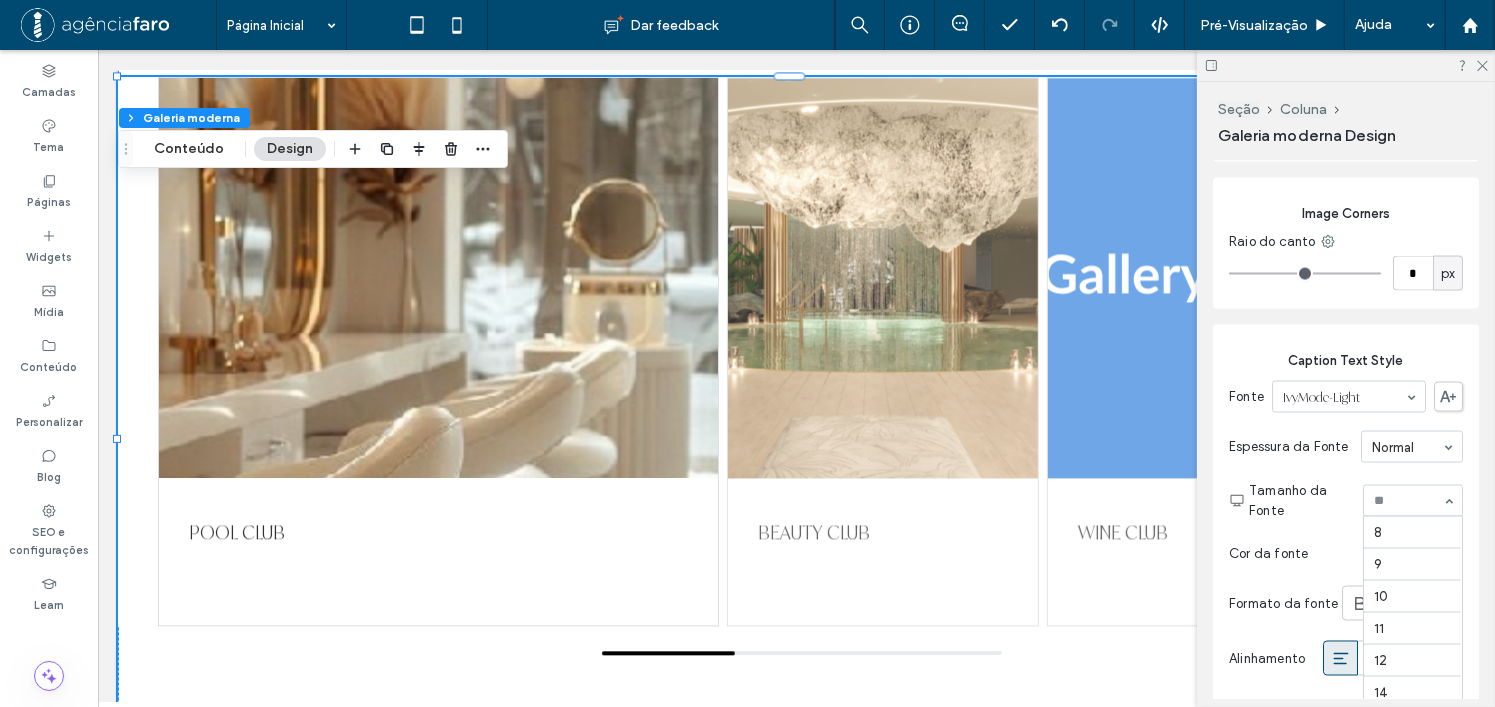 scroll, scrollTop: 262, scrollLeft: 0, axis: vertical 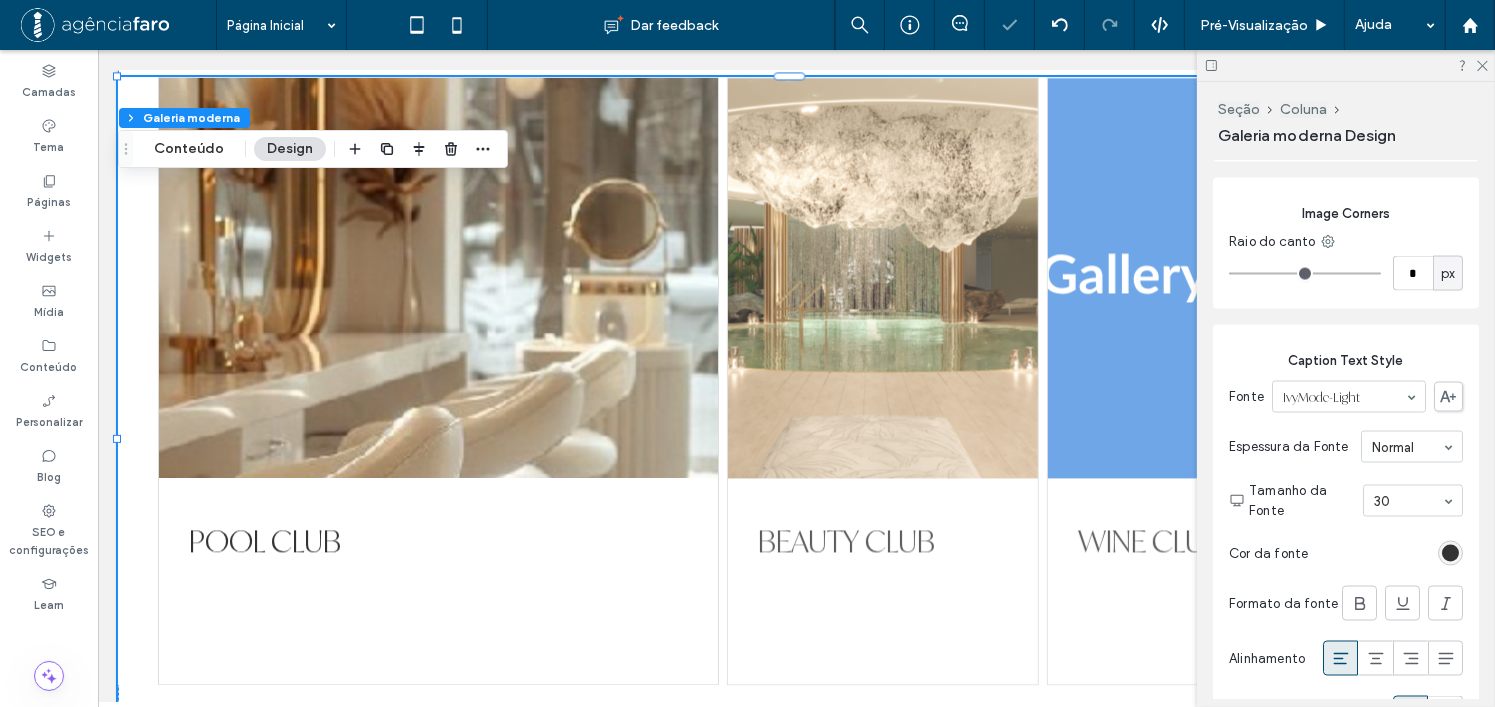 click at bounding box center [1408, 501] 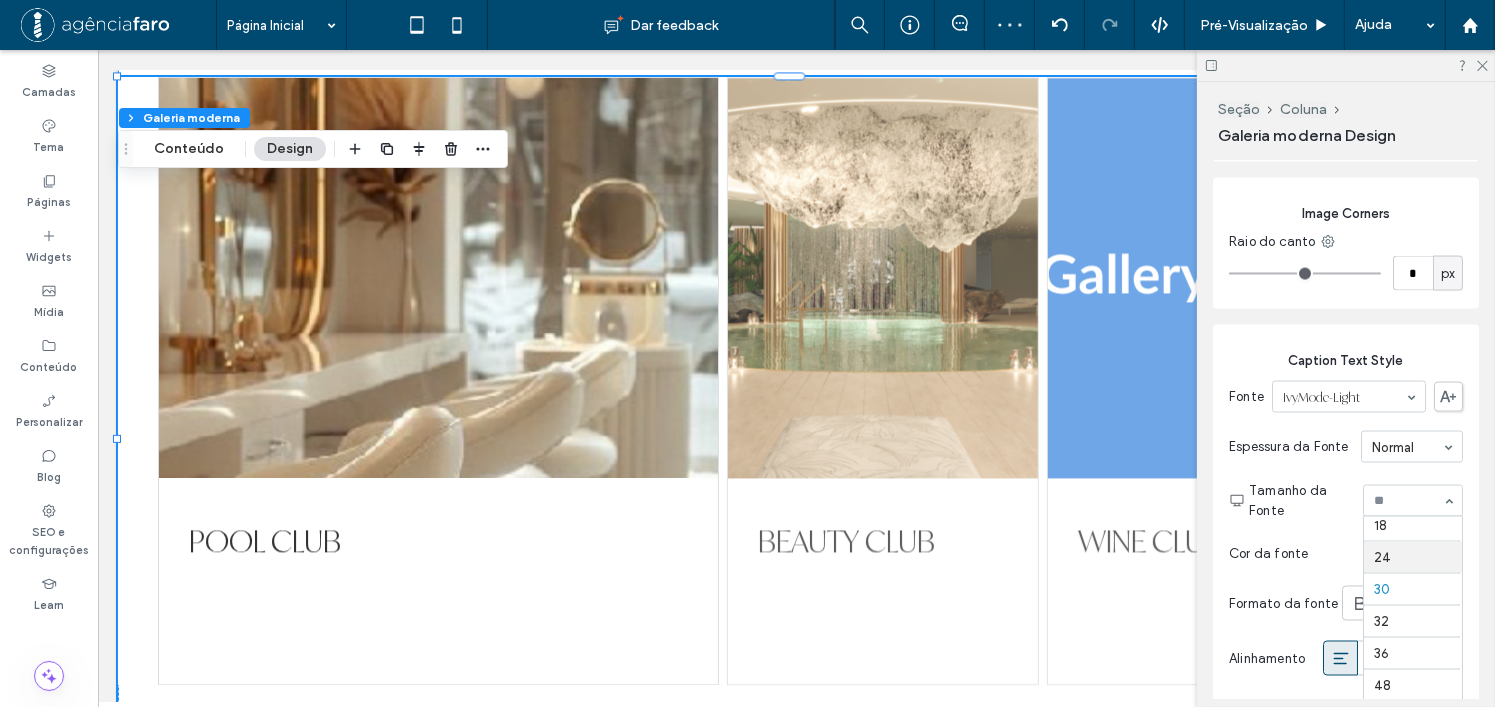 scroll, scrollTop: 228, scrollLeft: 0, axis: vertical 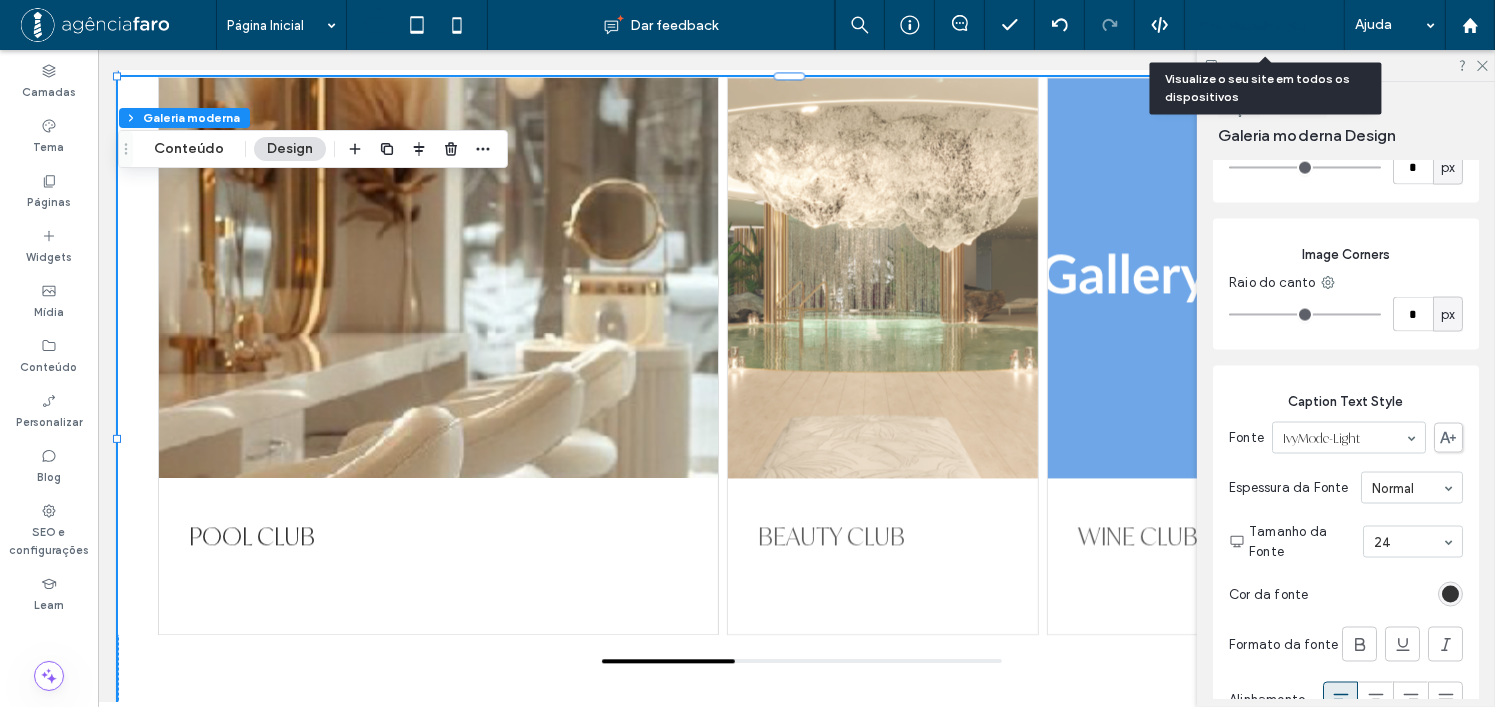 click on "Pré-Visualizaçāo" at bounding box center [1254, 25] 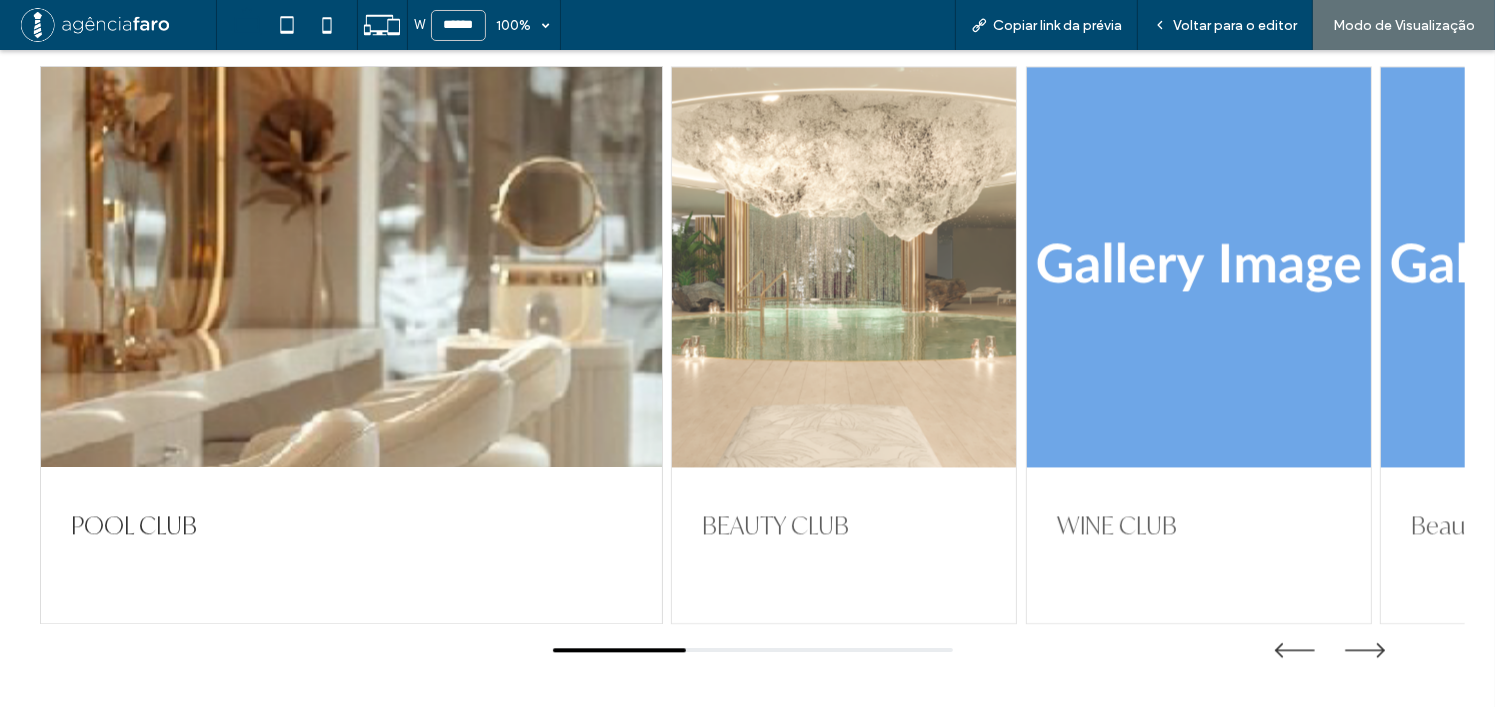 scroll, scrollTop: 4321, scrollLeft: 0, axis: vertical 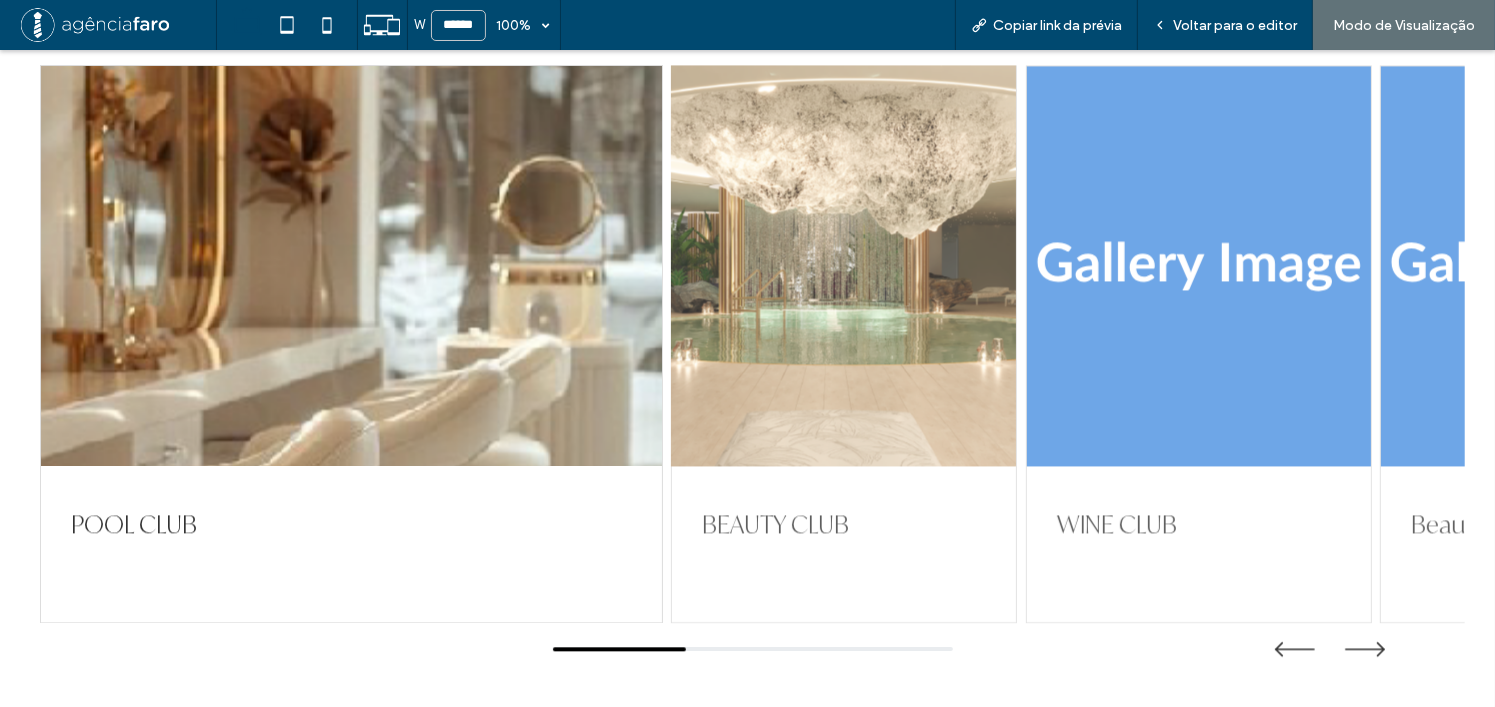 click at bounding box center [844, 266] 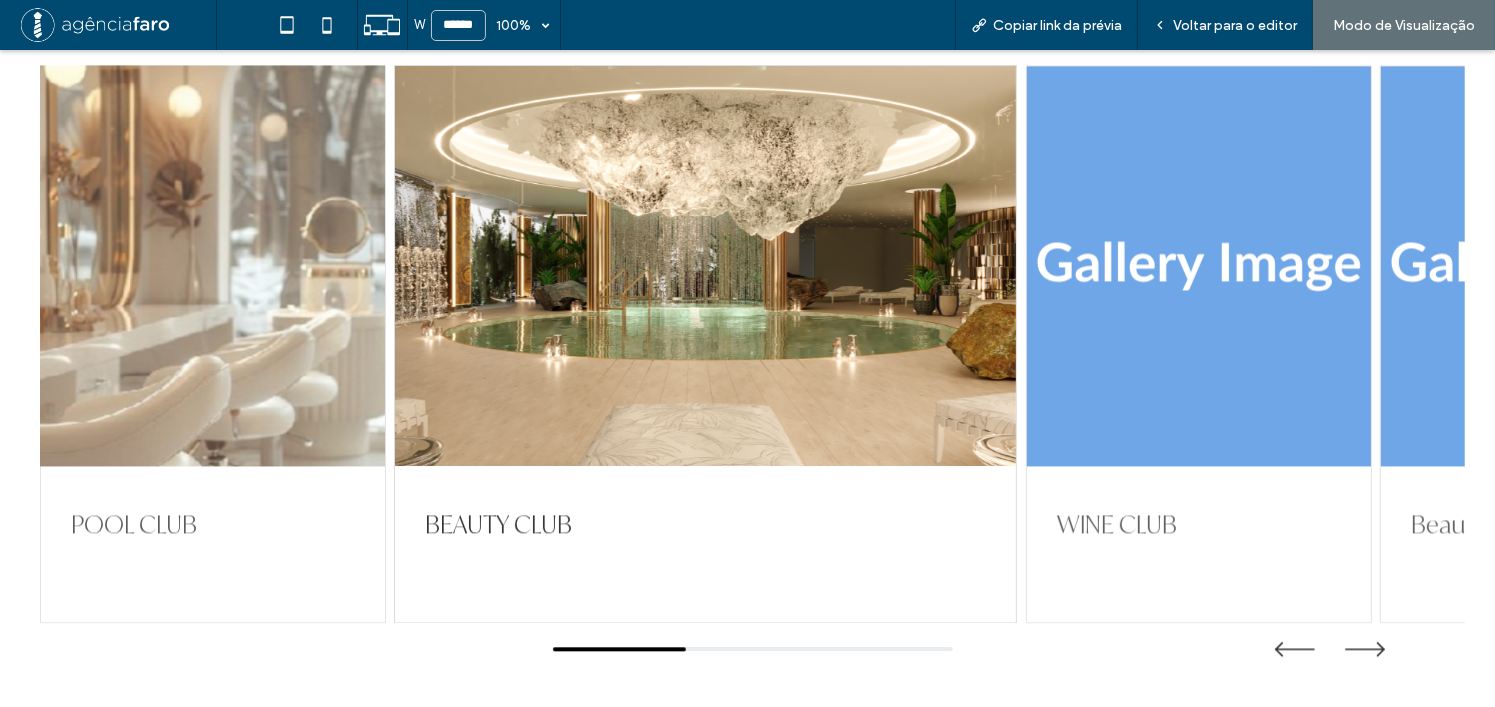 click at bounding box center (213, 266) 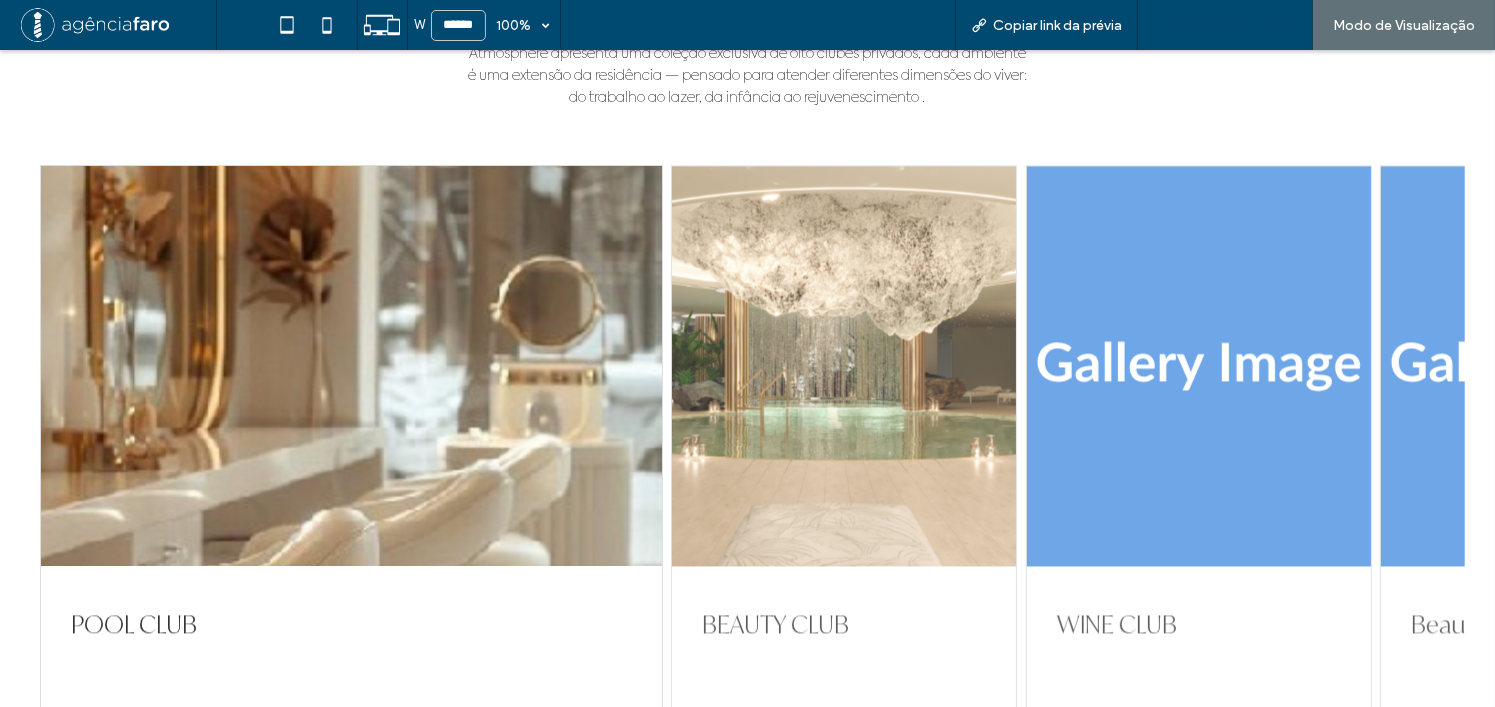 click on "Voltar para o editor" at bounding box center [1235, 25] 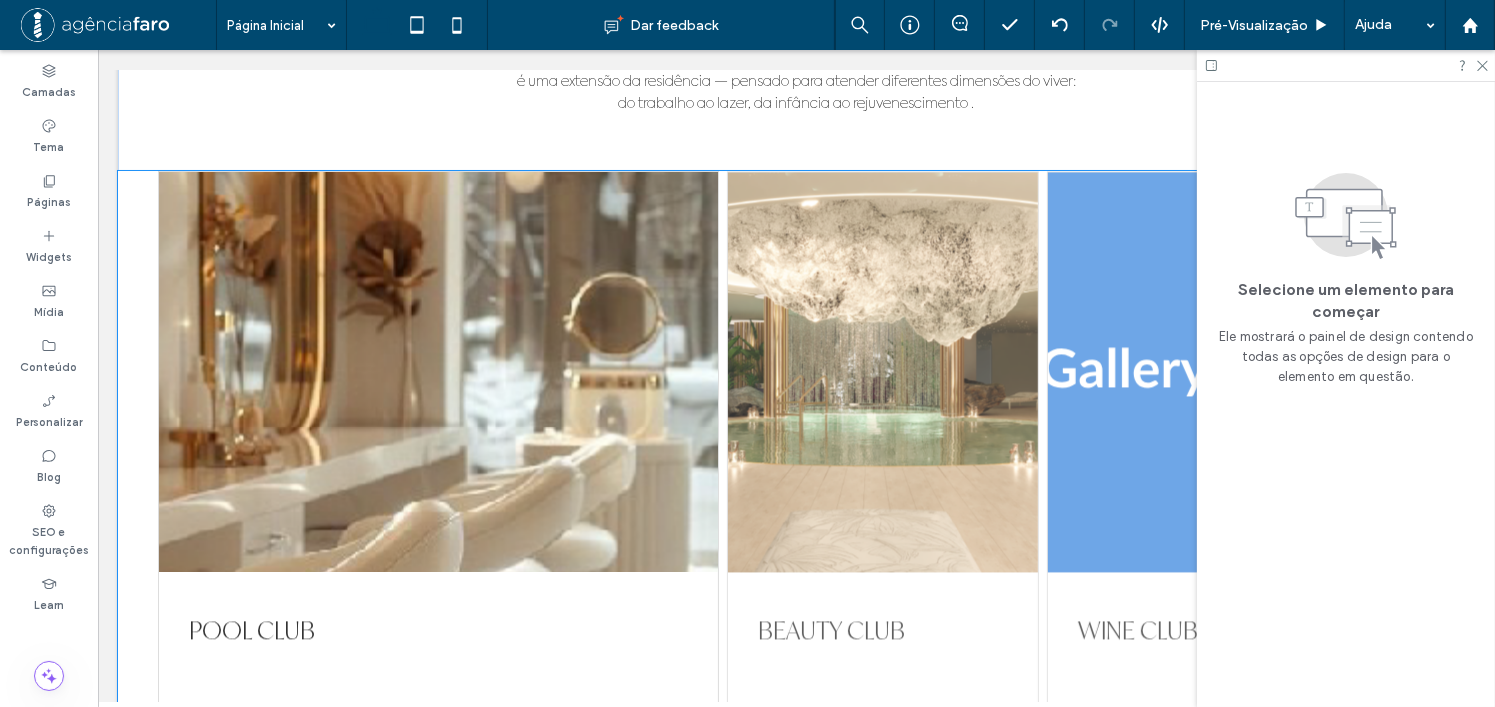 scroll, scrollTop: 4401, scrollLeft: 0, axis: vertical 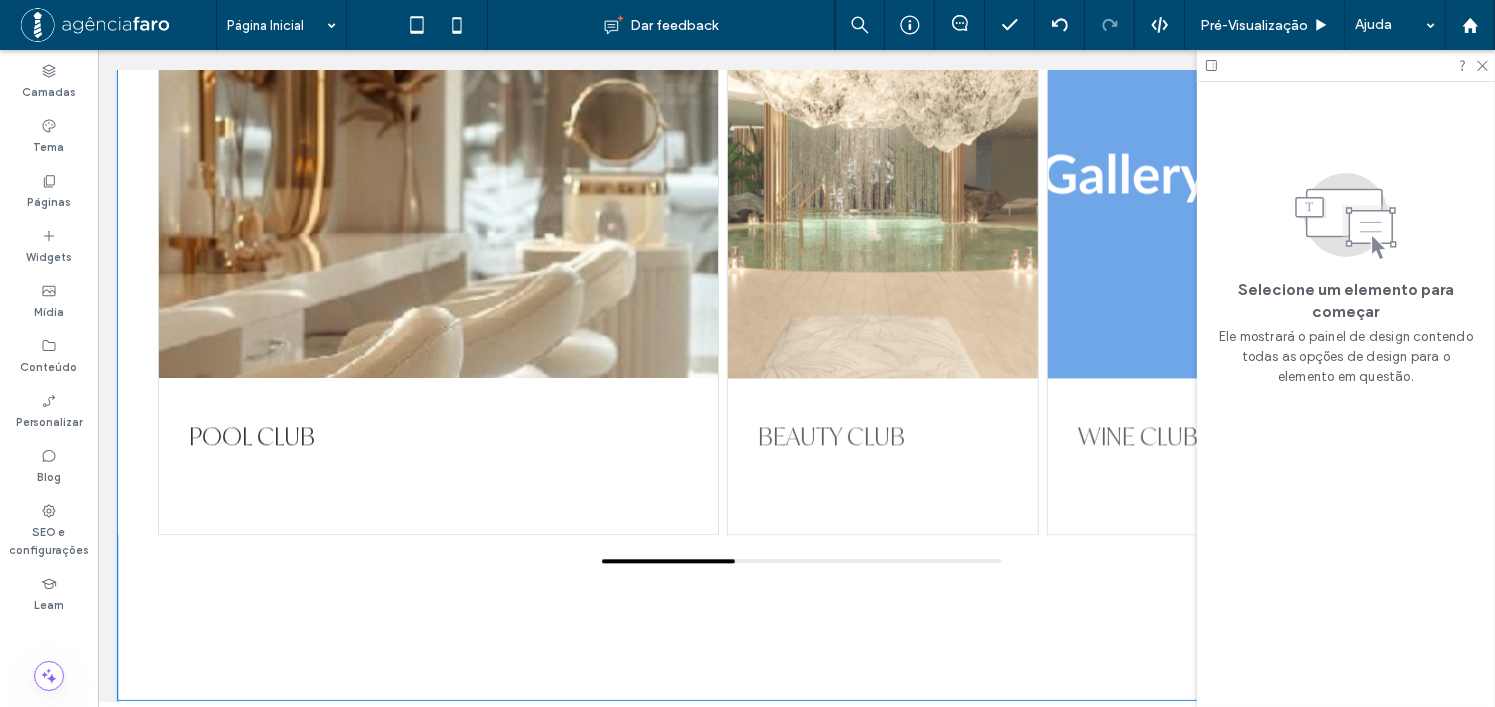 click on "BEAUTY CLUB" at bounding box center (882, 256) 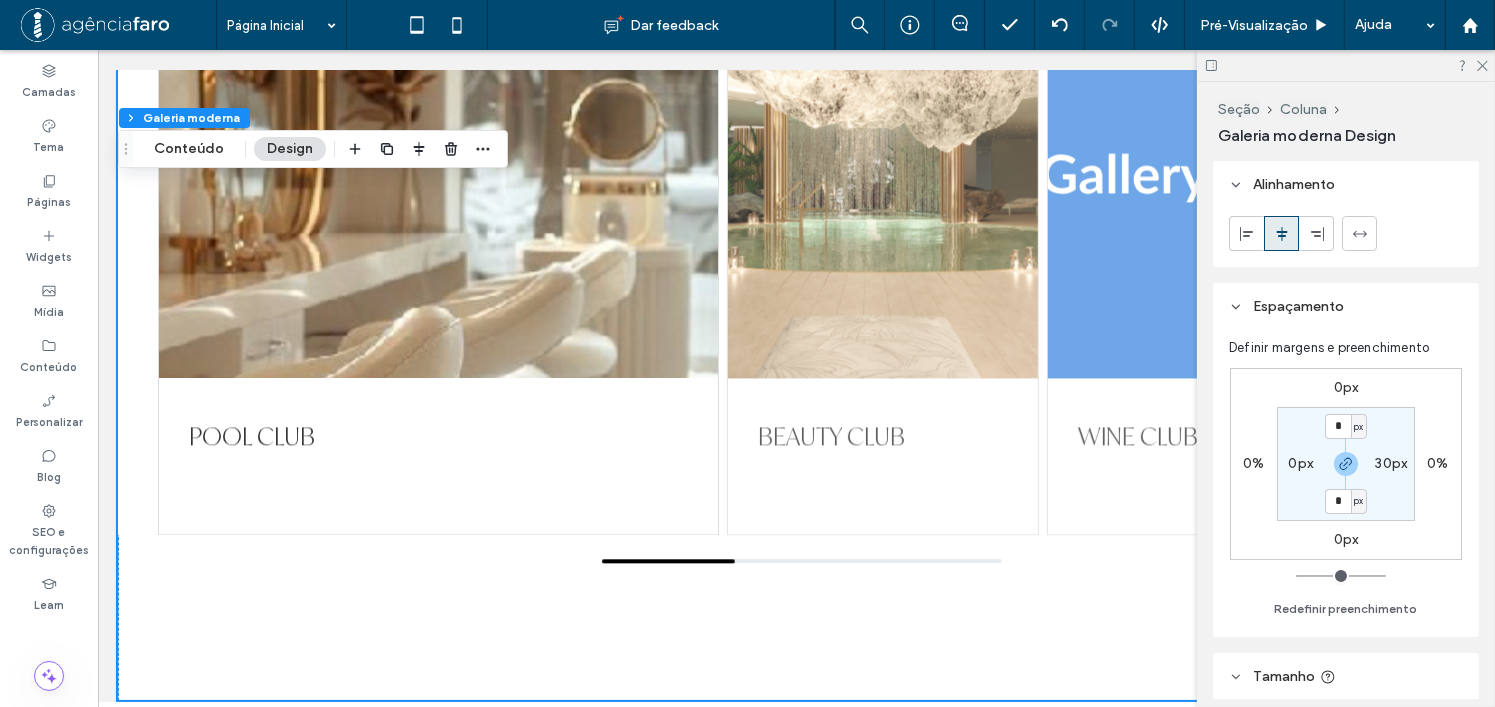 scroll, scrollTop: 4701, scrollLeft: 0, axis: vertical 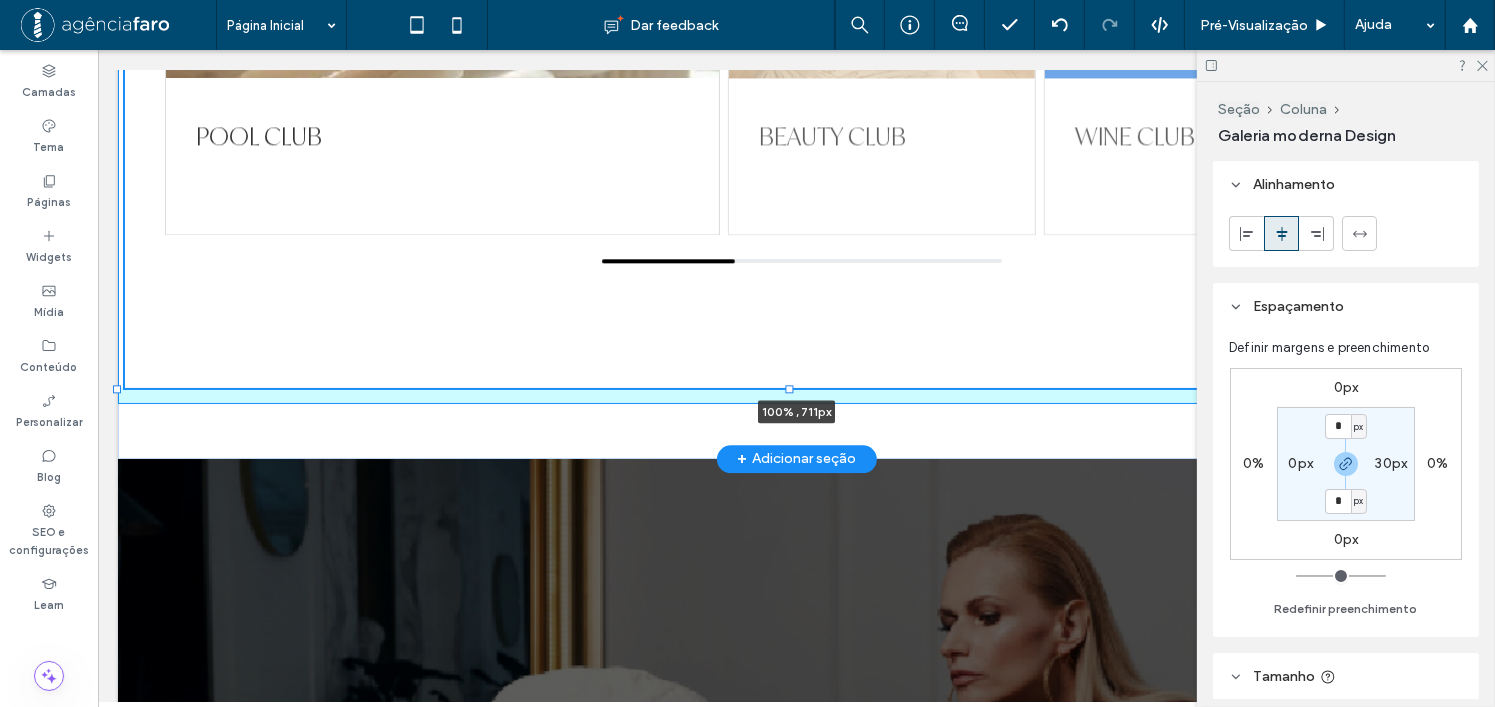 drag, startPoint x: 785, startPoint y: 397, endPoint x: 806, endPoint y: 329, distance: 71.168816 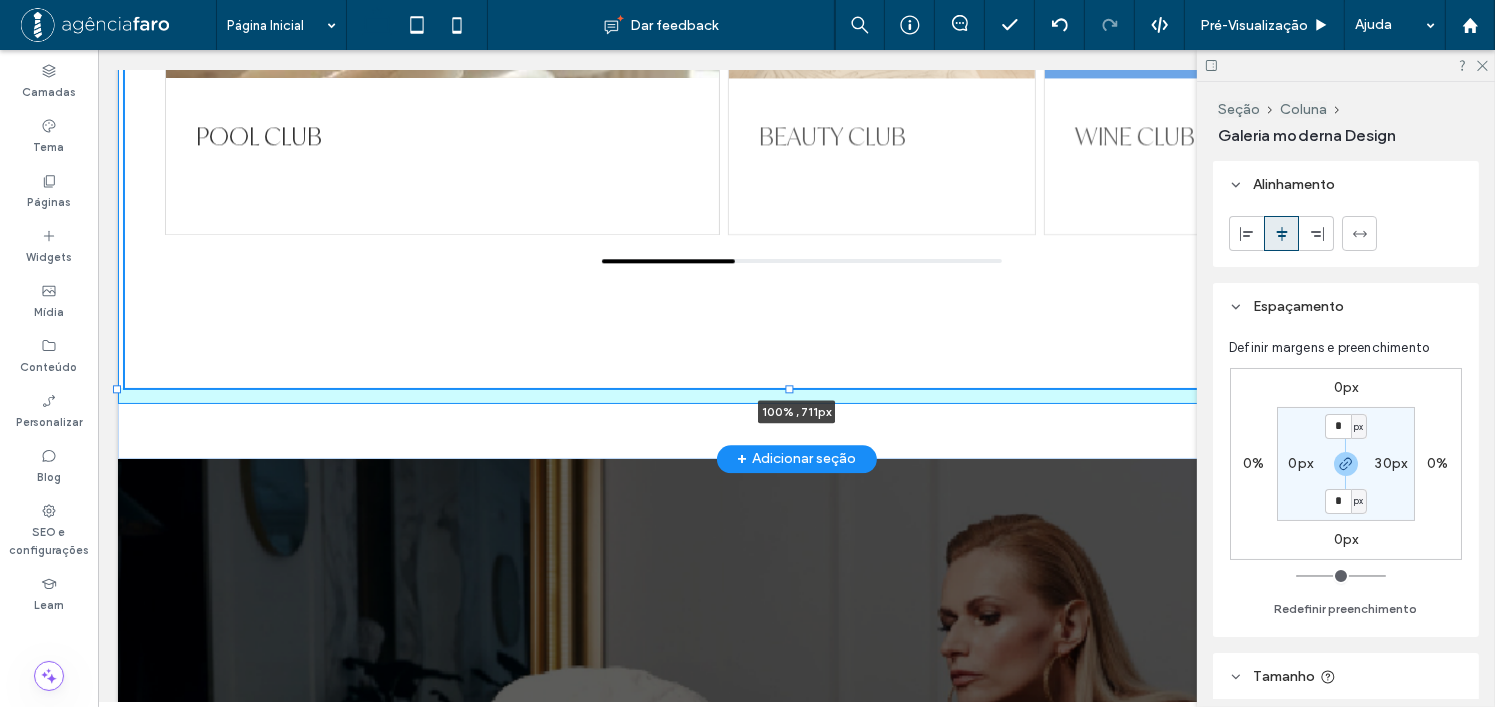 click on "LAZER INIGUALÁVEL
WELCOME TO PRIVATE CLUBS
O CONCEITO HOME SPA. VIVIDO EM SUA FORMA PLENA.
Atmosphere apresenta uma coleção exclusiva de oito clubes privados, cada ambiente é uma extensão da residência — pensado para atender diferentes dimensões do viver: do trabalho ao lazer, da infância ao rejuvenescimento .
POOL CLUB
BEAUTY CLUB
WINE CLUB
Beautiful gallery image
Beautiful gallery image
[PERCENTAGE] , [PII]
Seção + Adicionar seção" at bounding box center (795, -91) 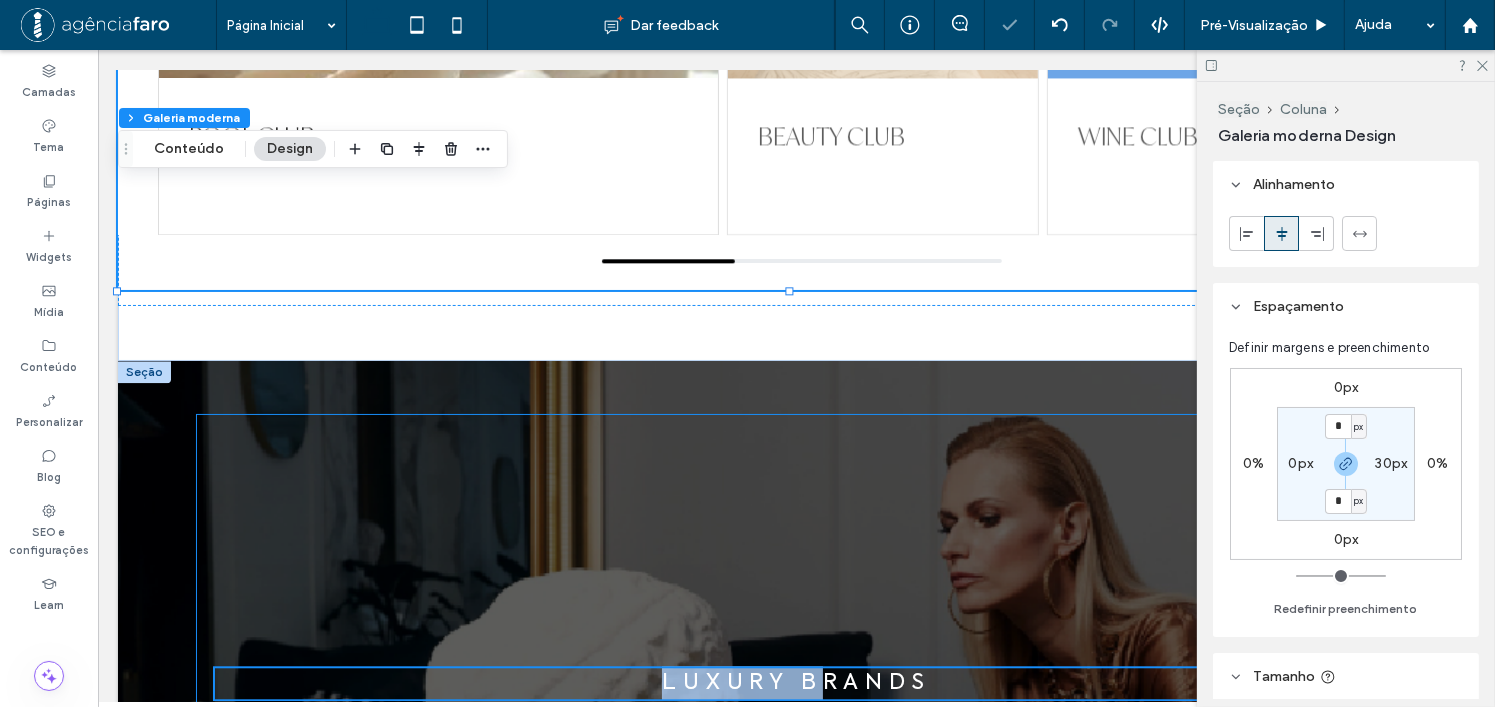 drag, startPoint x: 806, startPoint y: 329, endPoint x: 806, endPoint y: 443, distance: 114 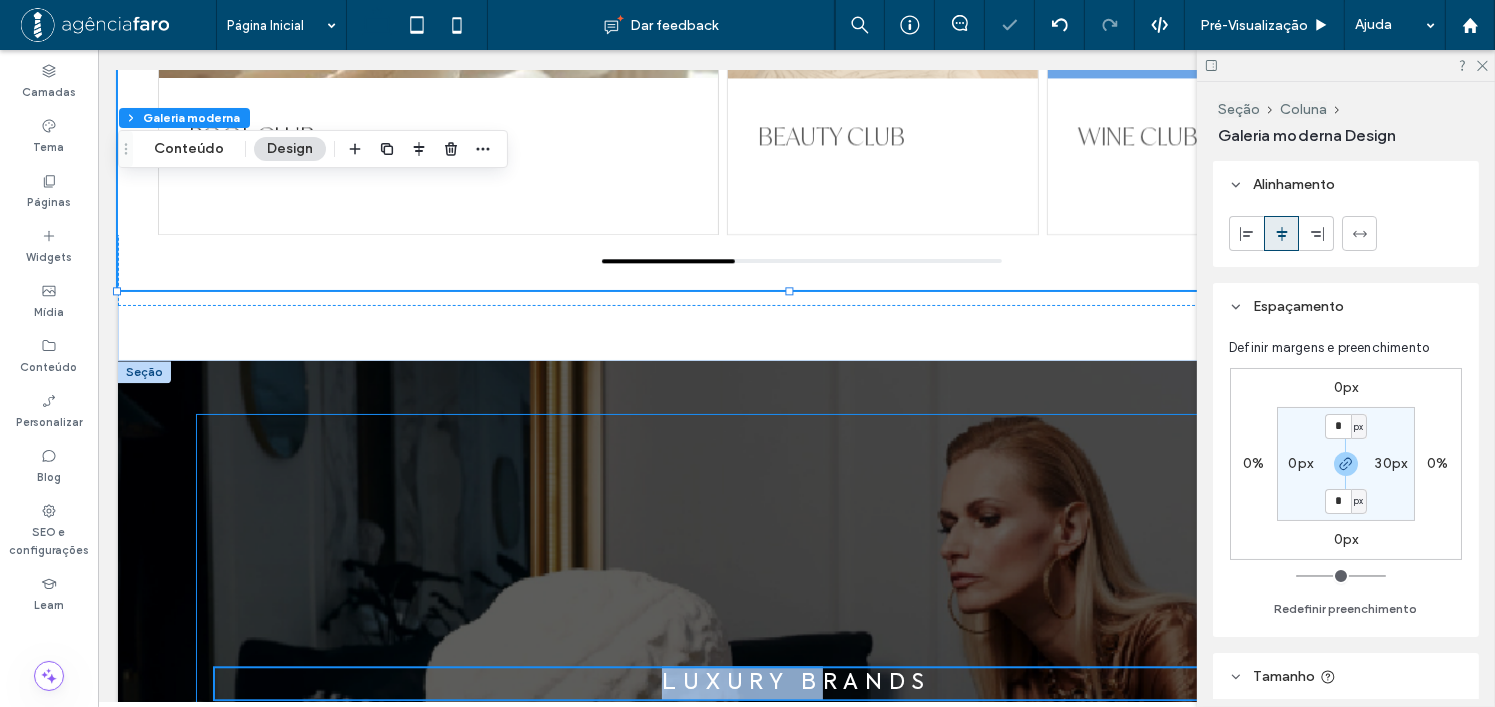 click on "[PII]
Seção + Adicionar seção
SOBRE O EMPREENDIMENTO
Live Where Art Becomes Home
VIVA ONDE A ARTE SE TRANSFORMA EM LAR.
Onde o tempo abranda e o morar se transforma em experiência sensorial contínua. Atmosphere é um oásis de sofisticação e wellness na Praia Brava.
Arquitetura orgânica. Beleza atemporal.
Assinado pelo studio internacional Creato, o Atmosphere é uma obra de linhas fluidas que se integram com naturalidade a paisagem da Praia Brava.
Sample Title
Sample description for this slide.
←
→
Seção + Adicionar seção
CONCEITO HOME SPA
THE HOME SPA CONCEPT. EMBODIED.
O CONCEITO HOME SPA. VIVIDO EM SUA FORMA PLENA.
Atmosphere inaugura um novo paradigma: o conceito Home Spa. Mais do que" at bounding box center (795, -656) 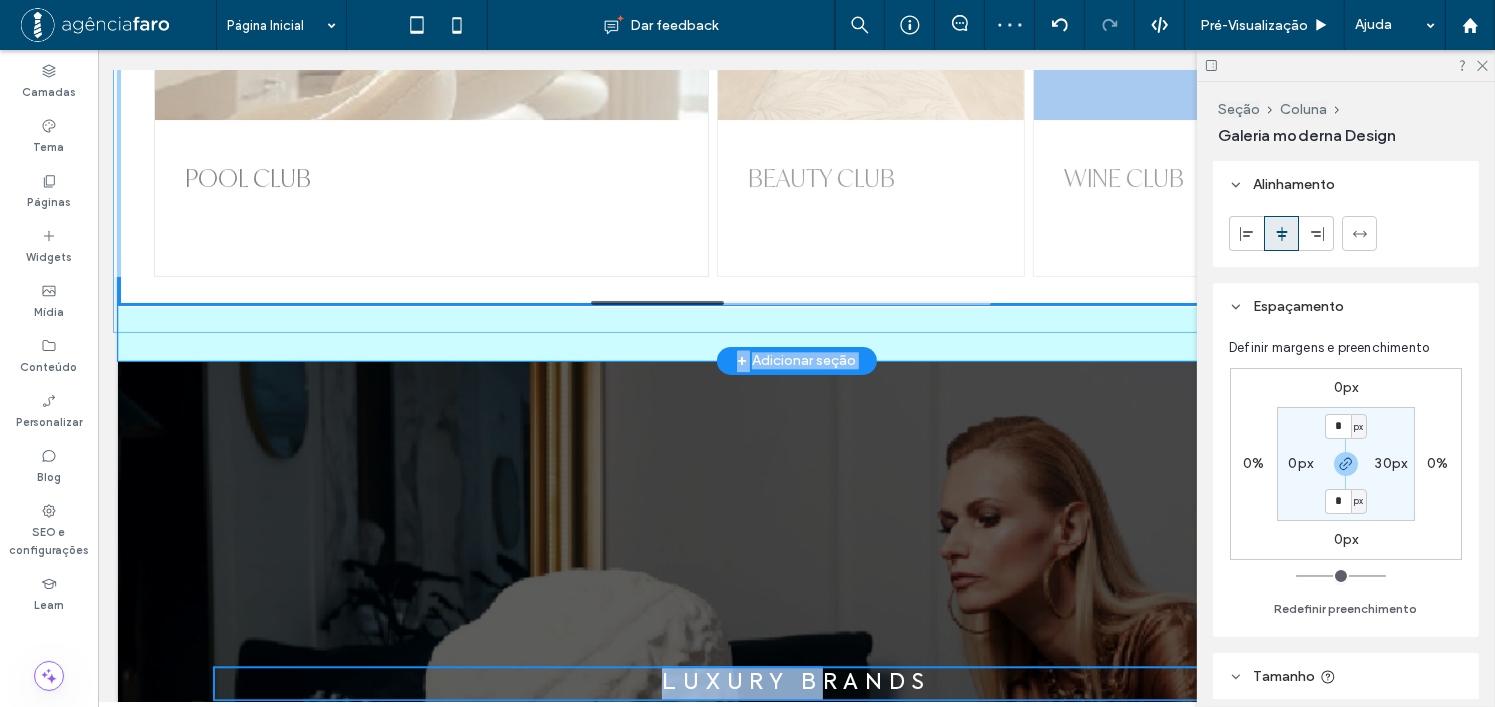 drag, startPoint x: 780, startPoint y: 273, endPoint x: 777, endPoint y: 317, distance: 44.102154 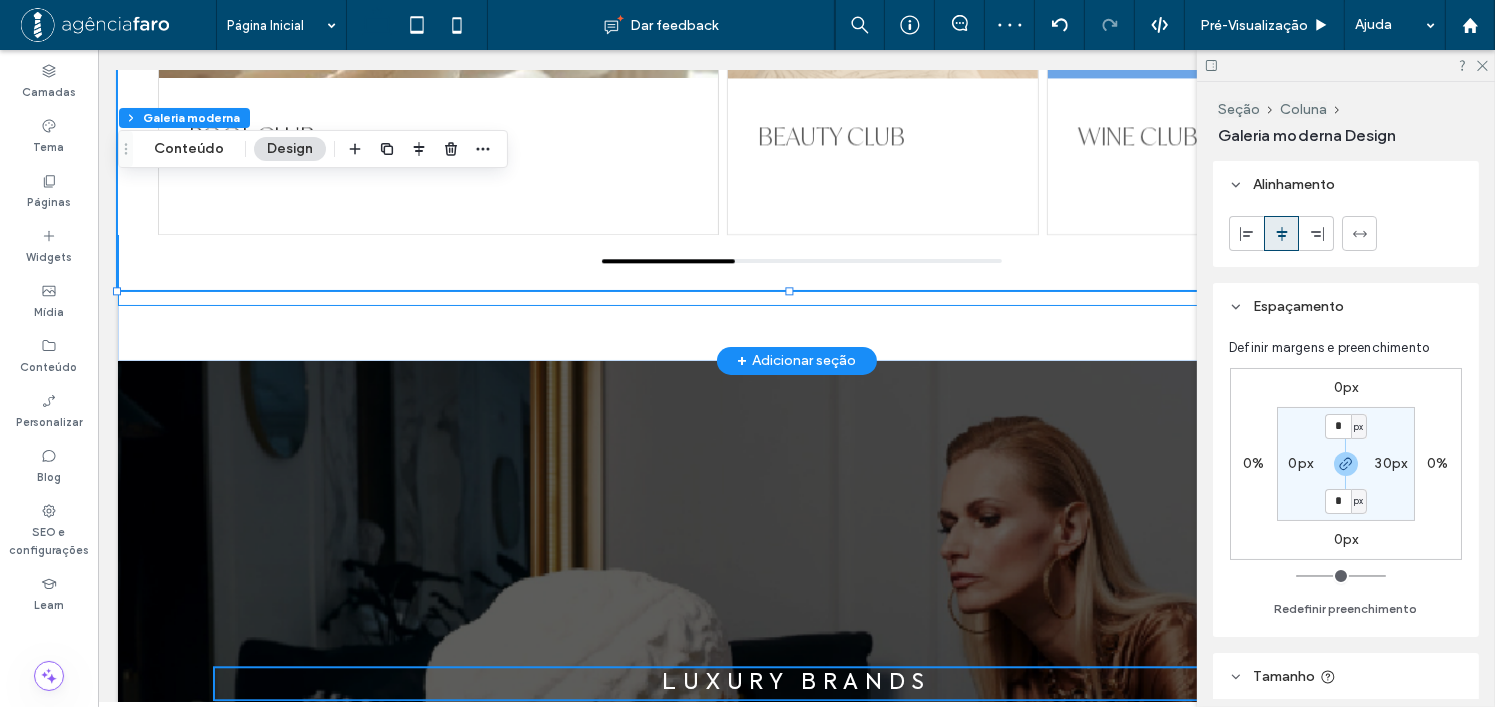 click on "POOL CLUB
BEAUTY CLUB
WINE CLUB
Beautiful gallery image
Beautiful gallery image" at bounding box center [795, -17] 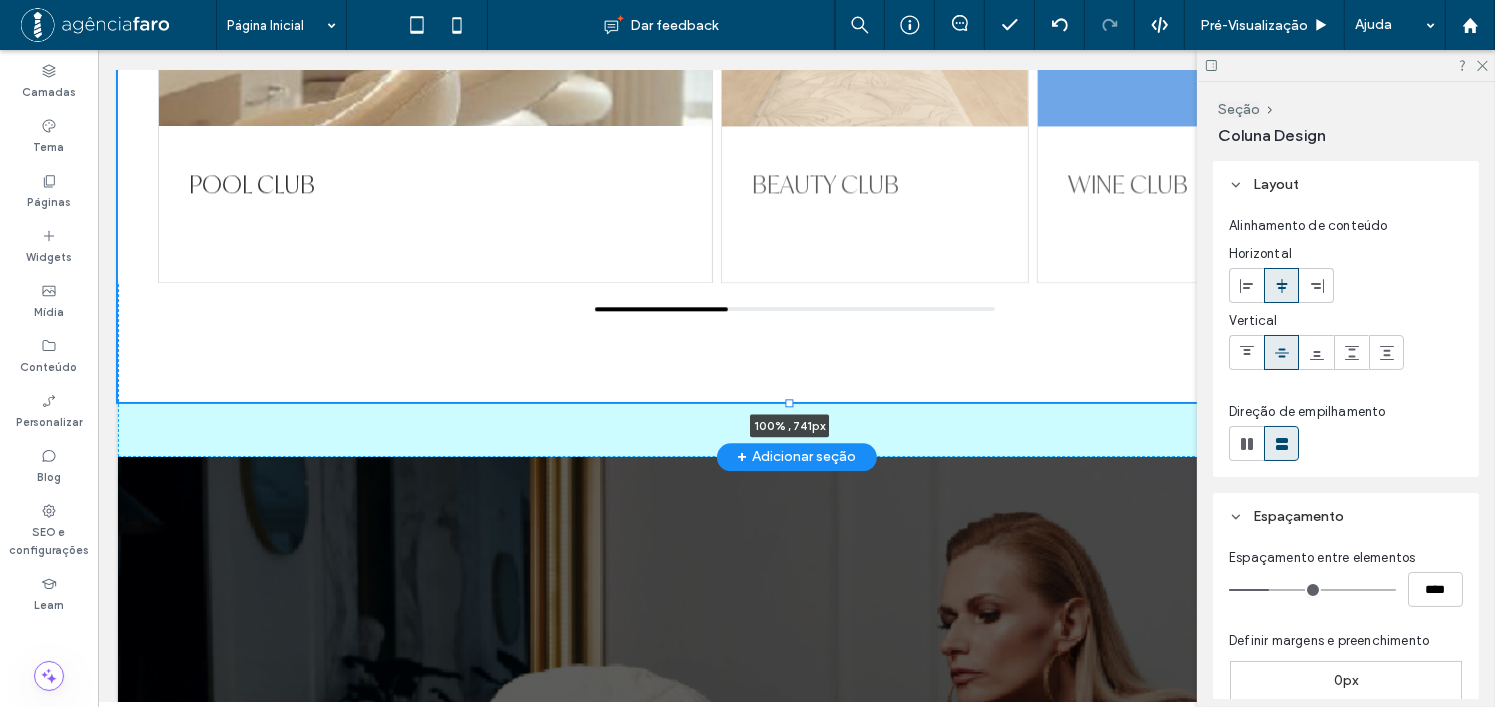 drag, startPoint x: 789, startPoint y: 303, endPoint x: 796, endPoint y: 408, distance: 105.23308 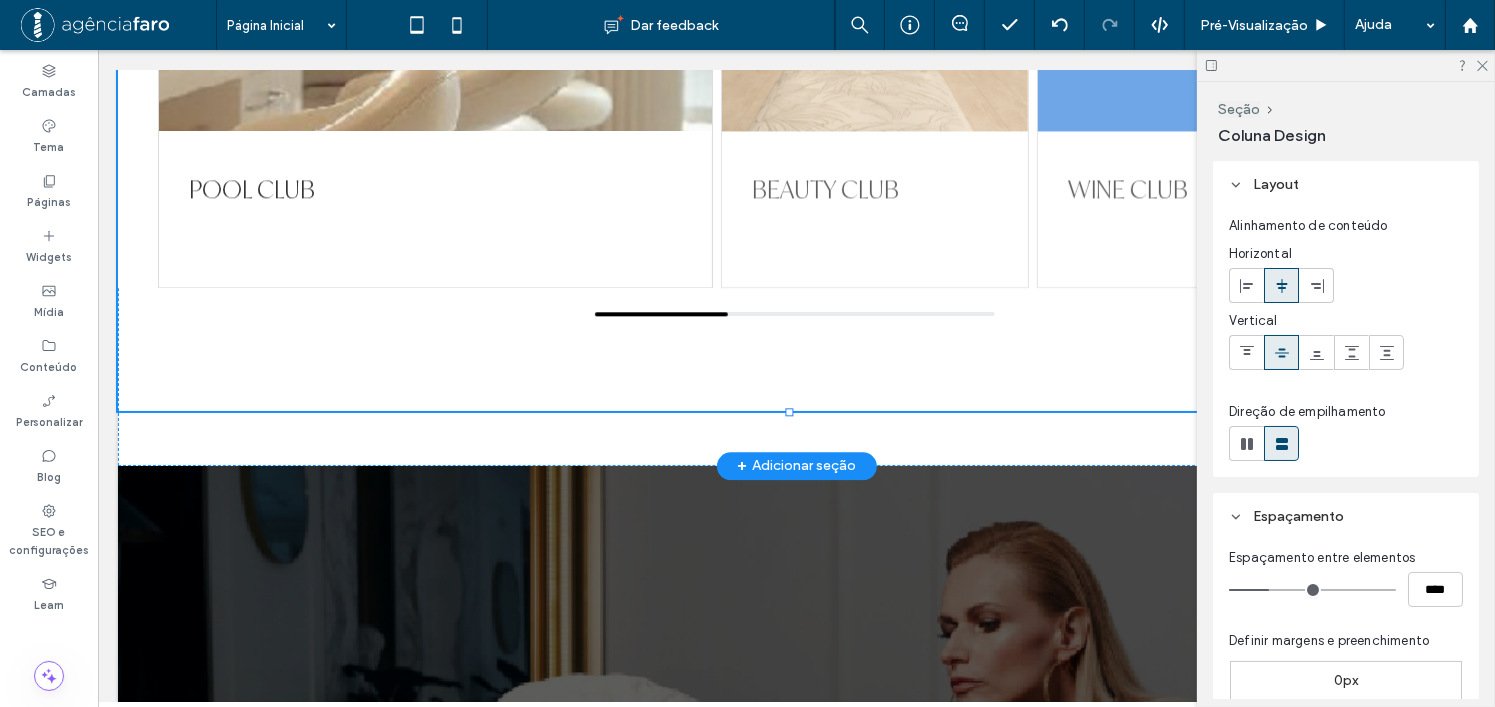 type on "***" 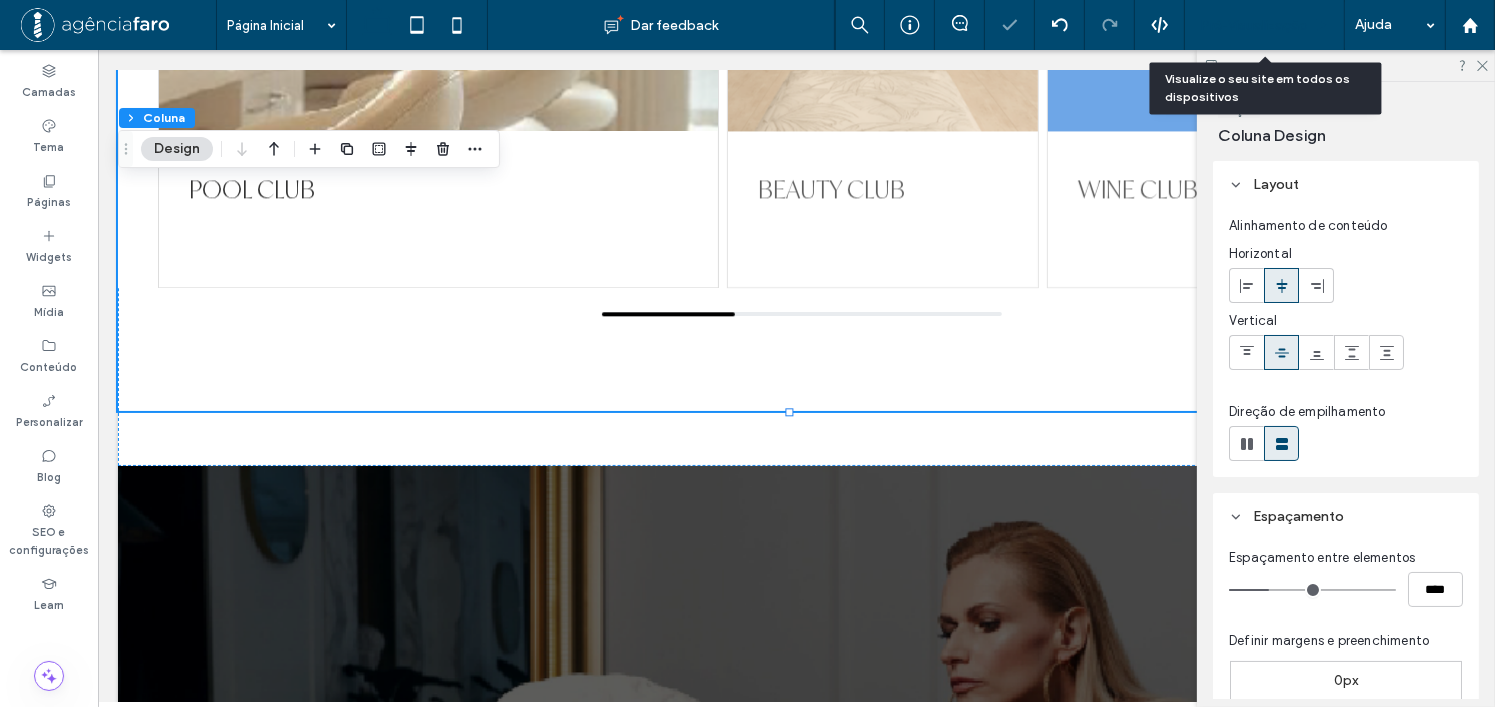 click on "Pré-Visualizaçāo" at bounding box center (1254, 25) 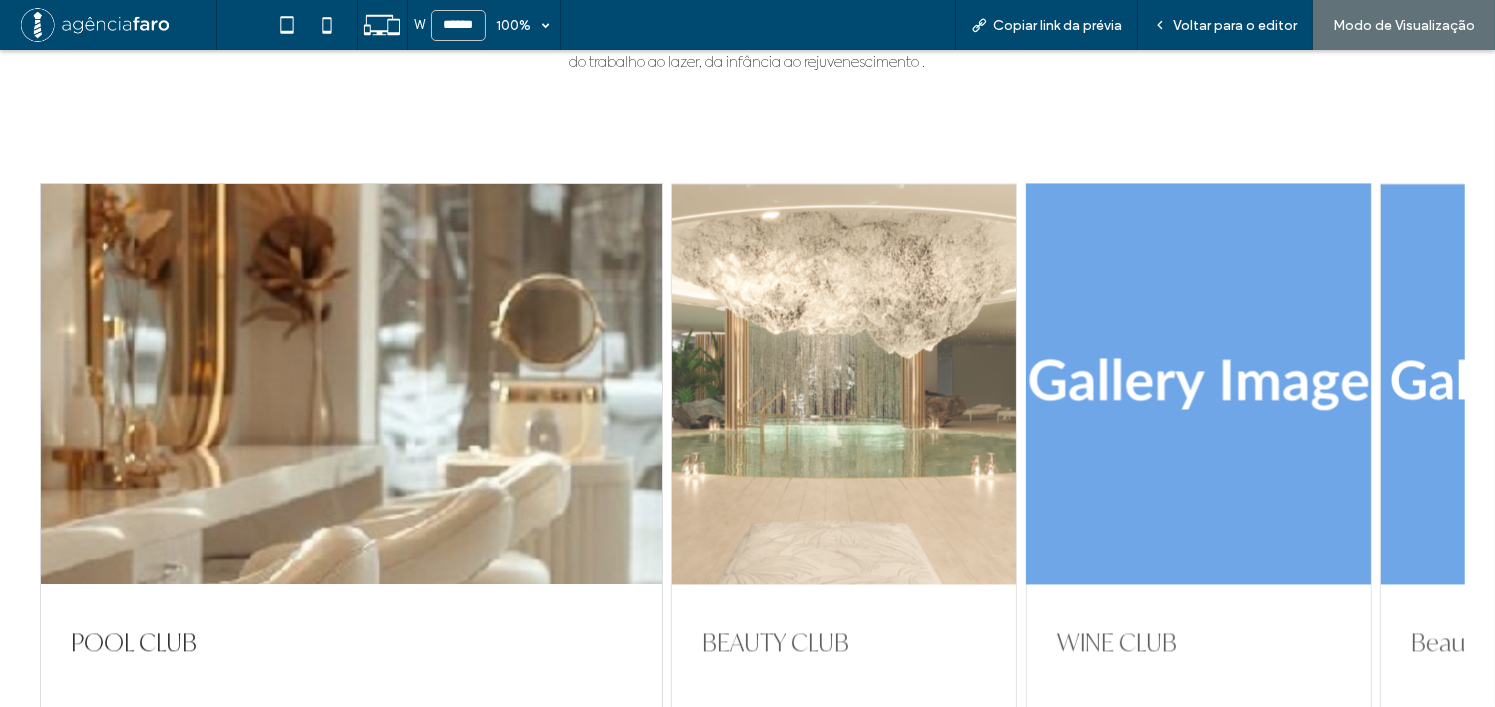 scroll, scrollTop: 4120, scrollLeft: 0, axis: vertical 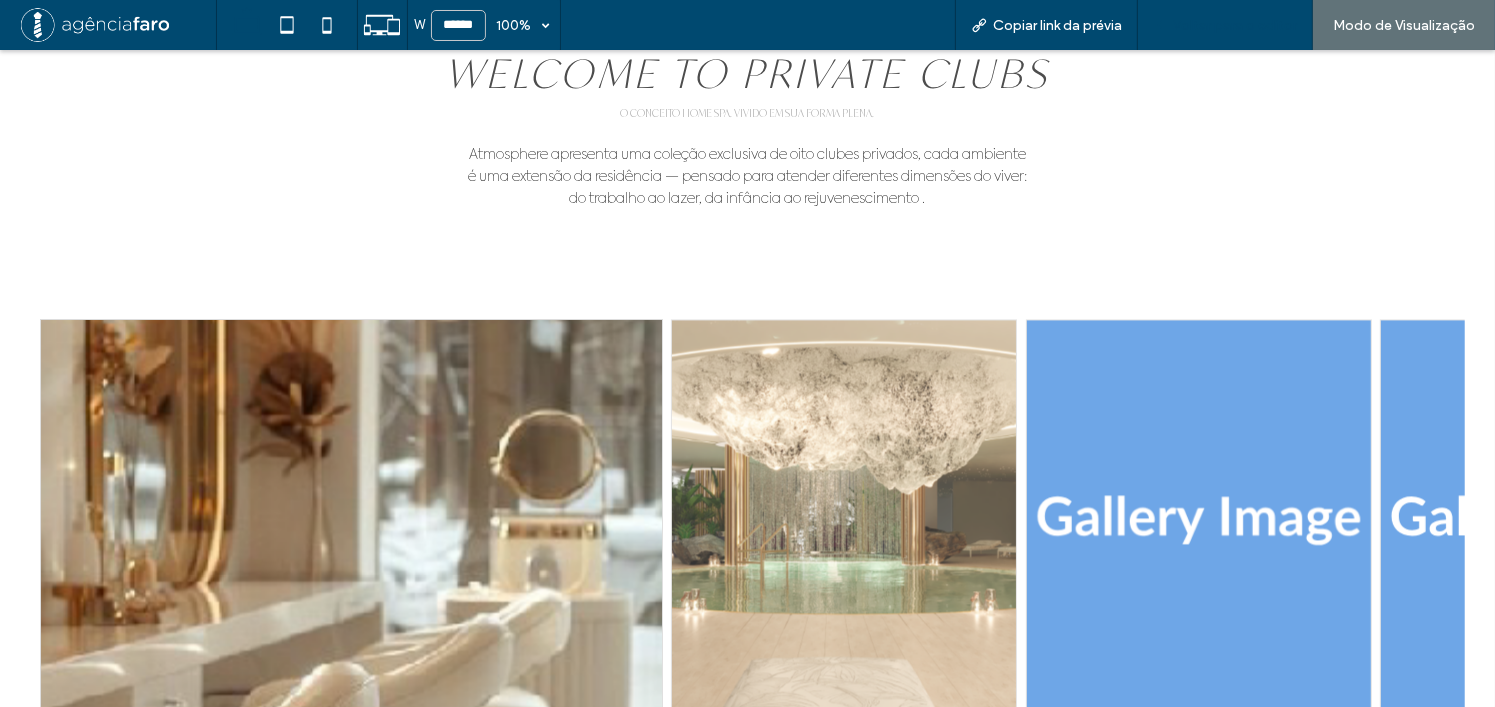 click on "Voltar para o editor" at bounding box center [1235, 25] 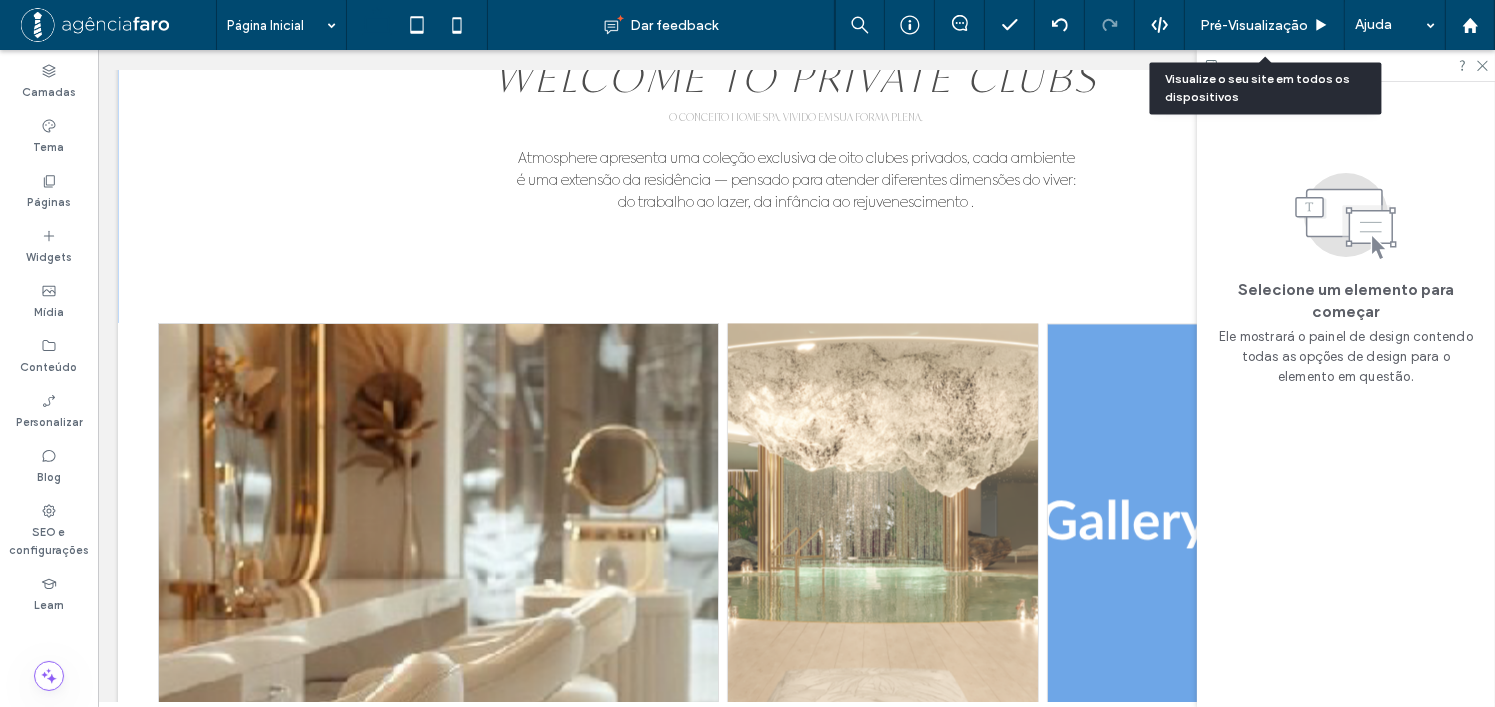 scroll, scrollTop: 4101, scrollLeft: 0, axis: vertical 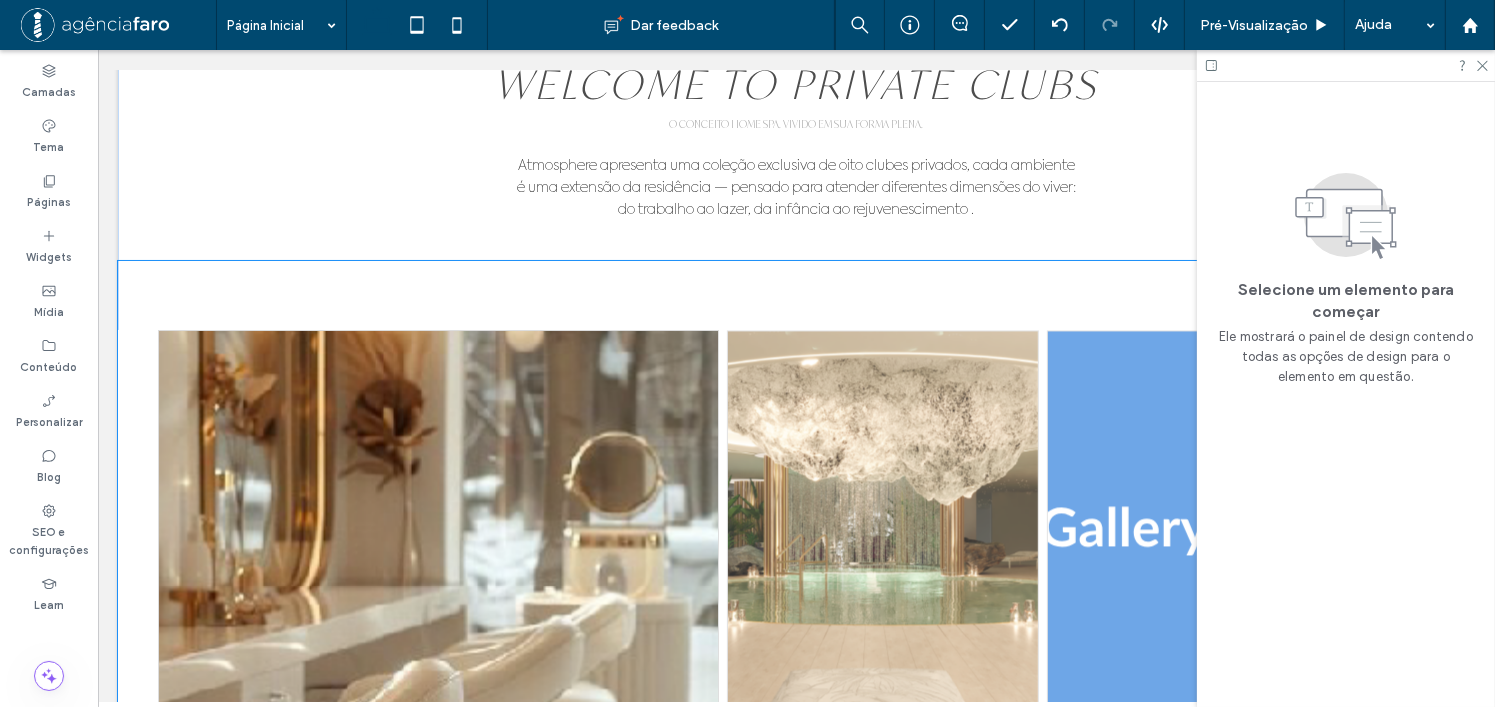 click on "POOL CLUB
BEAUTY CLUB
WINE CLUB
Beautiful gallery image
Beautiful gallery image" at bounding box center [795, 636] 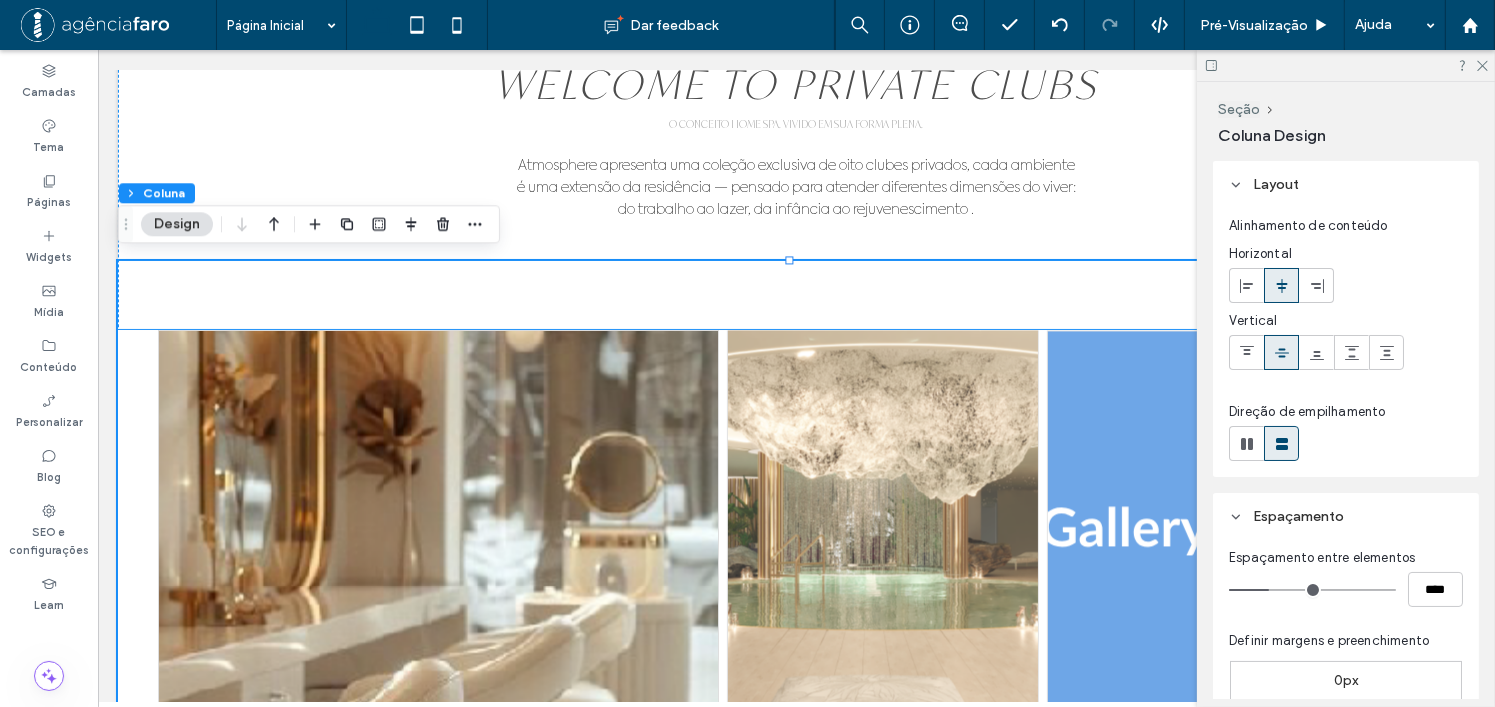 click at bounding box center [882, 531] 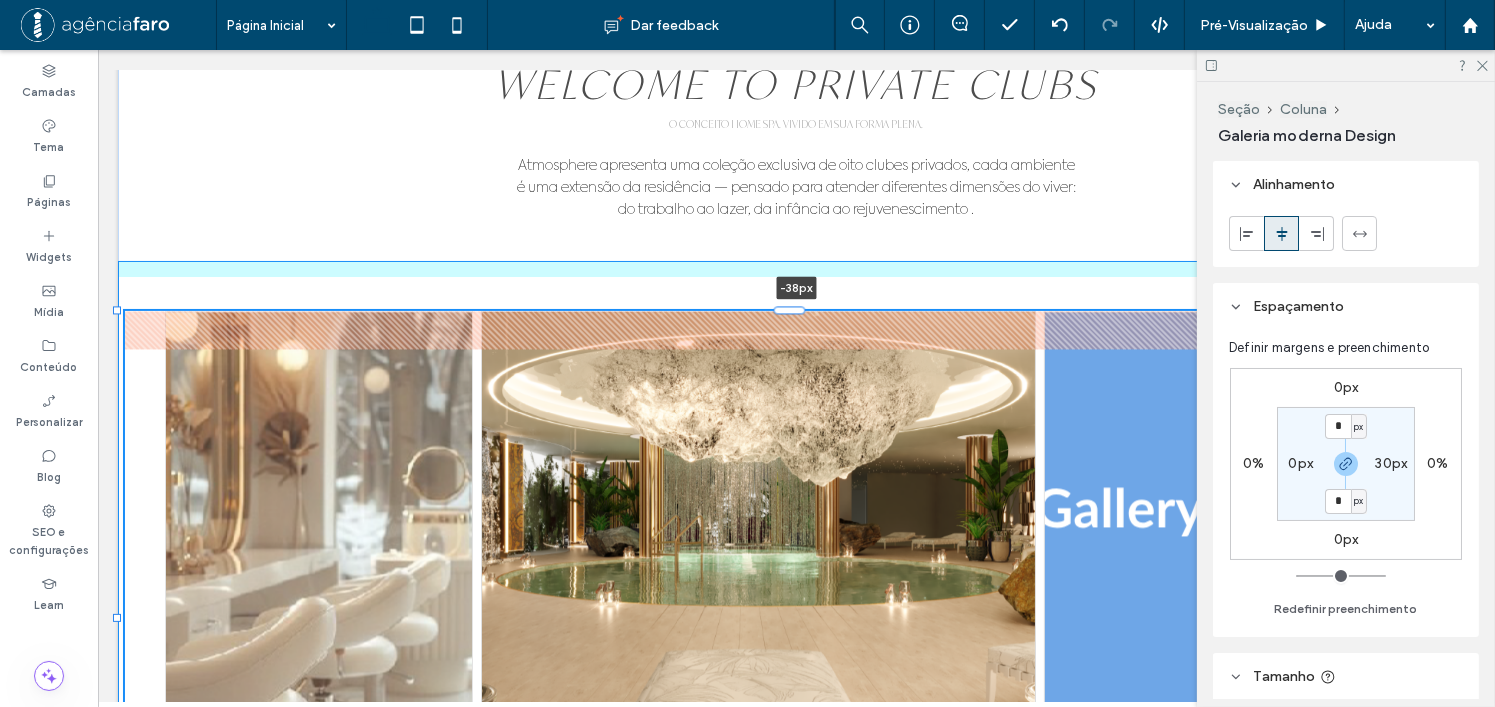 drag, startPoint x: 783, startPoint y: 324, endPoint x: 784, endPoint y: 266, distance: 58.00862 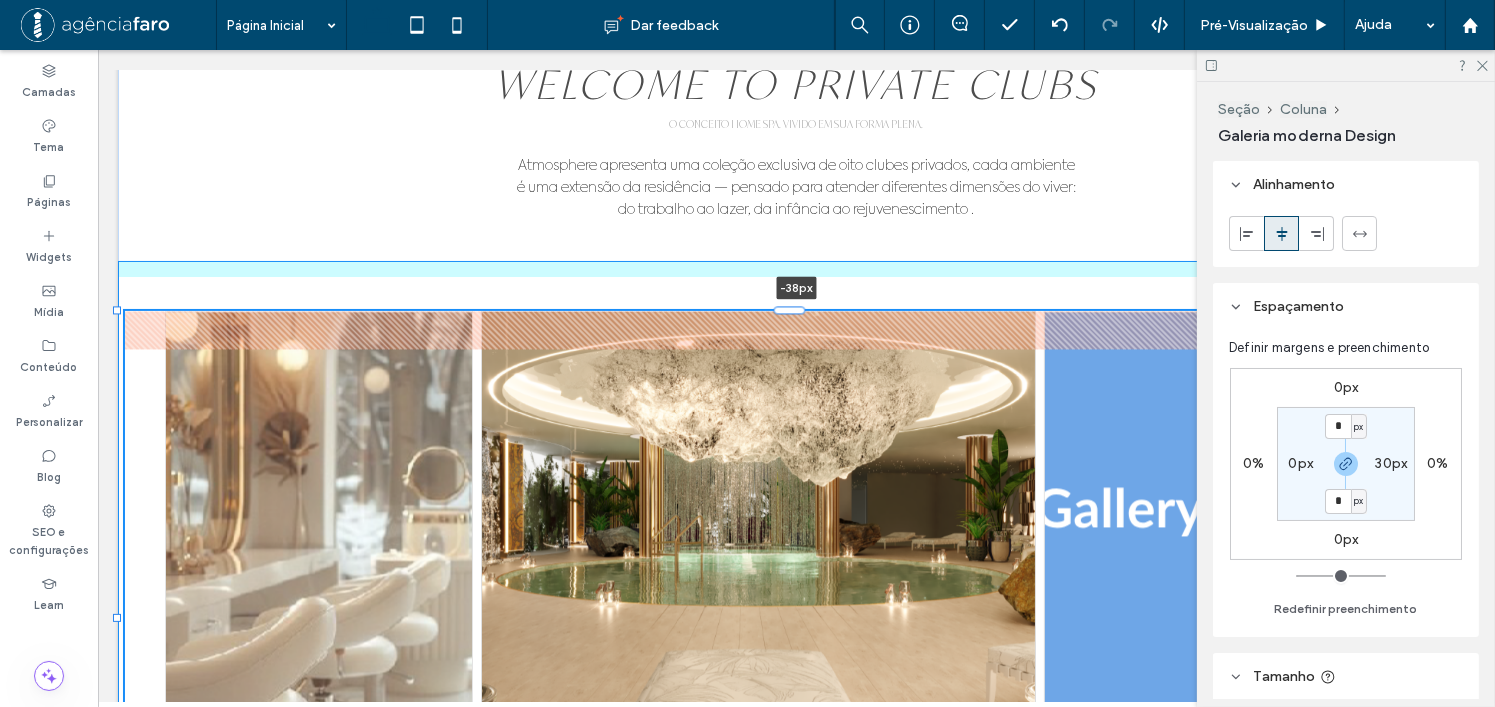 click on "LAZER INIGUALÁVEL
WELCOME TO PRIVATE CLUBS
O CONCEITO HOME SPA. VIVIDO EM SUA FORMA PLENA.
Atmosphere apresenta uma coleção exclusiva de oito clubes privados, cada ambiente é uma extensão da residência — pensado para atender diferentes dimensões do viver: do trabalho ao lazer, da infância ao rejuvenescimento .
POOL CLUB
BEAUTY CLUB
WINE CLUB
Beautiful gallery image
Beautiful gallery image
-[PII]" at bounding box center [795, 513] 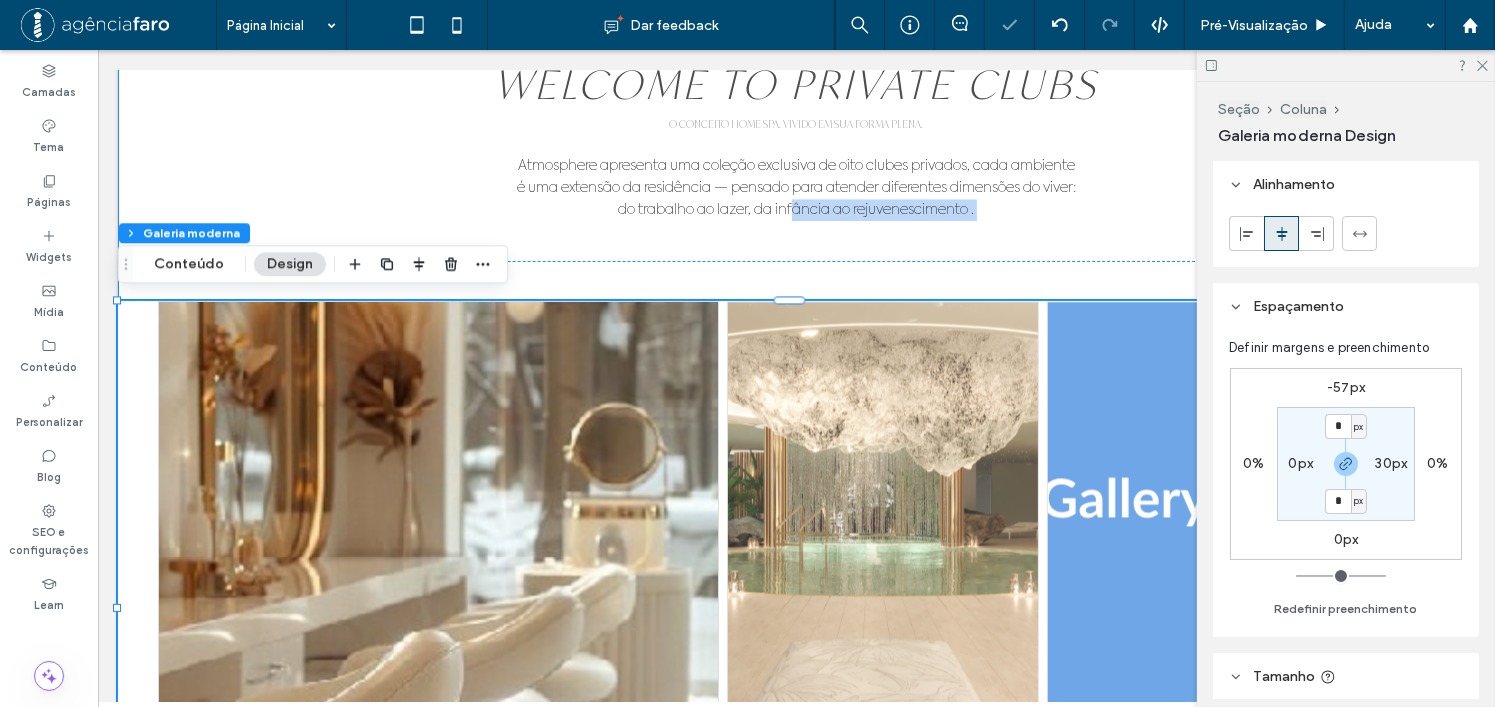 drag, startPoint x: 784, startPoint y: 266, endPoint x: 782, endPoint y: 233, distance: 33.06055 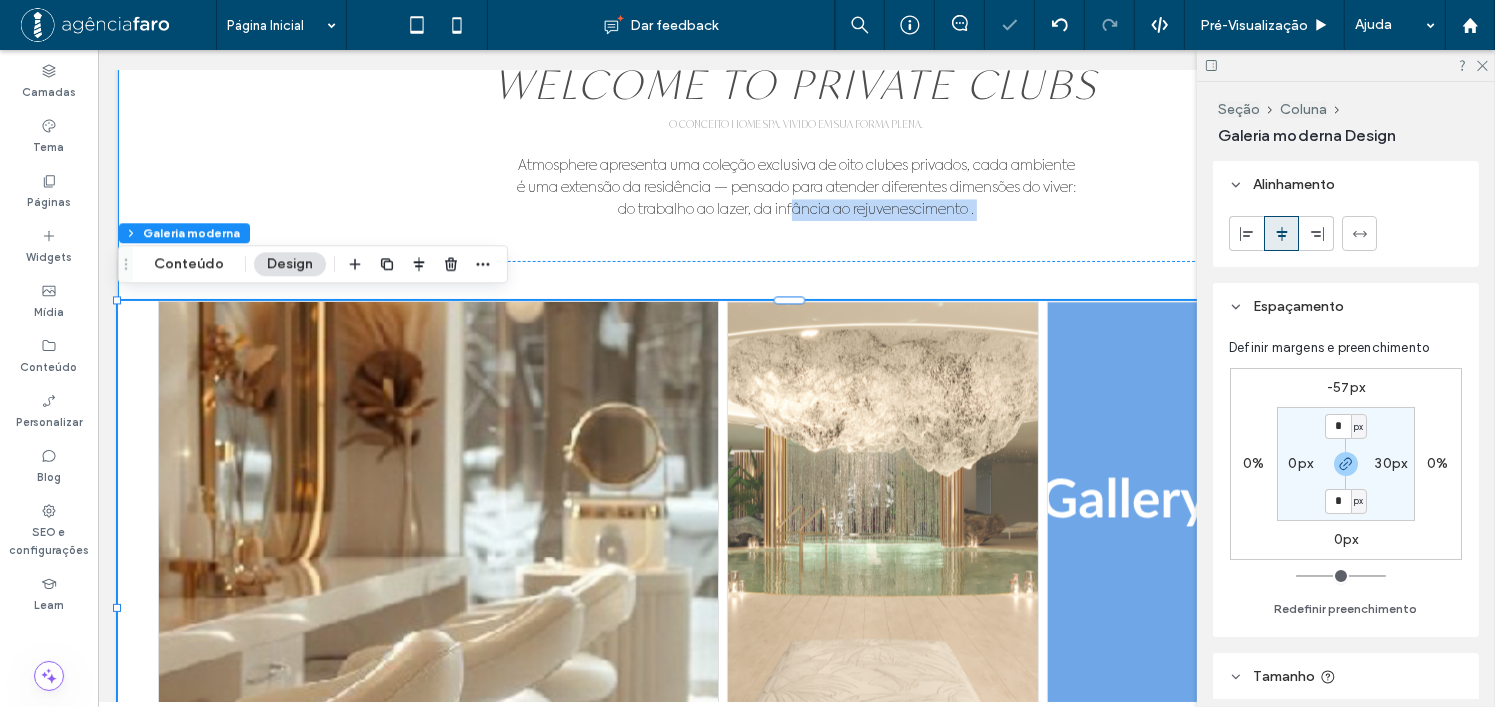 click on "LAZER INIGUALÁVEL
WELCOME TO PRIVATE CLUBS
O CONCEITO HOME SPA. VIVIDO EM SUA FORMA PLENA.
Atmosphere apresenta uma coleção exclusiva de oito clubes privados, cada ambiente é uma extensão da residência — pensado para atender diferentes dimensões do viver: do trabalho ao lazer, da infância ao rejuvenescimento .
POOL CLUB
BEAUTY CLUB
WINE CLUB
Beautiful gallery image
Beautiful gallery image
-[PII]" at bounding box center [795, 513] 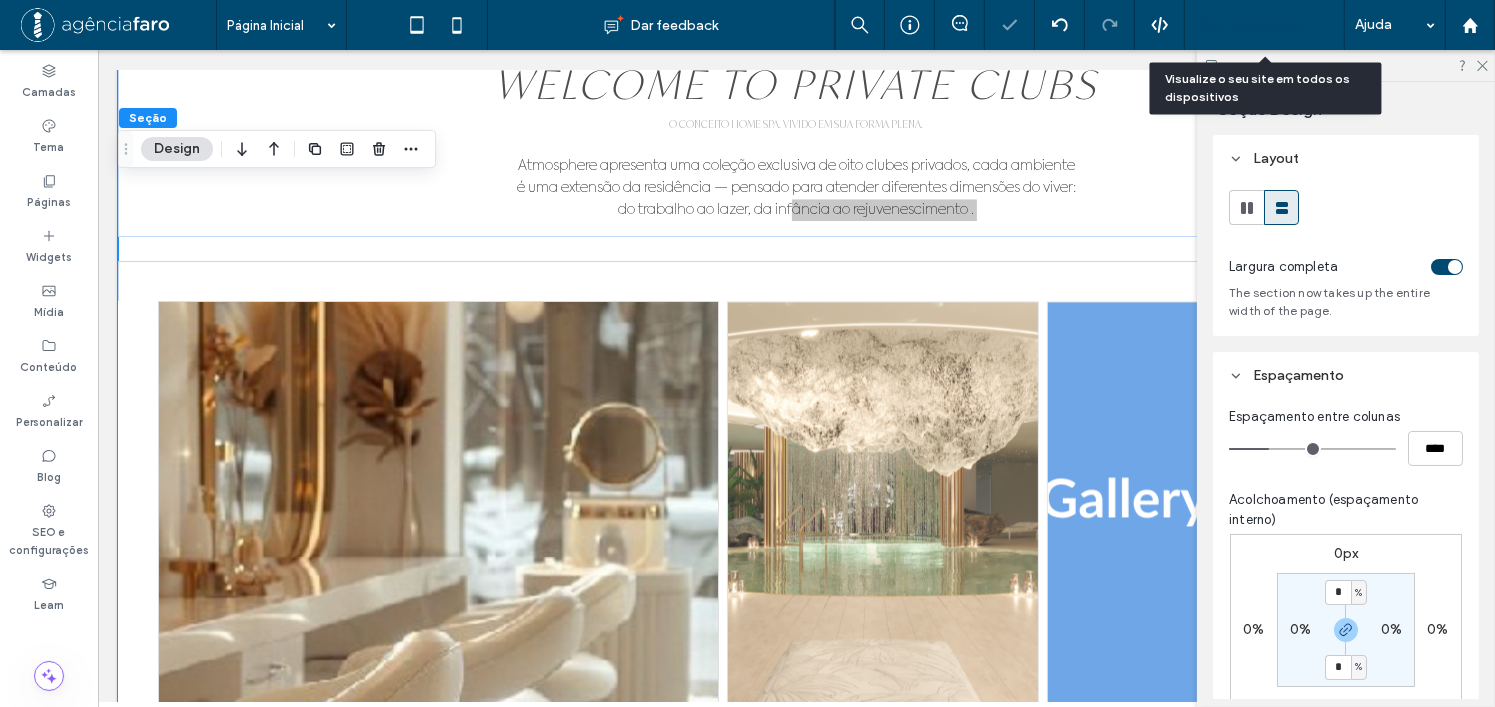 click on "Pré-Visualizaçāo" at bounding box center [1254, 25] 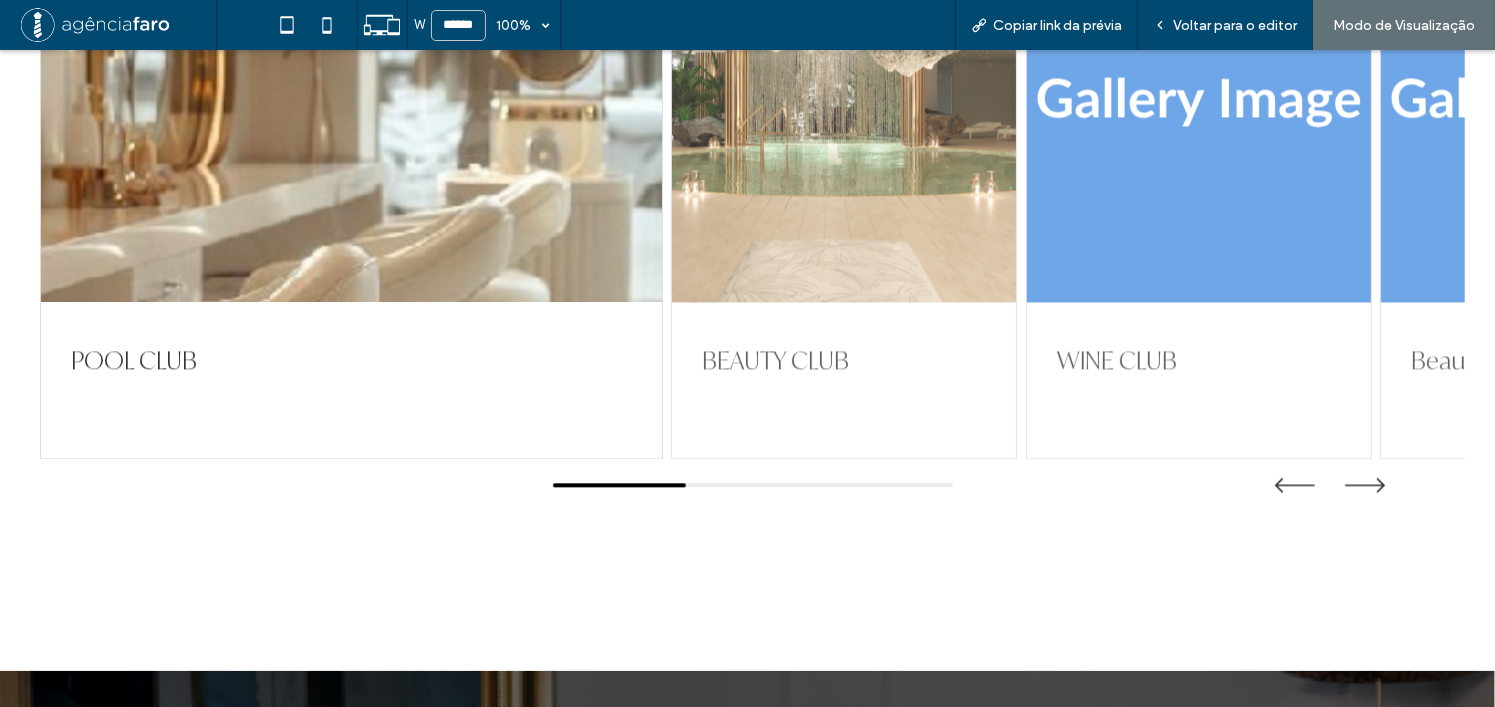 scroll, scrollTop: 4520, scrollLeft: 0, axis: vertical 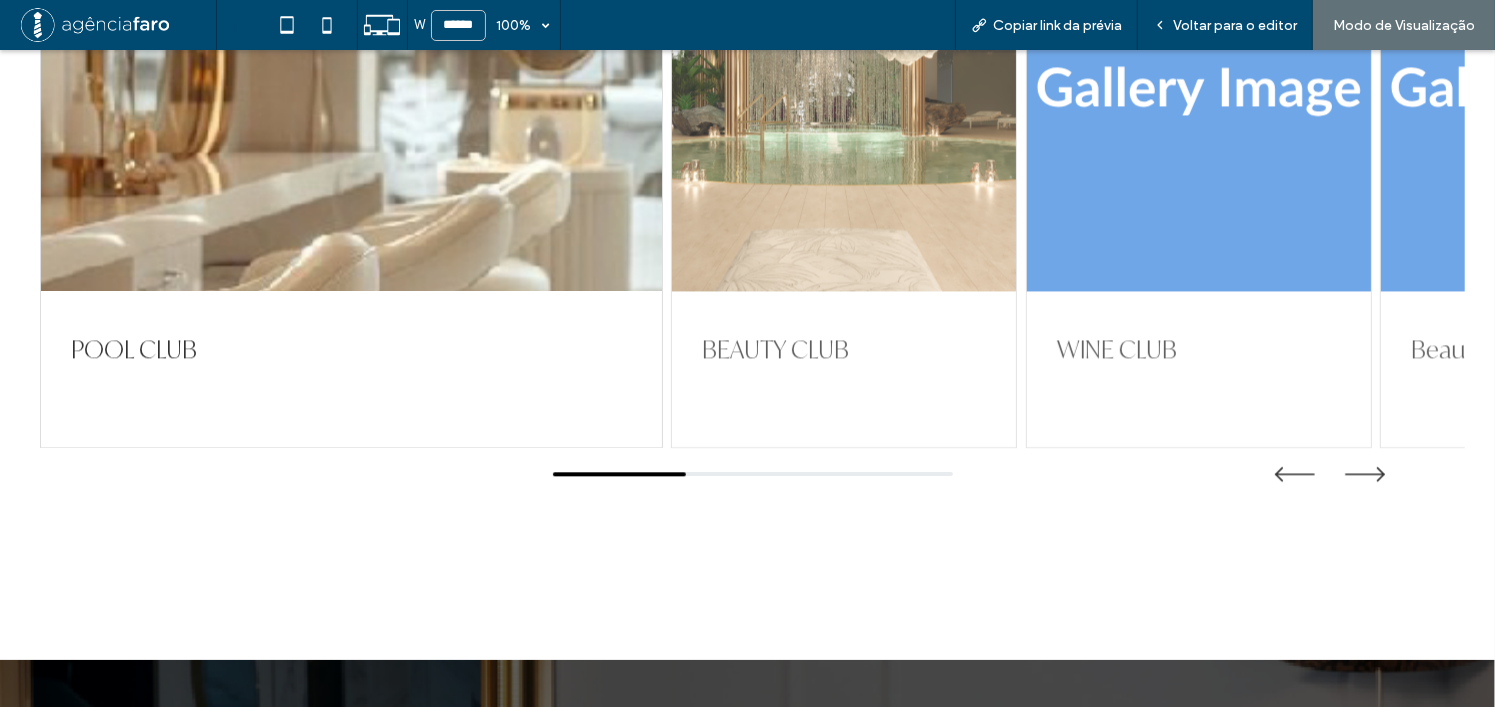 click on "POOL CLUB
BEAUTY CLUB
WINE CLUB
Beautiful gallery image
Beautiful gallery image" at bounding box center (747, 225) 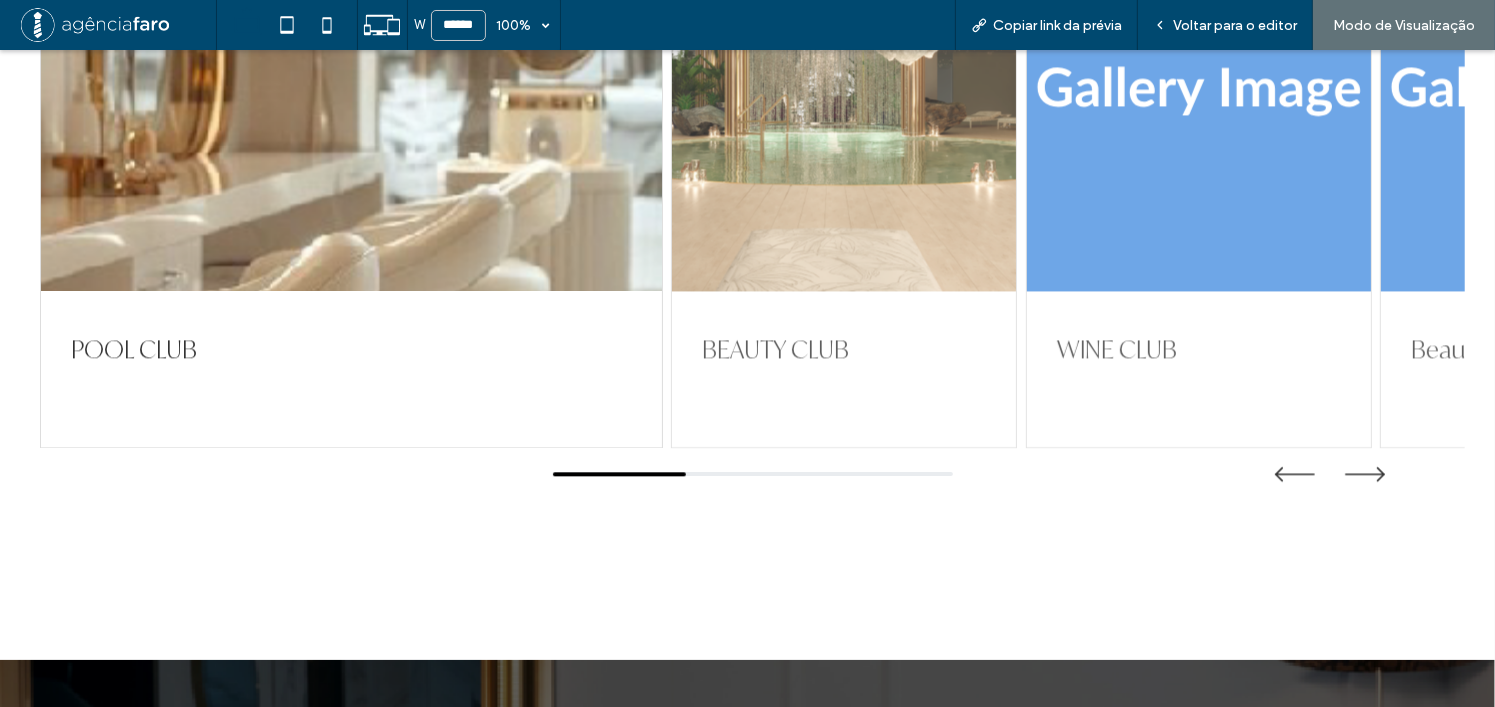drag, startPoint x: 1232, startPoint y: 7, endPoint x: 1239, endPoint y: -5, distance: 13.892444 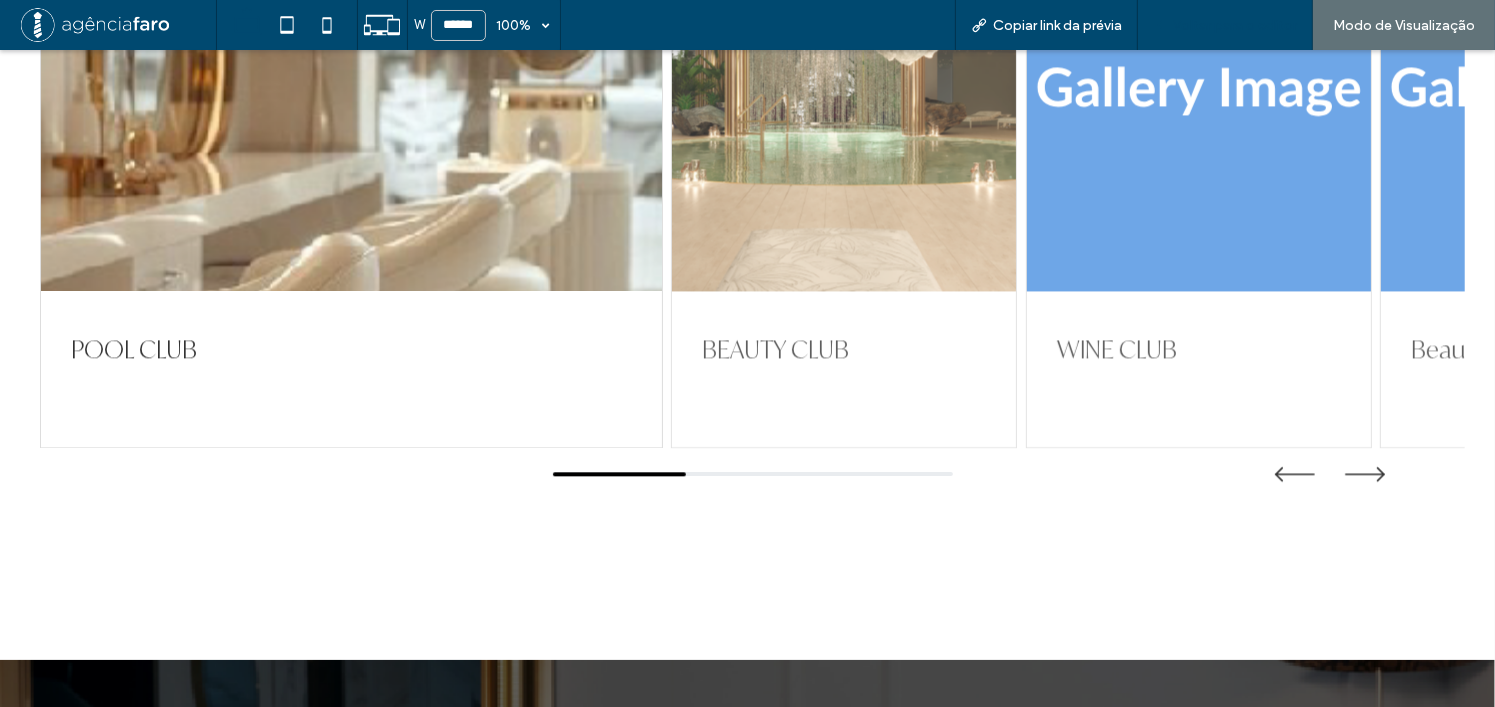 click on "Voltar para o editor" at bounding box center [1225, 25] 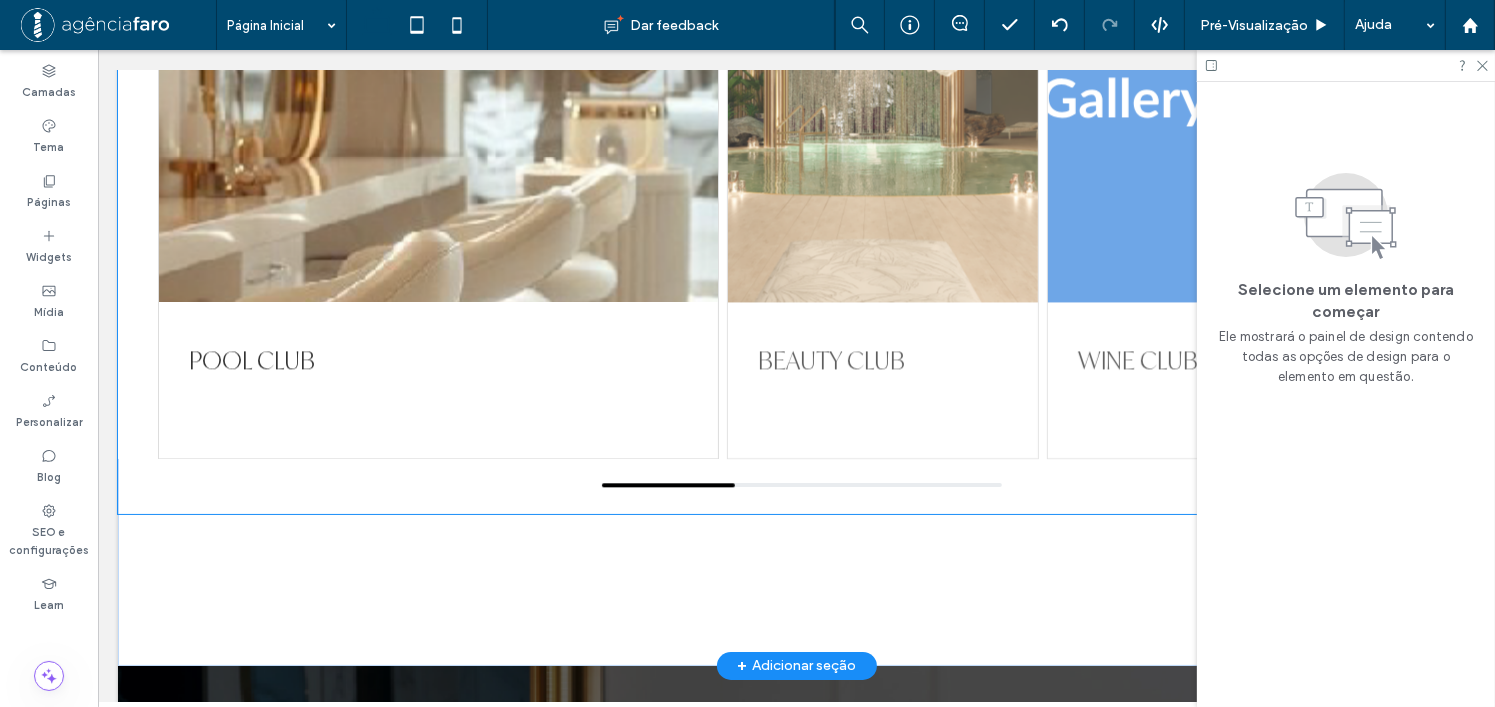 scroll, scrollTop: 4500, scrollLeft: 0, axis: vertical 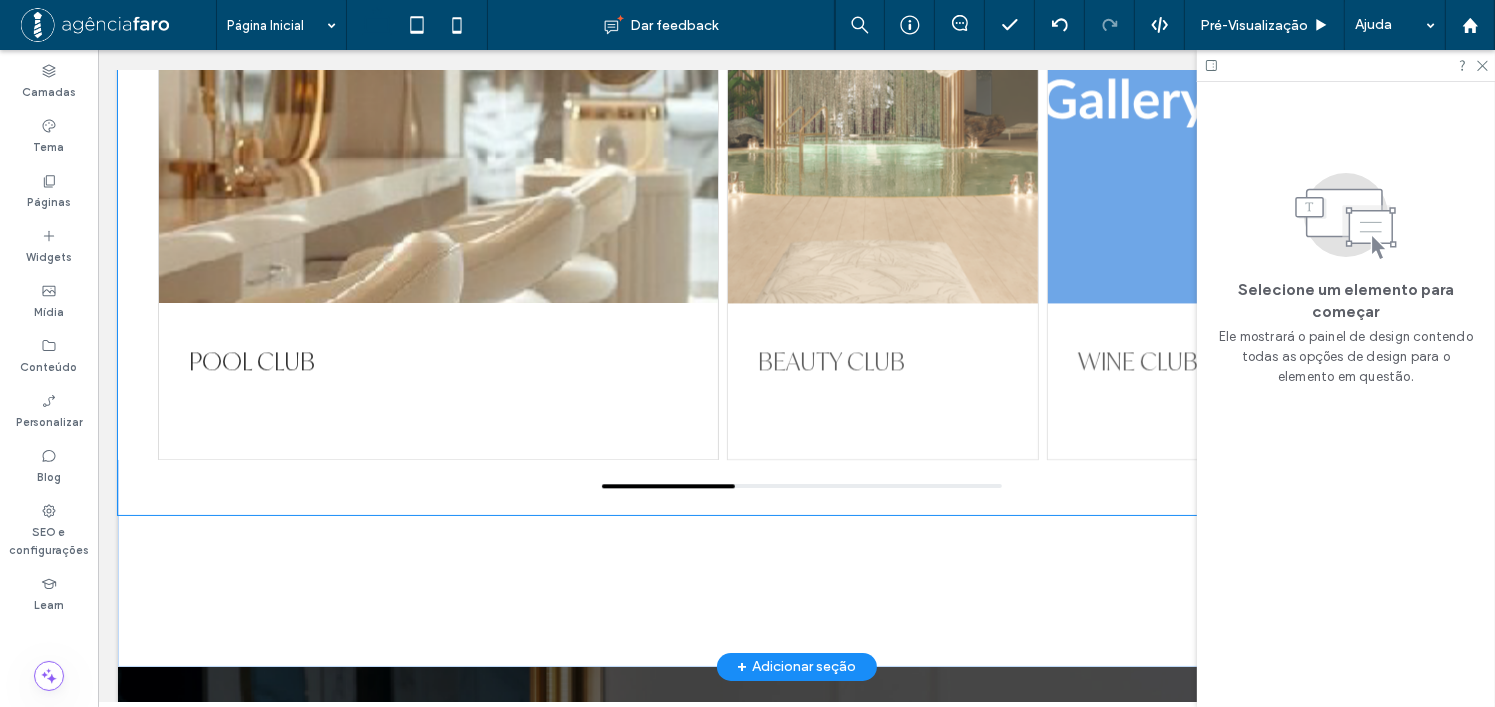 click on "BEAUTY CLUB" at bounding box center (882, 181) 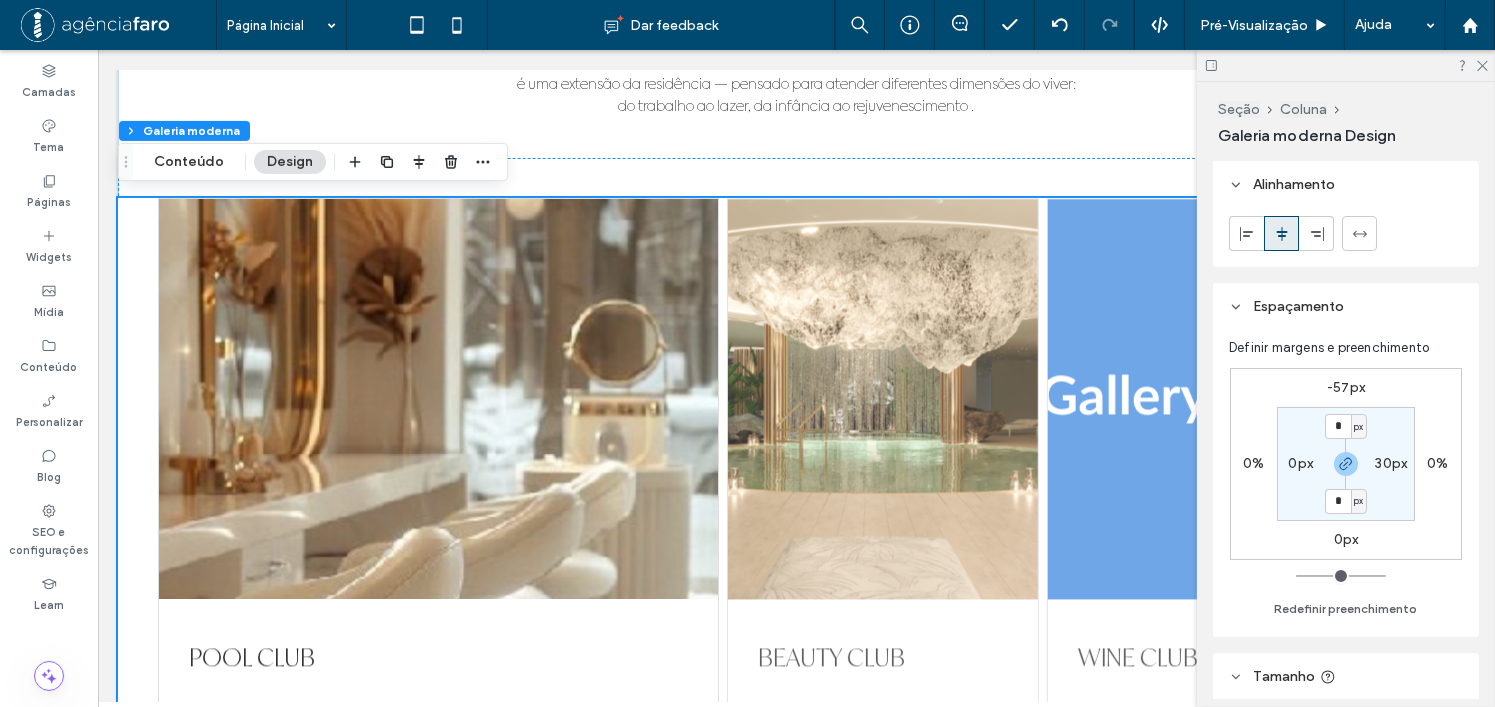 scroll, scrollTop: 4100, scrollLeft: 0, axis: vertical 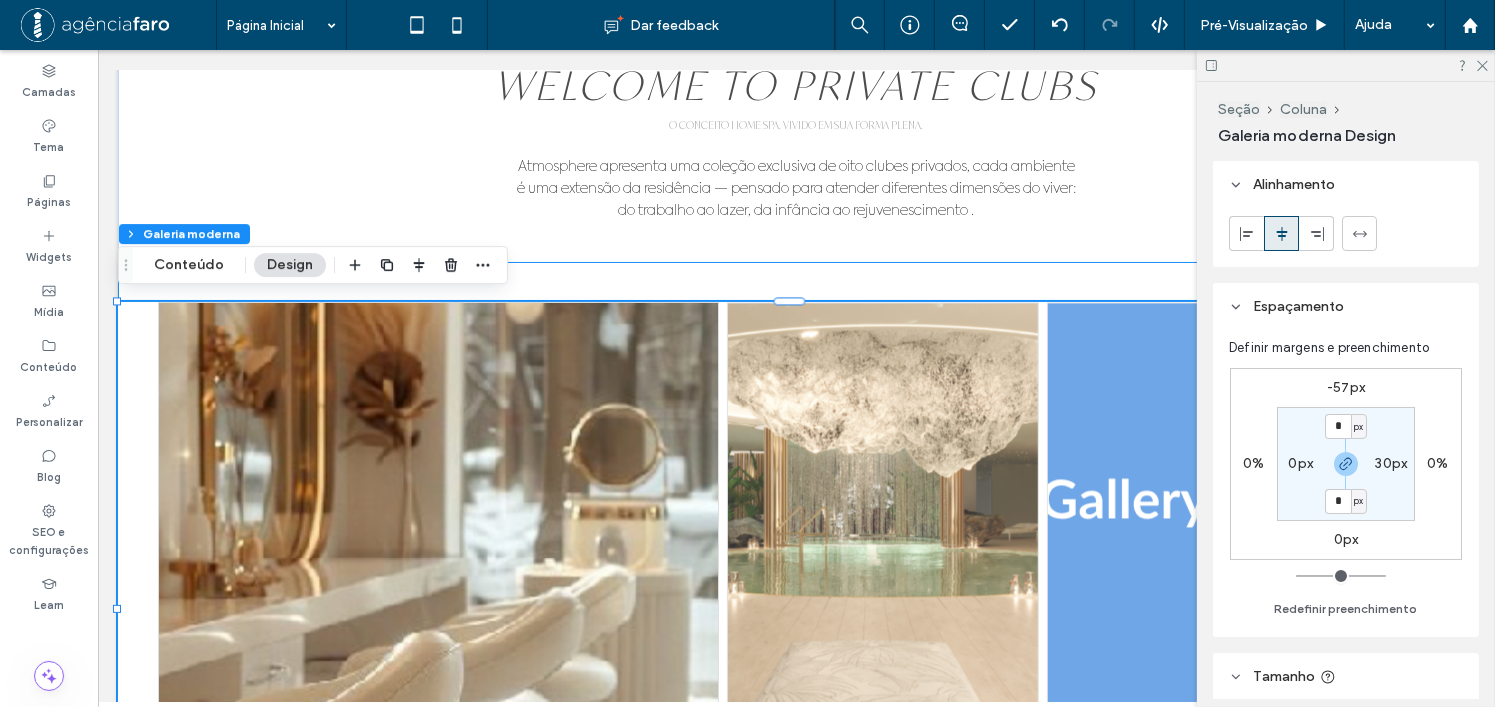 drag, startPoint x: 777, startPoint y: 284, endPoint x: 773, endPoint y: 273, distance: 11.7046995 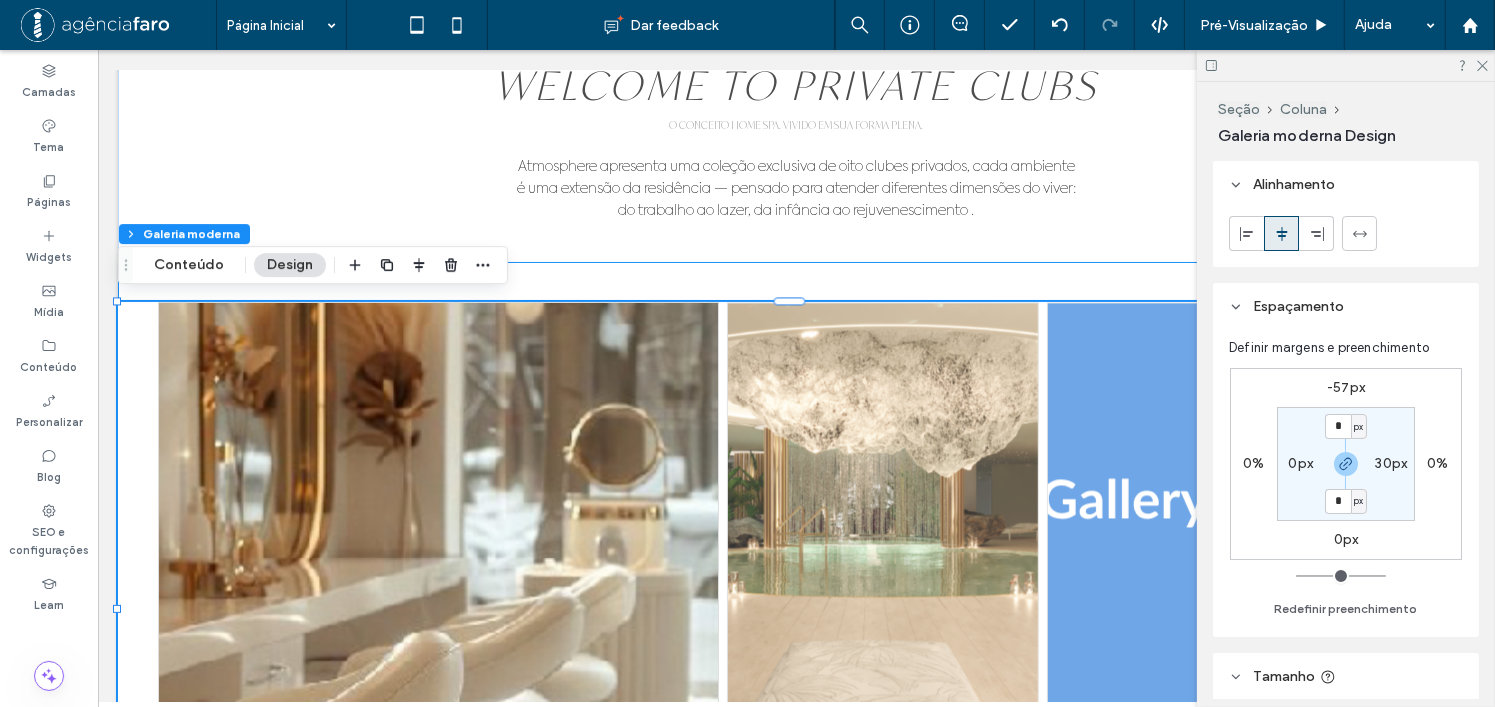 click on "POOL CLUB
BEAUTY CLUB
WINE CLUB
Beautiful gallery image
Beautiful gallery image" at bounding box center [795, 637] 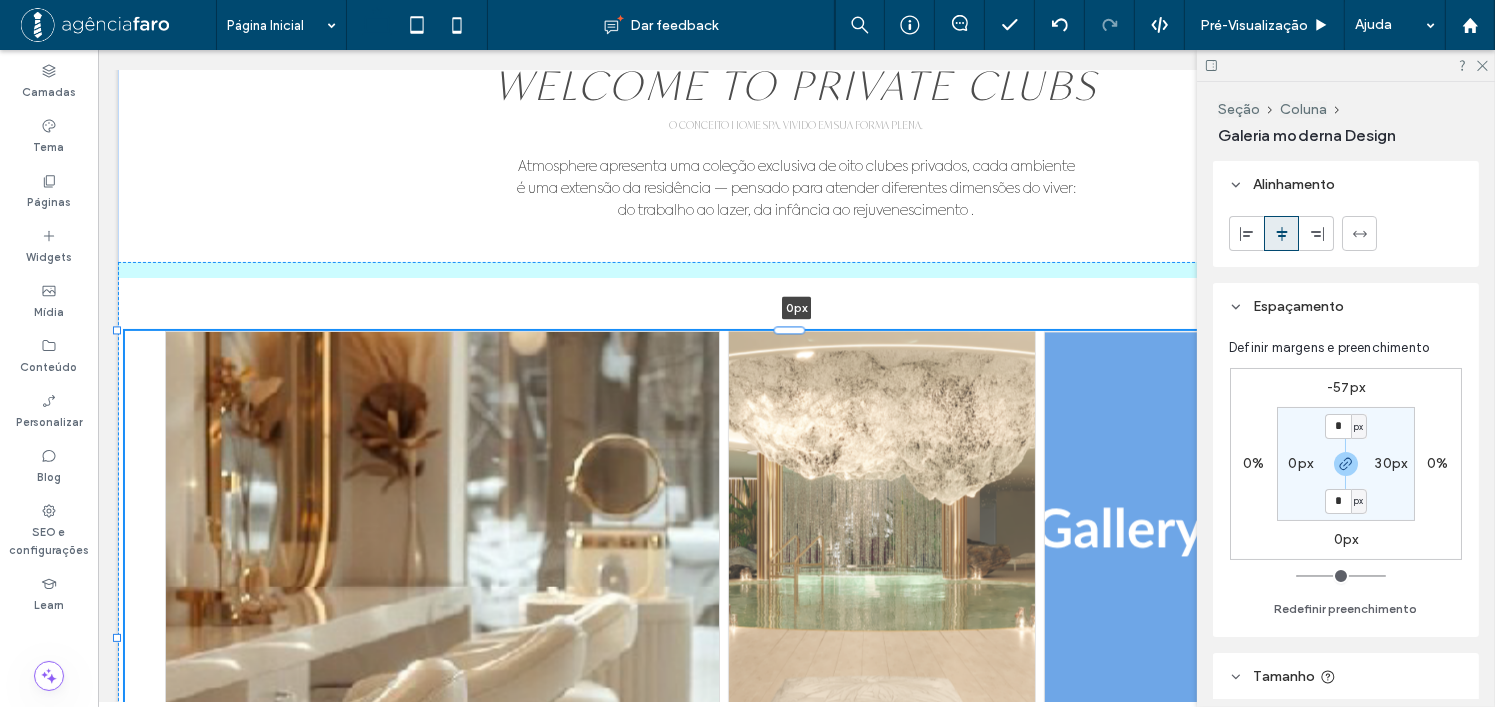 drag, startPoint x: 794, startPoint y: 293, endPoint x: 807, endPoint y: 350, distance: 58.463665 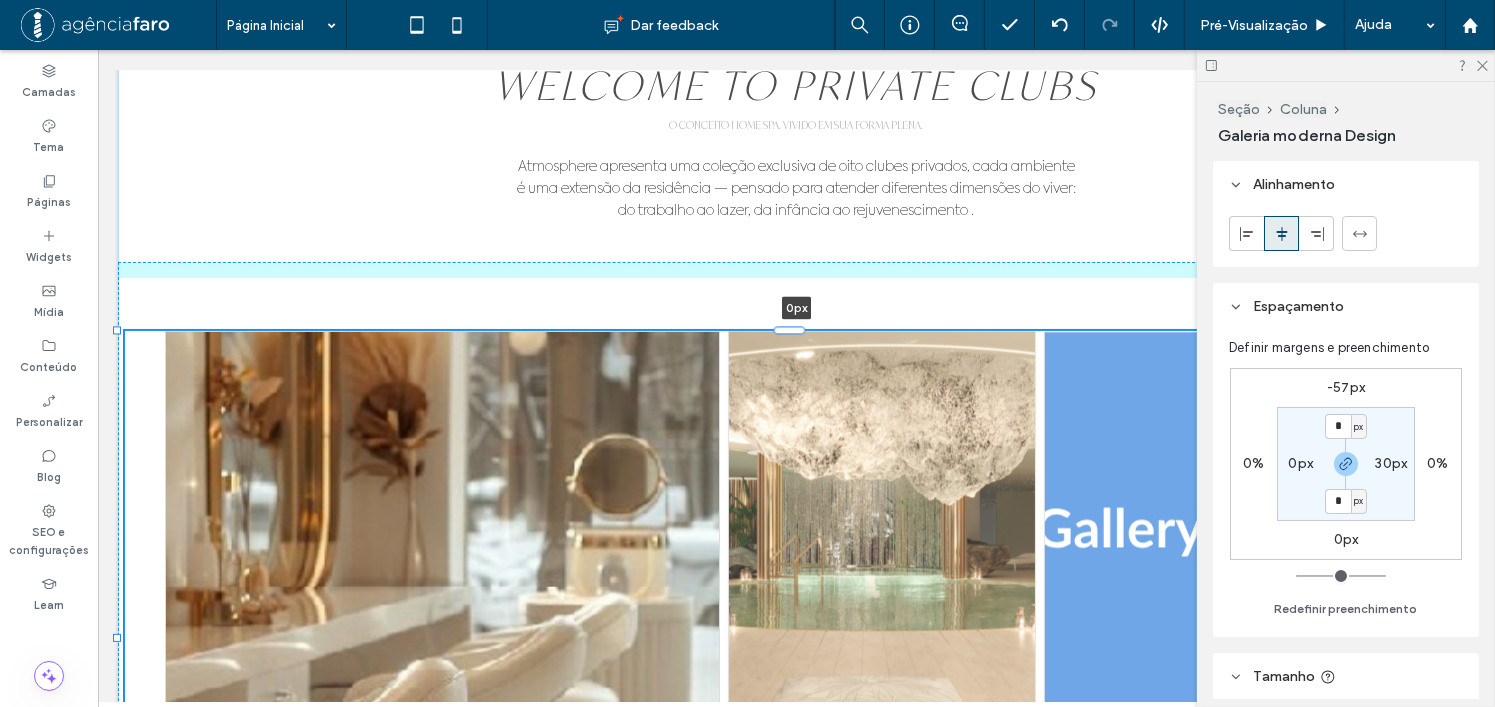 click on "LAZER INIGUALÁVEL
WELCOME TO PRIVATE CLUBS
O CONCEITO HOME SPA. VIVIDO EM SUA FORMA PLENA.
Atmosphere apresenta uma coleção exclusiva de oito clubes privados, cada ambiente é uma extensão da residência — pensado para atender diferentes dimensões do viver: do trabalho ao lazer, da infância ao rejuvenescimento .
POOL CLUB
BEAUTY CLUB
WINE CLUB
Beautiful gallery image
Beautiful gallery image
0px" at bounding box center [795, 514] 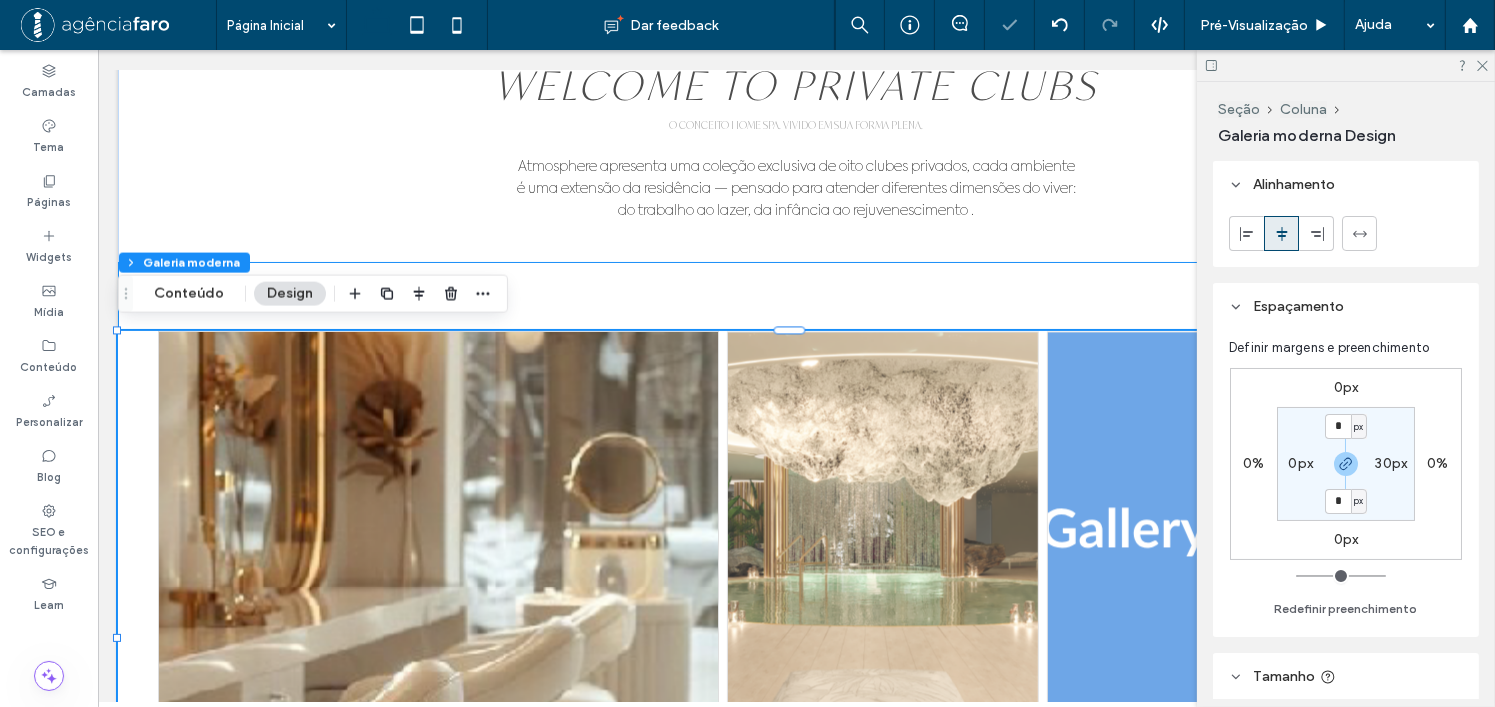 drag, startPoint x: 943, startPoint y: 290, endPoint x: 913, endPoint y: 305, distance: 33.54102 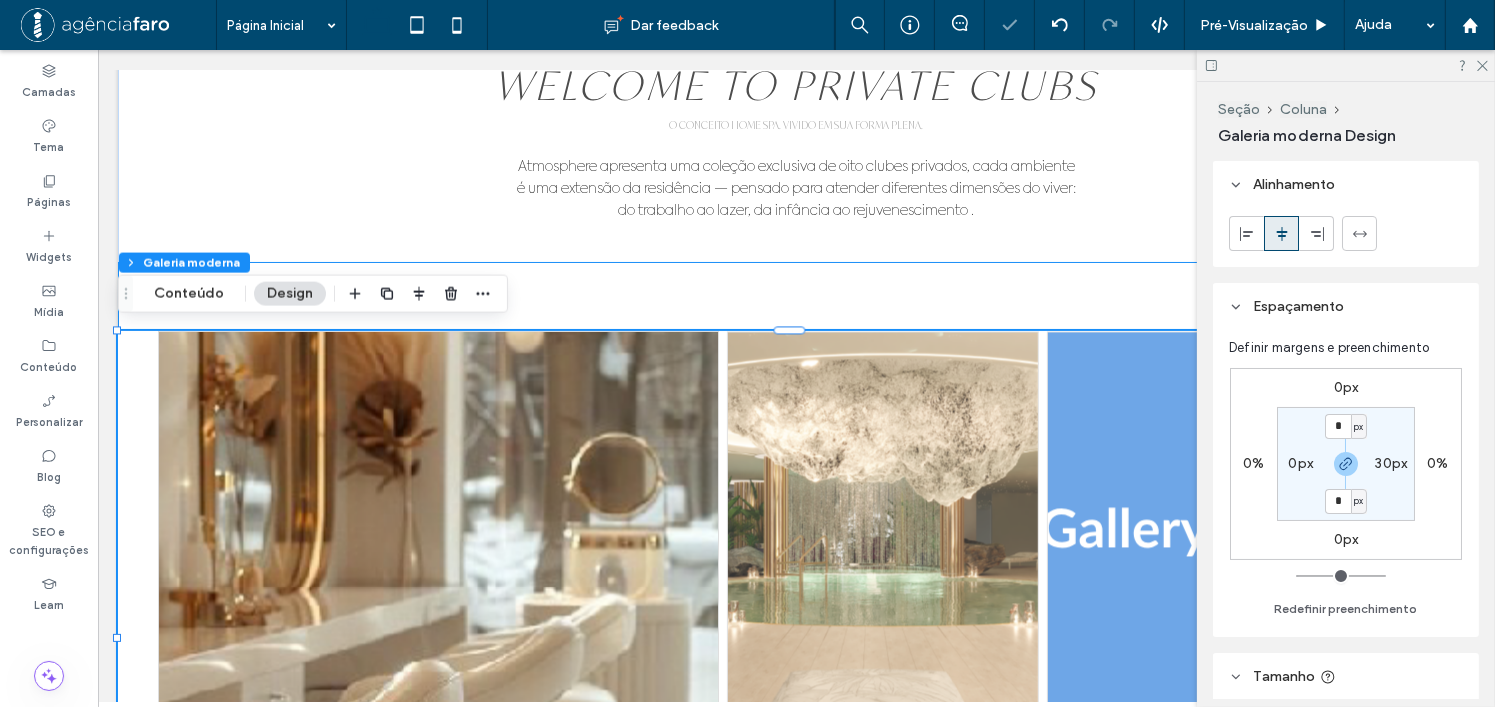 click on "POOL CLUB
BEAUTY CLUB
WINE CLUB
Beautiful gallery image
Beautiful gallery image
0px" at bounding box center [795, 637] 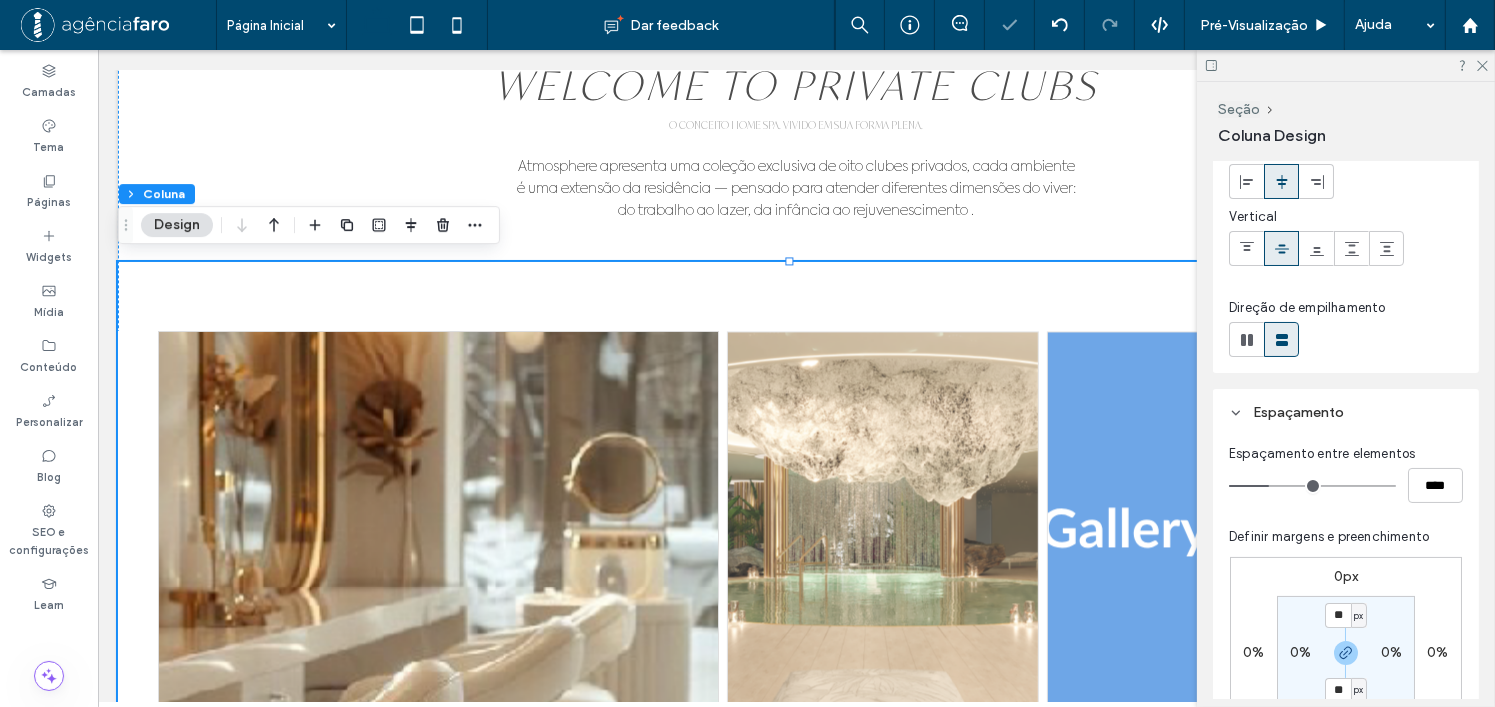 scroll, scrollTop: 200, scrollLeft: 0, axis: vertical 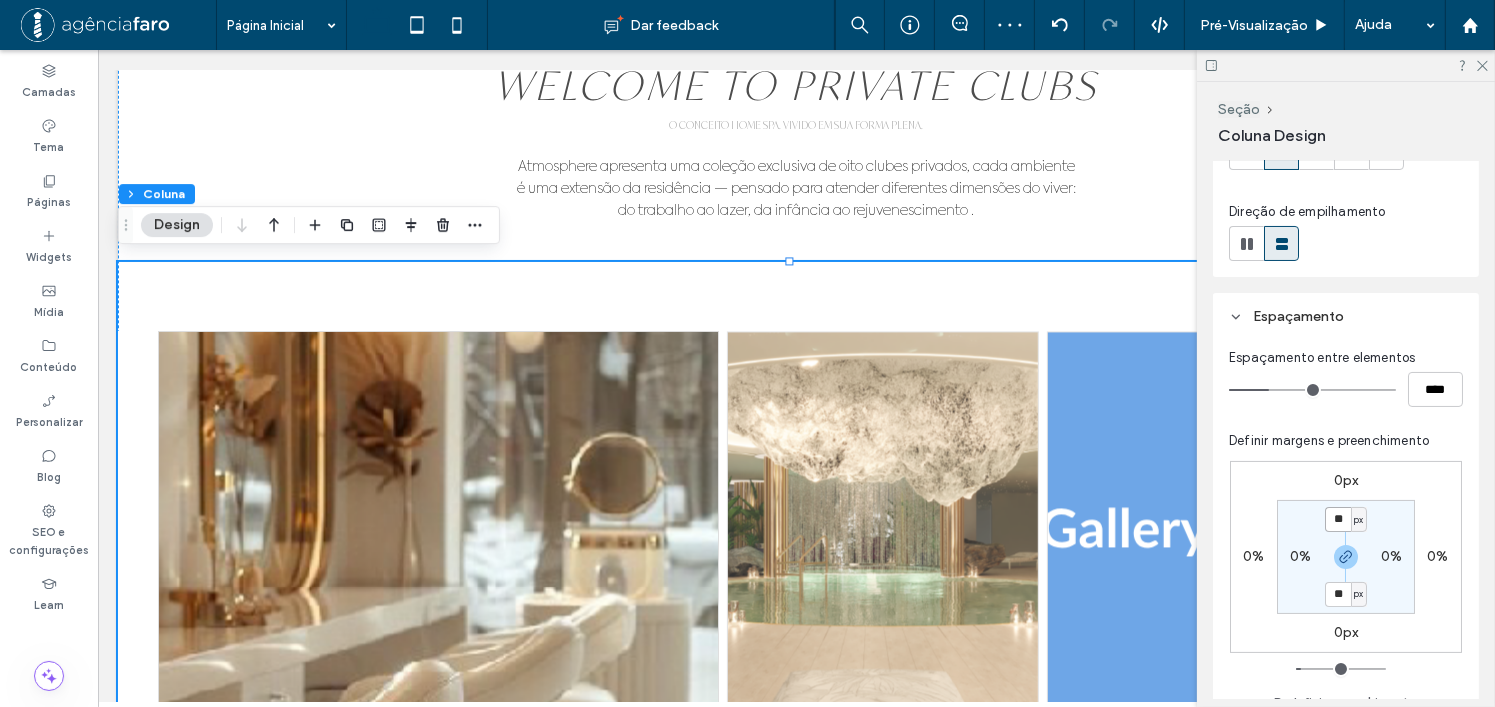 click on "**" at bounding box center [1338, 519] 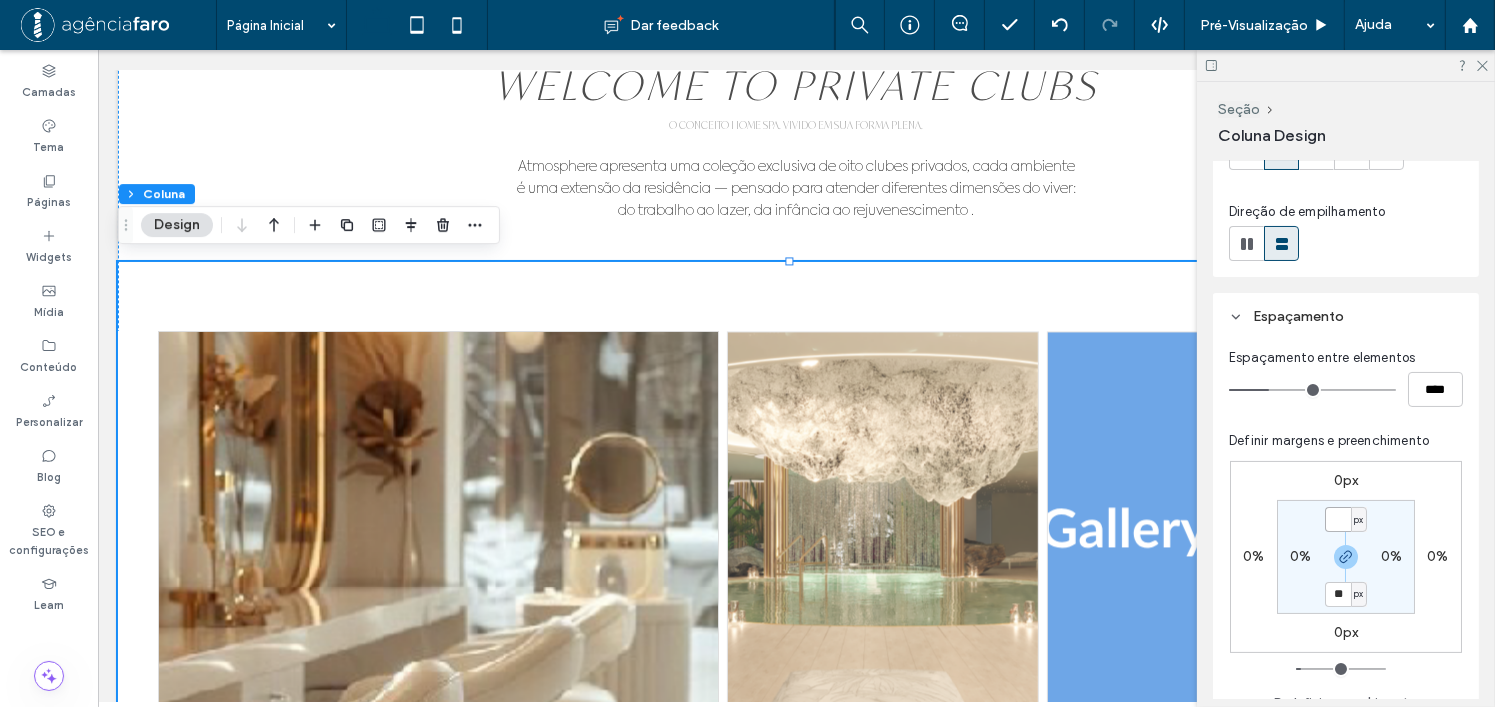 type on "*" 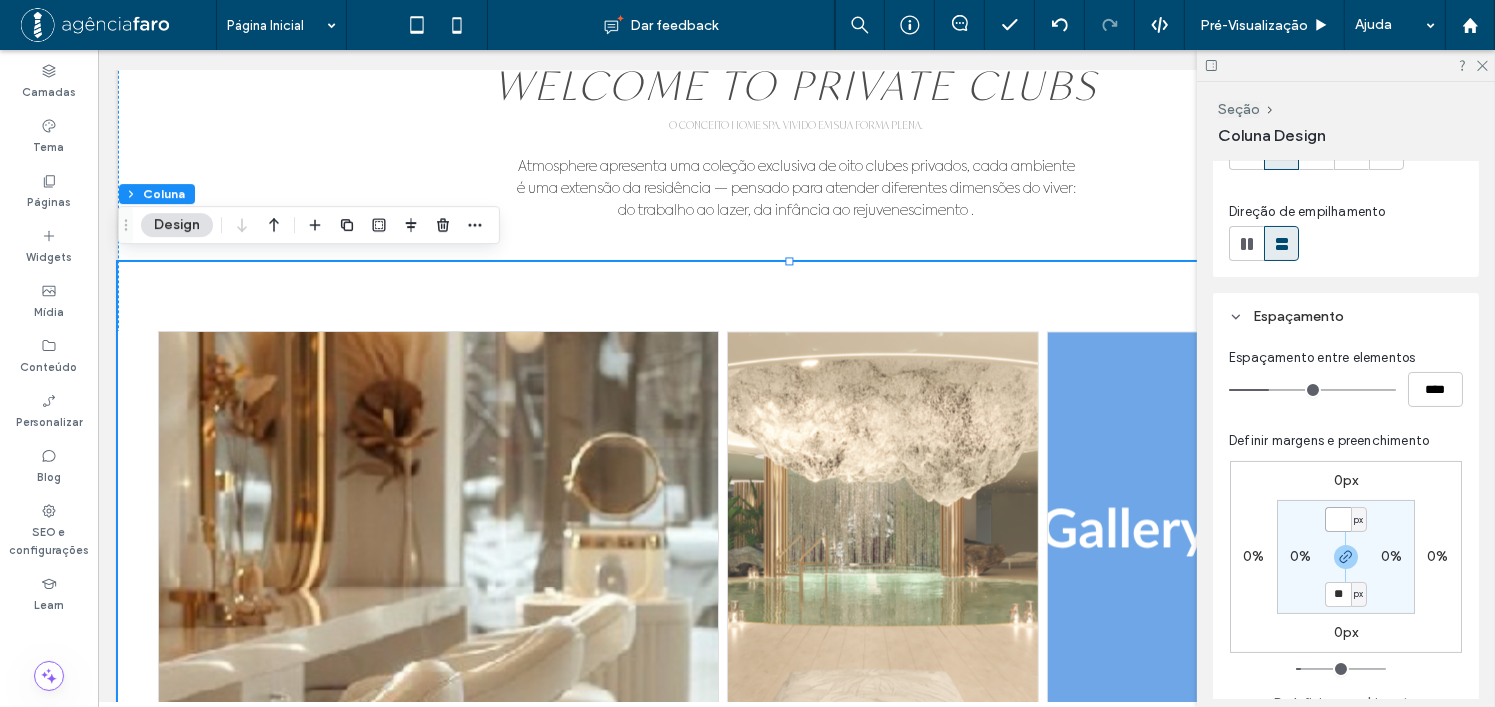 type on "*" 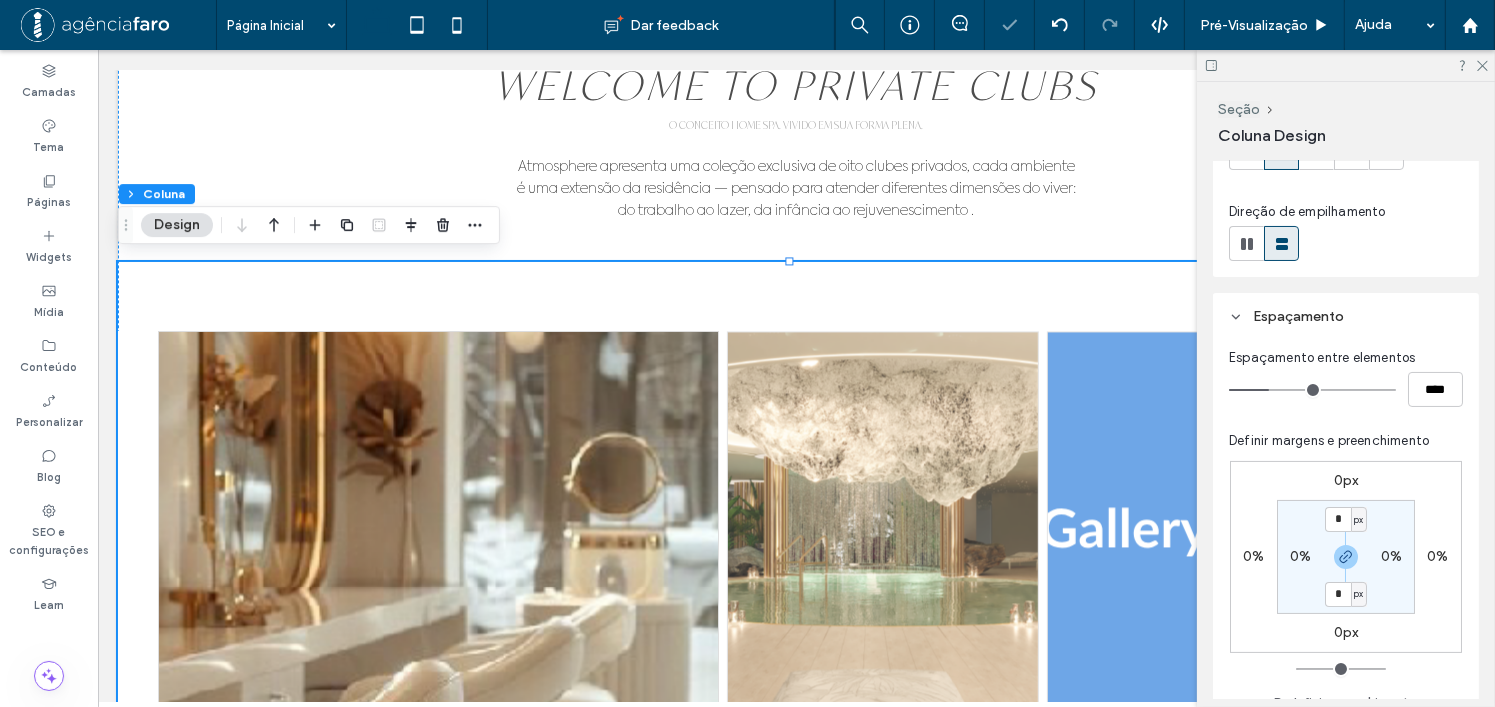 click on "POOL CLUB
BEAUTY CLUB
WINE CLUB
Beautiful gallery image
Beautiful gallery image" at bounding box center (795, 637) 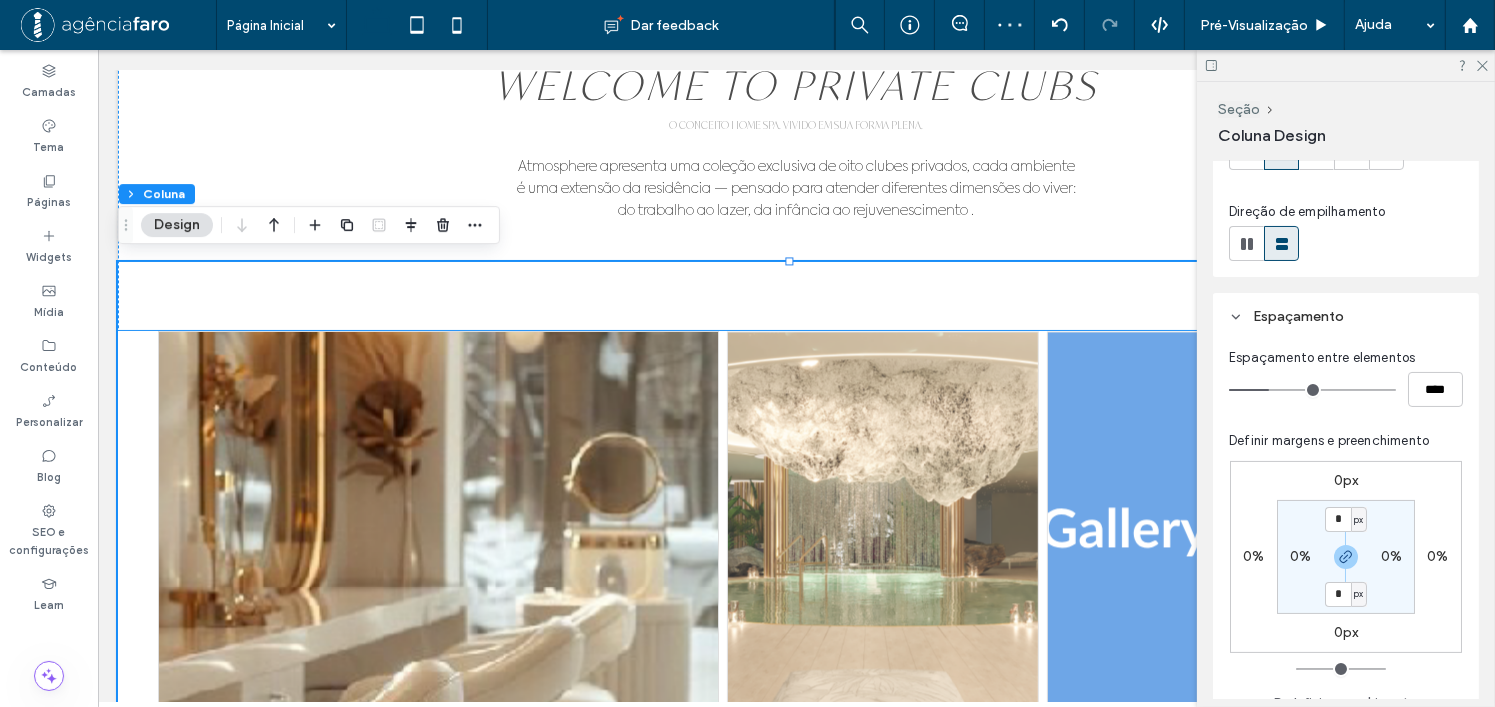 click on "POOL CLUB
BEAUTY CLUB
WINE CLUB
Beautiful gallery image
Beautiful gallery image" at bounding box center (780, 610) 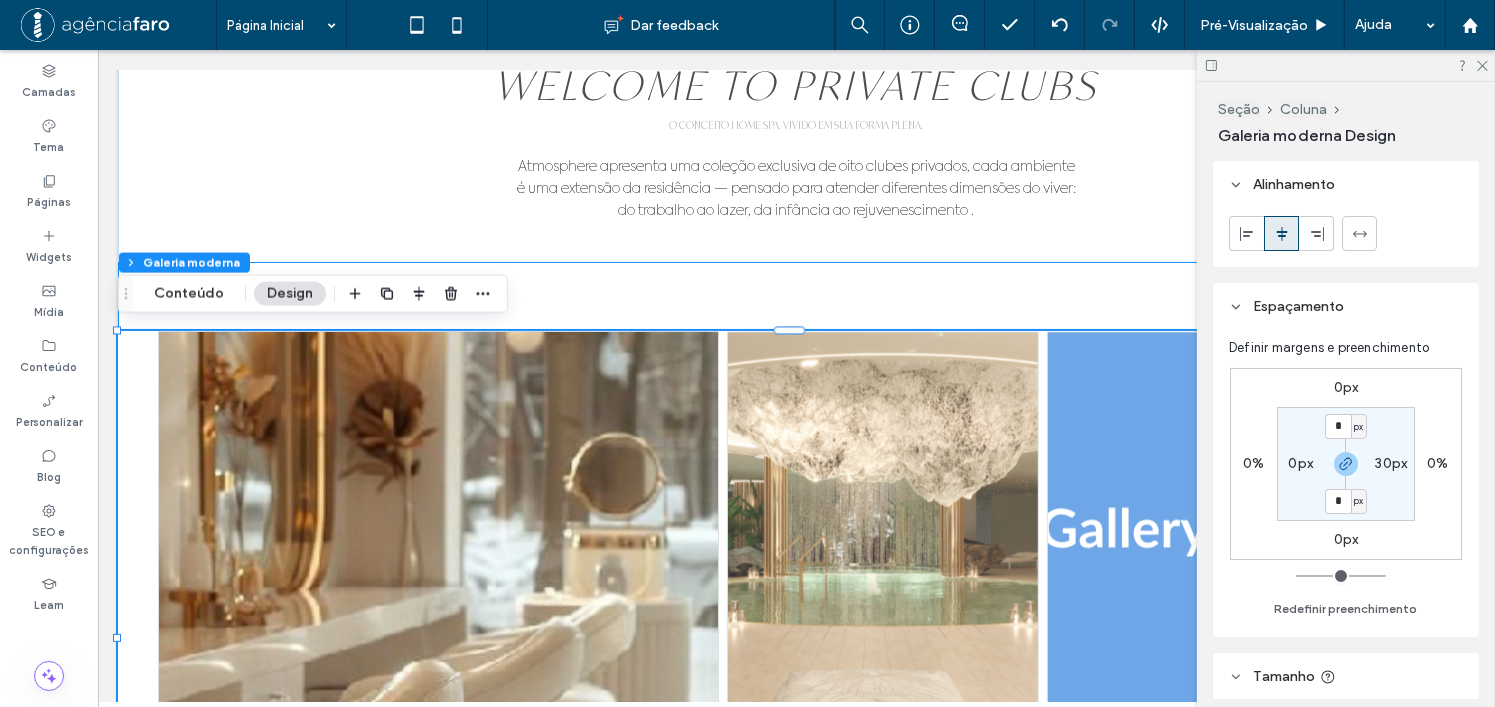 click on "POOL CLUB
BEAUTY CLUB
WINE CLUB
Beautiful gallery image
Beautiful gallery image" at bounding box center [795, 637] 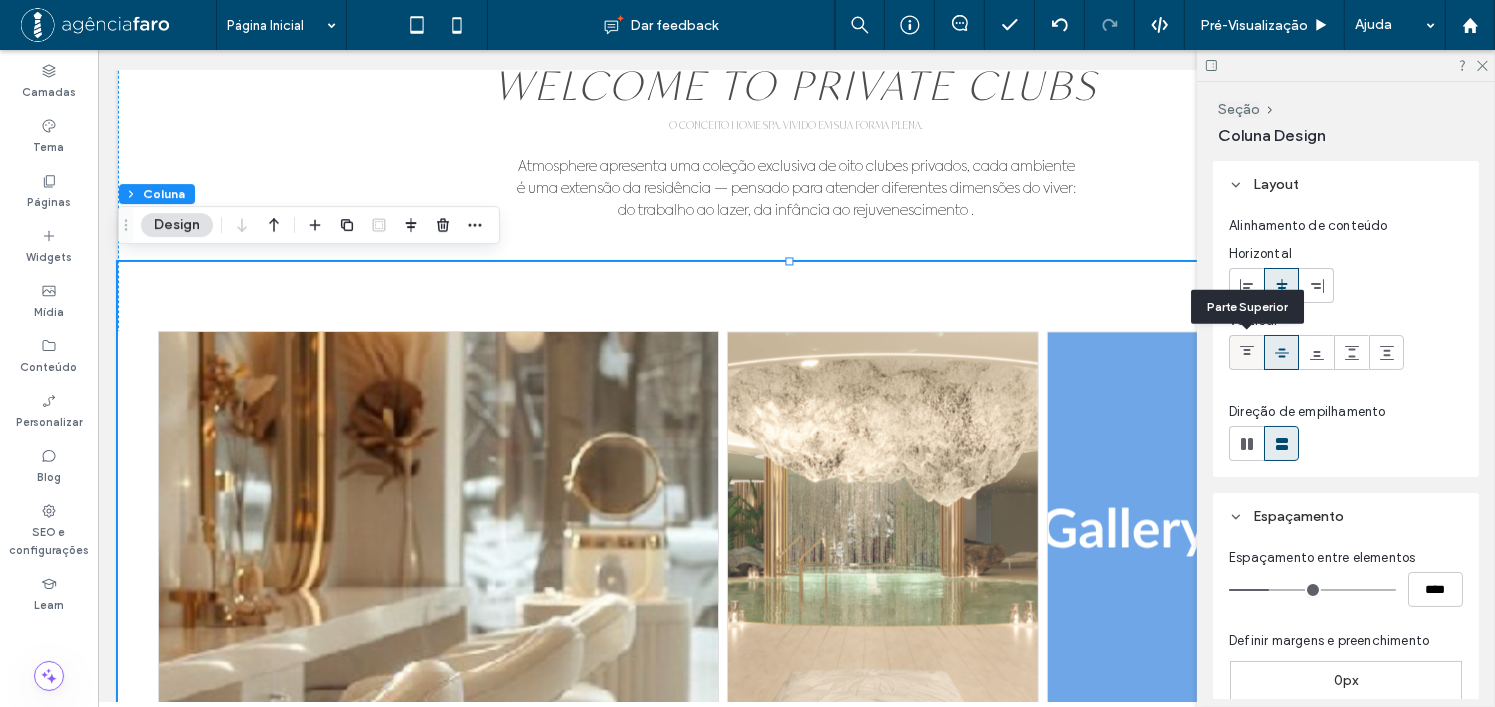 click 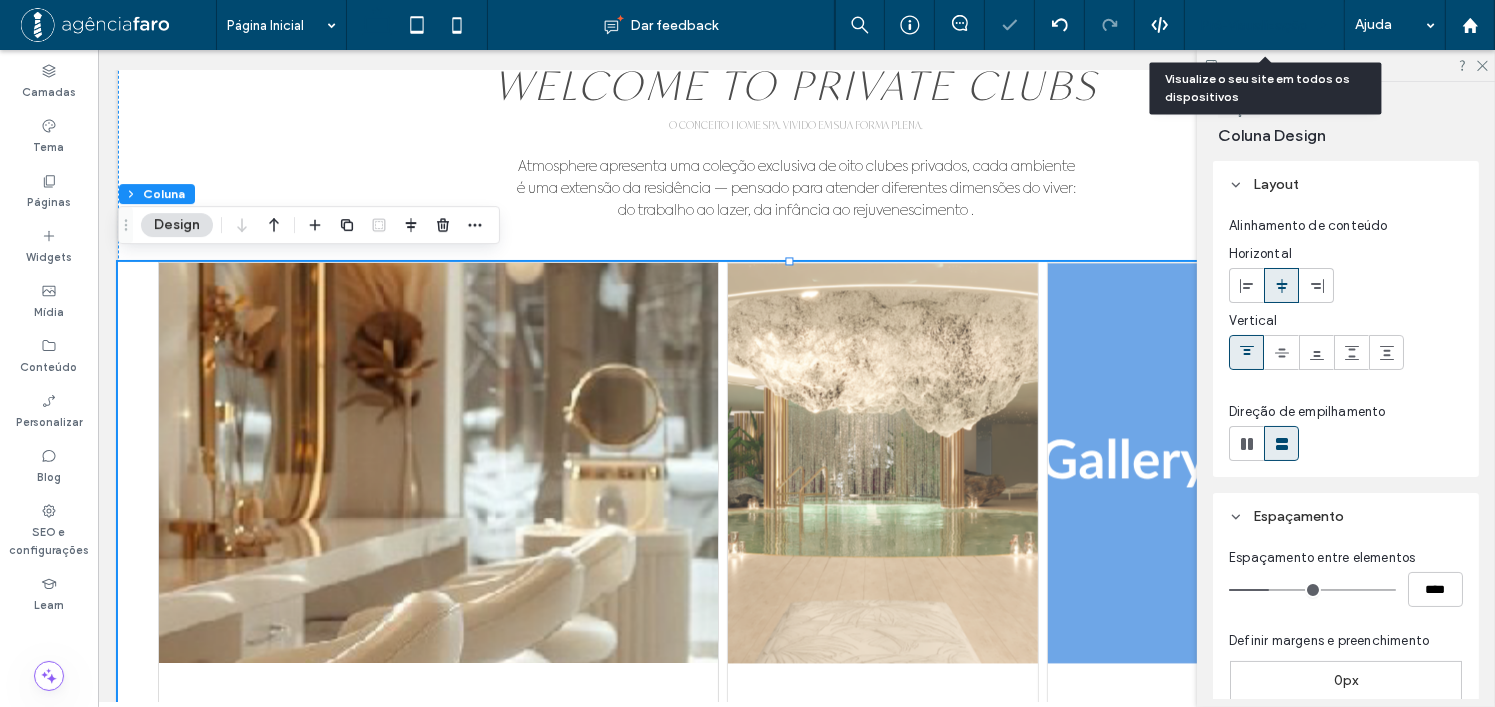 click on "Pré-Visualizaçāo" at bounding box center (1254, 25) 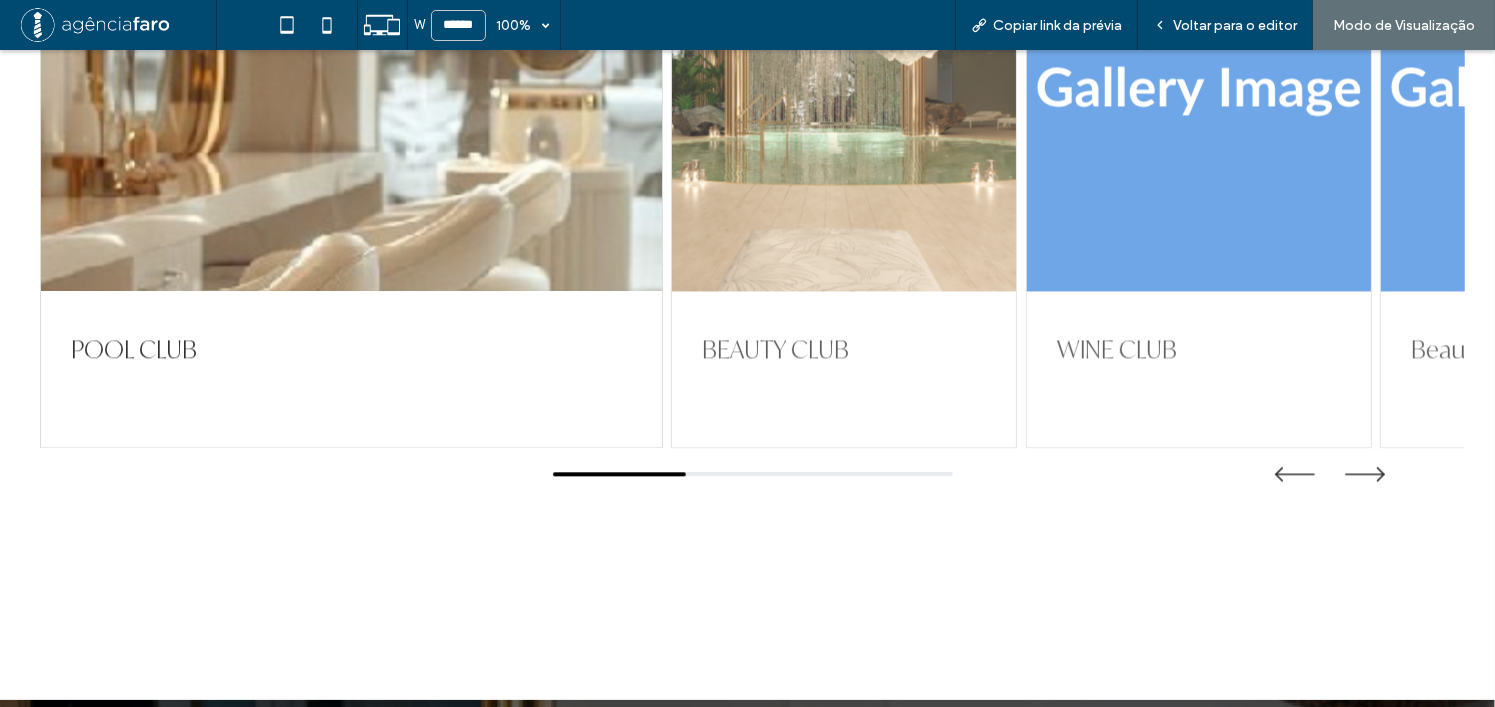 scroll, scrollTop: 4520, scrollLeft: 0, axis: vertical 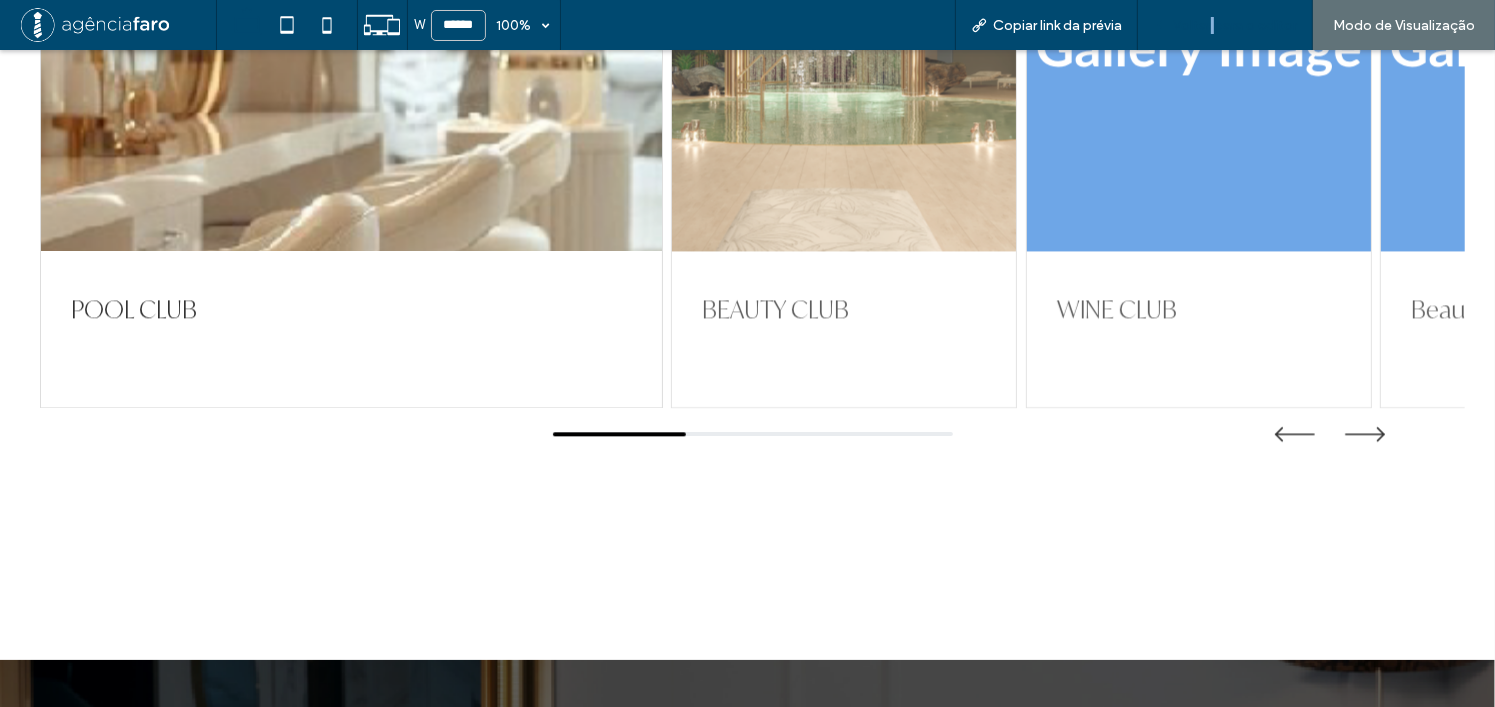 click on "Voltar para o editor" at bounding box center (1225, 25) 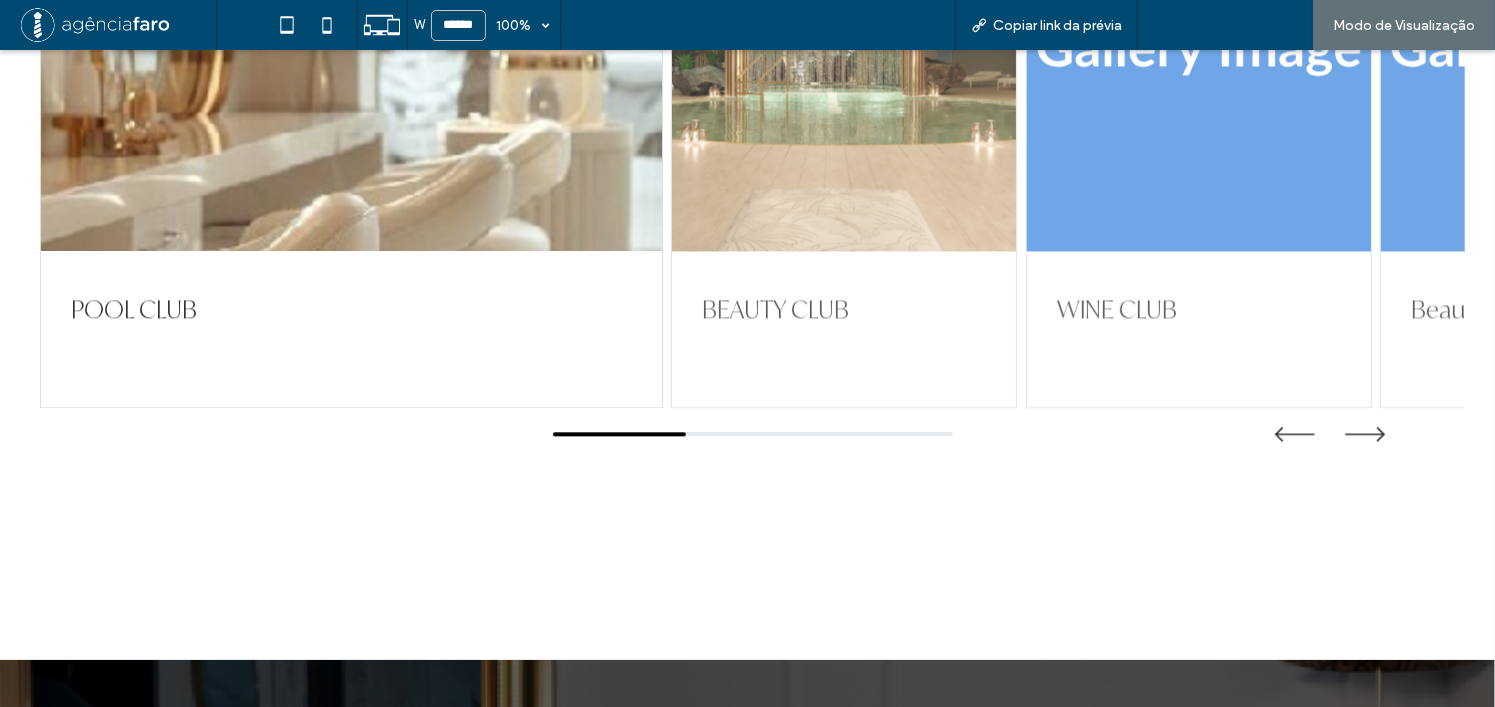click on "Voltar para o editor" at bounding box center (1235, 25) 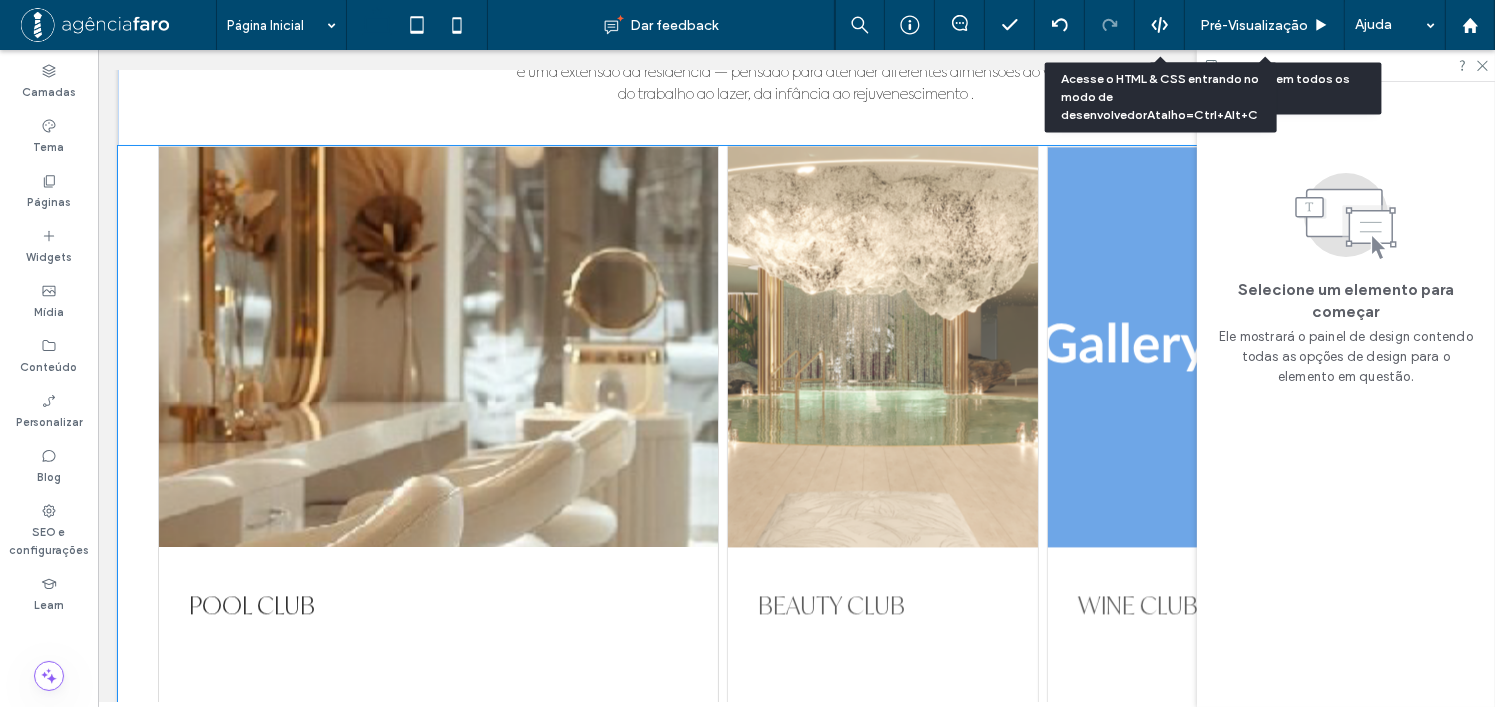 scroll, scrollTop: 4200, scrollLeft: 0, axis: vertical 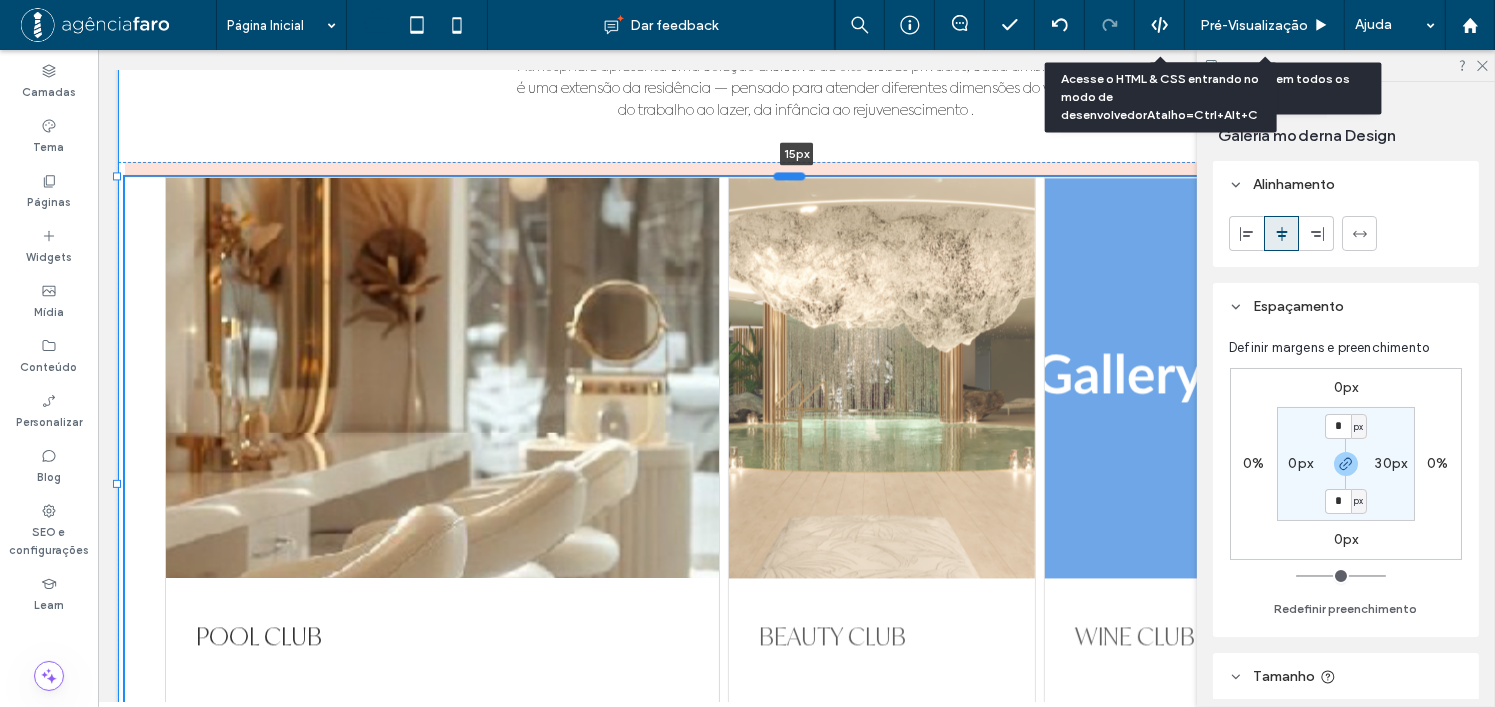 drag, startPoint x: 794, startPoint y: 156, endPoint x: 798, endPoint y: 171, distance: 15.524175 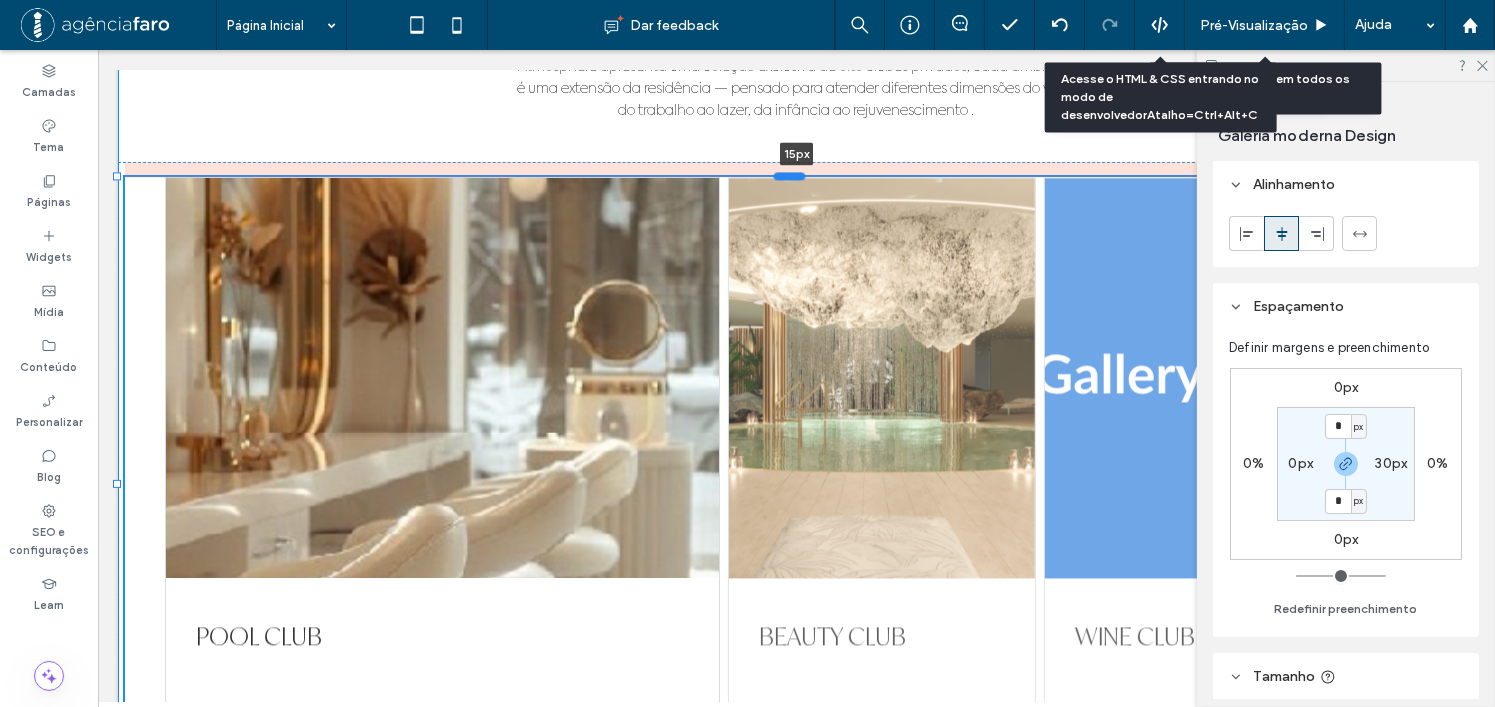 click at bounding box center [789, 176] 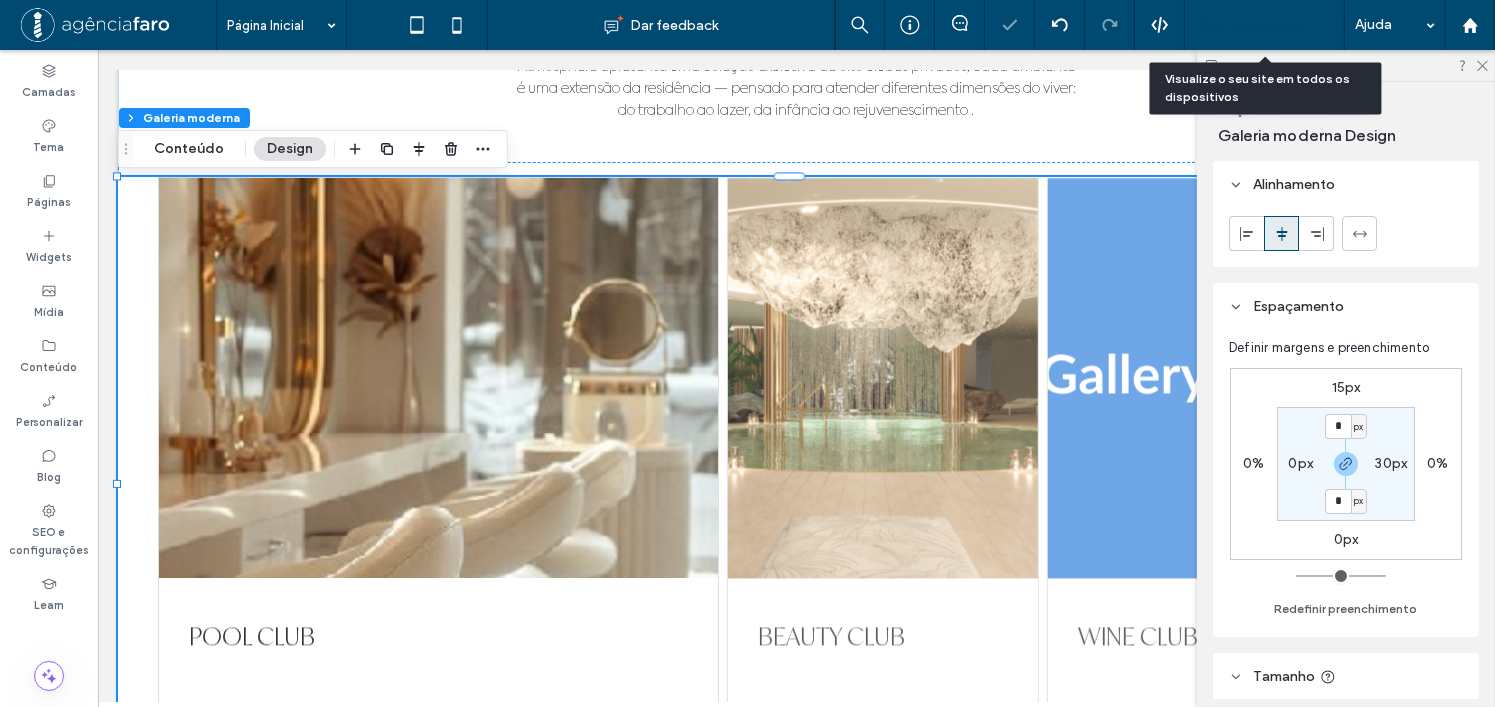 click on "Pré-Visualizaçāo" at bounding box center [1254, 25] 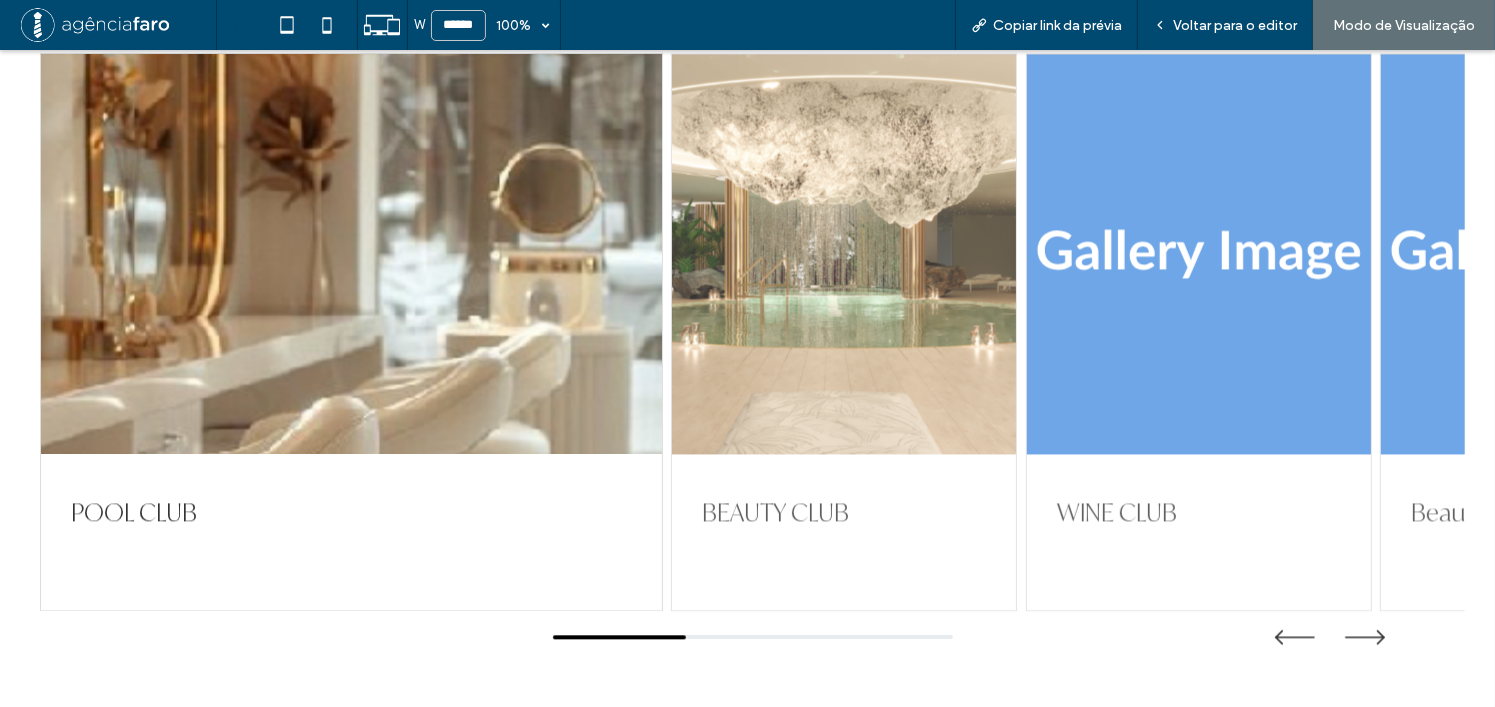 scroll, scrollTop: 4320, scrollLeft: 0, axis: vertical 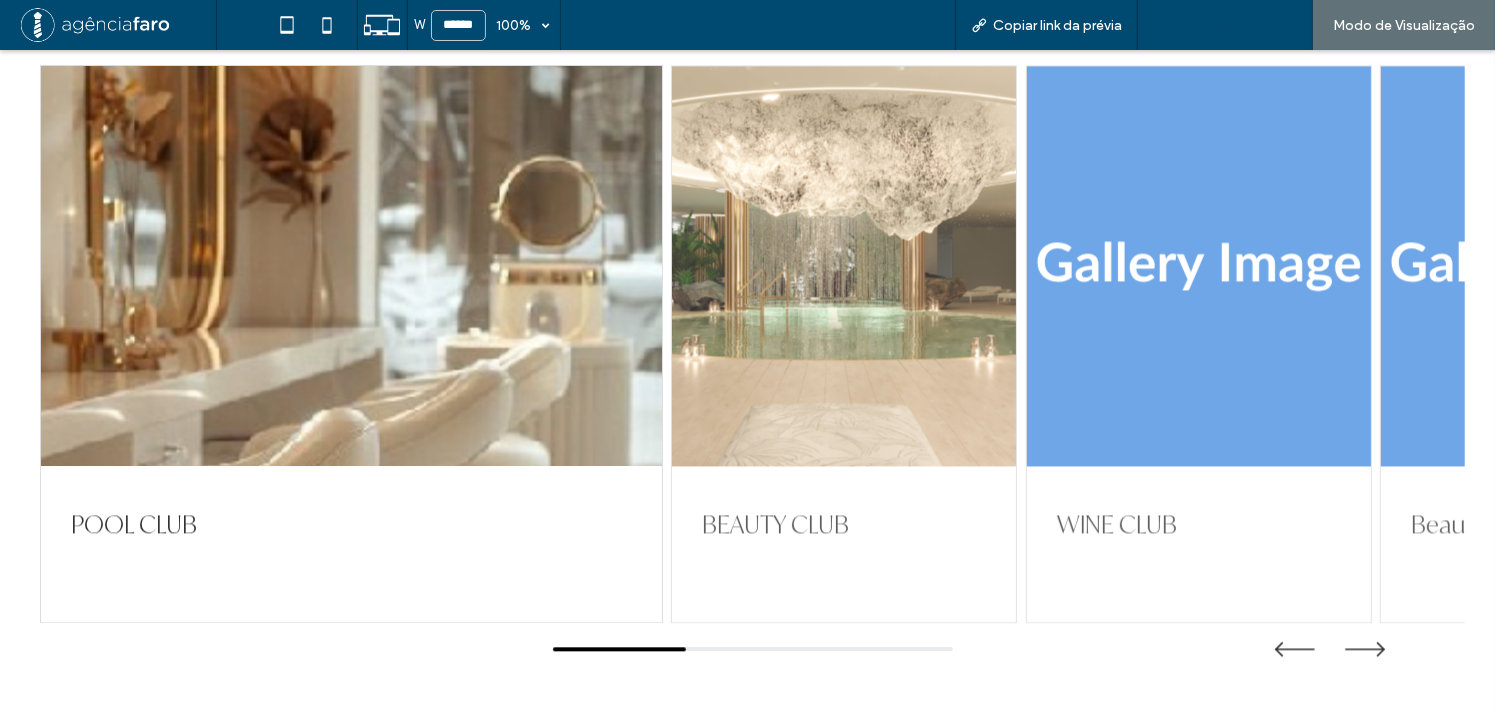 click on "Voltar para o editor" at bounding box center [1235, 25] 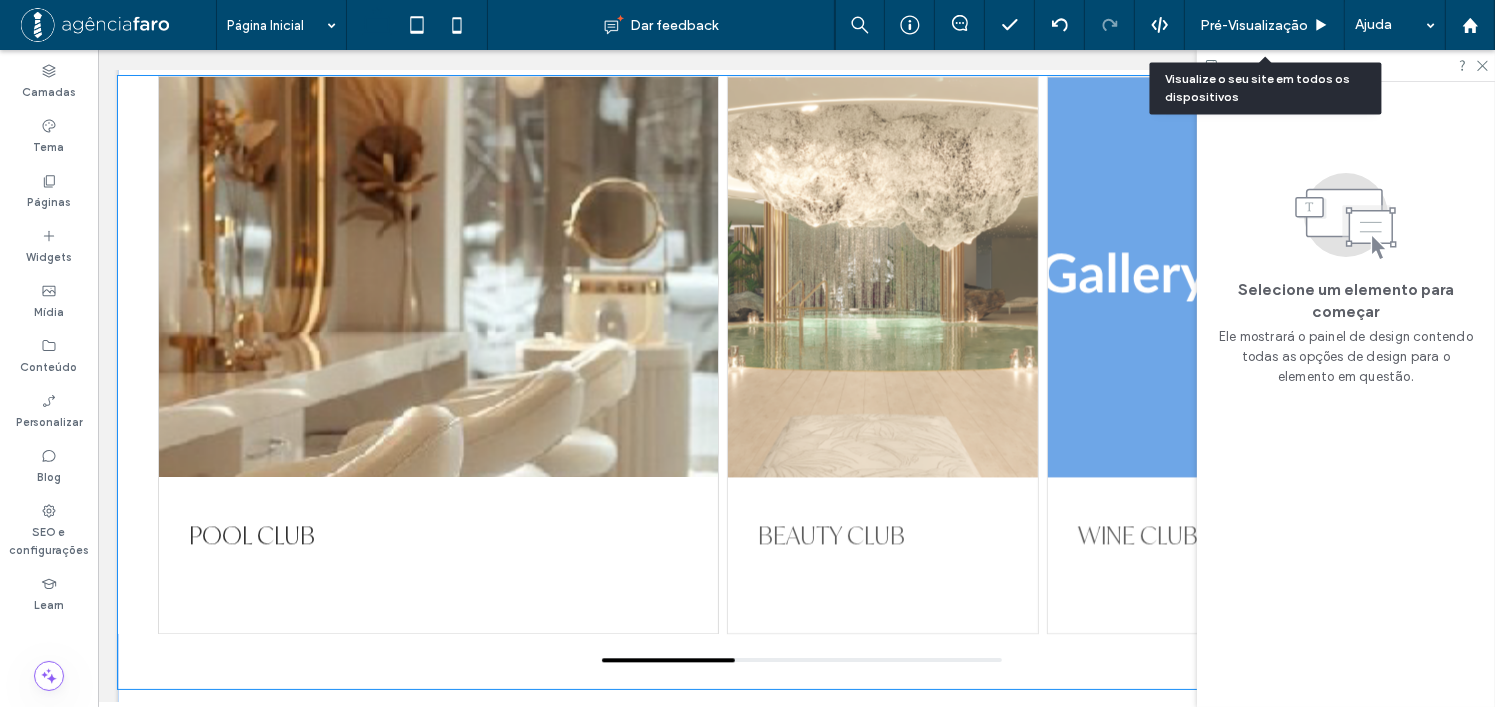 scroll, scrollTop: 4300, scrollLeft: 0, axis: vertical 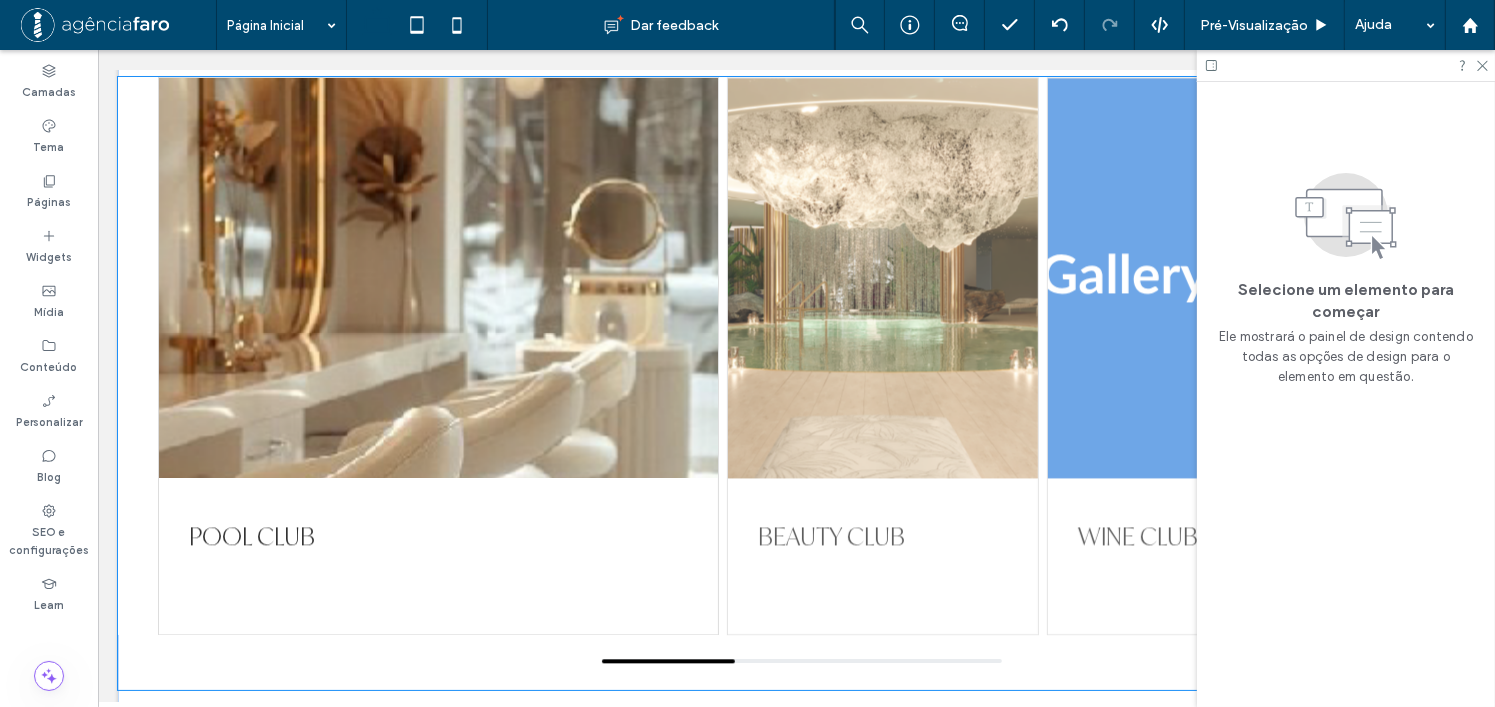 click at bounding box center (780, 656) 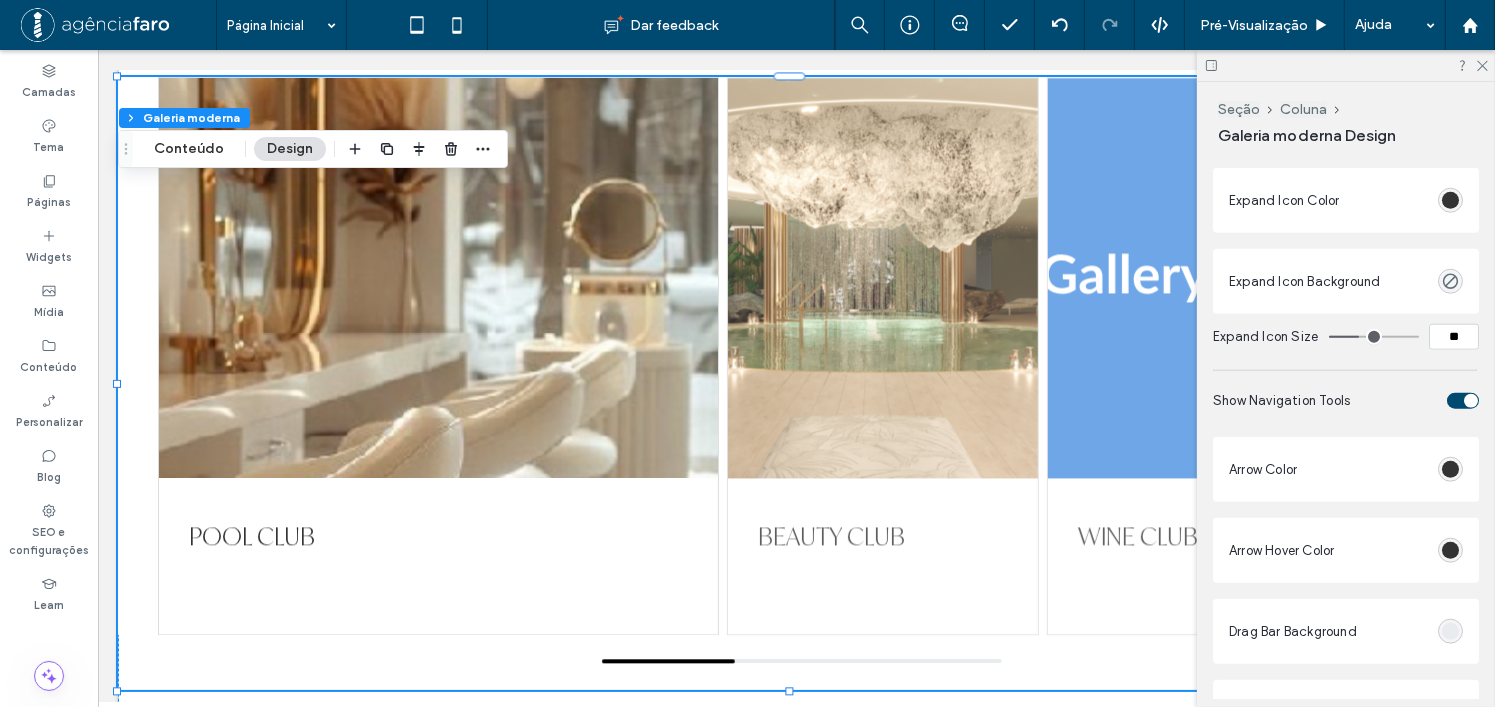 scroll, scrollTop: 2400, scrollLeft: 0, axis: vertical 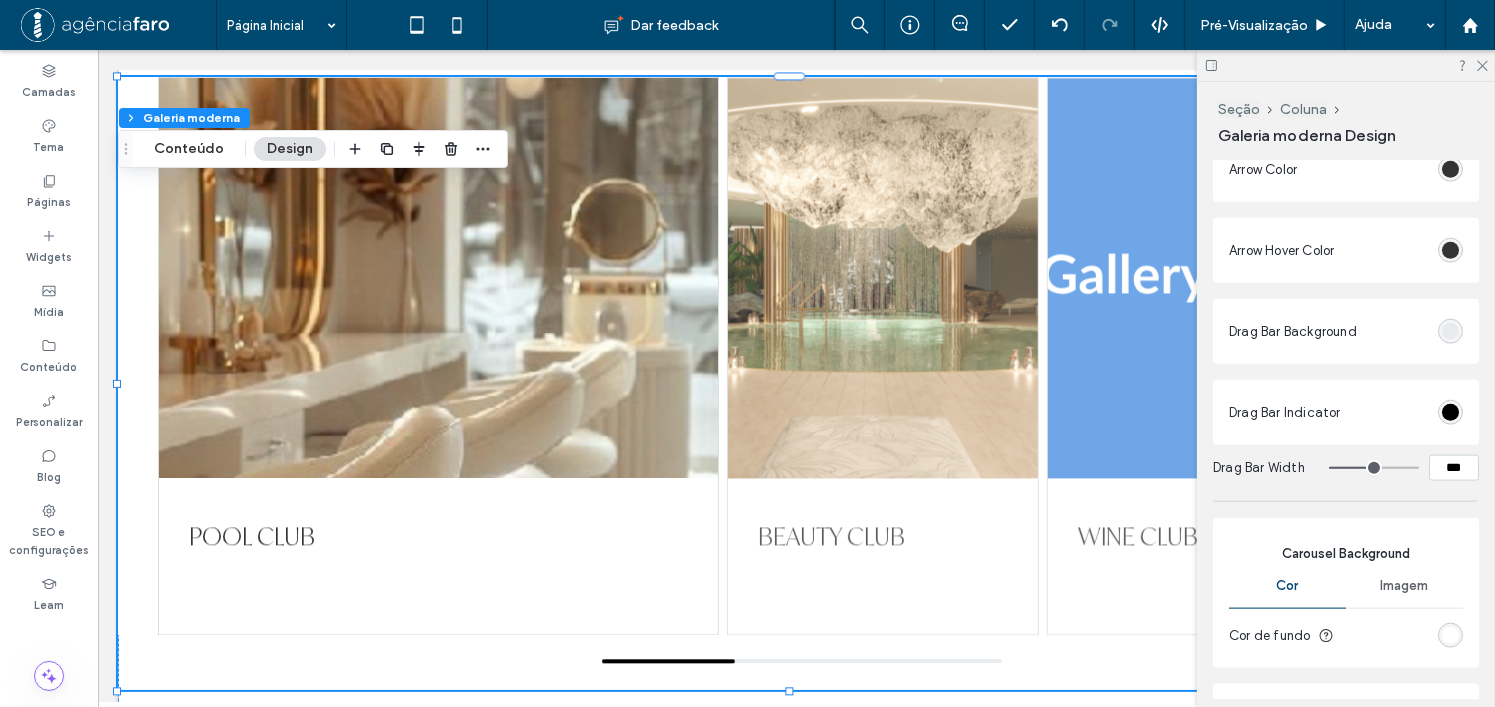 click on "Drag Bar Indicator" at bounding box center (1346, 412) 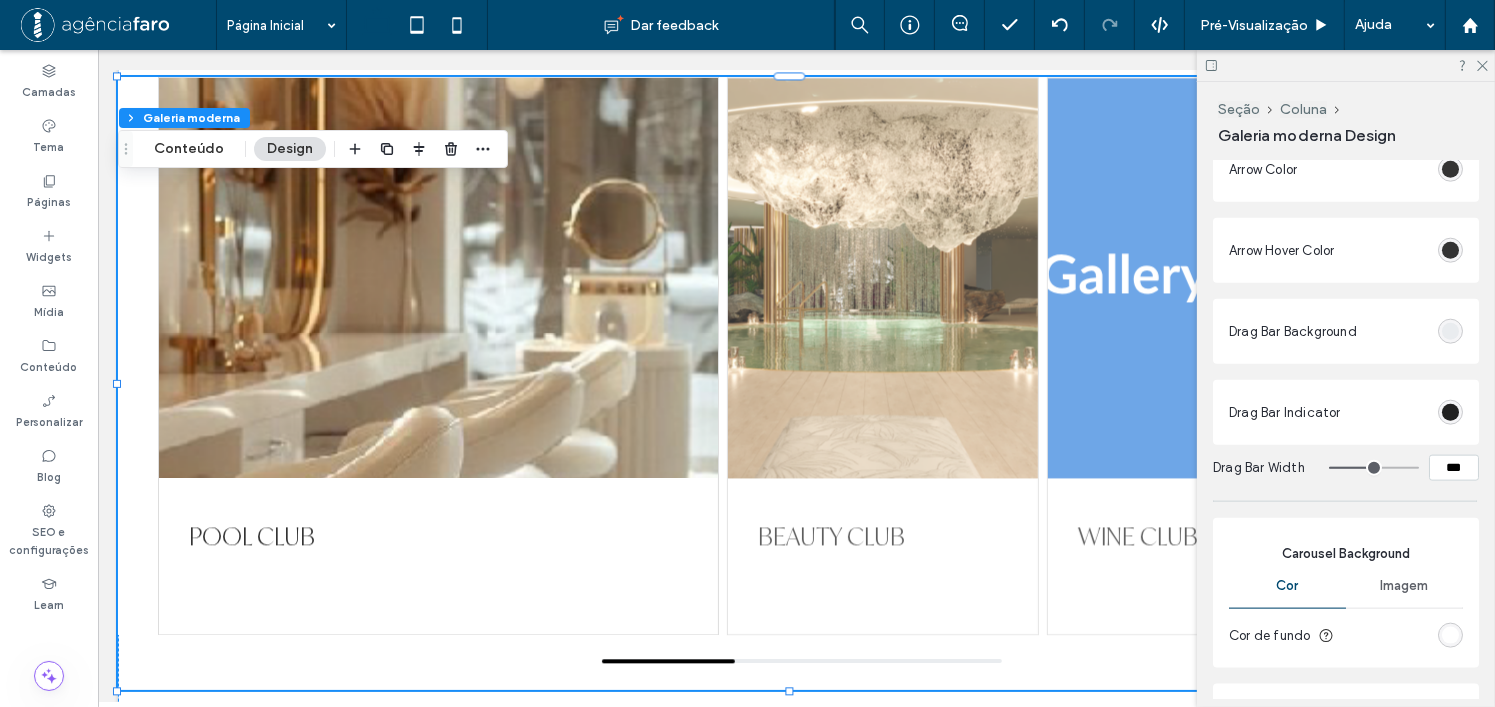 click at bounding box center (1450, 412) 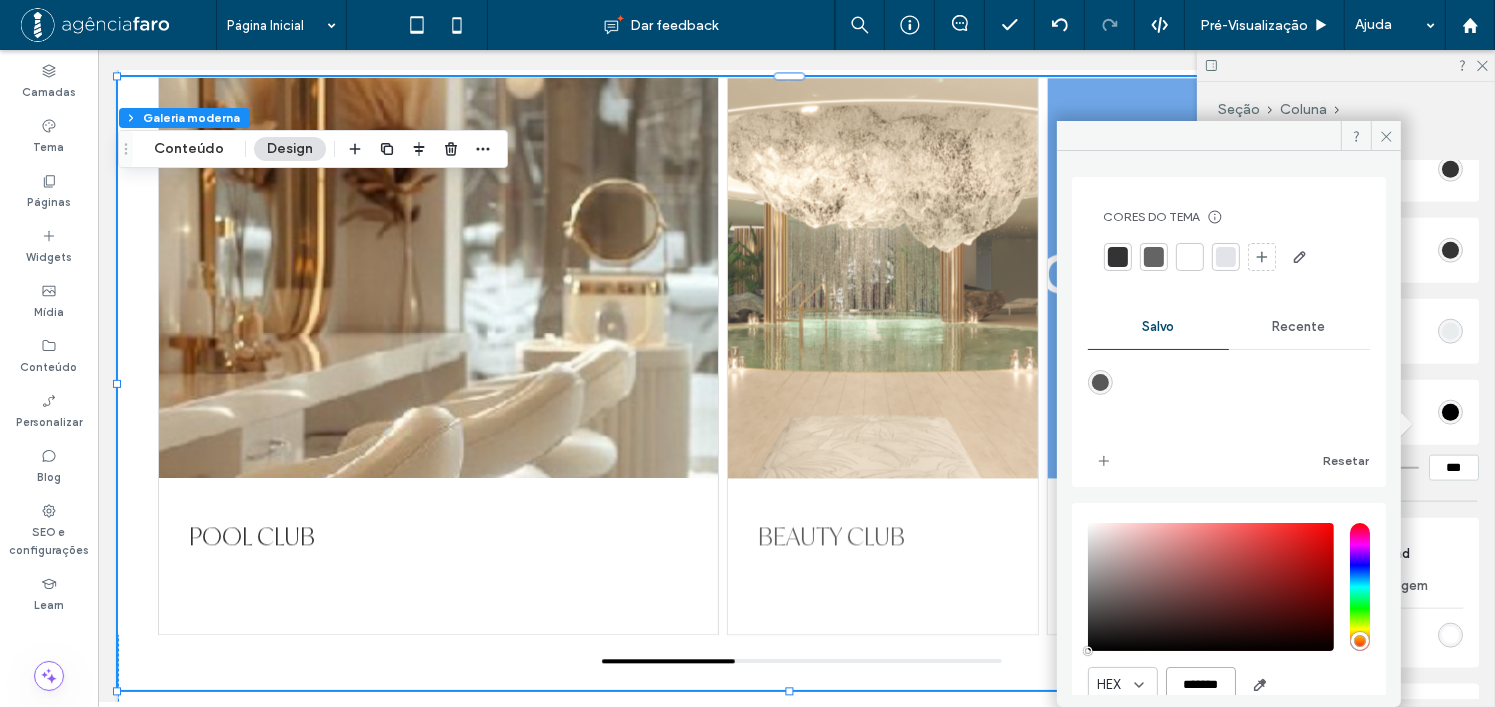 click on "*******" at bounding box center [1201, 684] 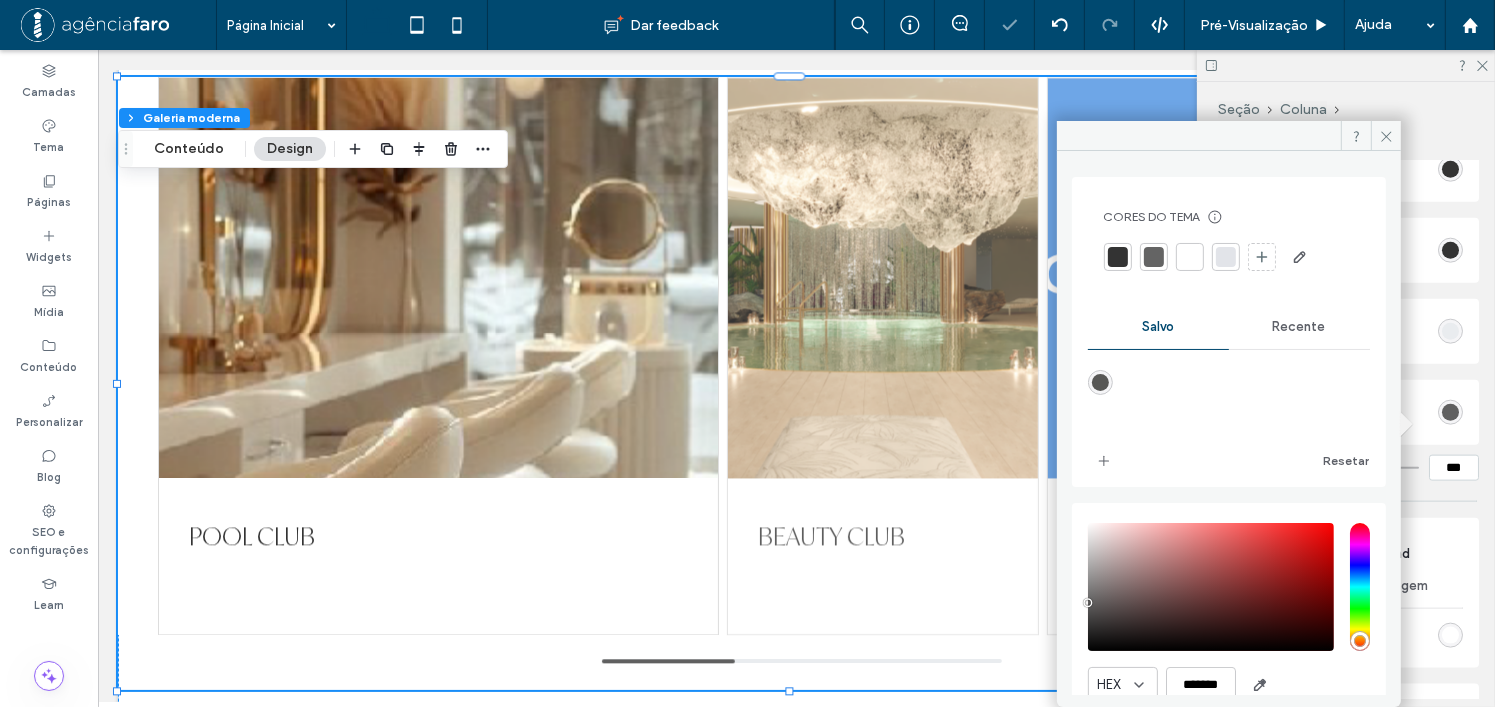 click on "Resetar" at bounding box center (1229, 418) 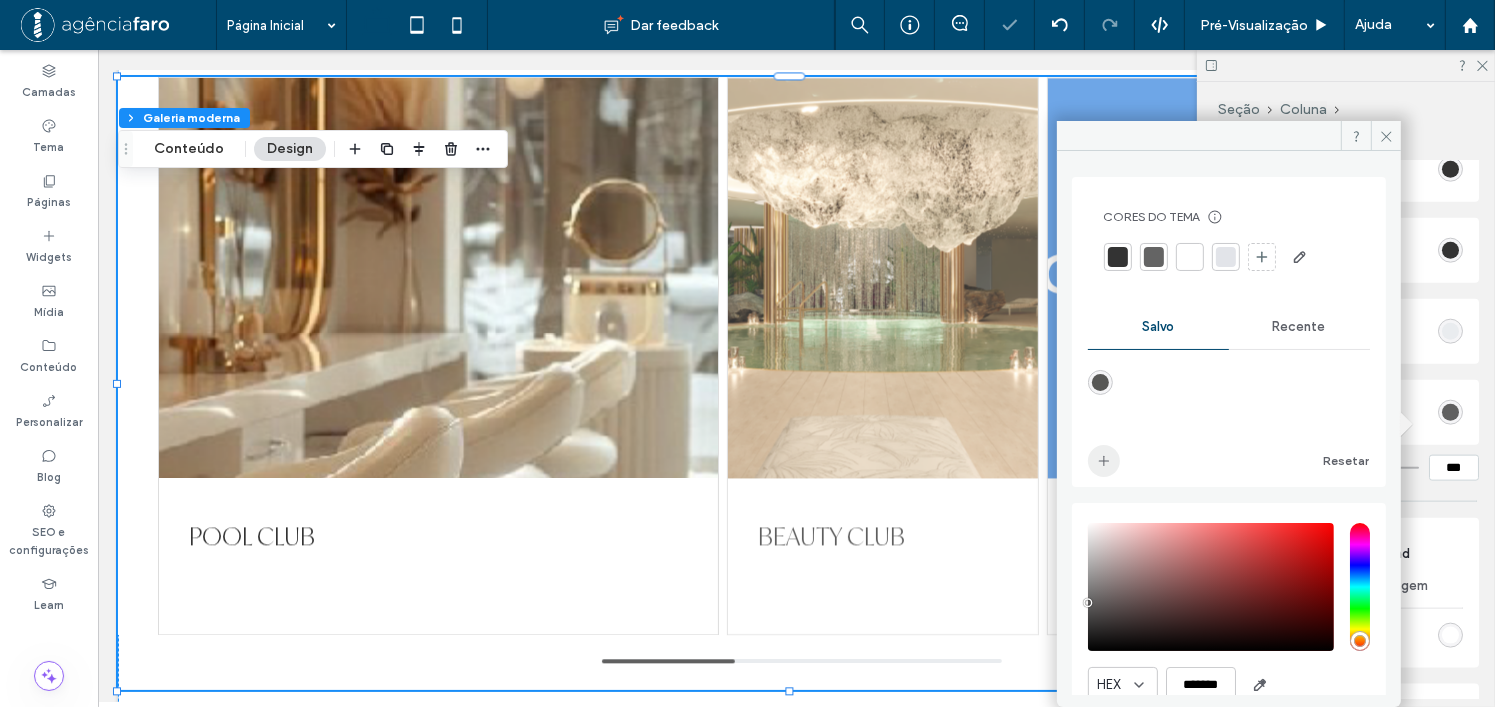 click 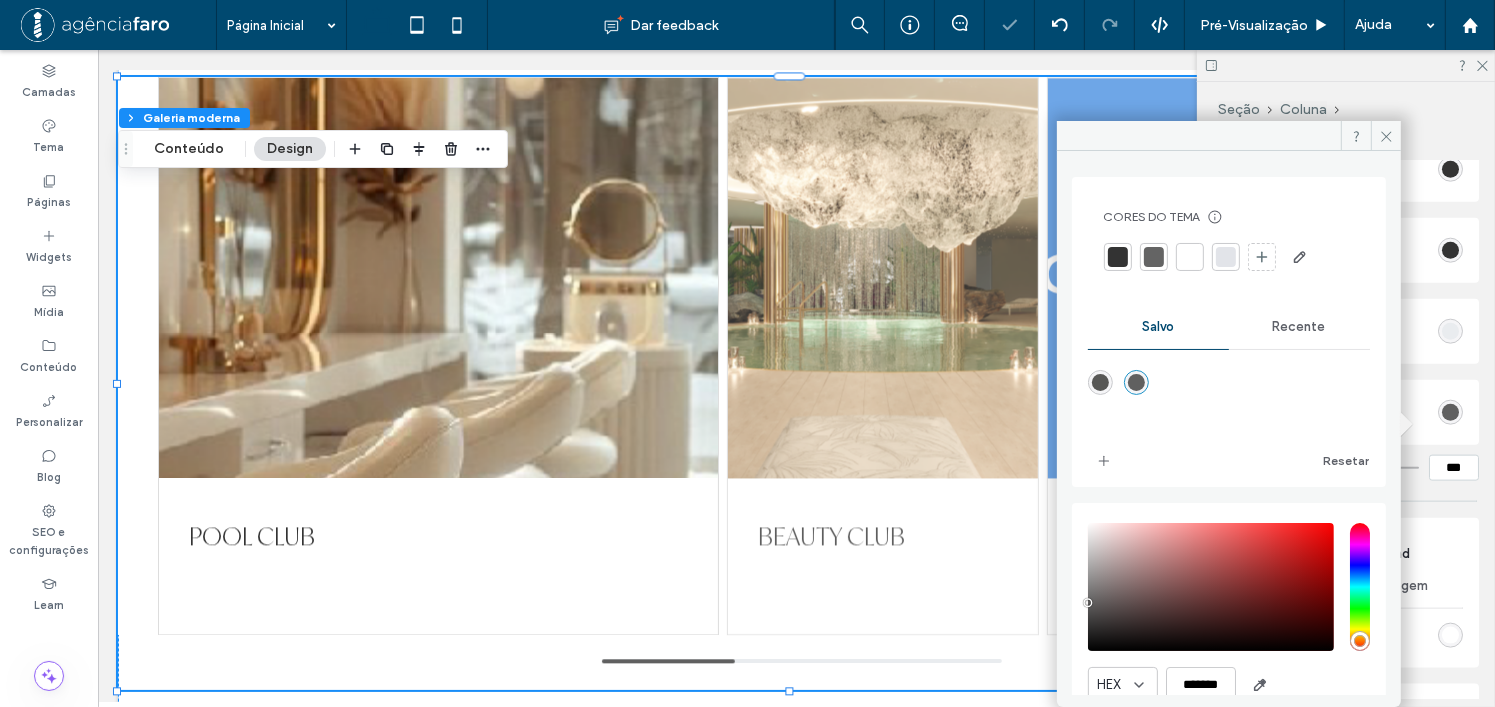 click at bounding box center (1100, 382) 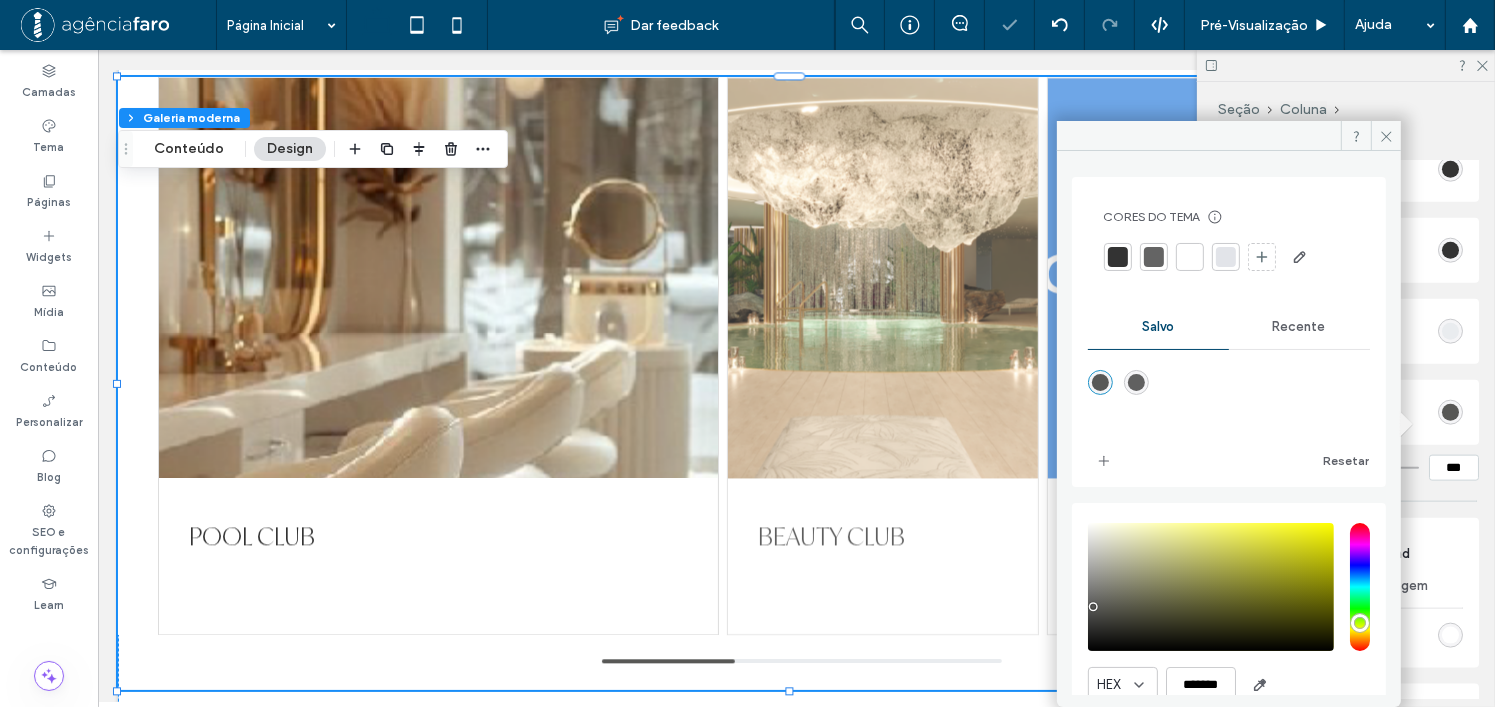 click at bounding box center (1136, 382) 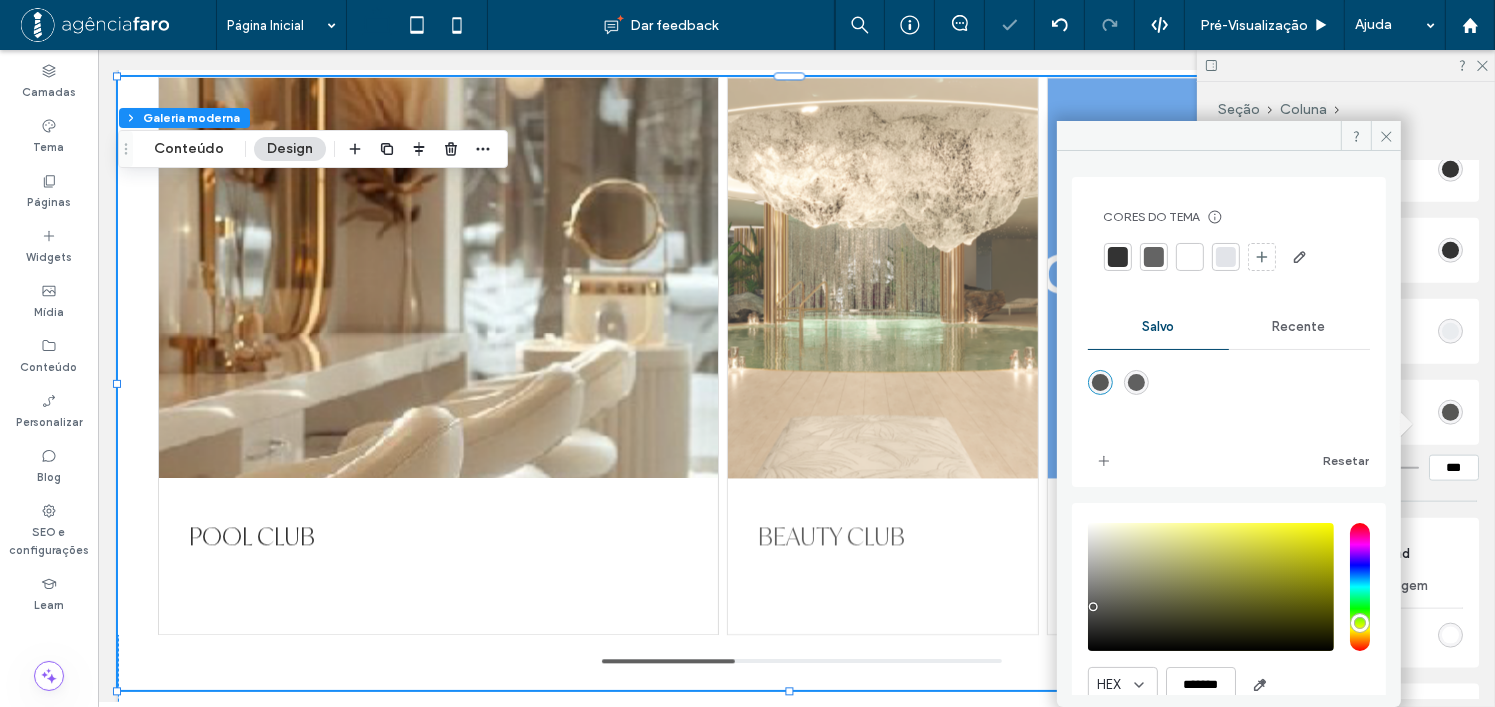type on "*******" 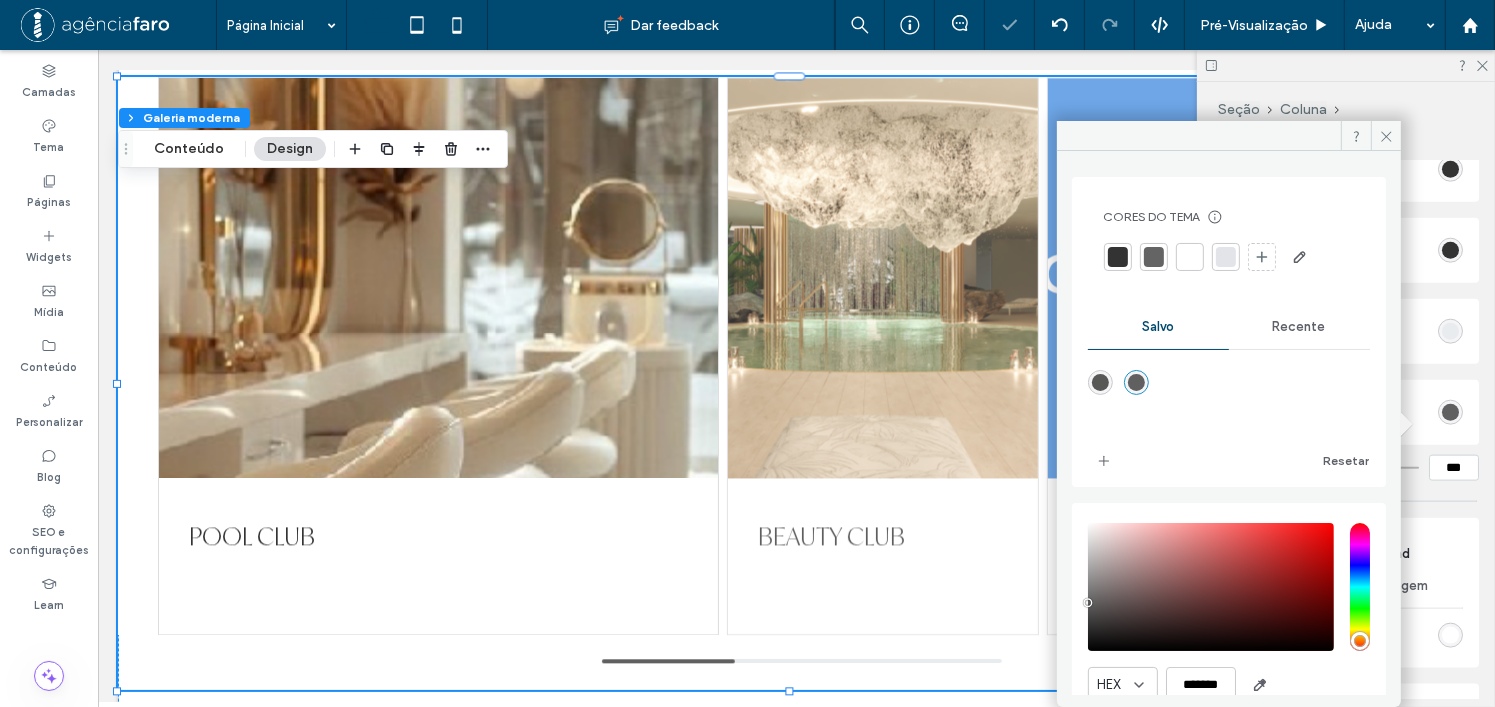 click at bounding box center (1229, 397) 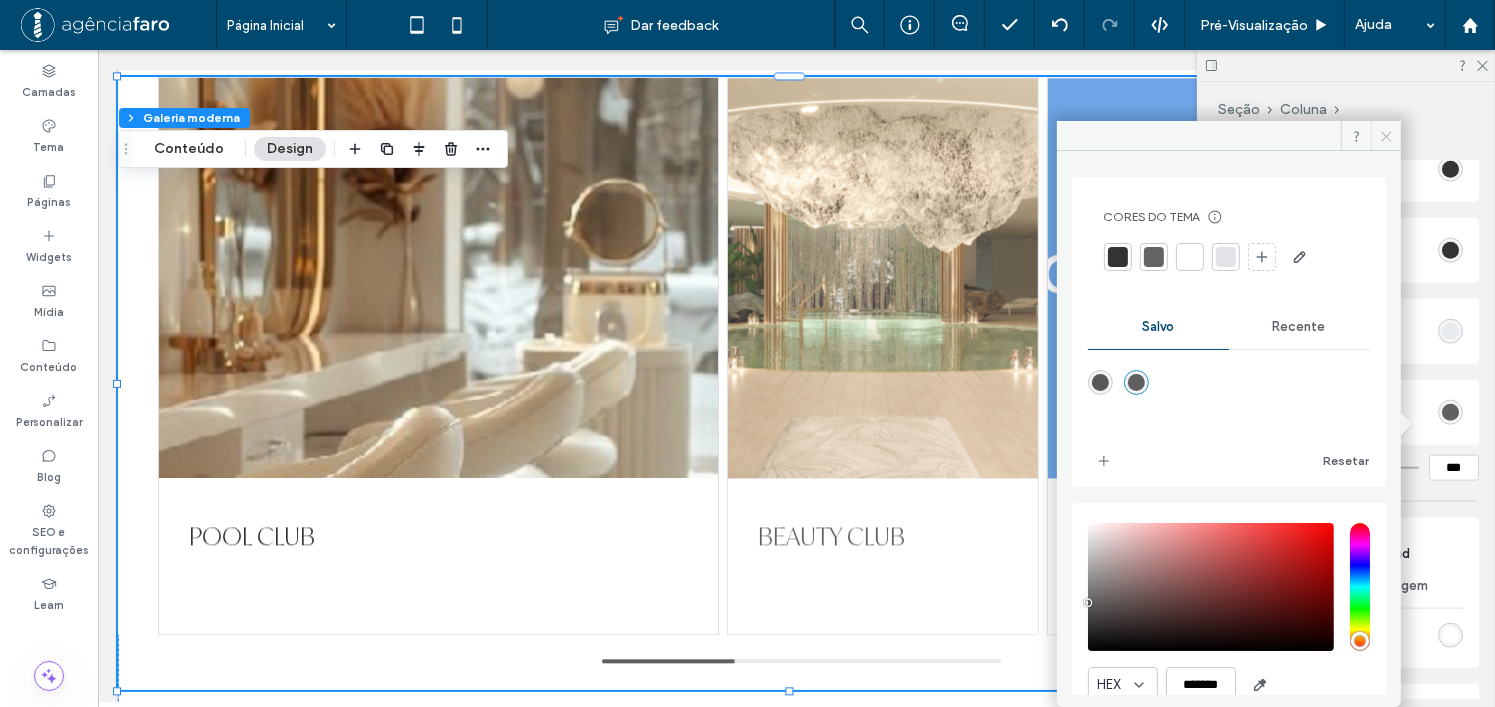 click at bounding box center [1386, 136] 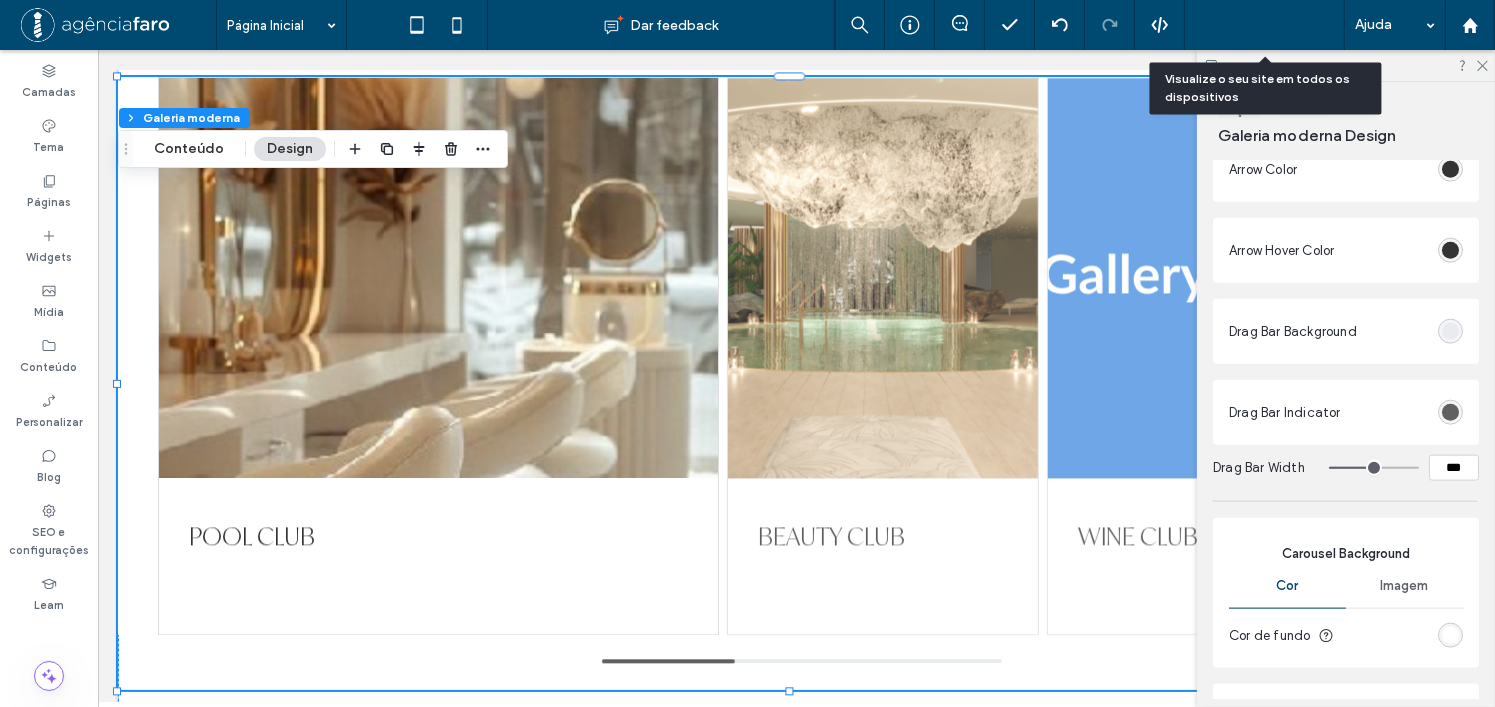 click on "Pré-Visualizaçāo" at bounding box center [1254, 25] 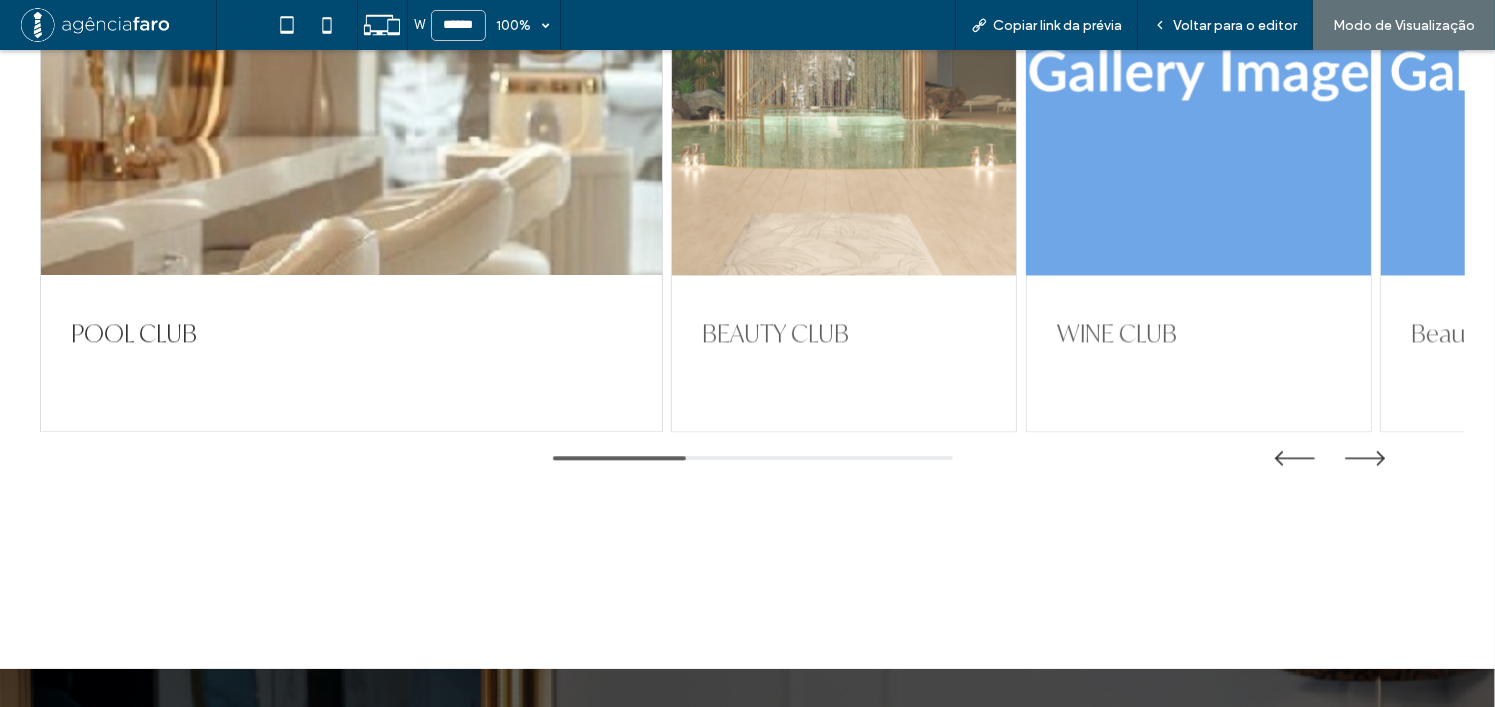 scroll, scrollTop: 4520, scrollLeft: 0, axis: vertical 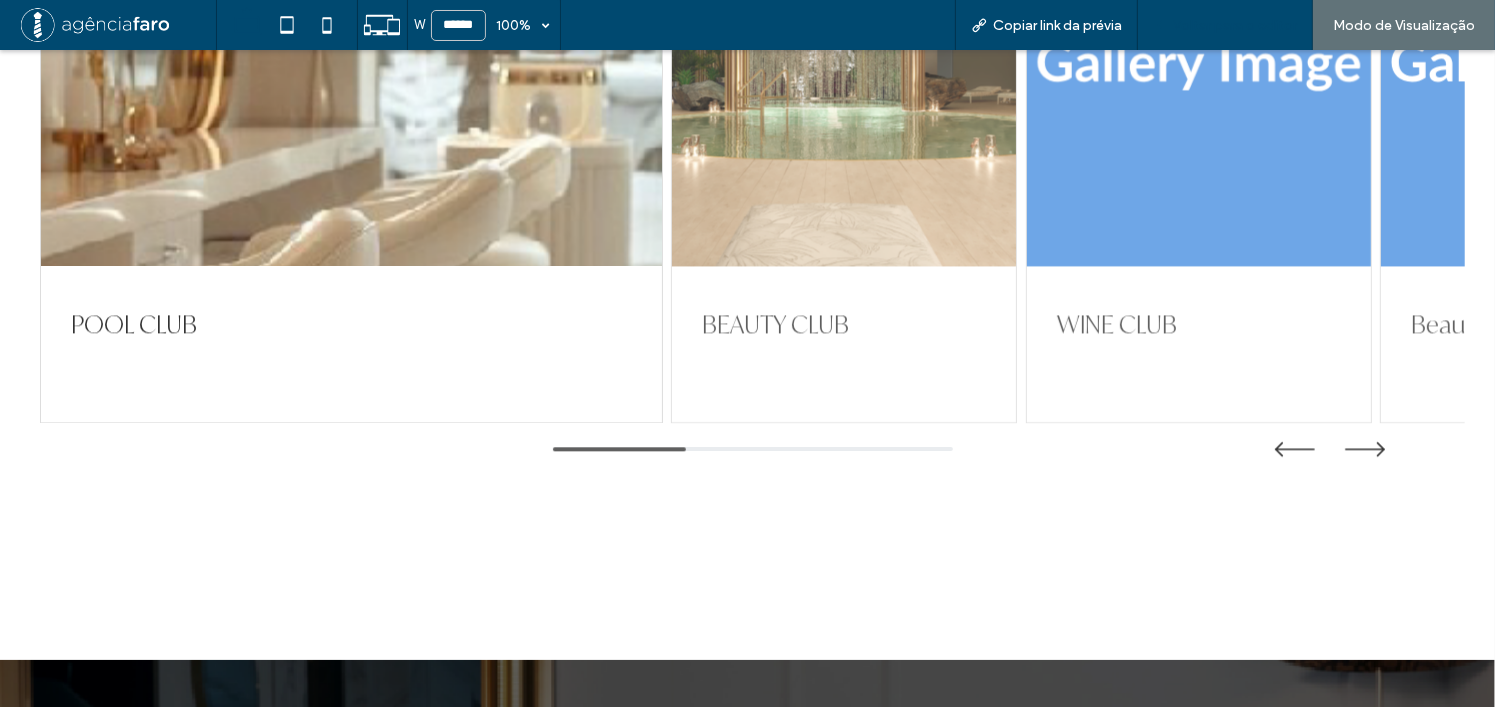 click on "Voltar para o editor" at bounding box center [1235, 25] 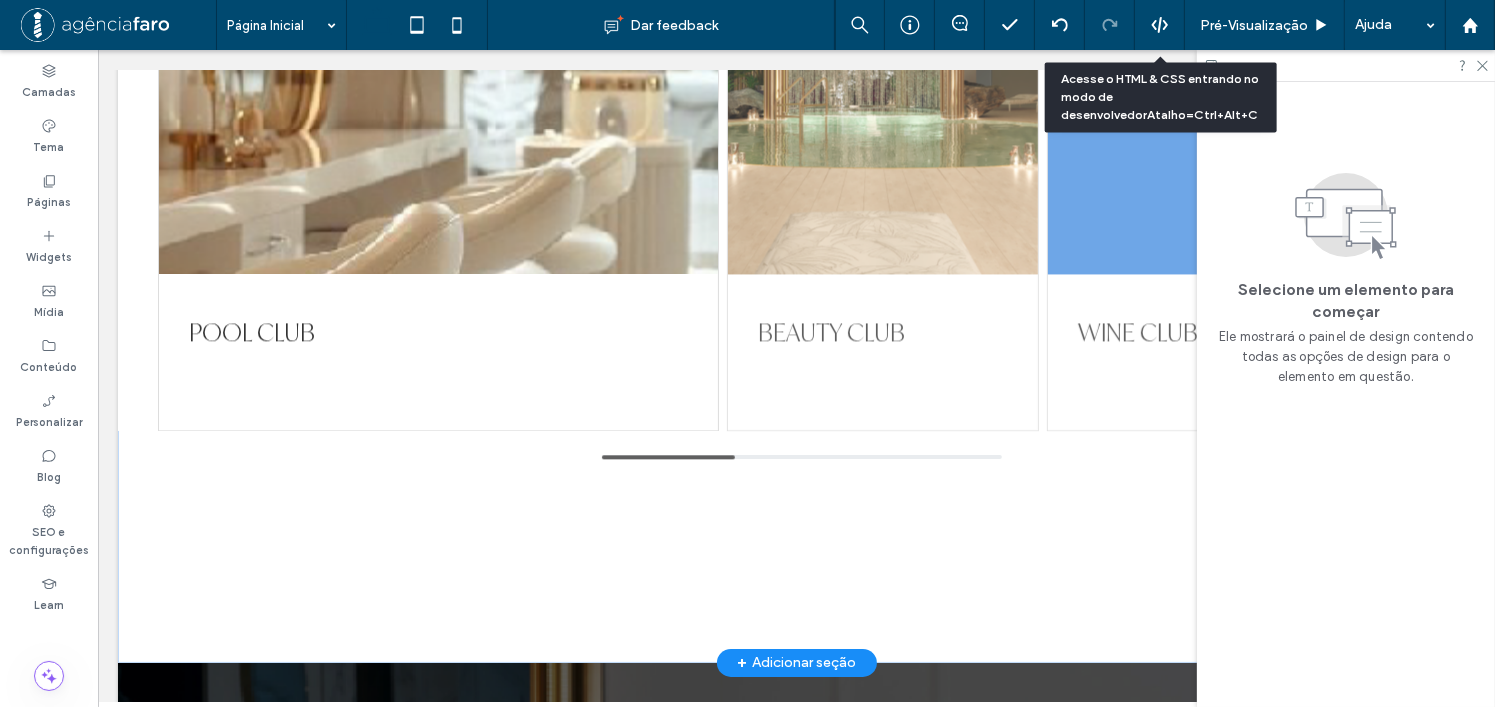 scroll, scrollTop: 4500, scrollLeft: 0, axis: vertical 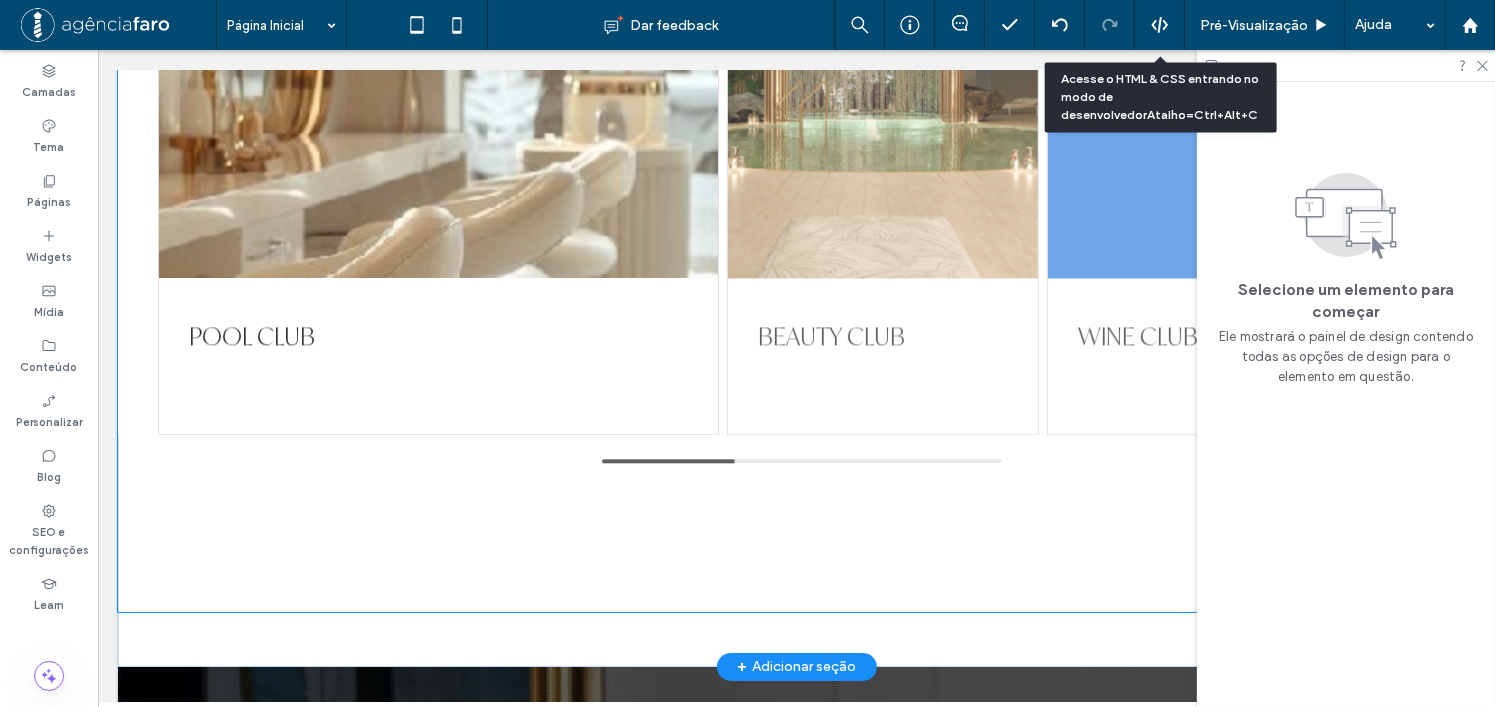 click on "POOL CLUB
BEAUTY CLUB
WINE CLUB
Beautiful gallery image
Beautiful gallery image" at bounding box center (795, 237) 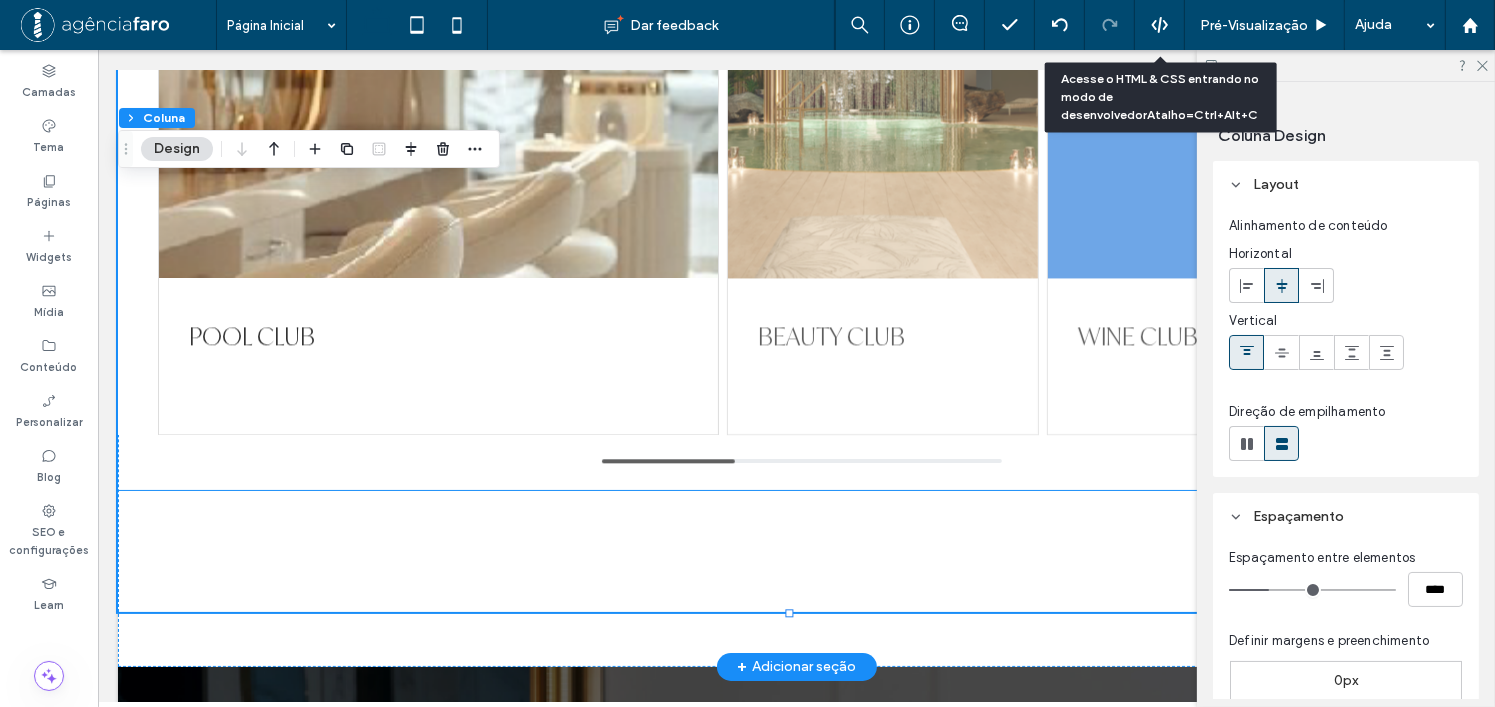 click on "POOL CLUB
BEAUTY CLUB
WINE CLUB
Beautiful gallery image
Beautiful gallery image" at bounding box center [795, 183] 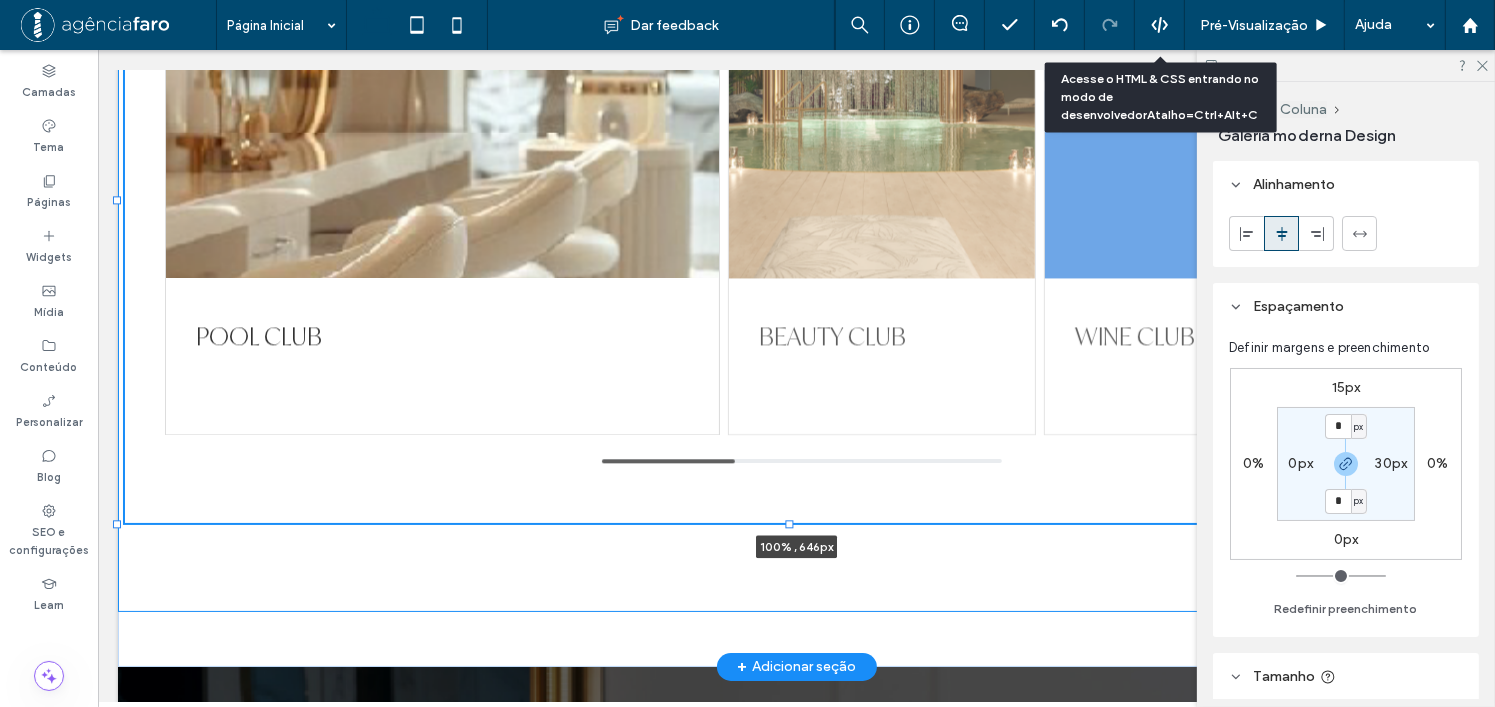 drag, startPoint x: 790, startPoint y: 485, endPoint x: 791, endPoint y: 523, distance: 38.013157 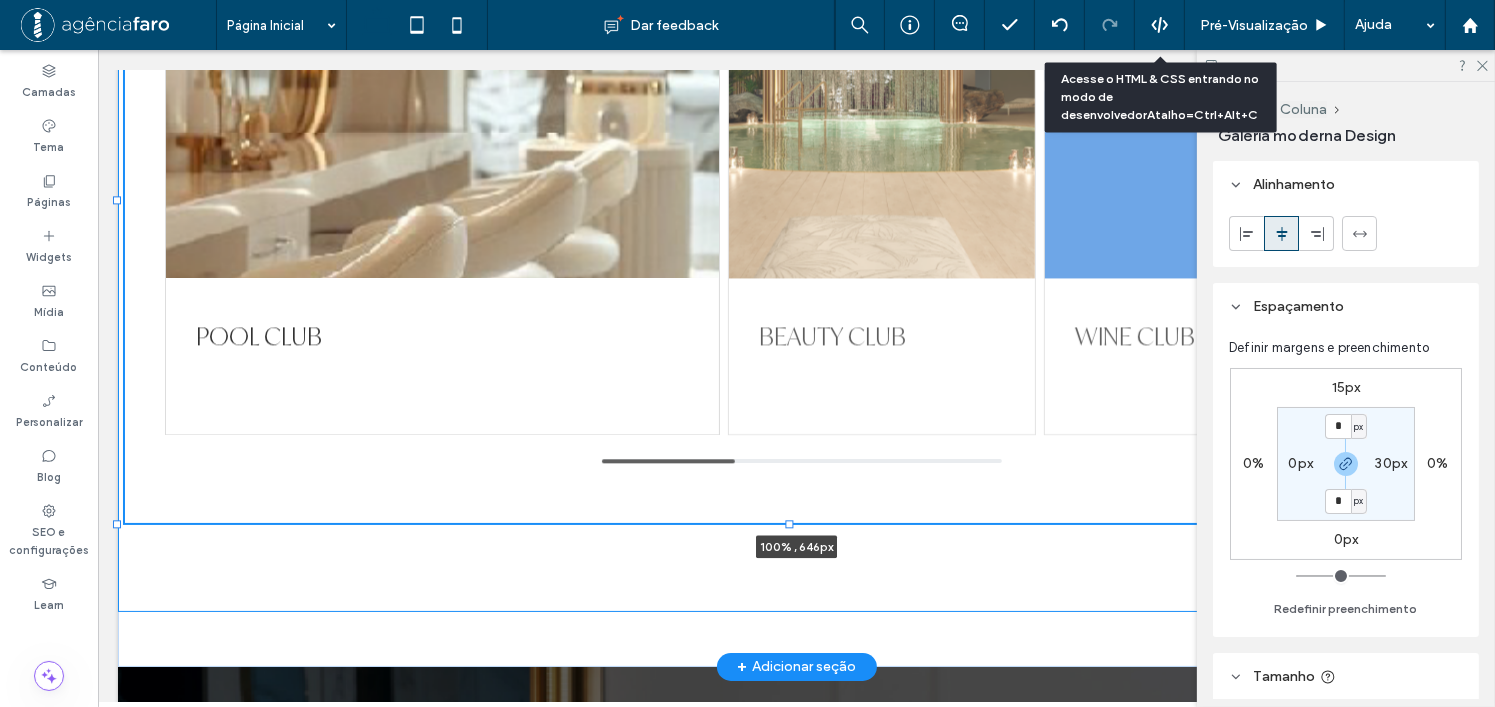 click at bounding box center (789, 524) 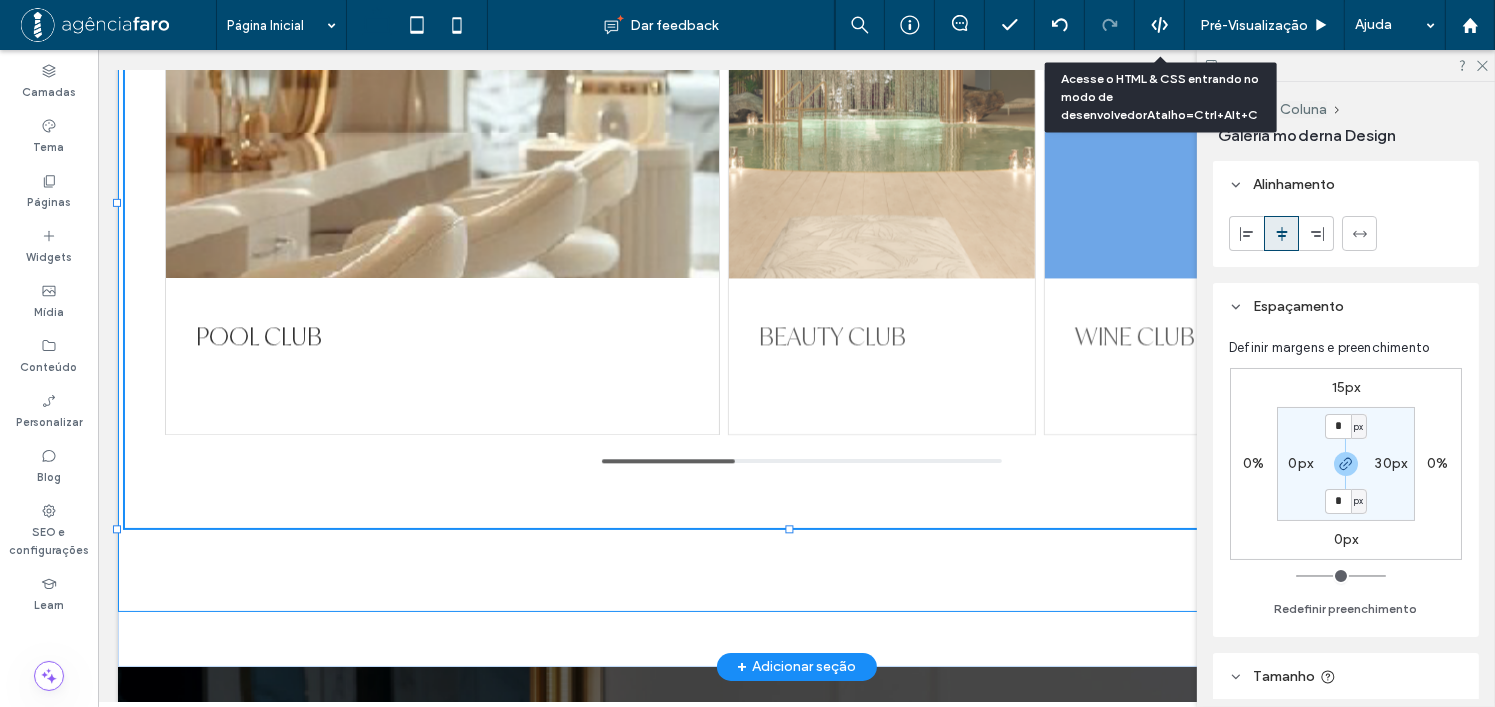 type on "***" 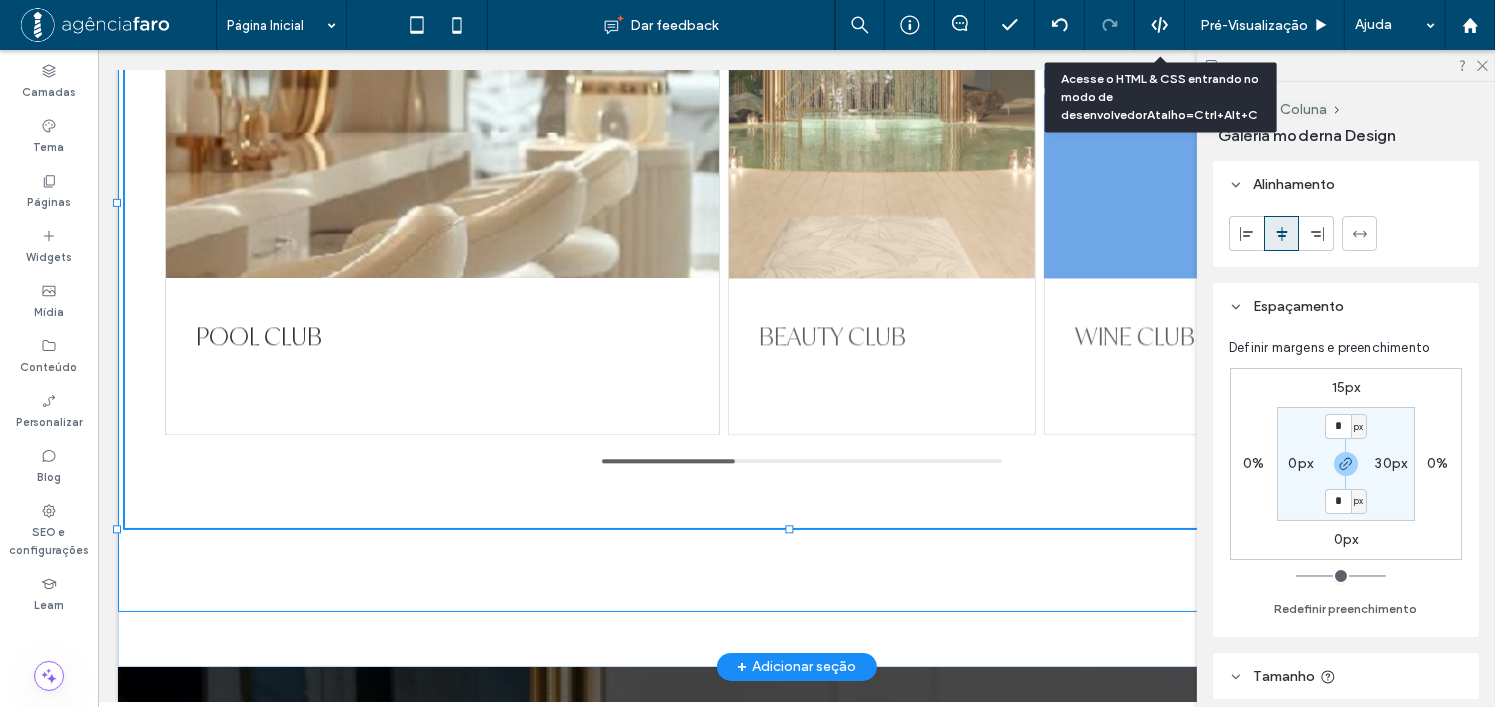 type on "***" 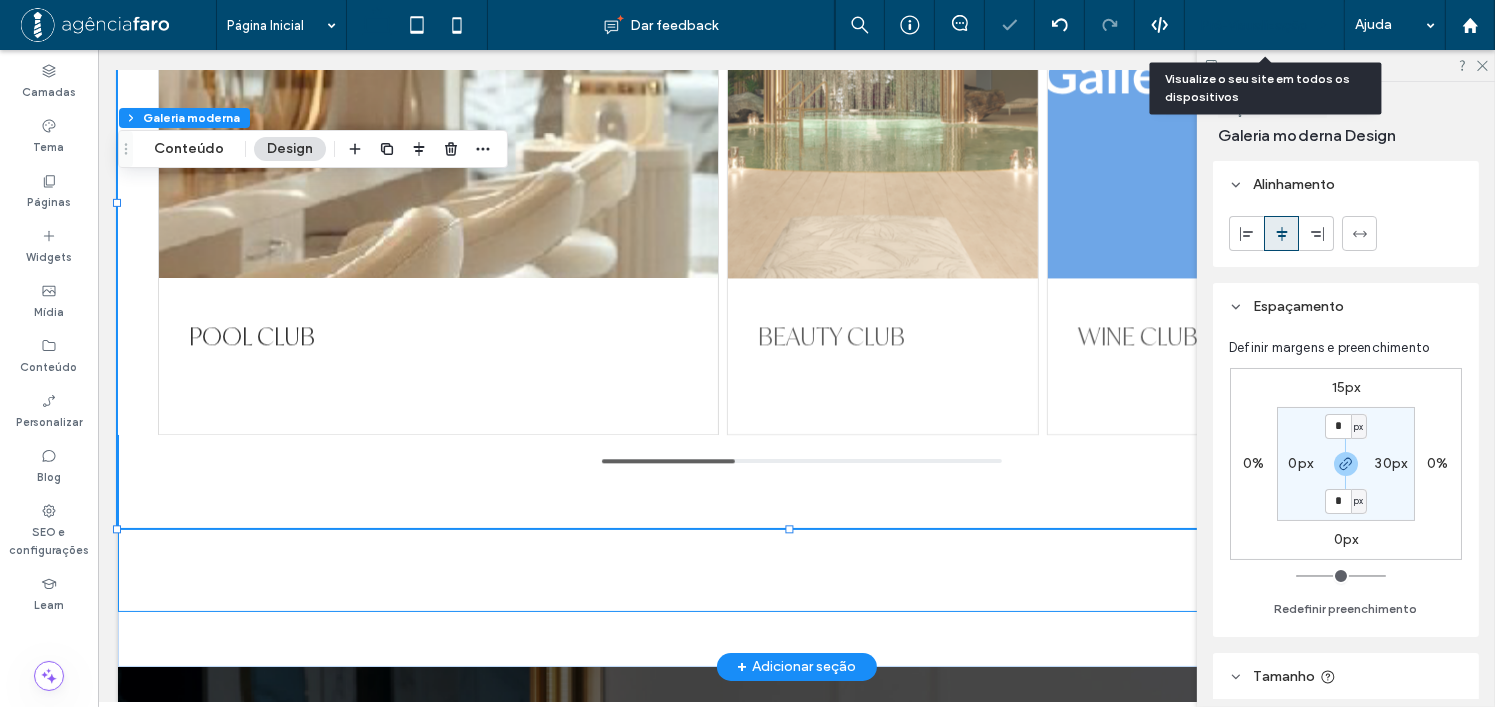 click on "Pré-Visualizaçāo" at bounding box center (1265, 25) 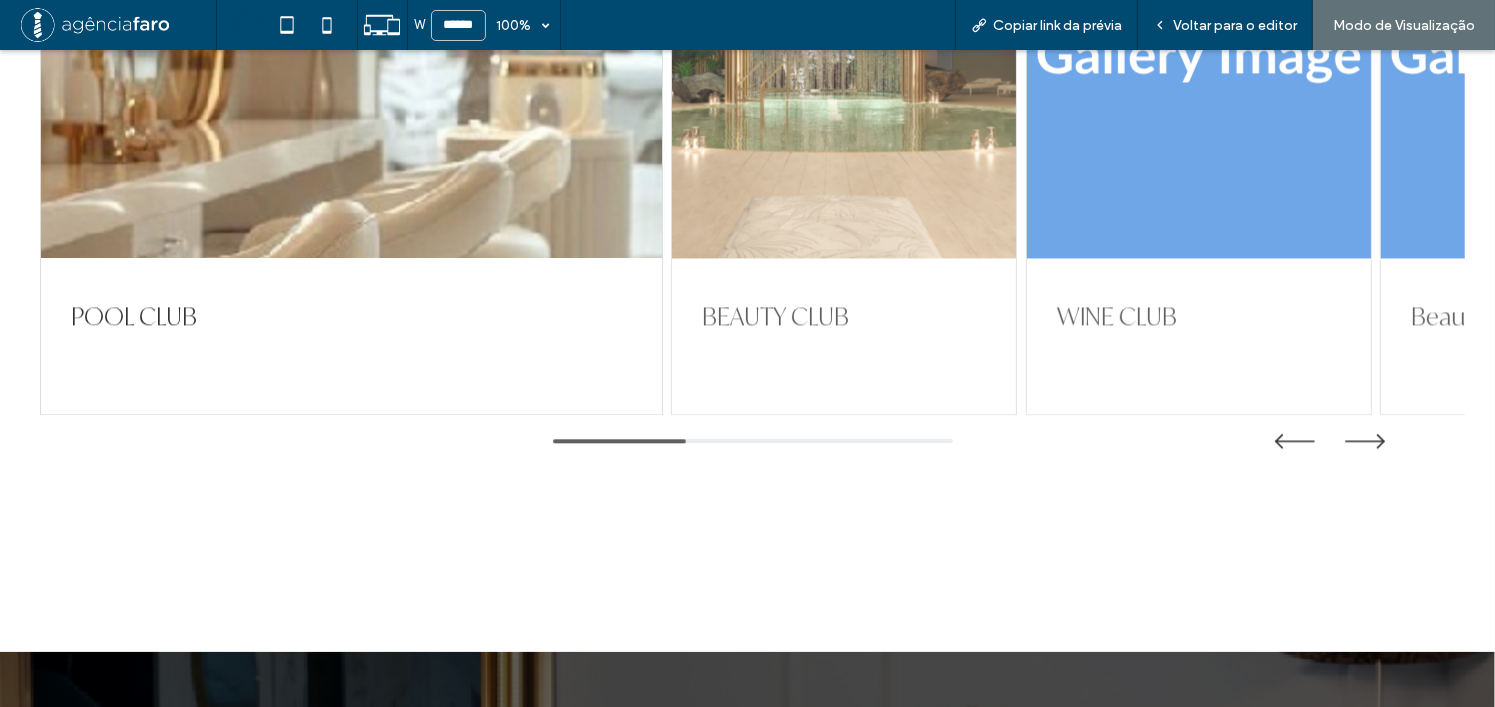 scroll, scrollTop: 4420, scrollLeft: 0, axis: vertical 